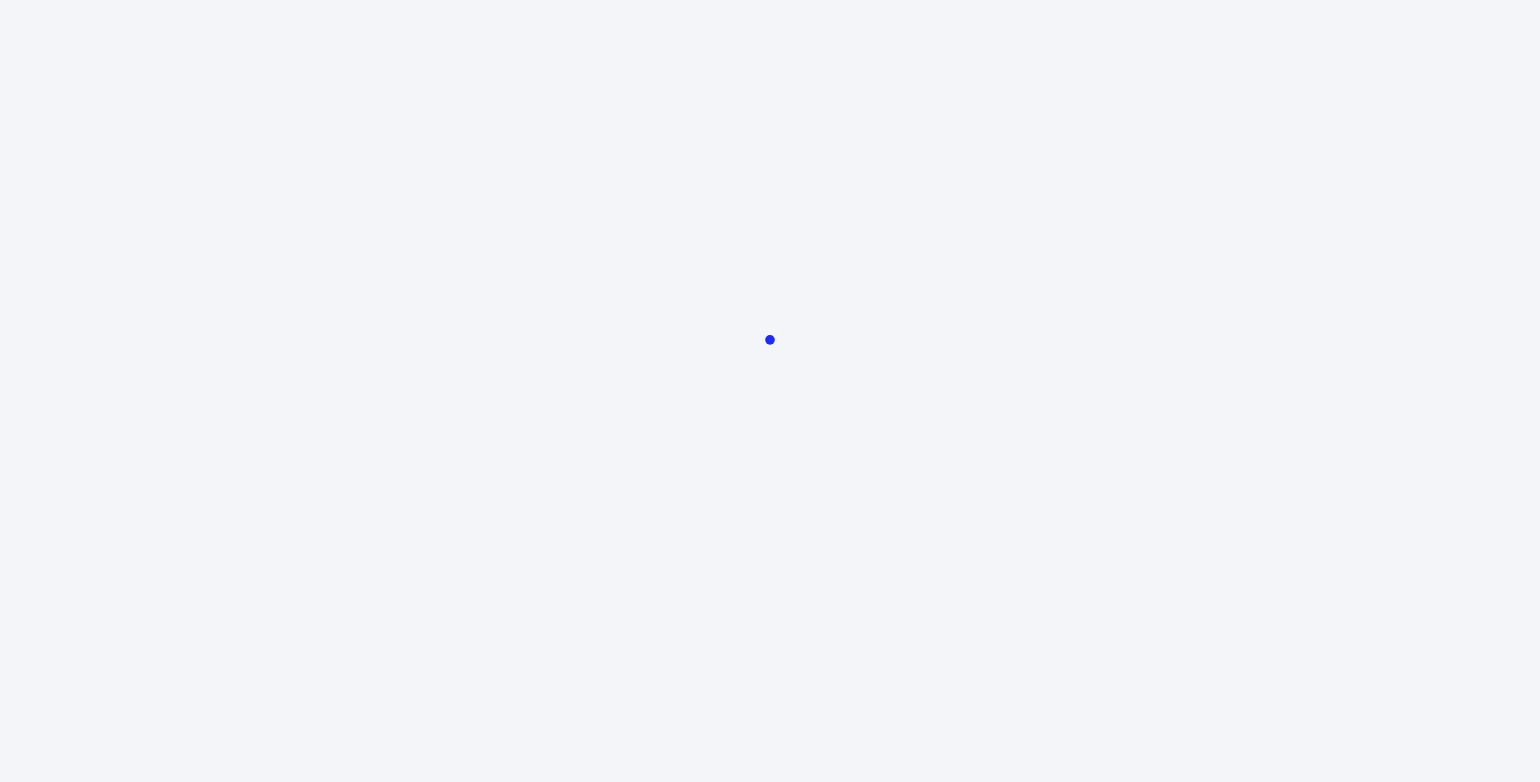 scroll, scrollTop: 0, scrollLeft: 0, axis: both 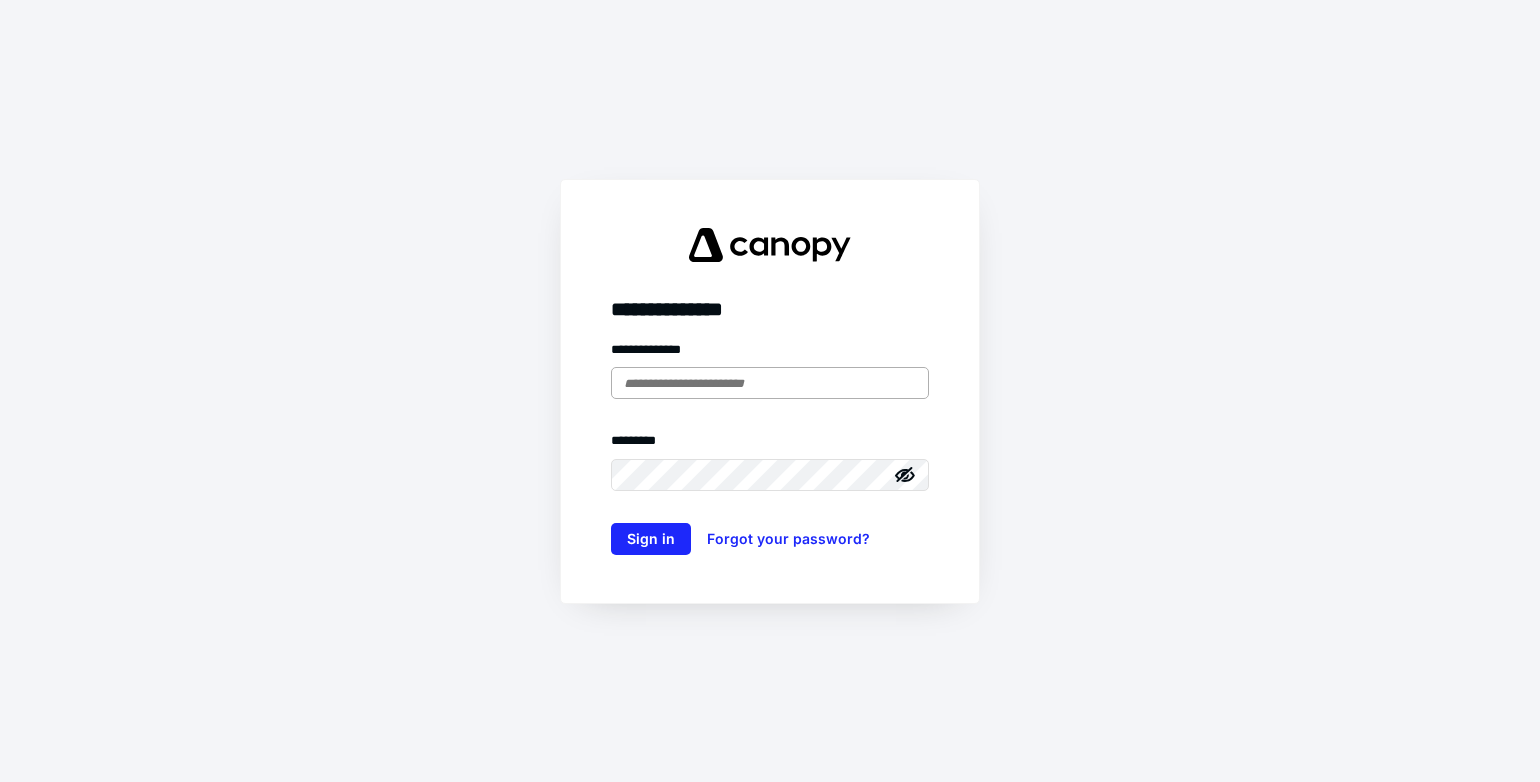 type on "**********" 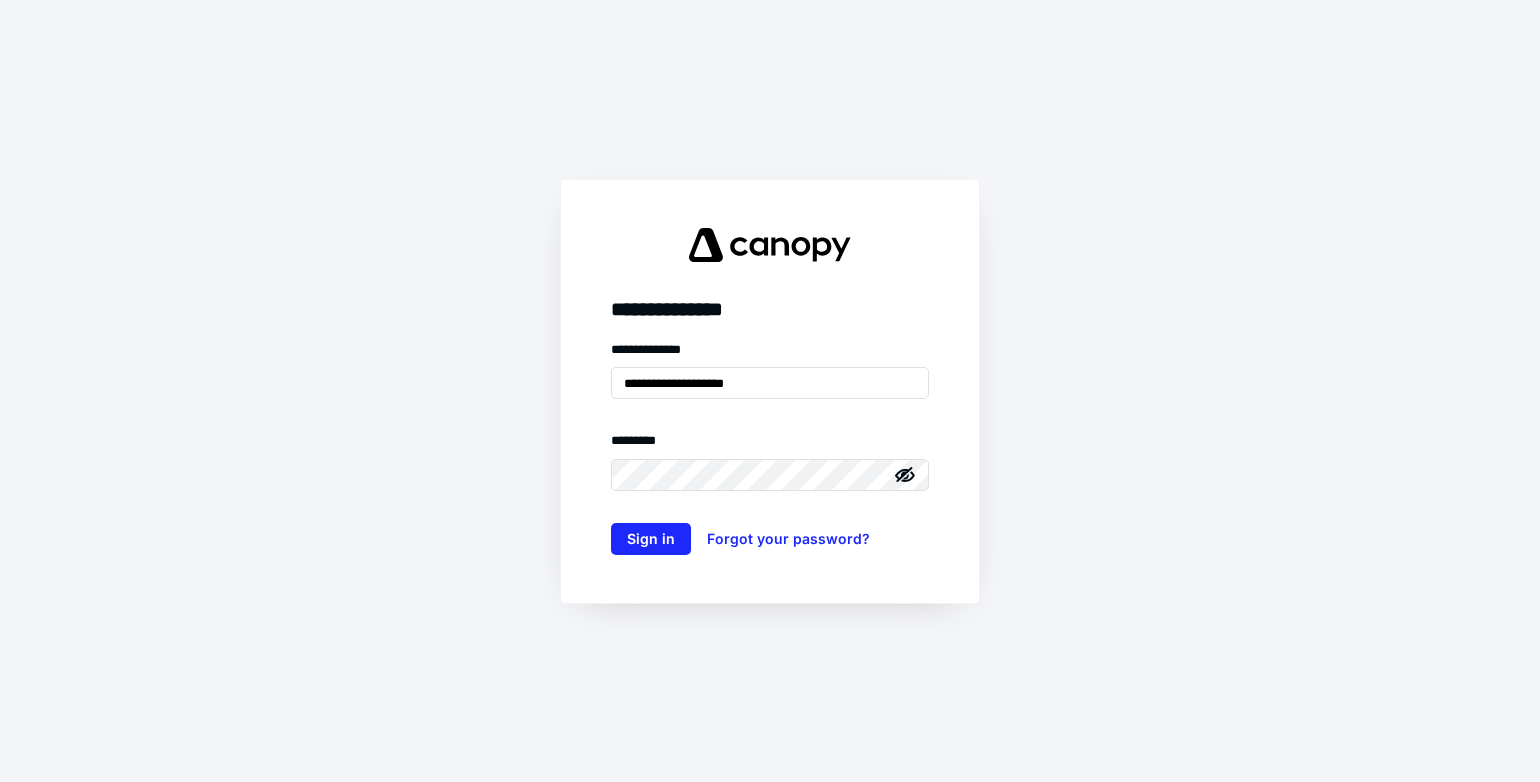 drag, startPoint x: 784, startPoint y: 385, endPoint x: 521, endPoint y: 347, distance: 265.73108 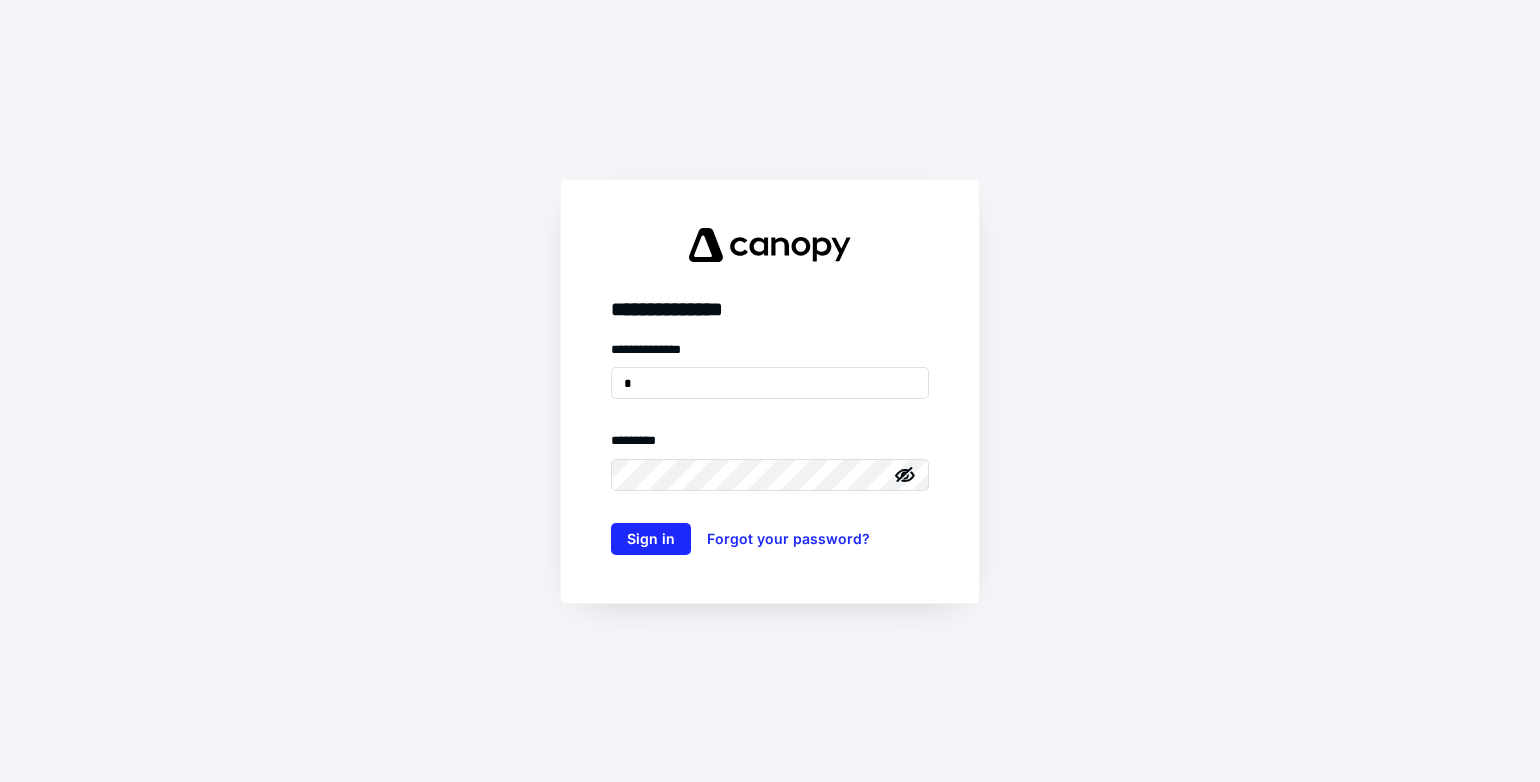 type on "**********" 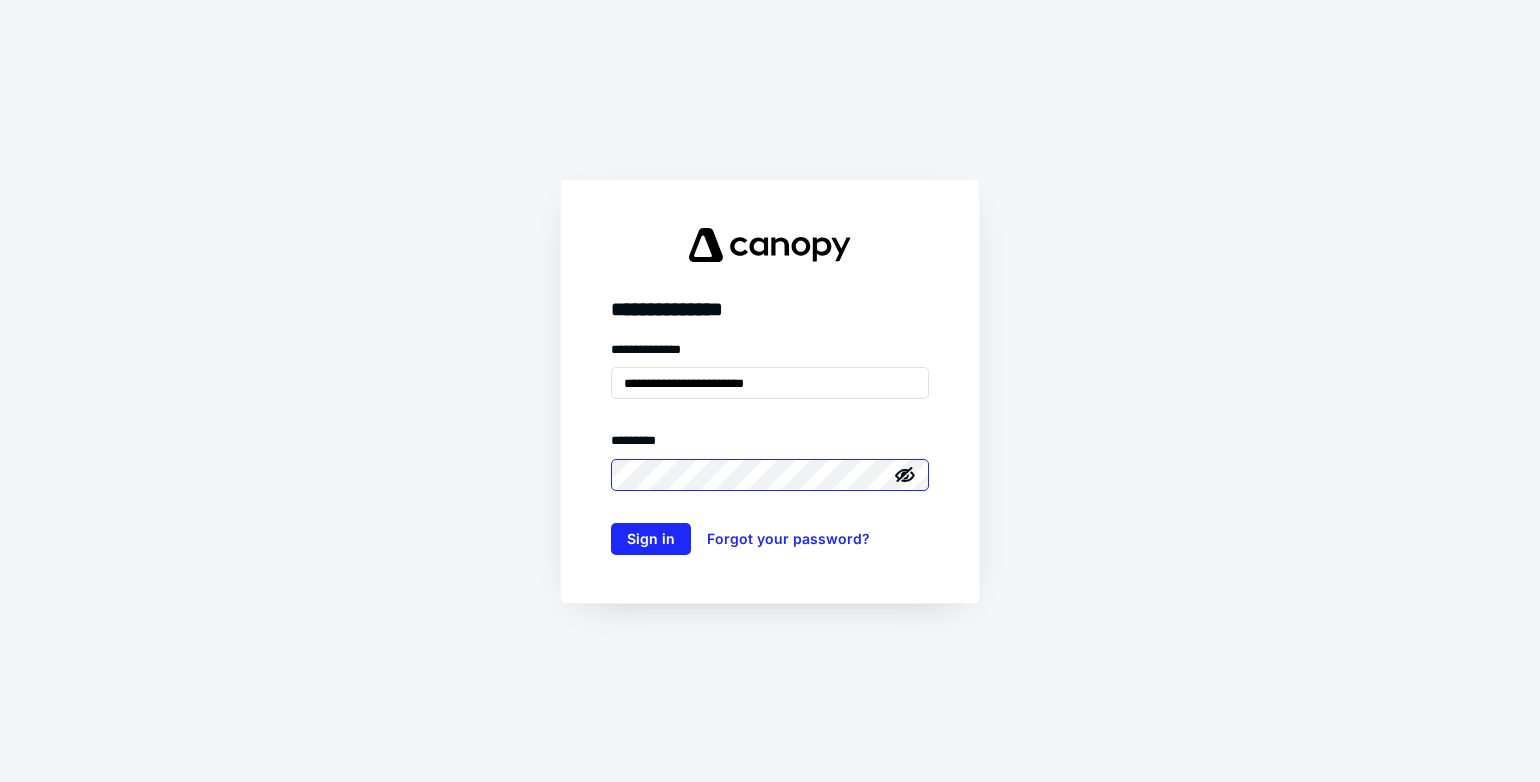 click on "**********" at bounding box center (770, 391) 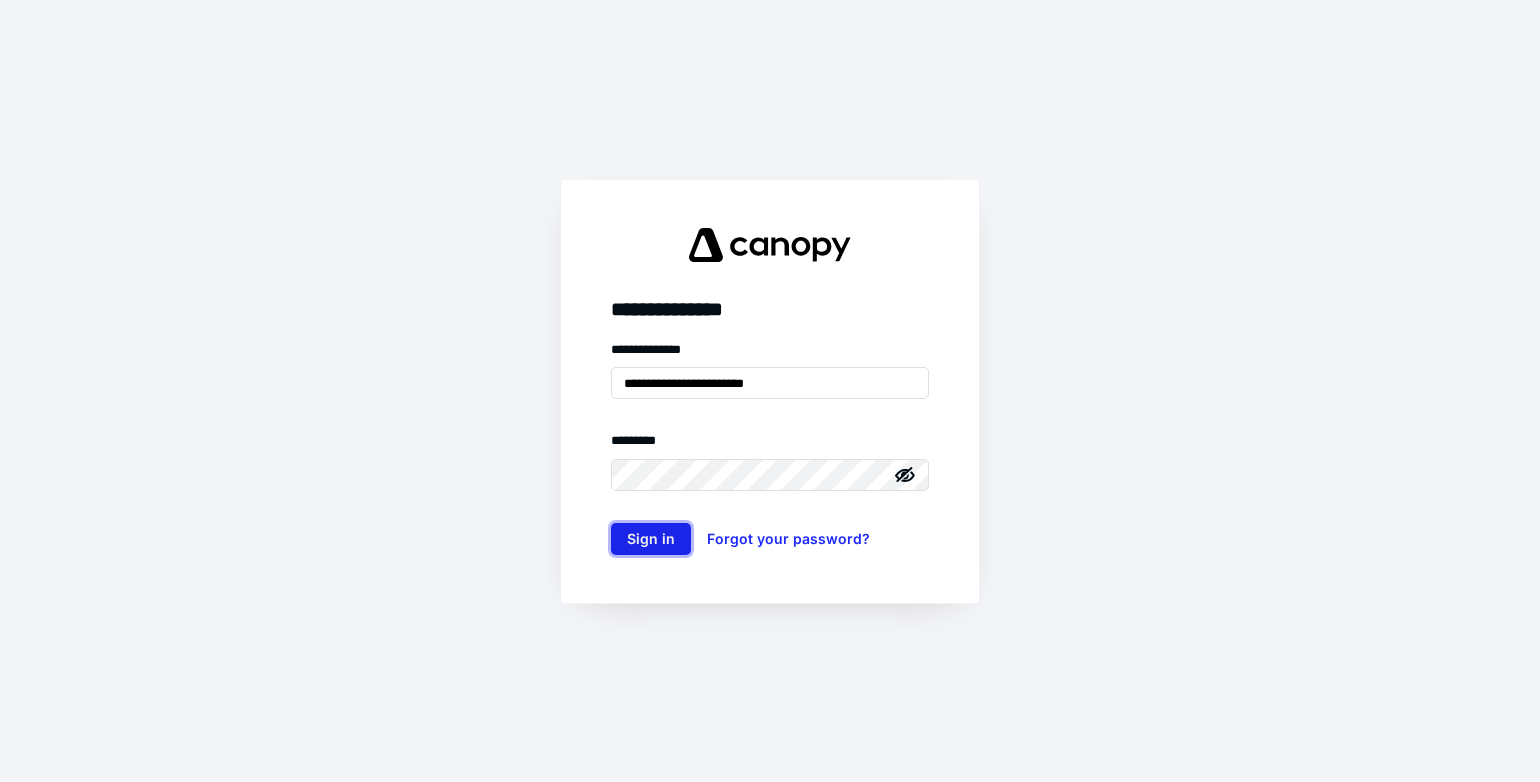 click on "Sign in" at bounding box center [651, 539] 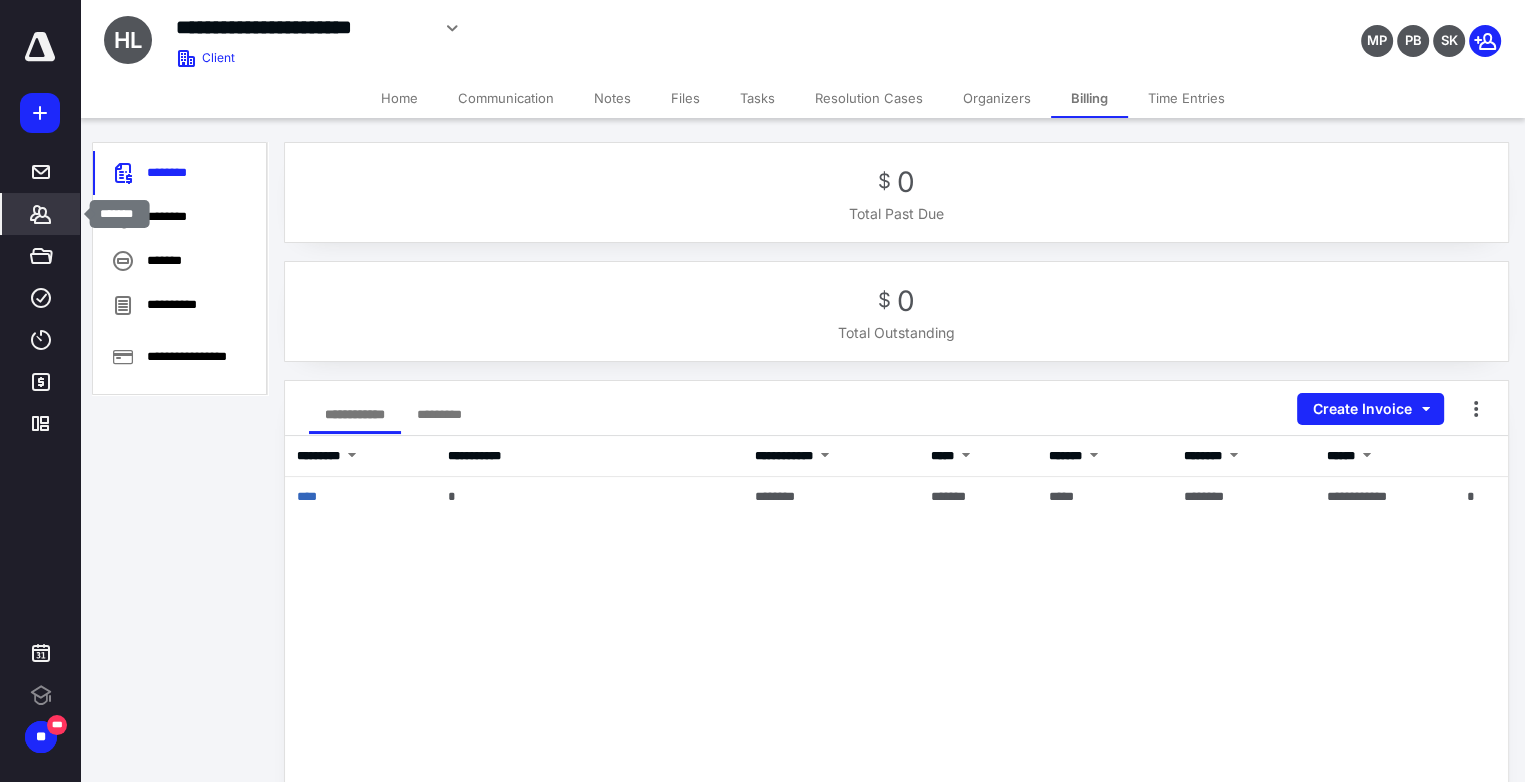 click 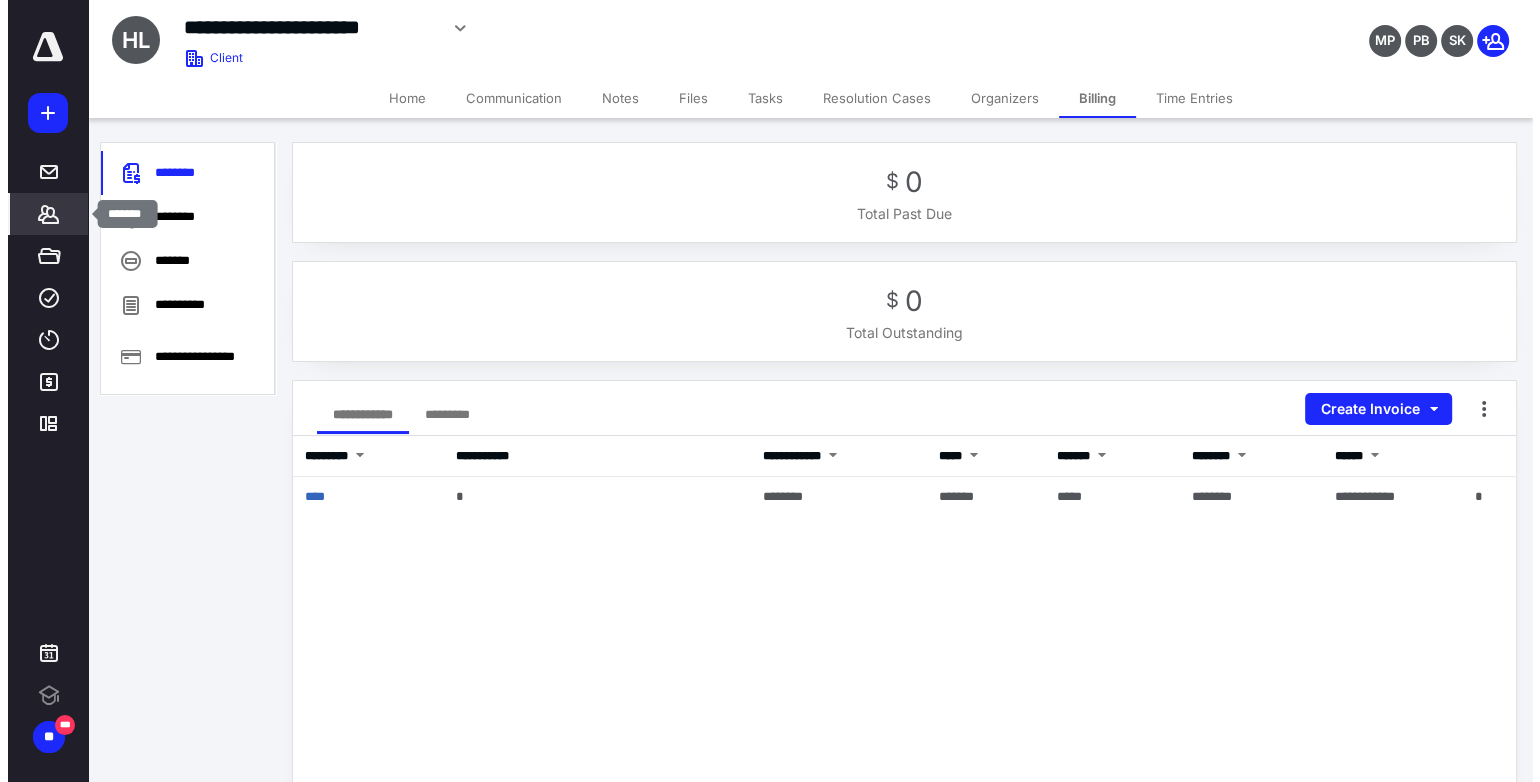 scroll, scrollTop: 0, scrollLeft: 0, axis: both 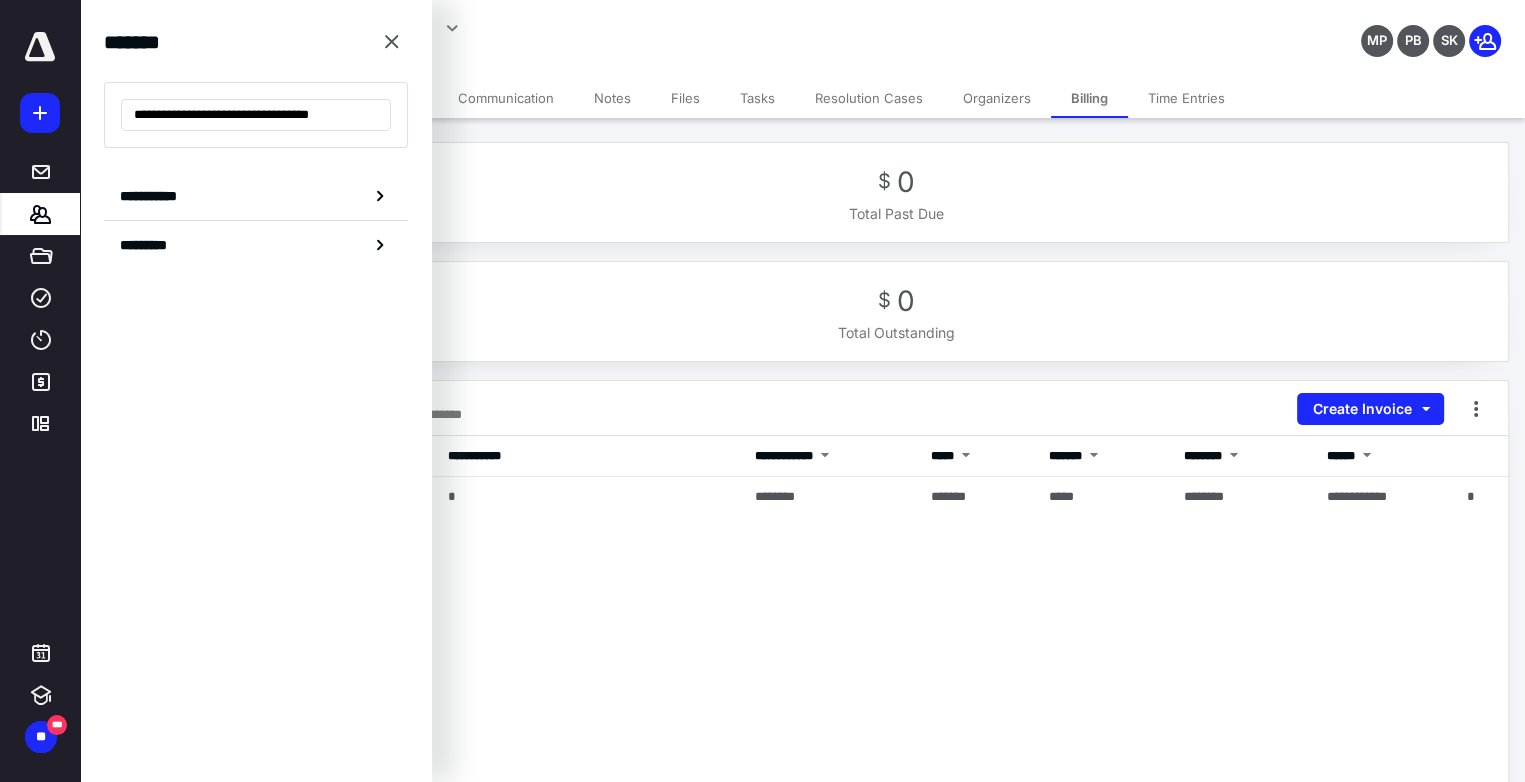 drag, startPoint x: 220, startPoint y: 116, endPoint x: 104, endPoint y: 109, distance: 116.21101 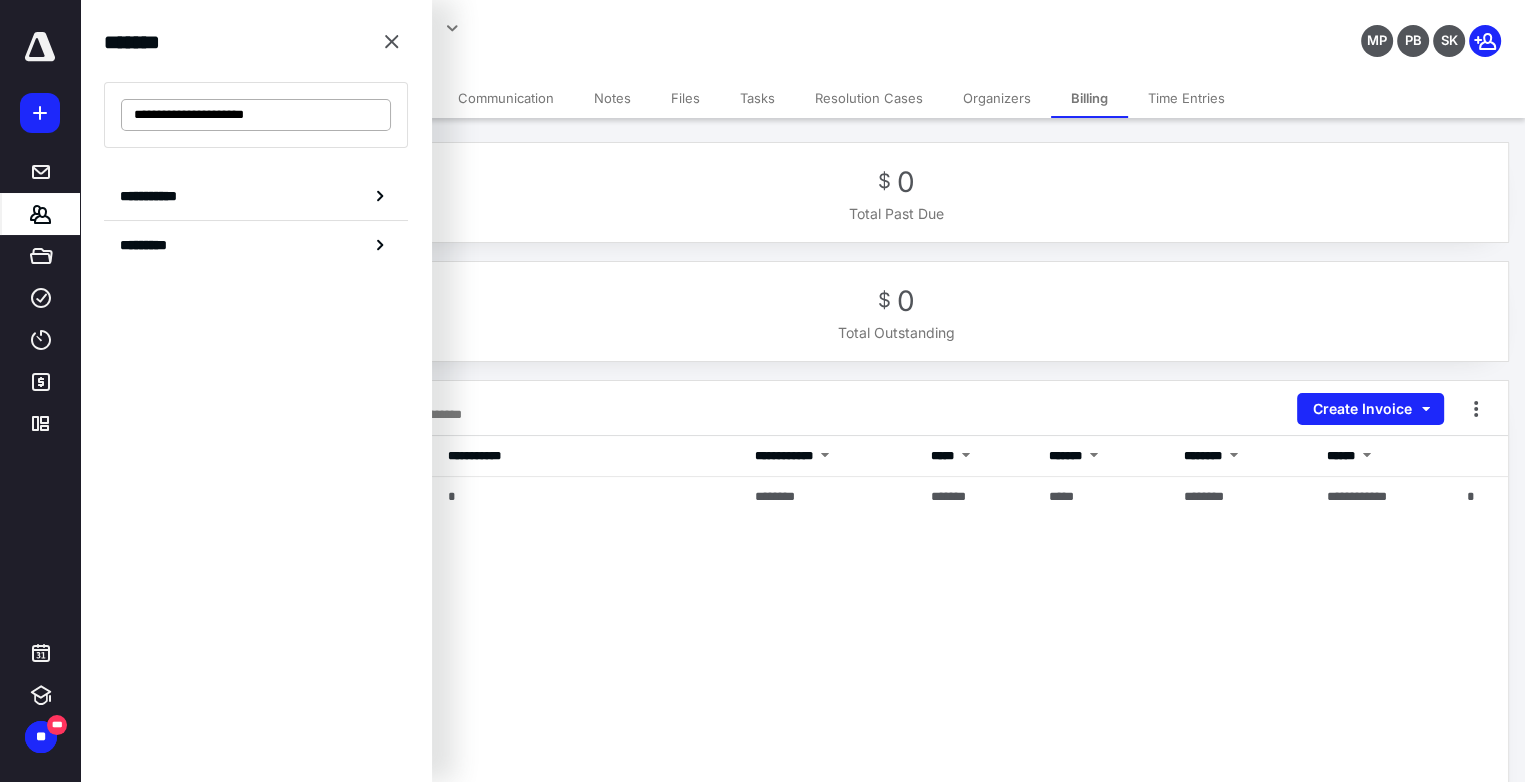click on "**********" at bounding box center [256, 115] 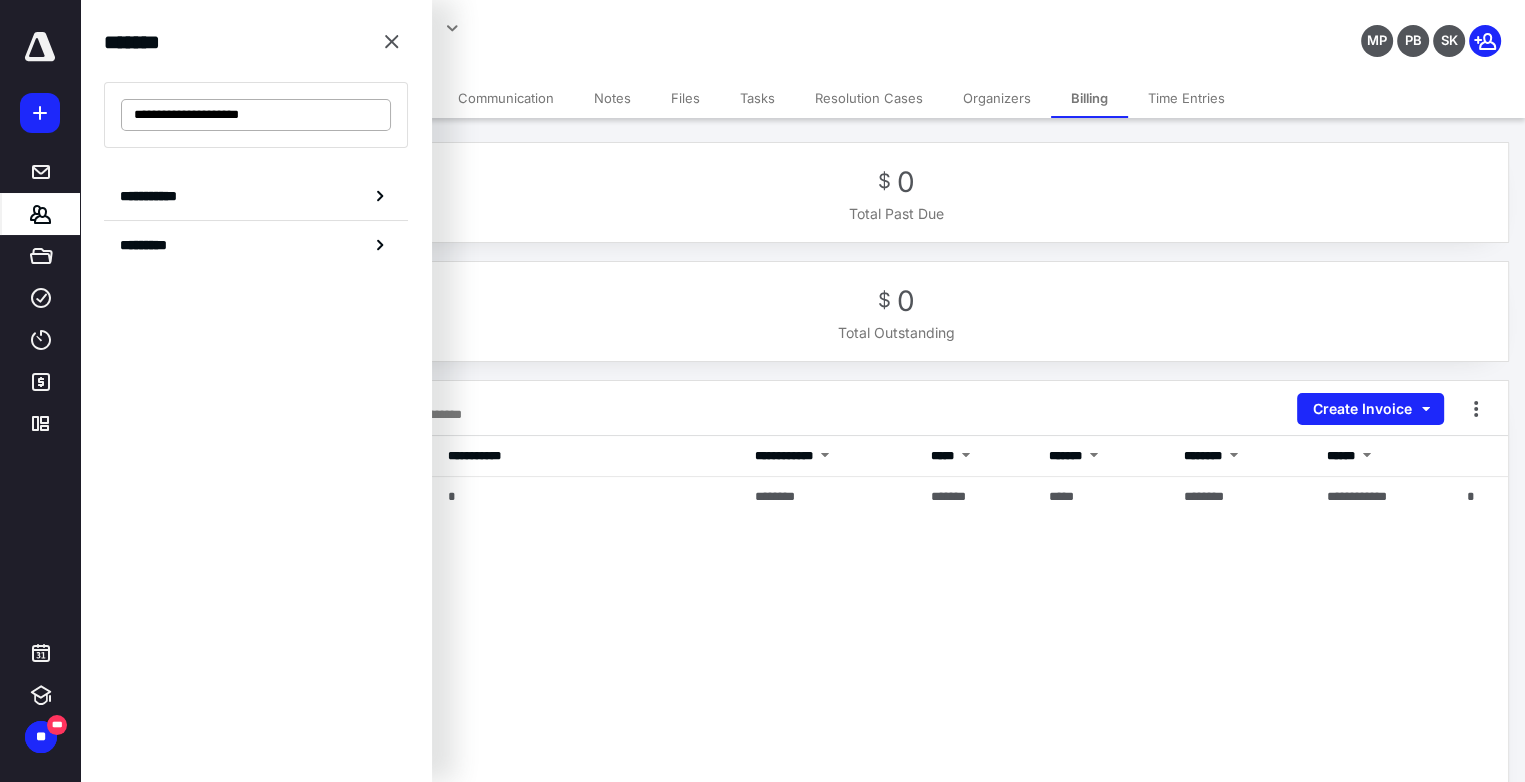 click on "**********" at bounding box center [256, 115] 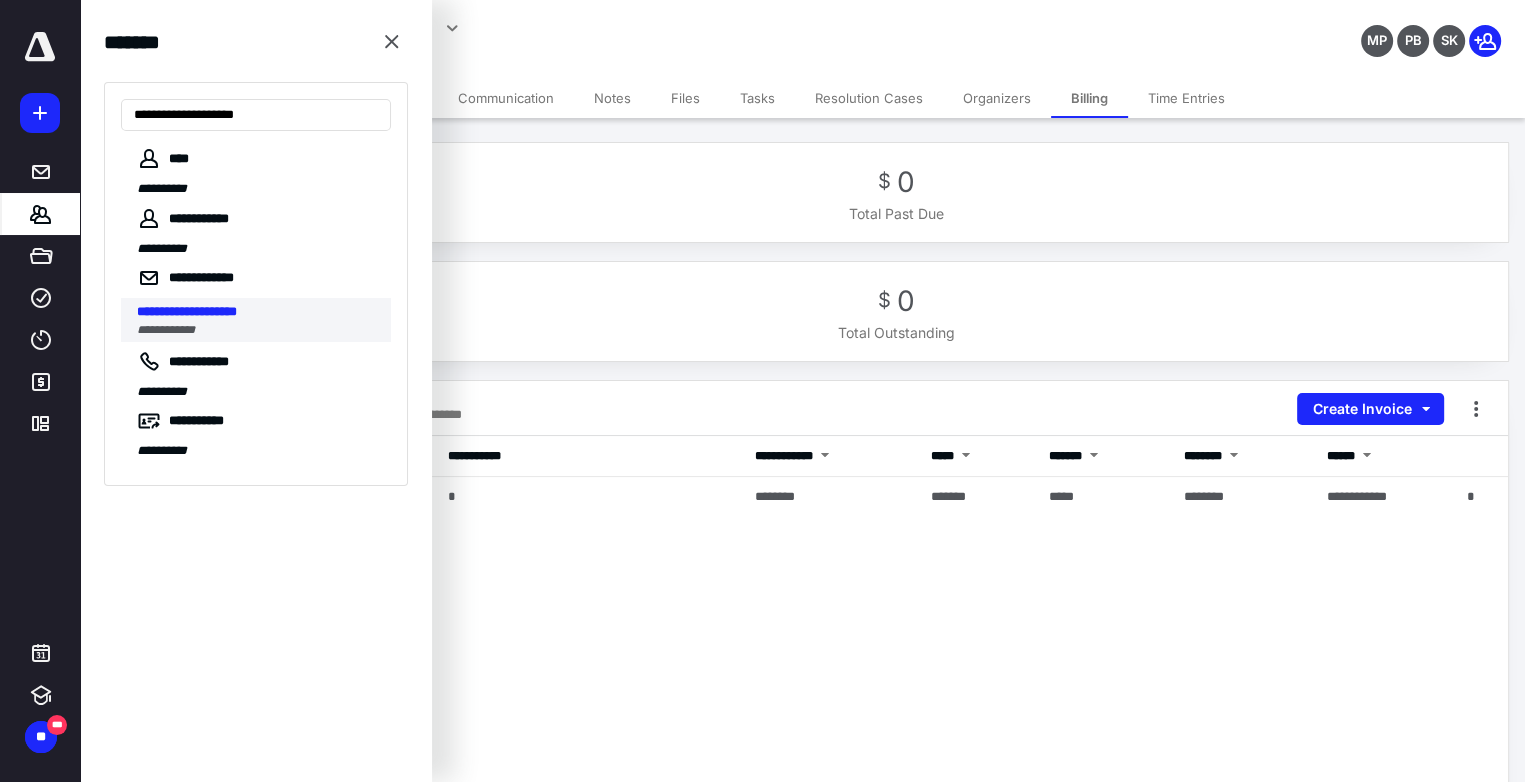 type on "**********" 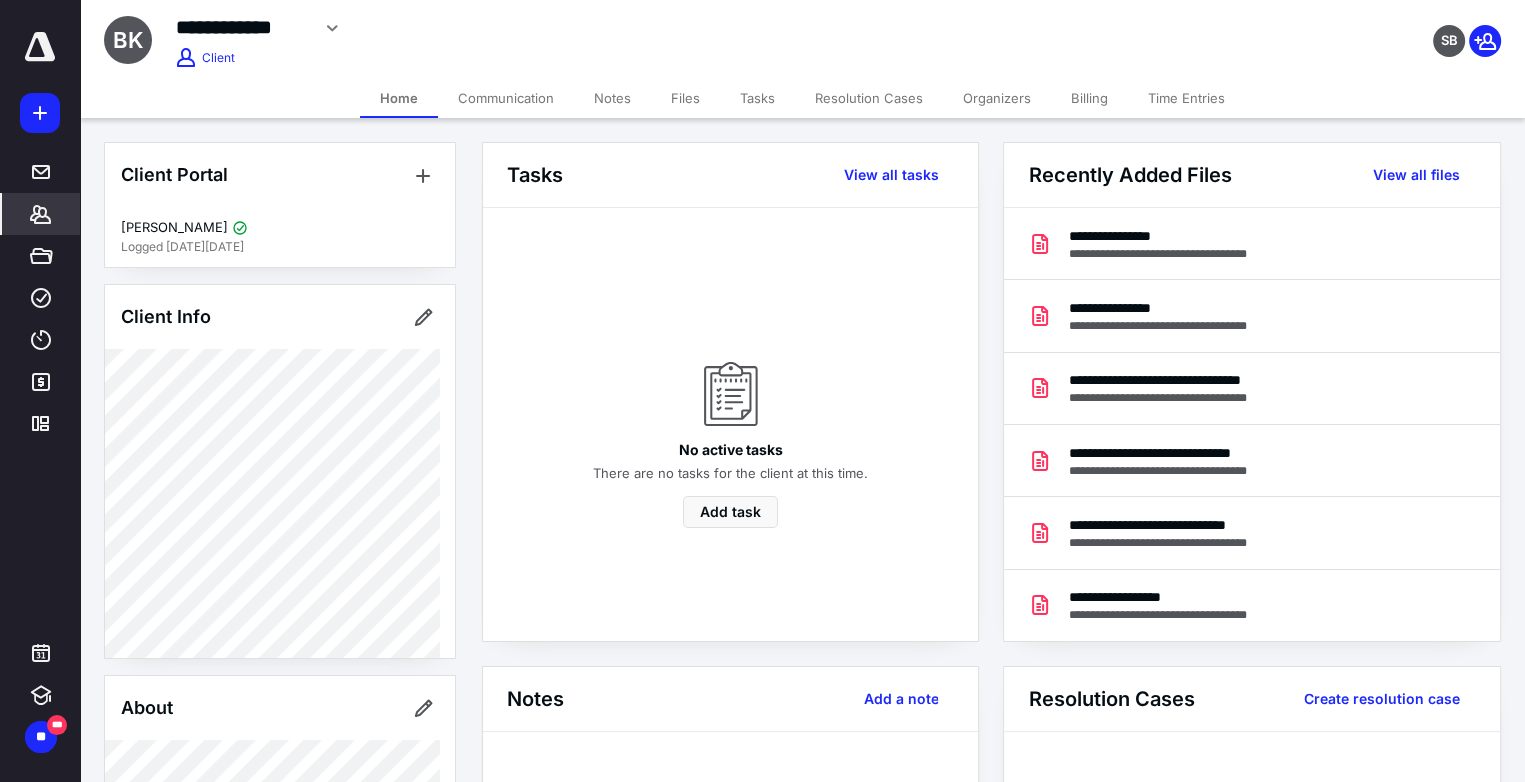 click on "Billing" at bounding box center [1089, 98] 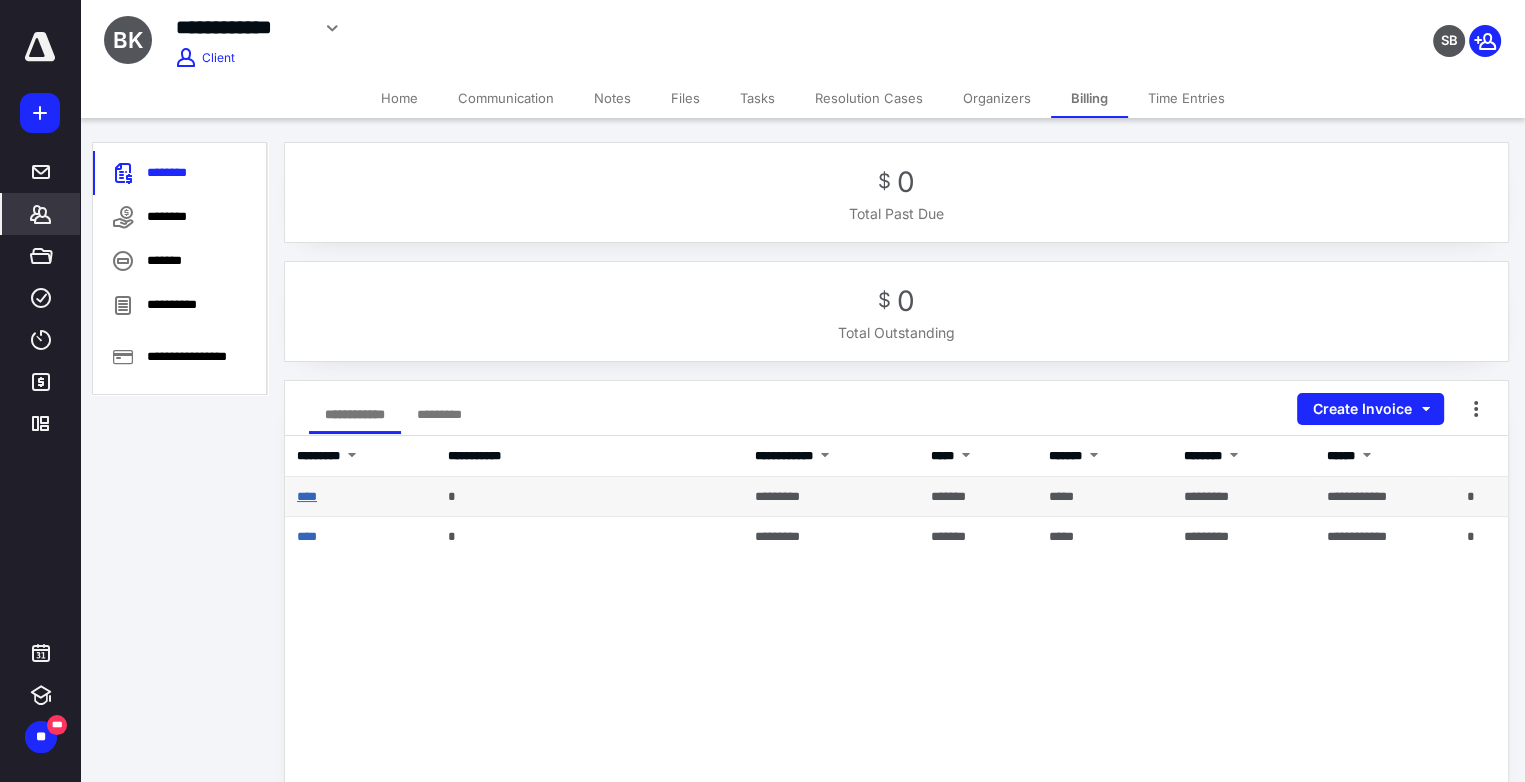 click on "****" at bounding box center [307, 496] 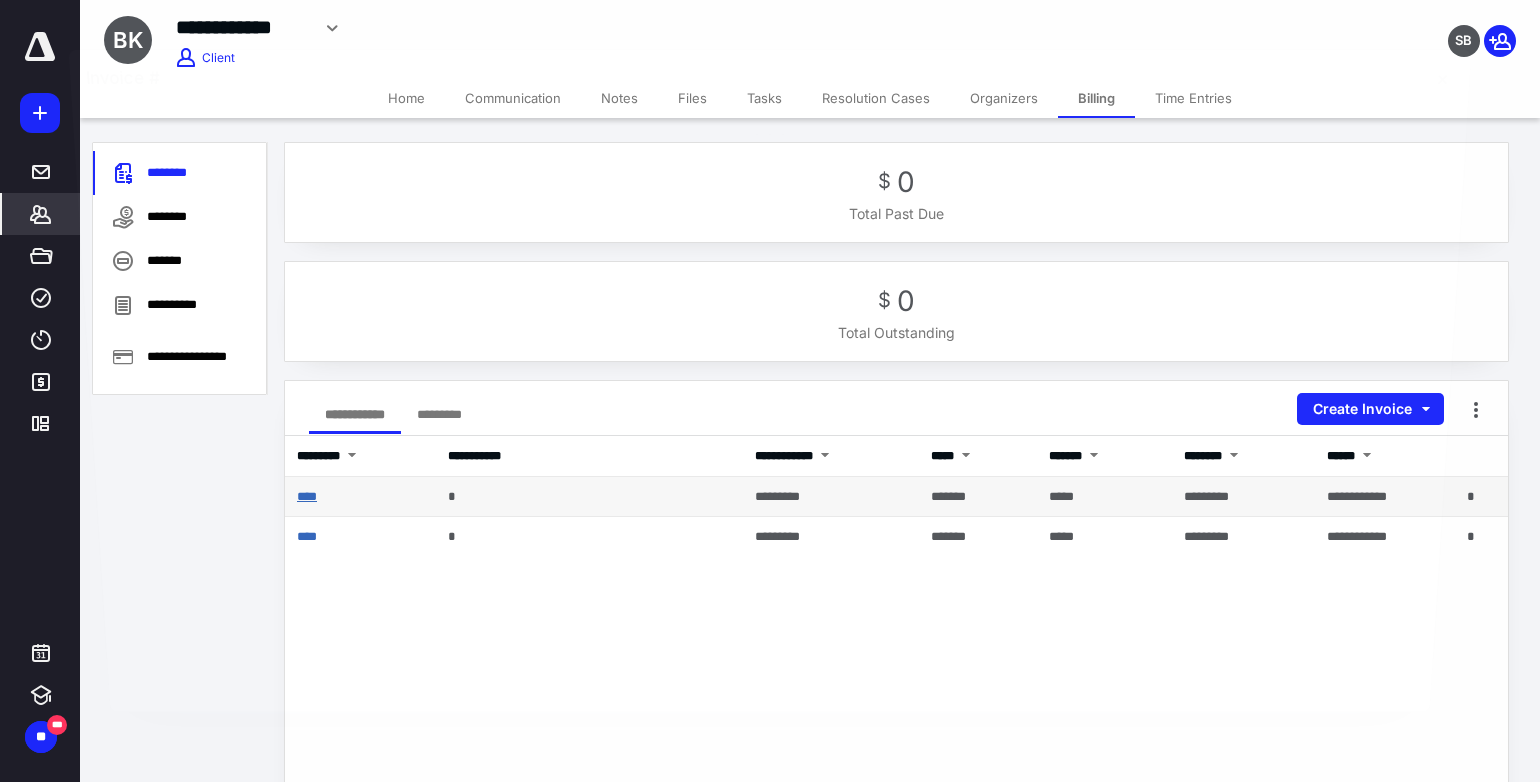 click at bounding box center (770, 407) 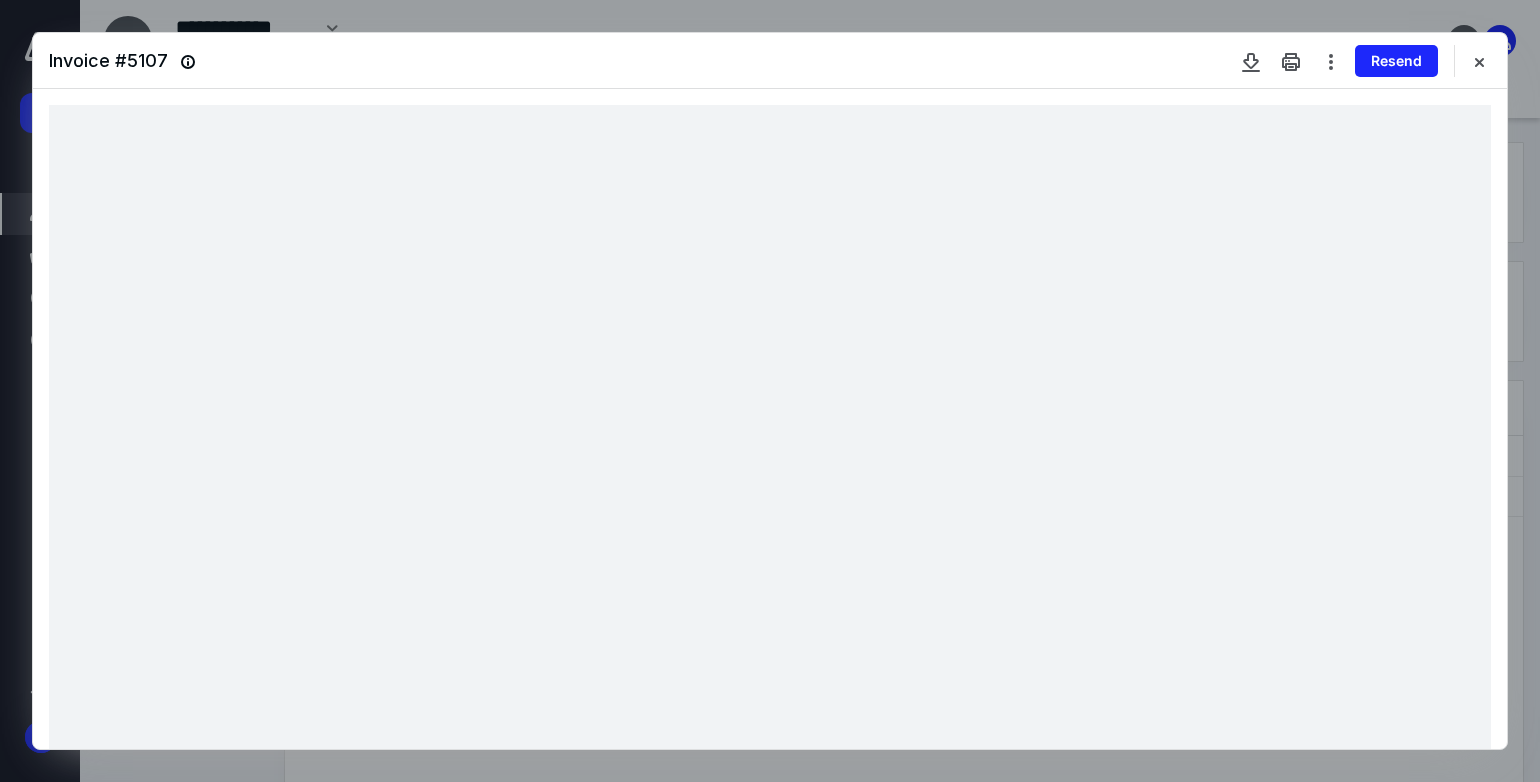 scroll, scrollTop: 664, scrollLeft: 0, axis: vertical 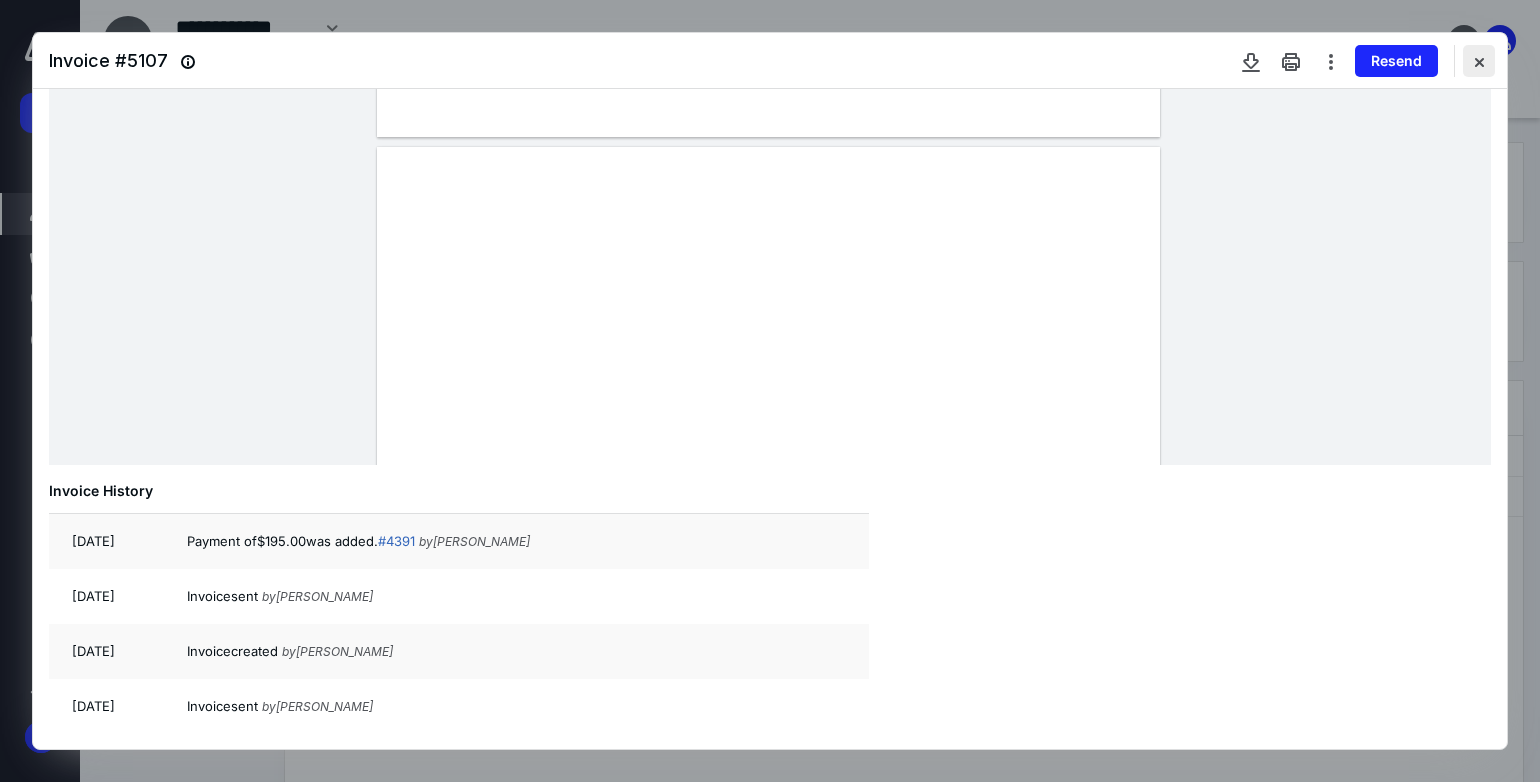 click at bounding box center (1479, 61) 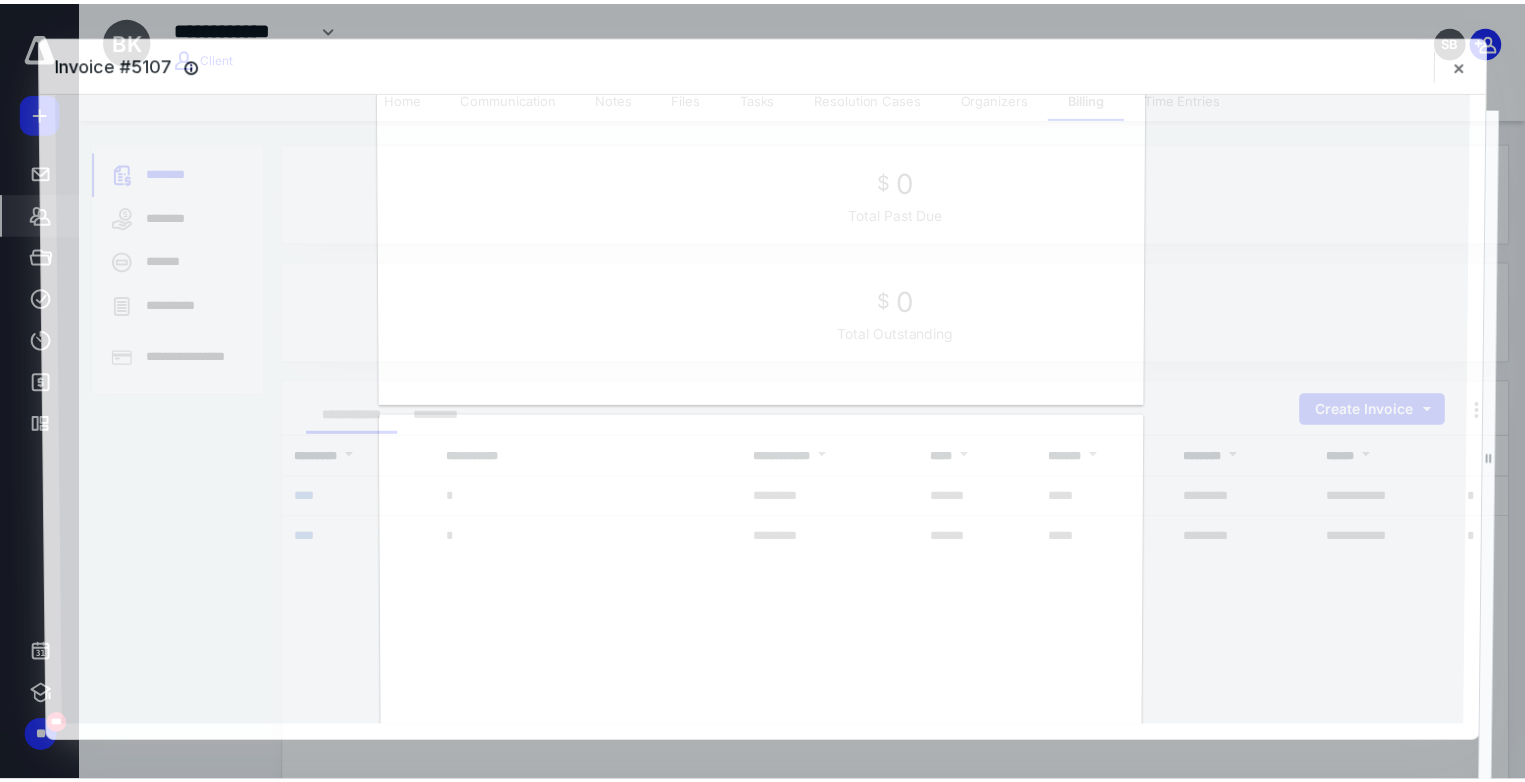 scroll, scrollTop: 396, scrollLeft: 0, axis: vertical 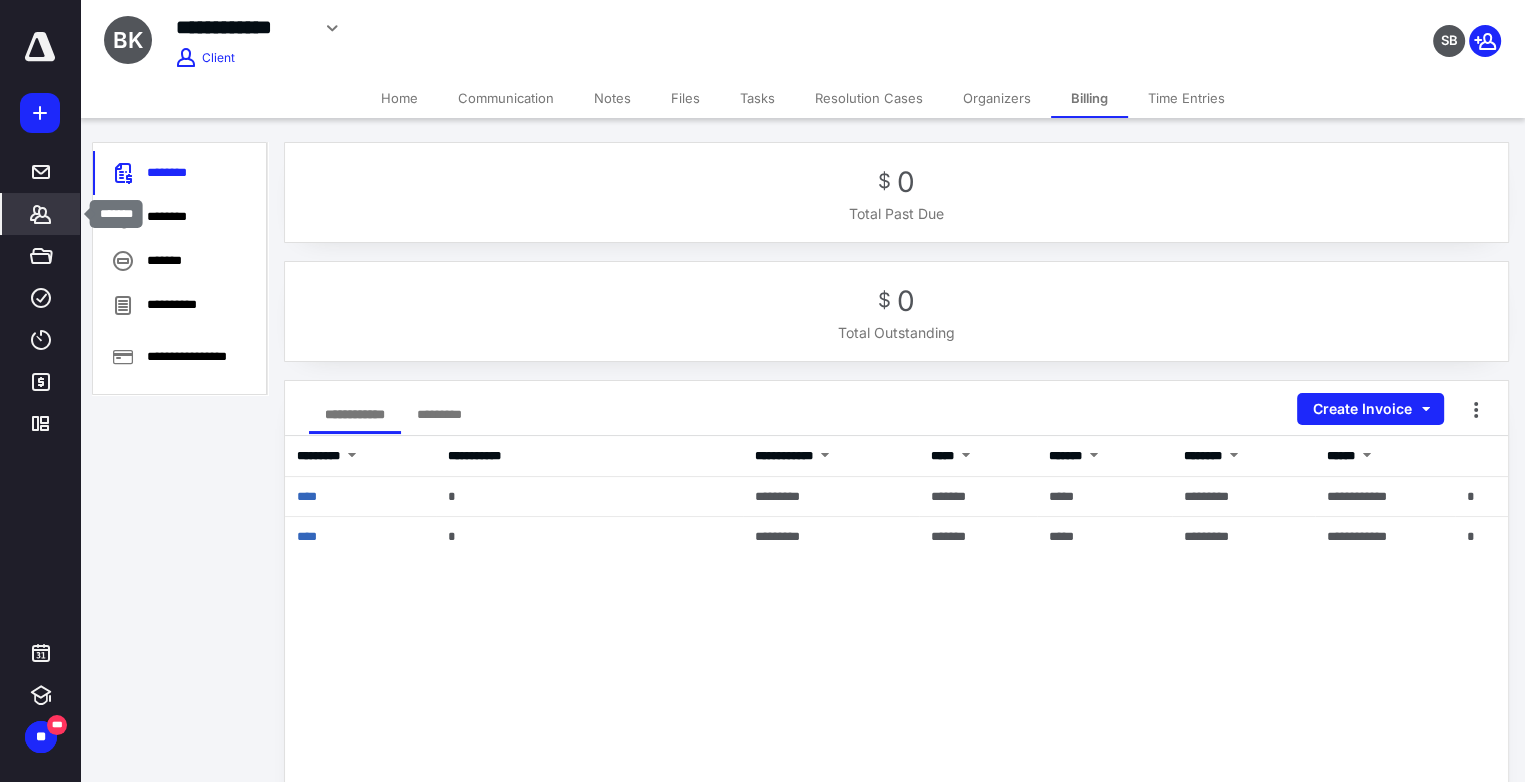 click 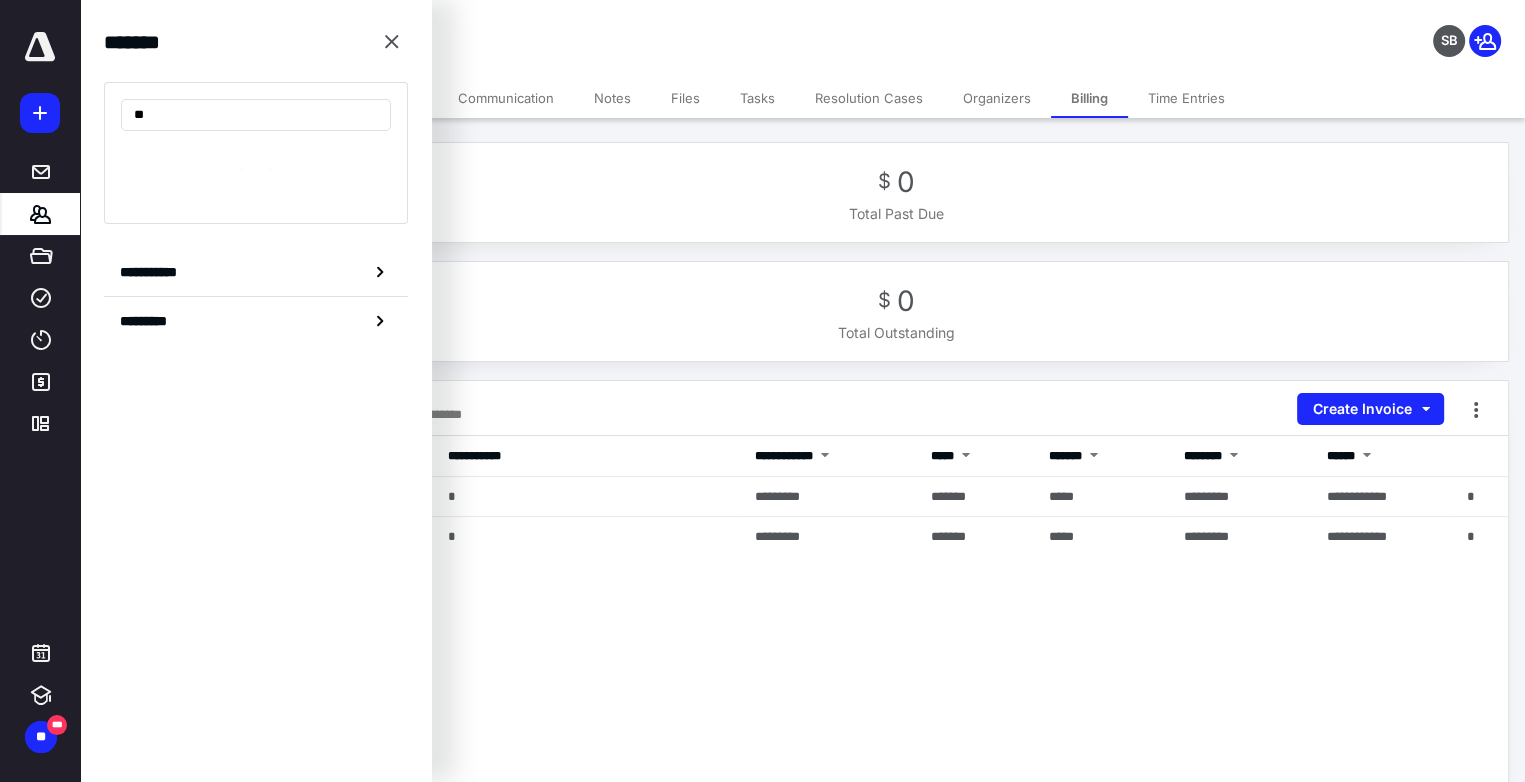 type on "*" 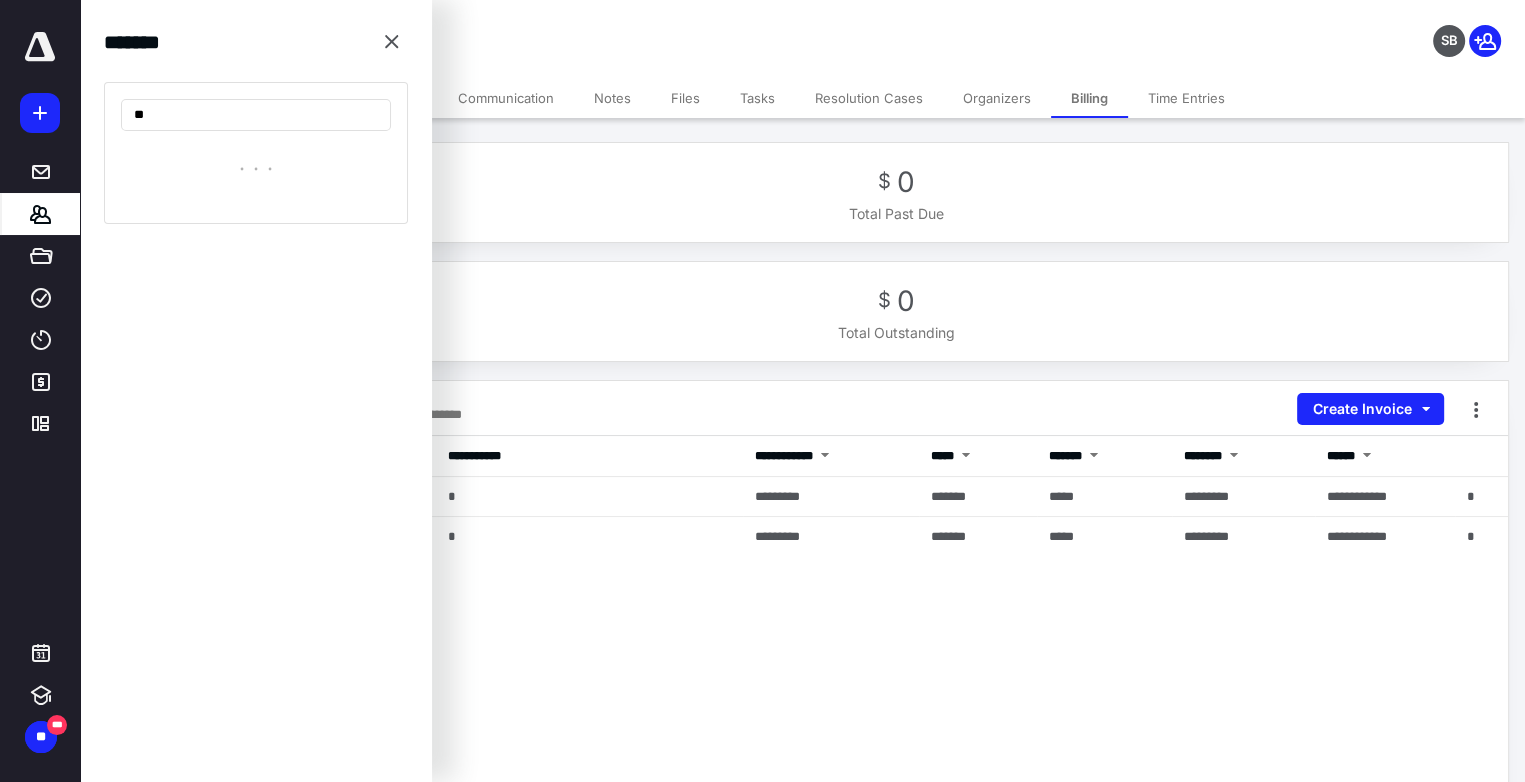 type on "*" 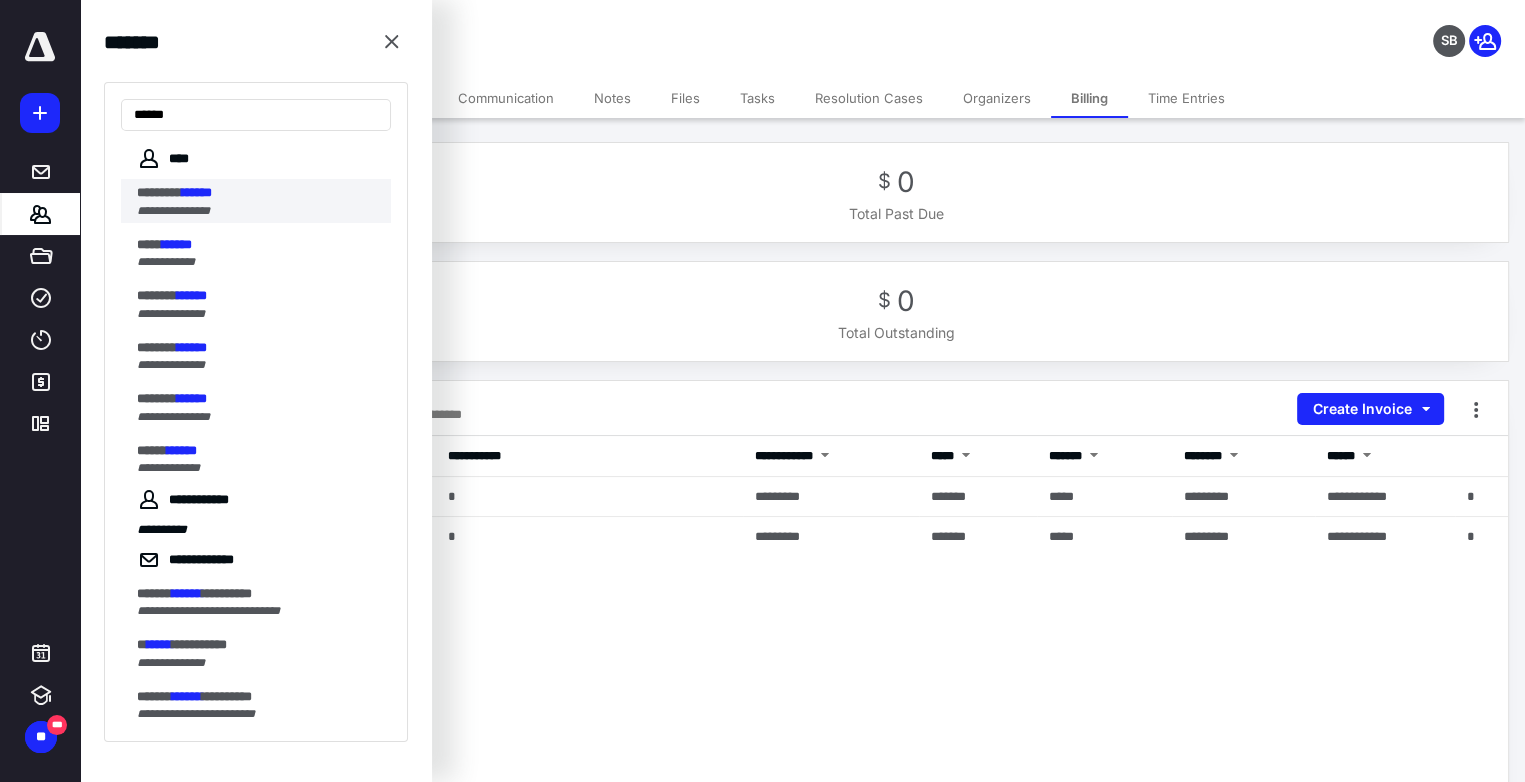 type on "******" 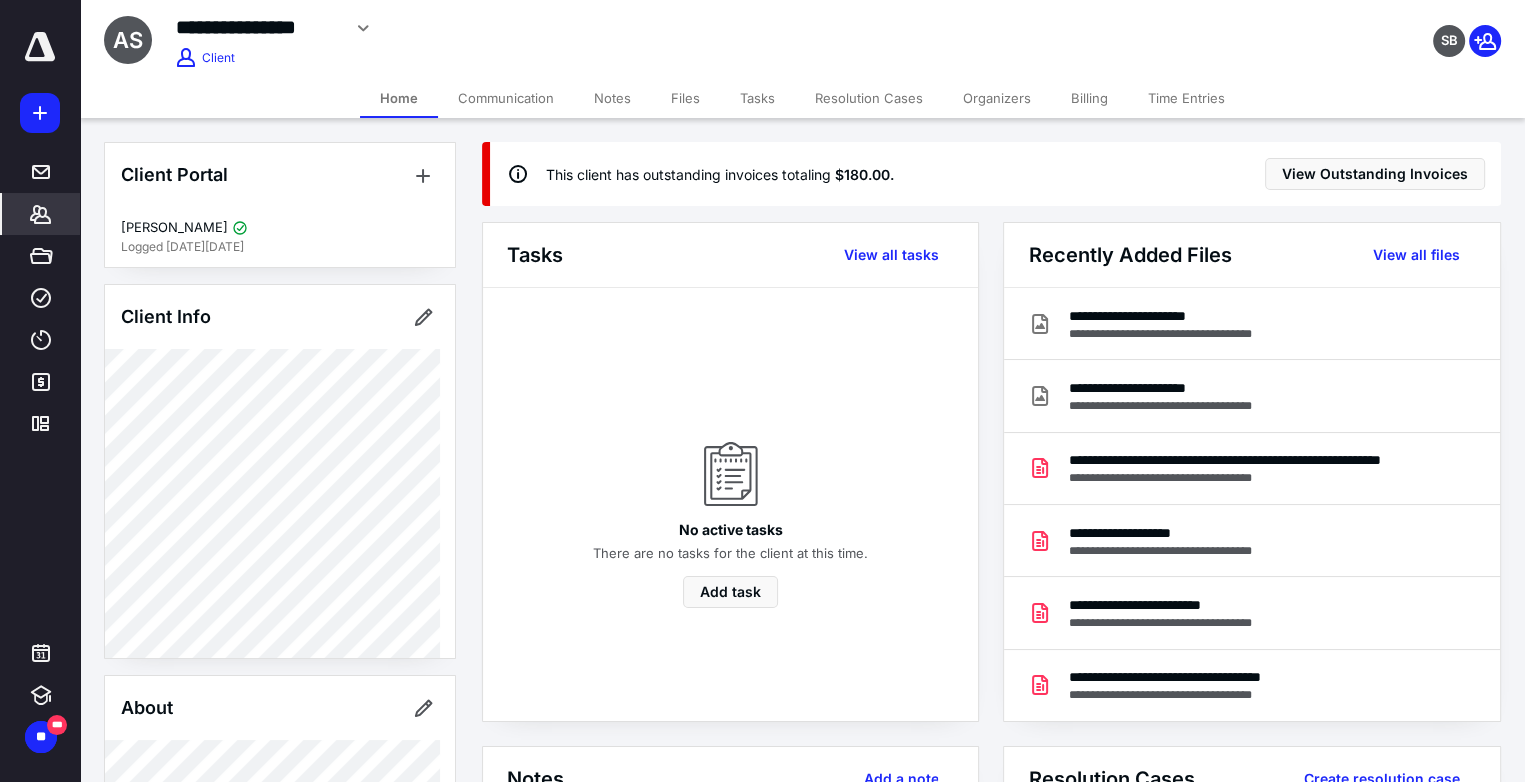 click on "Billing" at bounding box center [1089, 98] 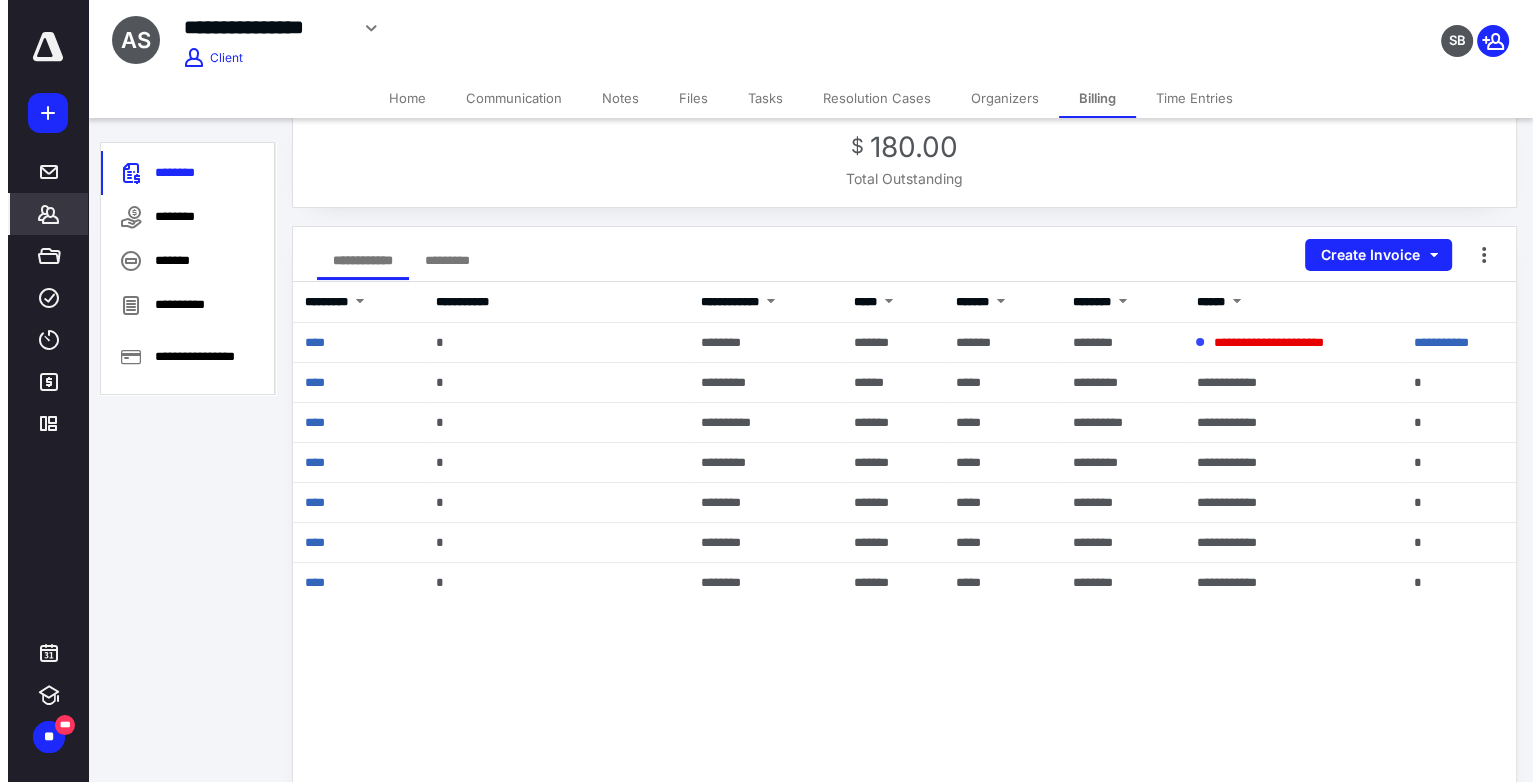scroll, scrollTop: 200, scrollLeft: 0, axis: vertical 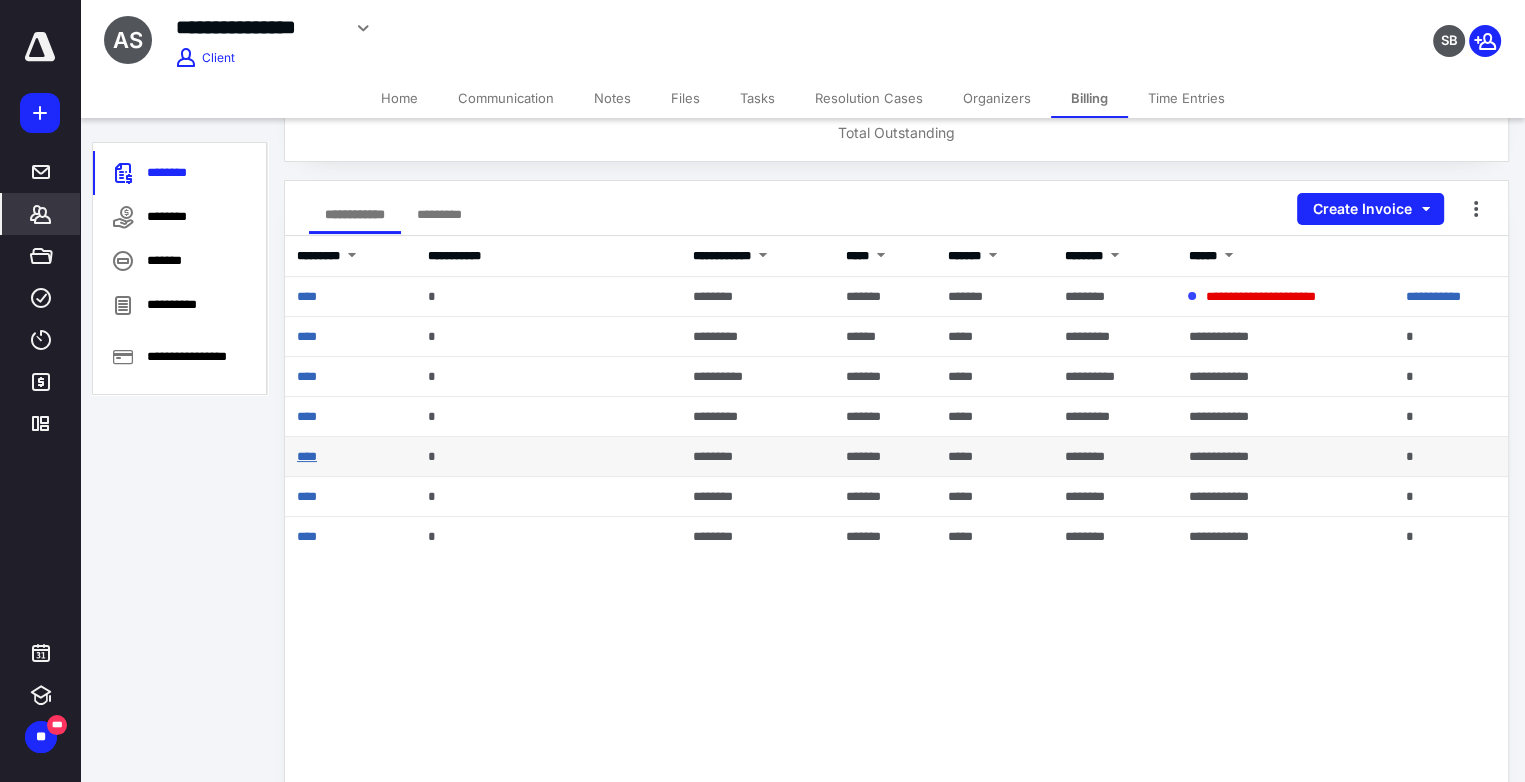 click on "****" at bounding box center [307, 456] 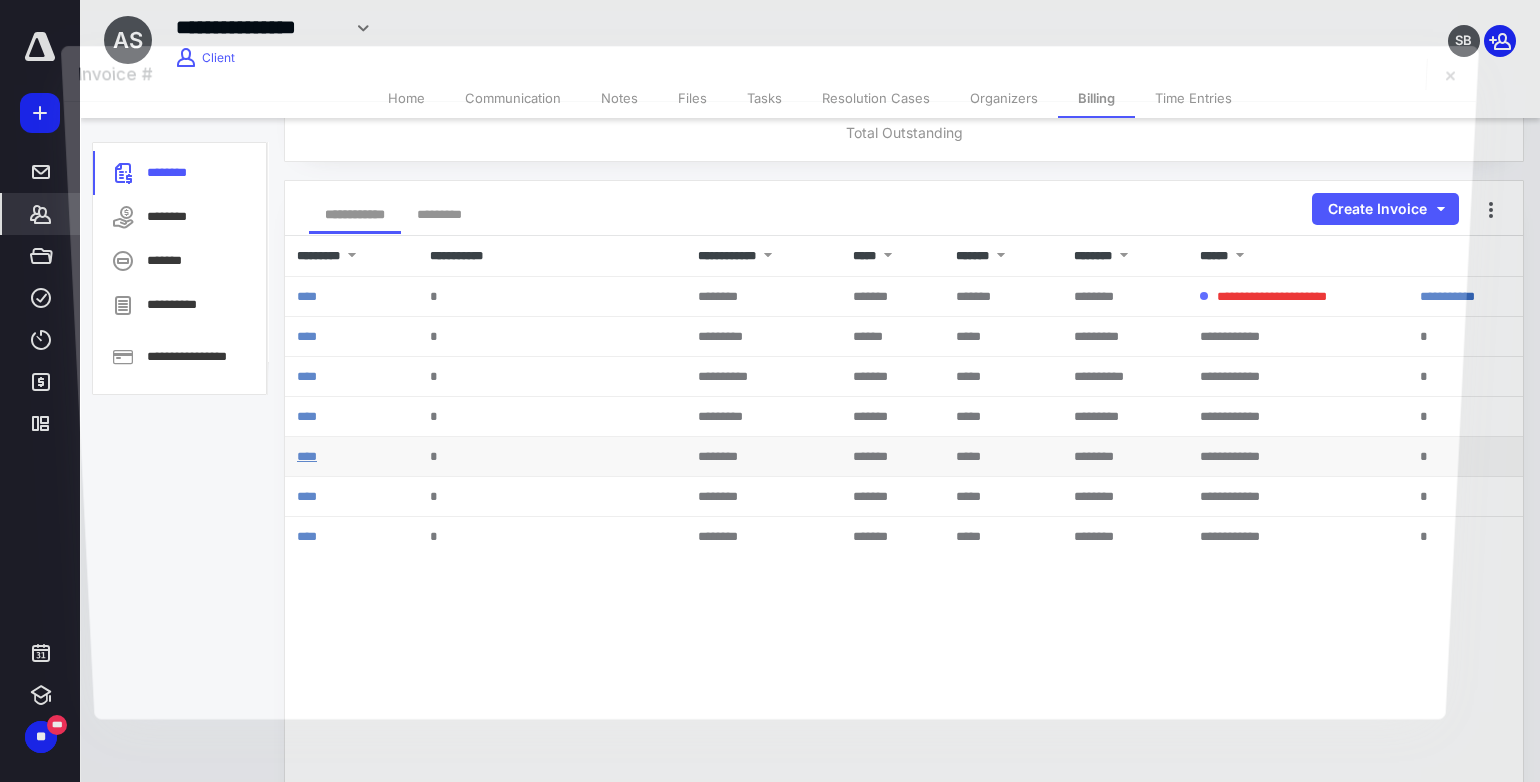 click at bounding box center (769, 410) 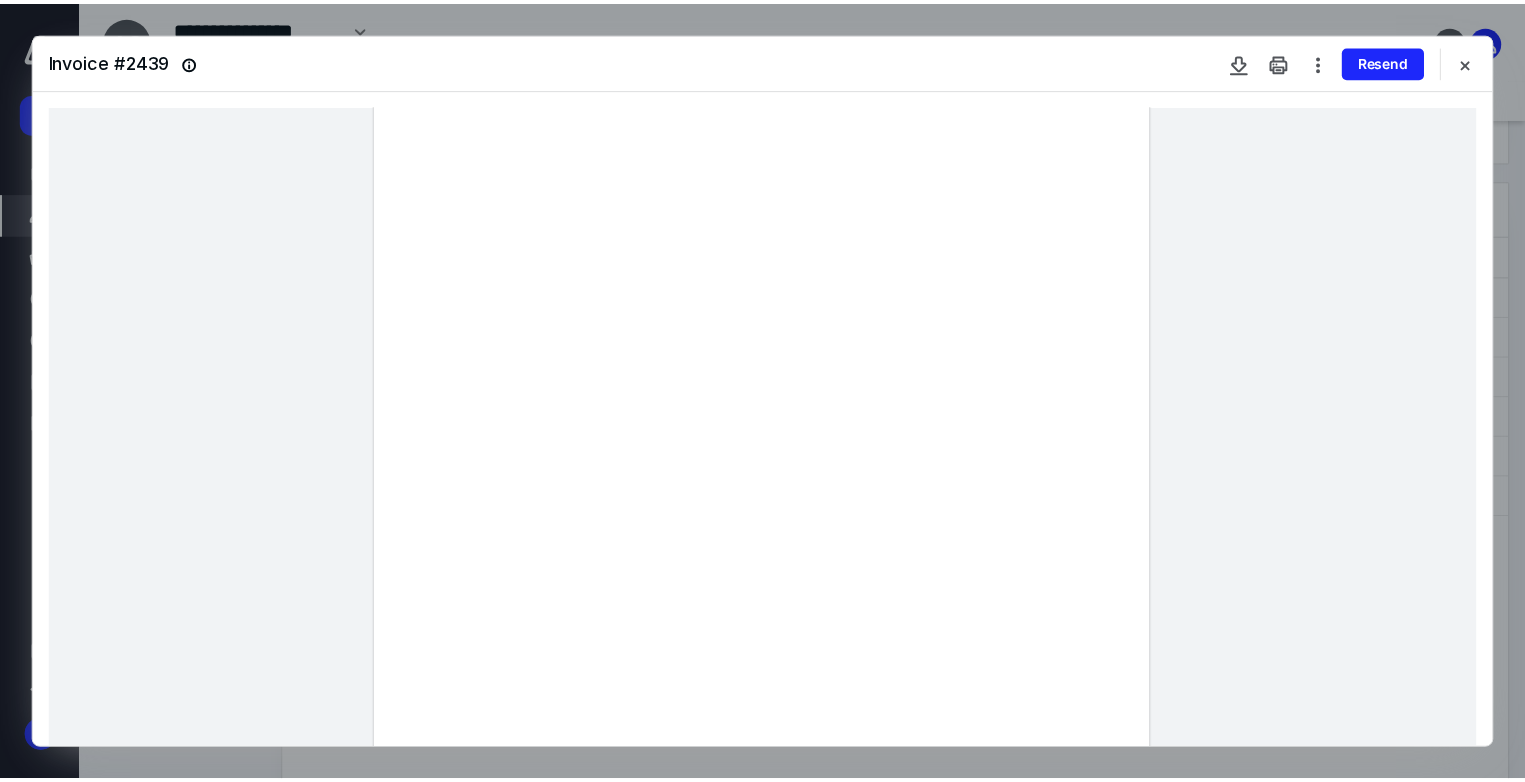 scroll, scrollTop: 100, scrollLeft: 0, axis: vertical 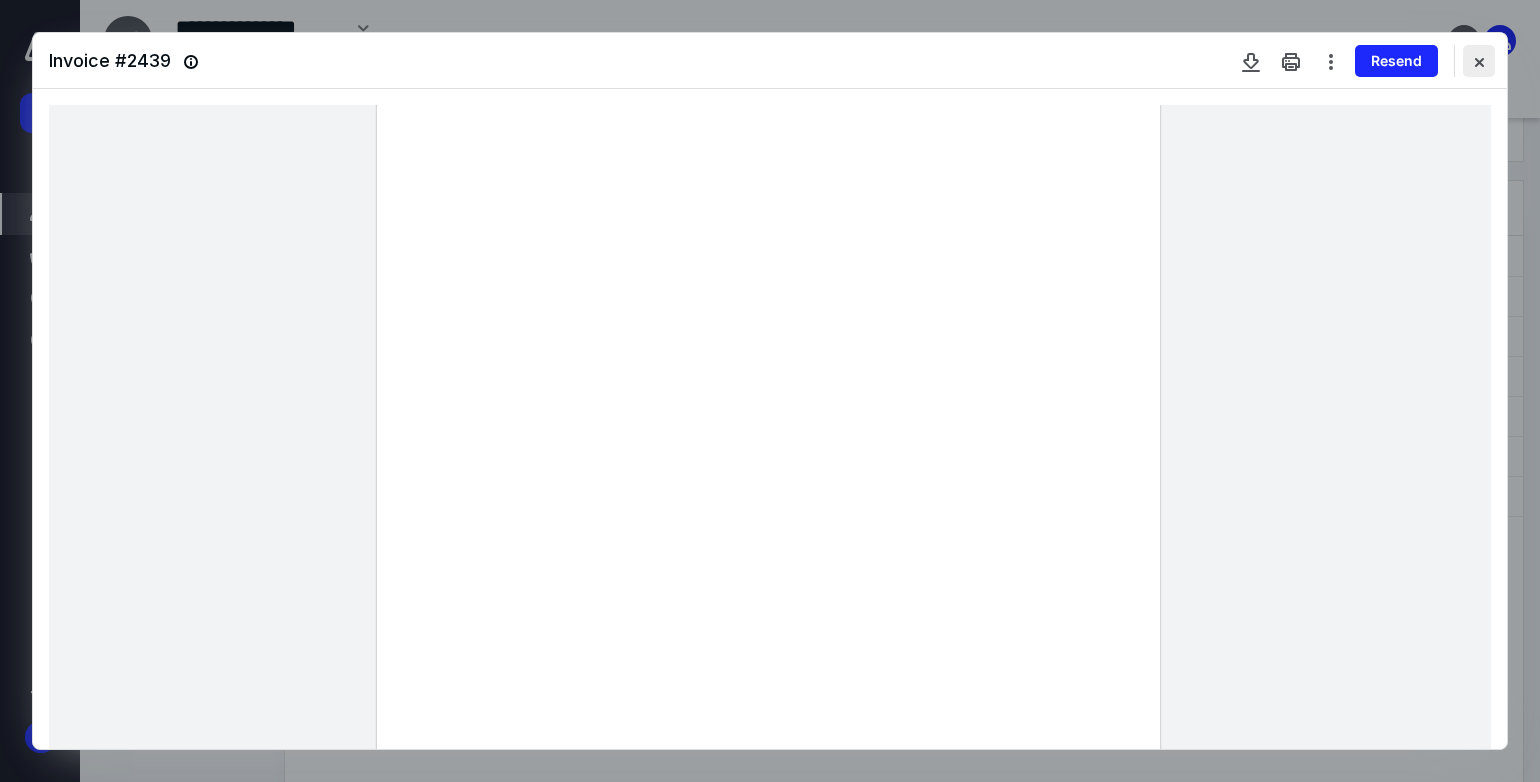 click at bounding box center (1479, 61) 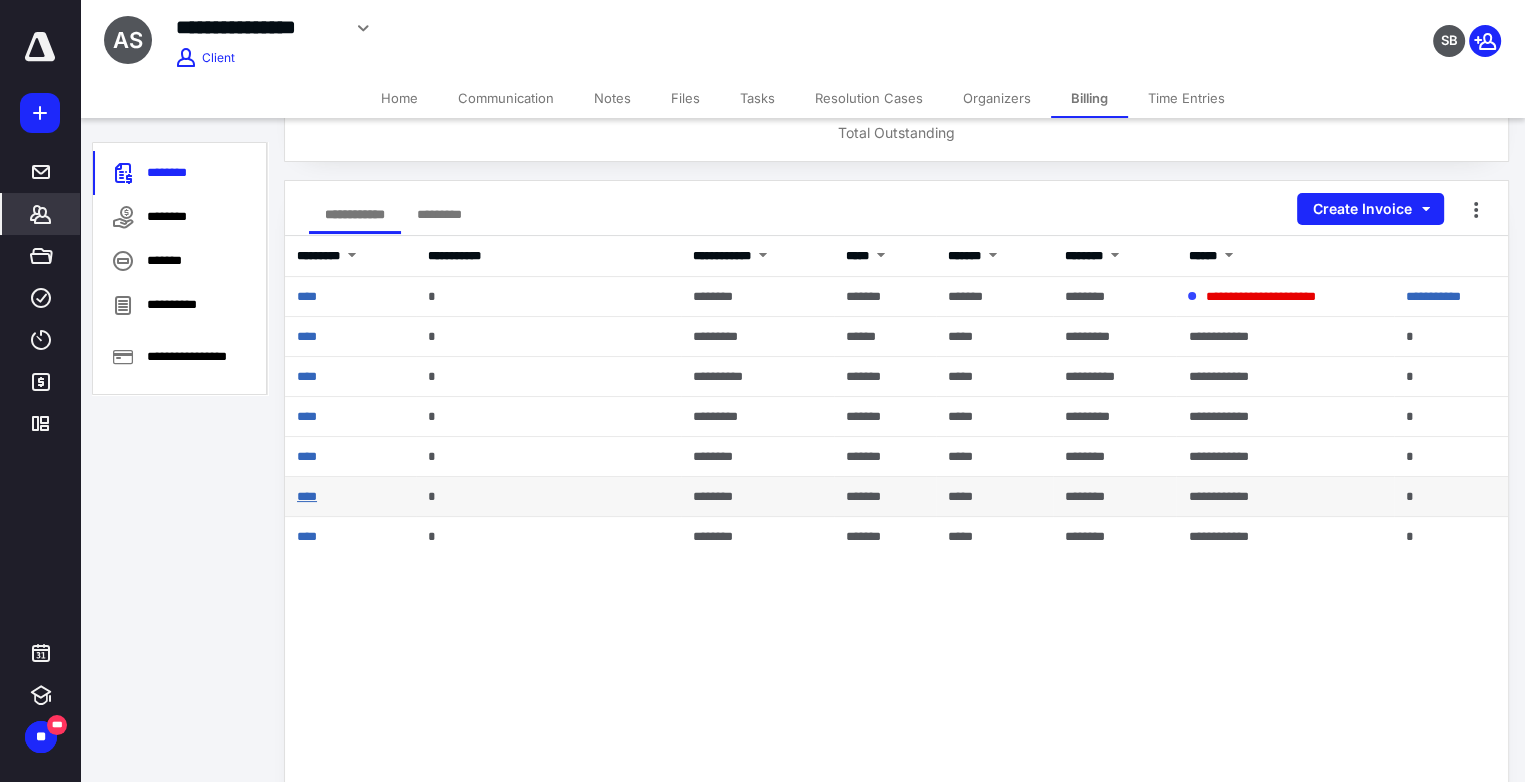click on "****" at bounding box center (307, 496) 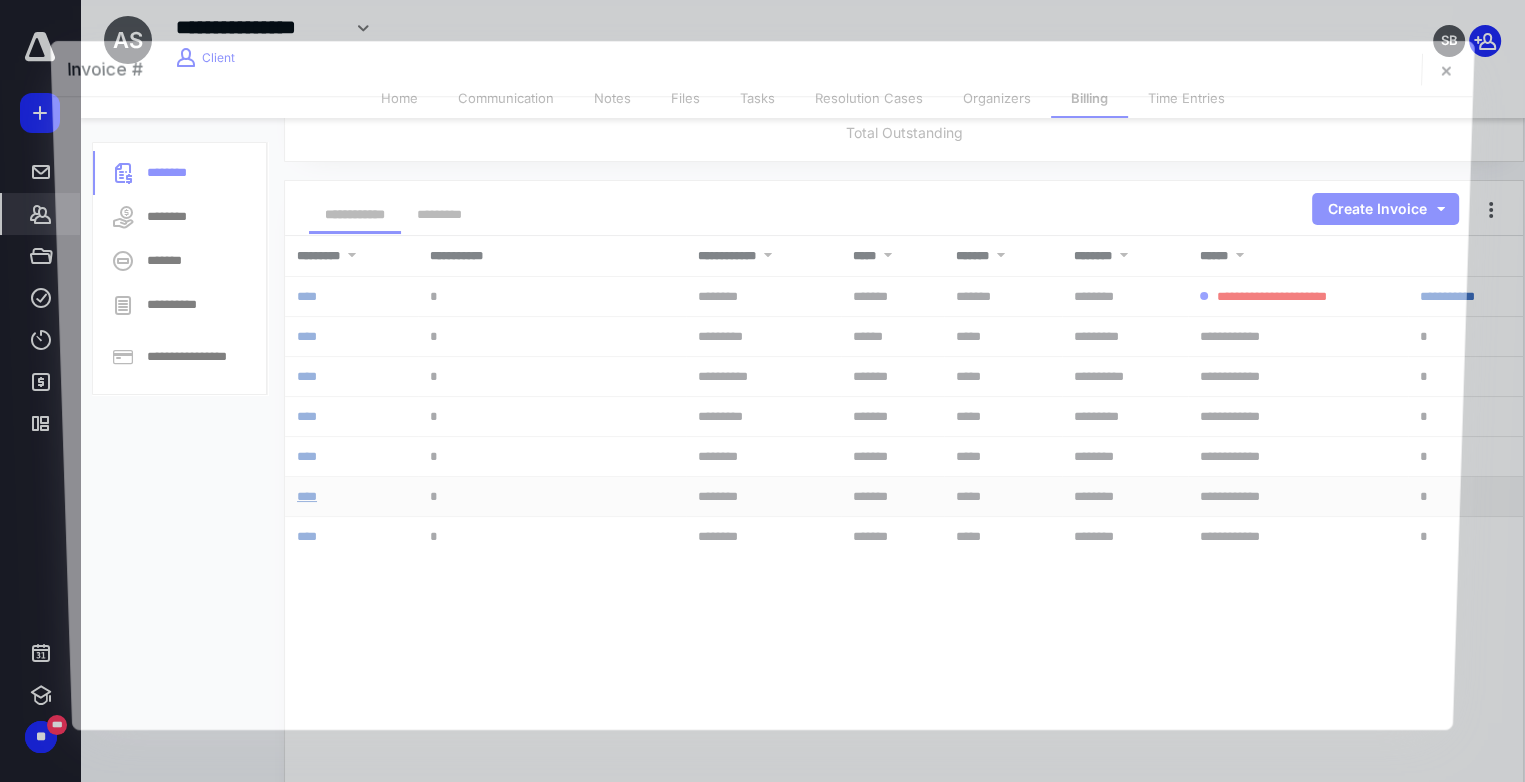 click at bounding box center (762, 413) 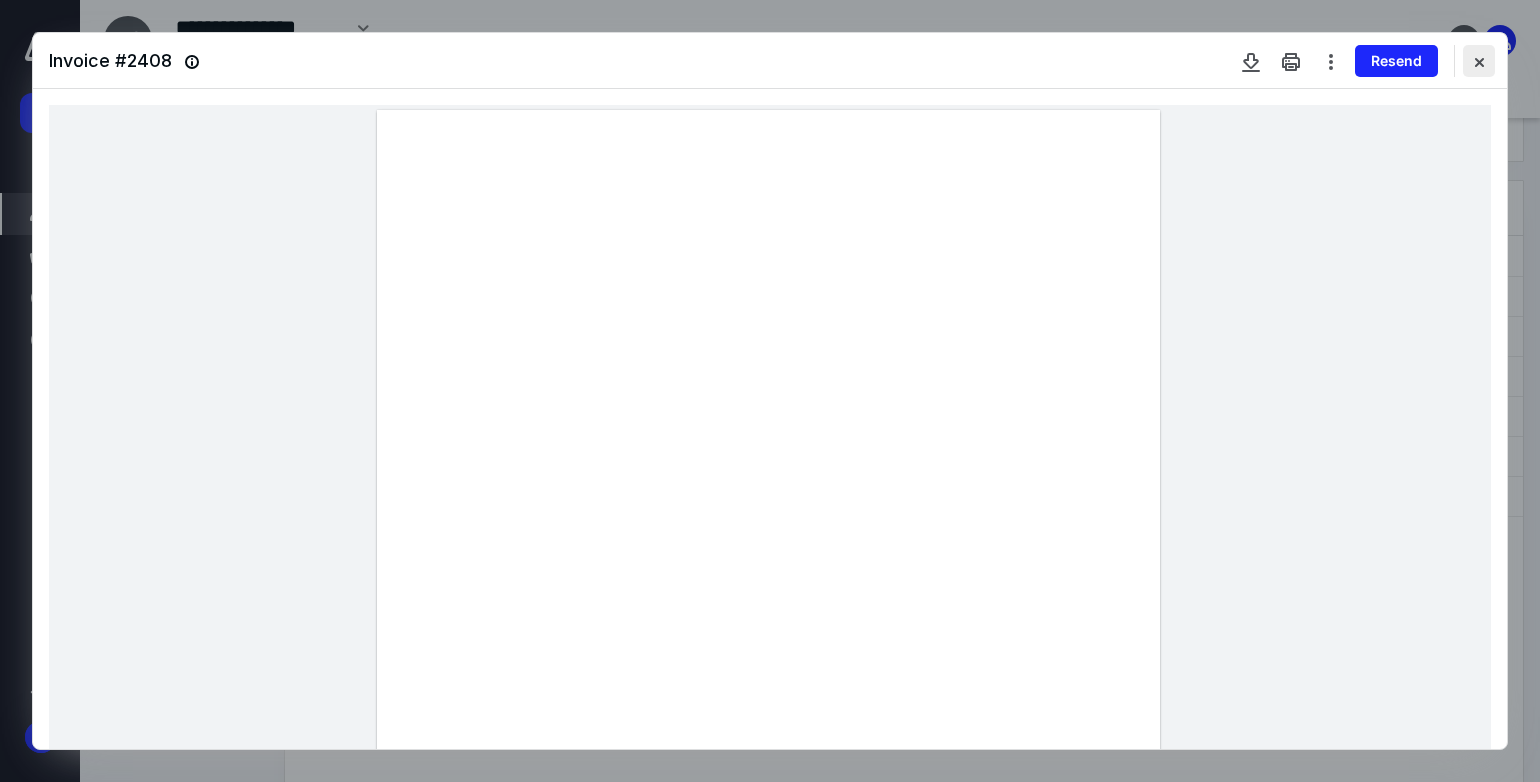 click at bounding box center [1479, 61] 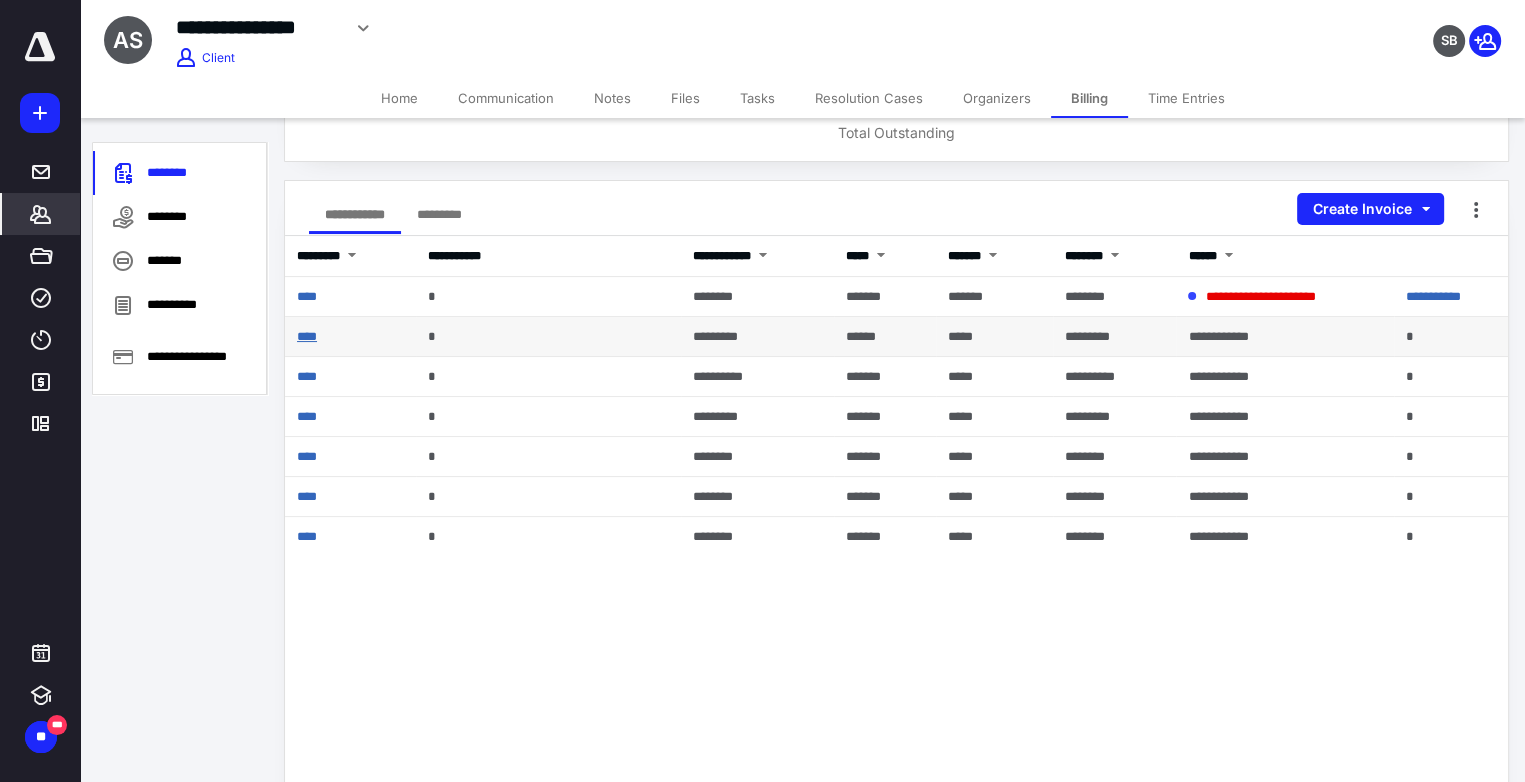 click on "****" at bounding box center [307, 336] 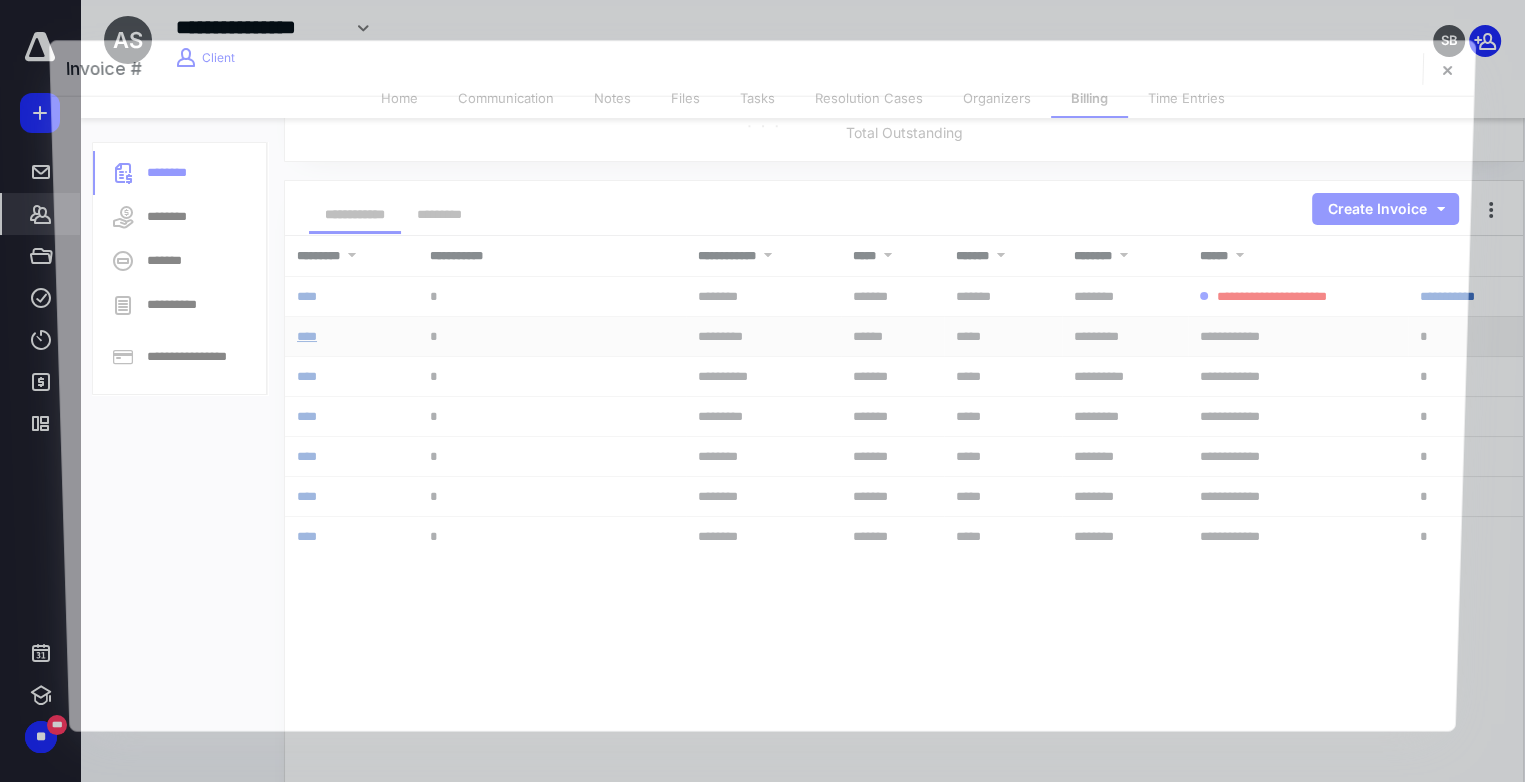 click at bounding box center [762, 414] 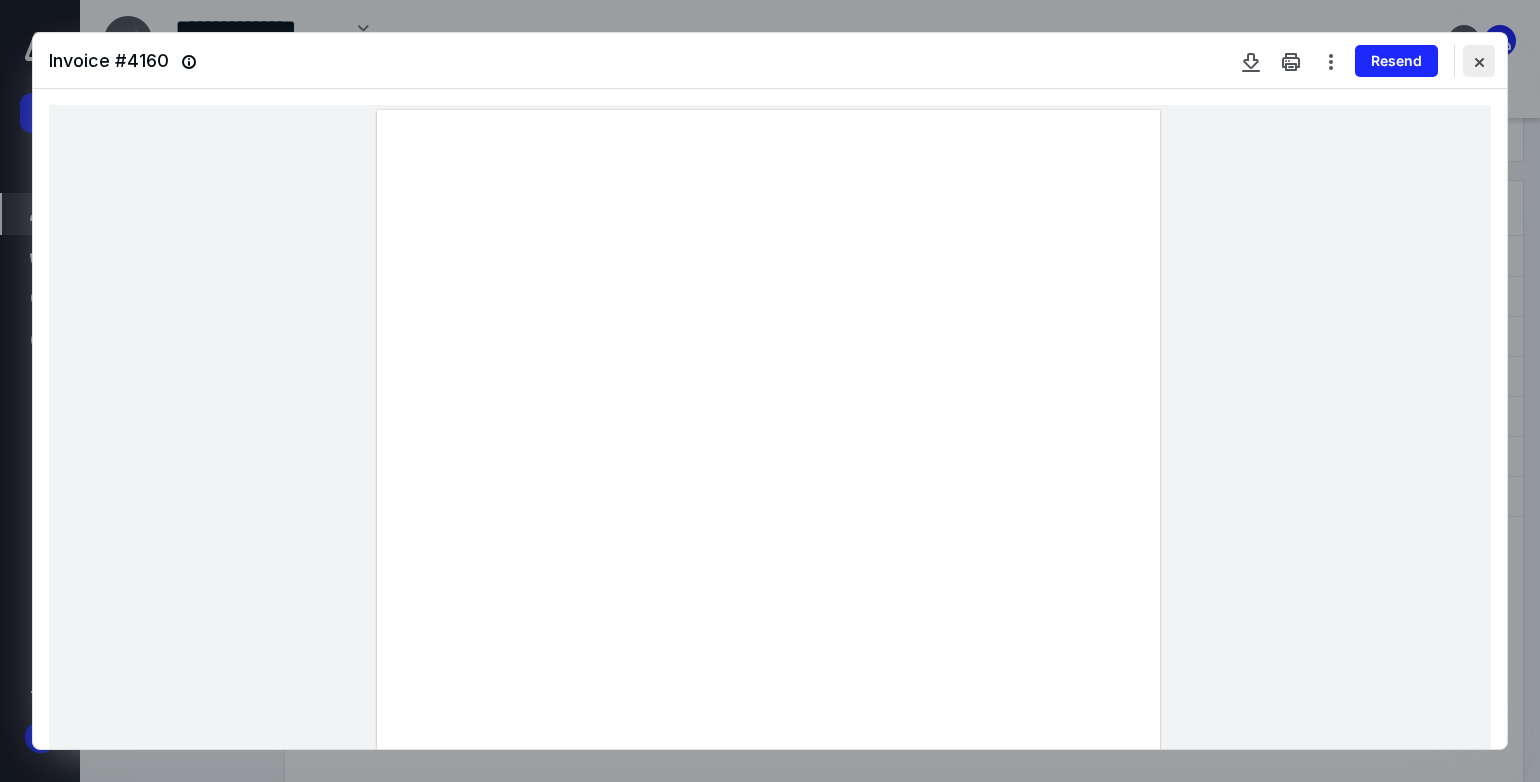 click at bounding box center [1479, 61] 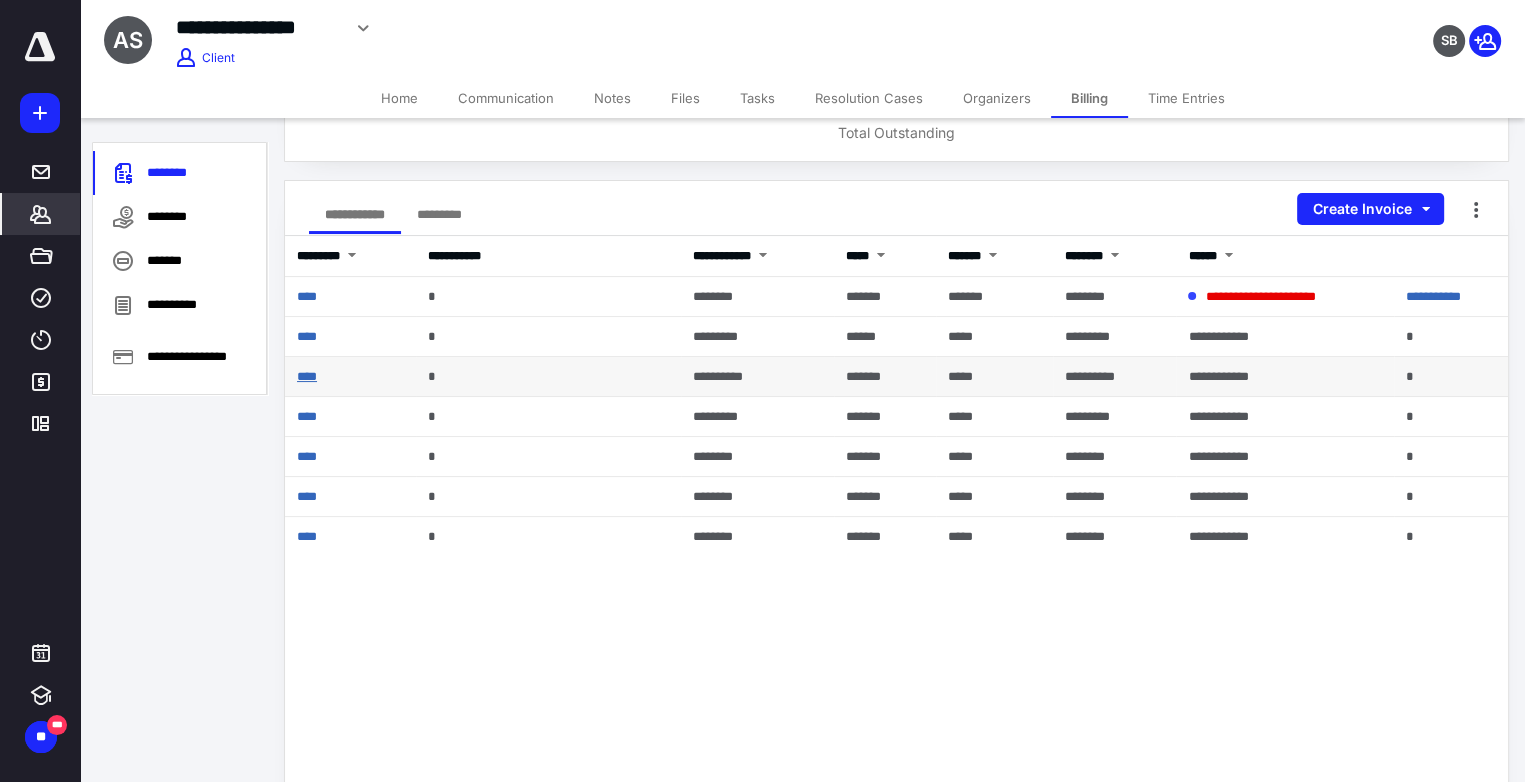 click on "****" at bounding box center [307, 376] 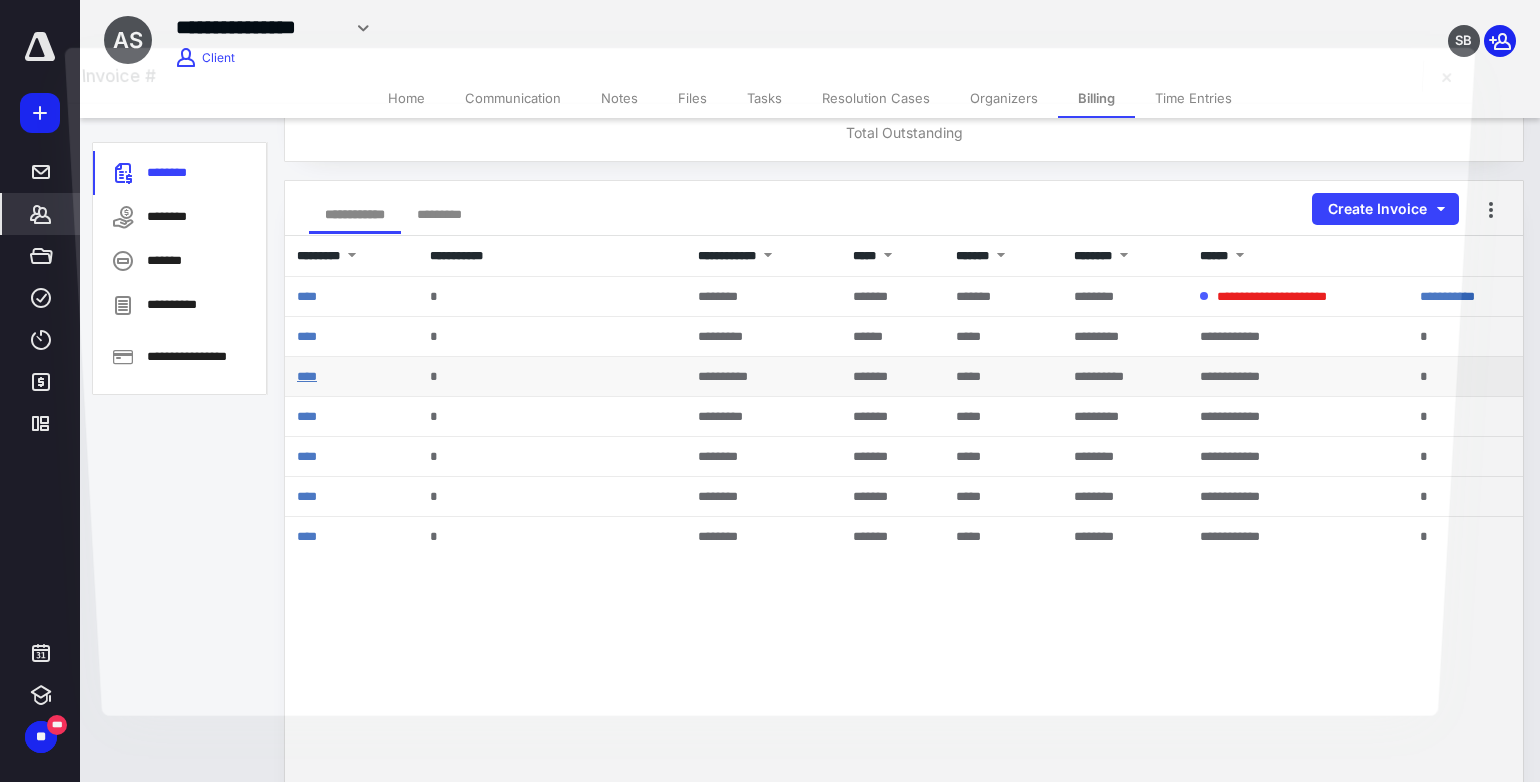 click at bounding box center (769, 409) 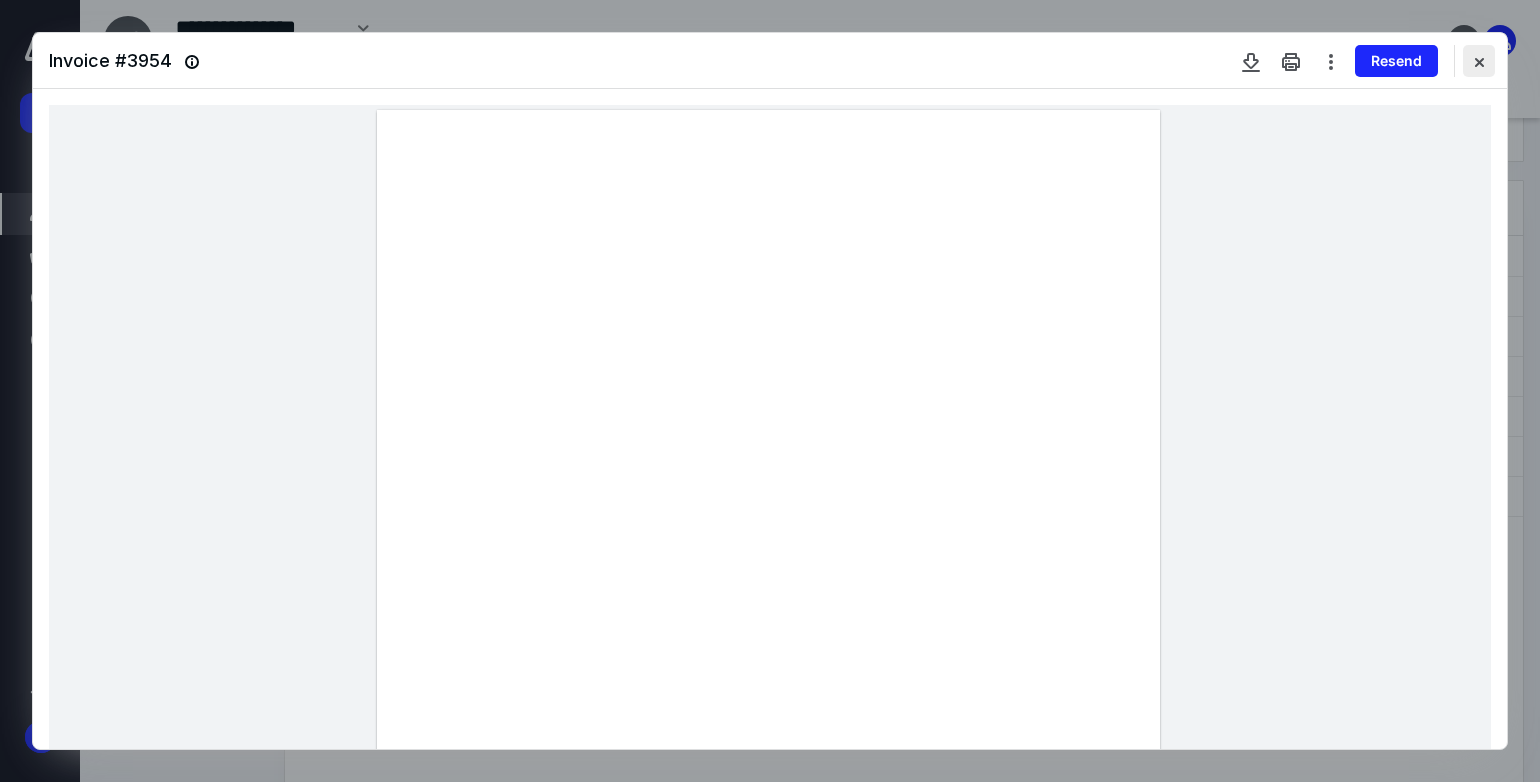 click at bounding box center [1479, 61] 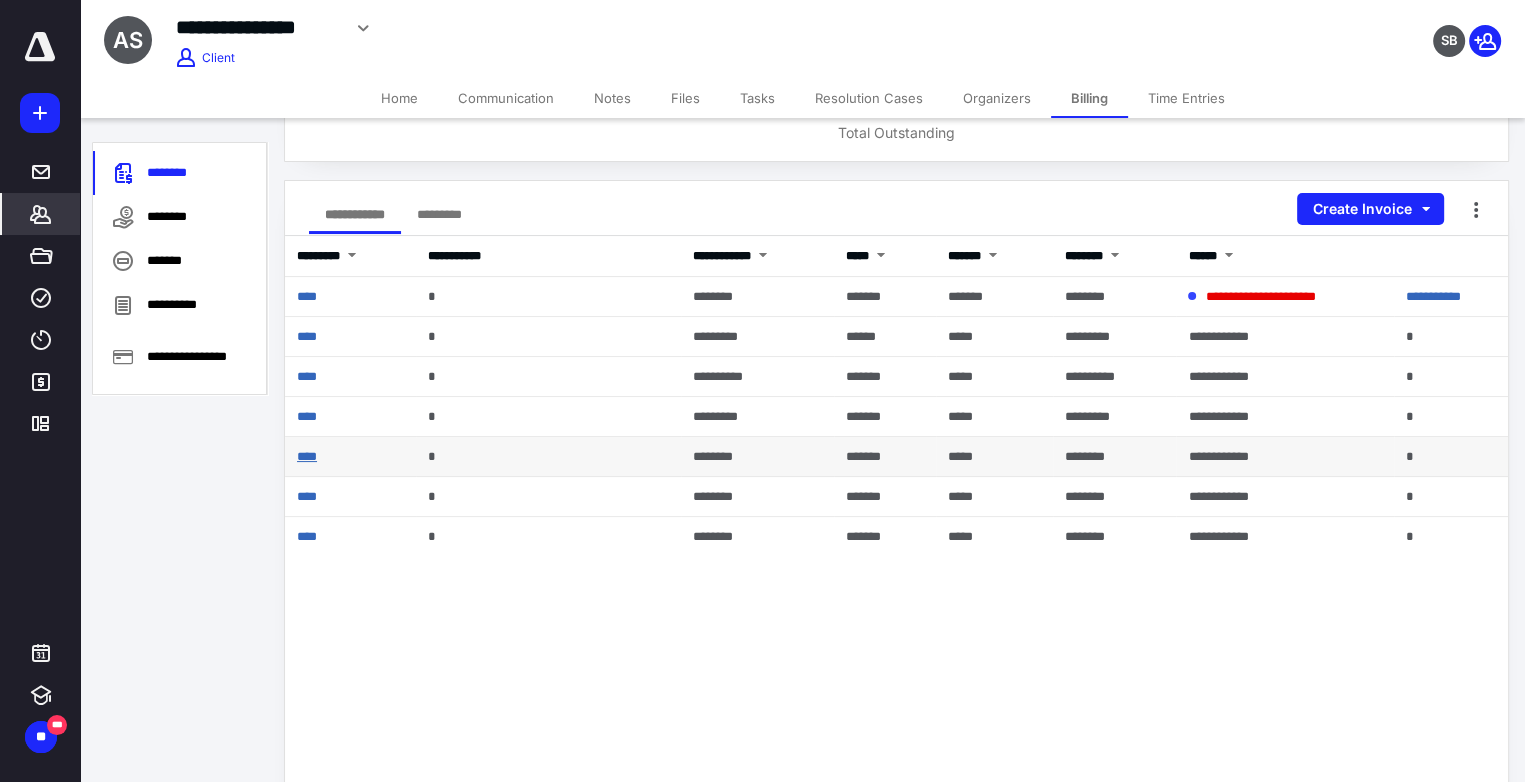 click on "****" at bounding box center [307, 456] 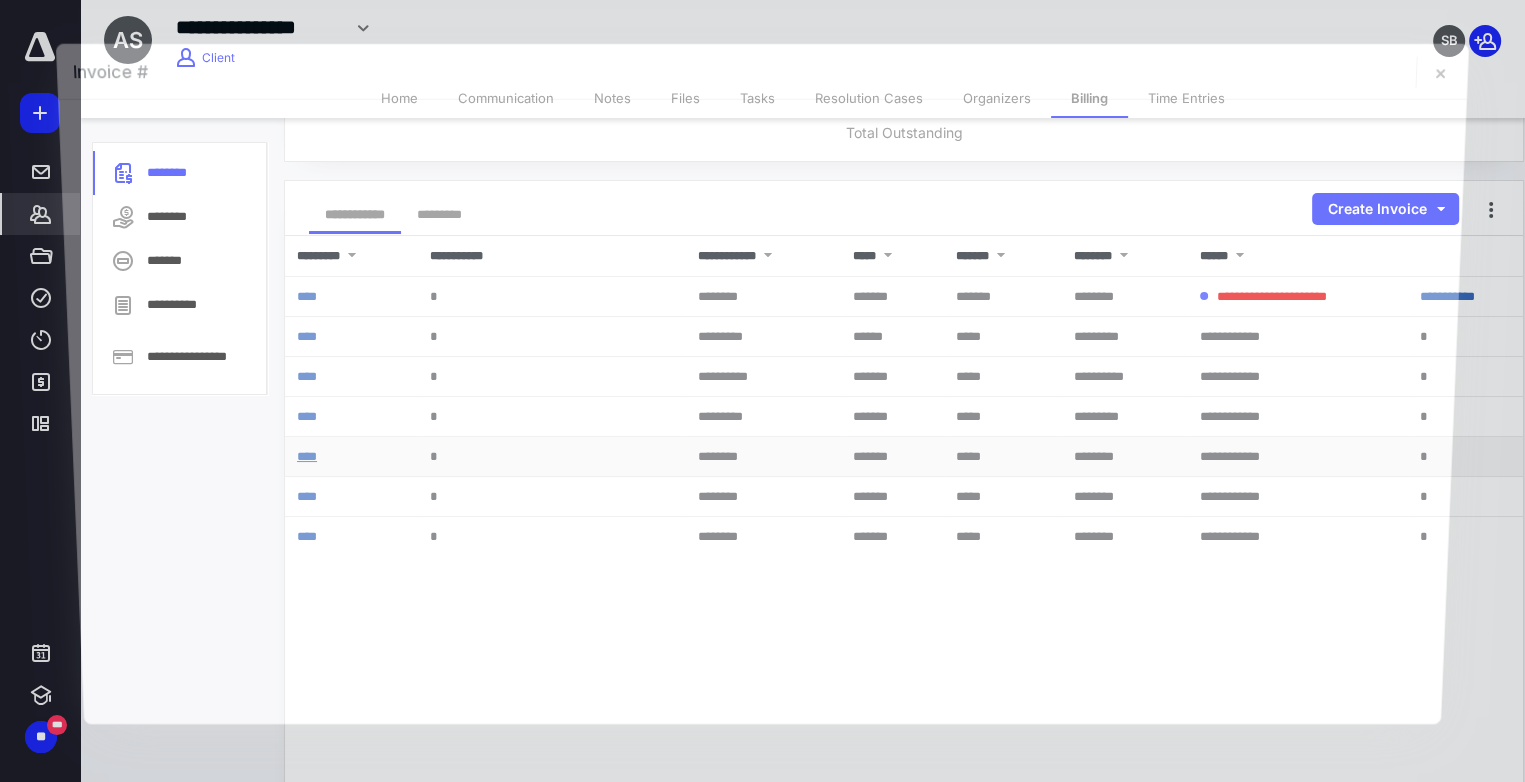 click at bounding box center (762, 412) 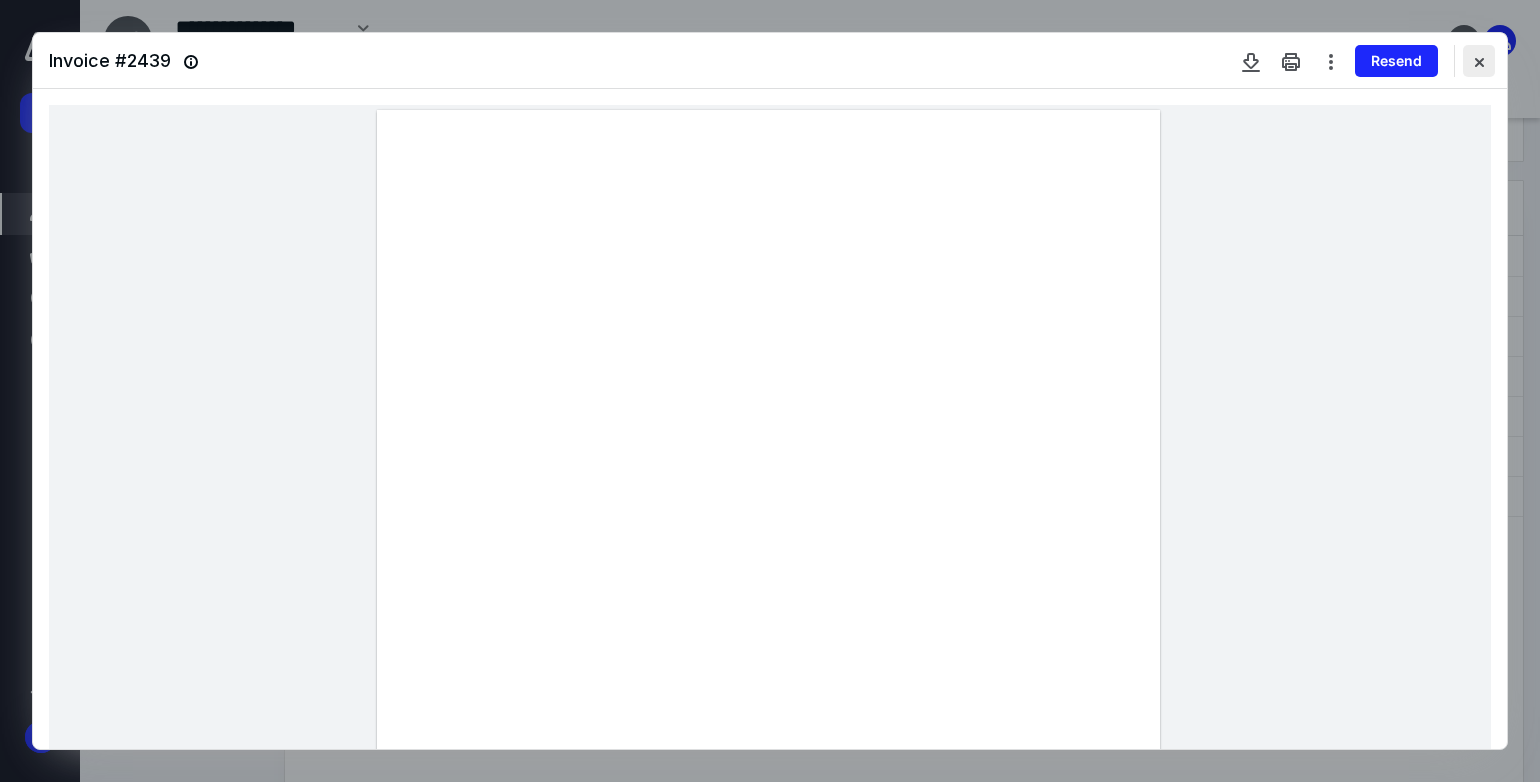 click at bounding box center (1479, 61) 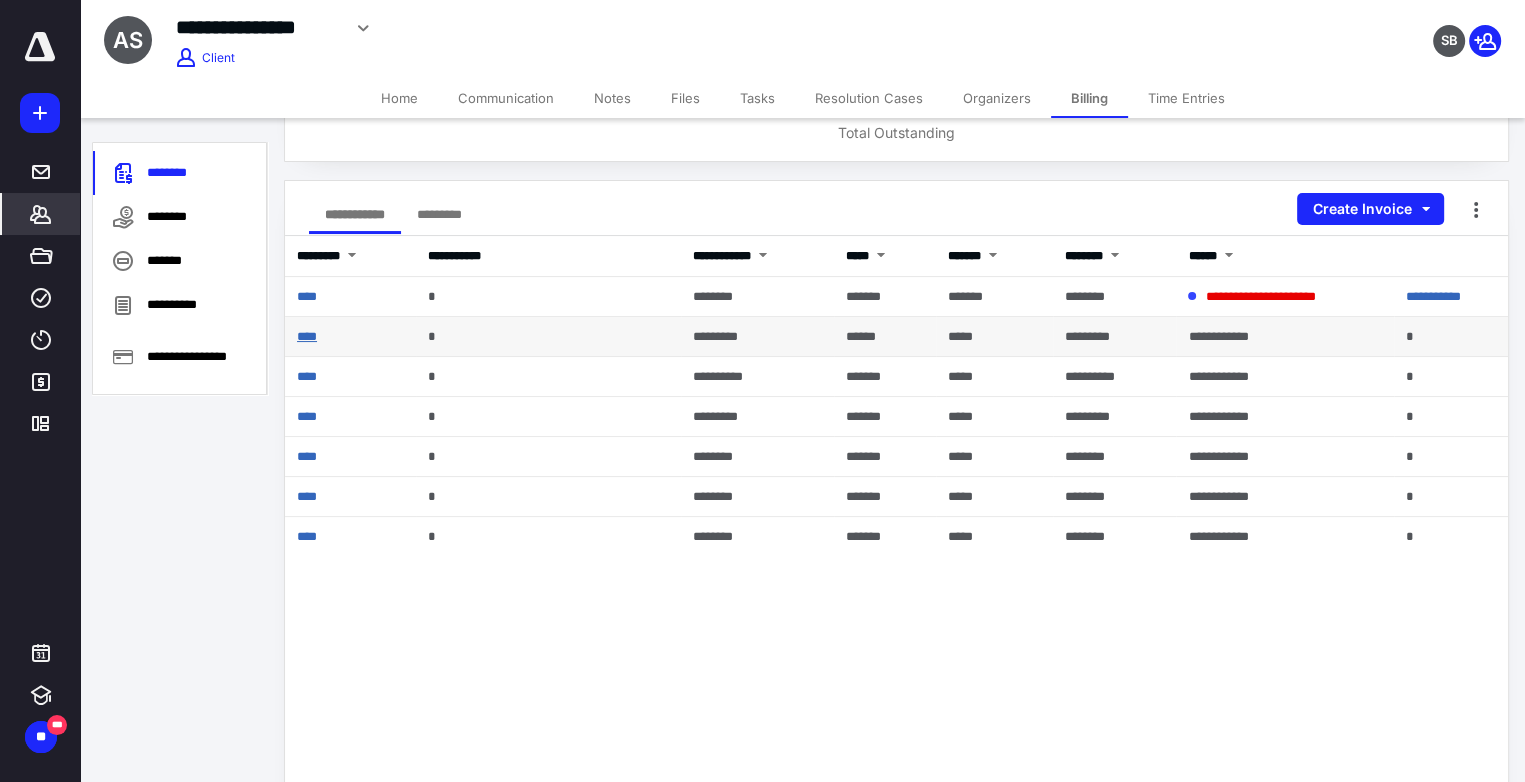 click on "****" at bounding box center [307, 336] 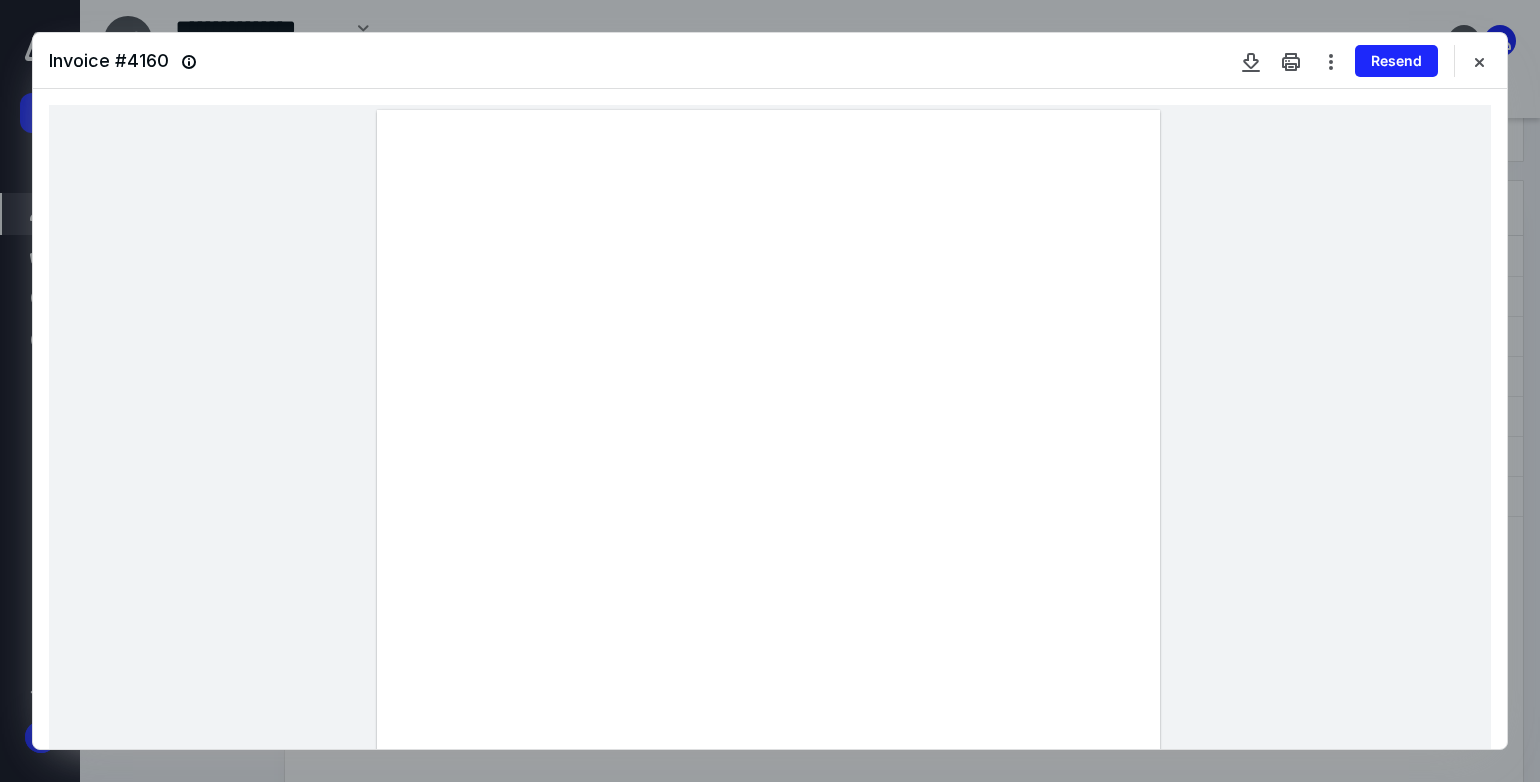 drag, startPoint x: 1481, startPoint y: 57, endPoint x: 1452, endPoint y: 104, distance: 55.226807 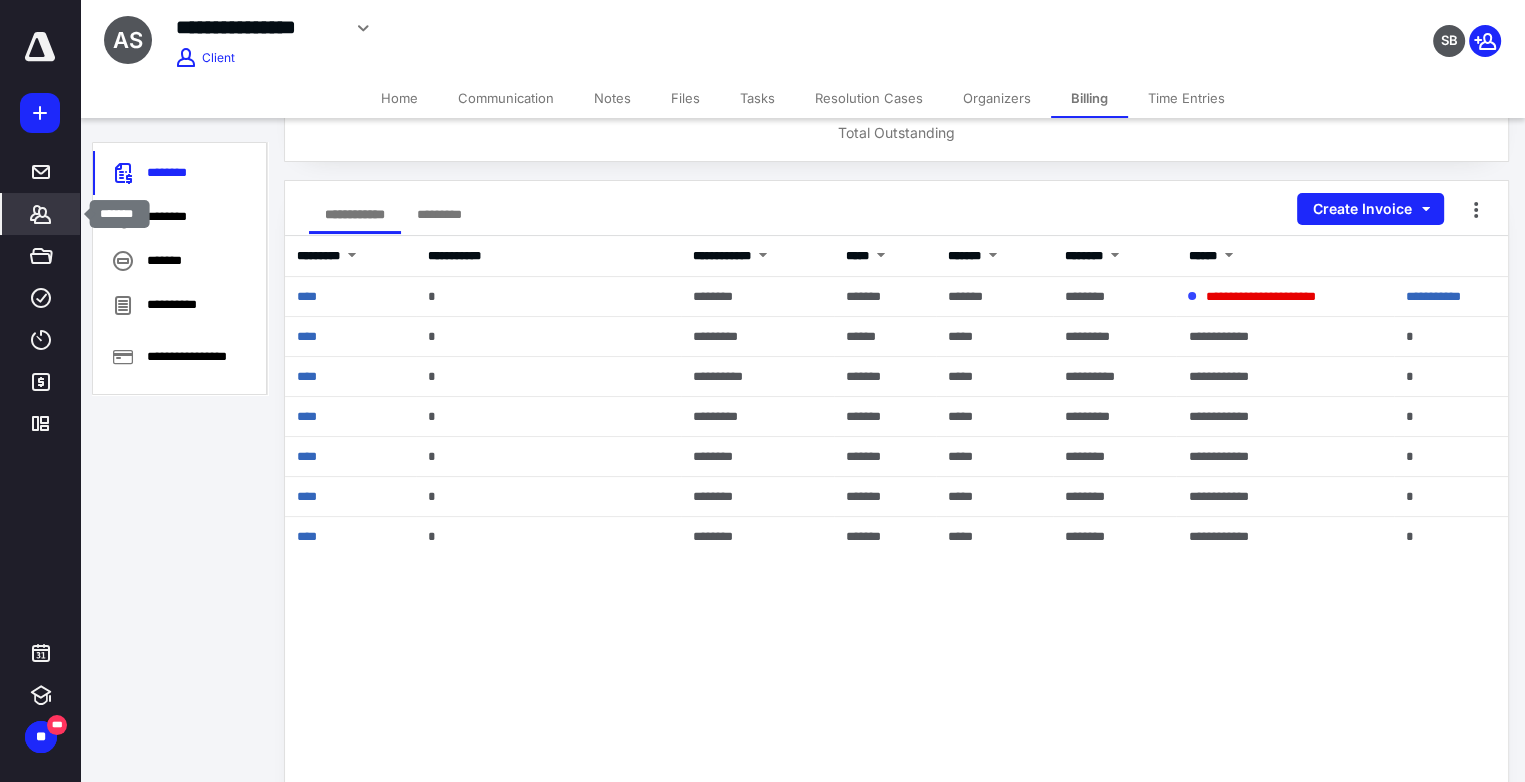 click 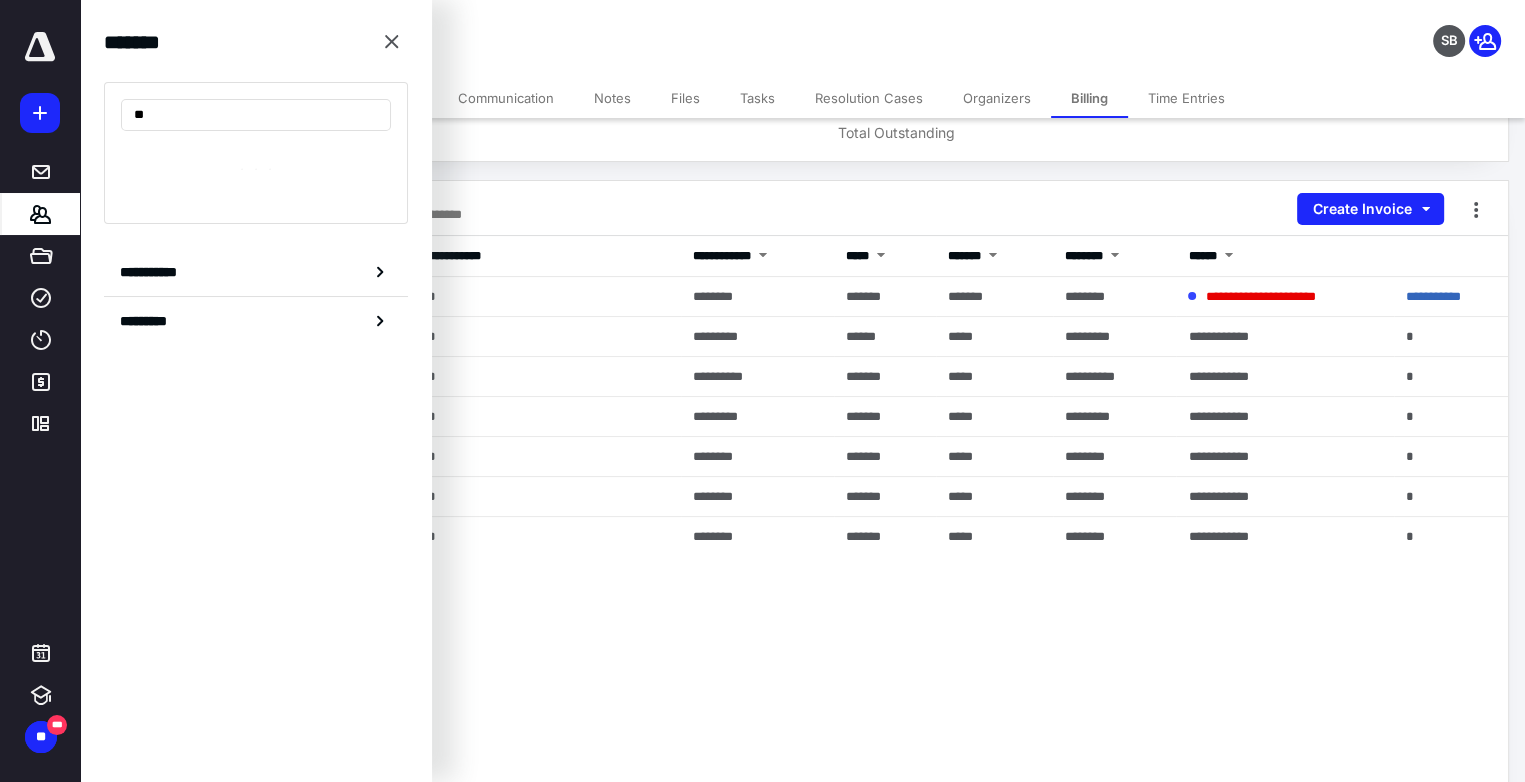 type on "*" 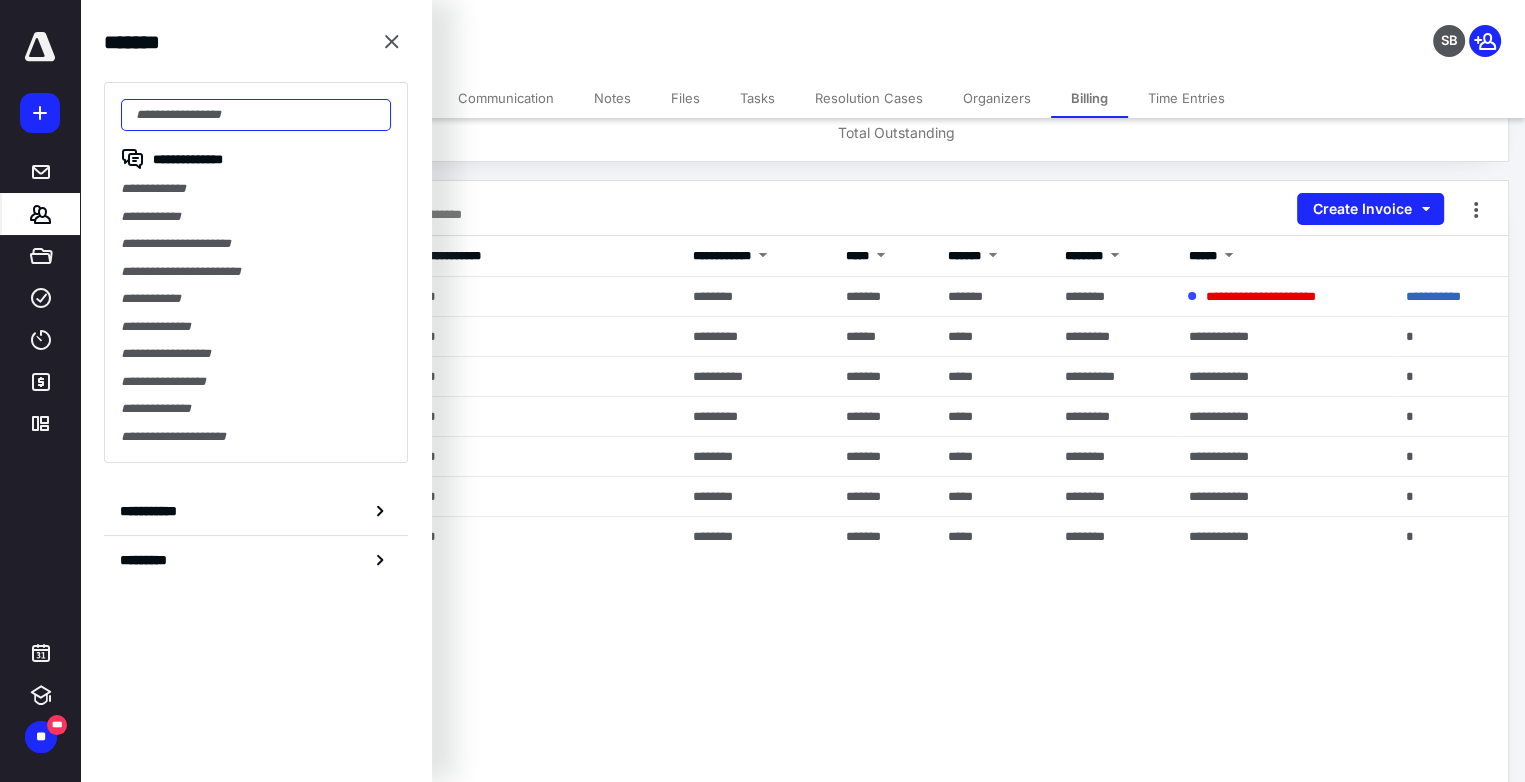 click at bounding box center (256, 115) 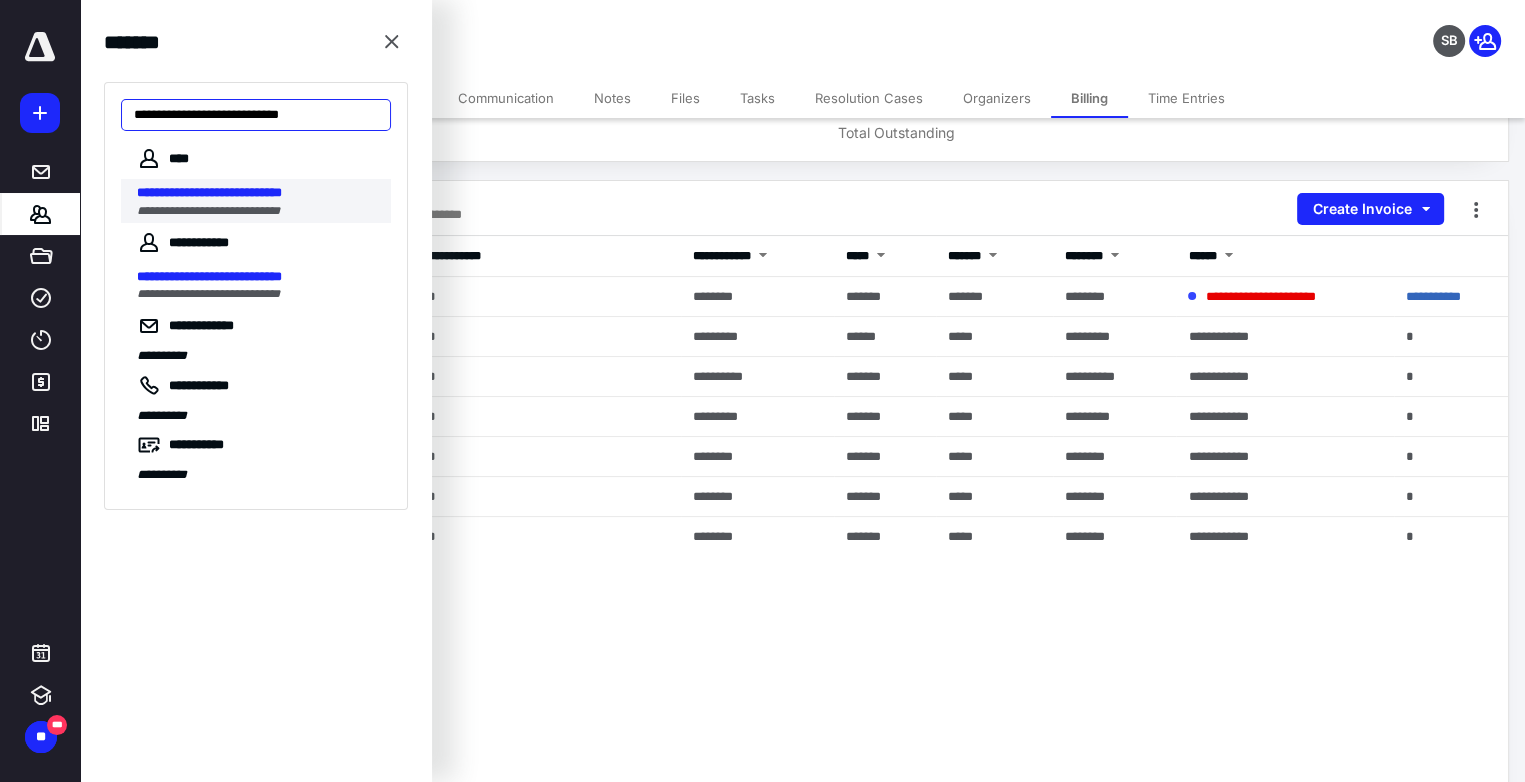 type on "**********" 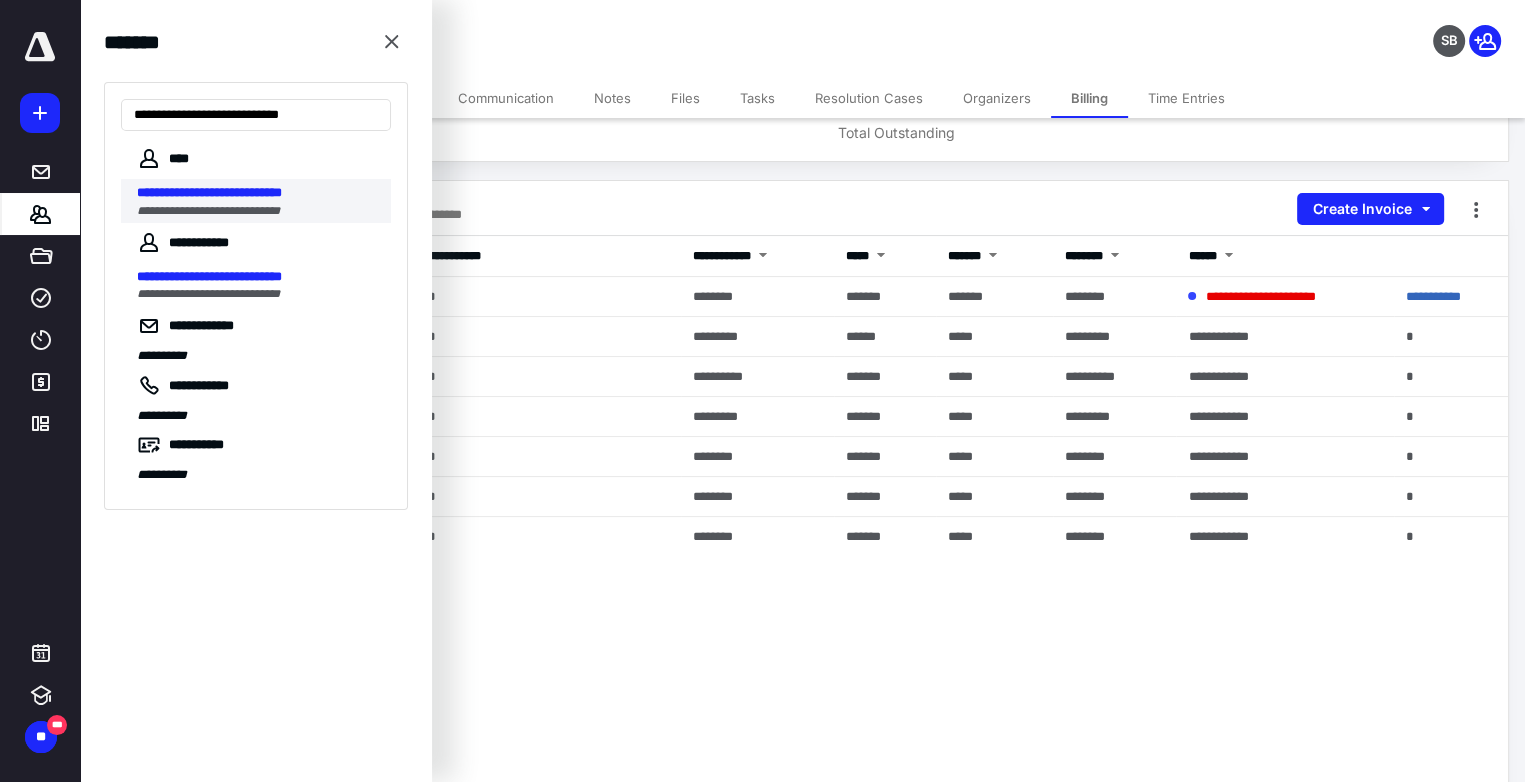 click on "**********" at bounding box center [209, 192] 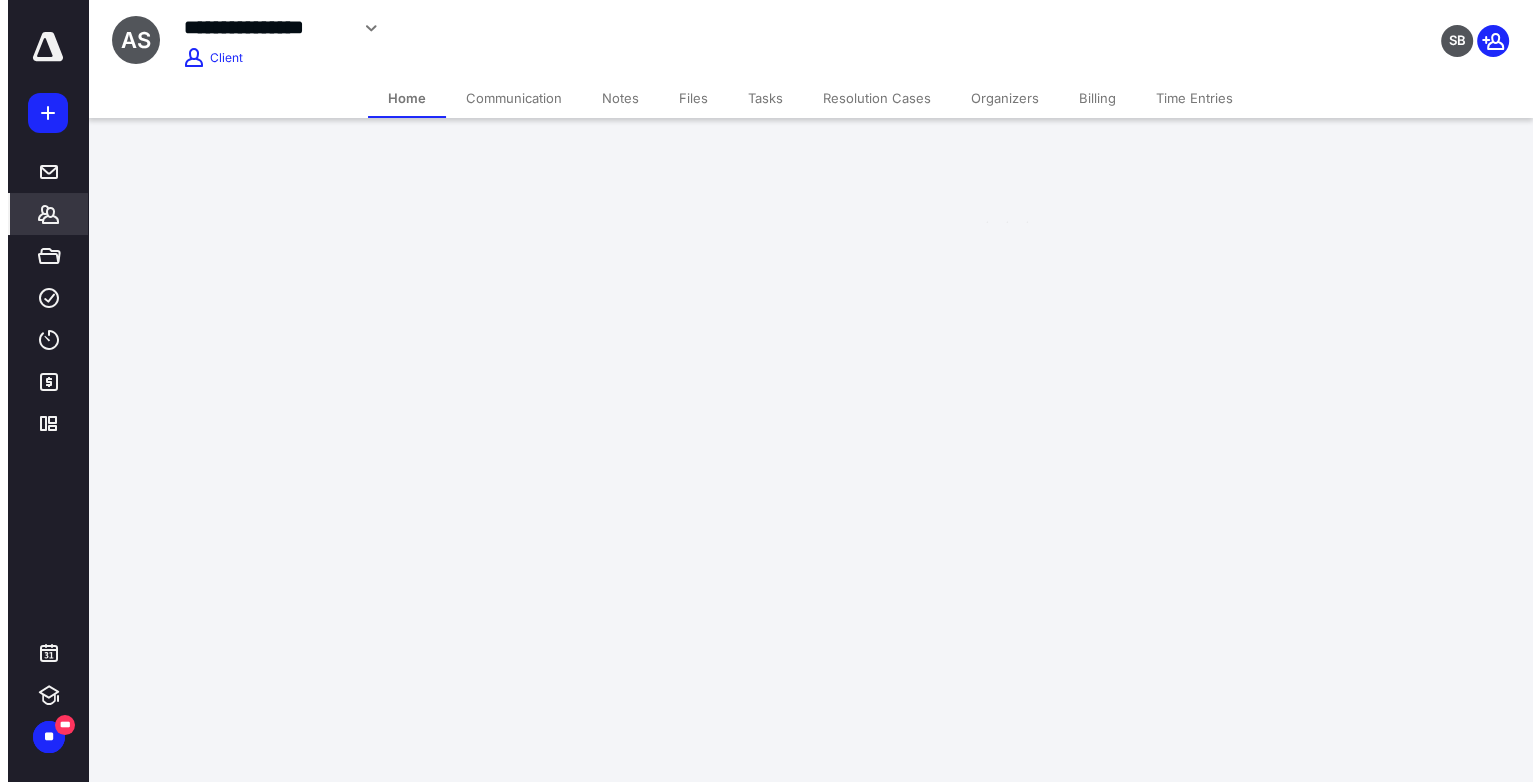 scroll, scrollTop: 0, scrollLeft: 0, axis: both 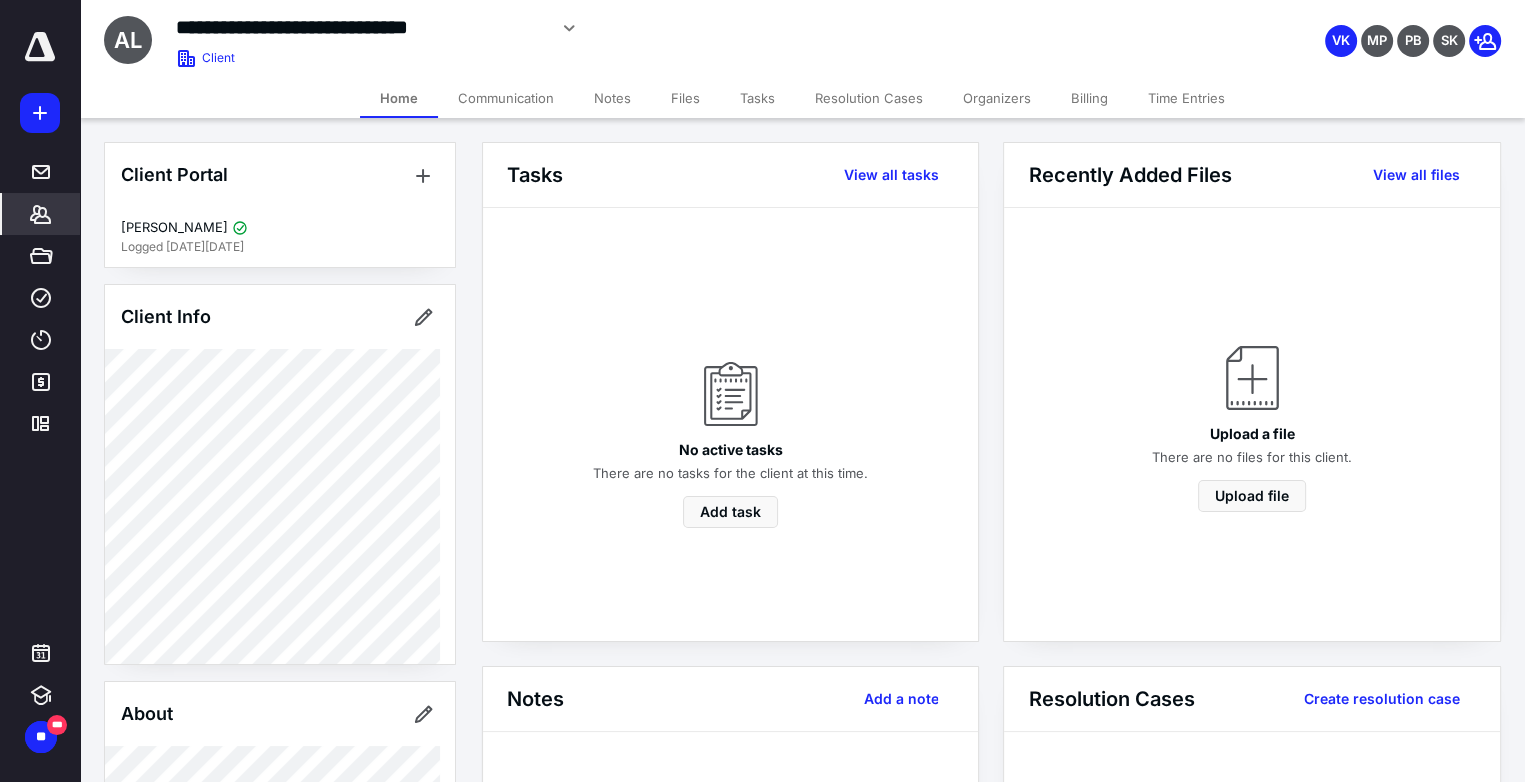 click on "Billing" at bounding box center (1089, 98) 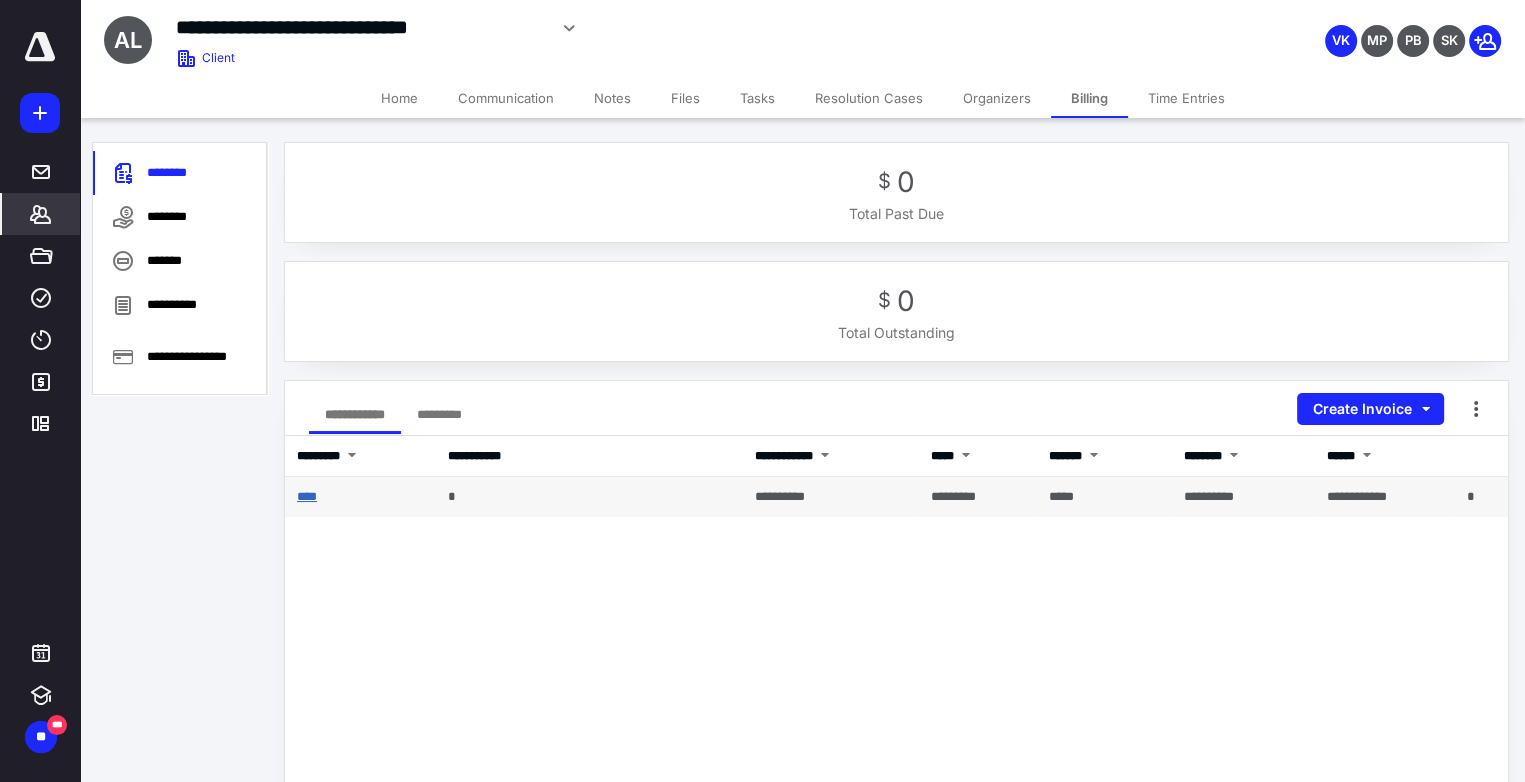 click on "****" at bounding box center (307, 496) 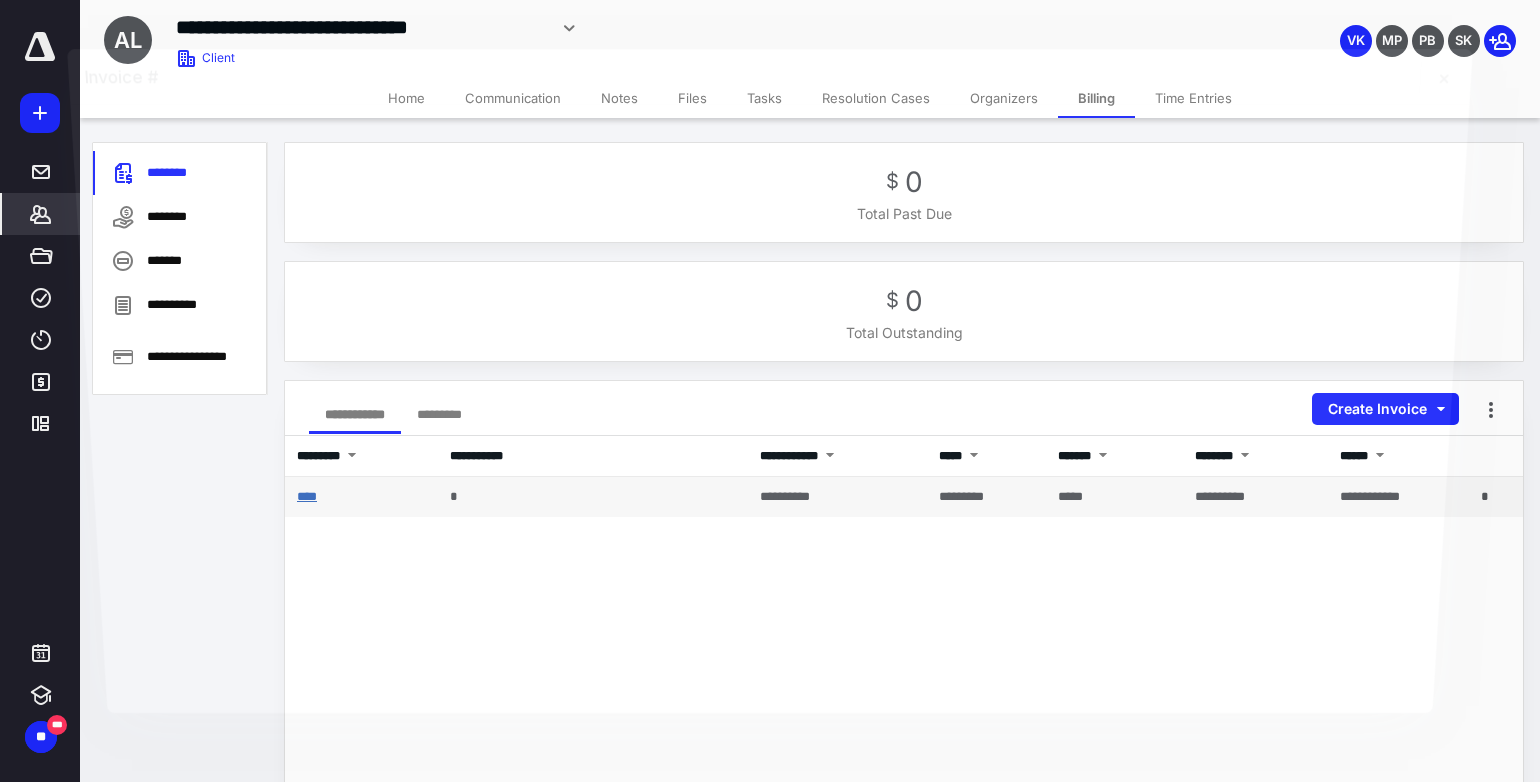 click at bounding box center (769, 409) 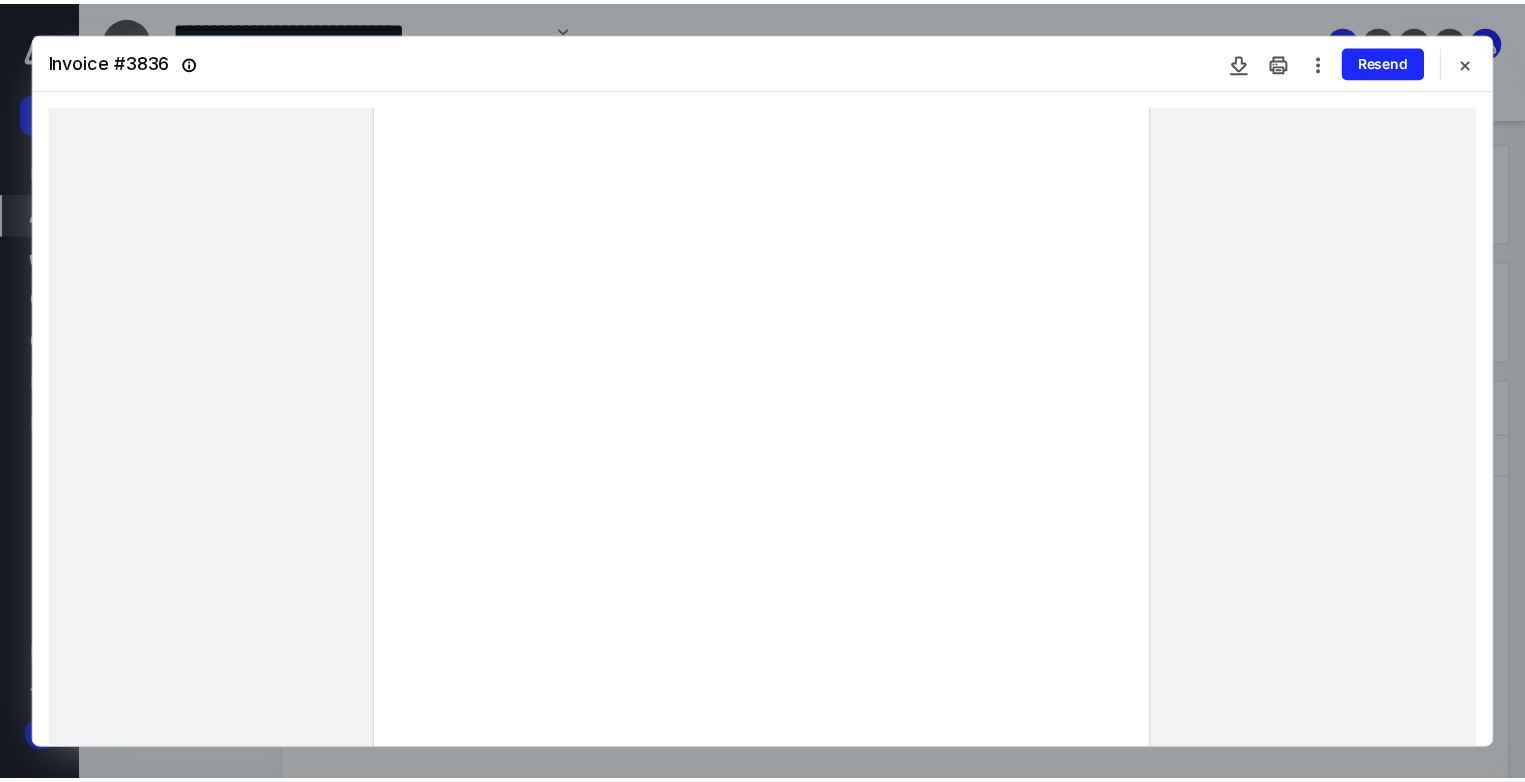 scroll, scrollTop: 100, scrollLeft: 0, axis: vertical 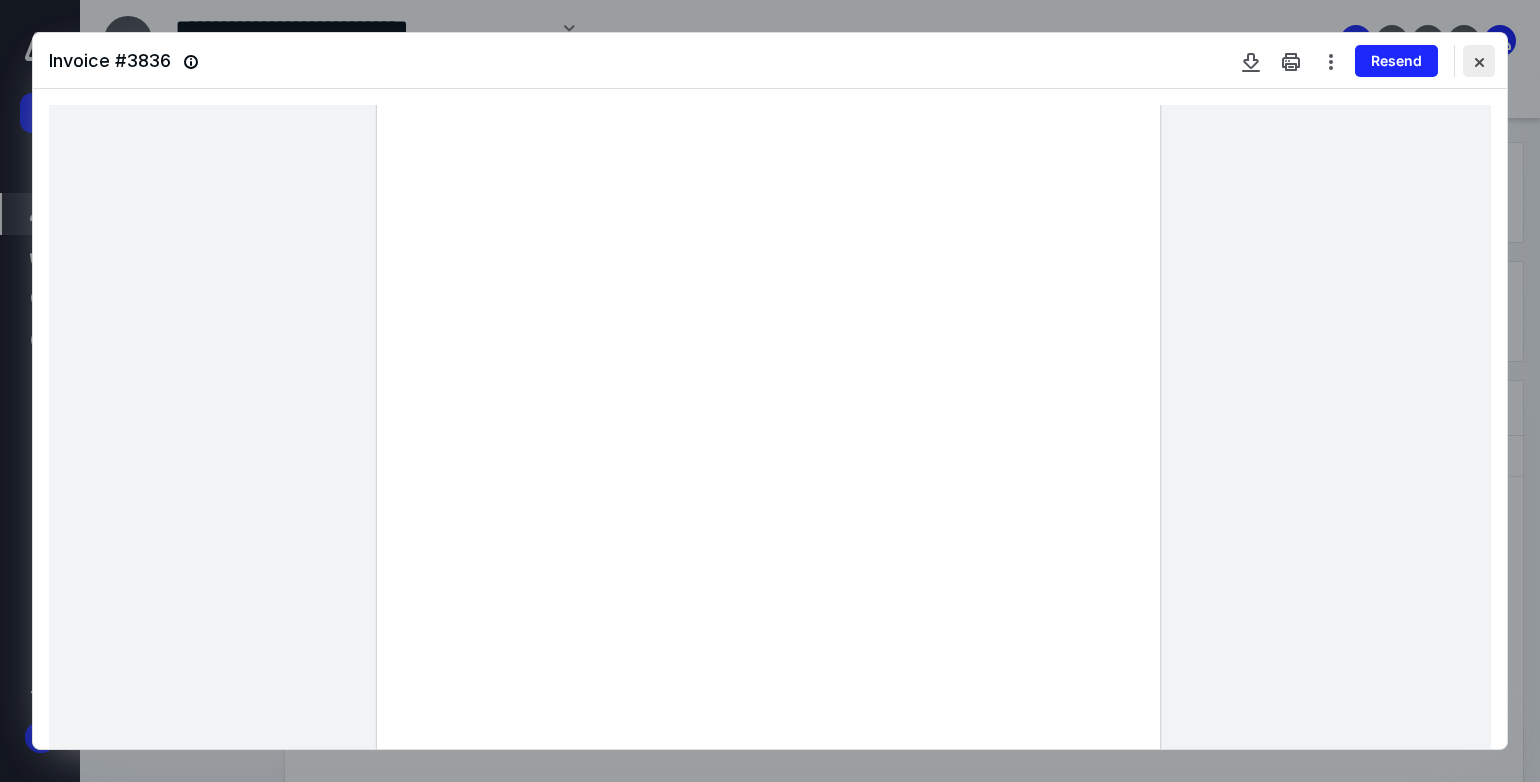 click at bounding box center [1479, 61] 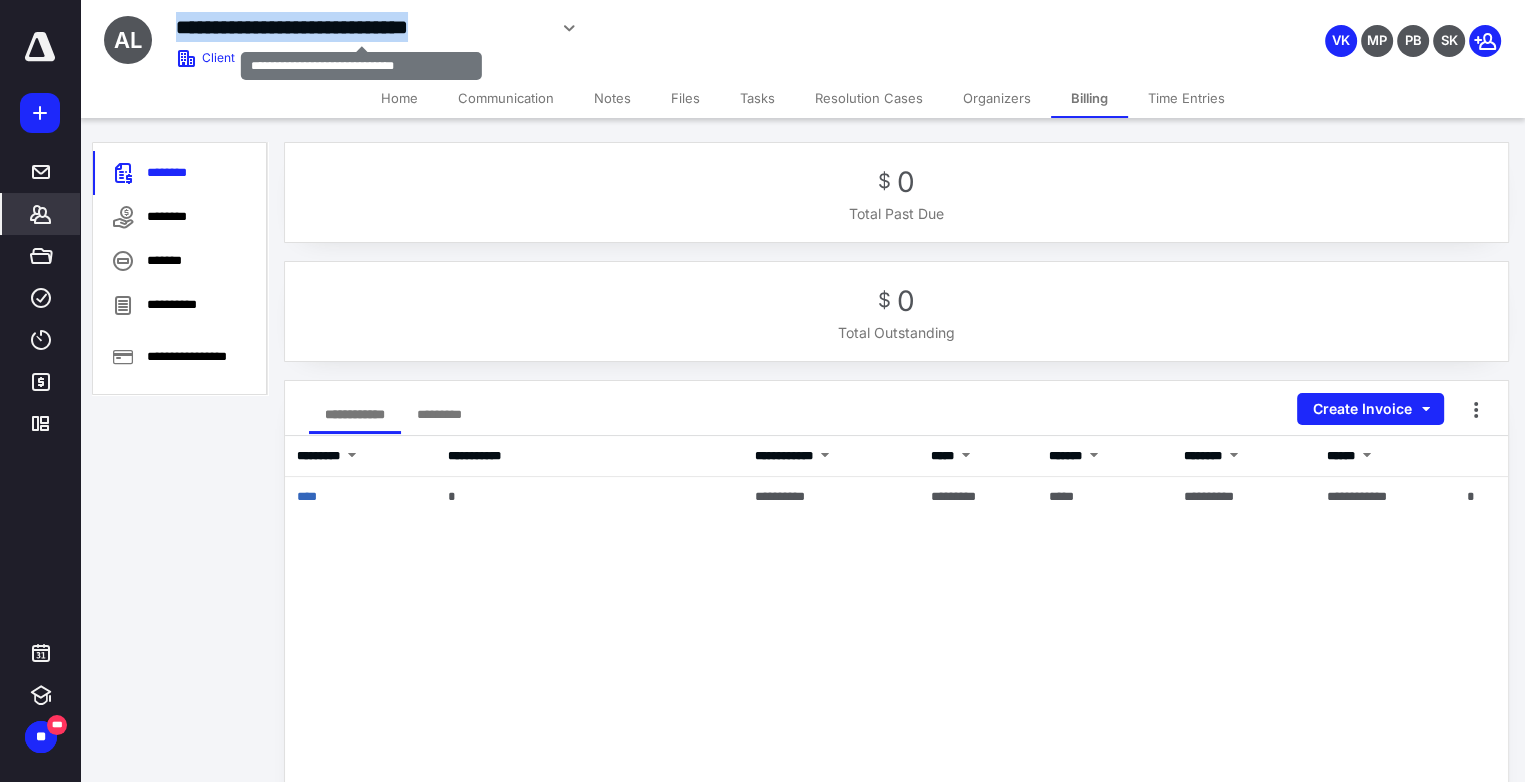 drag, startPoint x: 552, startPoint y: 24, endPoint x: 543, endPoint y: 15, distance: 12.727922 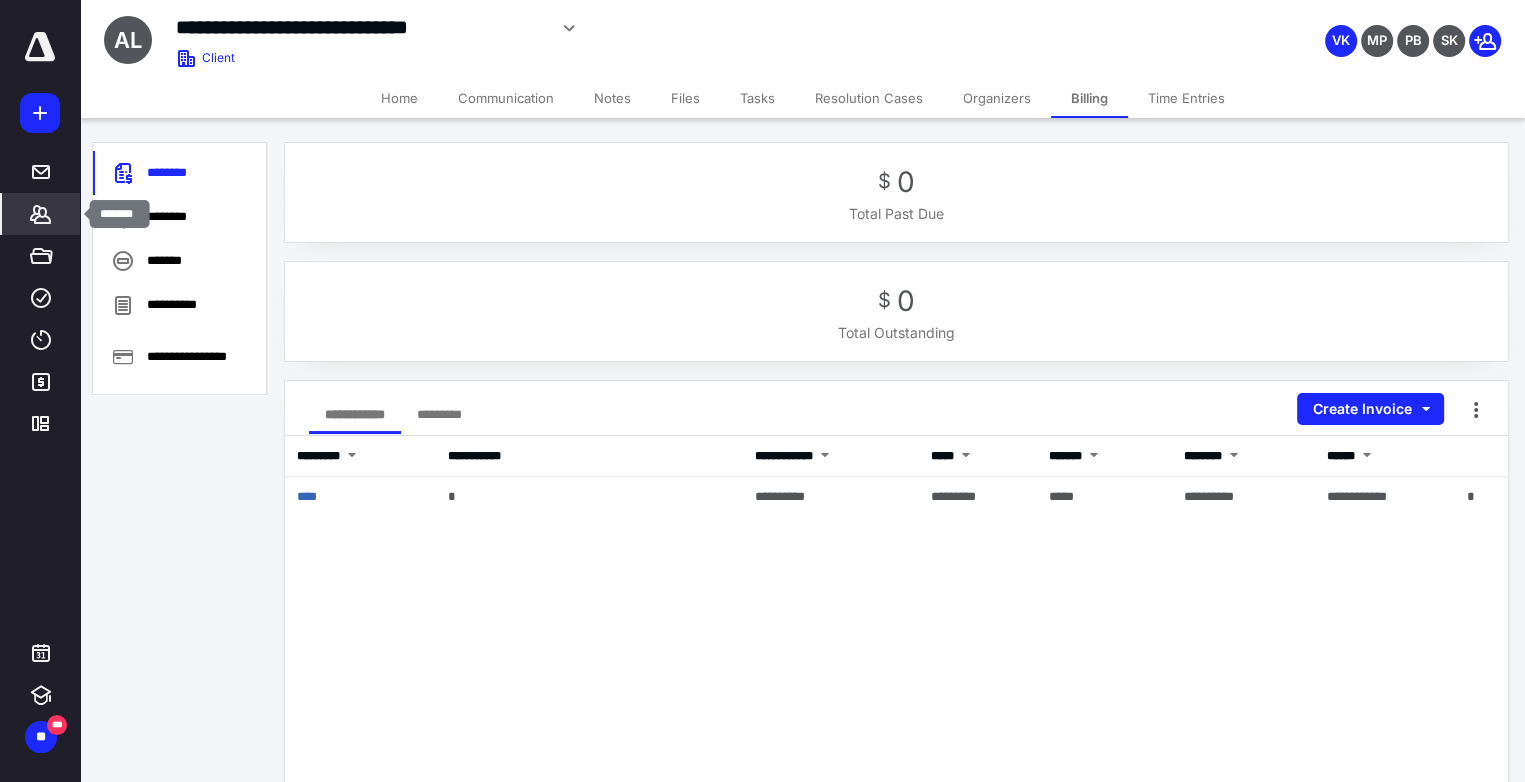 click 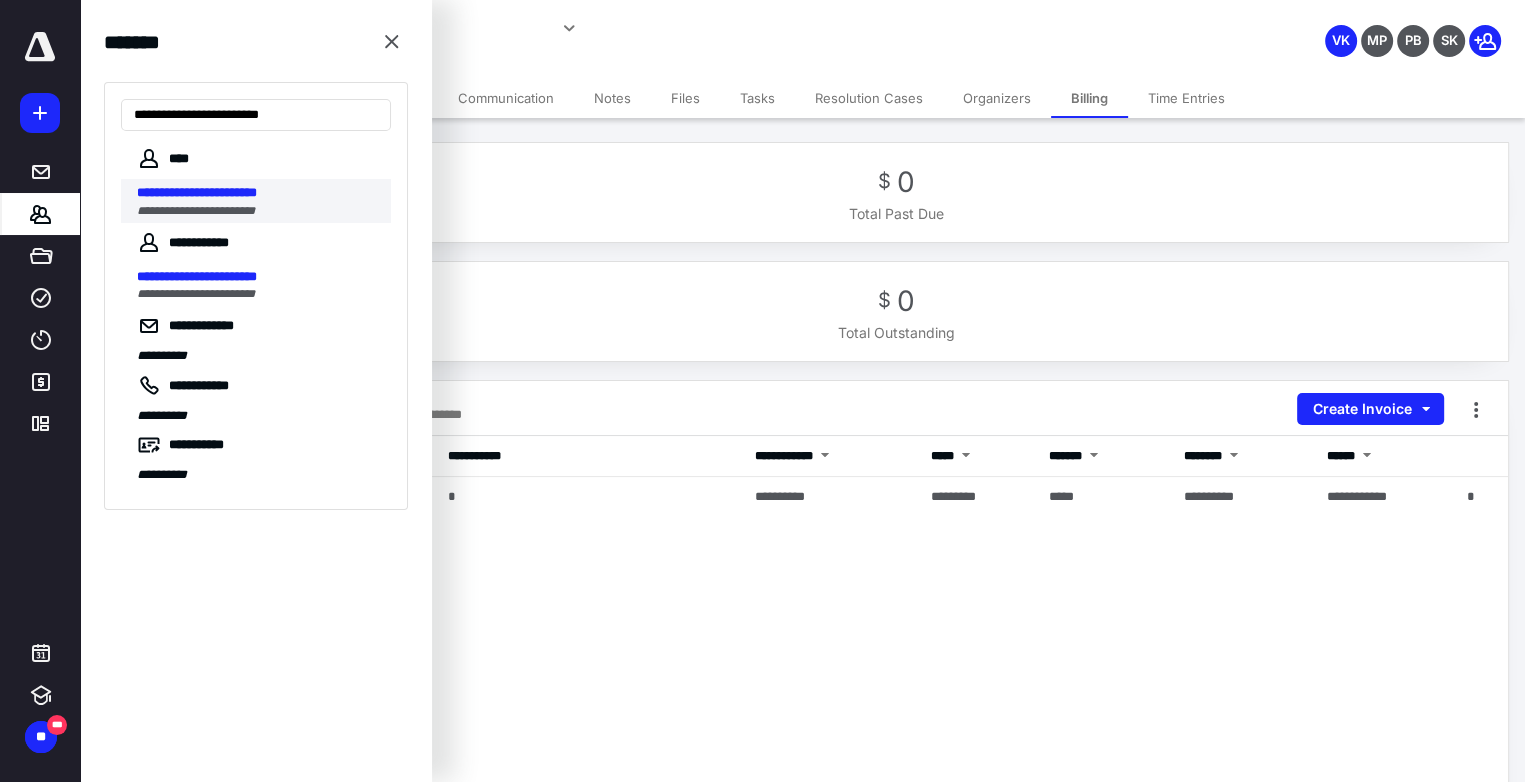 type on "**********" 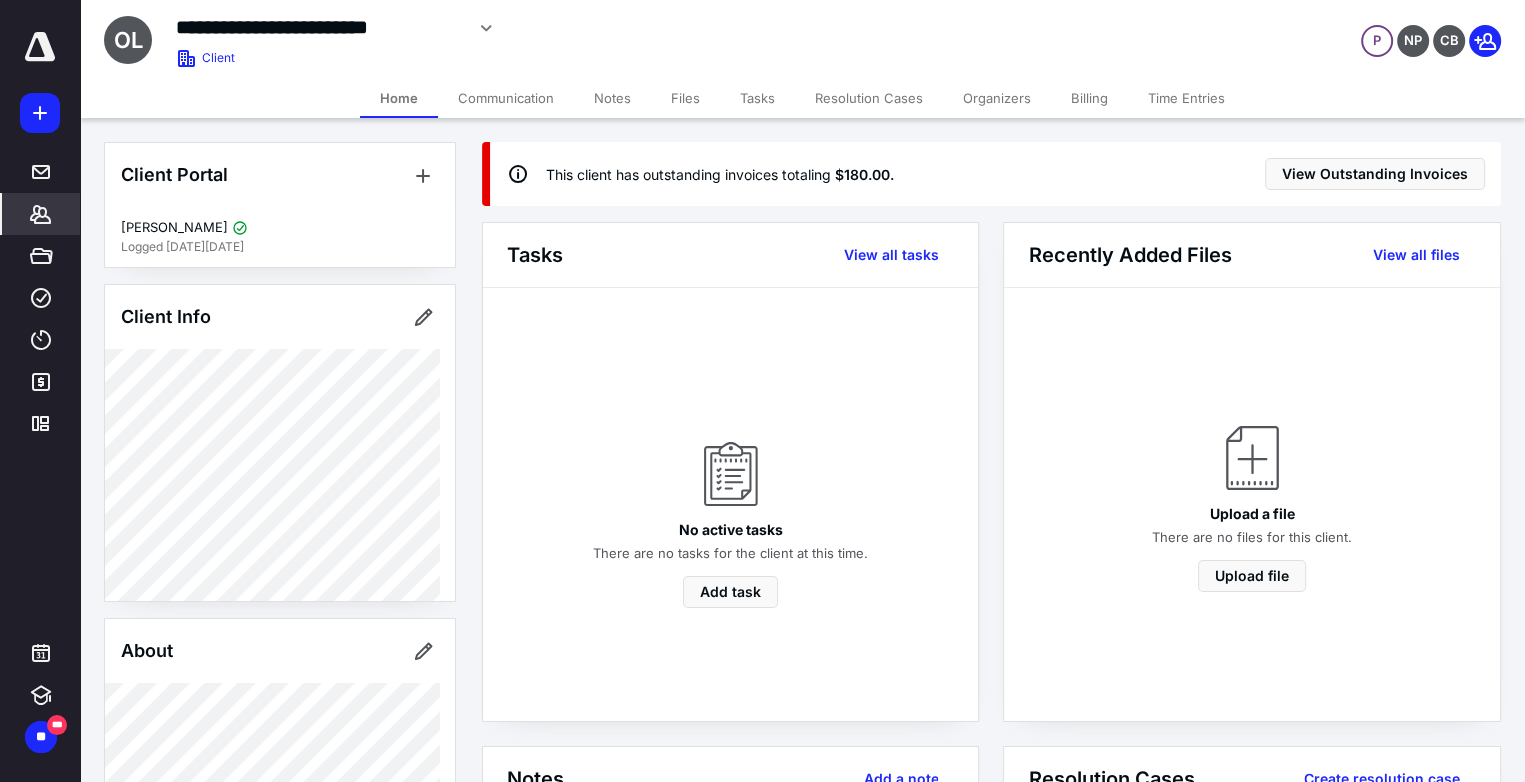 click on "Billing" at bounding box center (1089, 98) 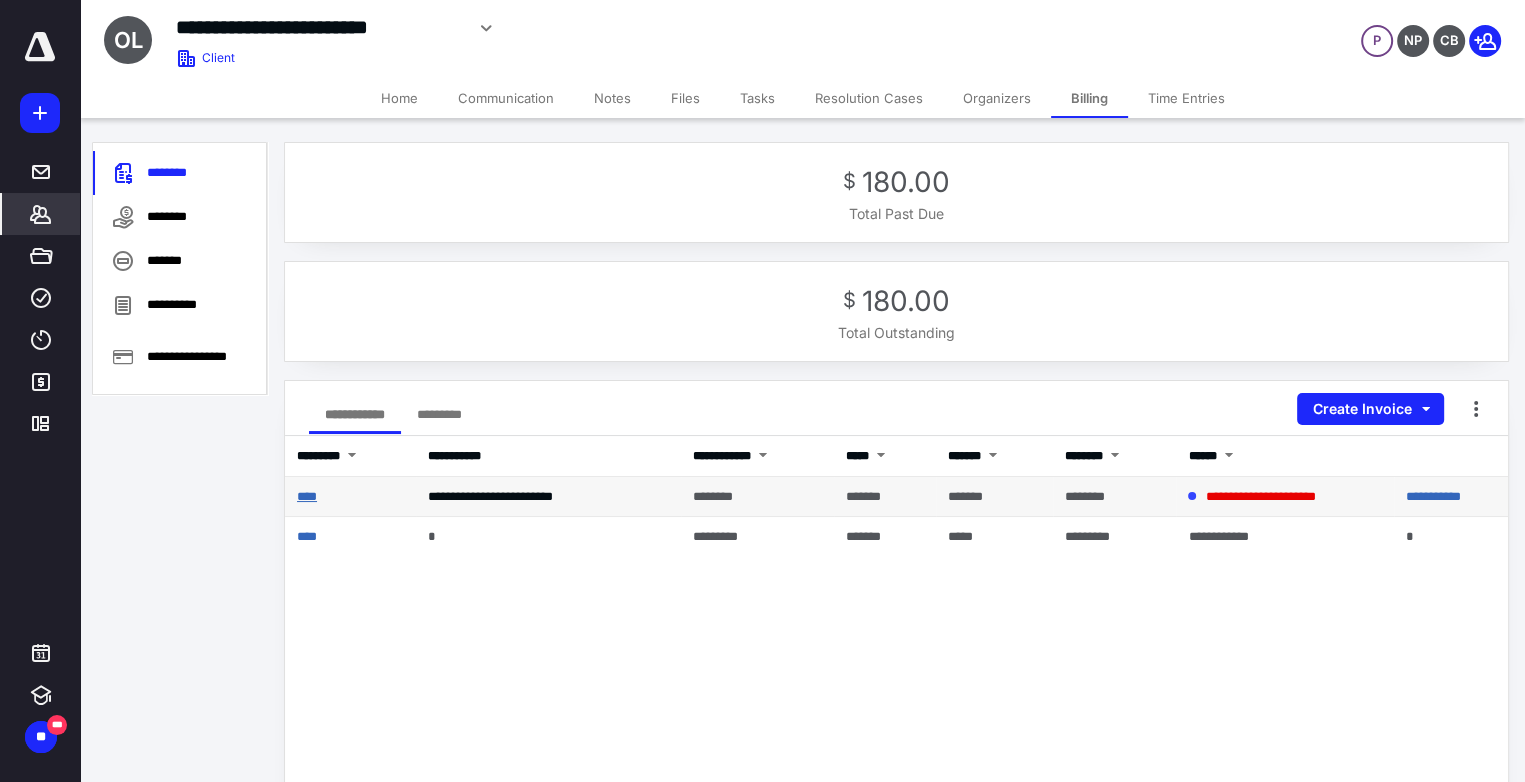 click on "****" at bounding box center (307, 496) 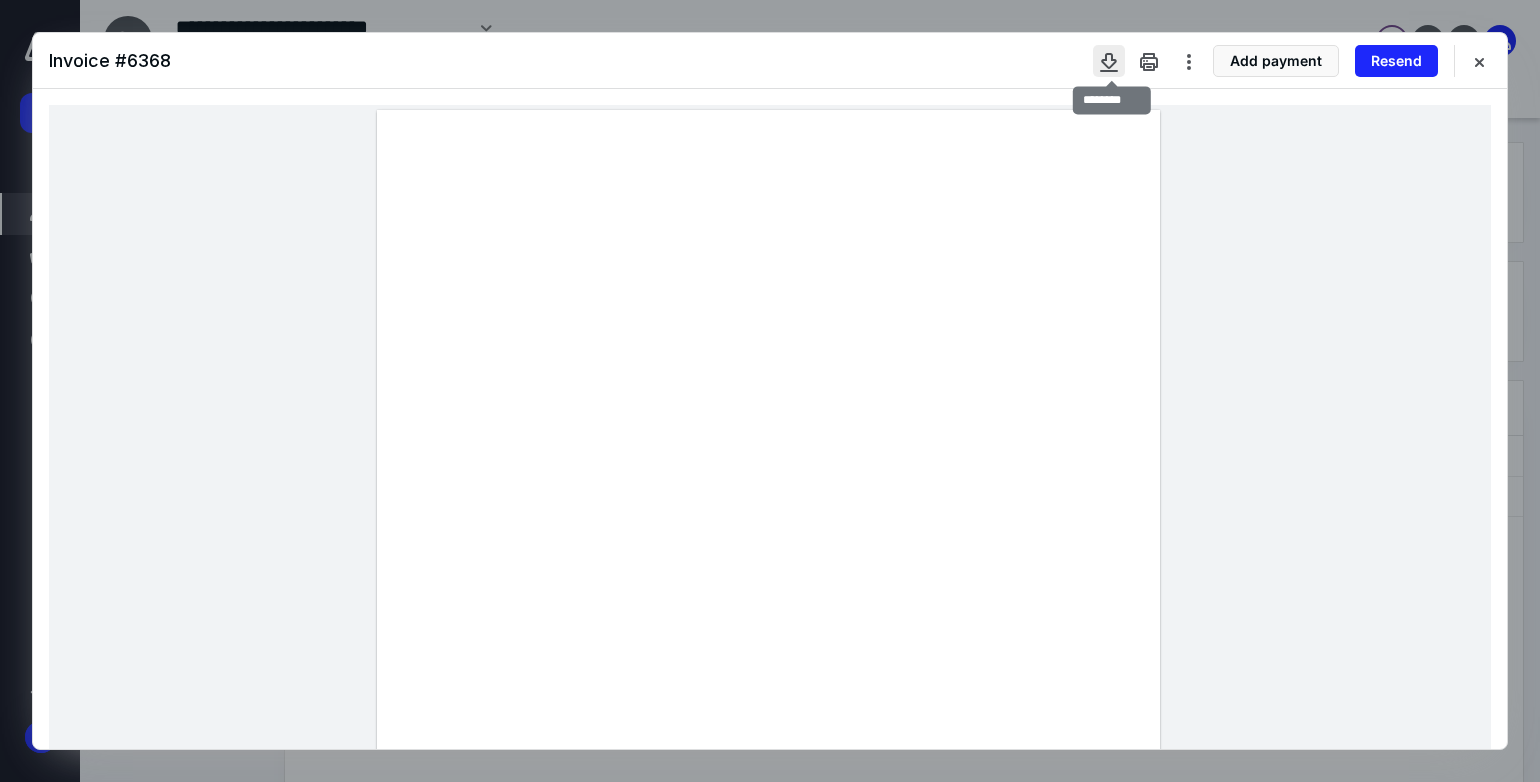 click at bounding box center (1109, 61) 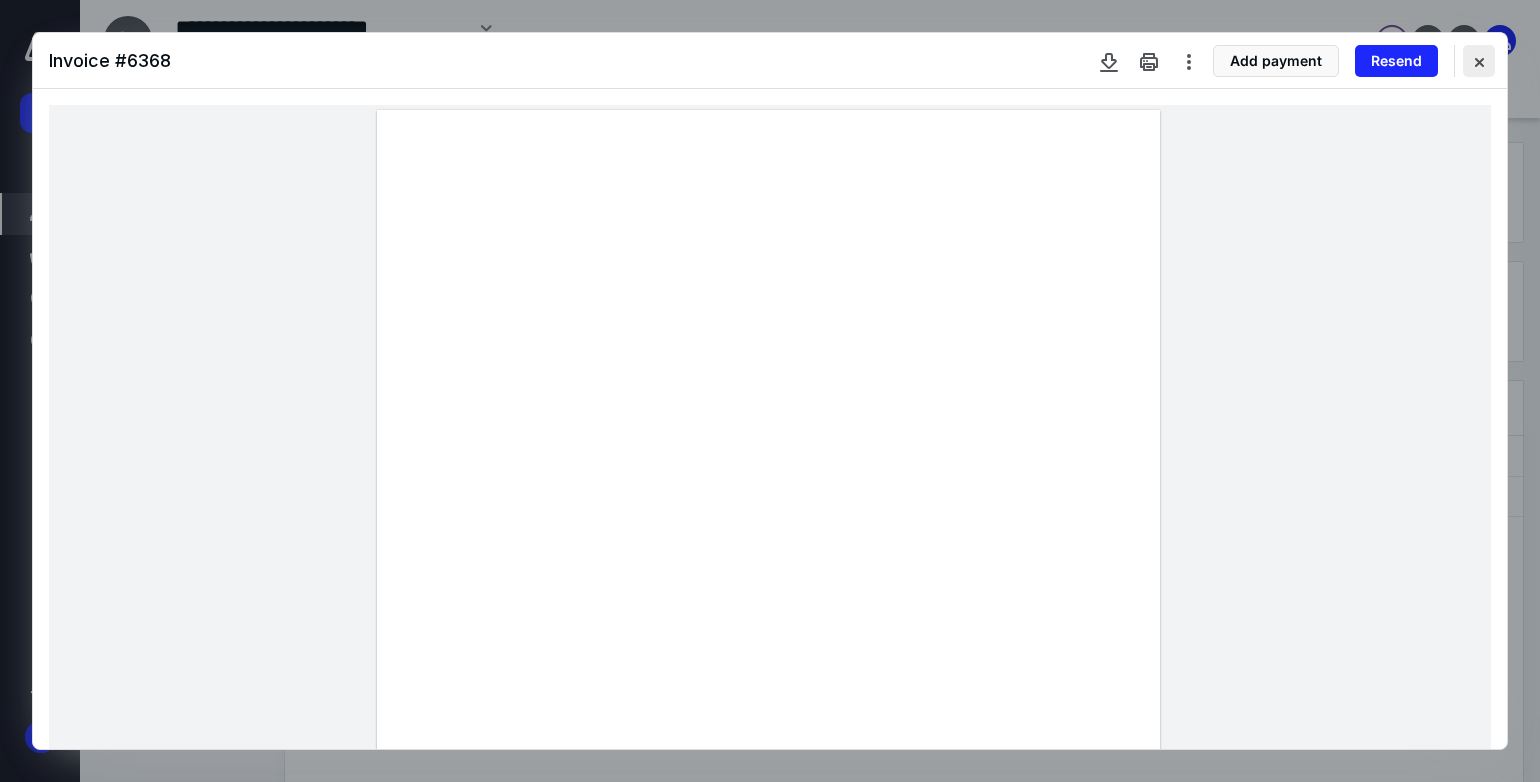 click at bounding box center [1479, 61] 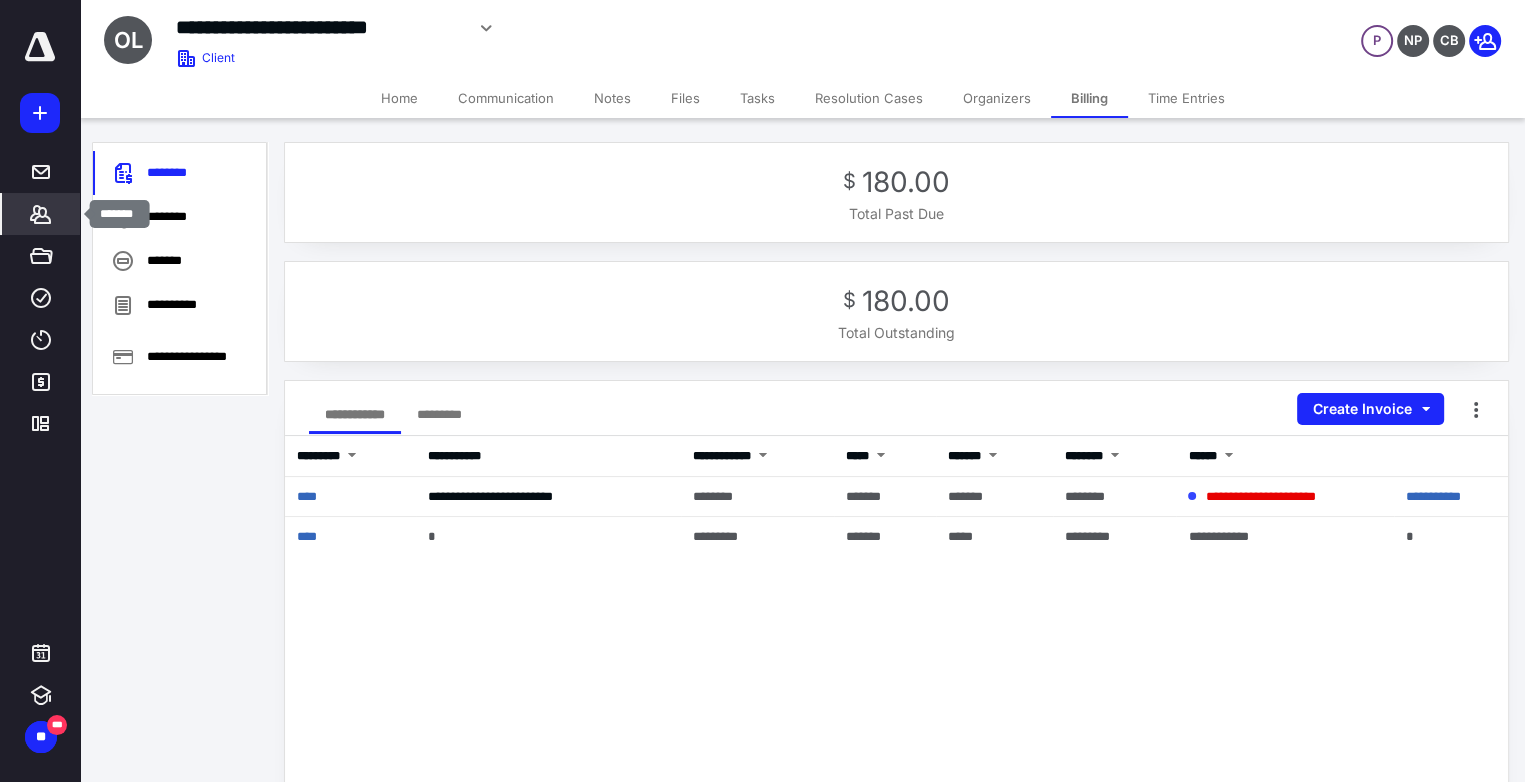 click 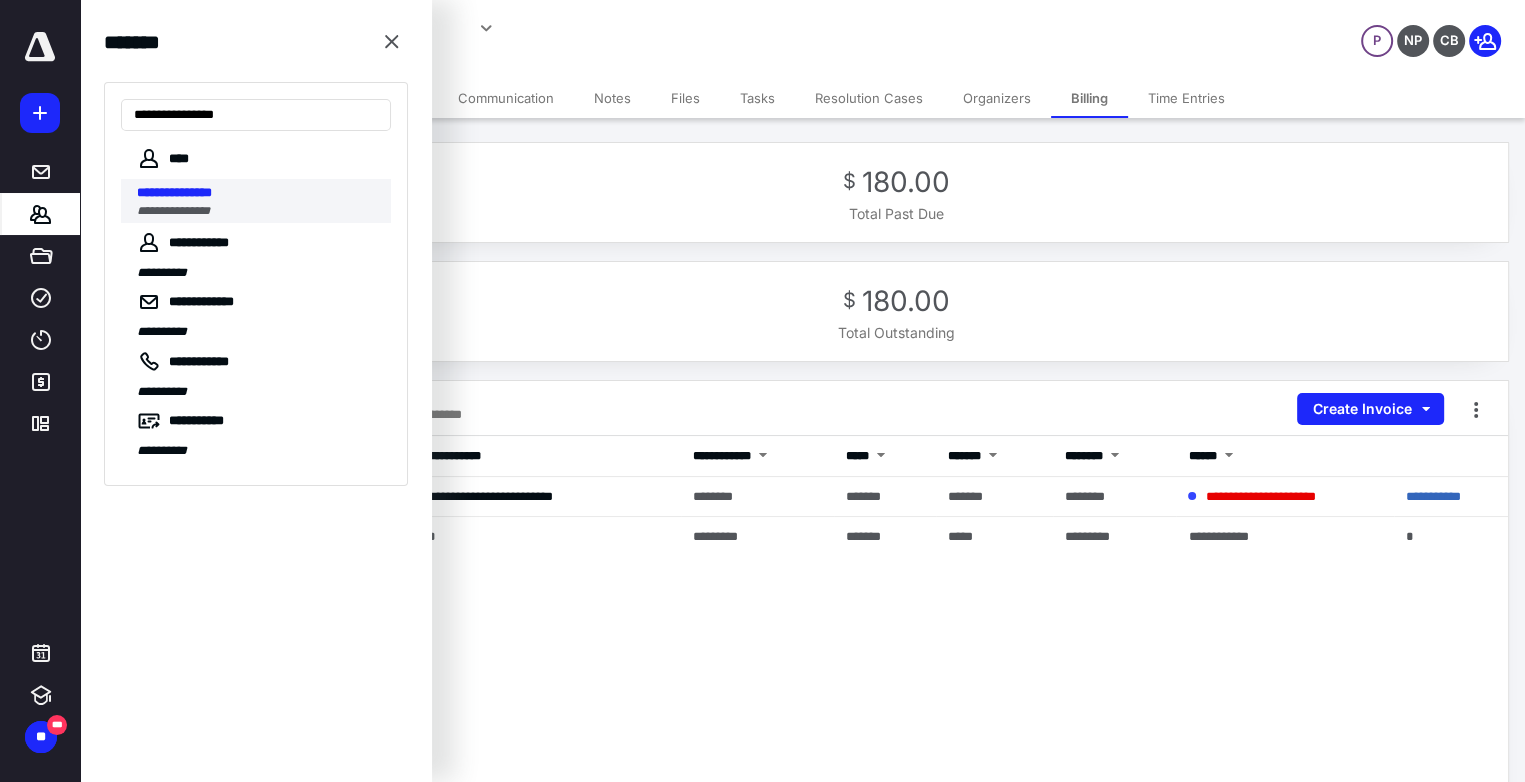 type on "**********" 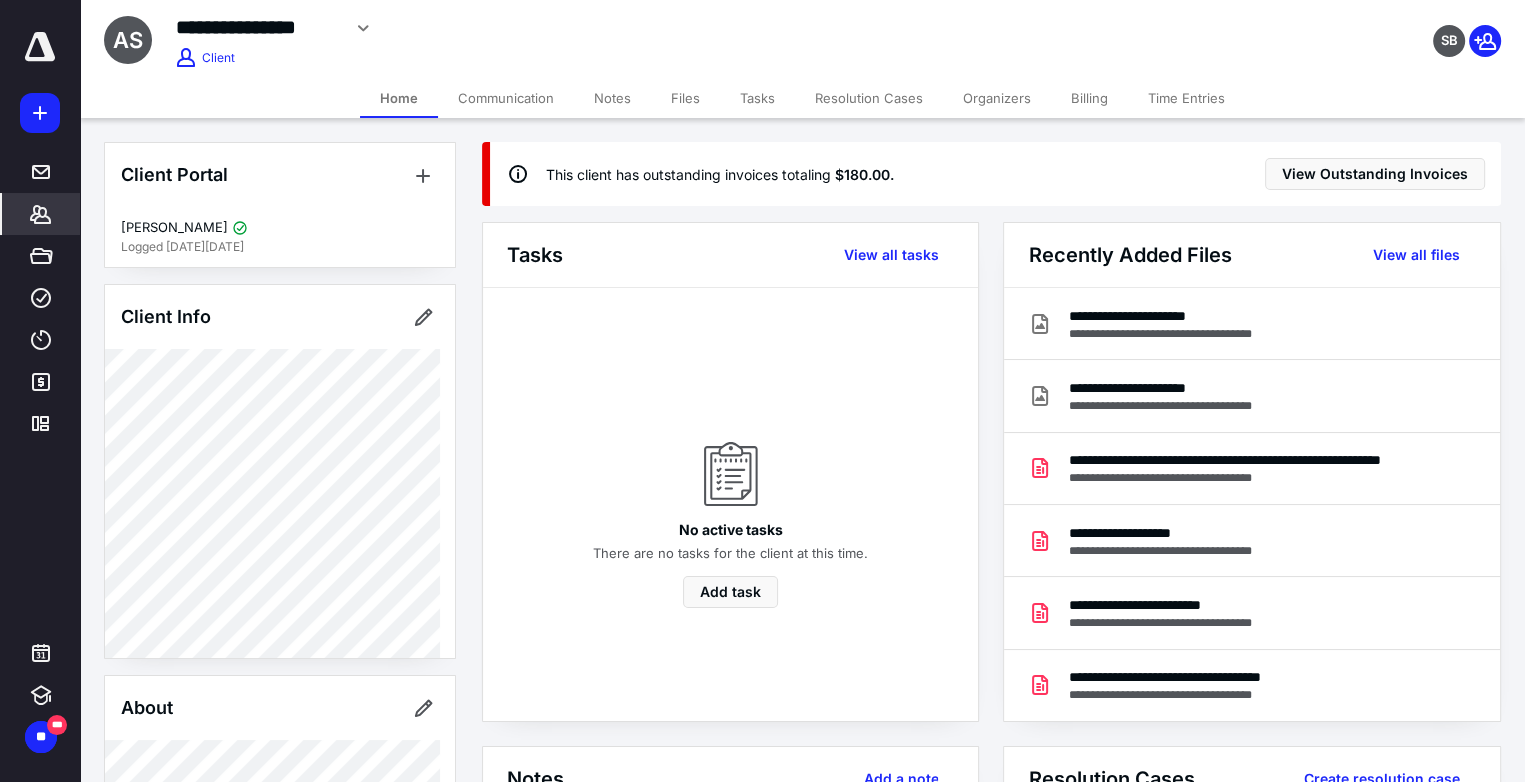 click on "Billing" at bounding box center [1089, 98] 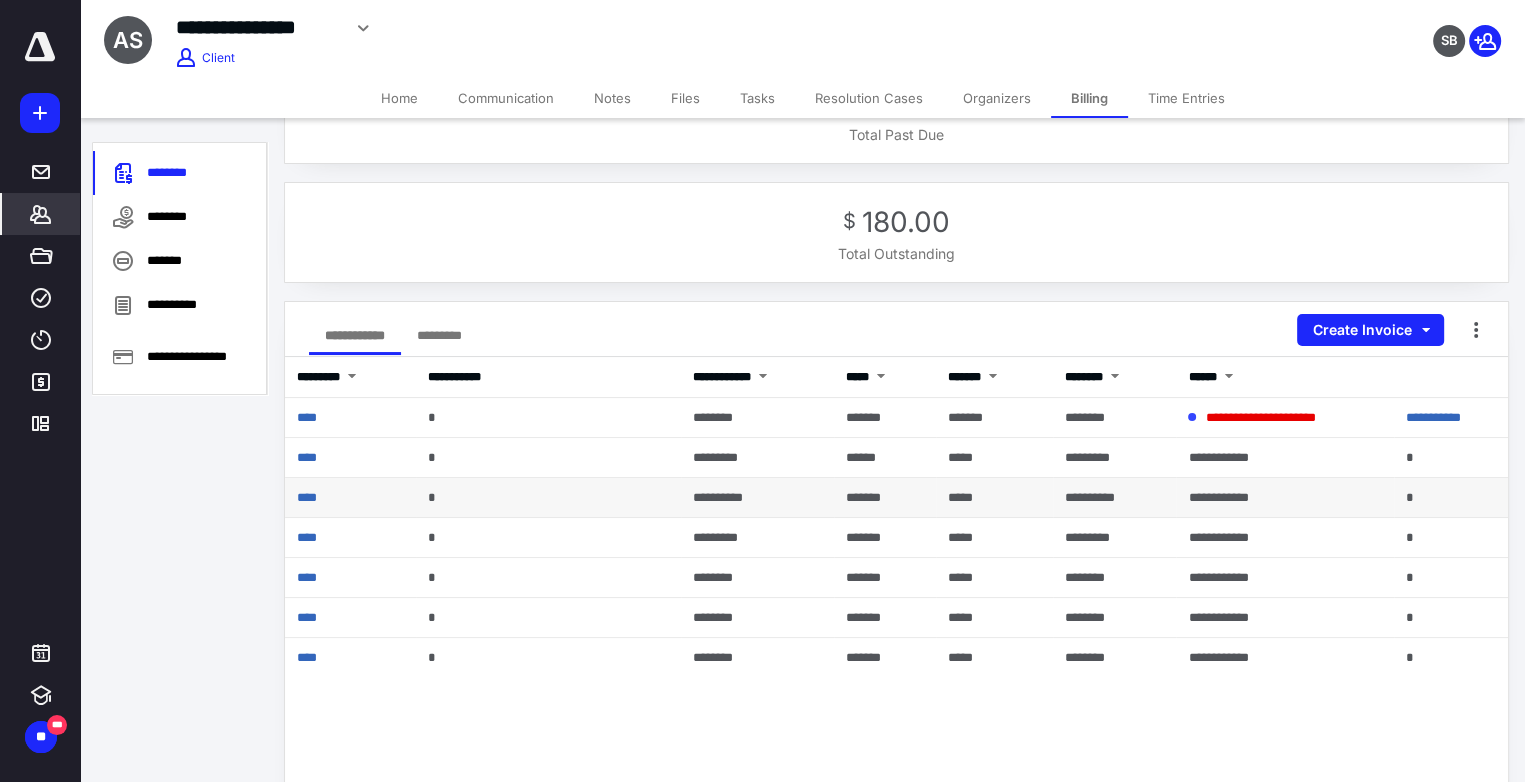 scroll, scrollTop: 200, scrollLeft: 0, axis: vertical 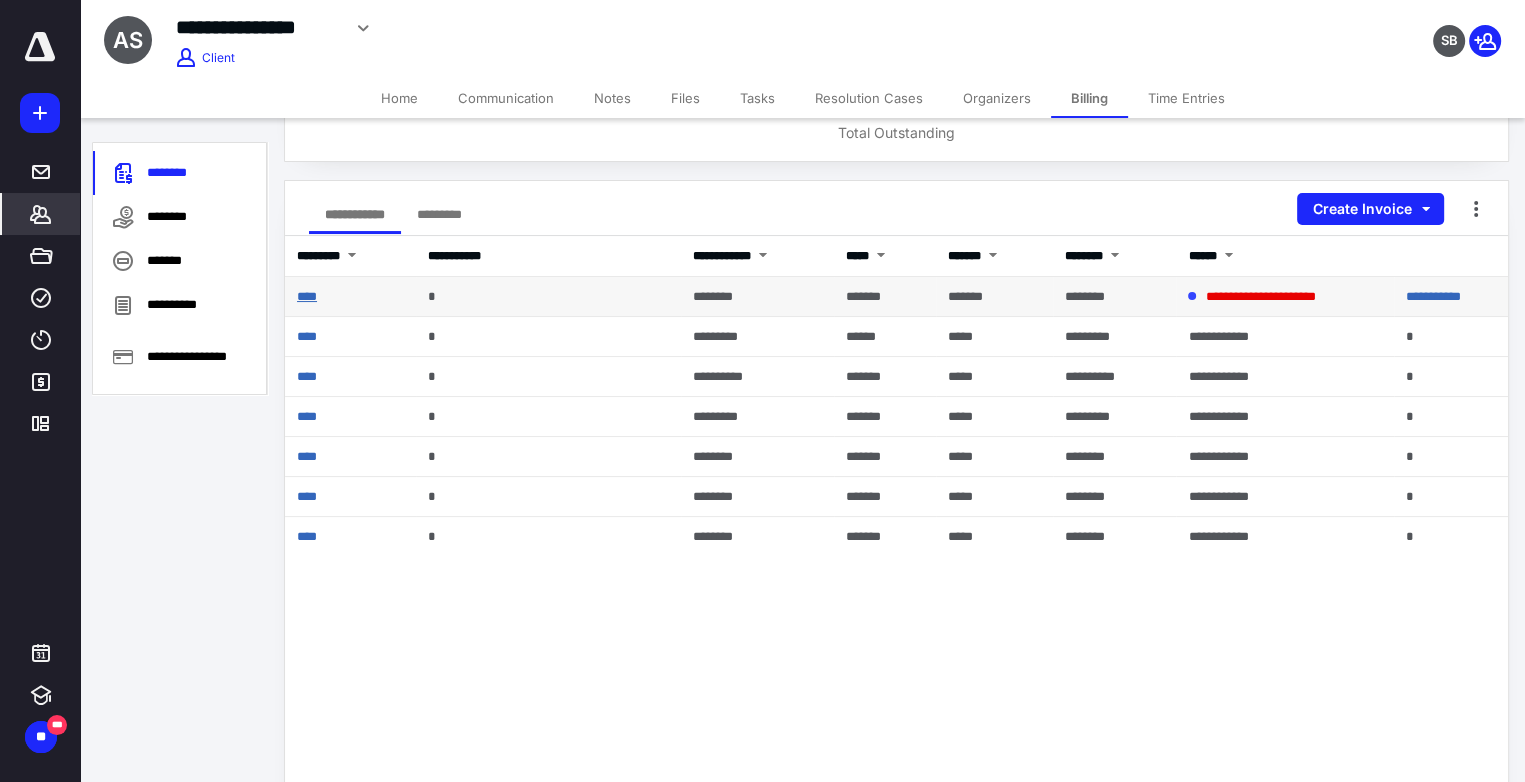click on "****" at bounding box center [307, 296] 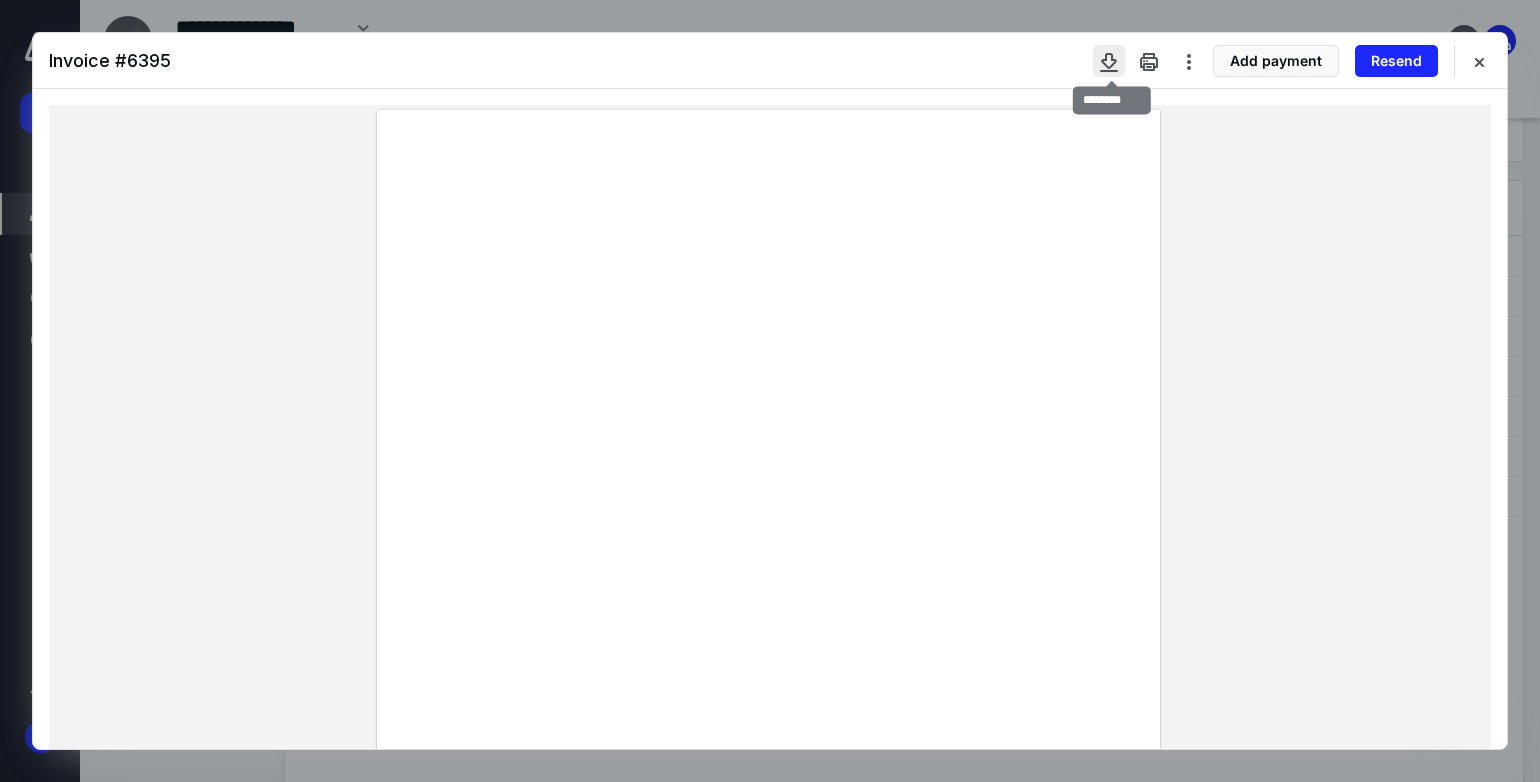 click at bounding box center (1109, 61) 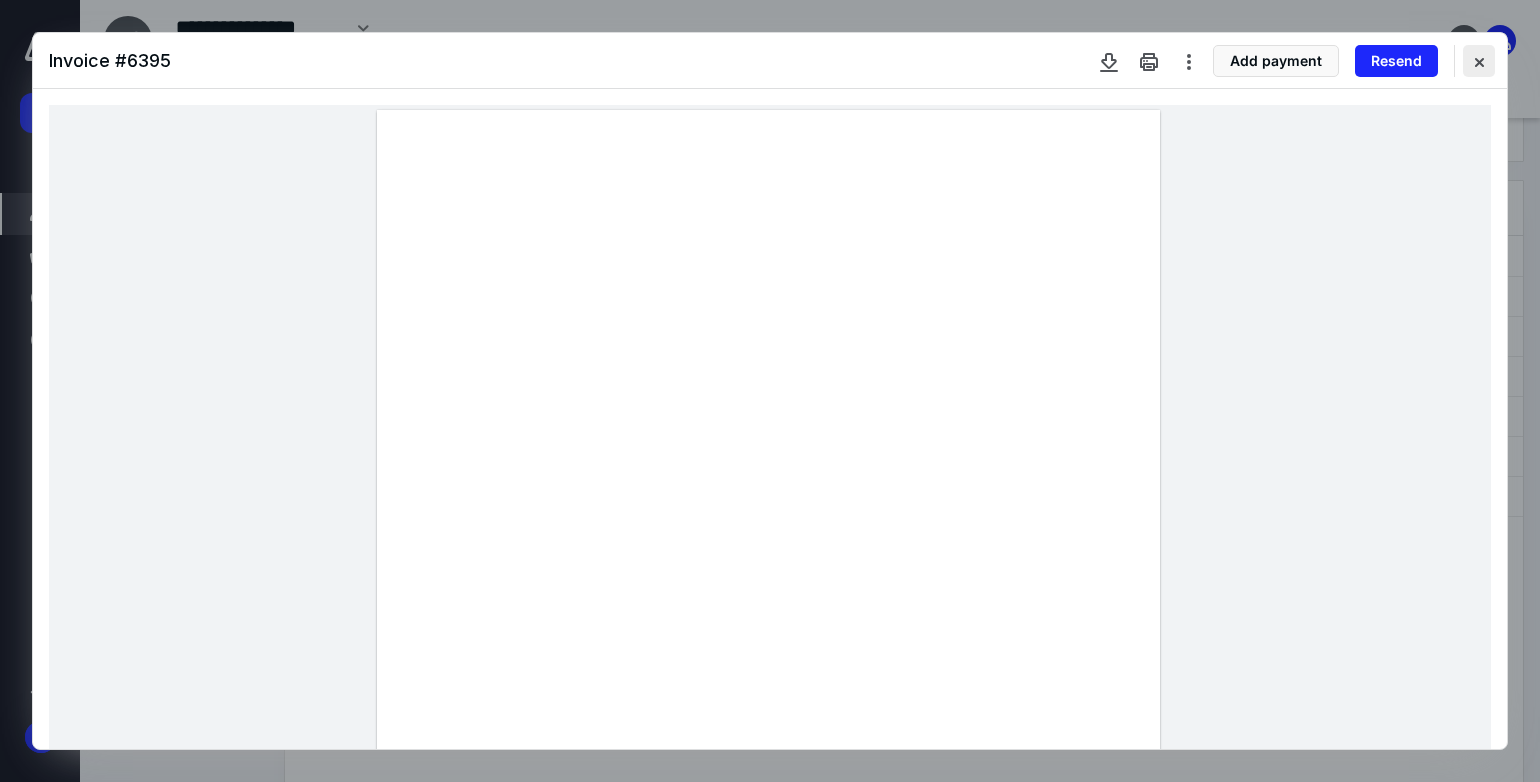 click at bounding box center [1479, 61] 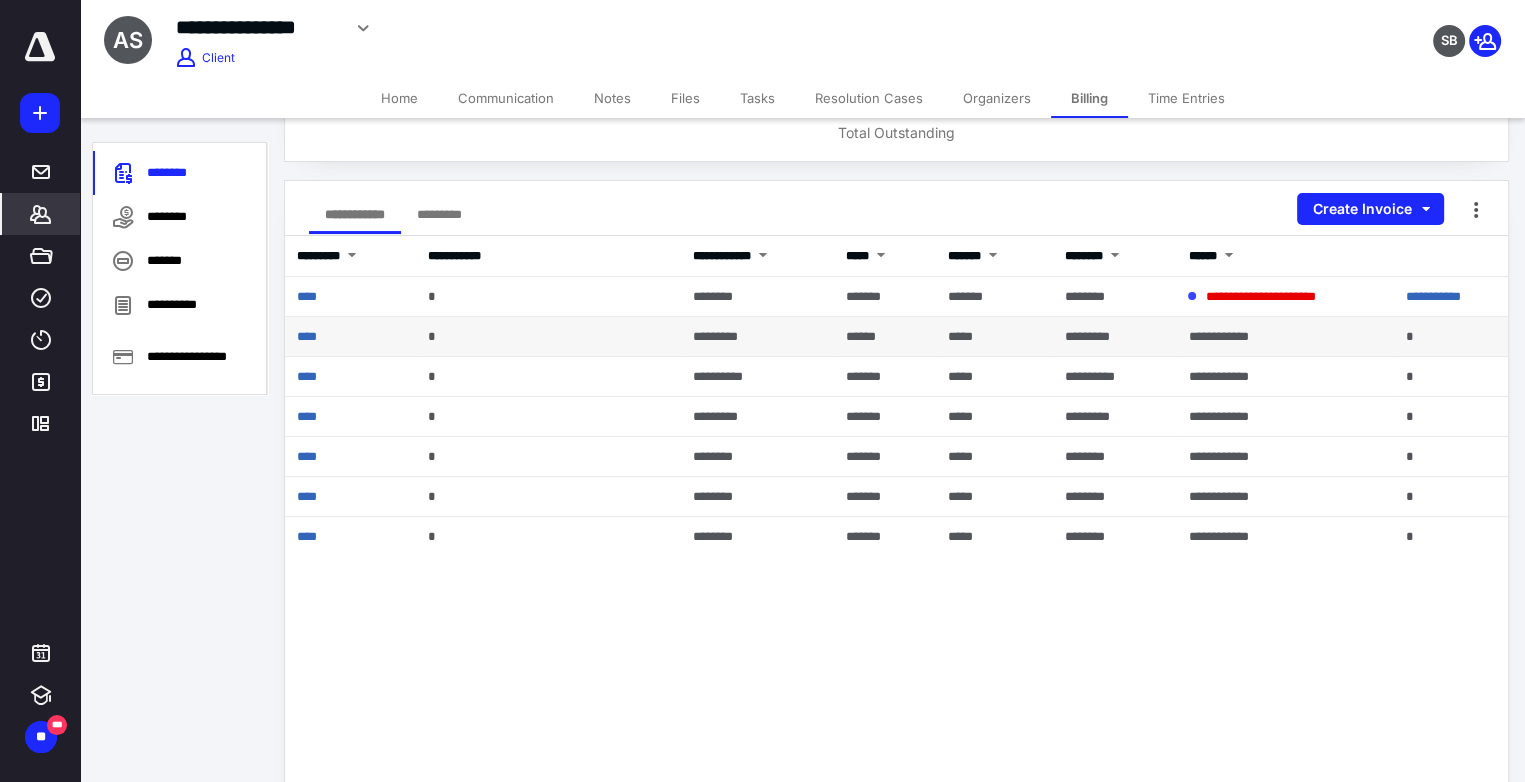 scroll, scrollTop: 100, scrollLeft: 0, axis: vertical 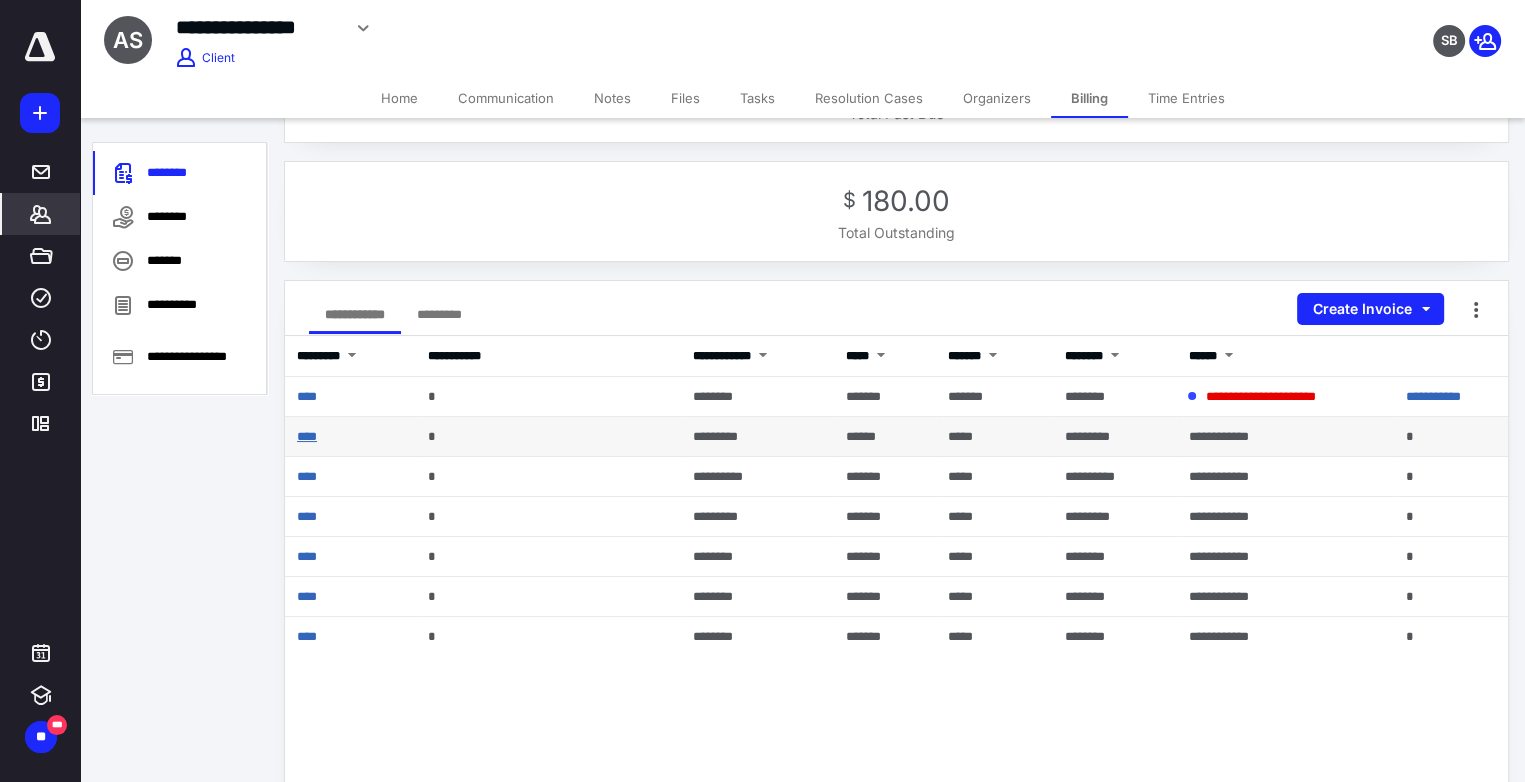 click on "****" at bounding box center [307, 436] 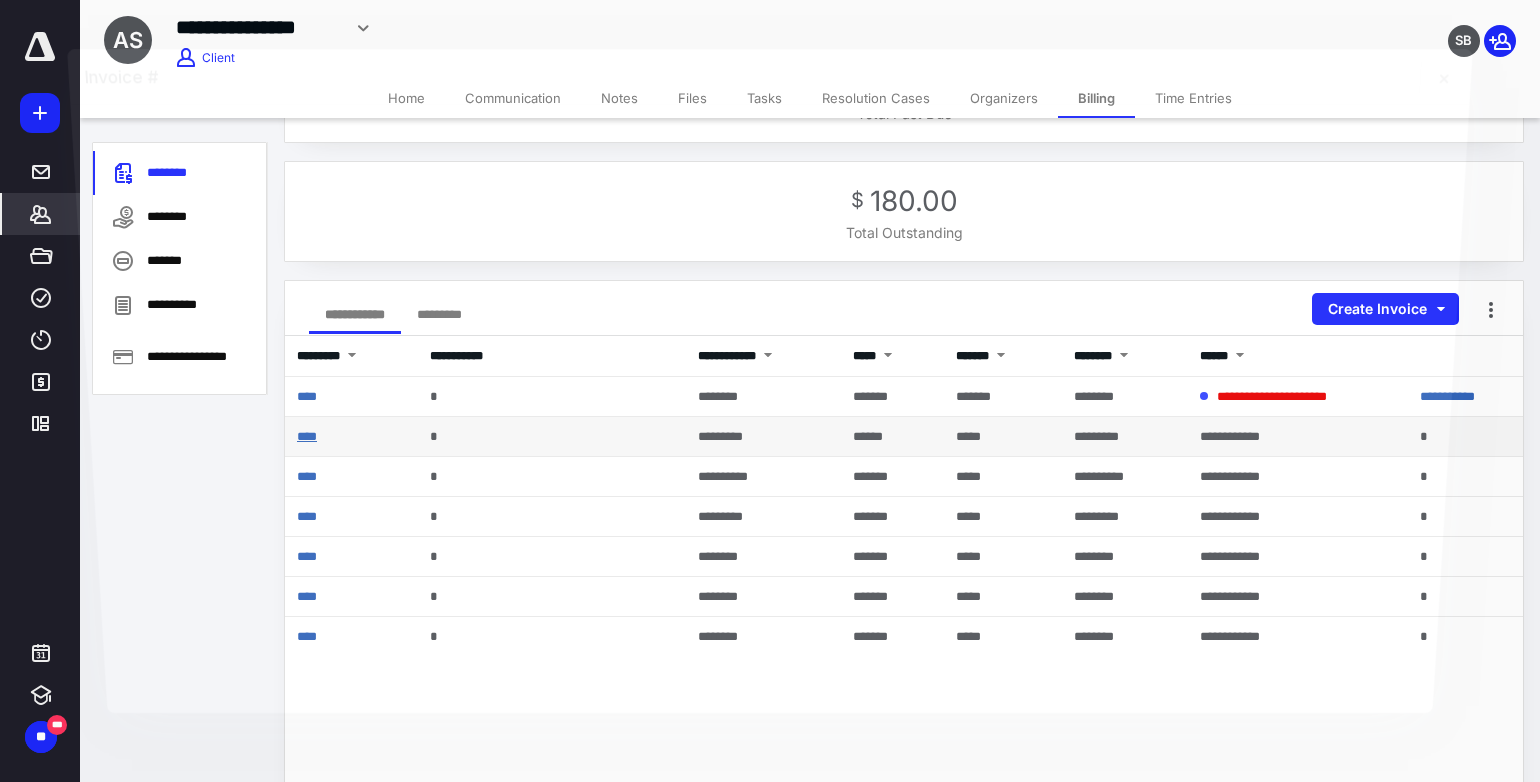 click at bounding box center (769, 409) 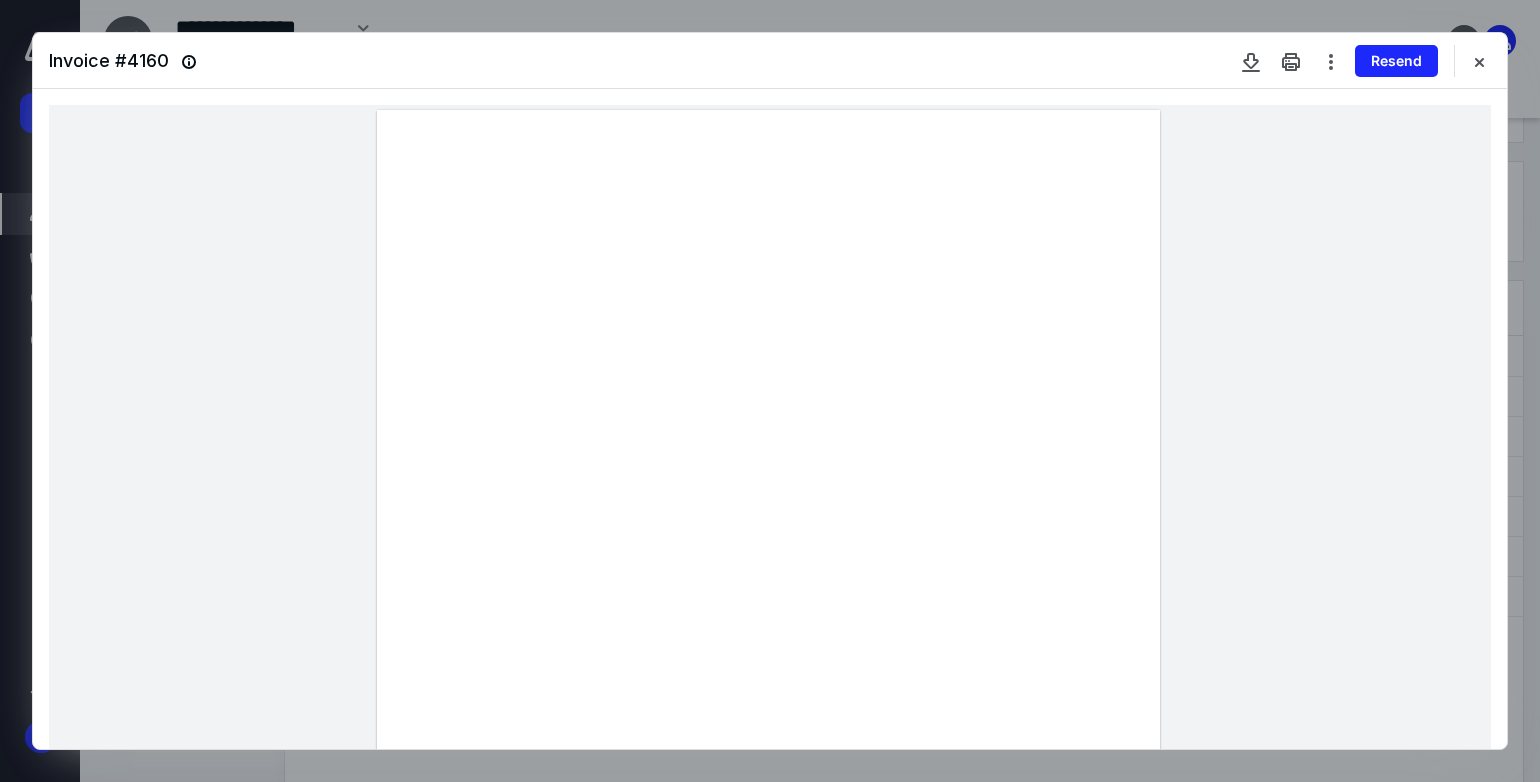 drag, startPoint x: 1478, startPoint y: 60, endPoint x: 1456, endPoint y: 86, distance: 34.058773 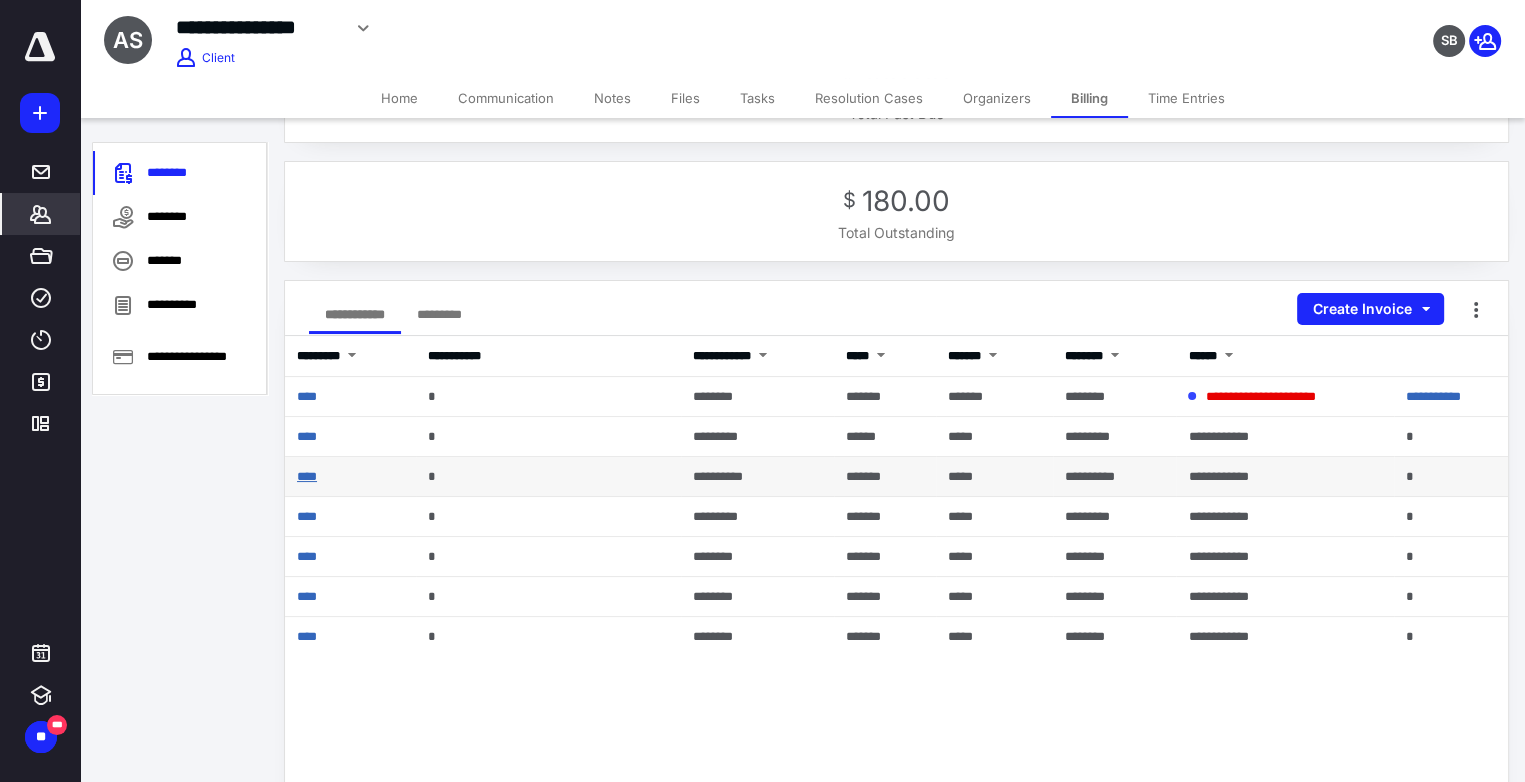 click on "****" at bounding box center [307, 476] 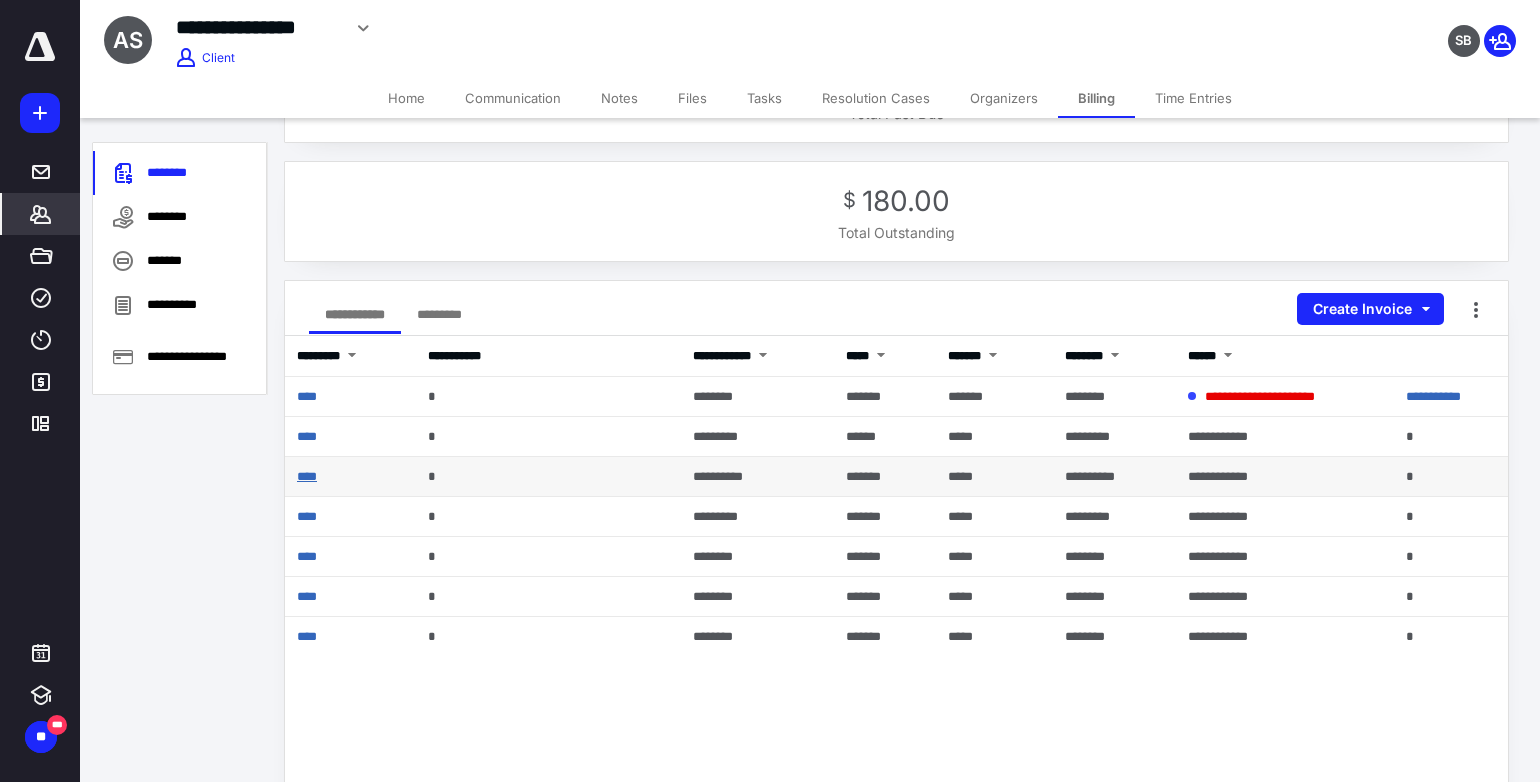 click at bounding box center [769, 408] 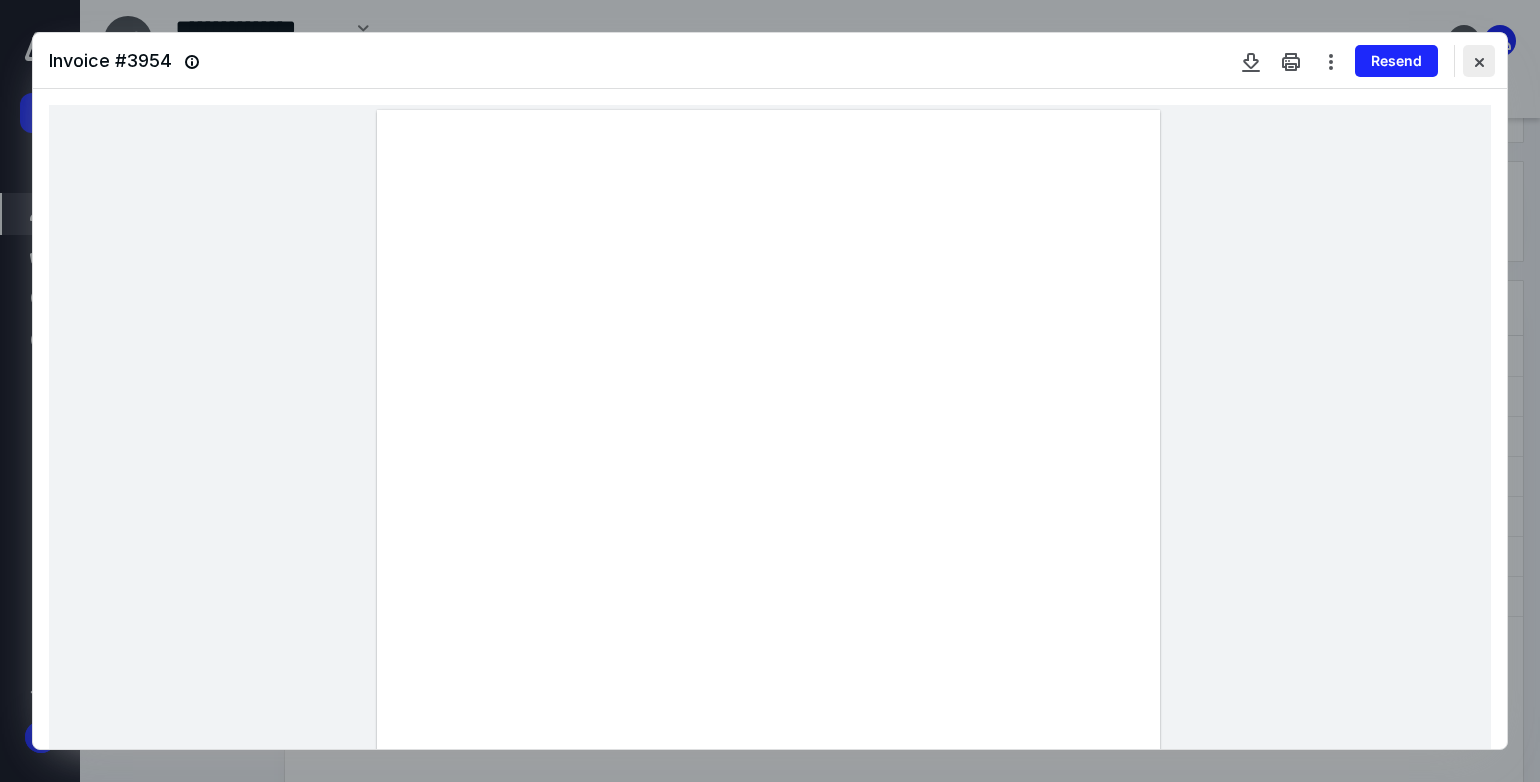 click at bounding box center (1479, 61) 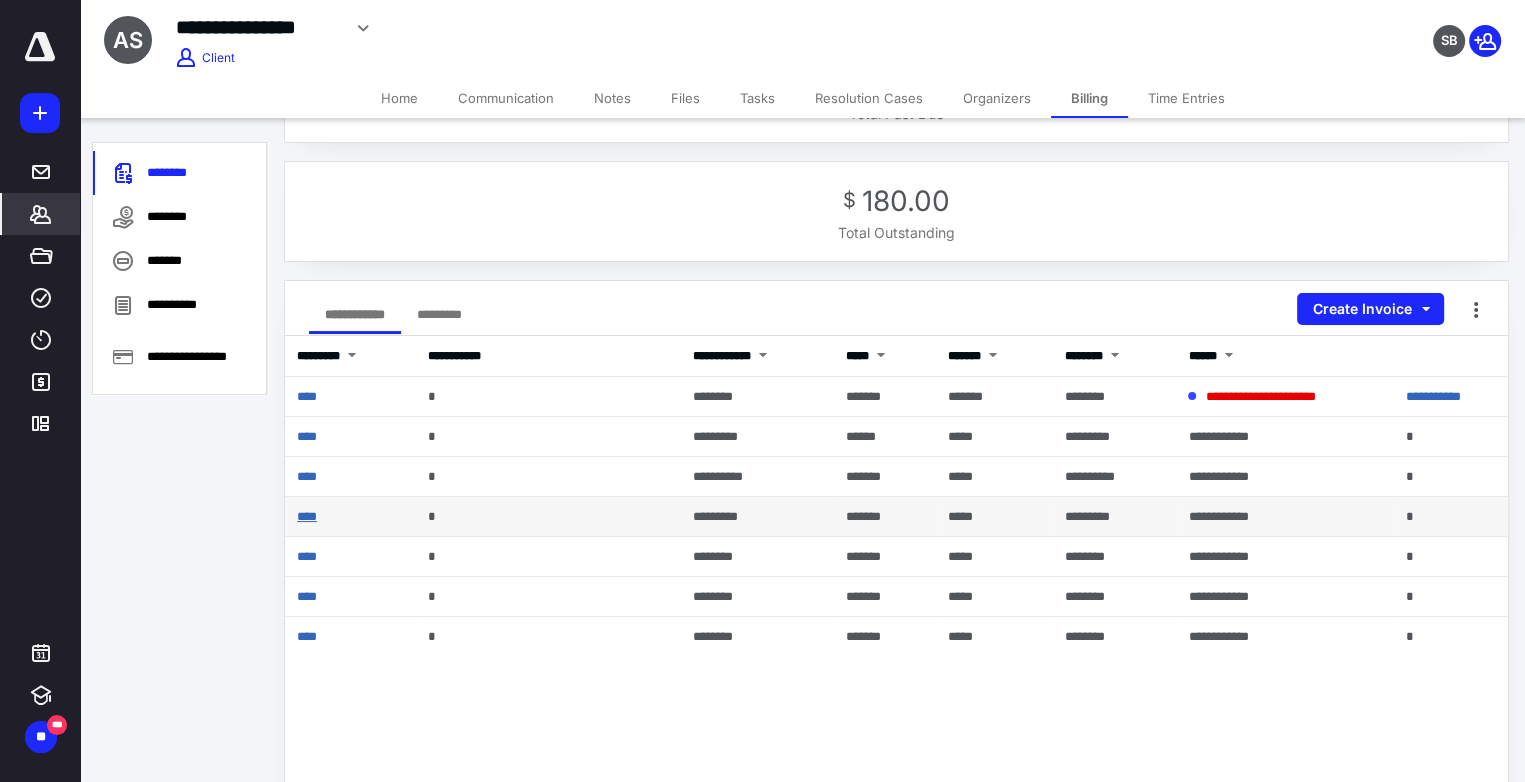 click on "****" at bounding box center [307, 516] 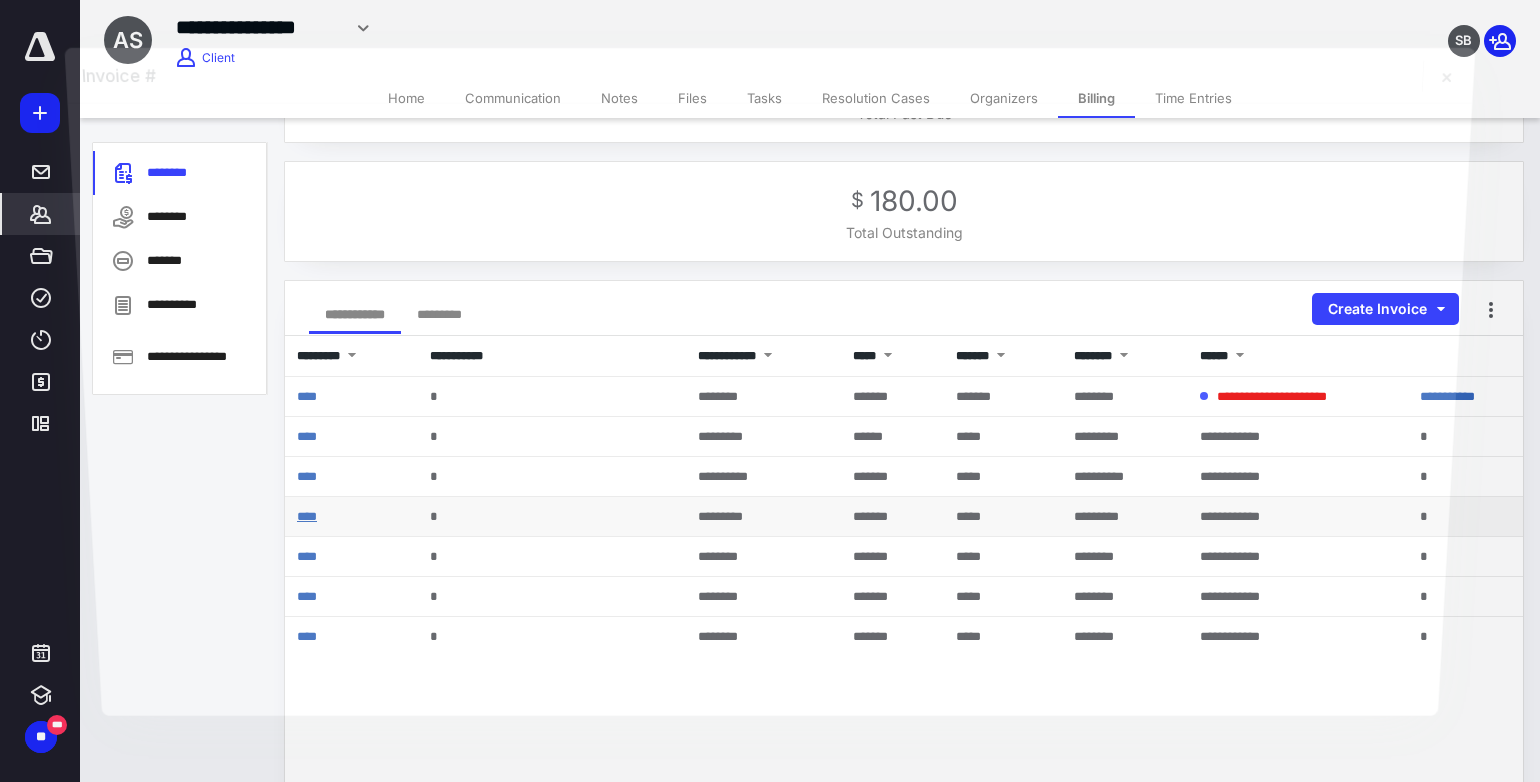 click at bounding box center [769, 409] 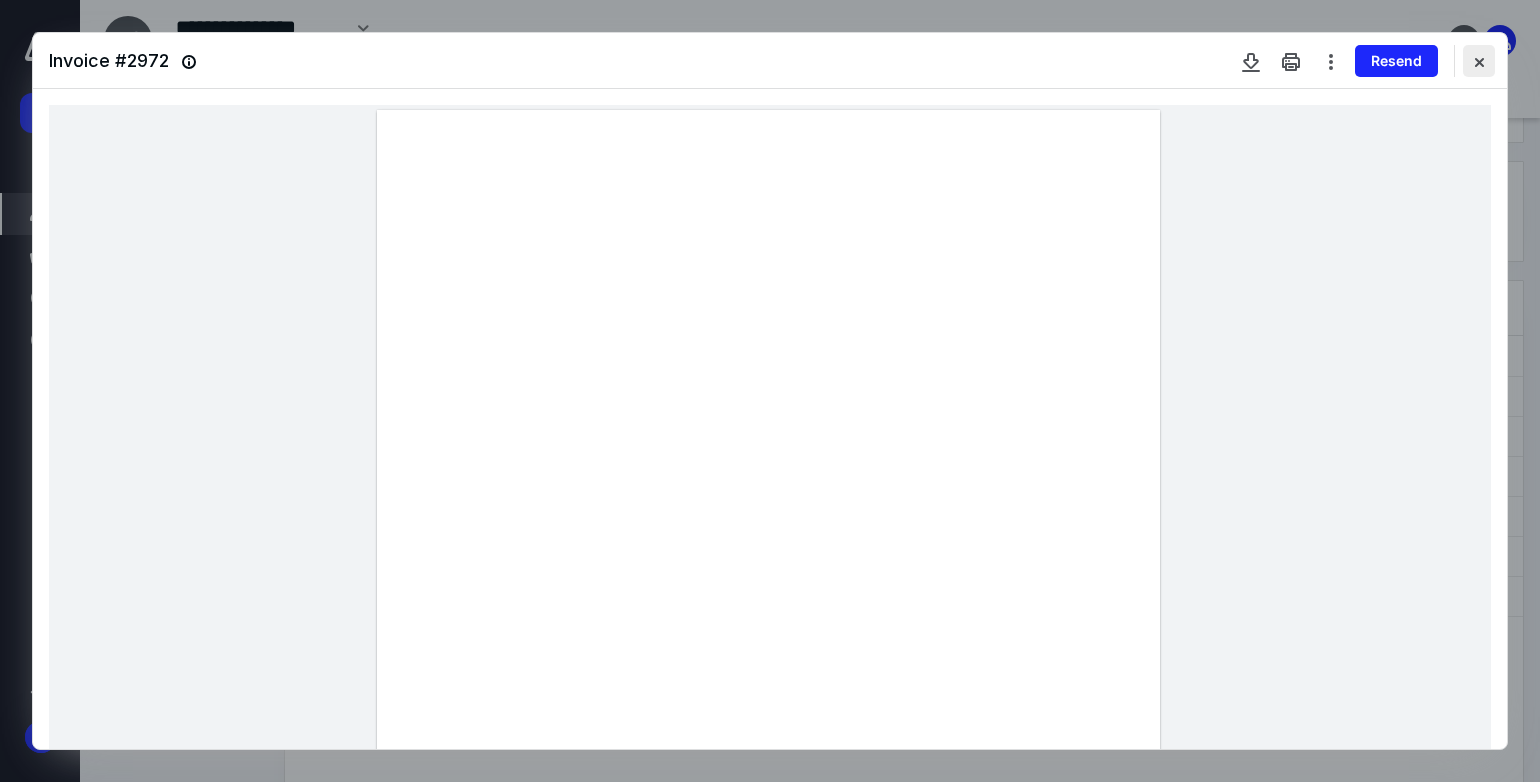 click at bounding box center (1479, 61) 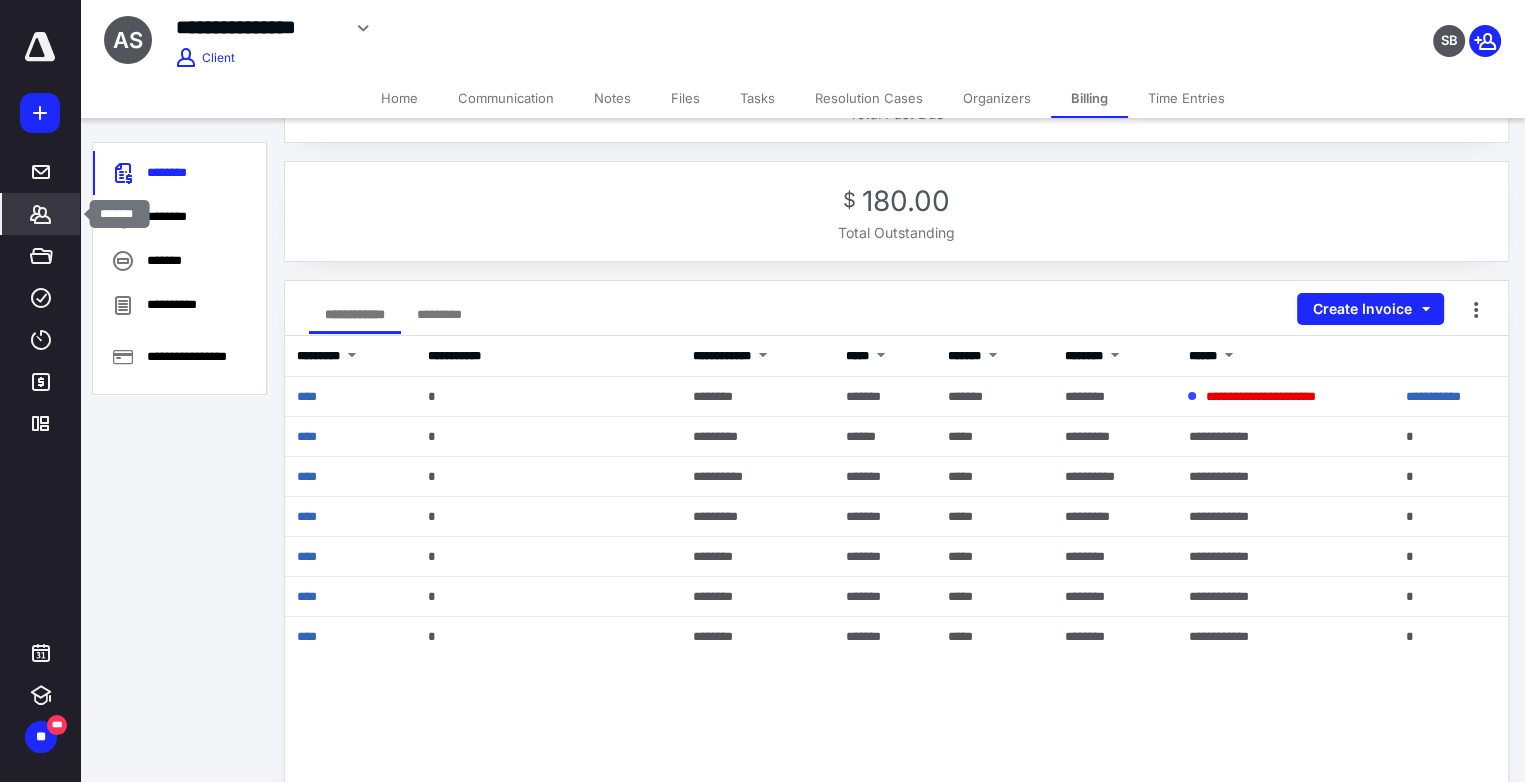 click 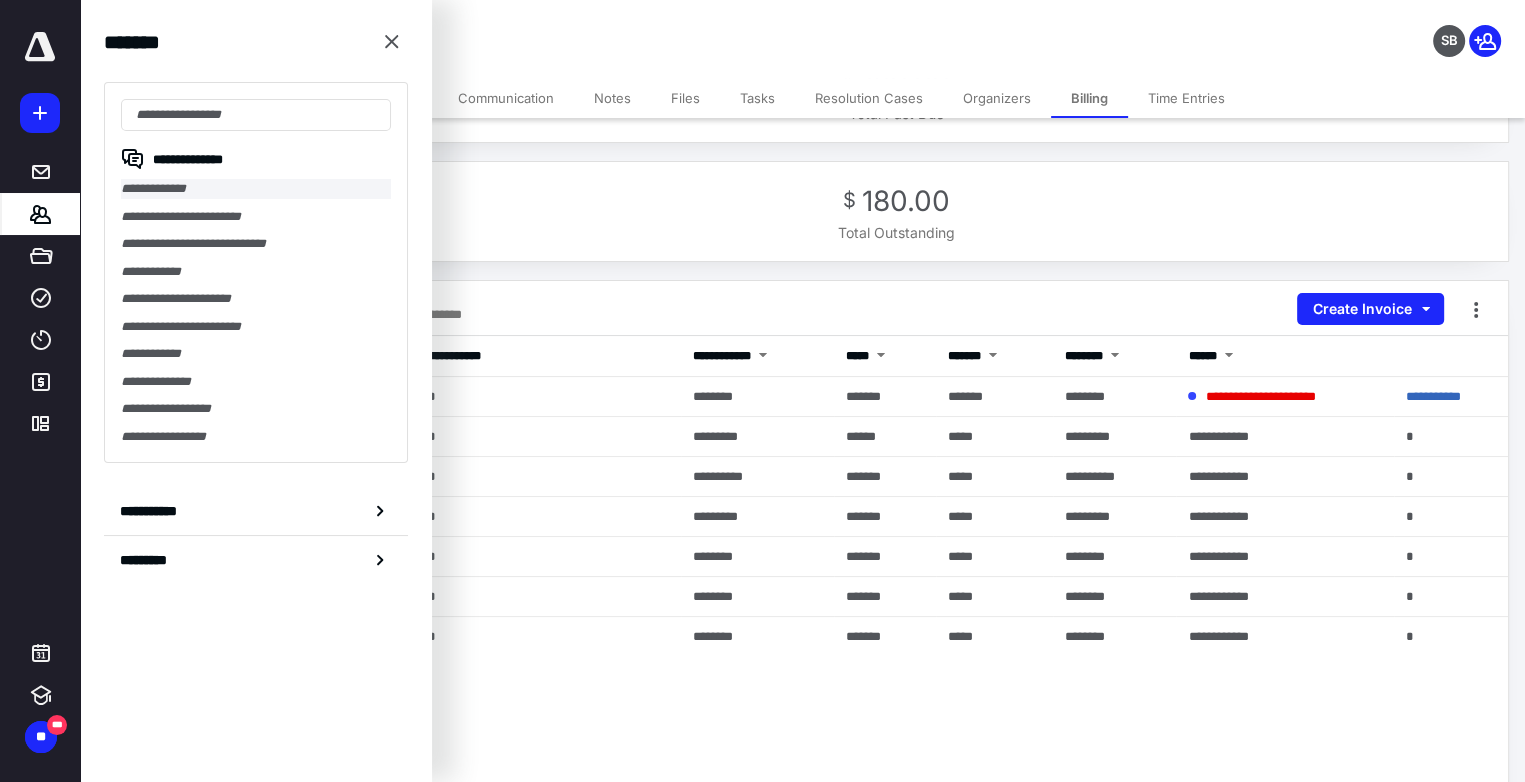click on "**********" at bounding box center [256, 189] 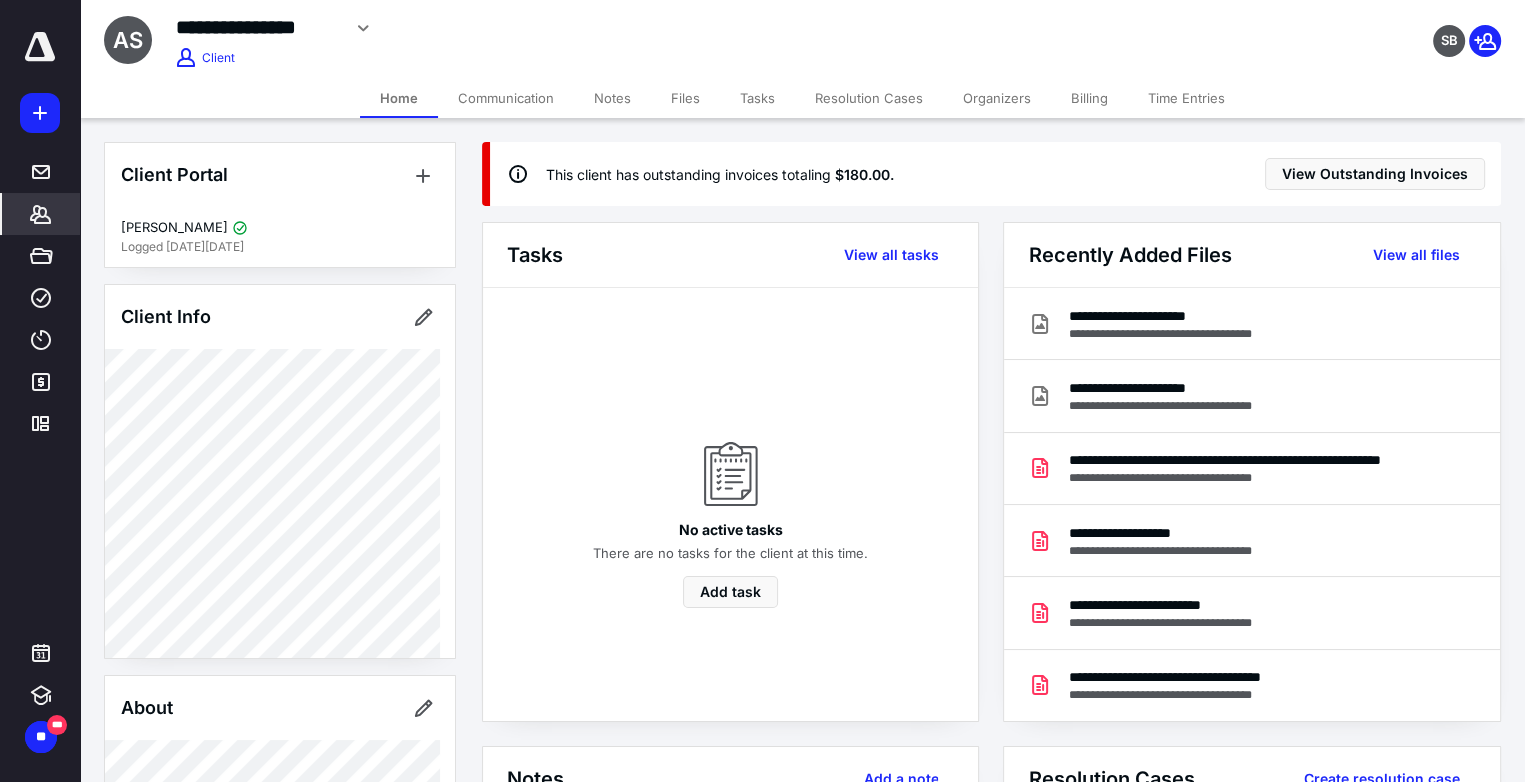 click on "Client Portal [PERSON_NAME] Logged [DATE][DATE] Client Info About Spouse Dependents Important clients Tags Manage all tags" at bounding box center [280, 835] 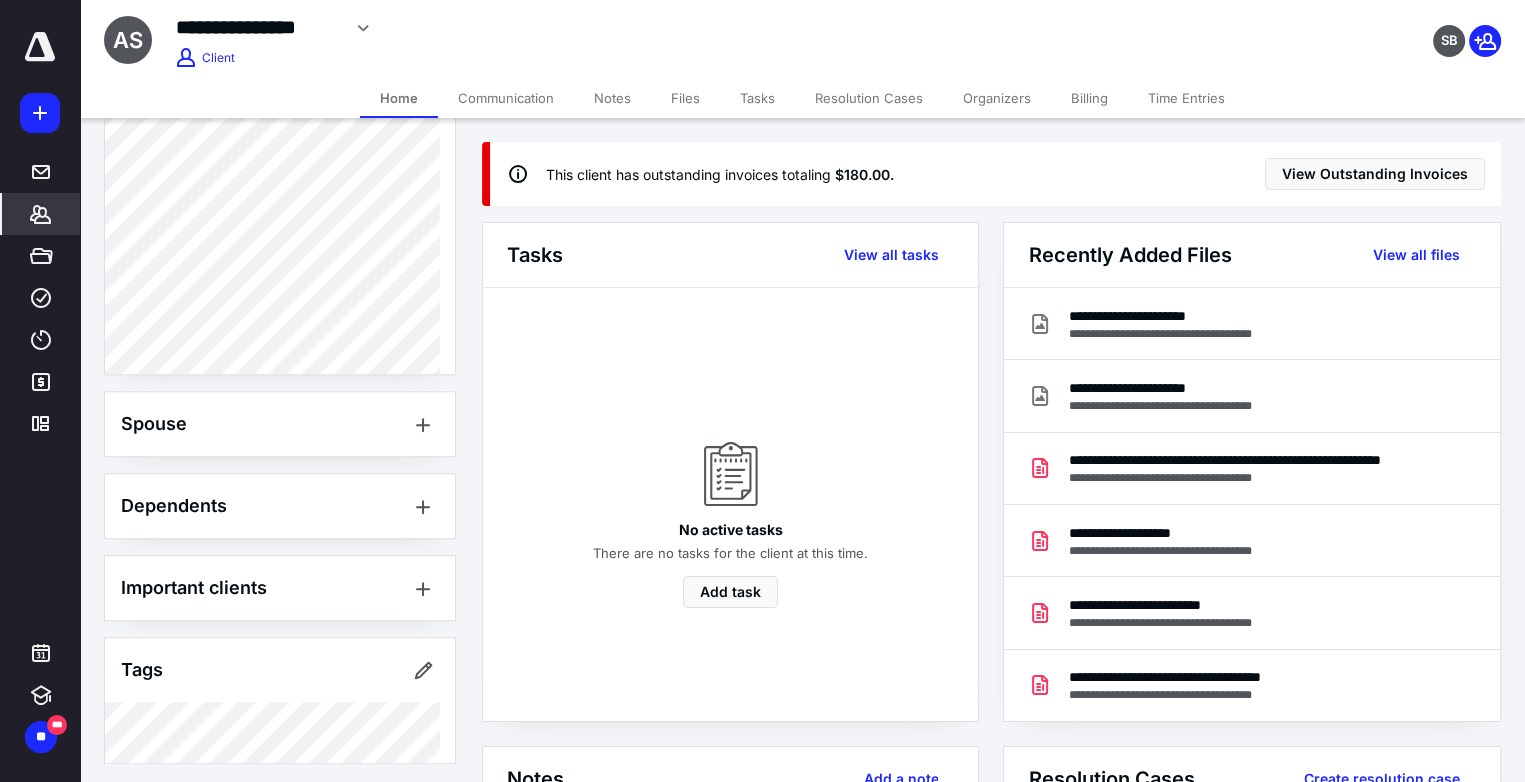 scroll, scrollTop: 767, scrollLeft: 0, axis: vertical 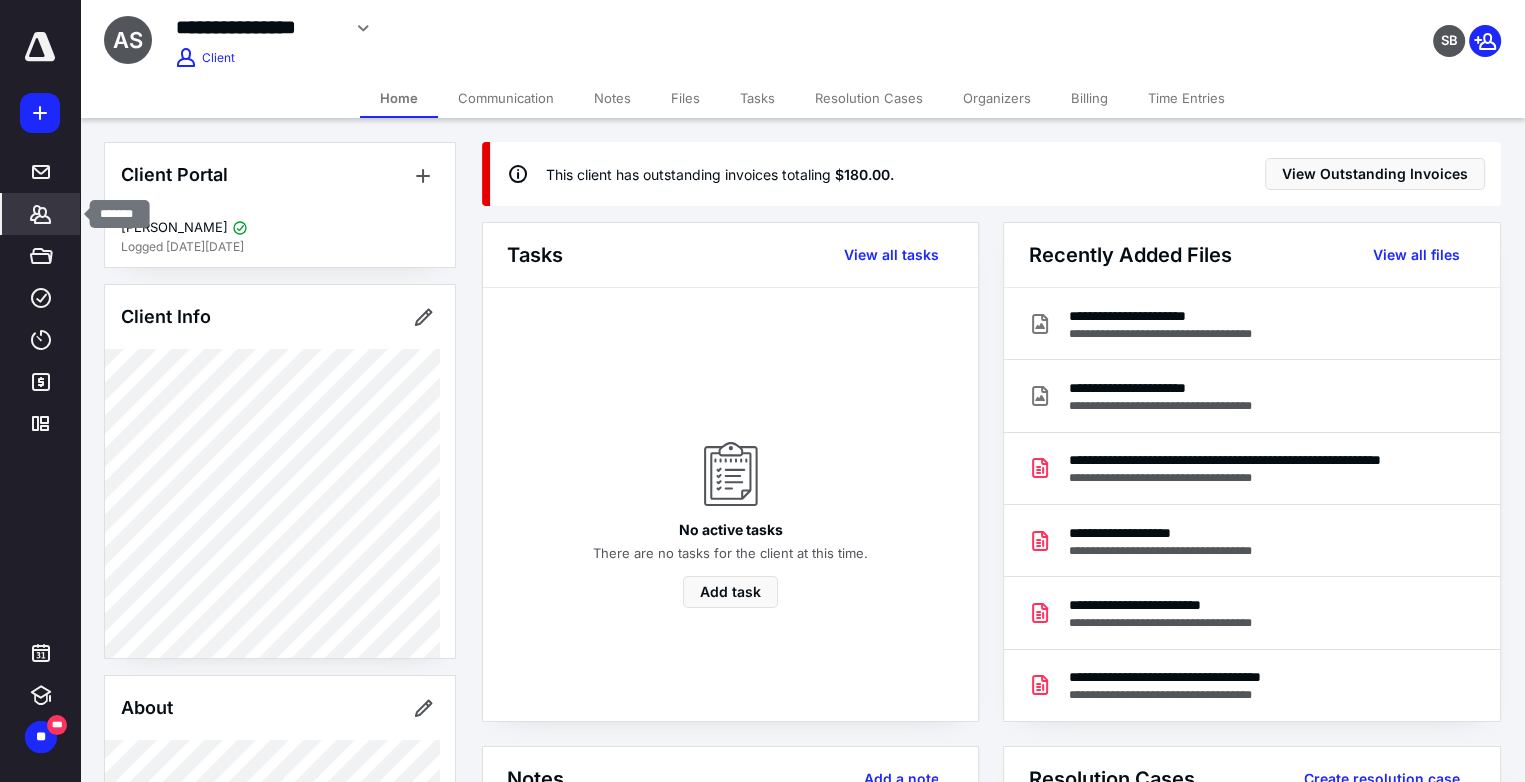 click 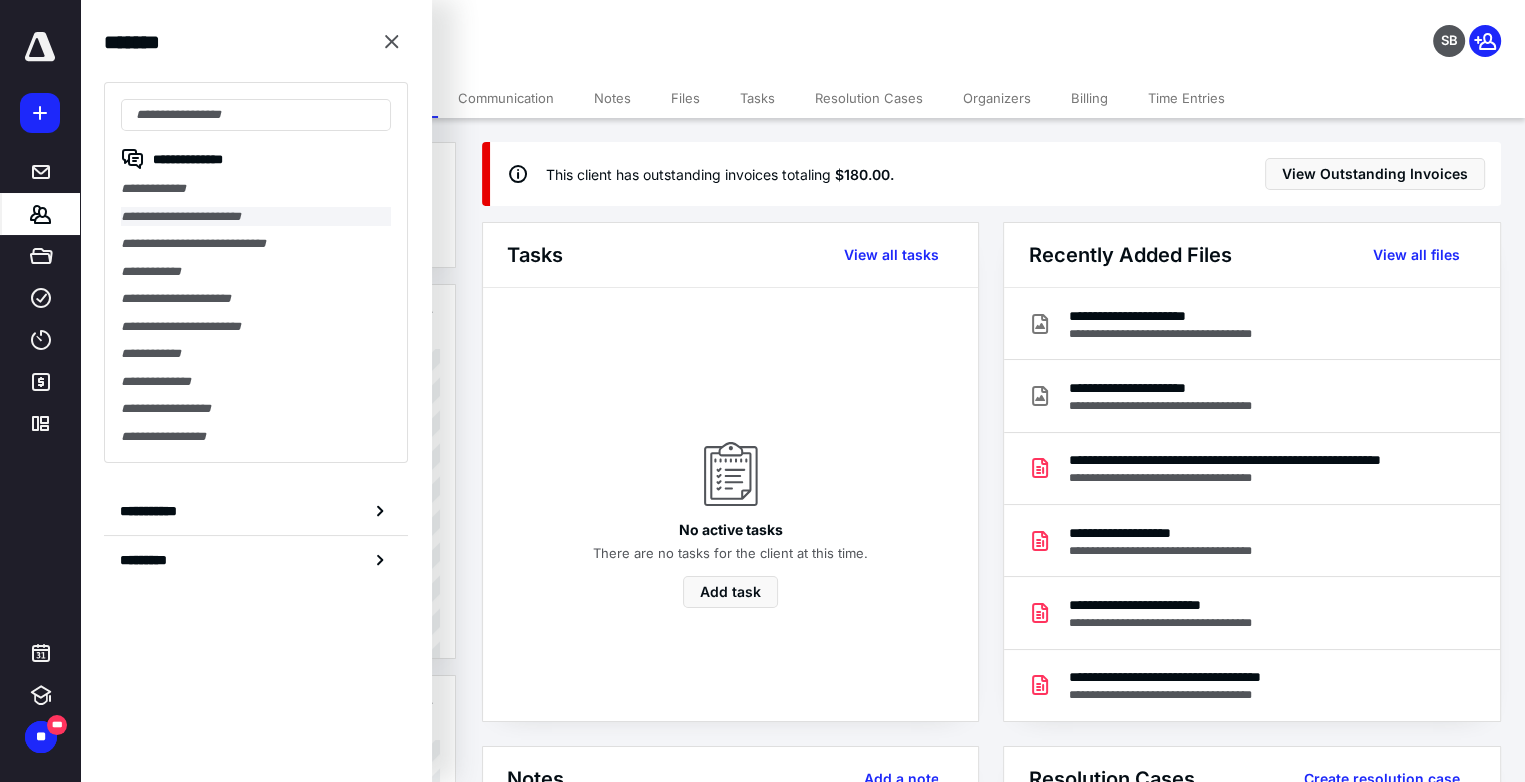 click on "**********" at bounding box center (256, 217) 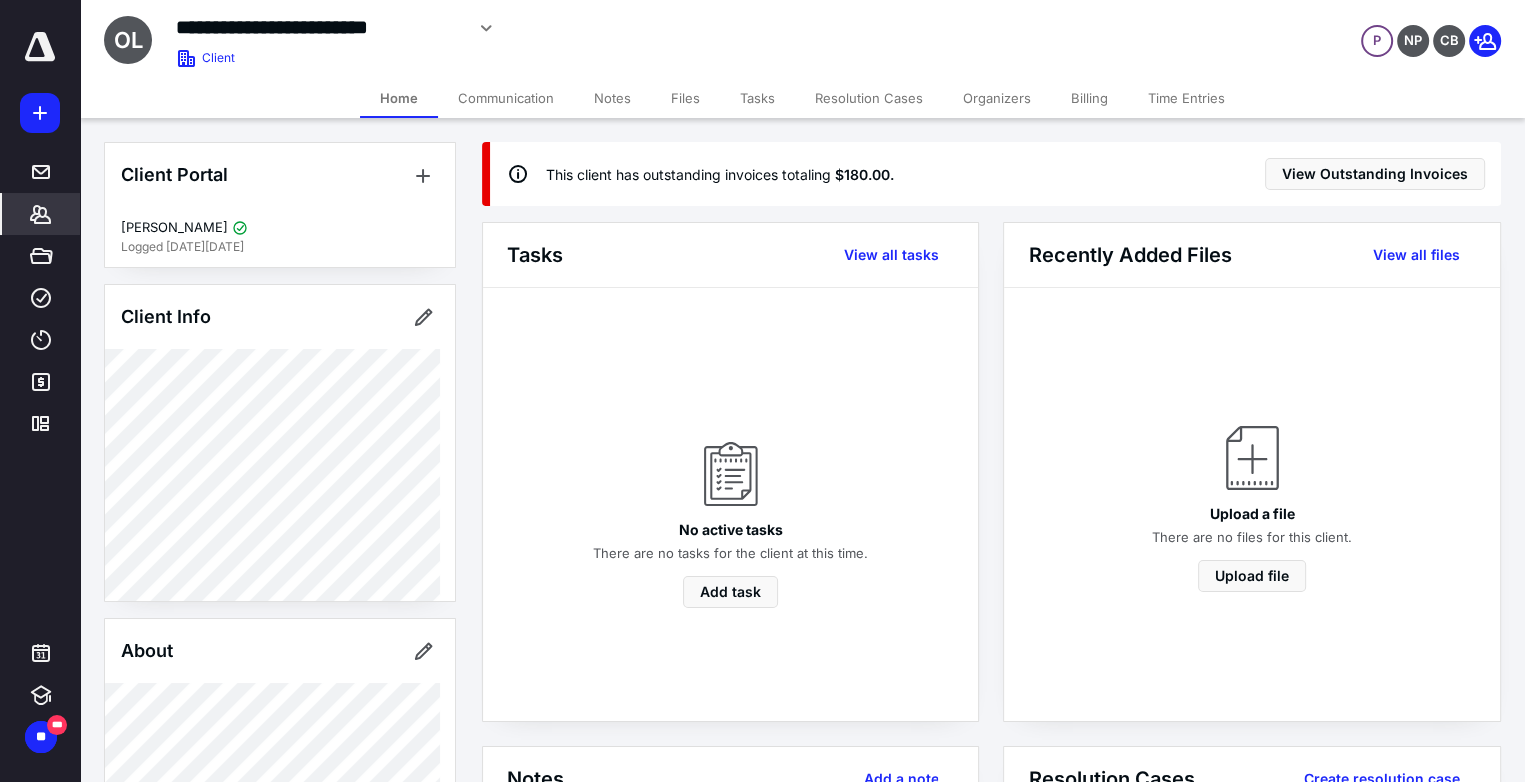 click on "Billing" at bounding box center (1089, 98) 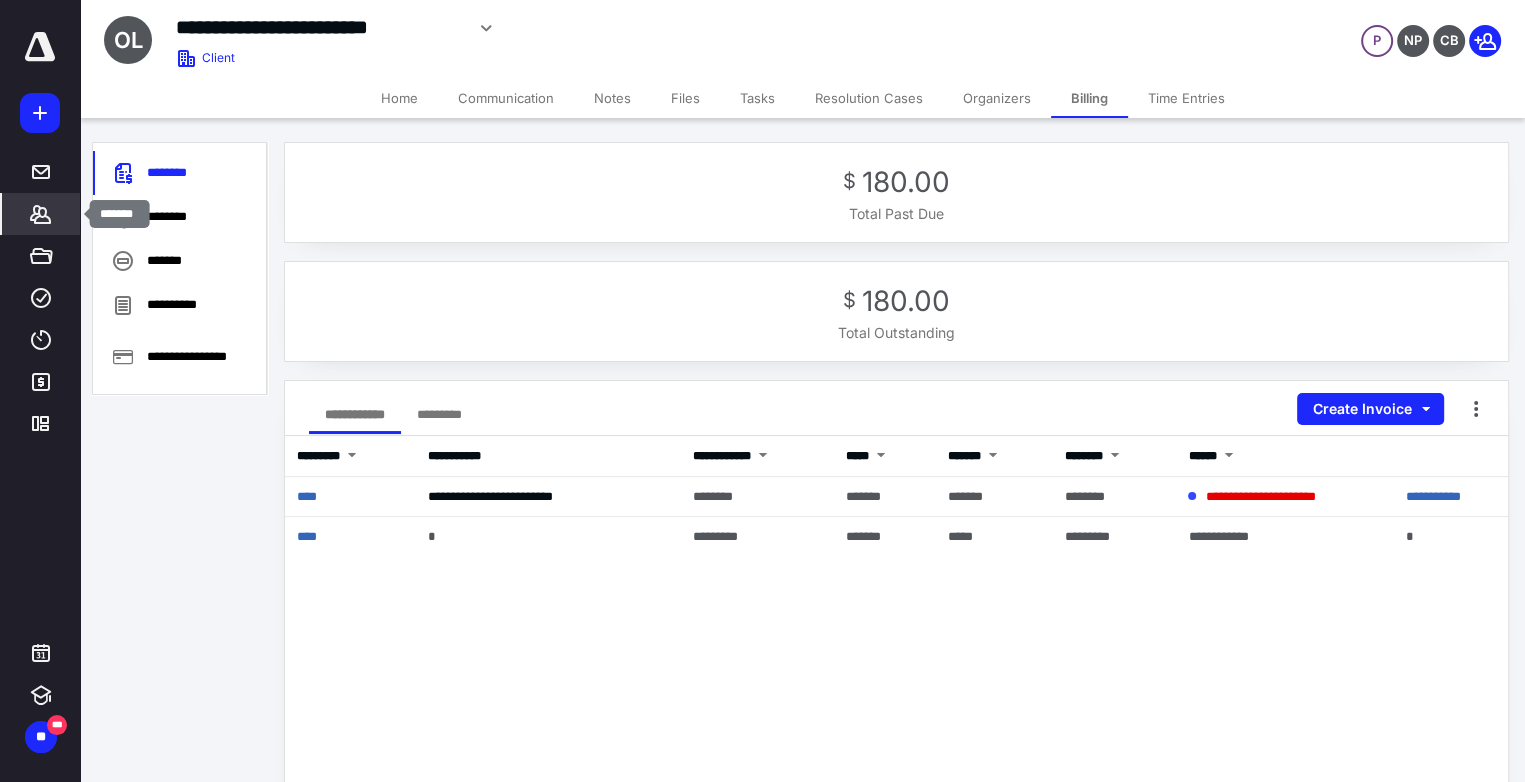 click 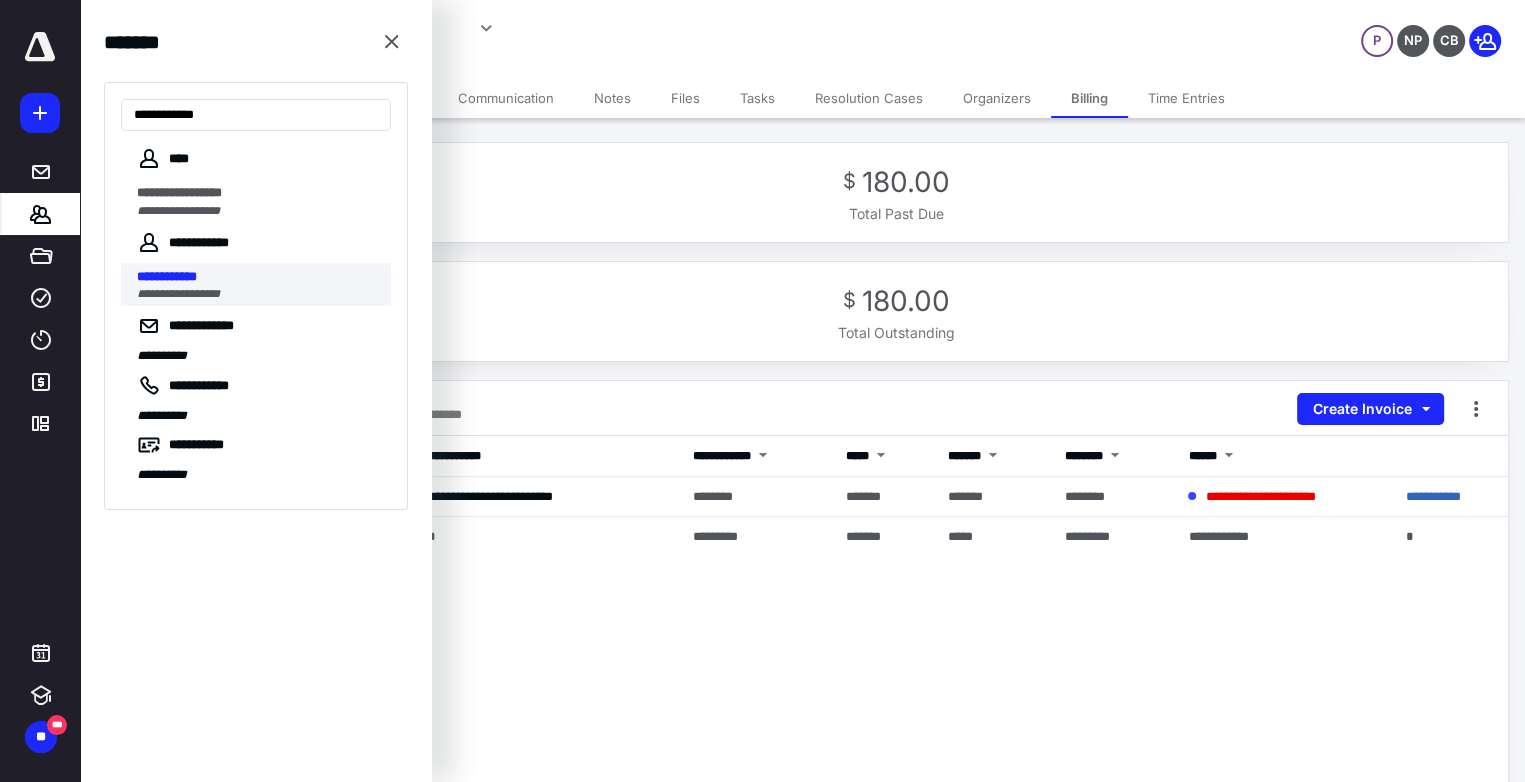 type on "**********" 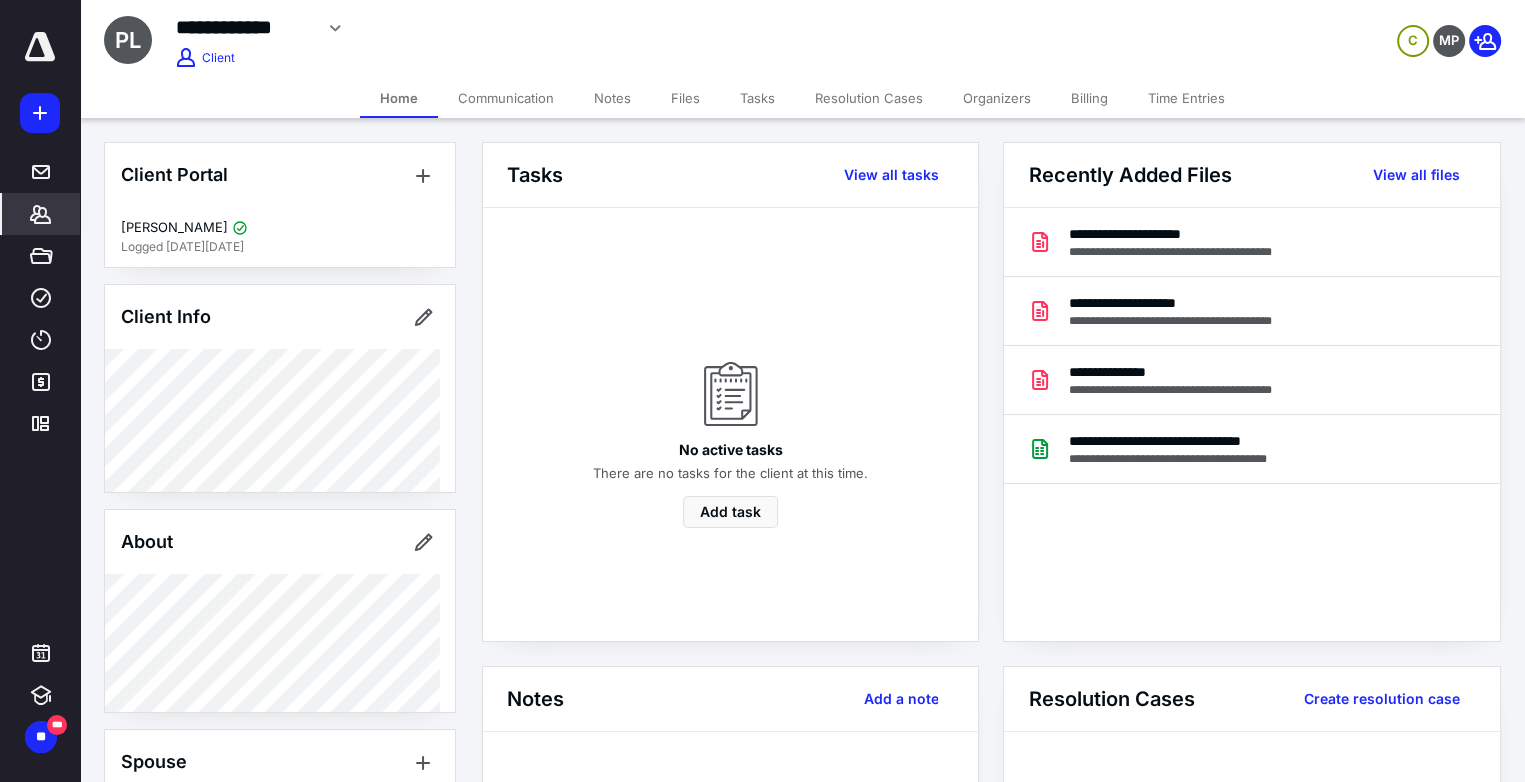 click on "Billing" at bounding box center [1089, 98] 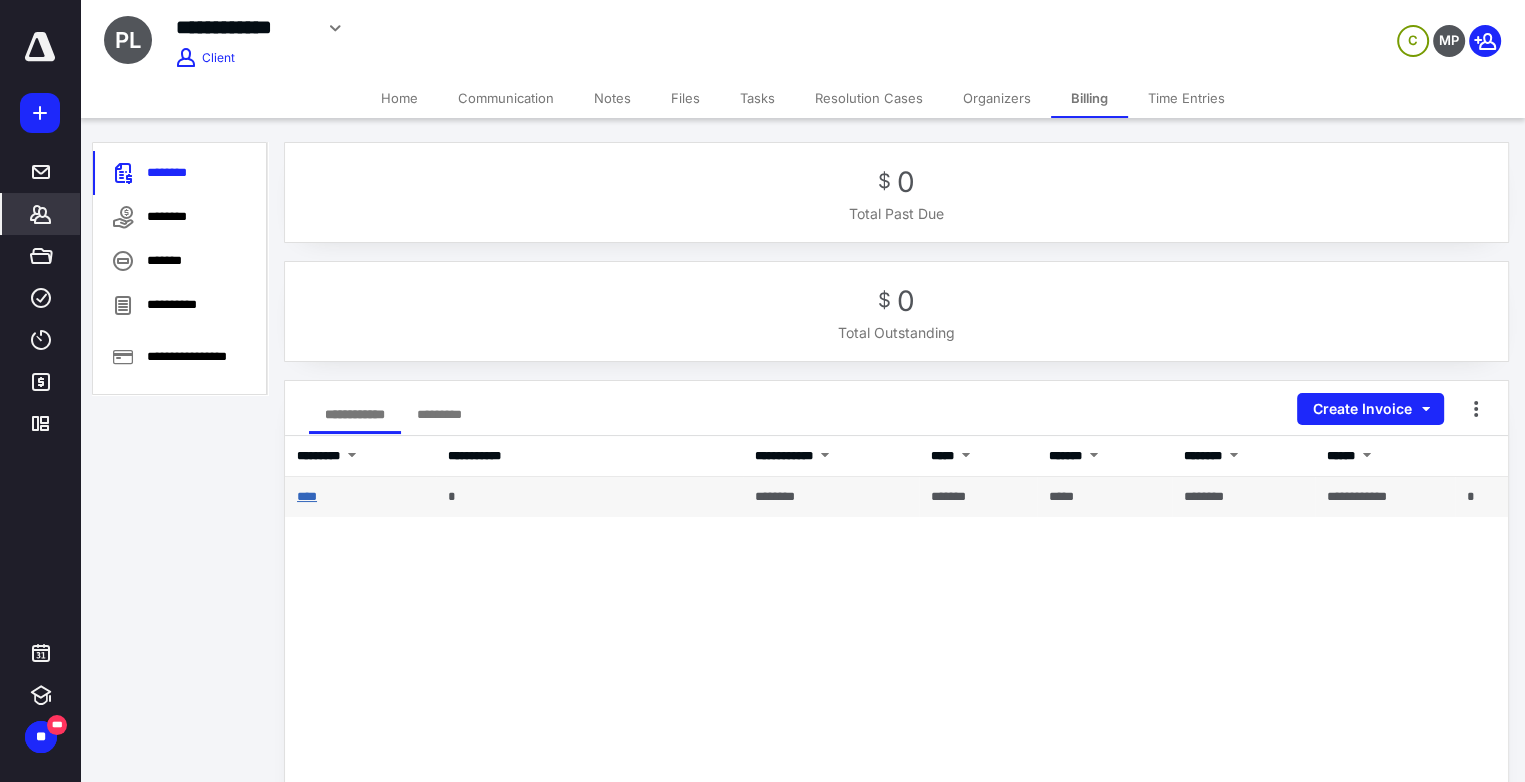 click on "****" at bounding box center (307, 496) 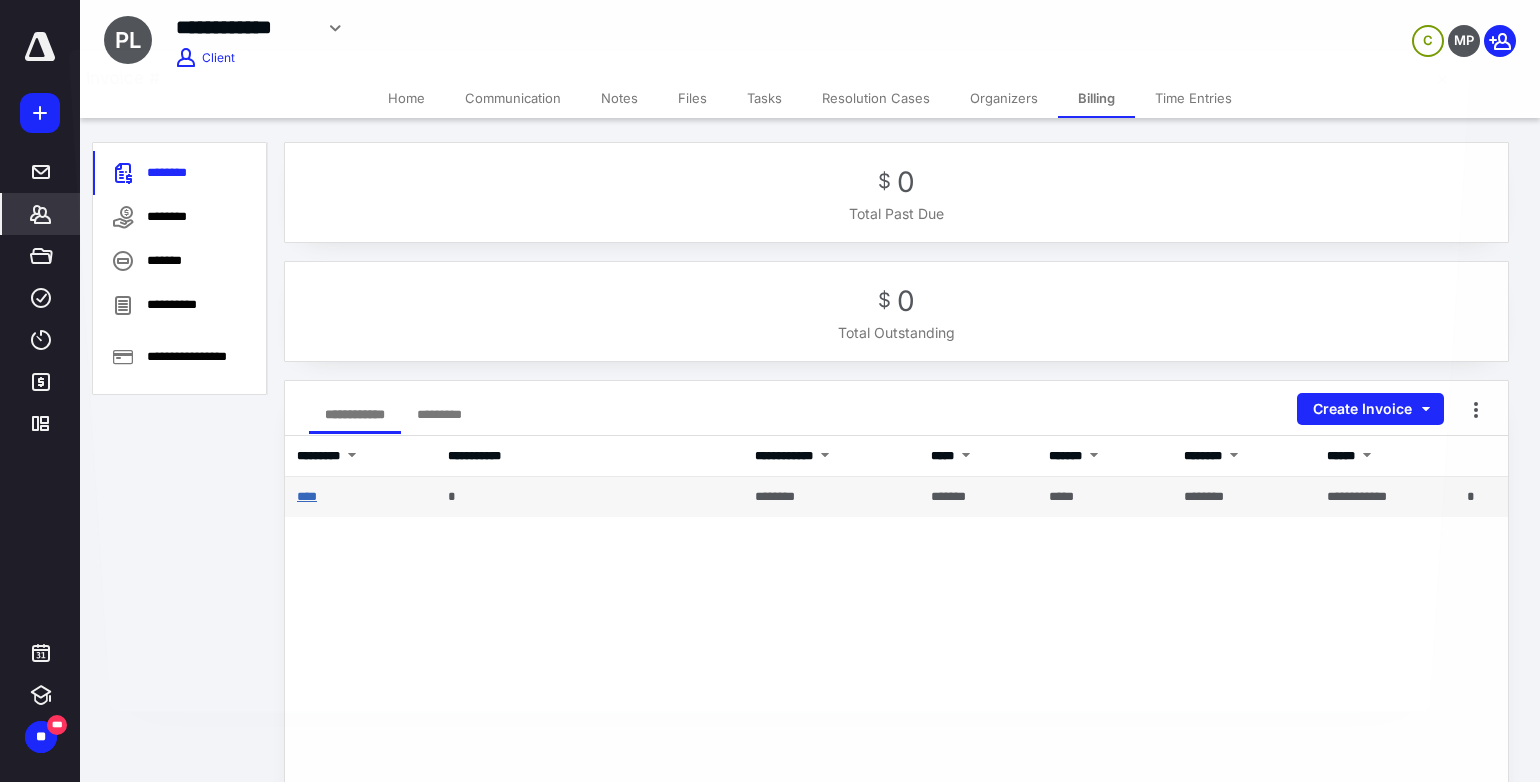 click at bounding box center (770, 407) 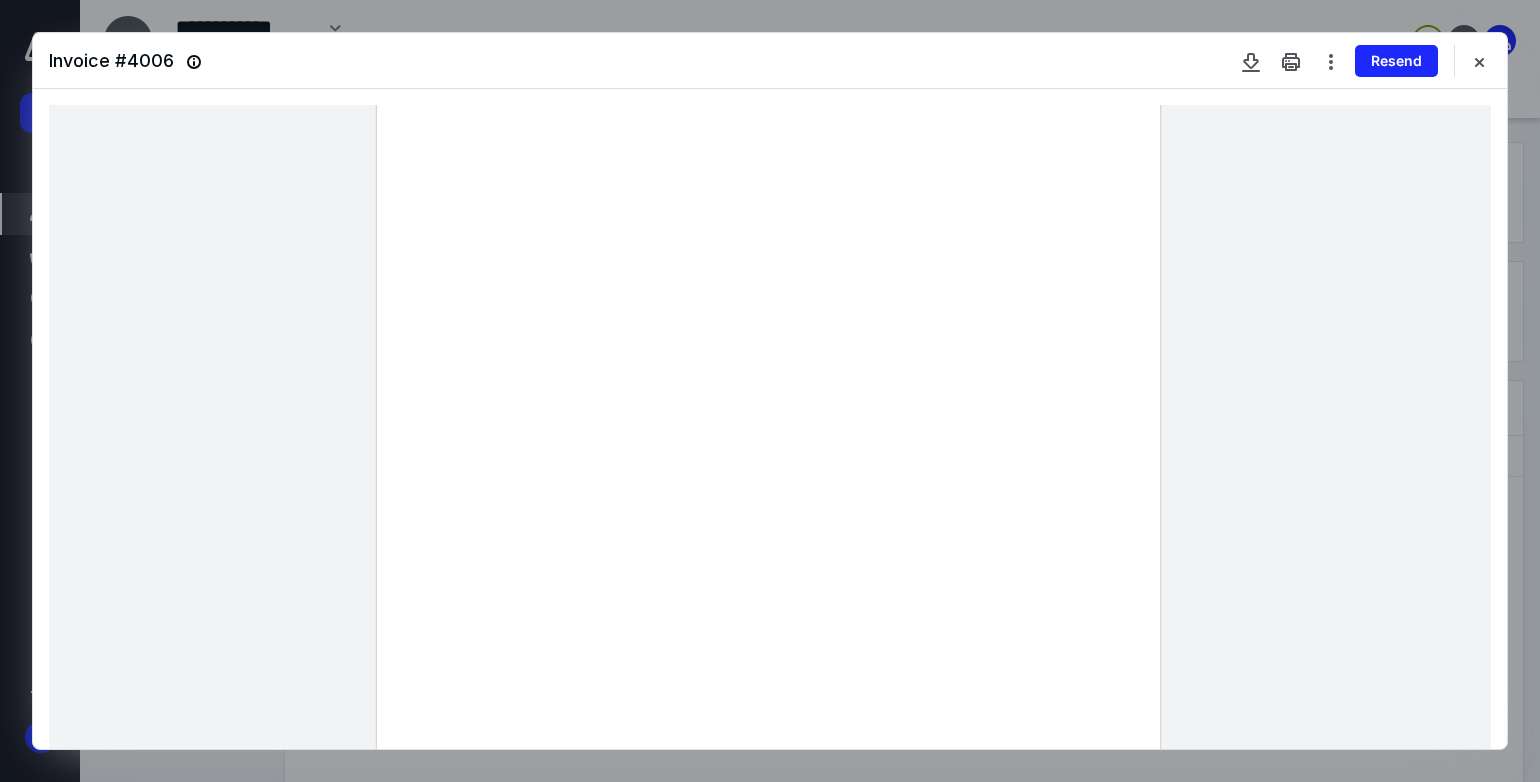 scroll, scrollTop: 0, scrollLeft: 0, axis: both 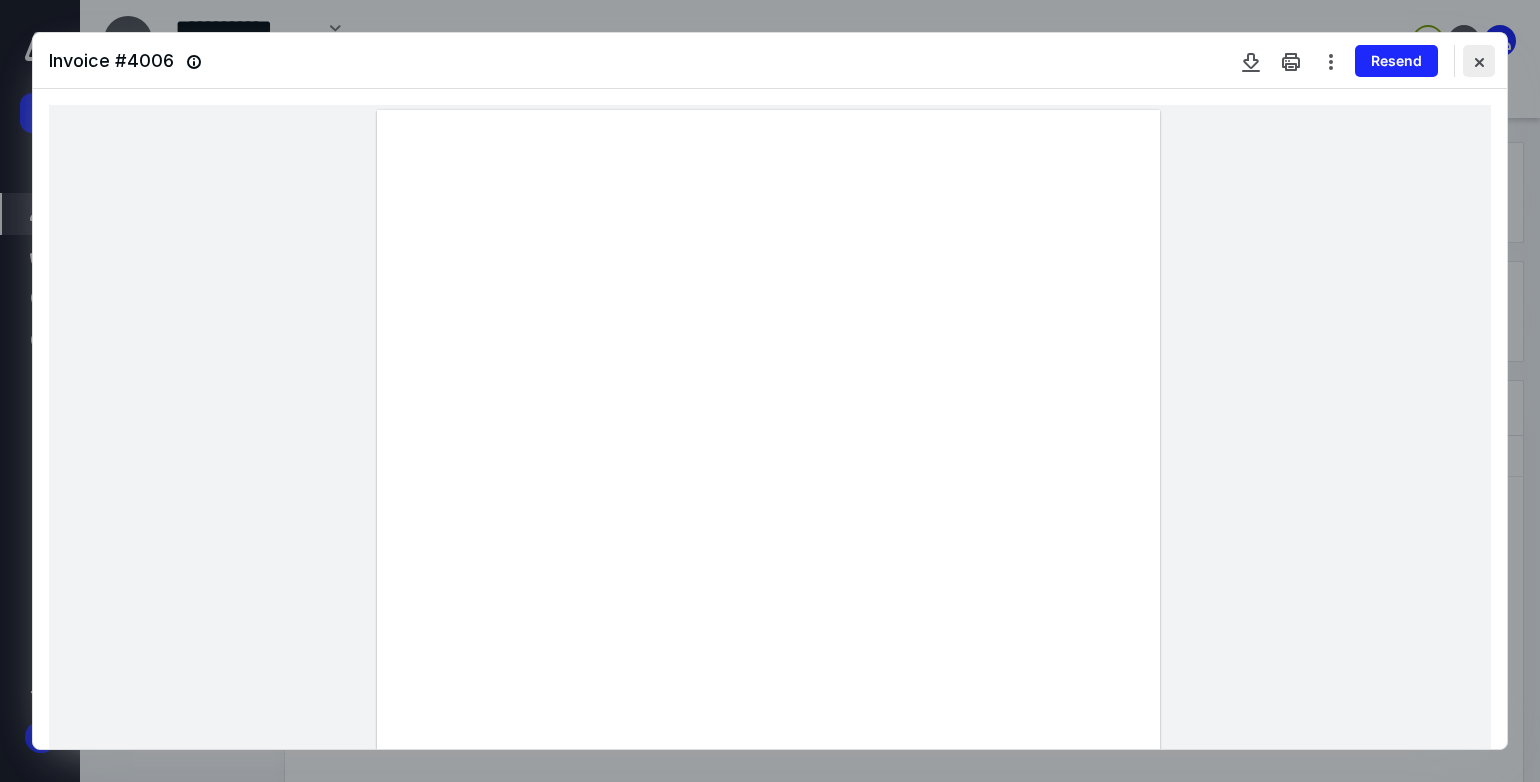 click at bounding box center (1479, 61) 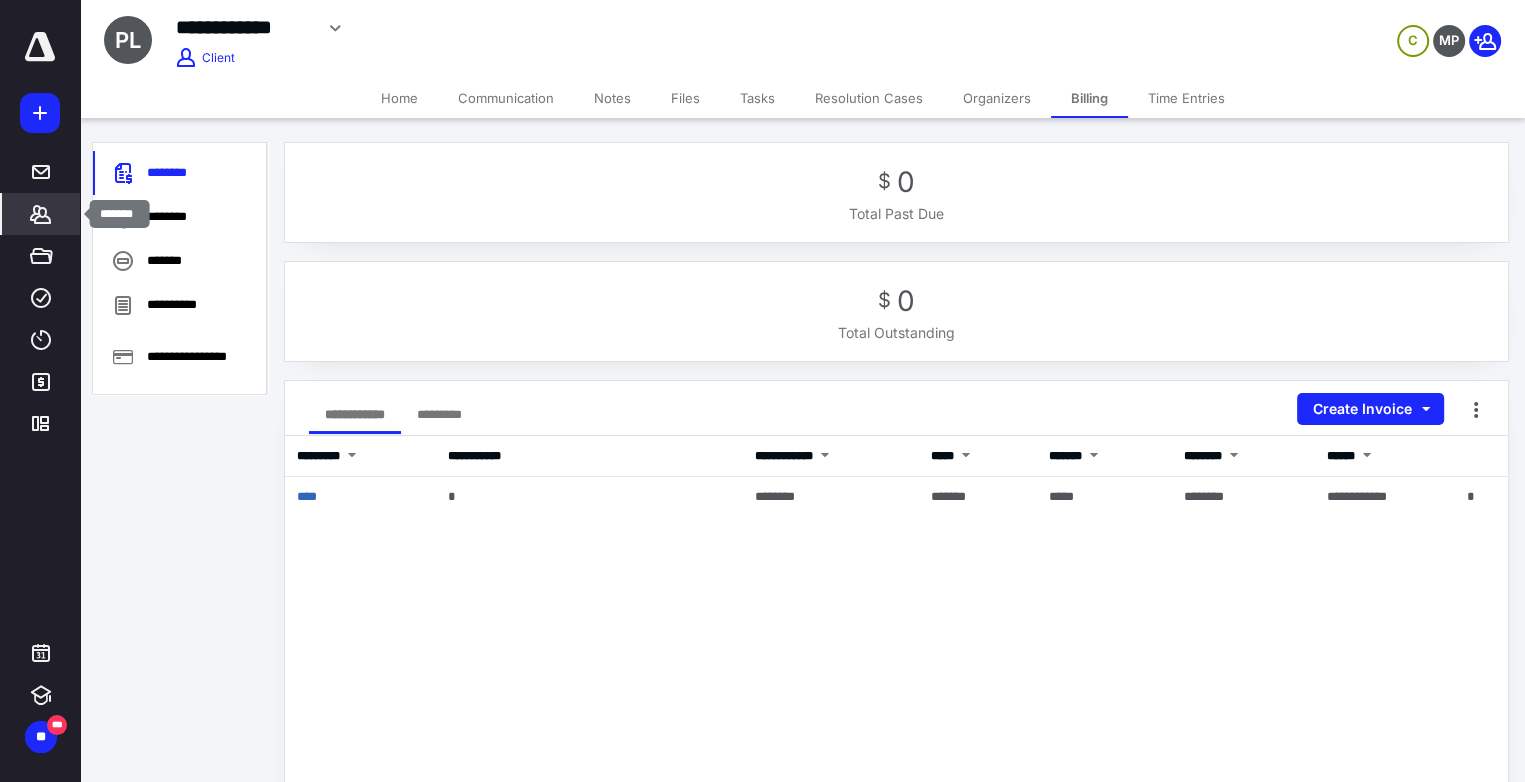 click on "*******" at bounding box center (41, 214) 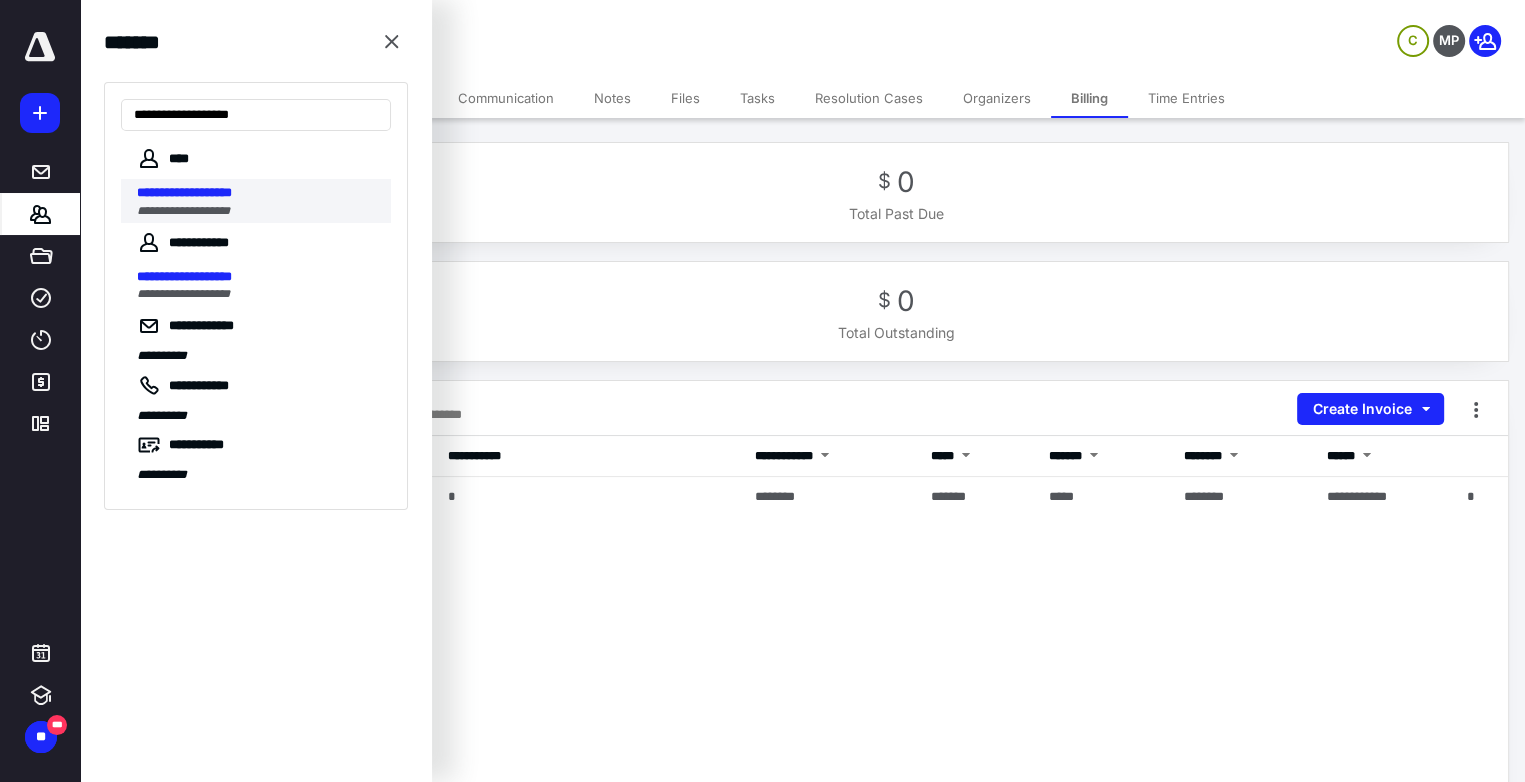 type on "**********" 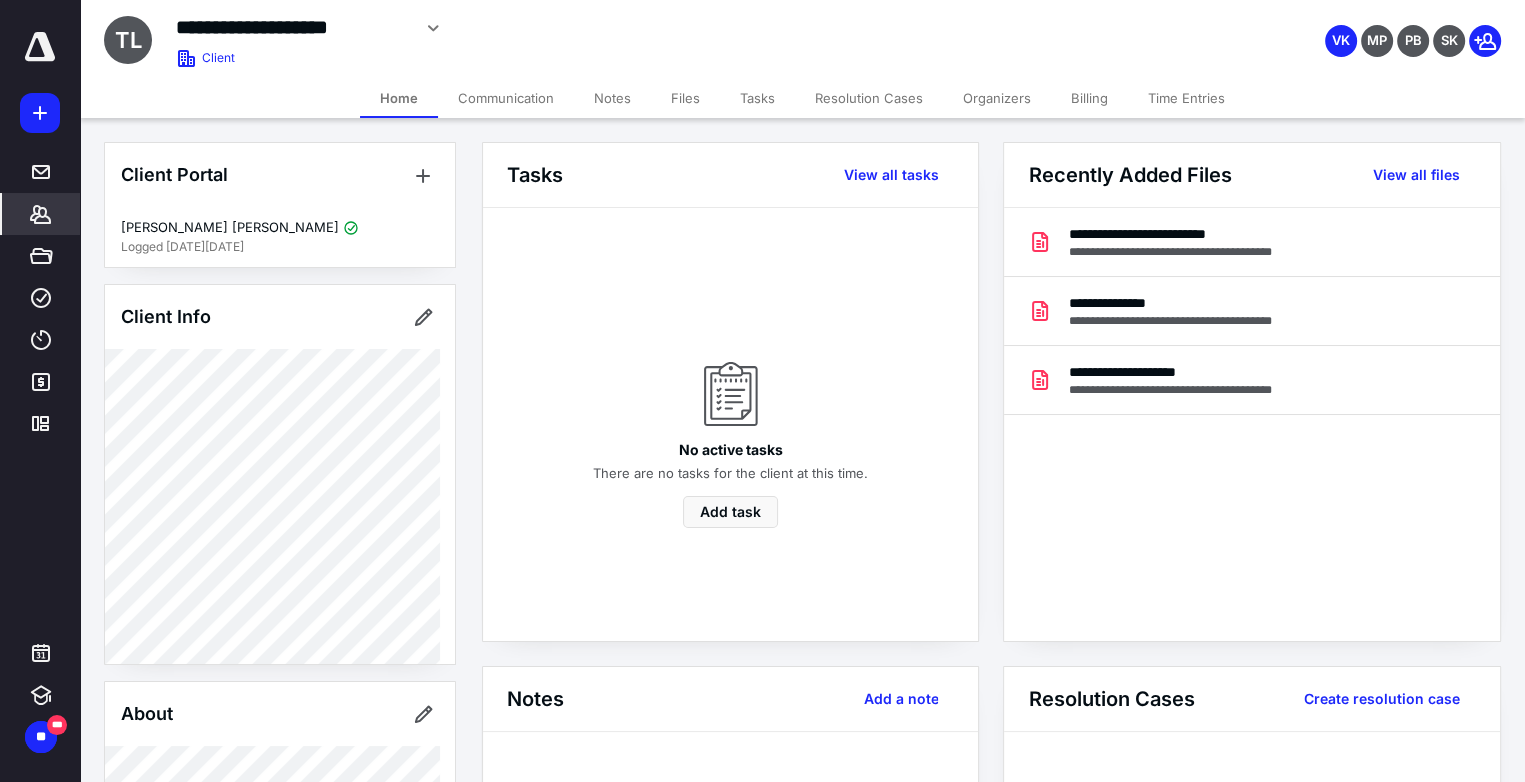 click on "Billing" at bounding box center [1089, 98] 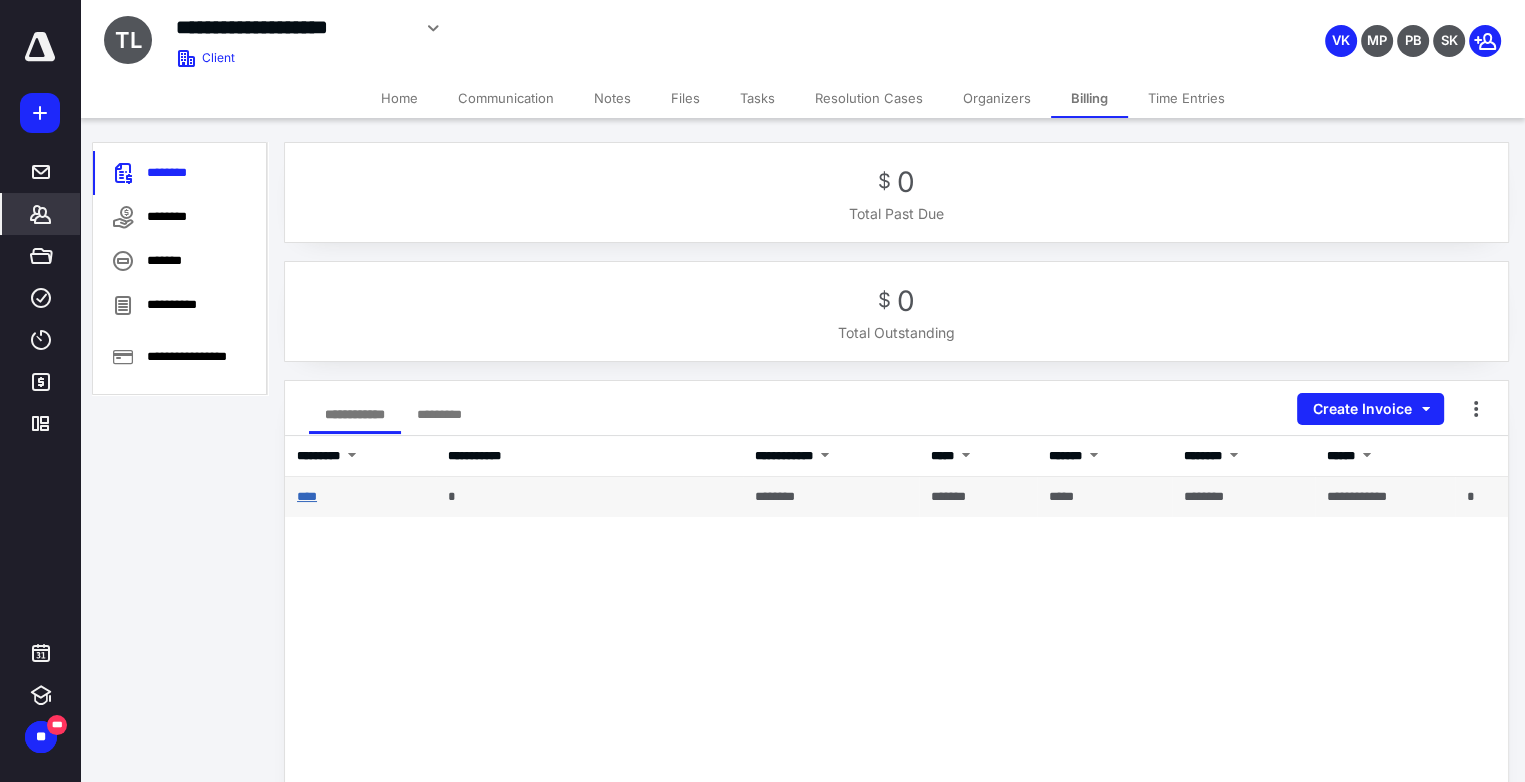 click on "****" at bounding box center [307, 496] 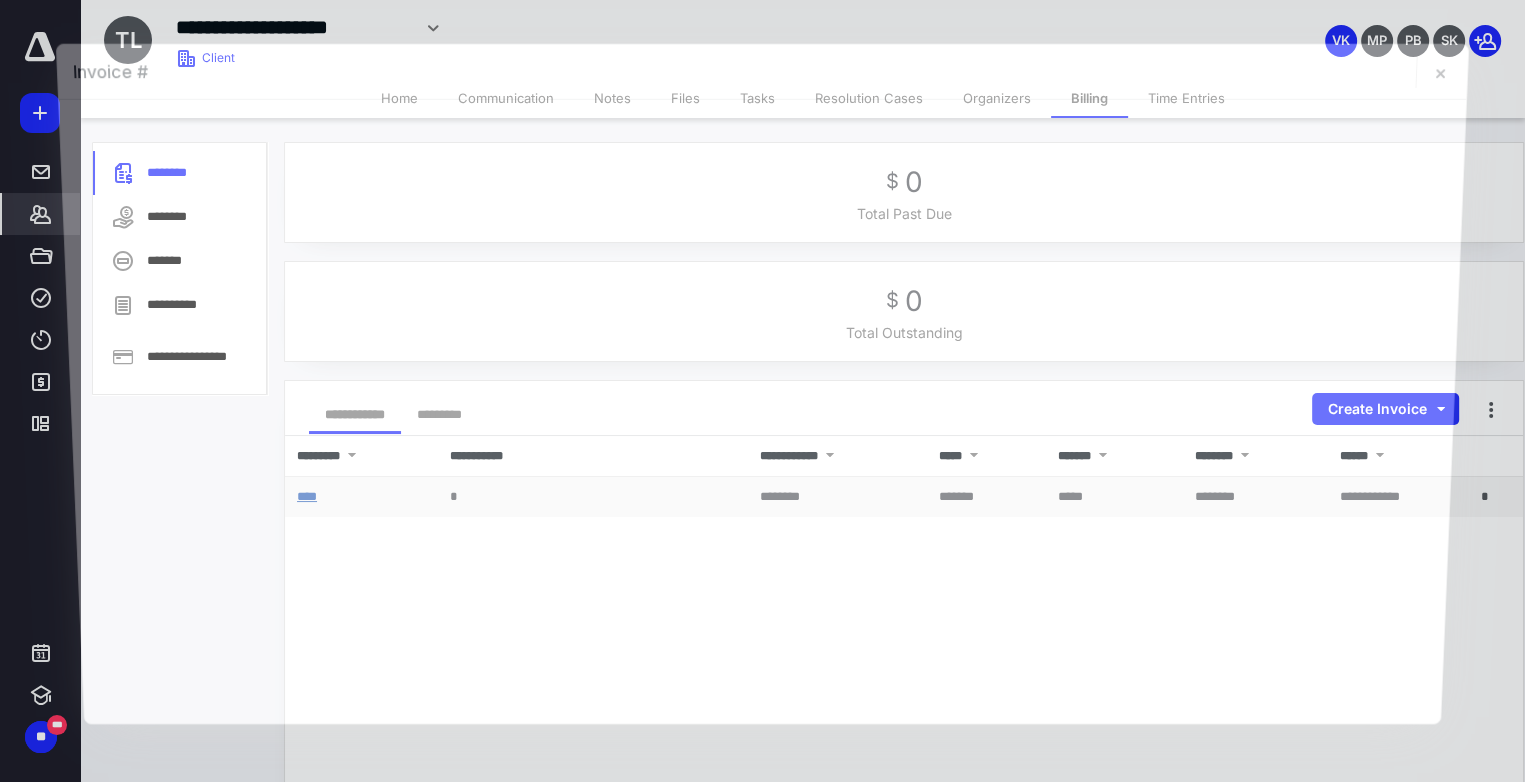 click at bounding box center (762, 412) 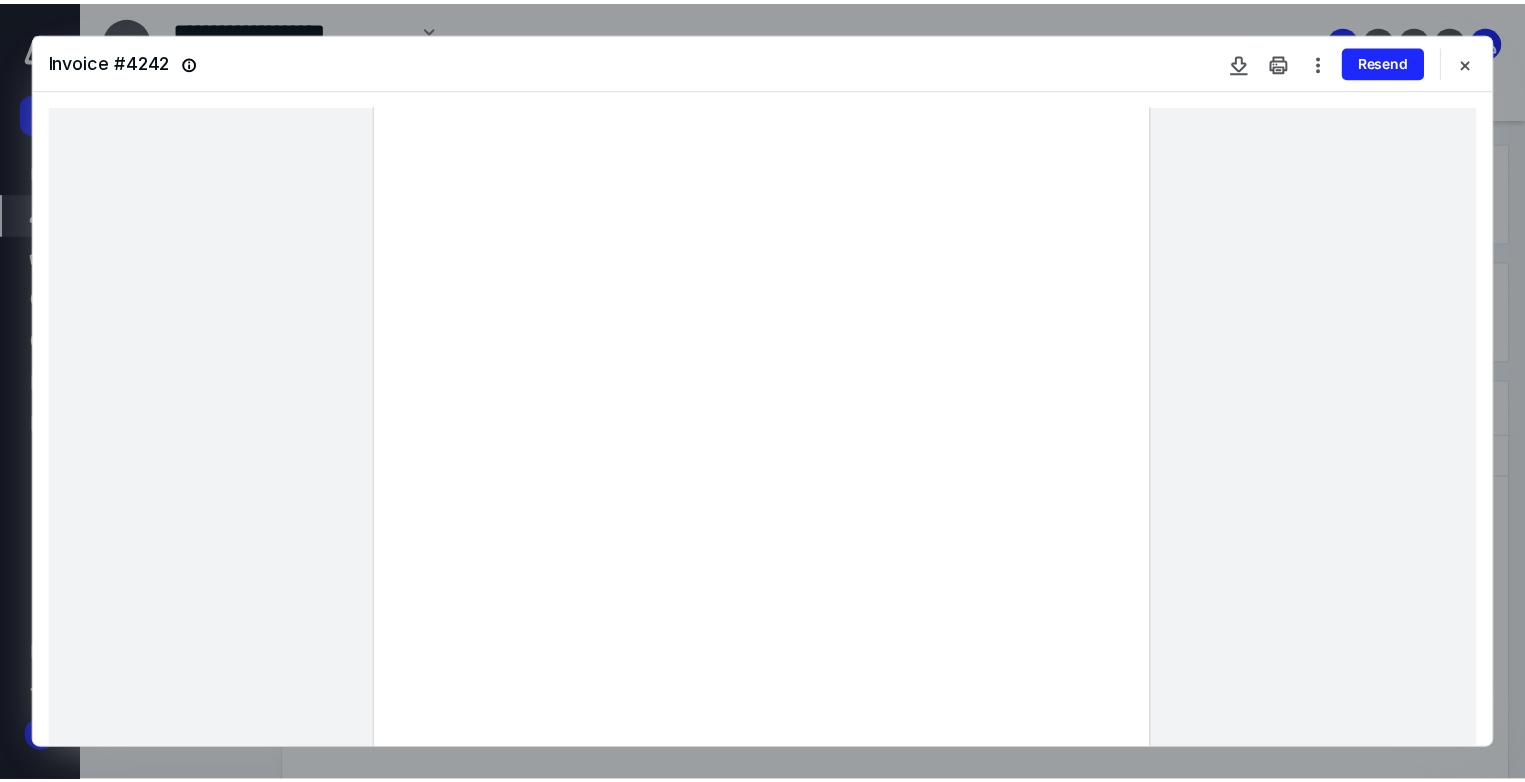 scroll, scrollTop: 100, scrollLeft: 0, axis: vertical 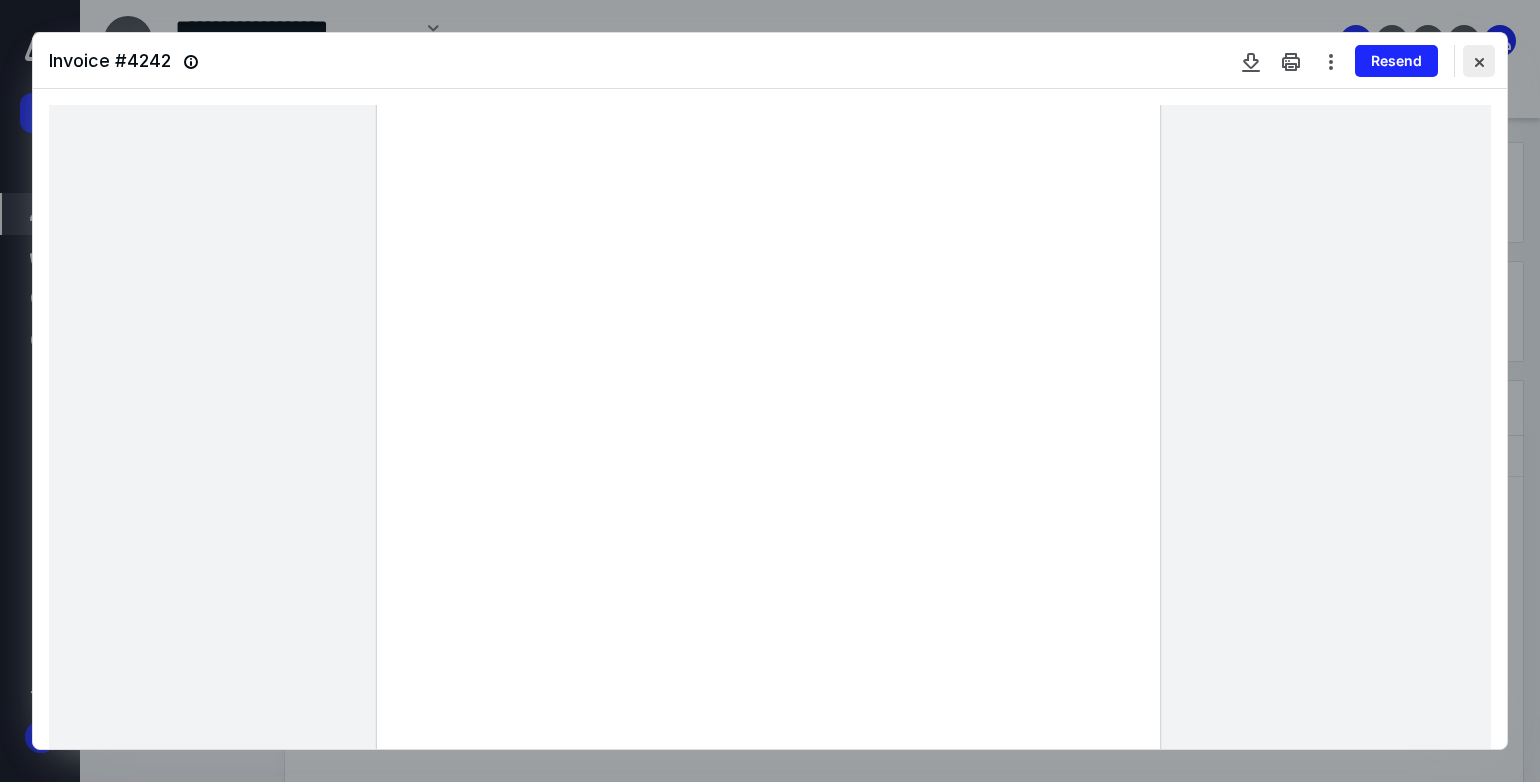 click at bounding box center [1479, 61] 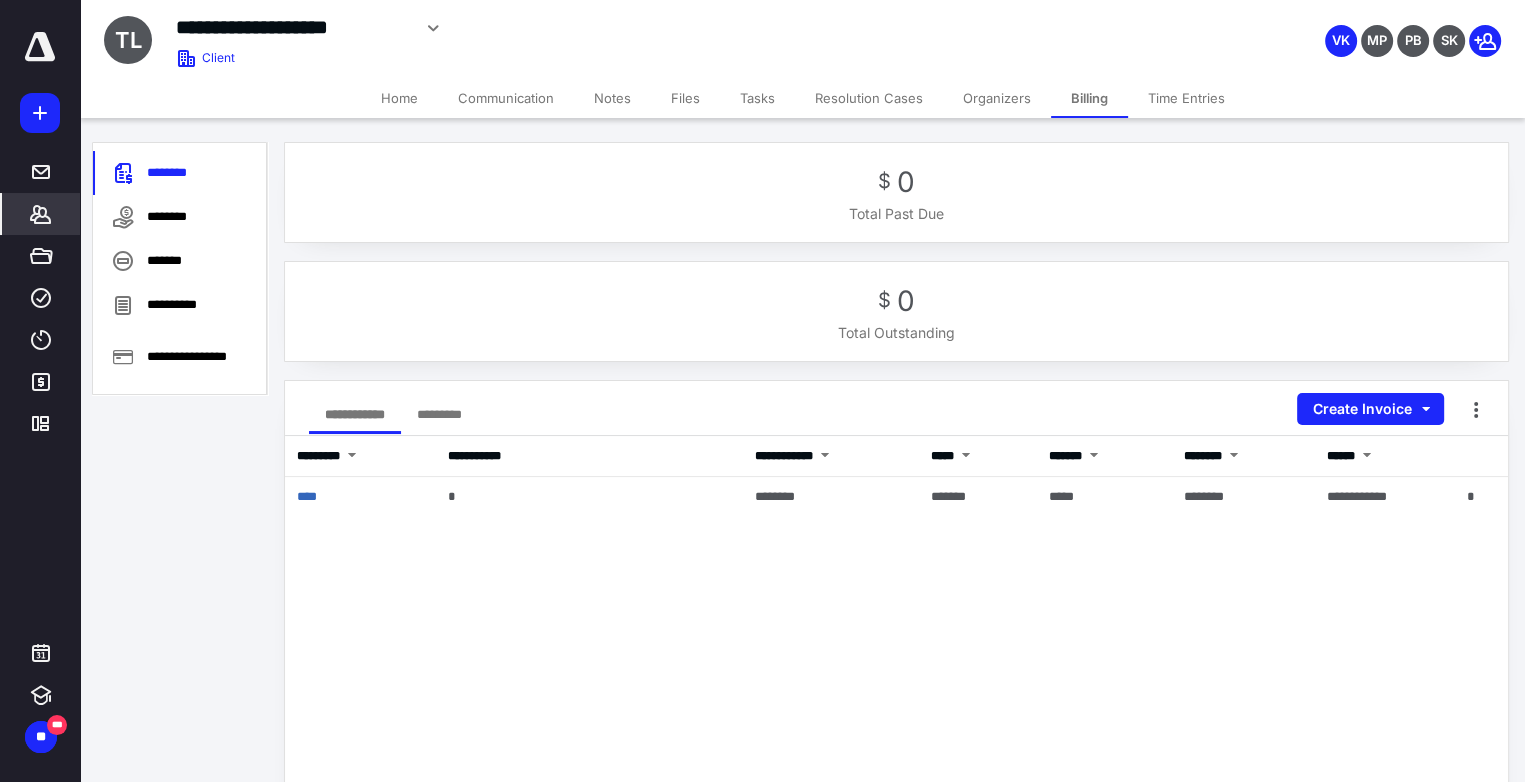 click on "Files" at bounding box center (685, 98) 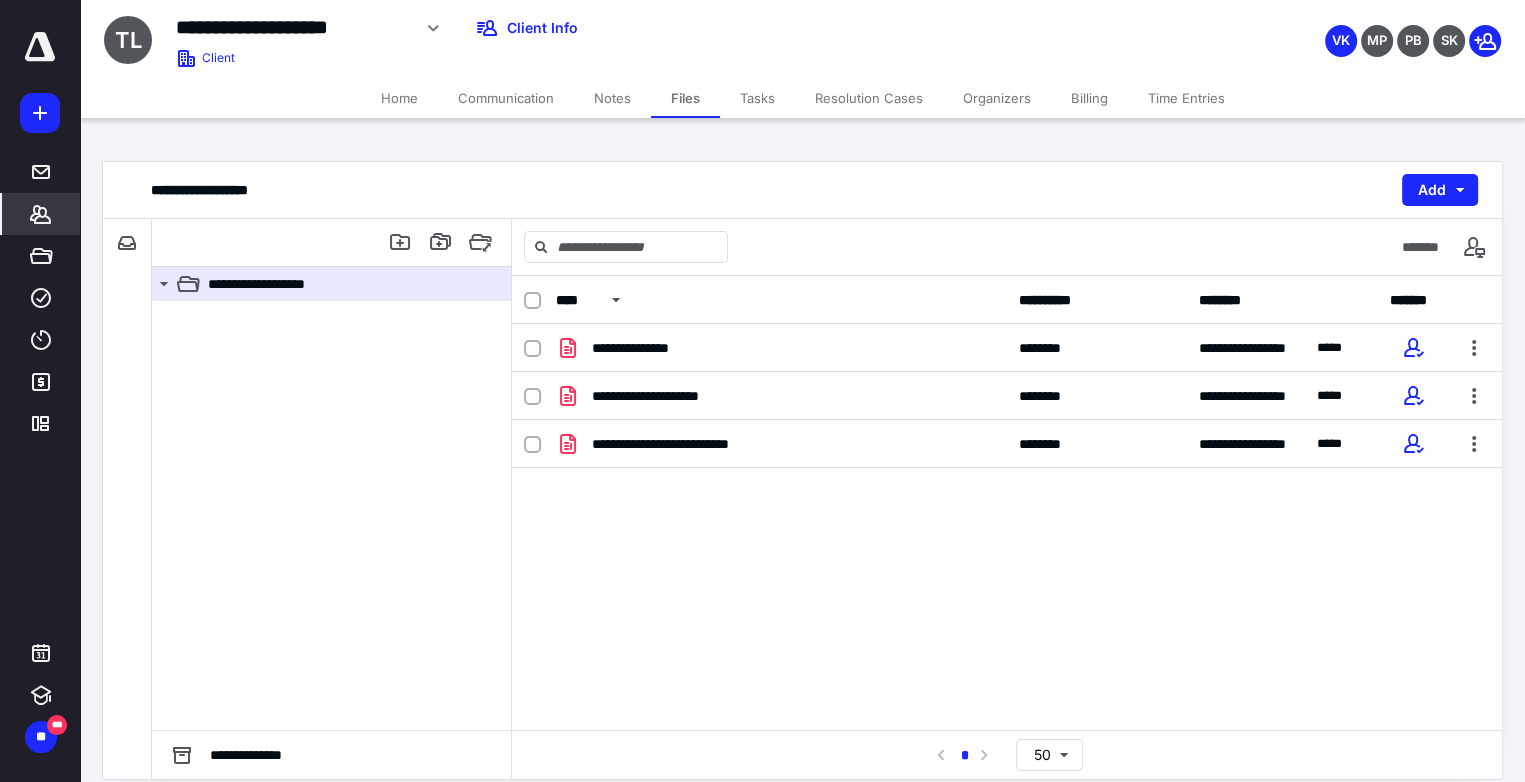 click 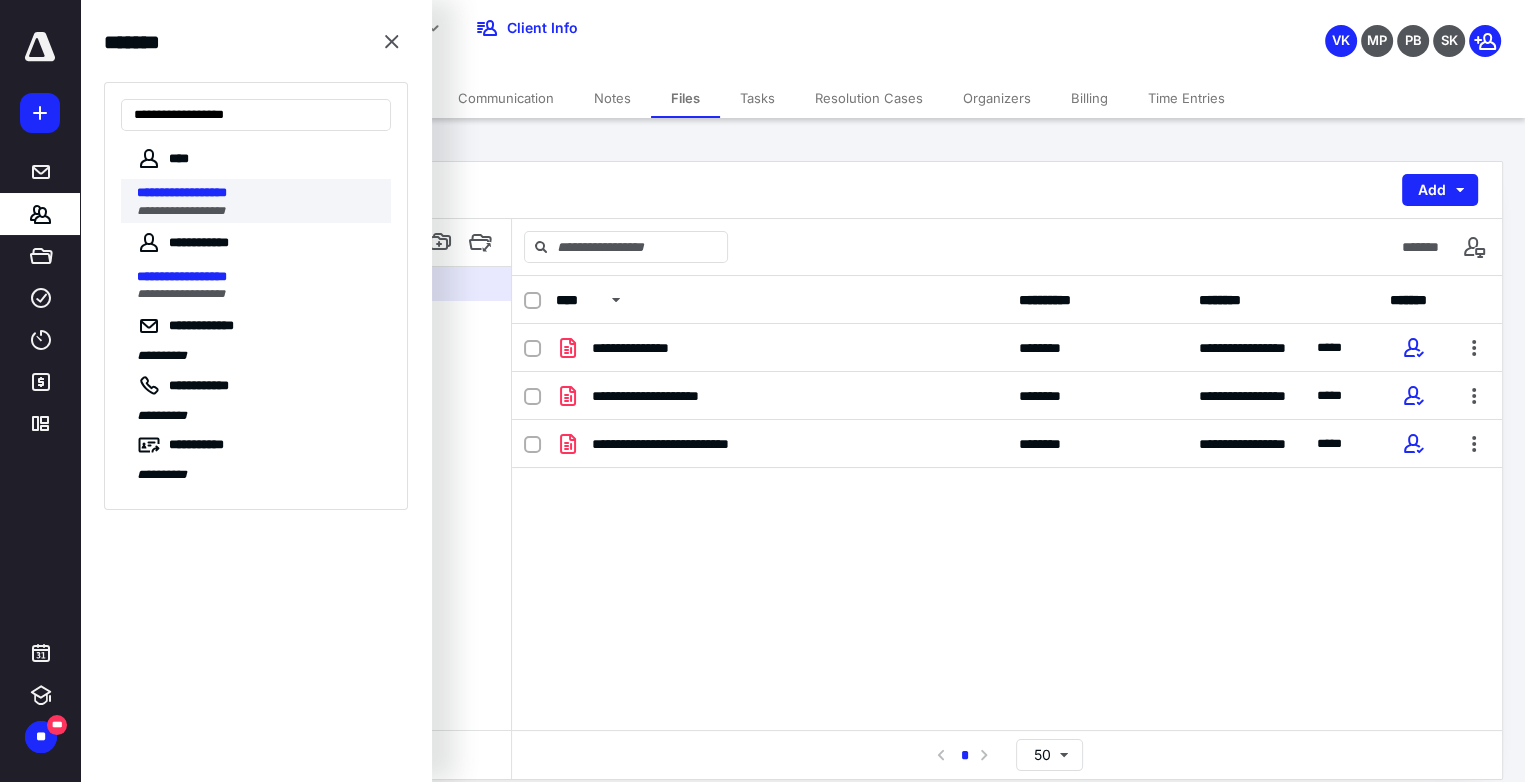 type on "**********" 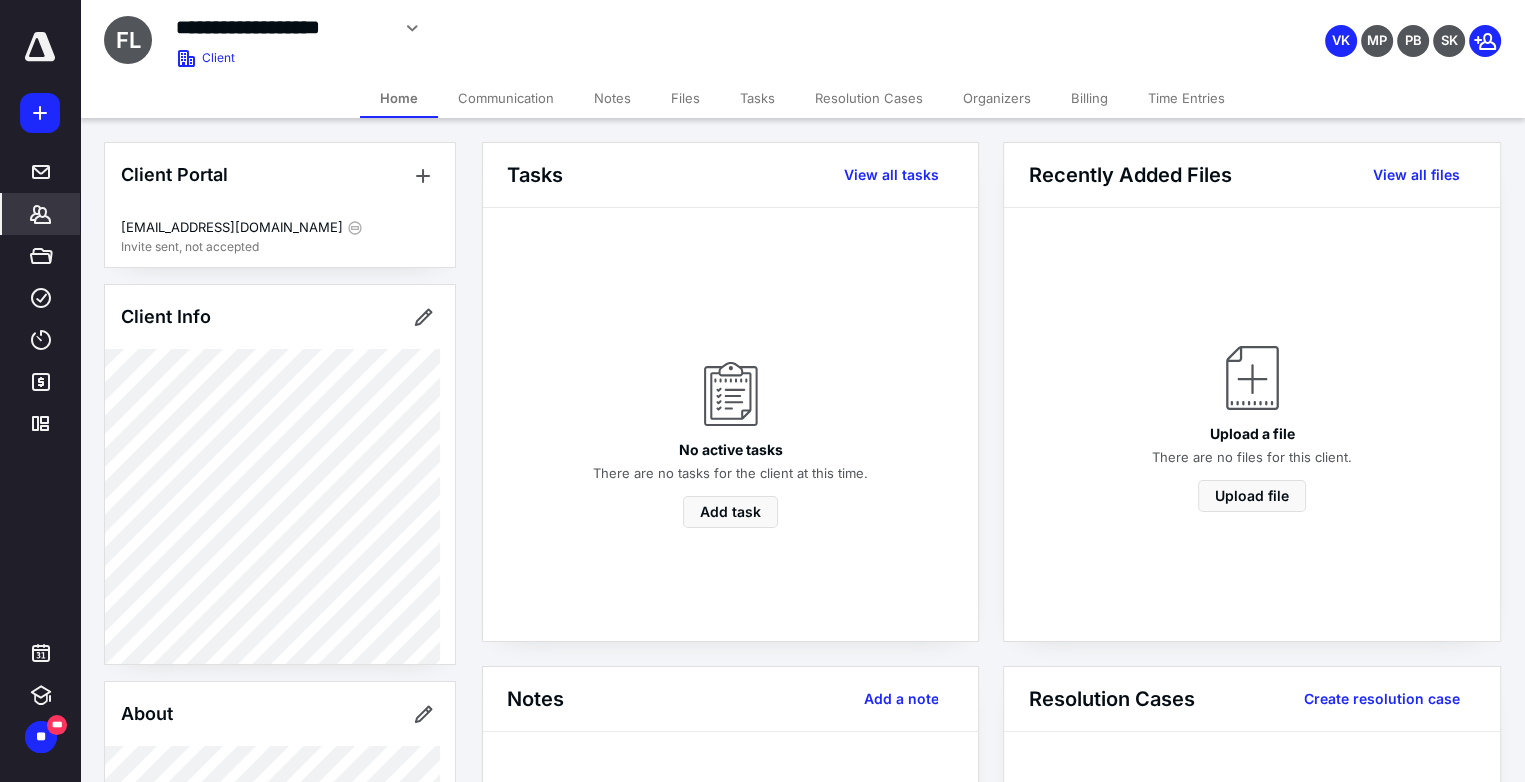 click on "Billing" at bounding box center [1089, 98] 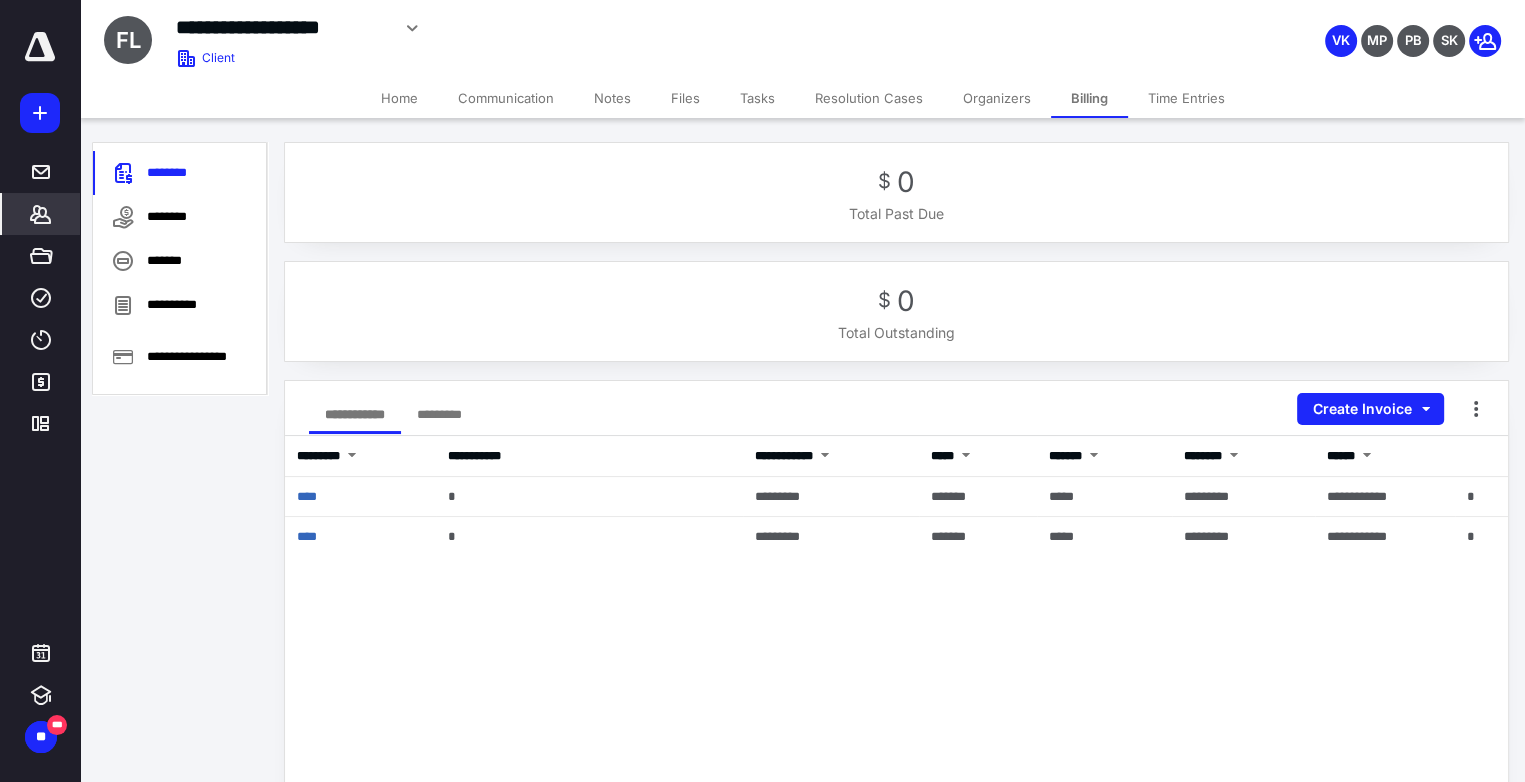 click on "Files" at bounding box center [685, 98] 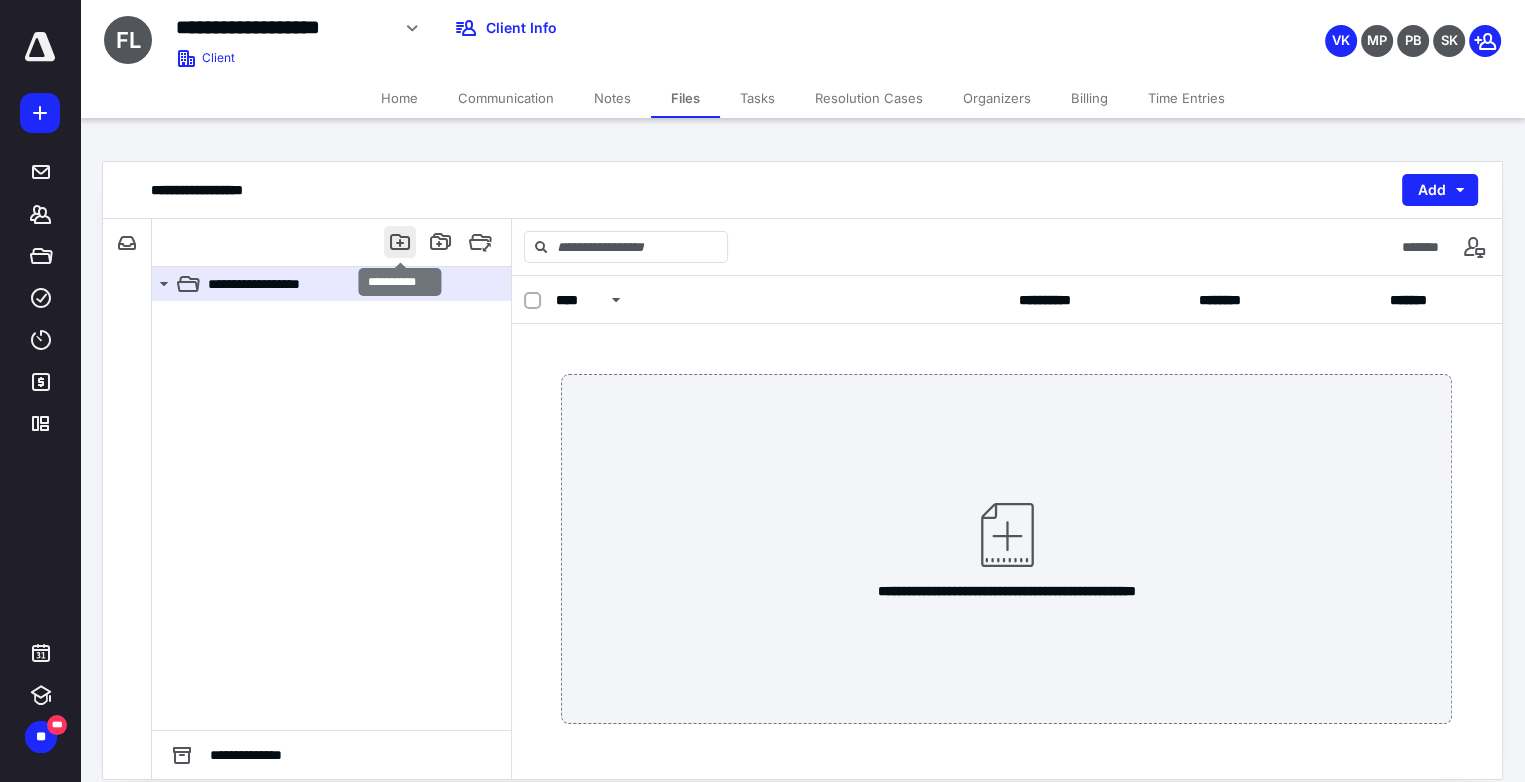 click at bounding box center (400, 242) 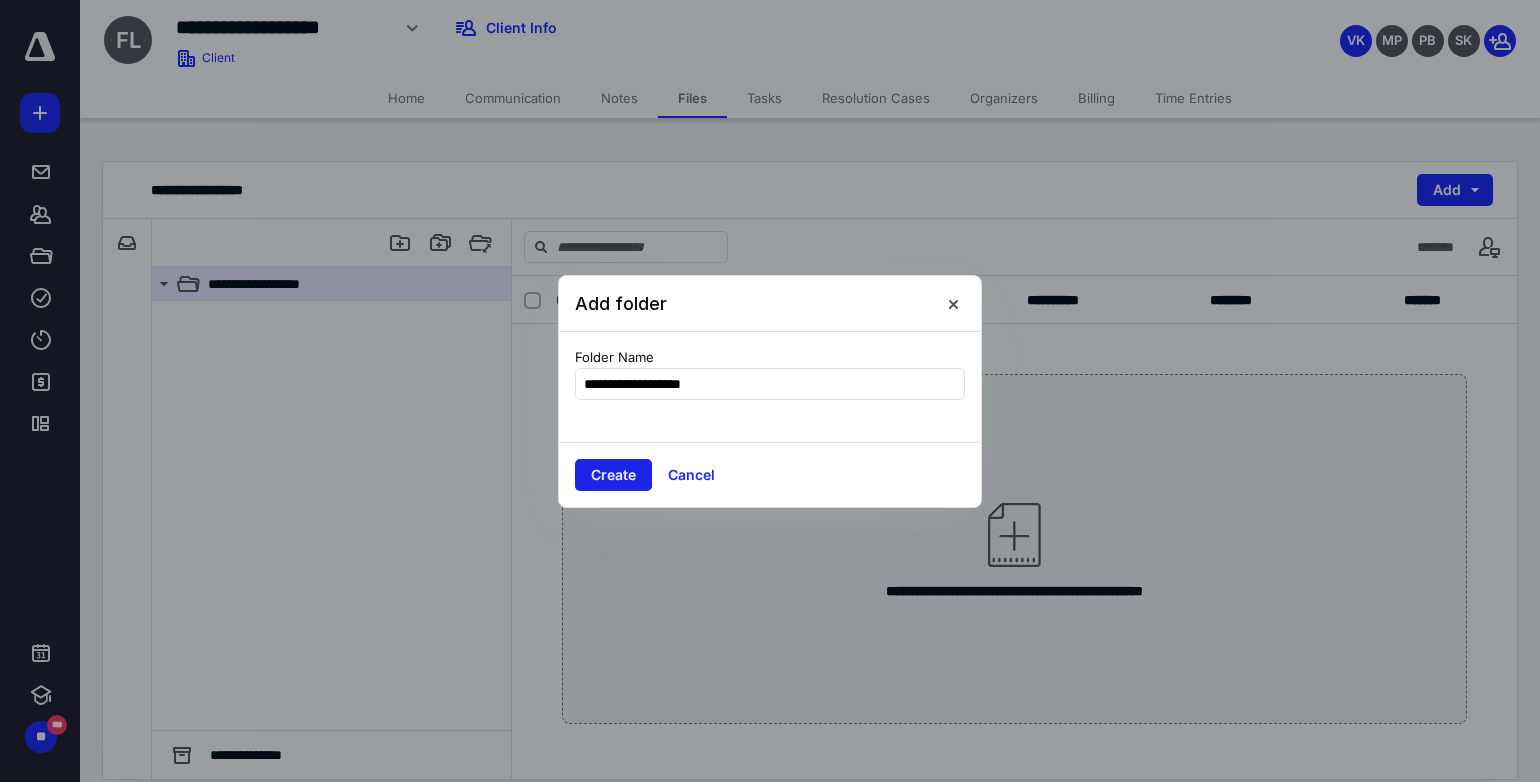 type on "**********" 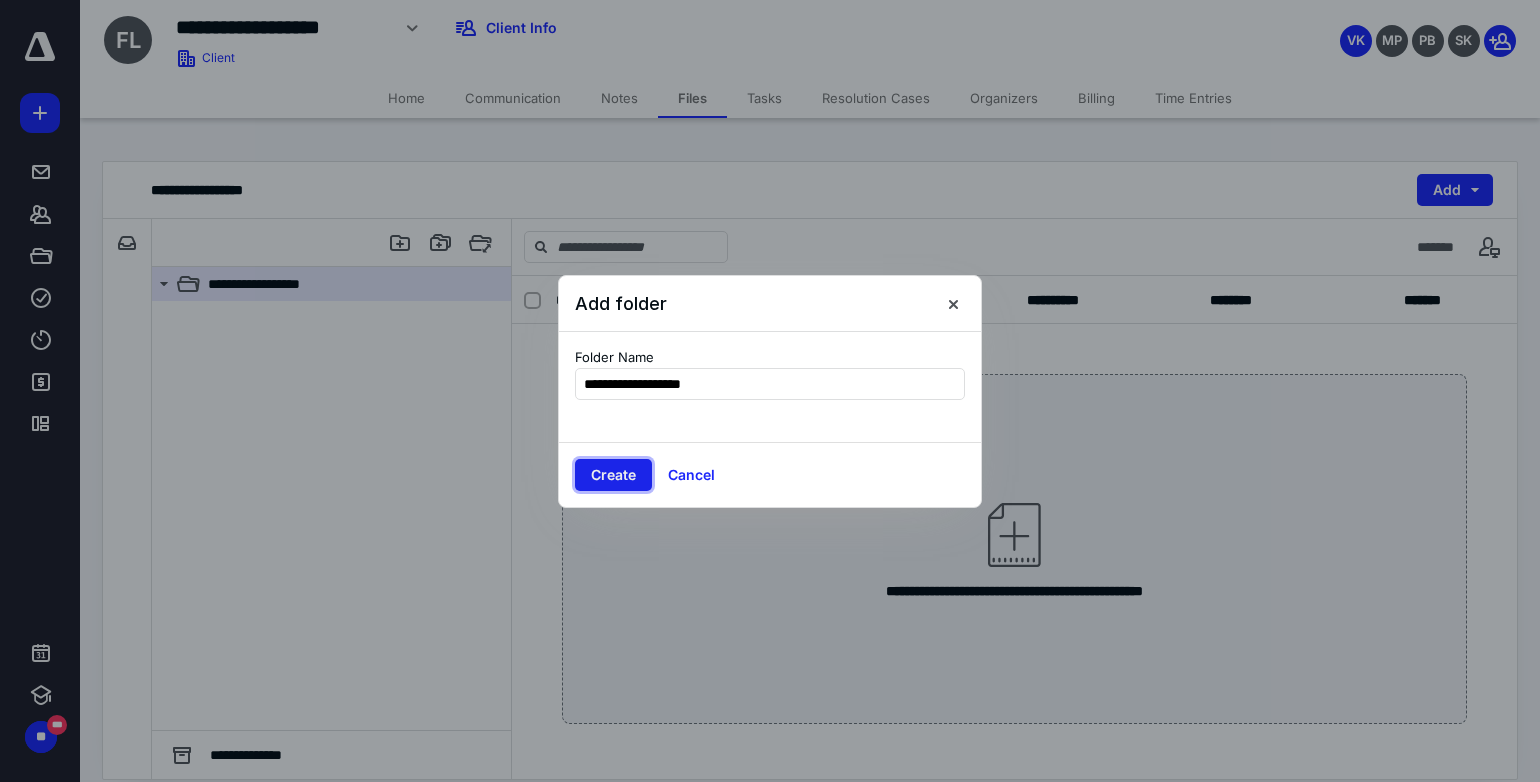 click on "Create" at bounding box center [613, 475] 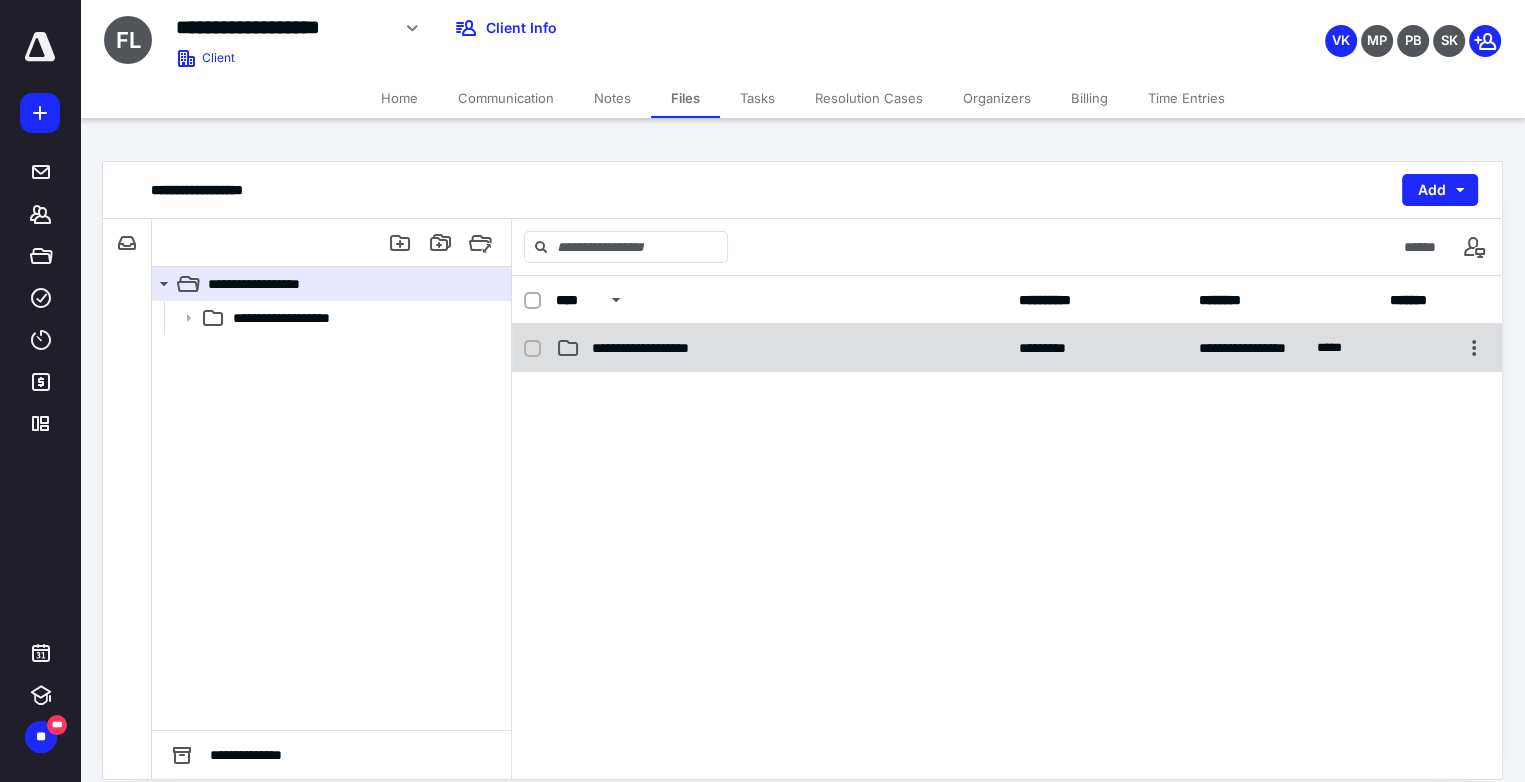 click 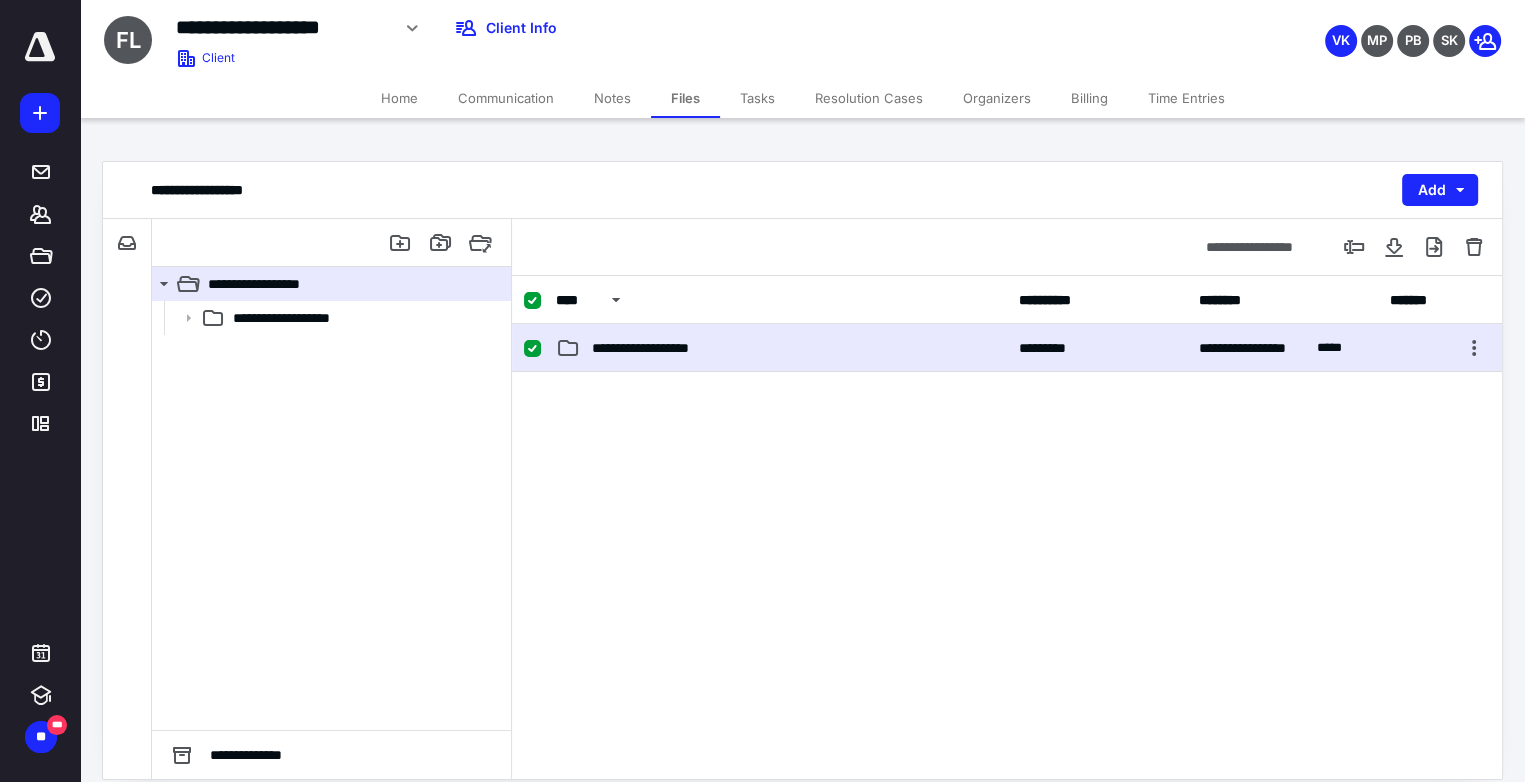 click 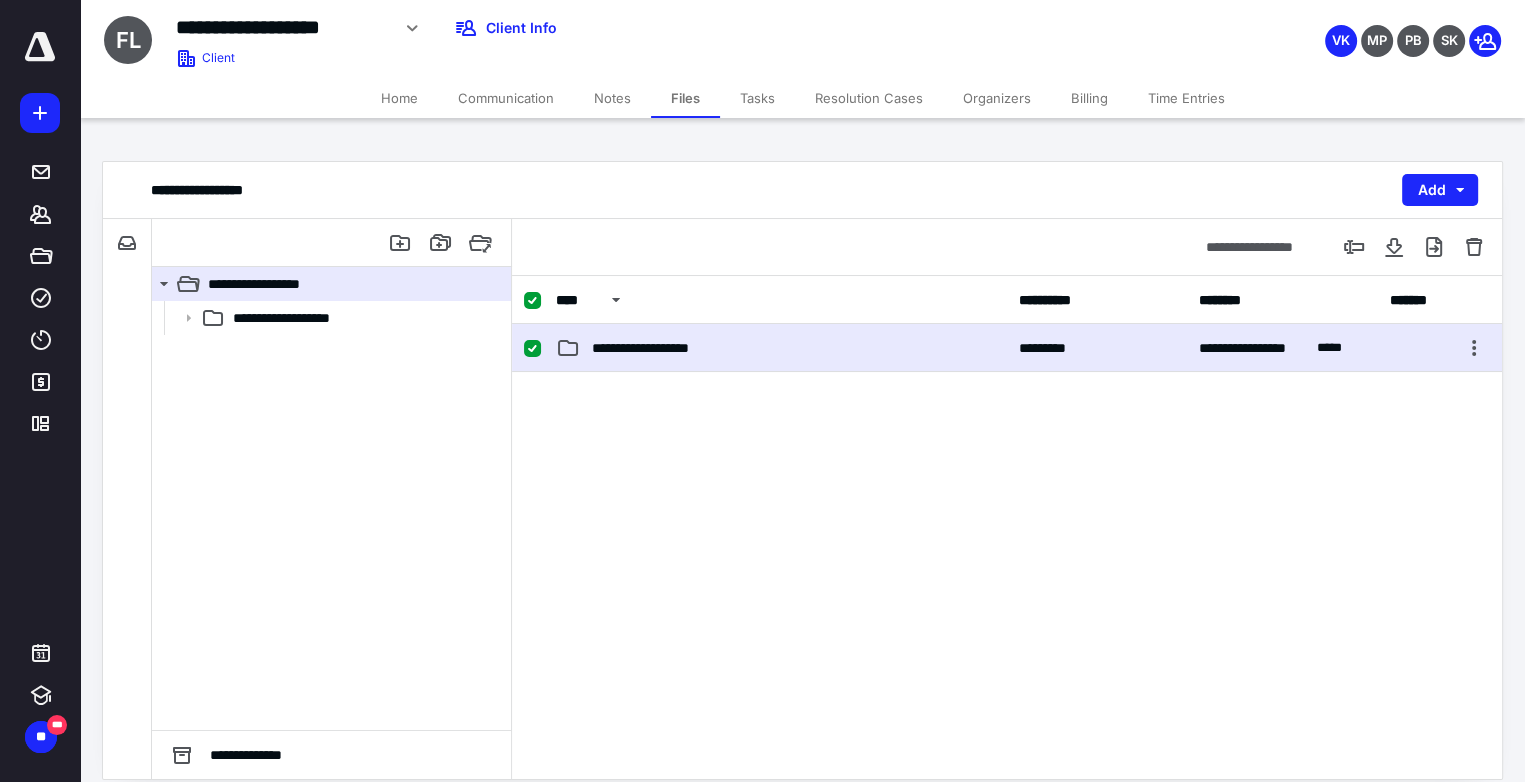 checkbox on "false" 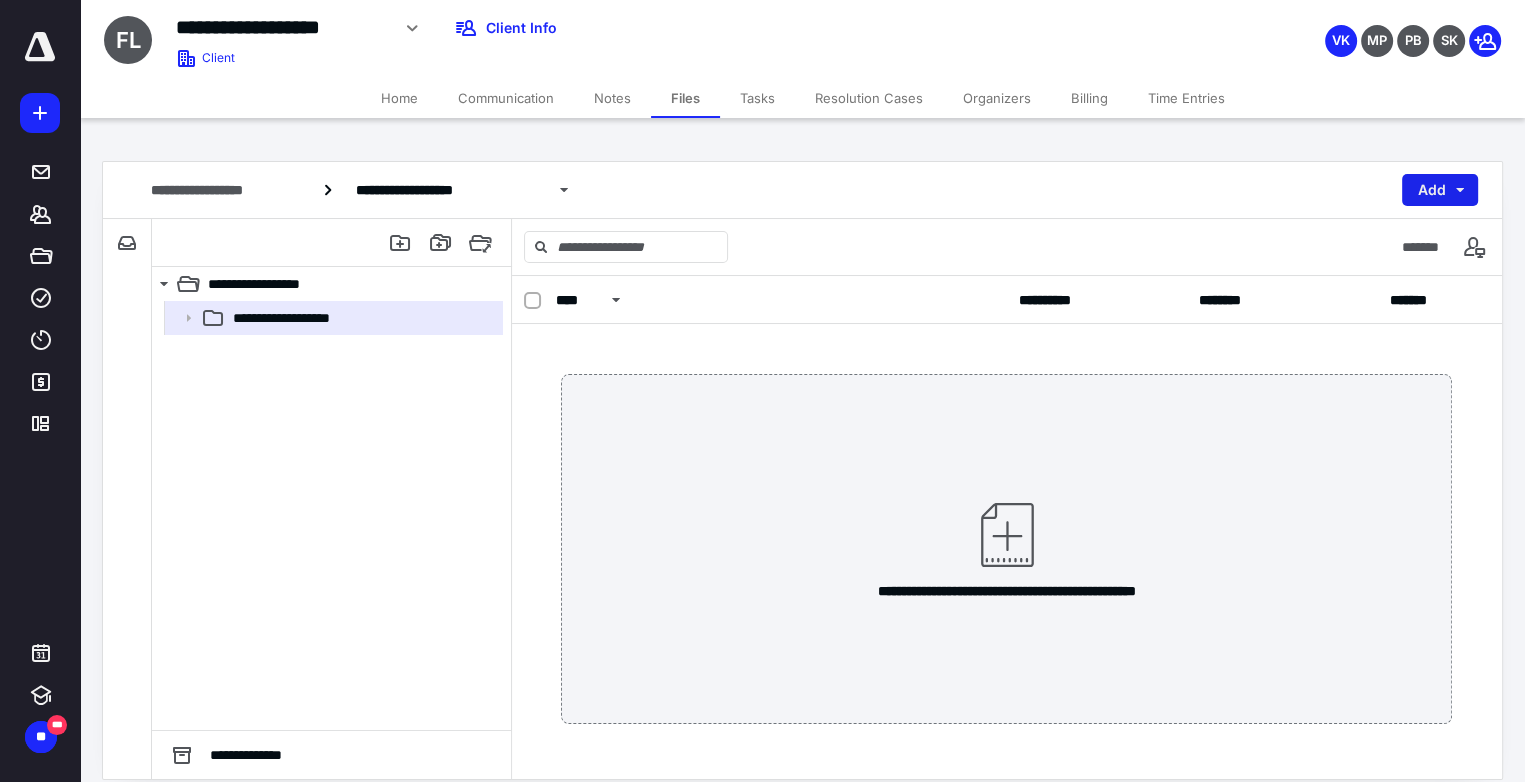 click on "Add" at bounding box center (1440, 190) 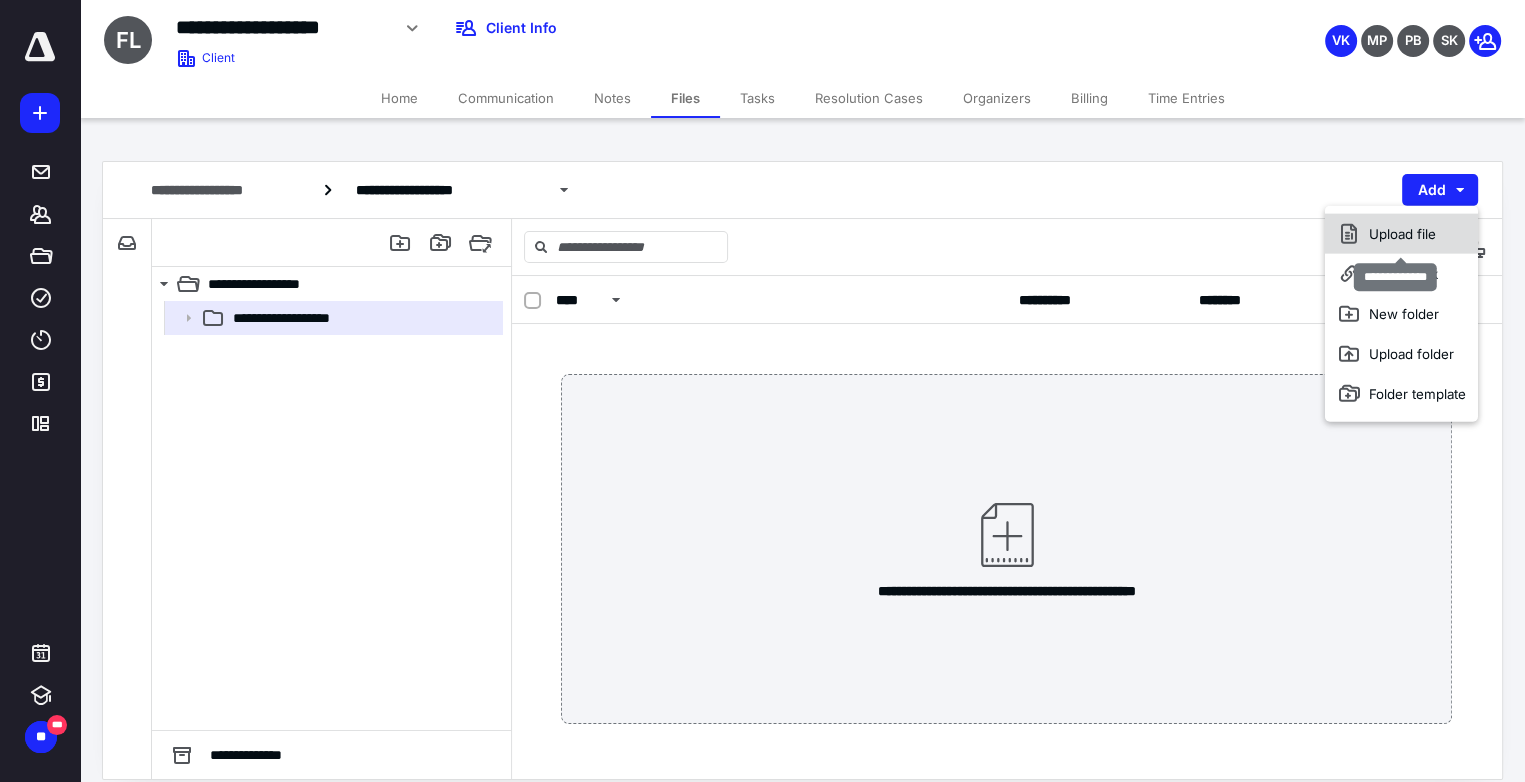 click on "Upload file" at bounding box center (1401, 234) 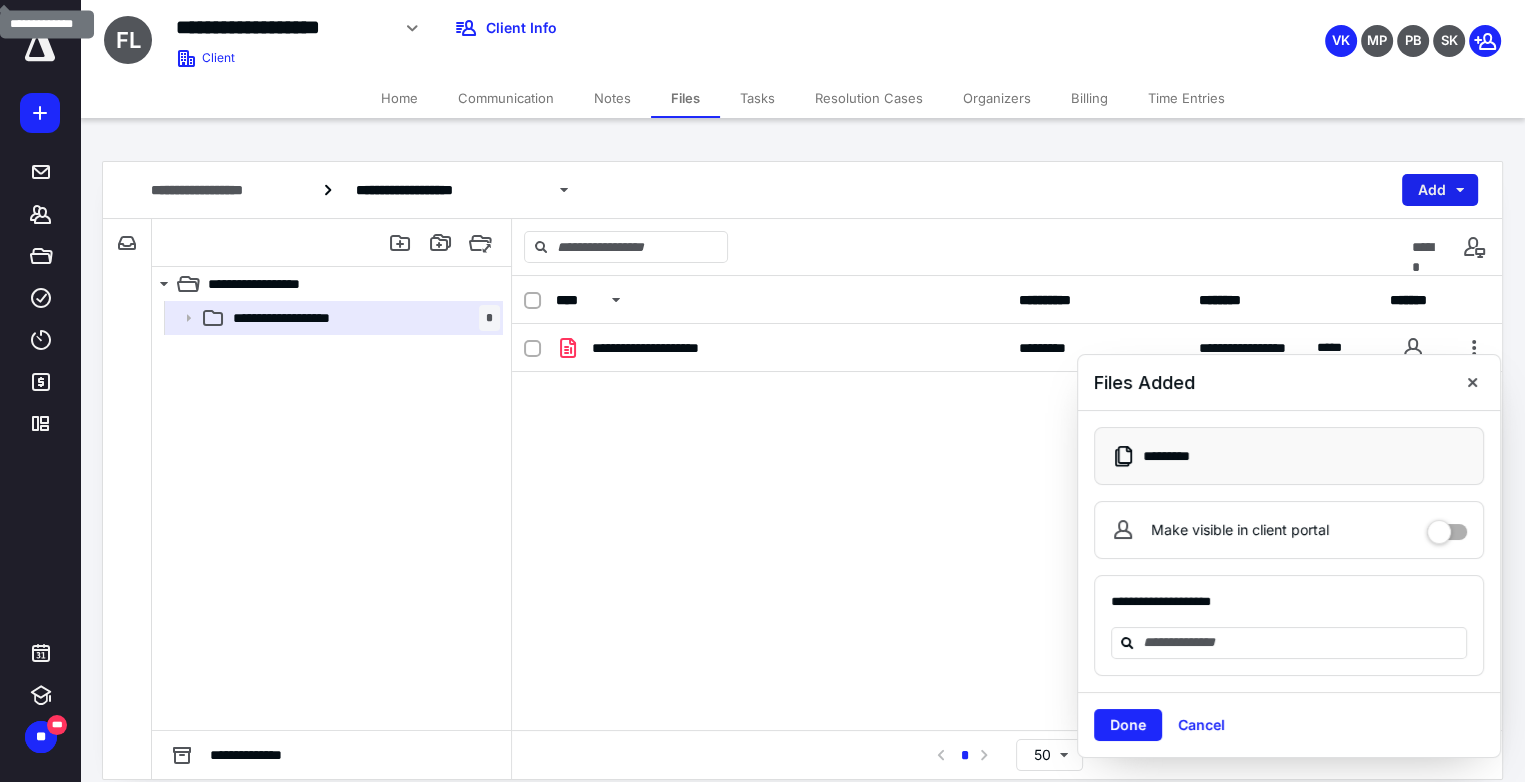 click on "Add" at bounding box center [1440, 190] 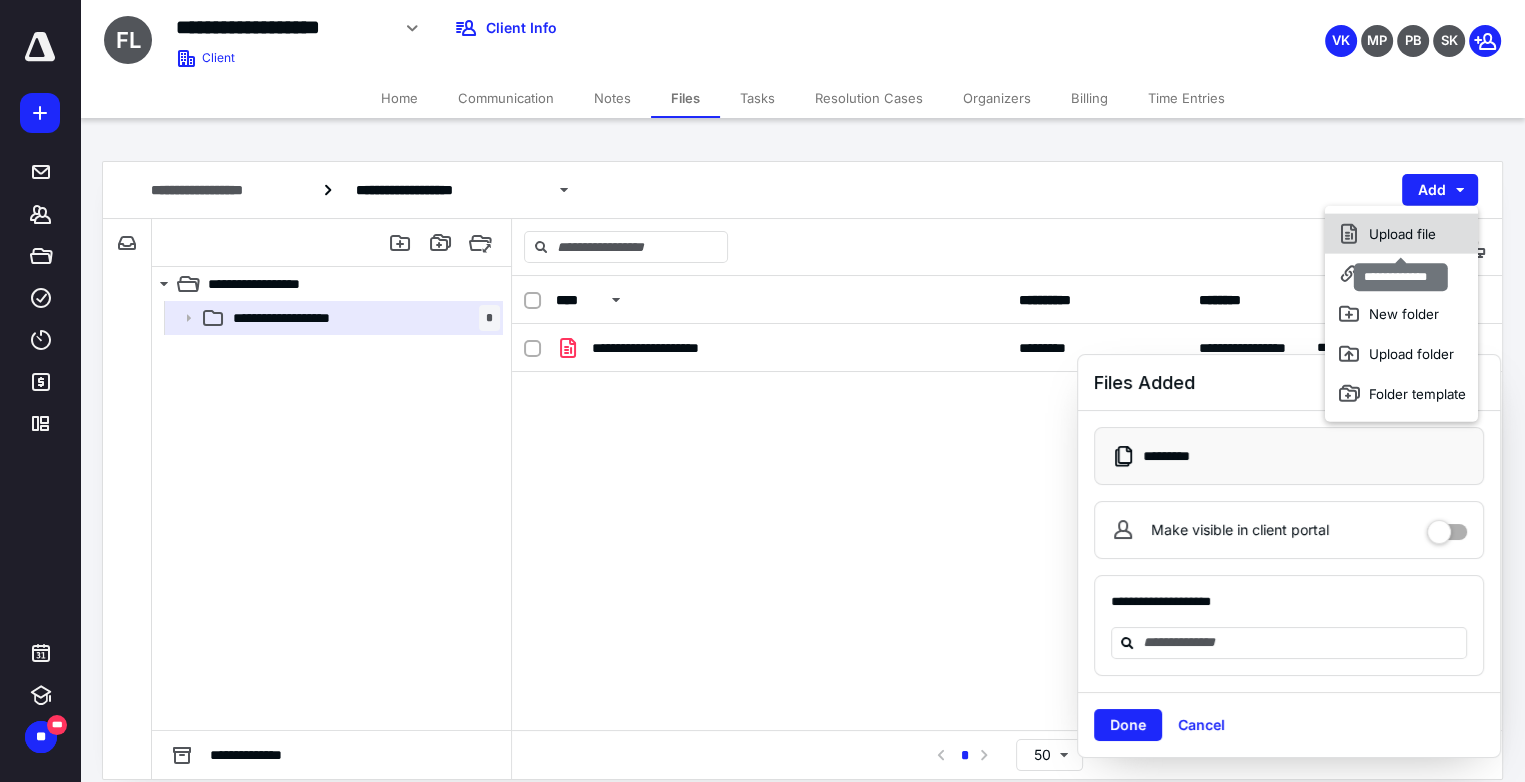 click on "Upload file" at bounding box center [1401, 234] 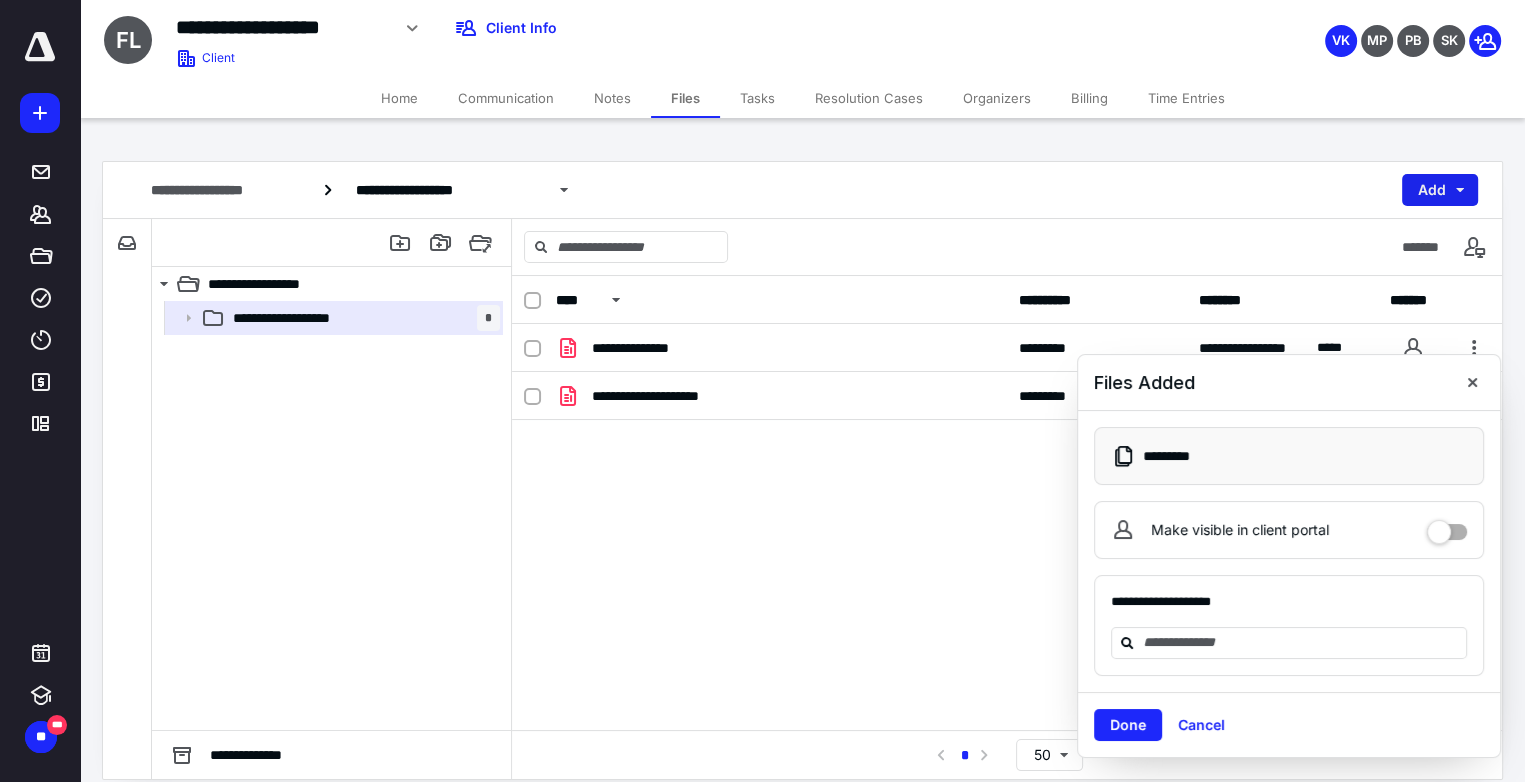click on "Add" at bounding box center [1440, 190] 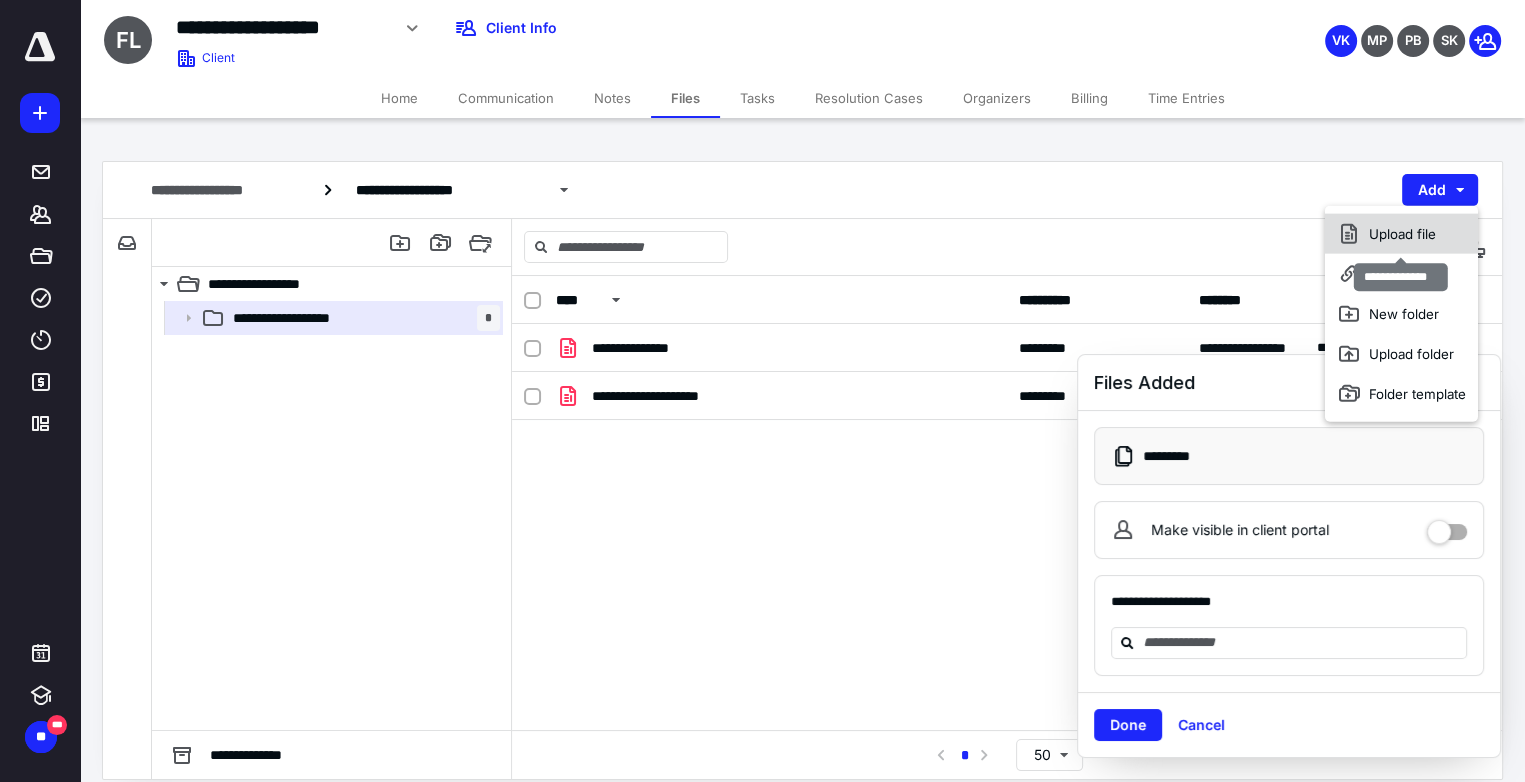 click on "Upload file" at bounding box center [1401, 234] 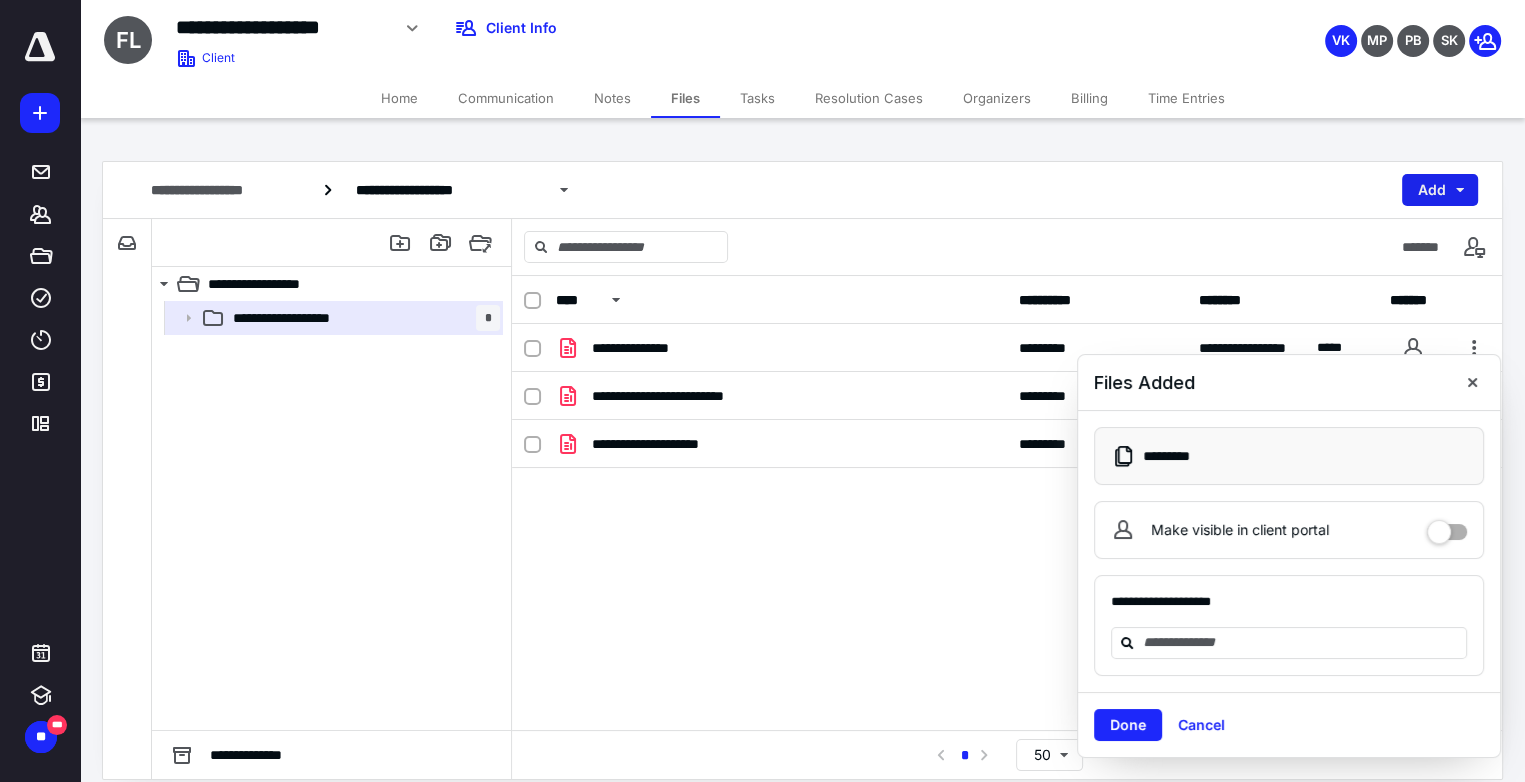 click on "Add" at bounding box center (1440, 190) 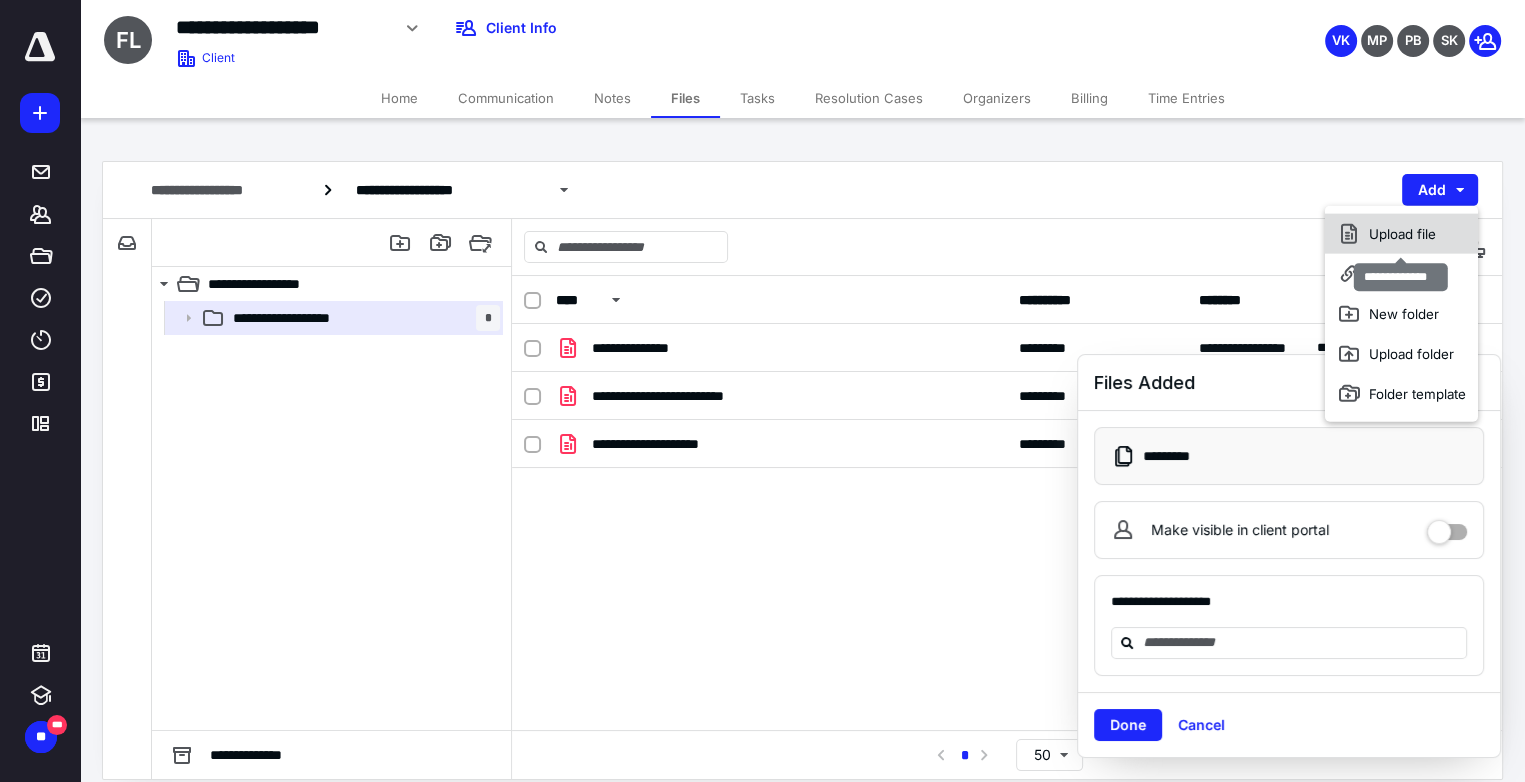 click on "Upload file" at bounding box center (1401, 234) 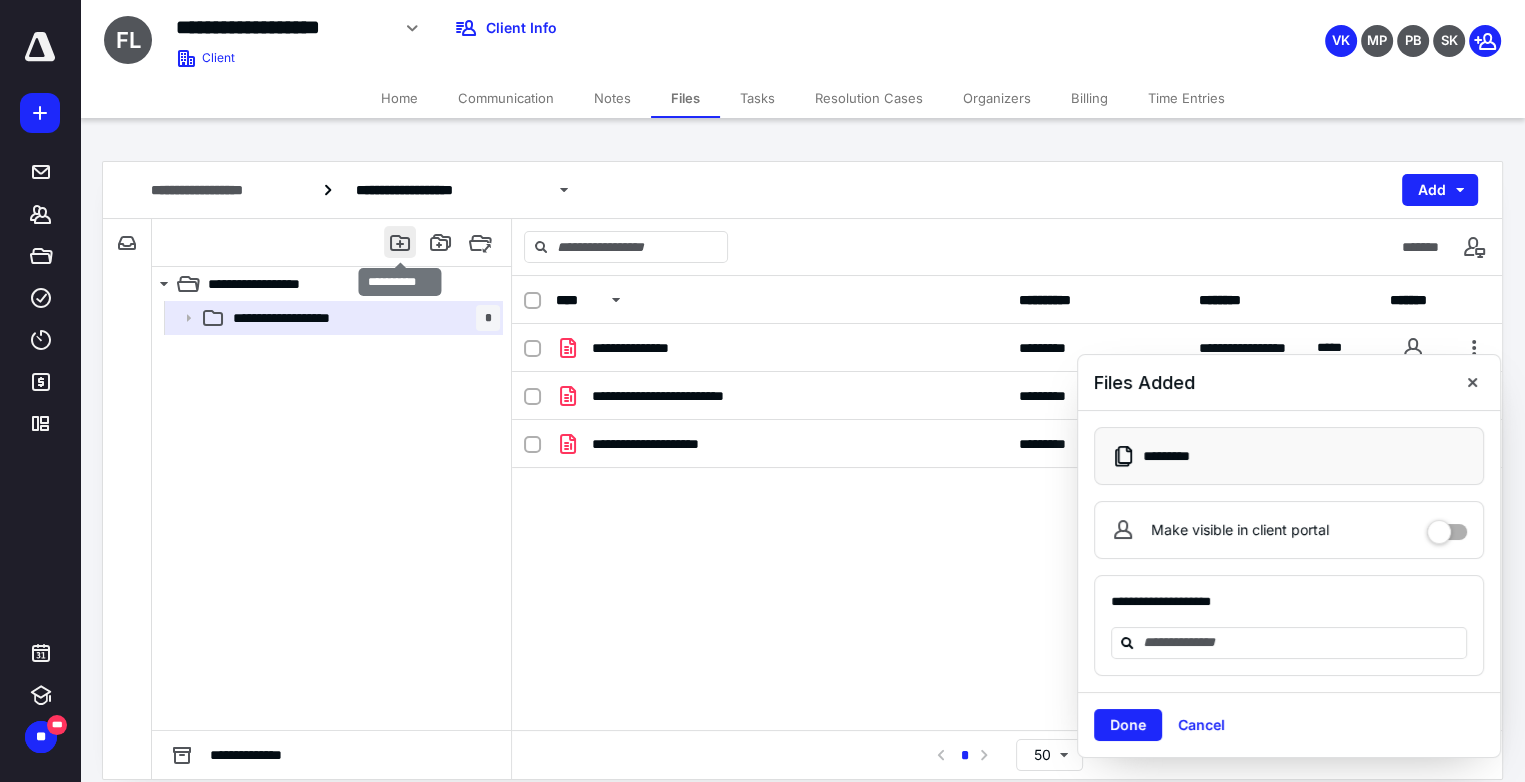 click at bounding box center [400, 242] 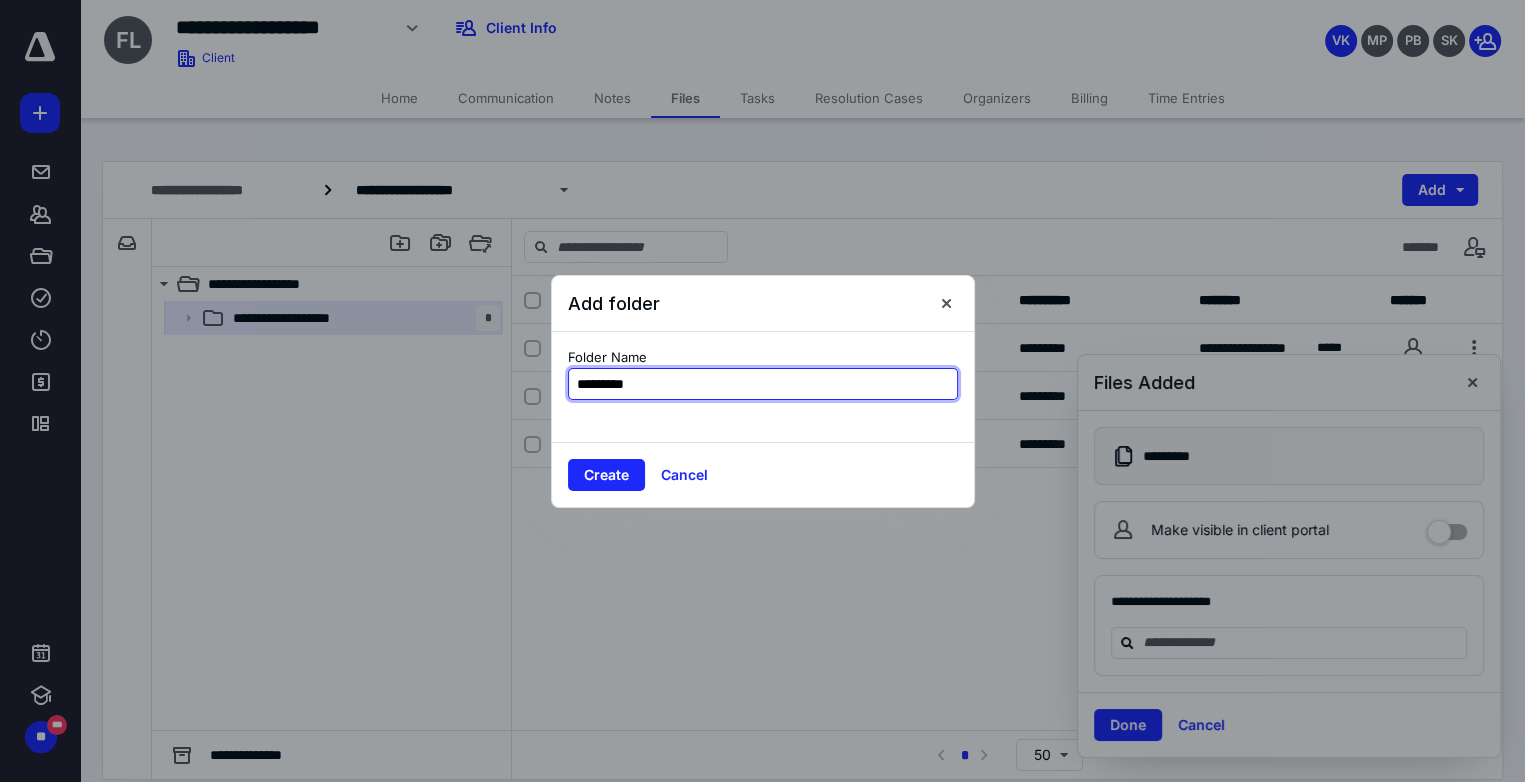 click on "*********" at bounding box center (763, 384) 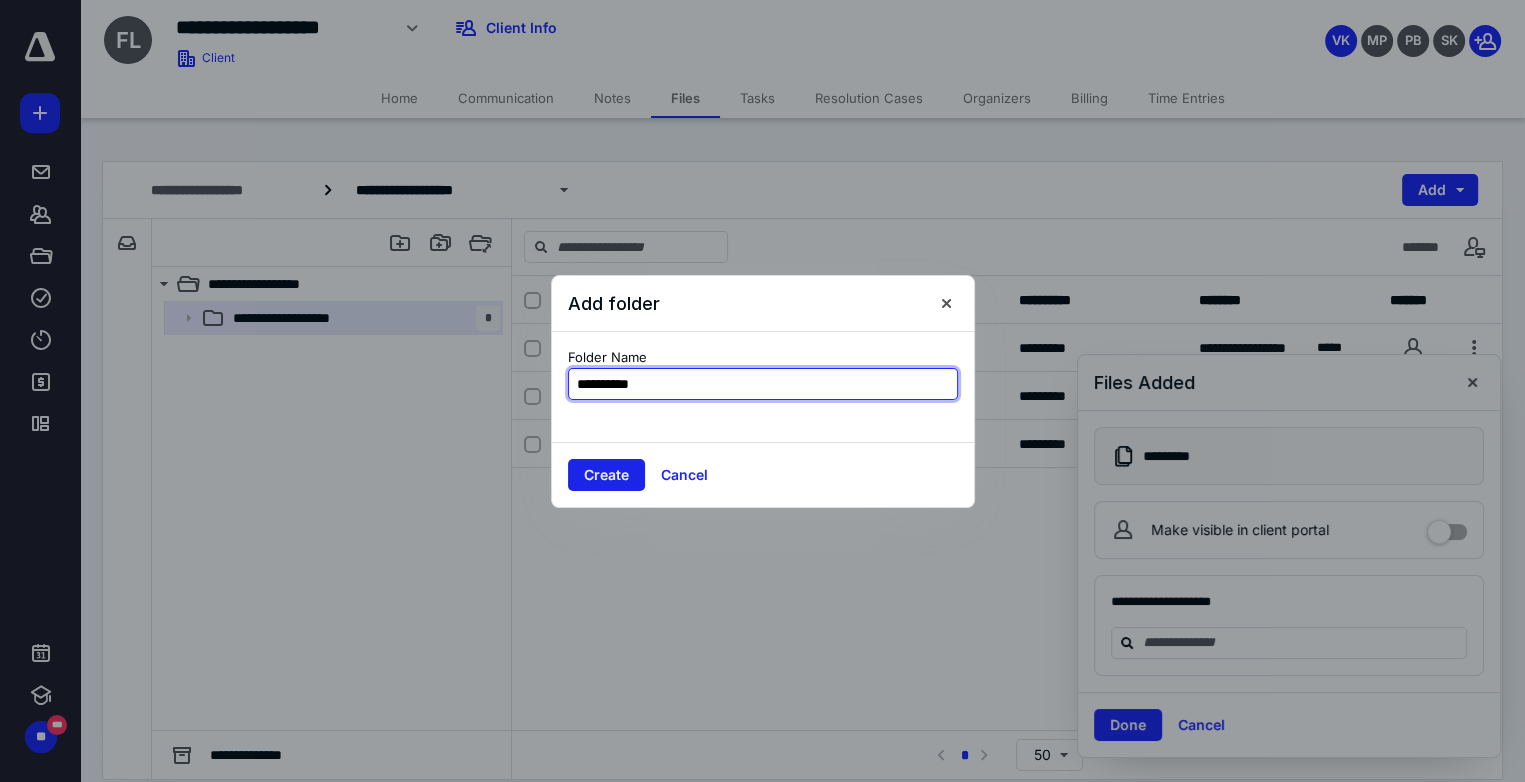 type on "**********" 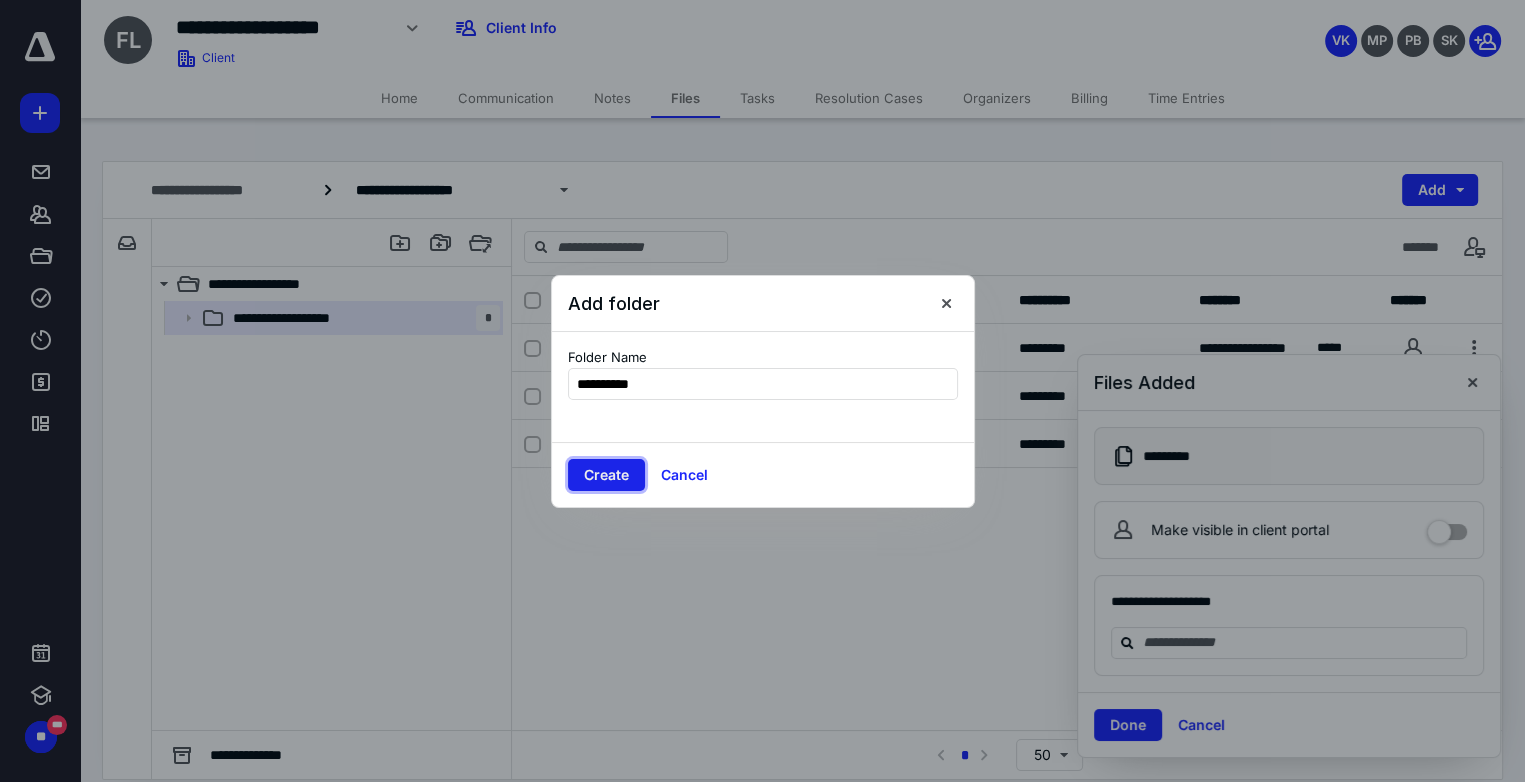 click on "Create" at bounding box center (606, 475) 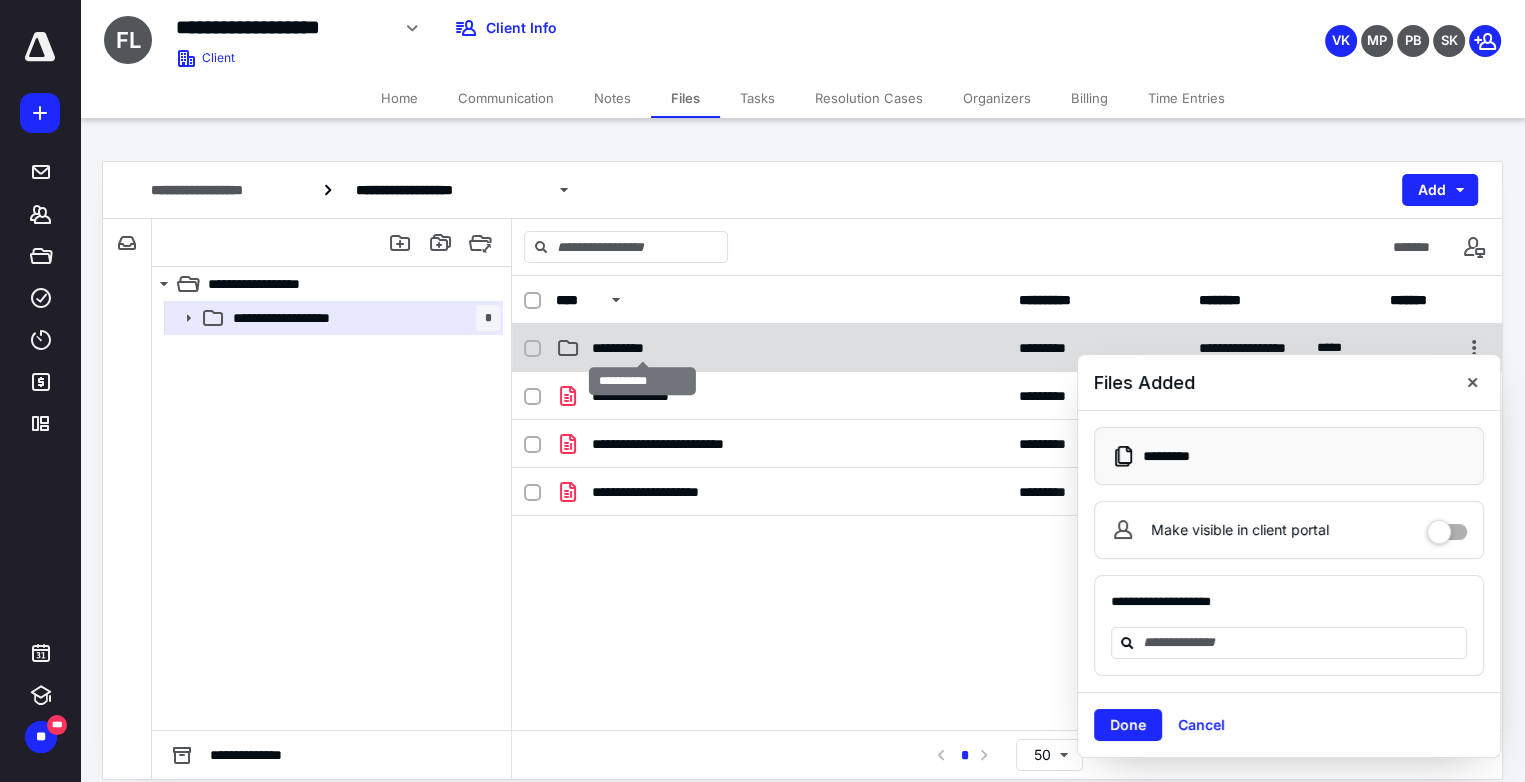 click on "**********" at bounding box center (642, 348) 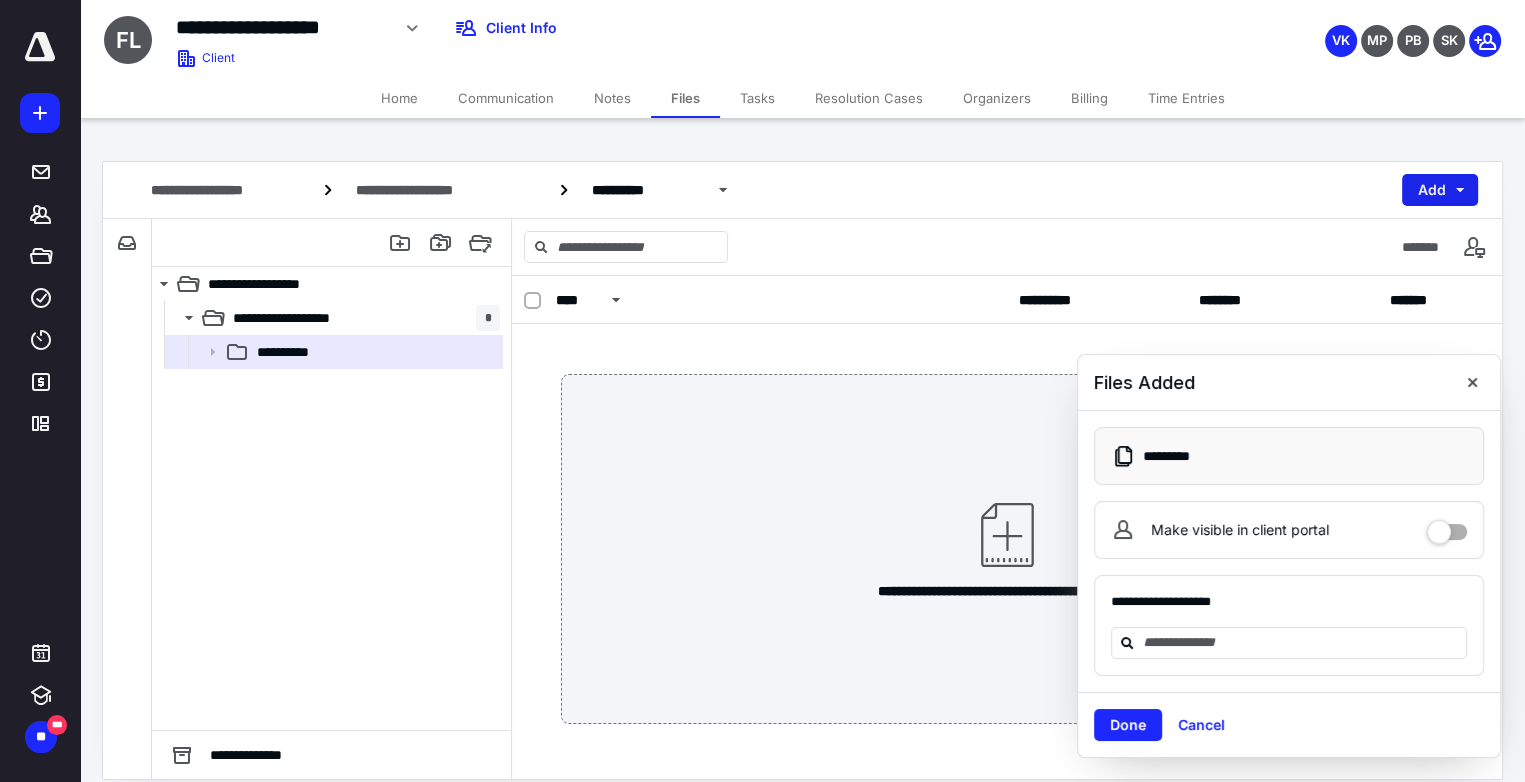 click on "Add" at bounding box center [1440, 190] 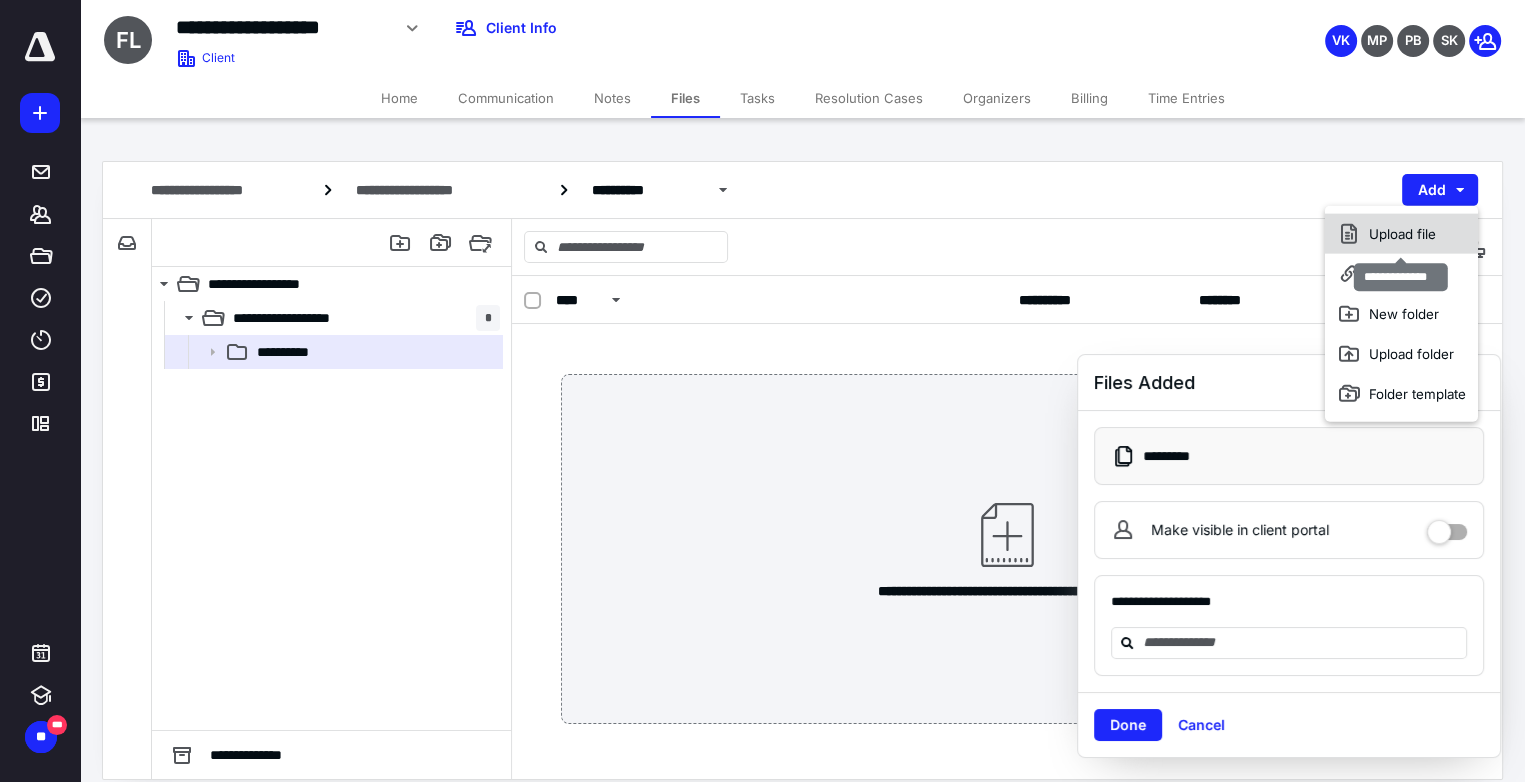 click on "Upload file" at bounding box center [1401, 234] 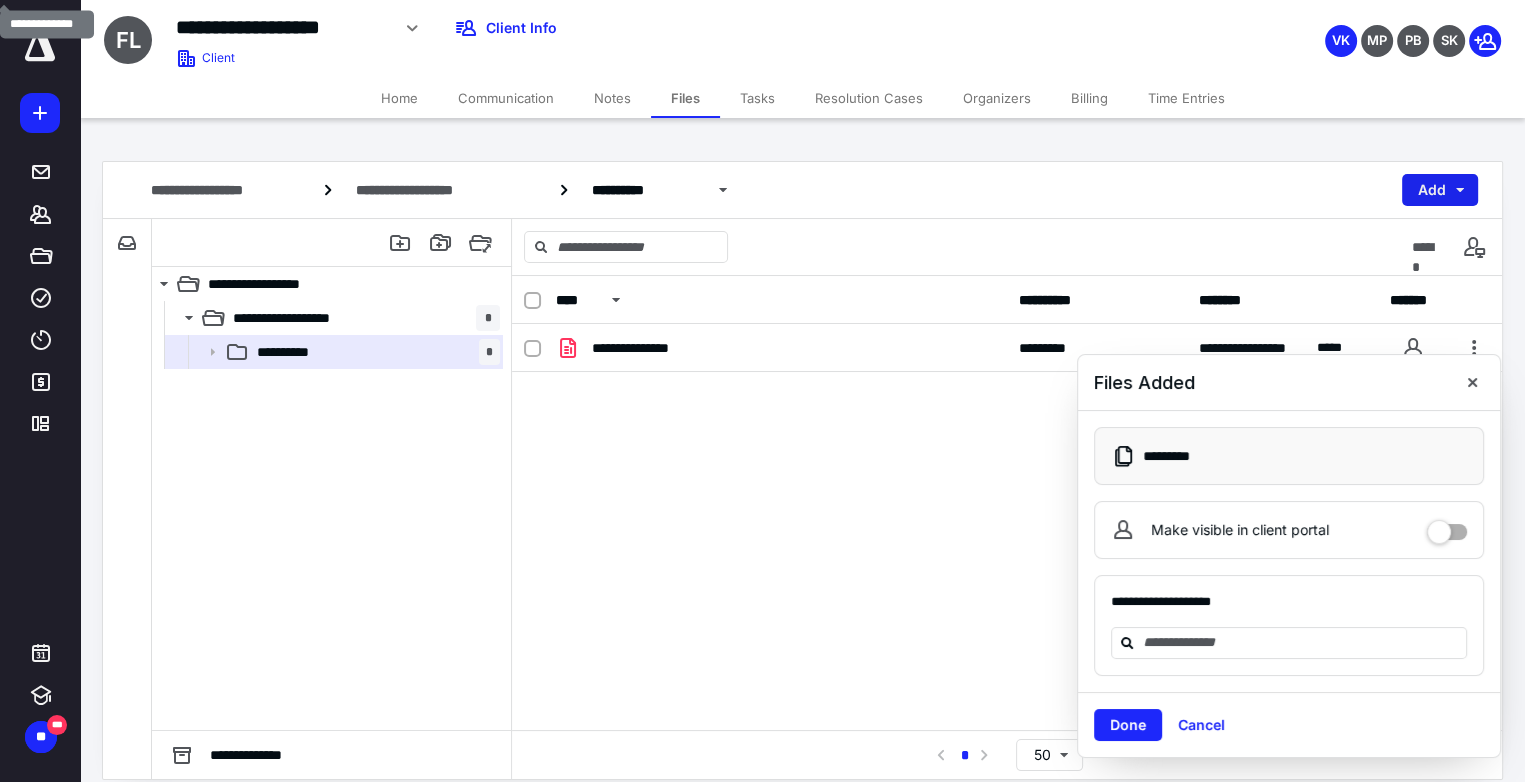 click on "Add" at bounding box center (1440, 190) 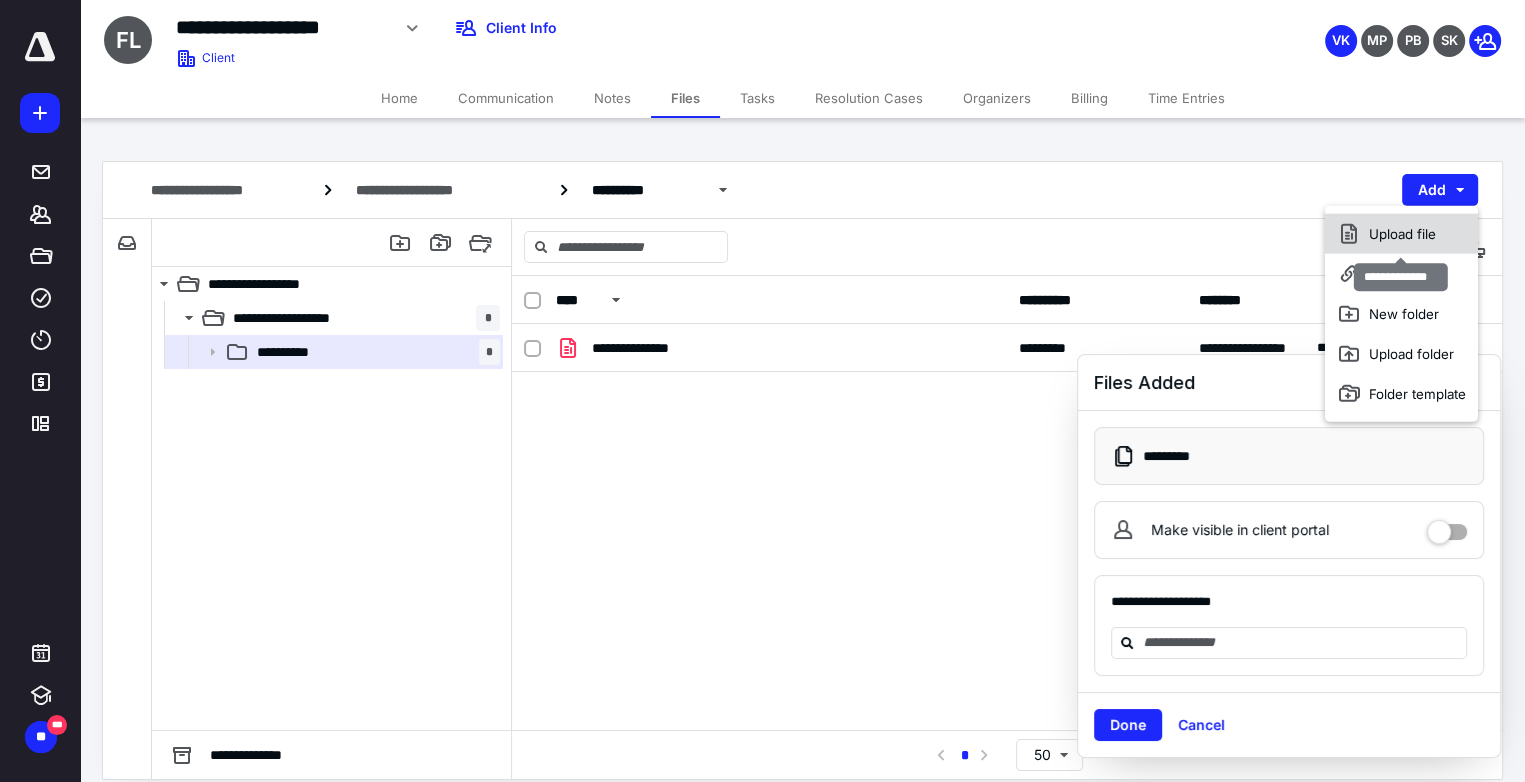 click on "Upload file" at bounding box center [1401, 234] 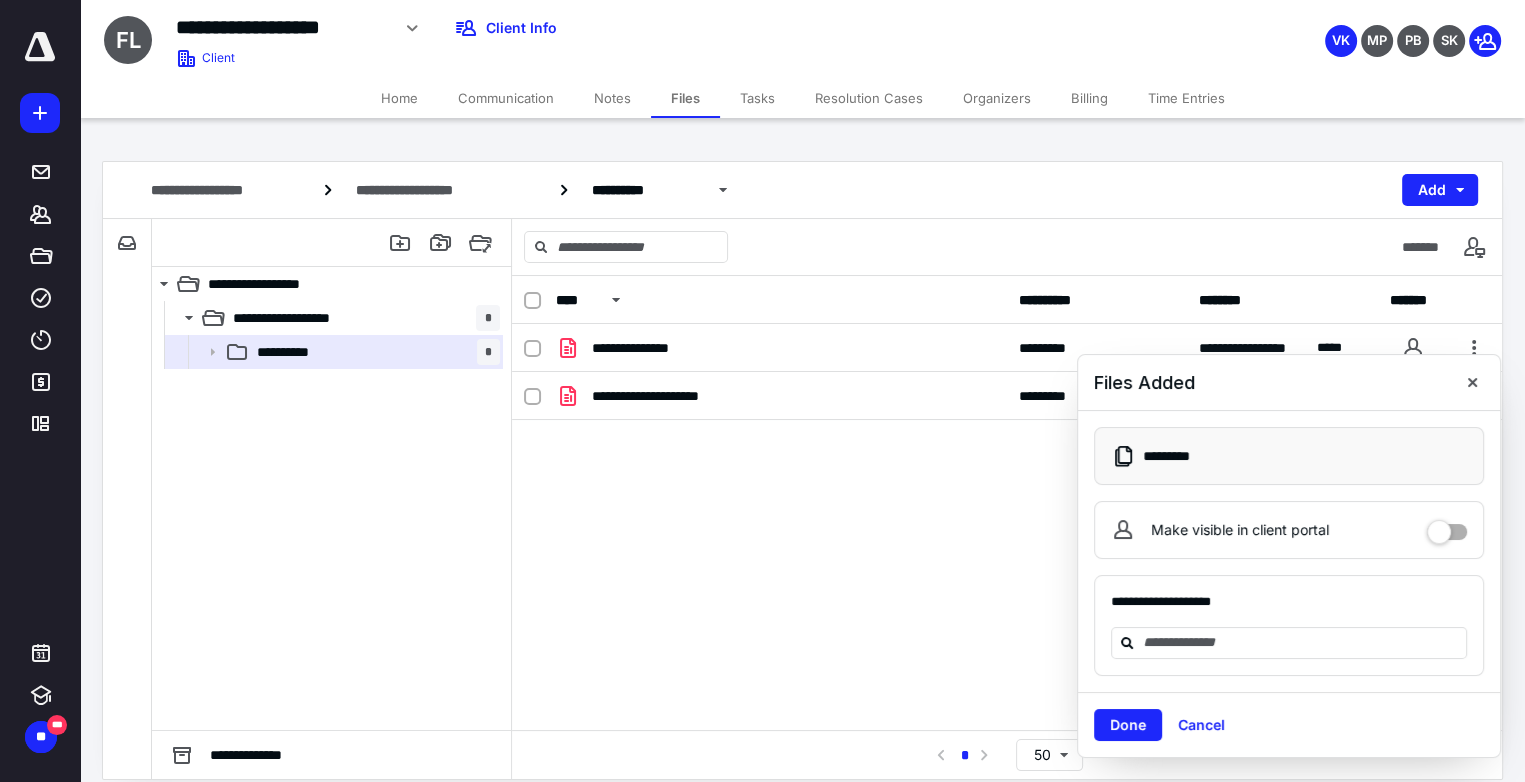 click at bounding box center (1447, 525) 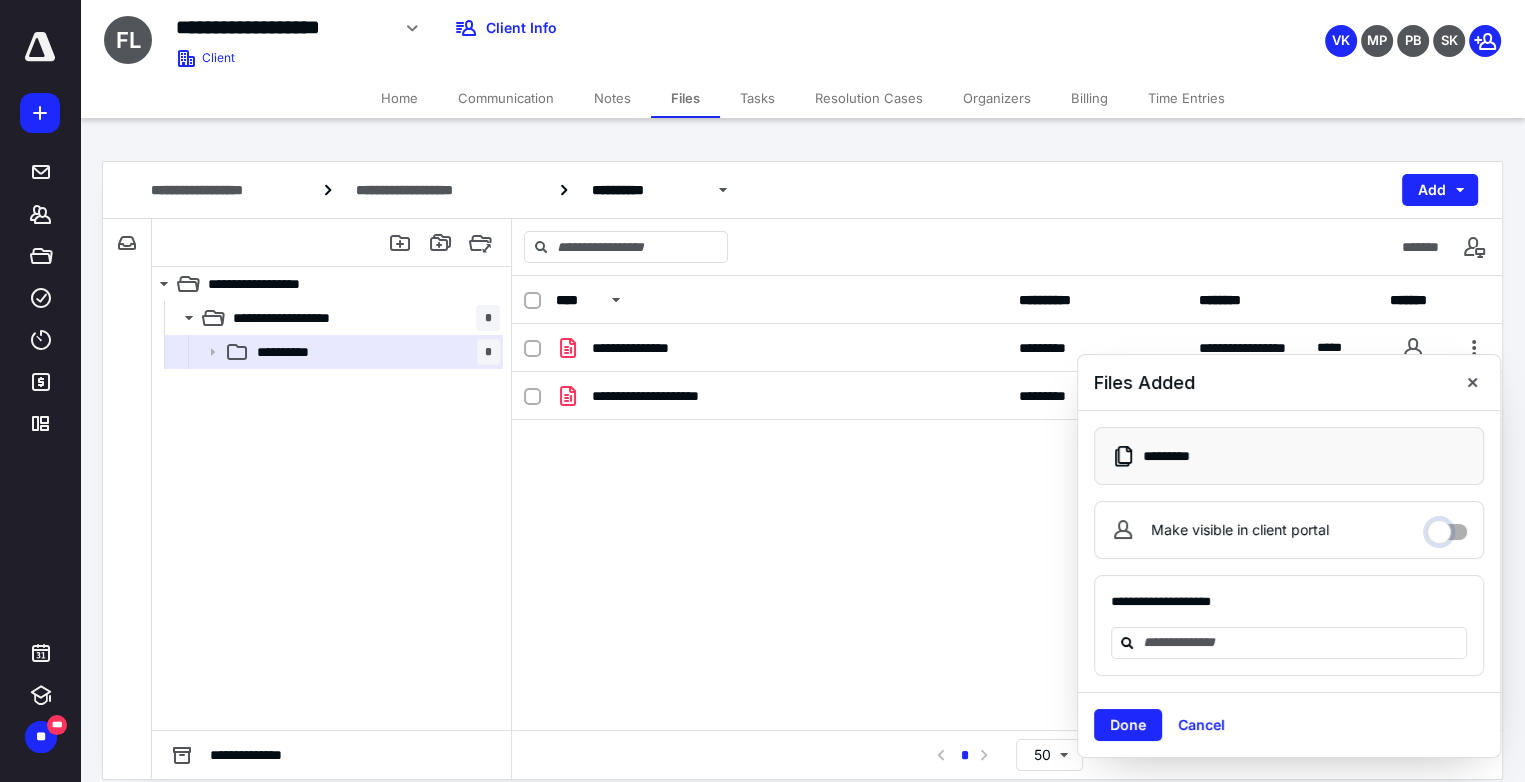 click on "Make visible in client portal" at bounding box center (1447, 527) 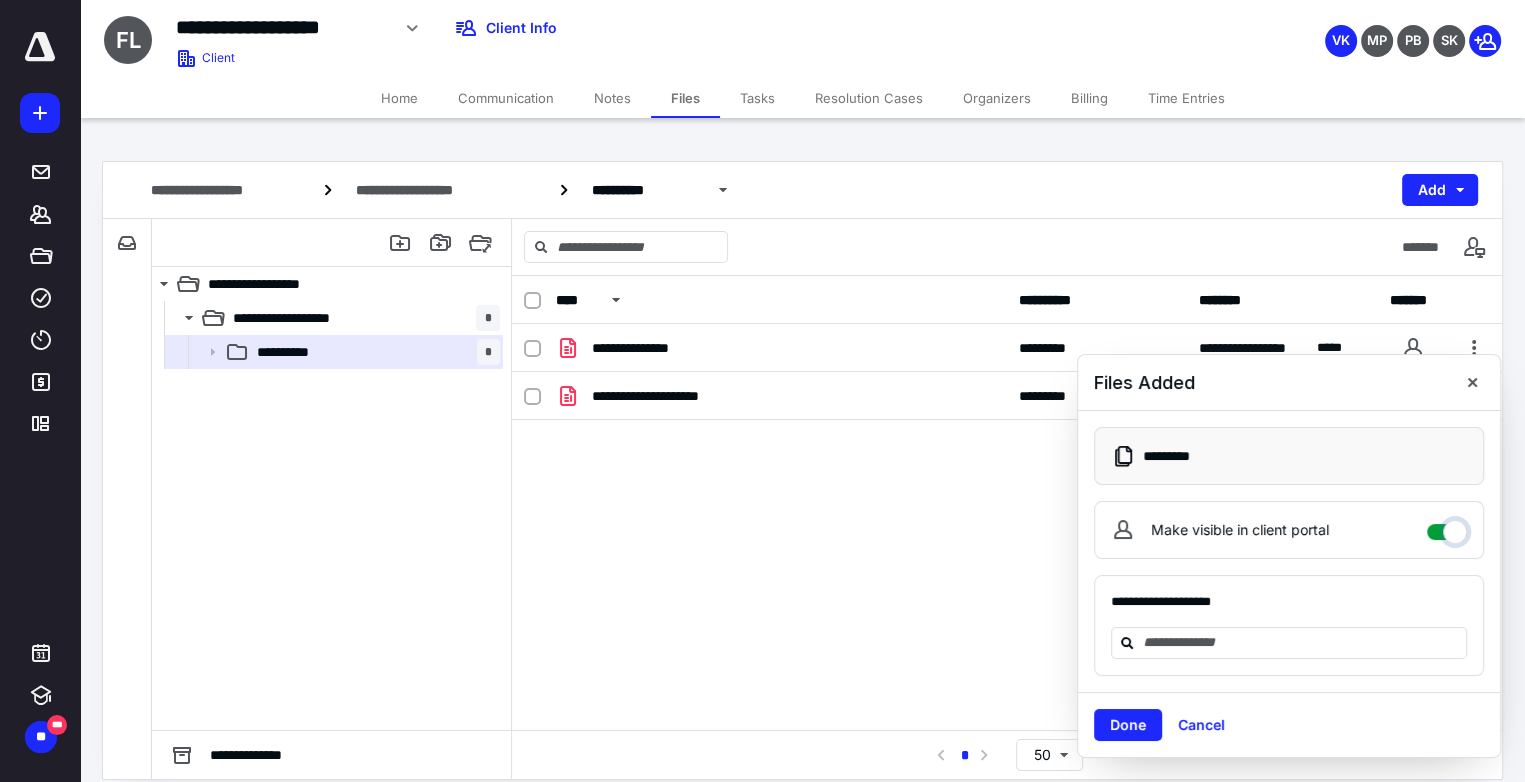 checkbox on "****" 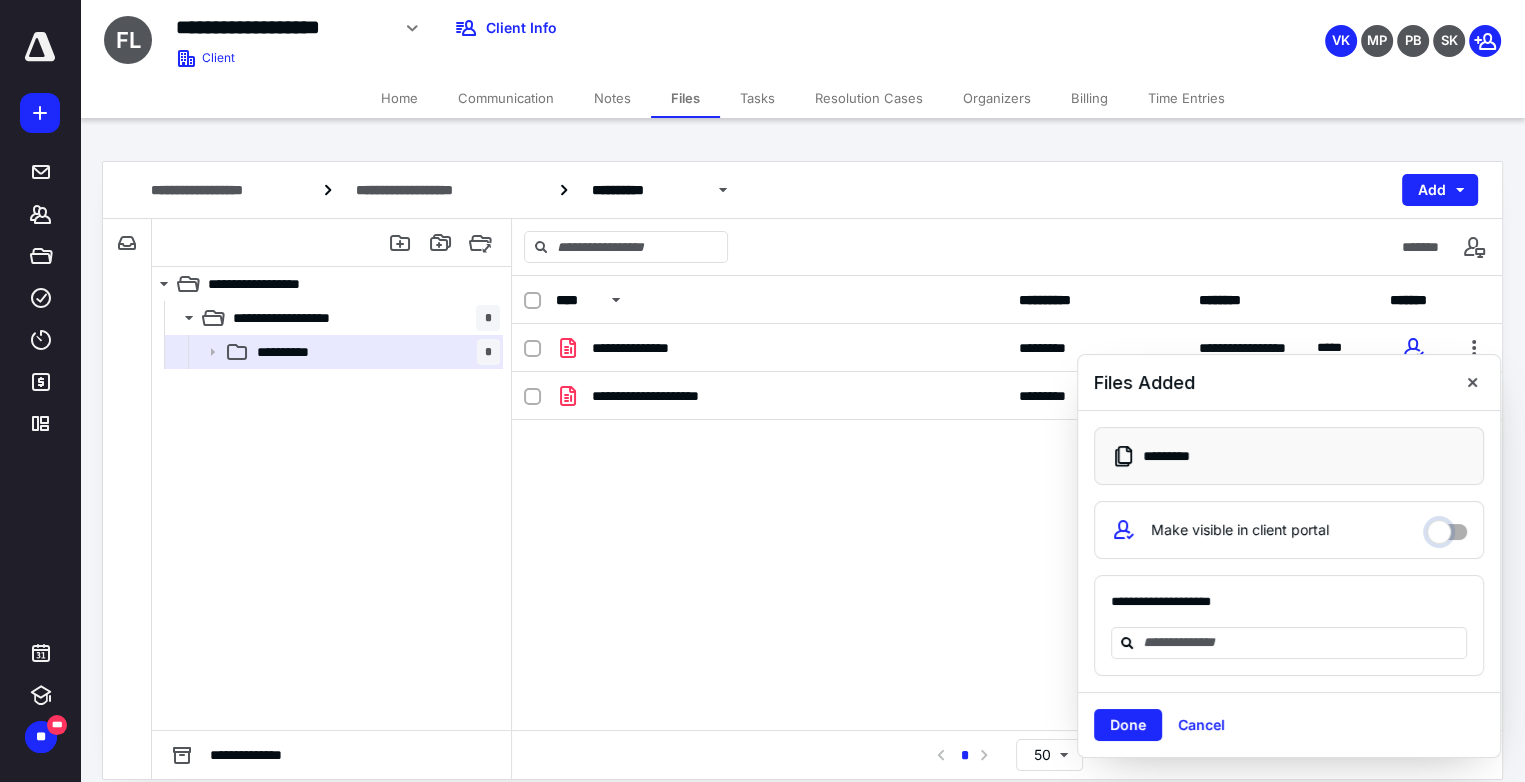 scroll, scrollTop: 19, scrollLeft: 0, axis: vertical 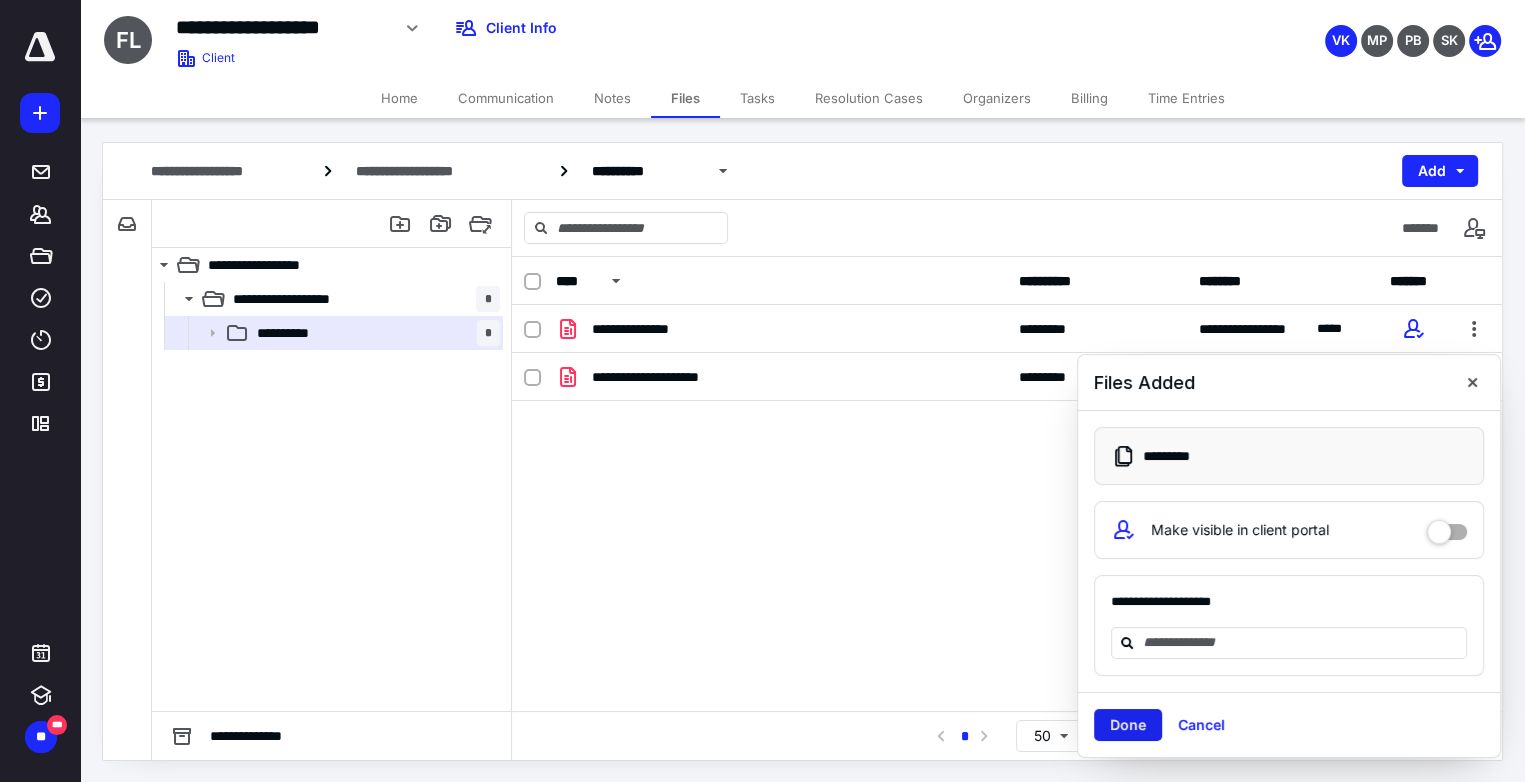 click on "Done" at bounding box center [1128, 725] 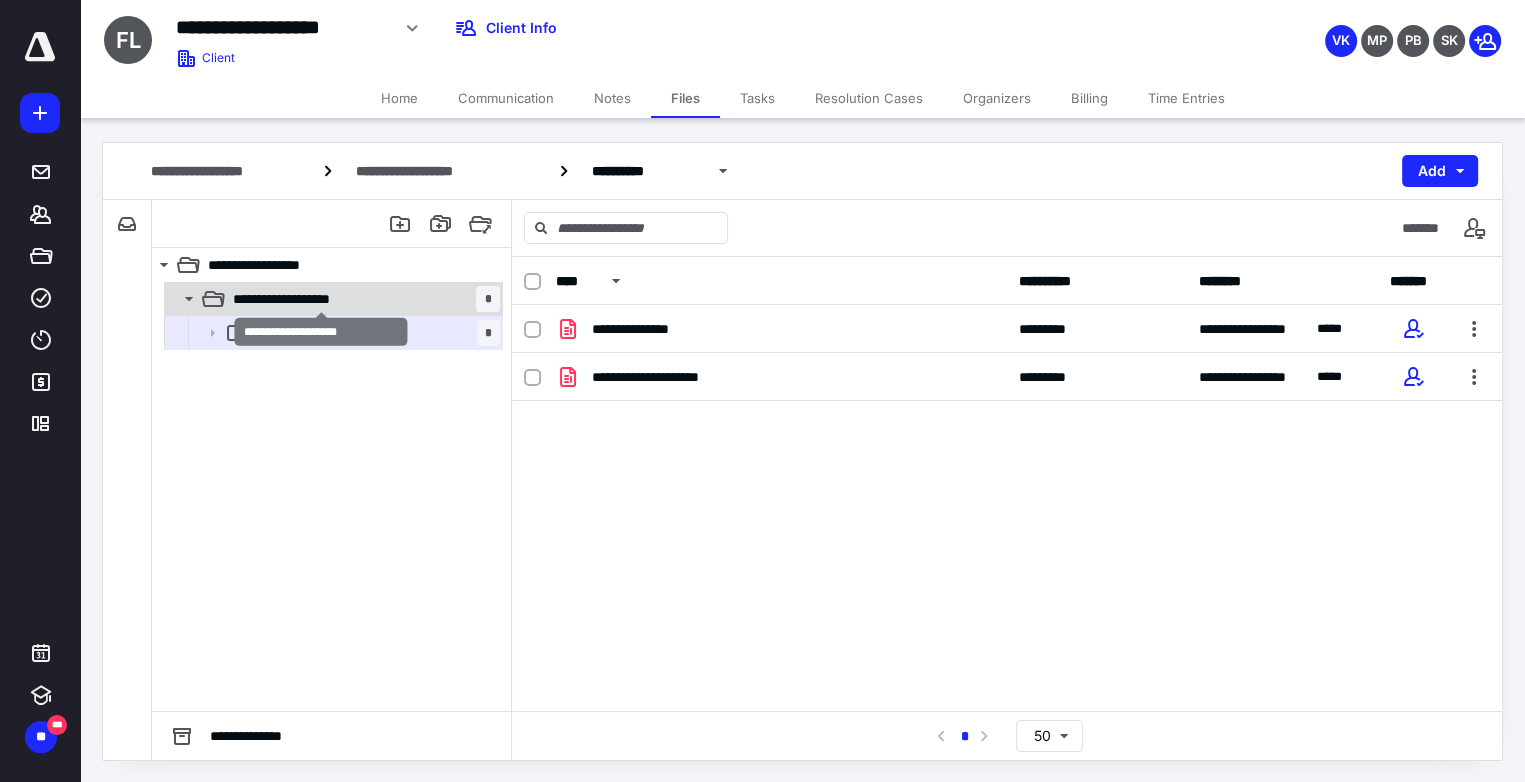 click on "**********" at bounding box center (322, 299) 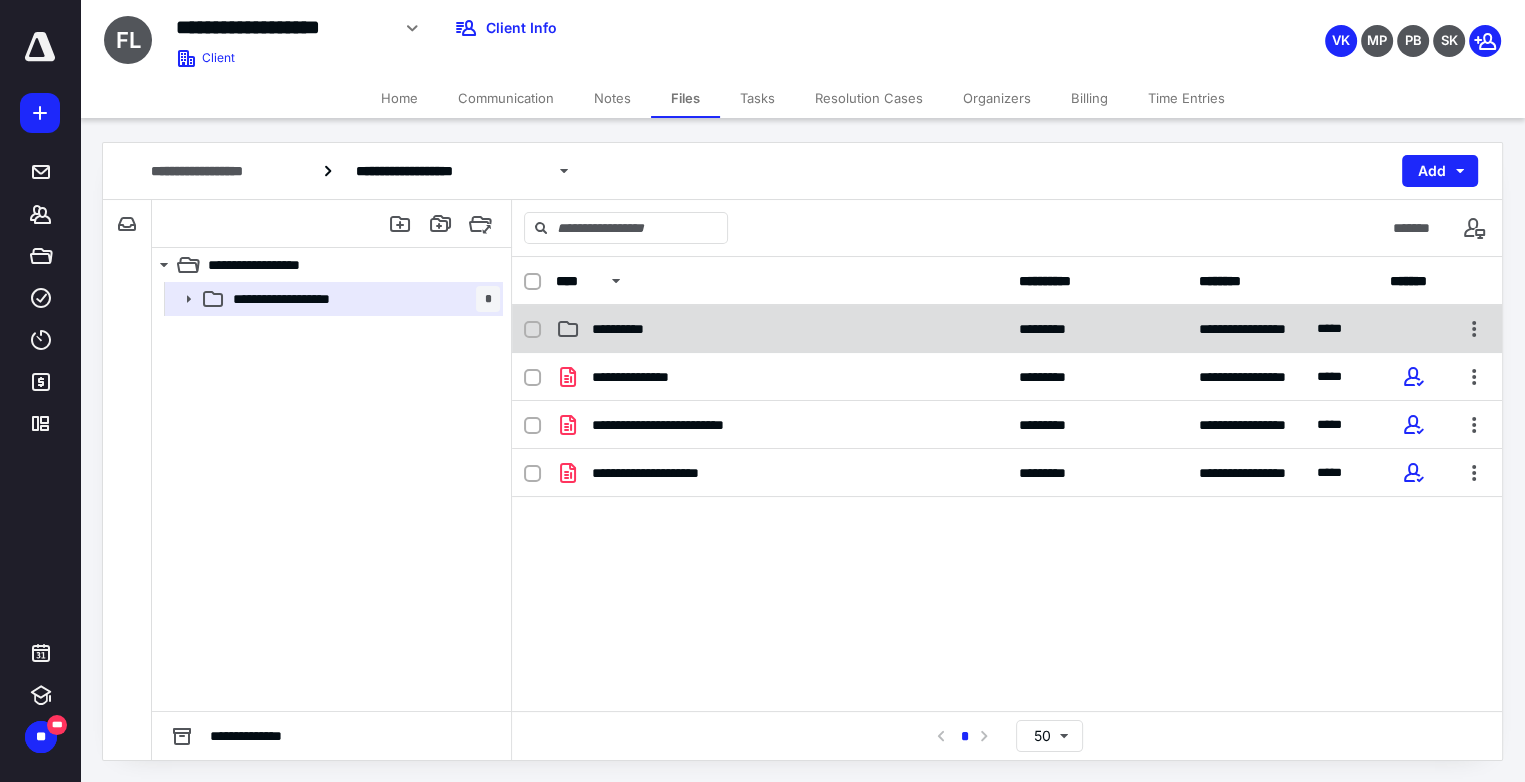 click 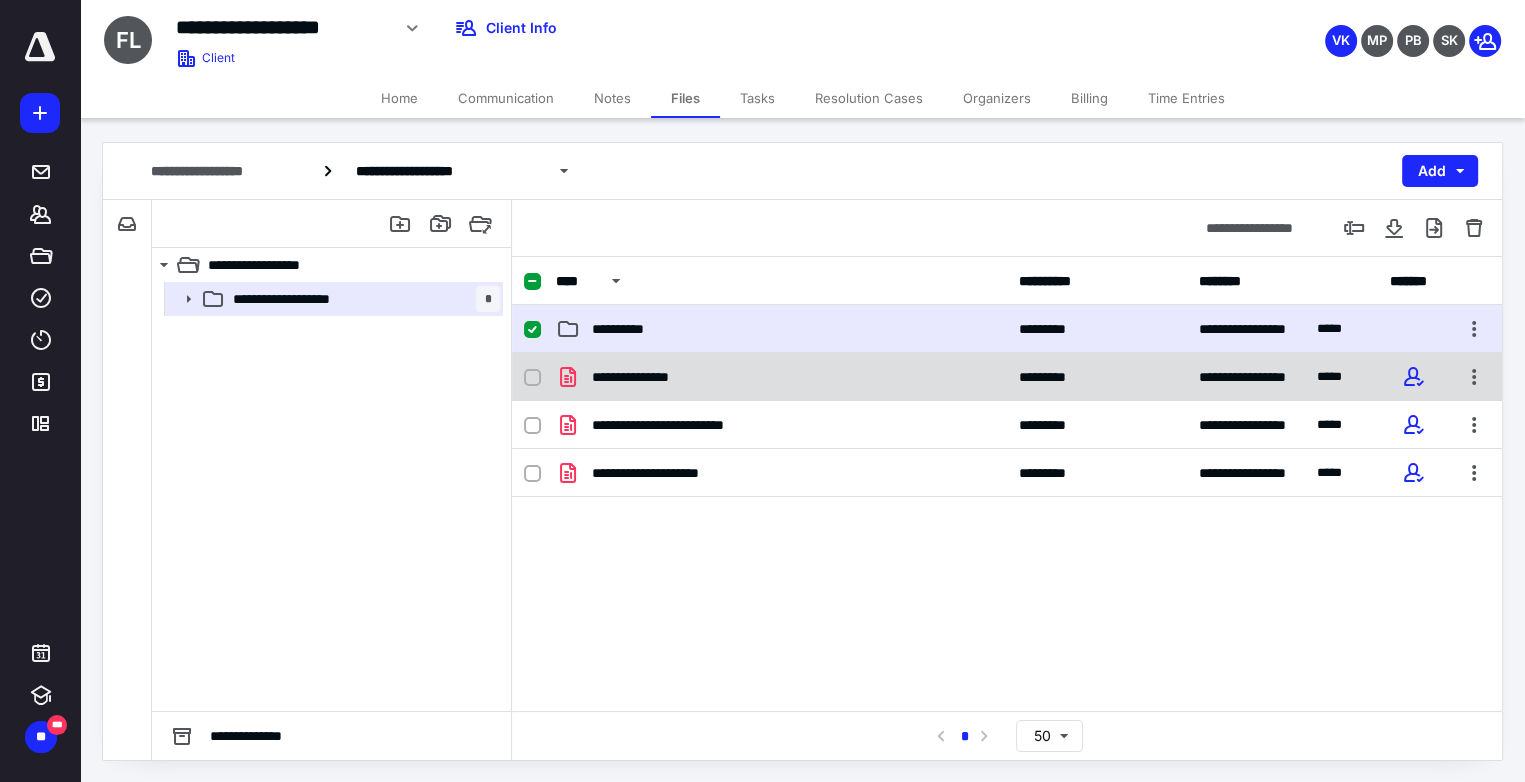 click at bounding box center (532, 377) 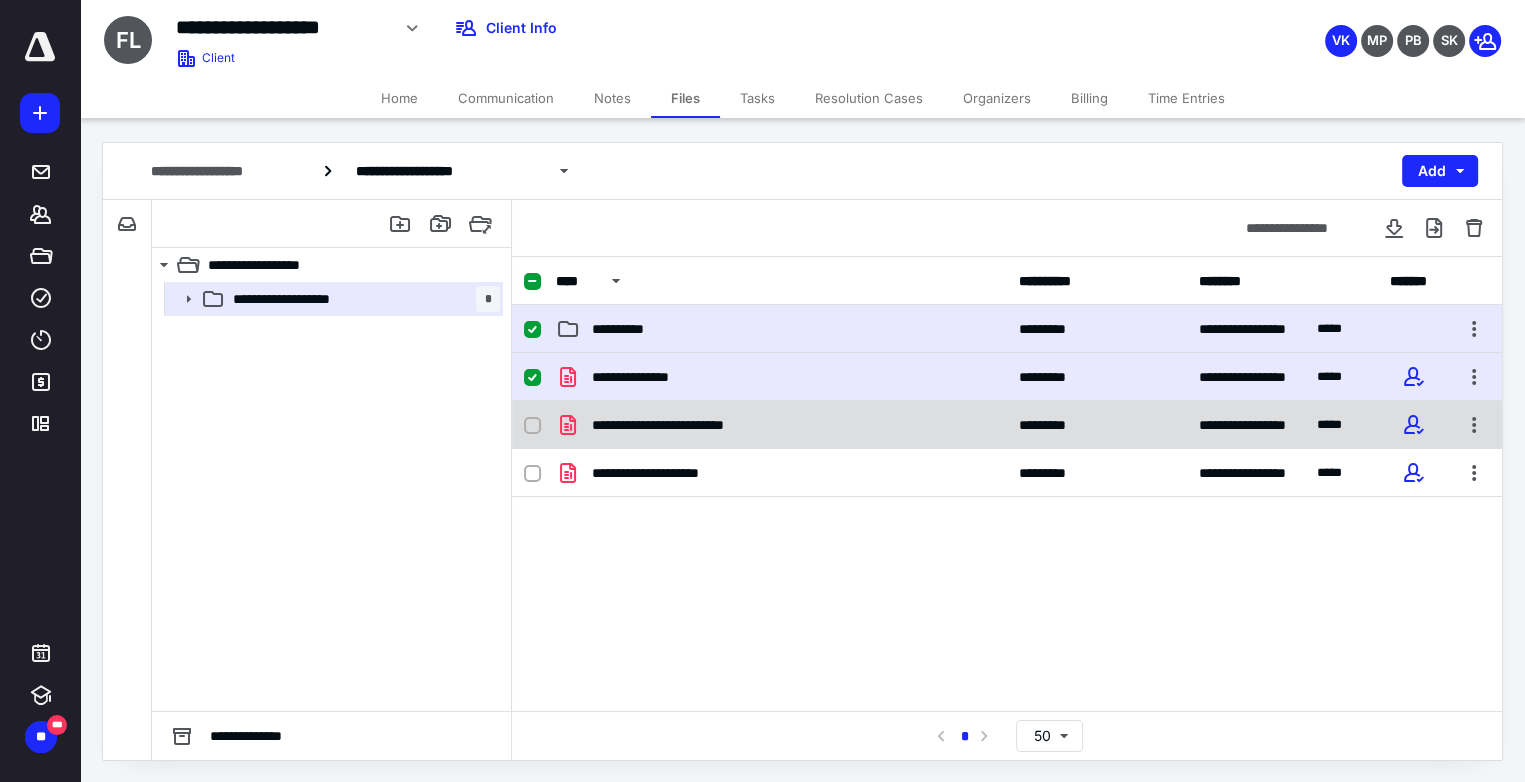 click at bounding box center (532, 425) 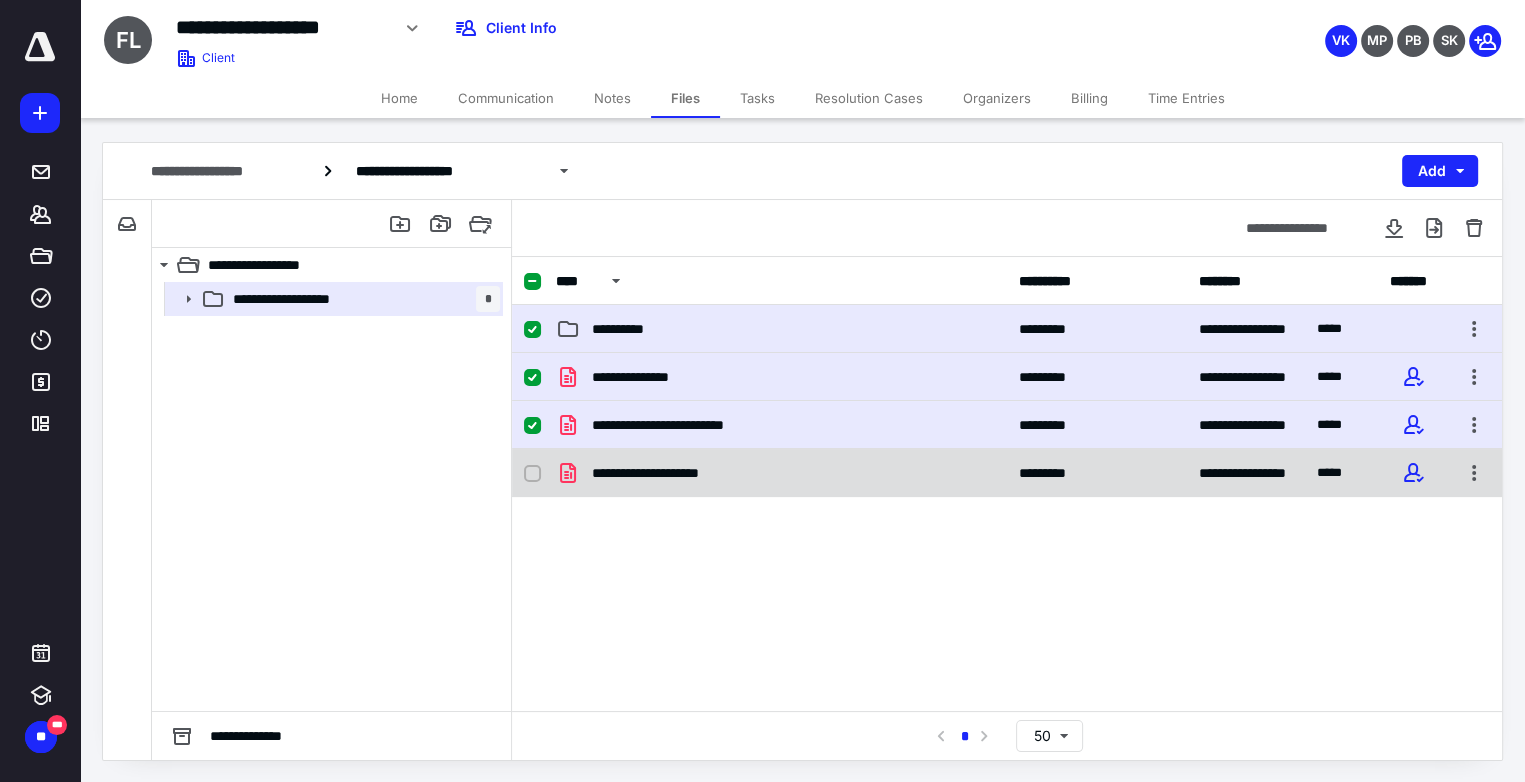 click 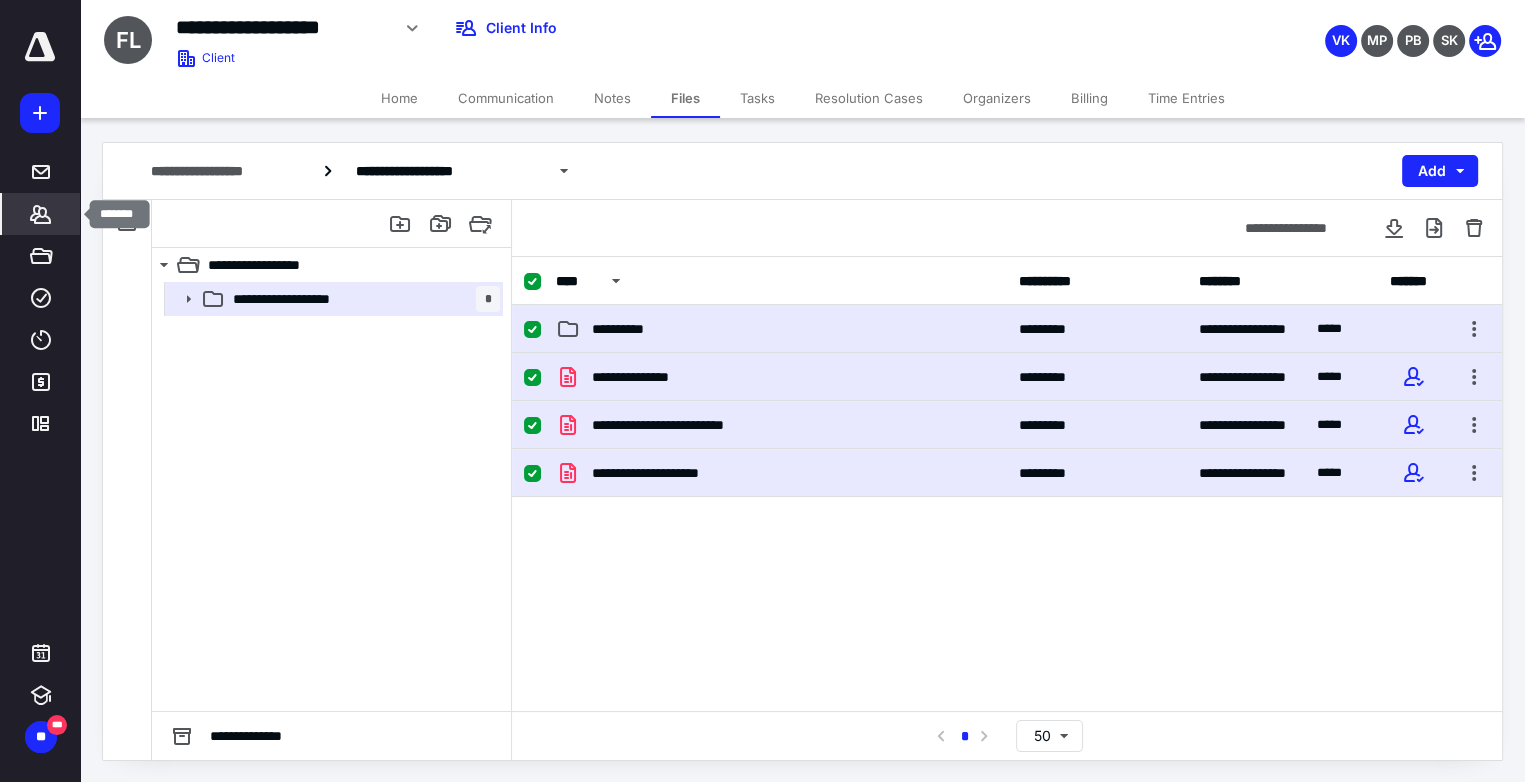click 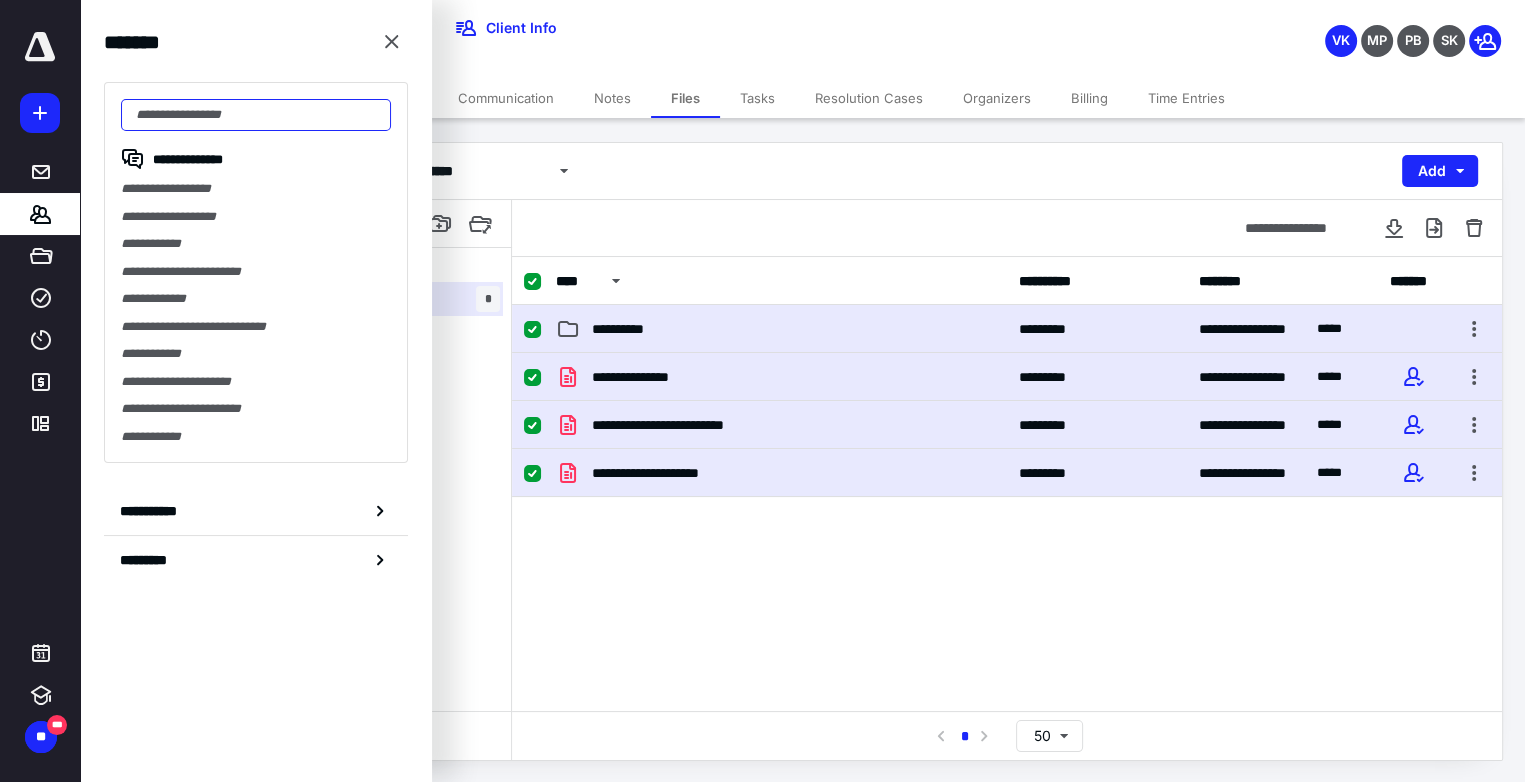 click at bounding box center [256, 115] 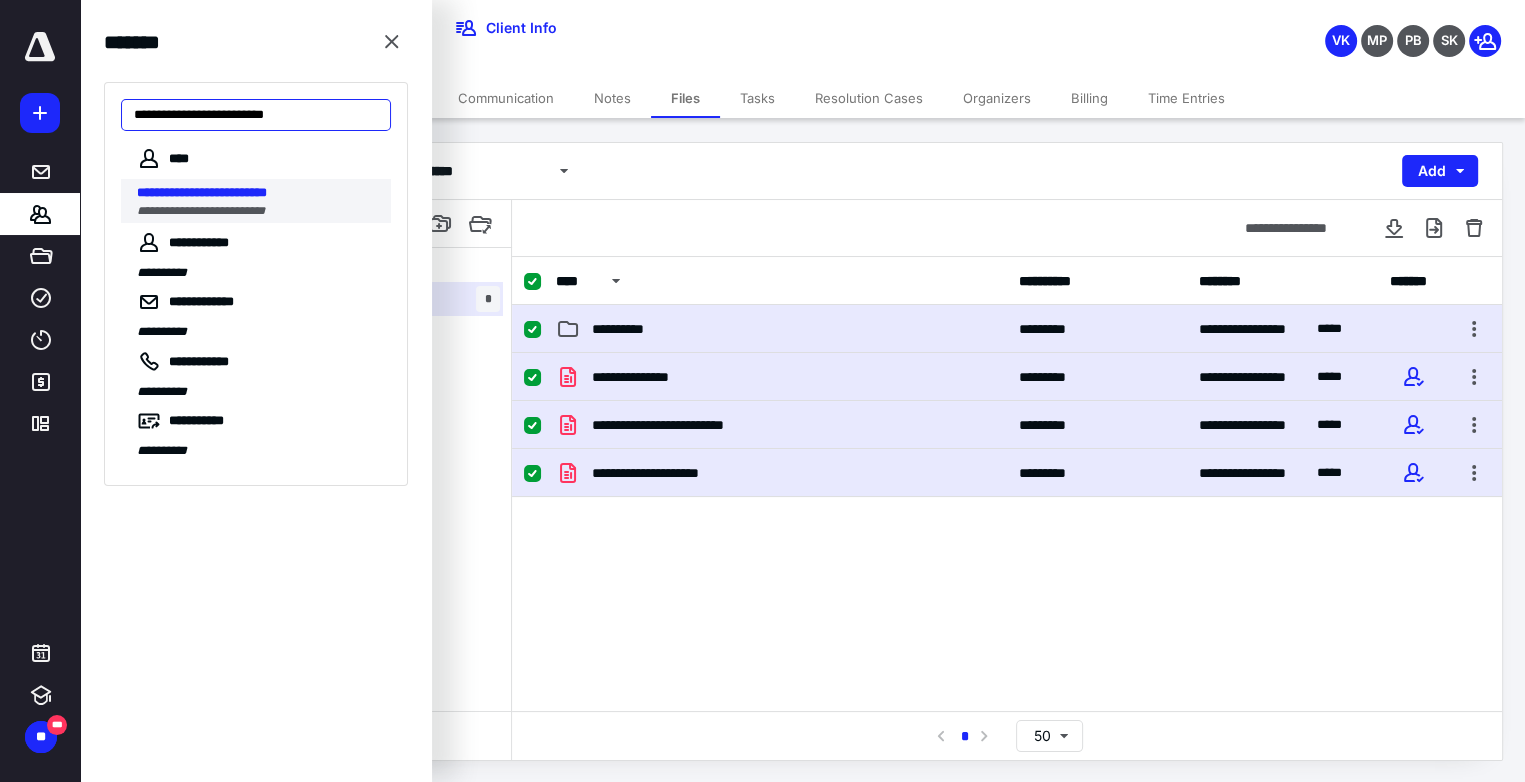 type on "**********" 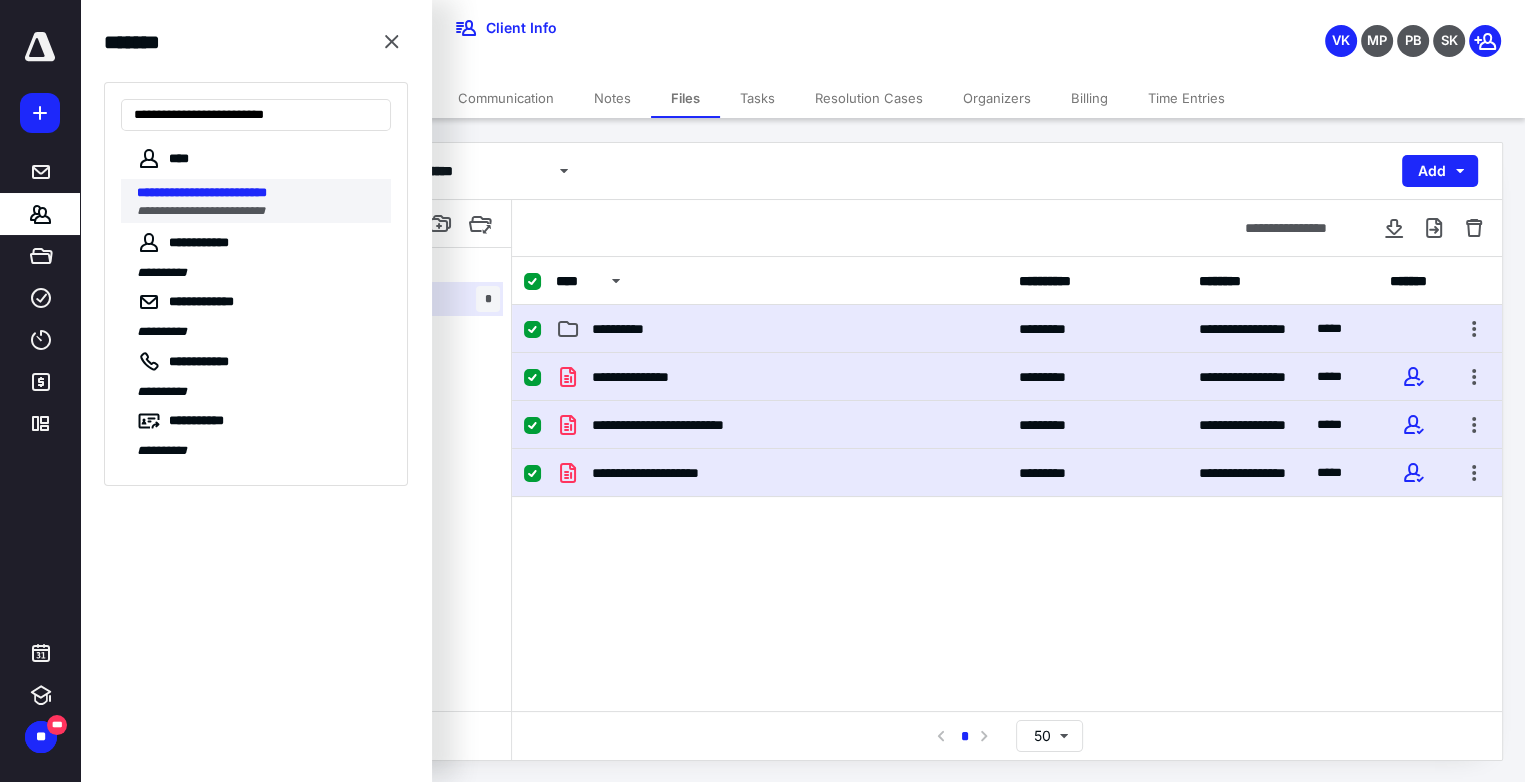 click on "**********" at bounding box center [202, 192] 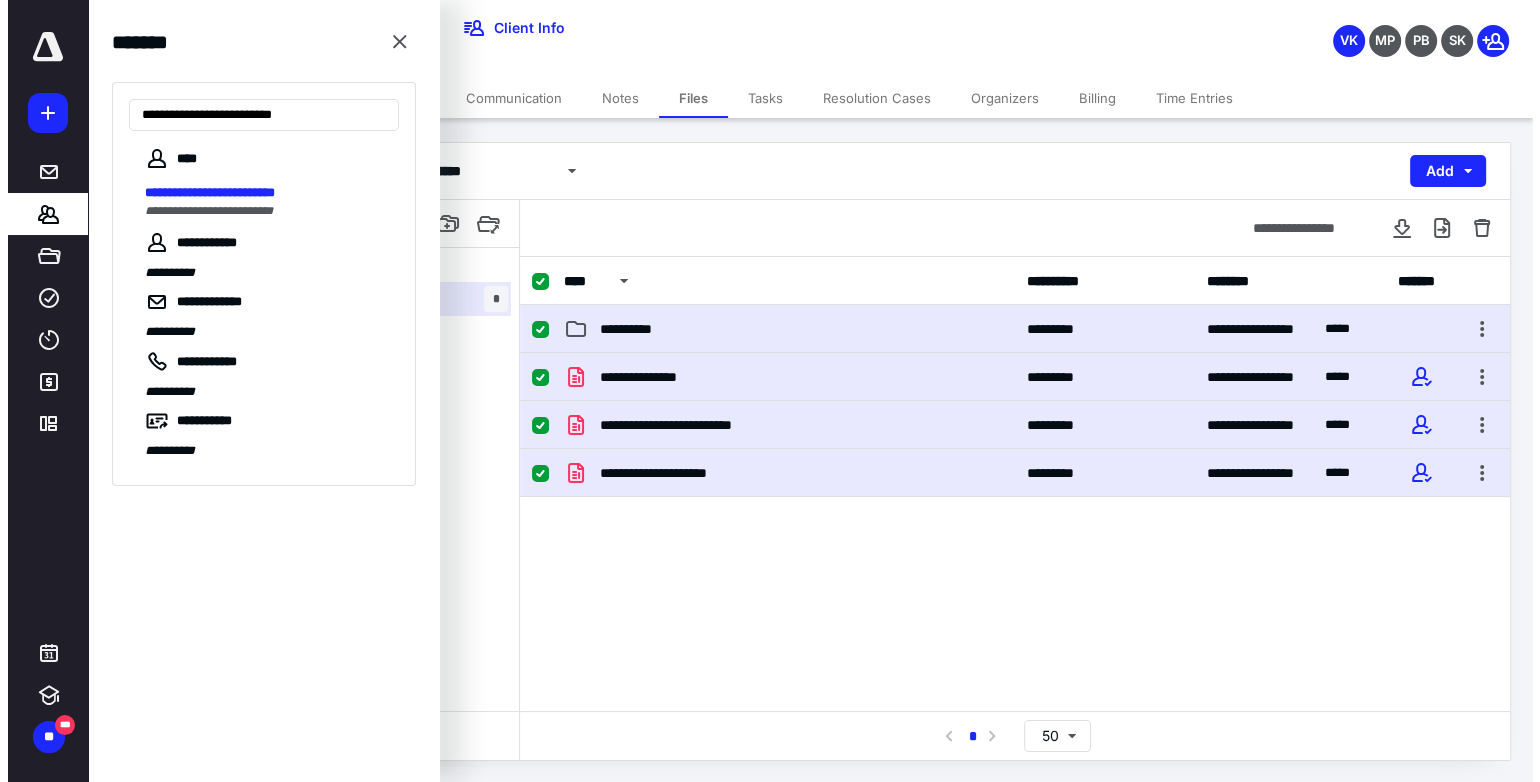 scroll, scrollTop: 0, scrollLeft: 0, axis: both 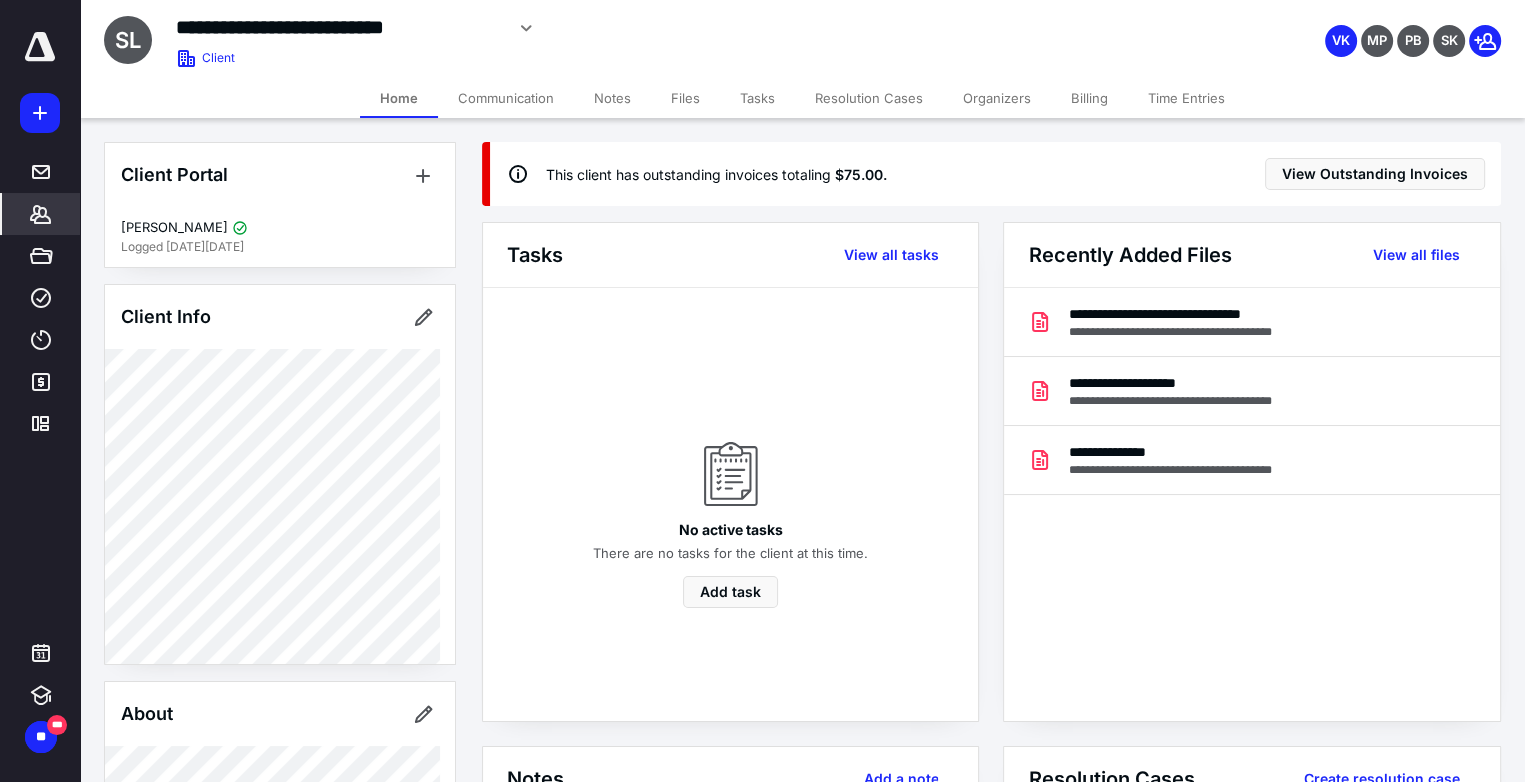 click on "Billing" at bounding box center (1089, 98) 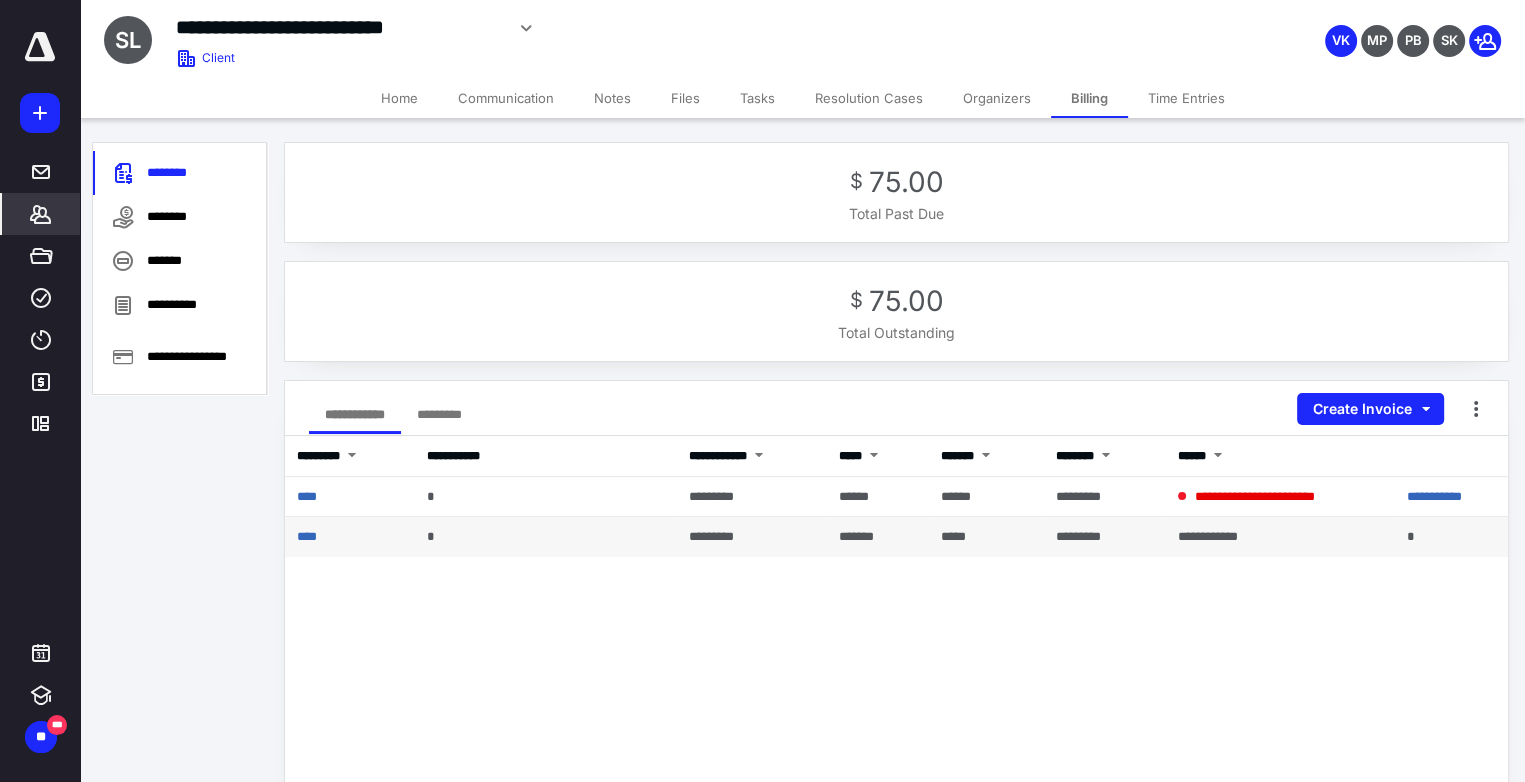 click on "****" at bounding box center (350, 537) 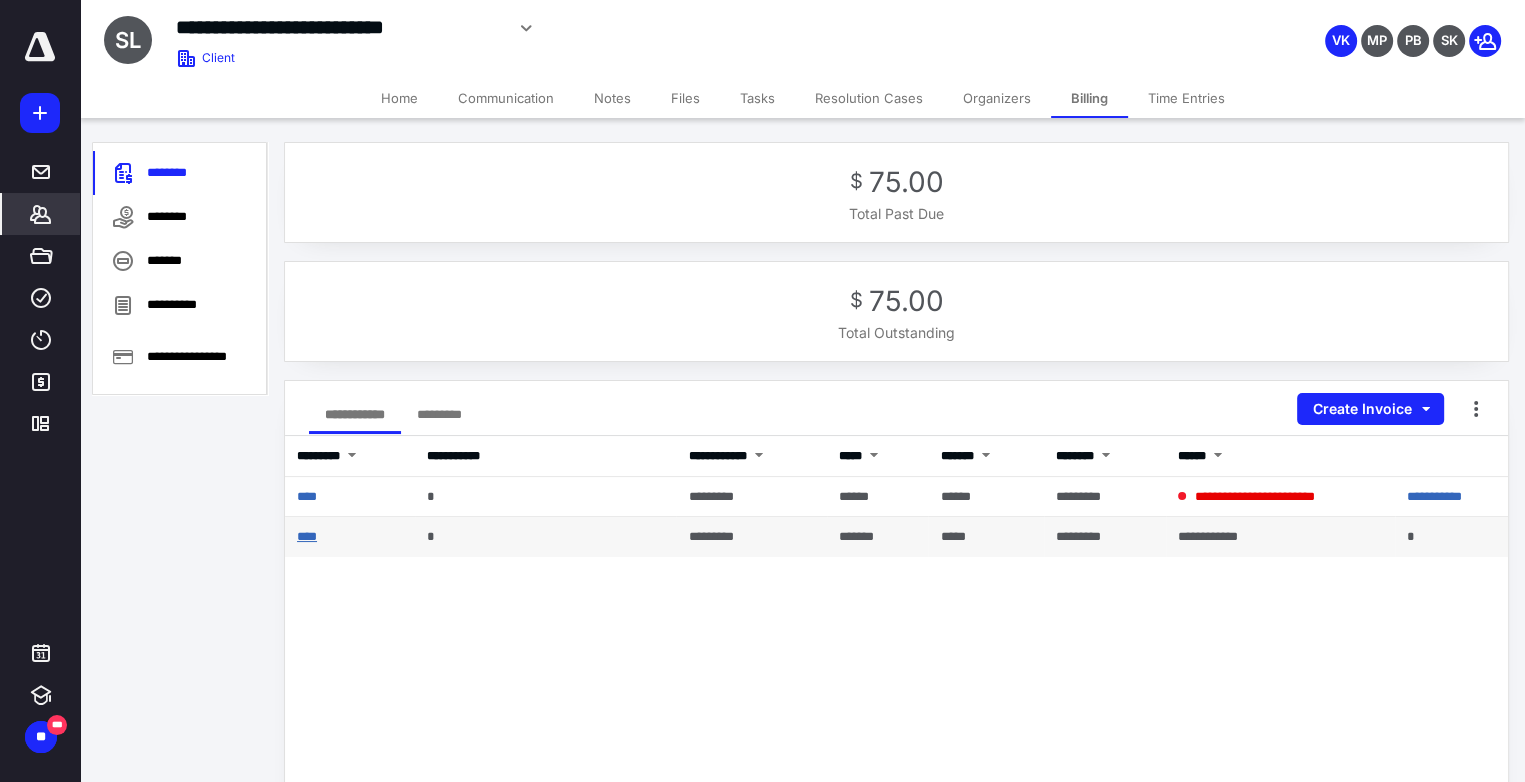click on "****" at bounding box center [307, 536] 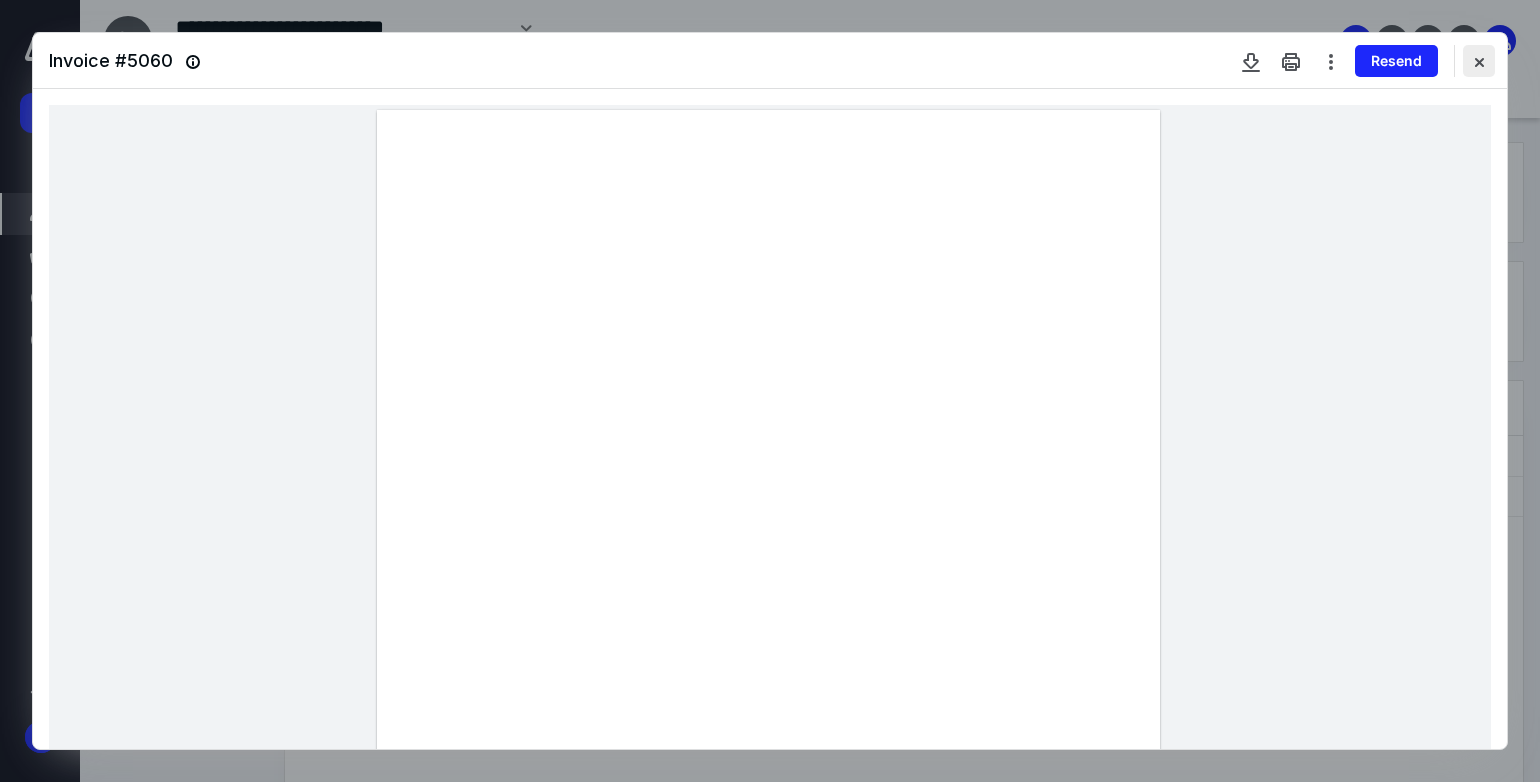click at bounding box center (1479, 61) 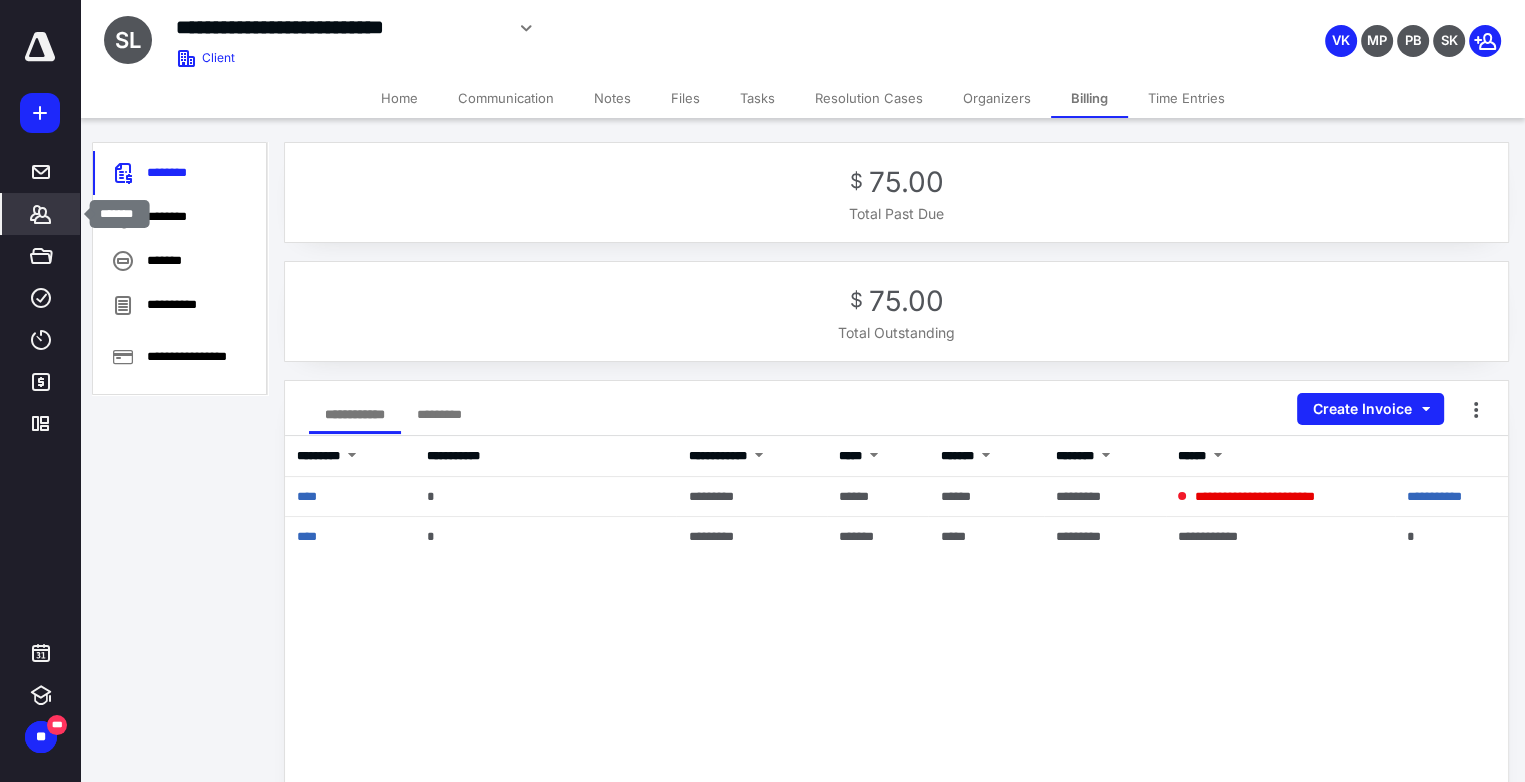 click 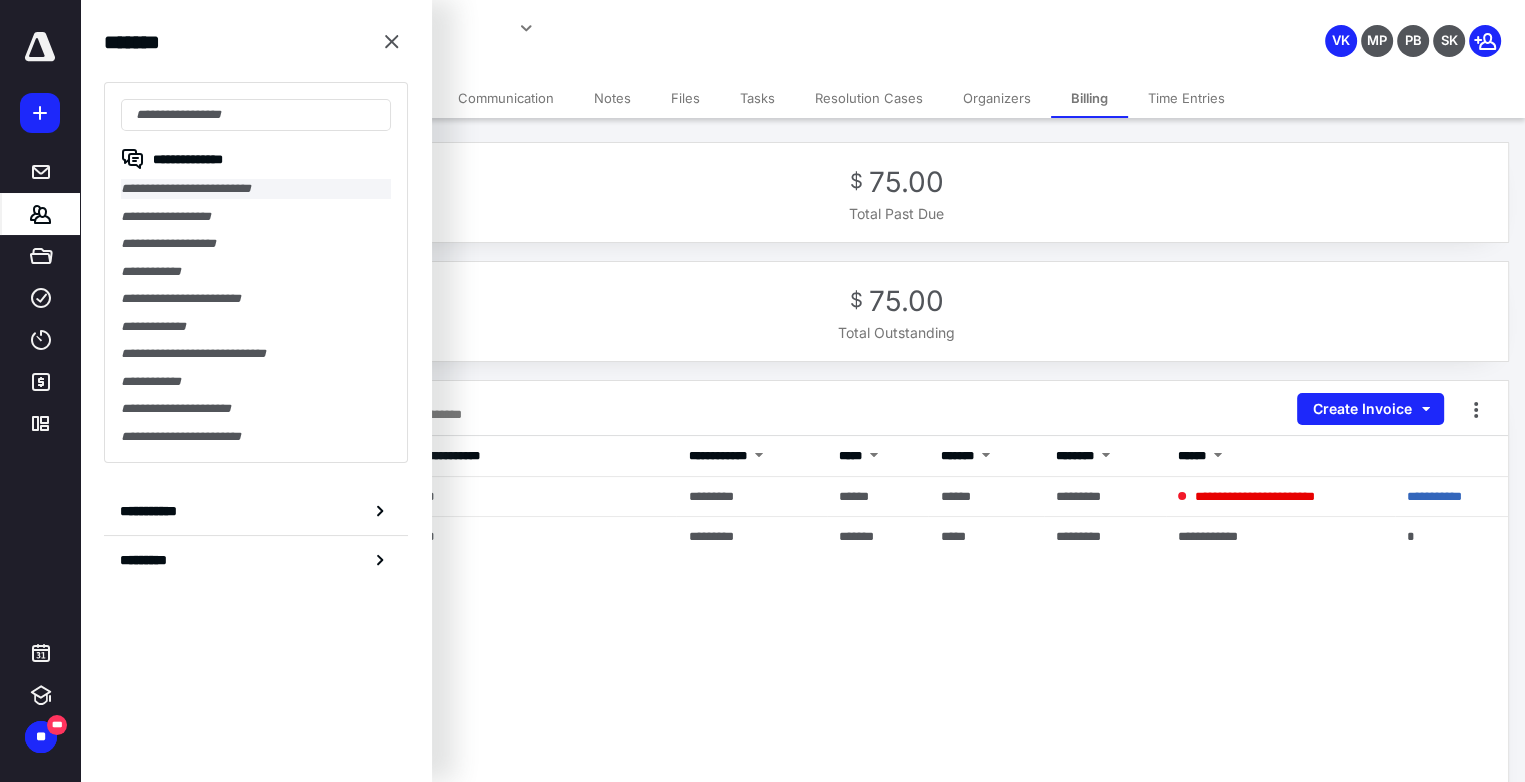 click on "**********" at bounding box center (256, 189) 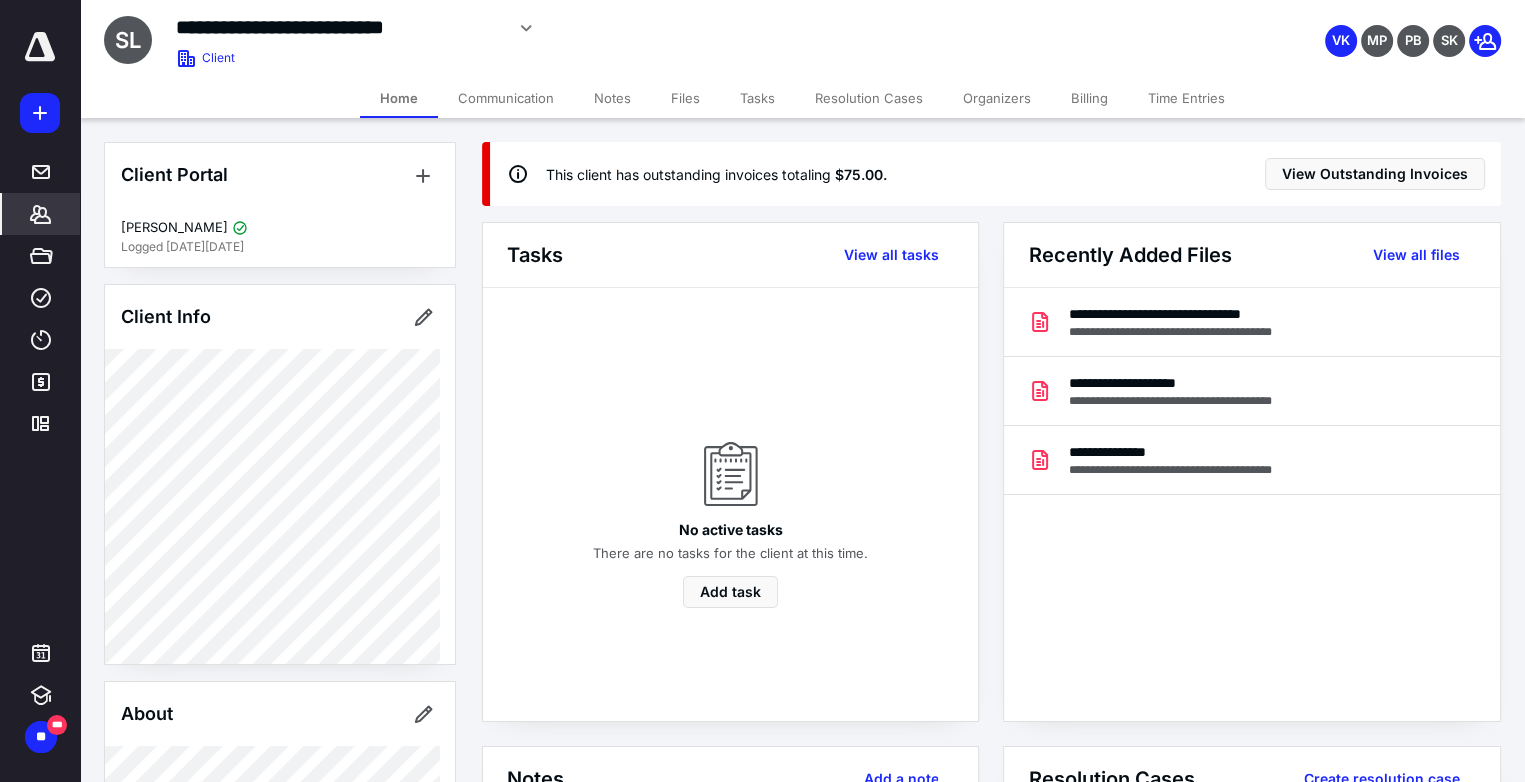 click on "Files" at bounding box center (685, 98) 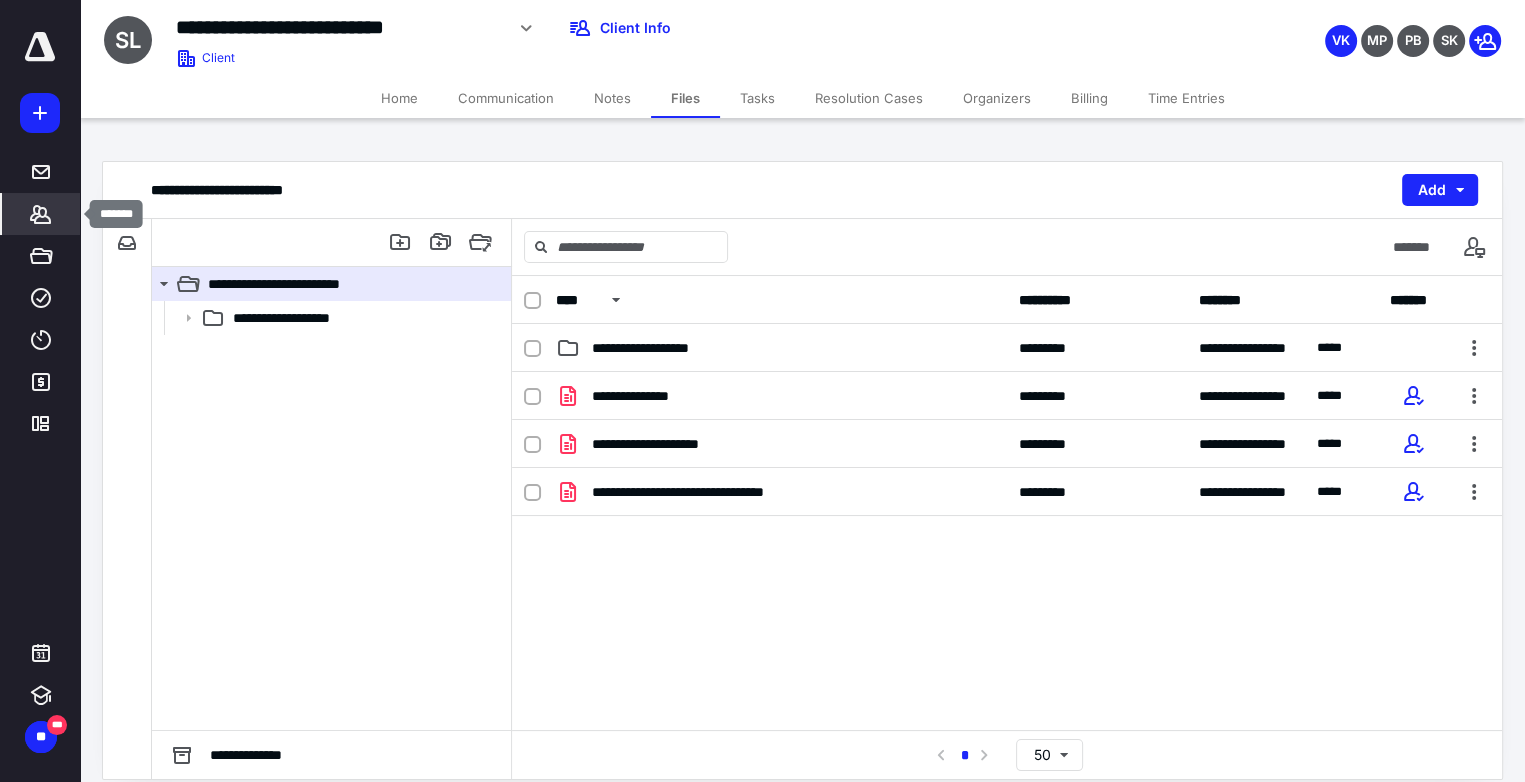click 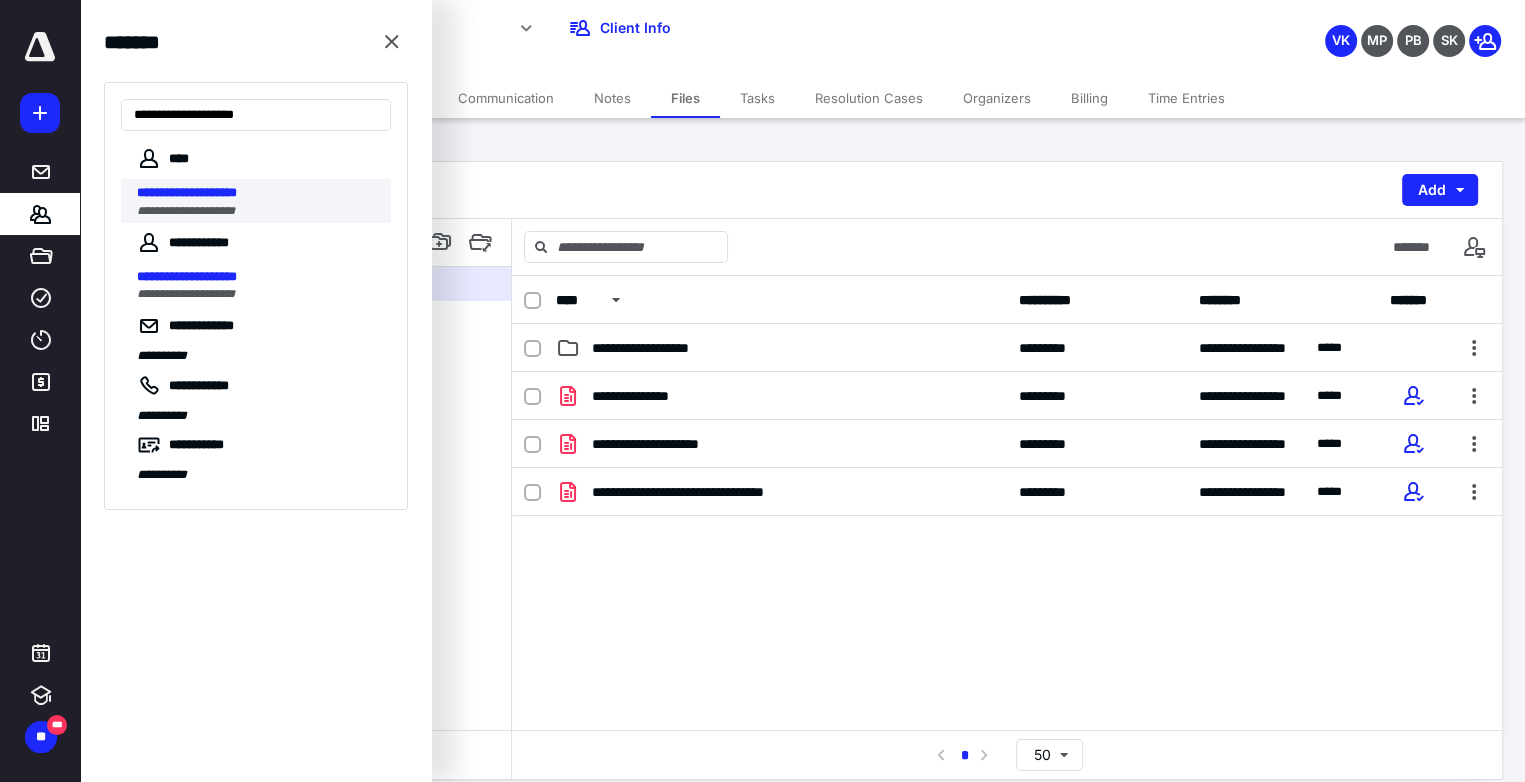 type on "**********" 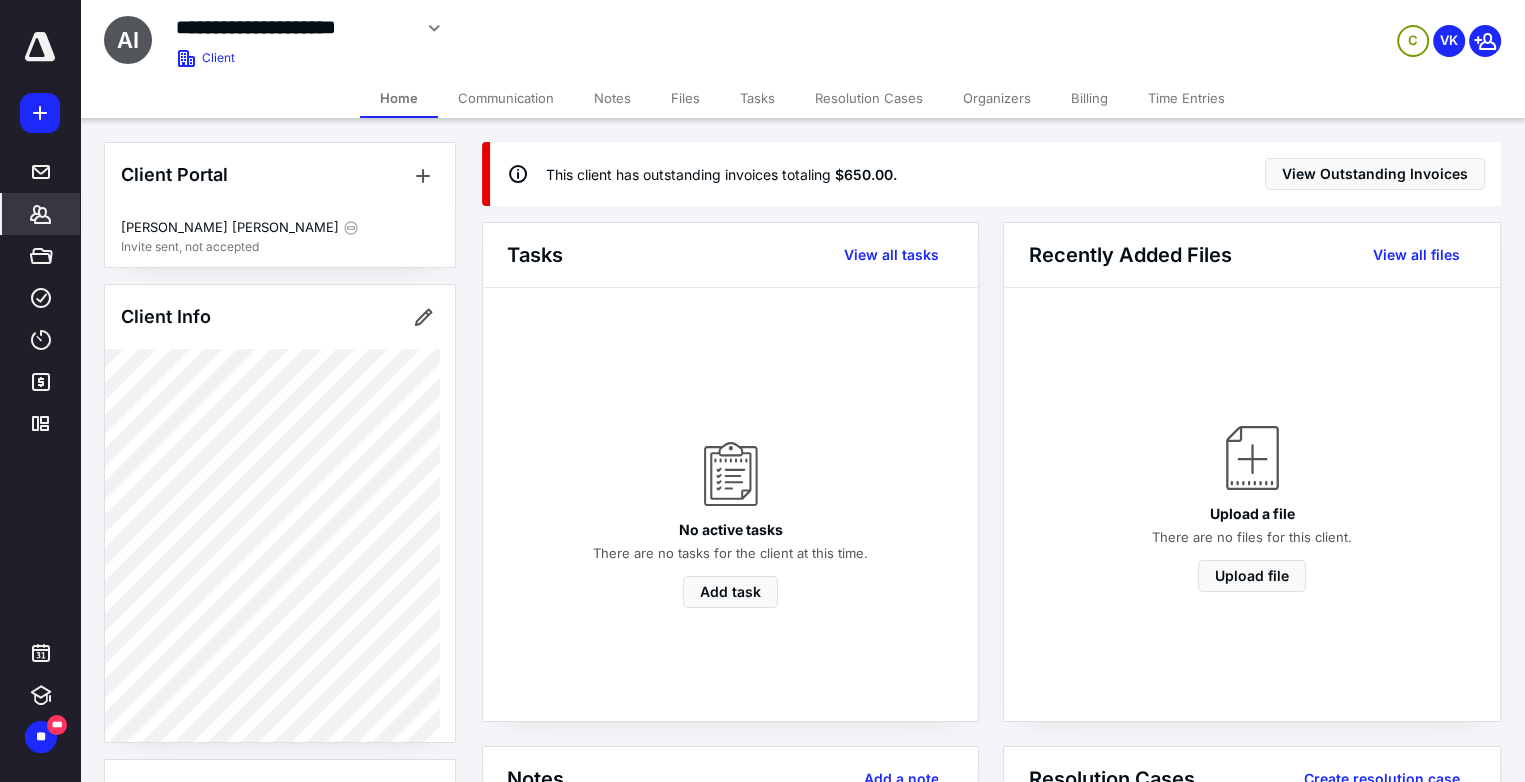 click on "Billing" at bounding box center [1089, 98] 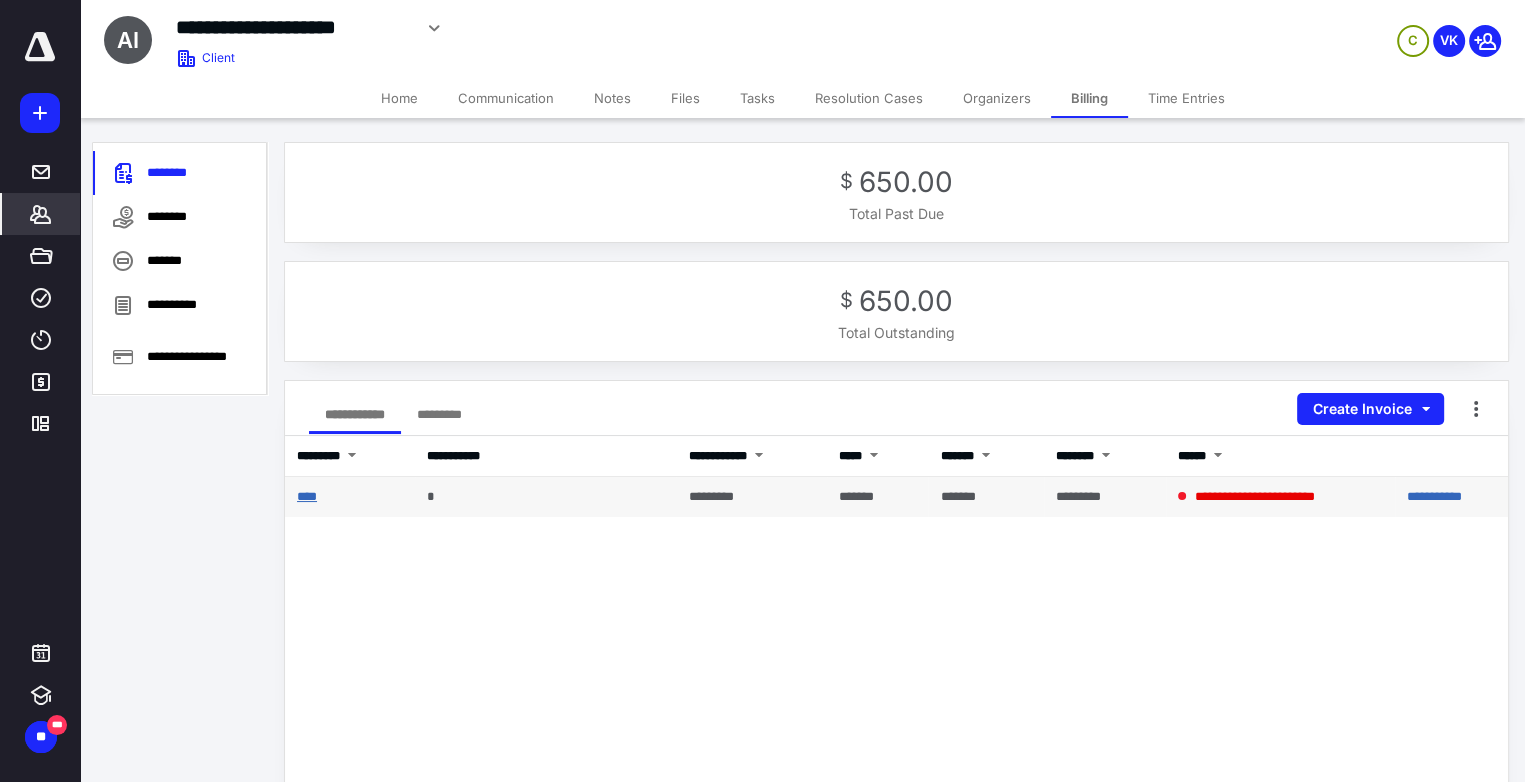 click on "****" at bounding box center (307, 496) 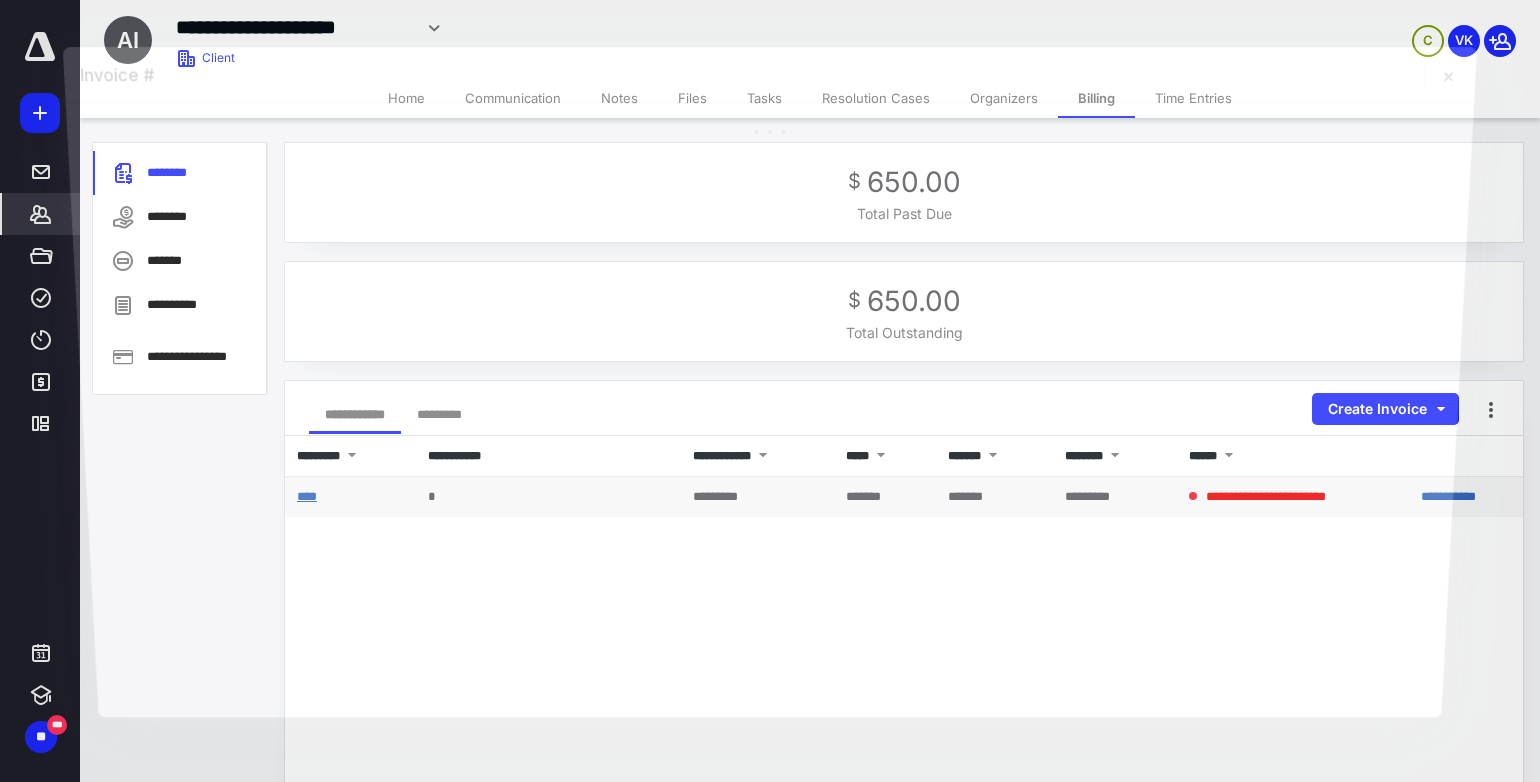 click at bounding box center (770, 410) 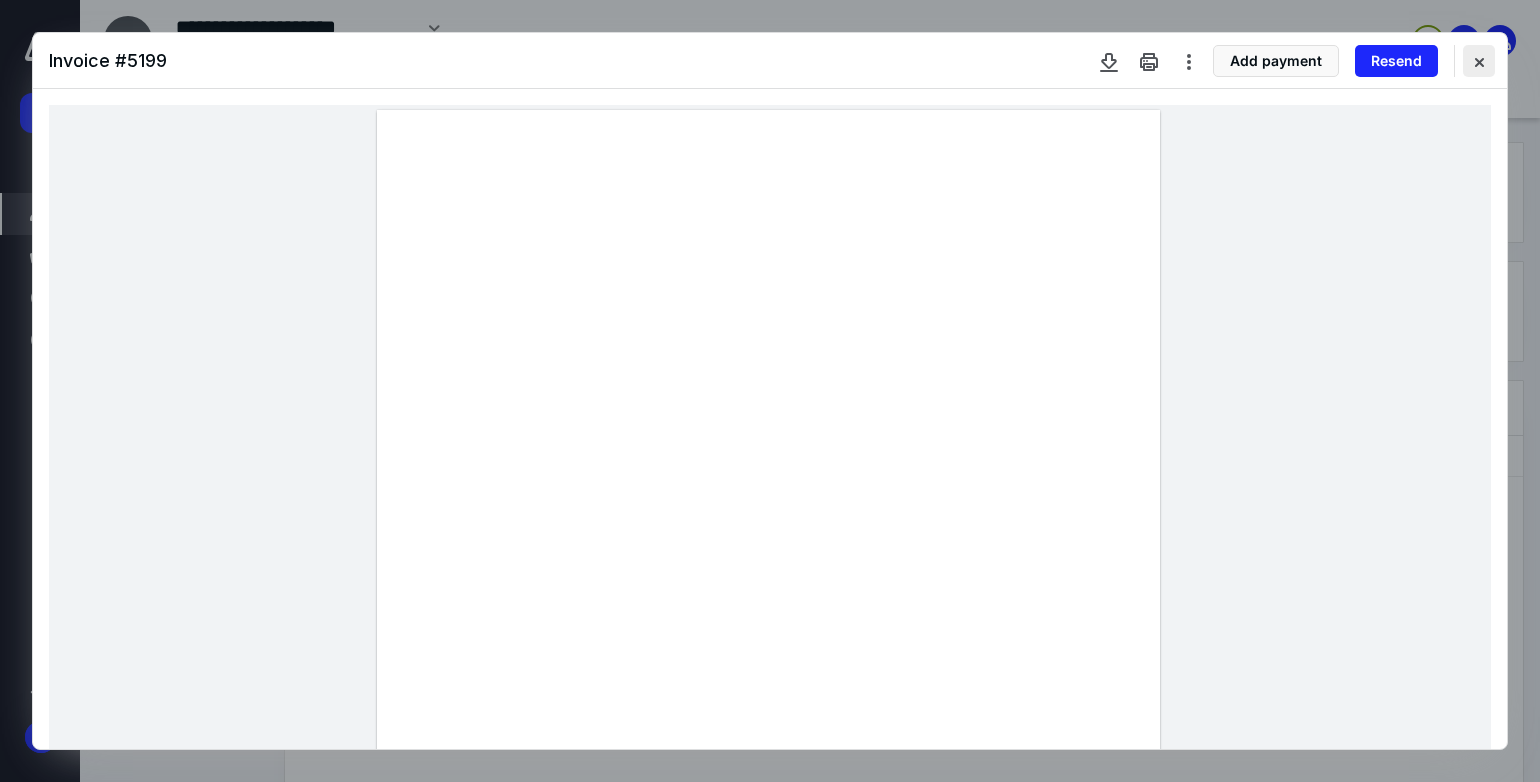 click at bounding box center [1479, 61] 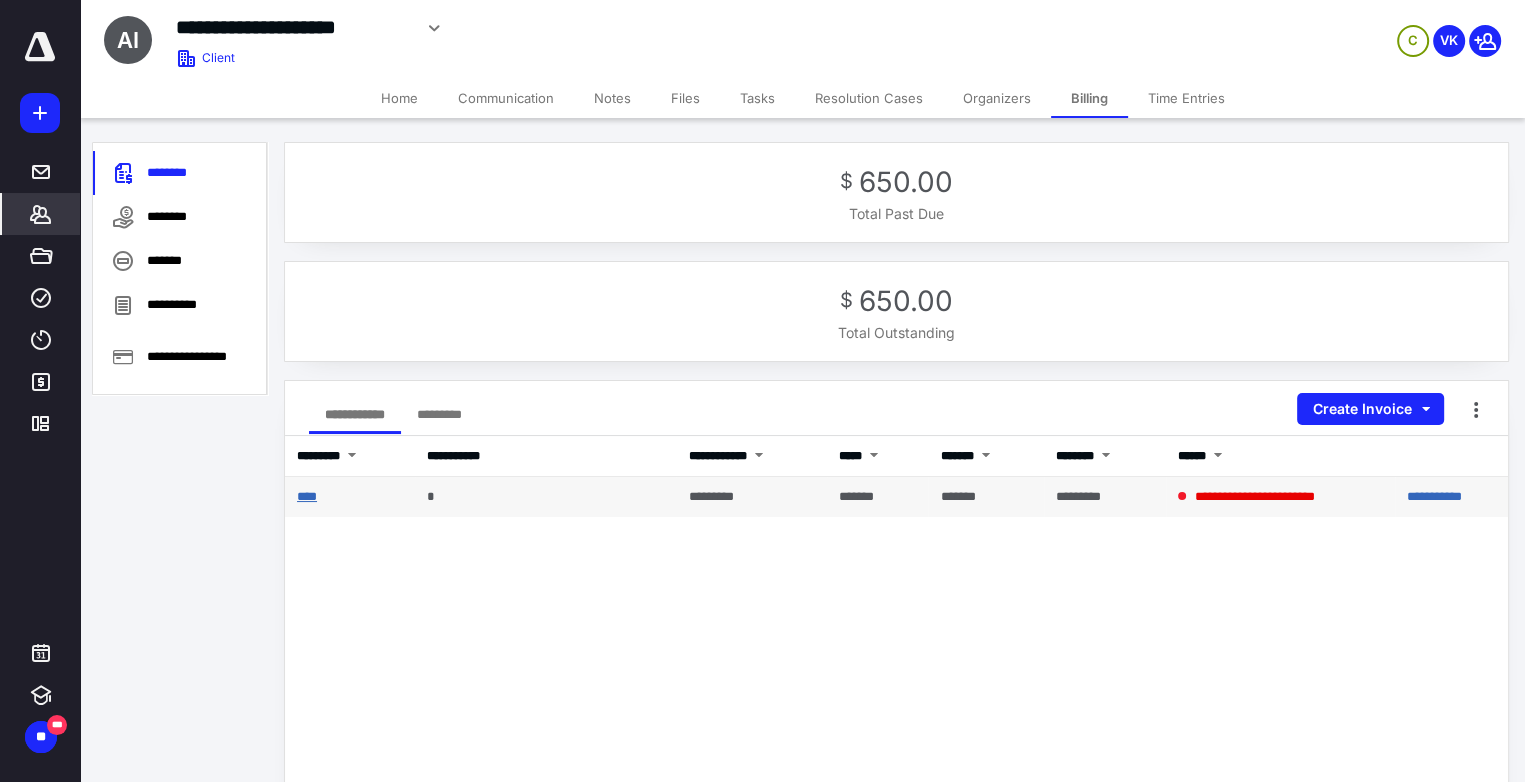 click on "****" at bounding box center [307, 496] 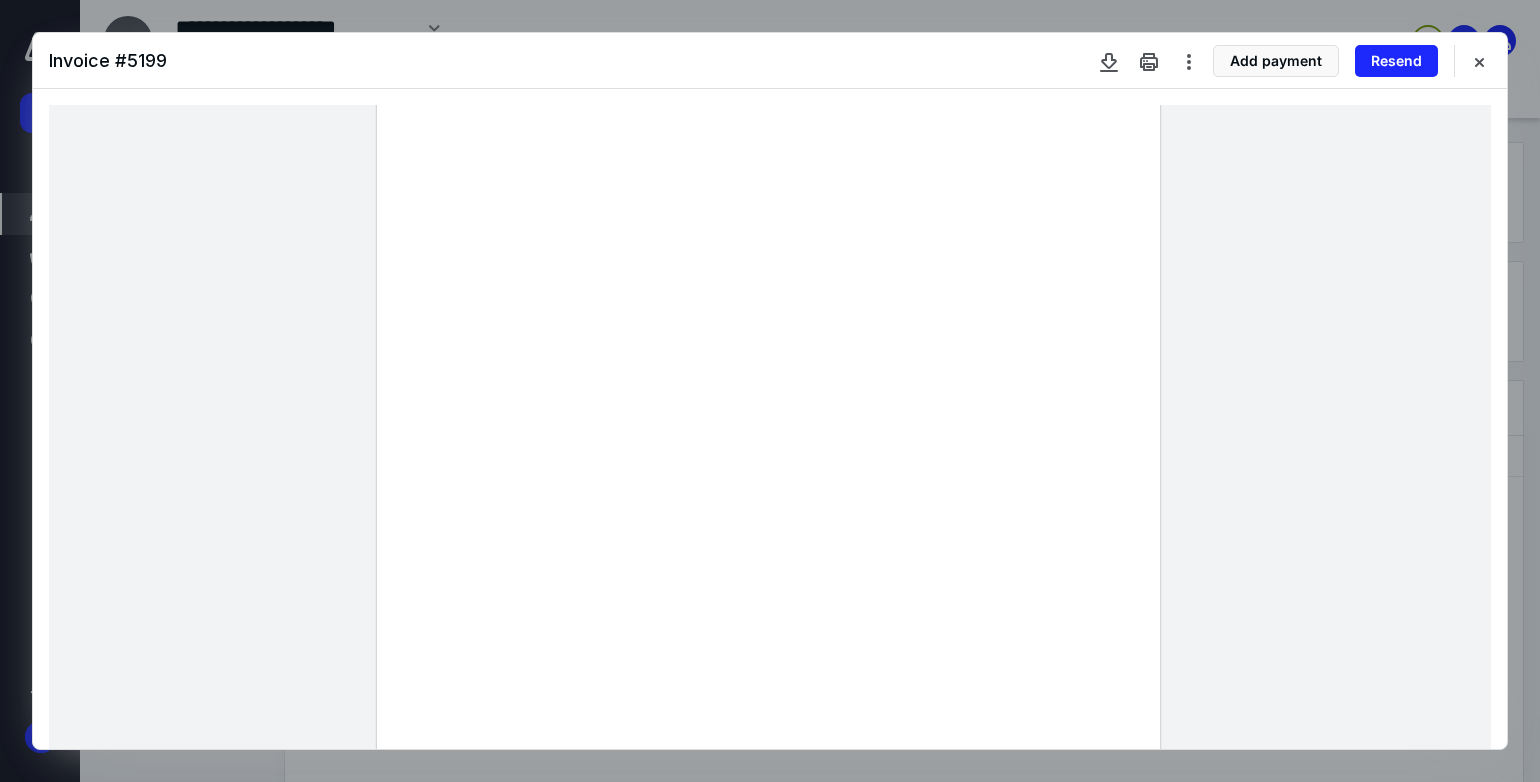 scroll, scrollTop: 200, scrollLeft: 0, axis: vertical 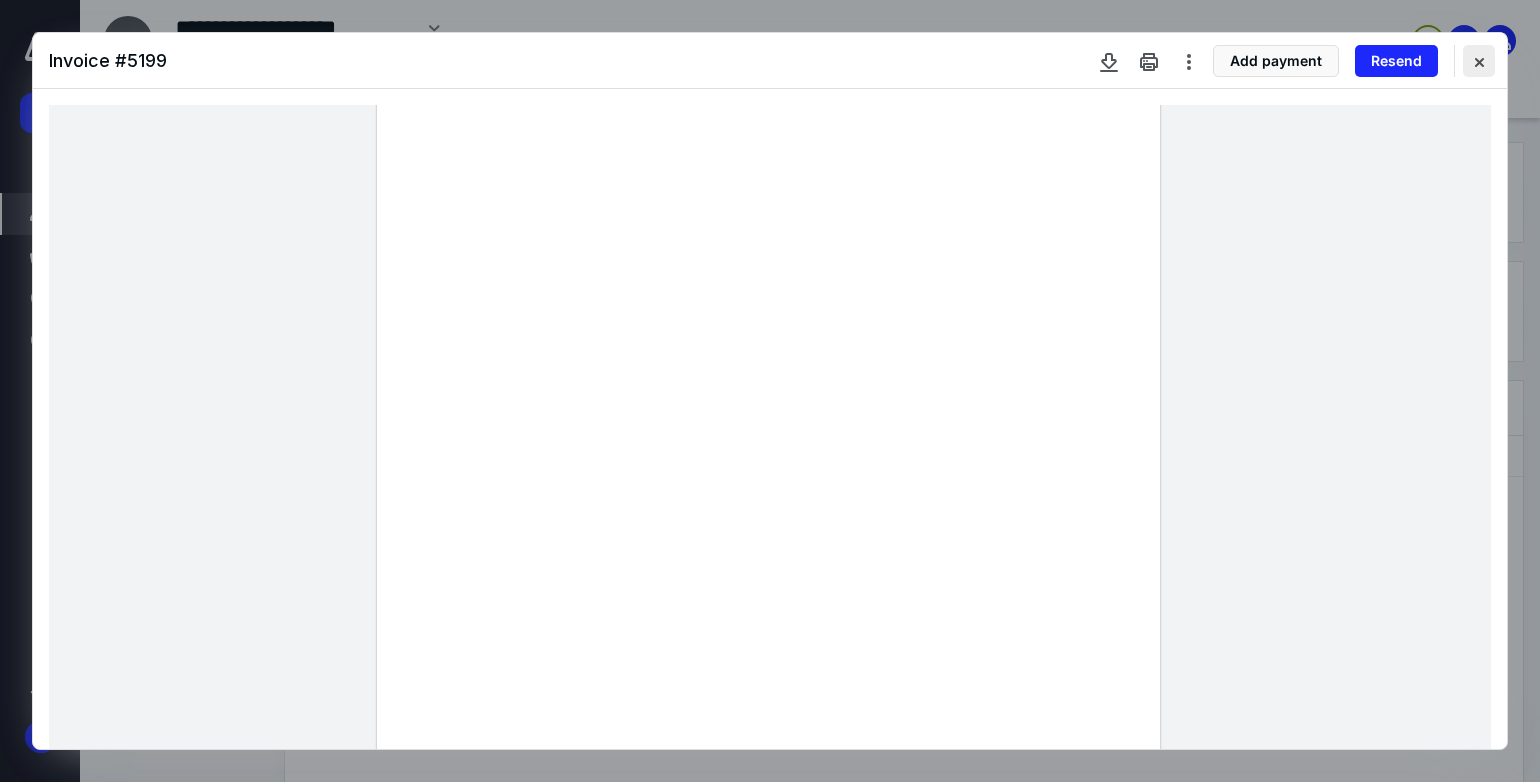 click at bounding box center (1479, 61) 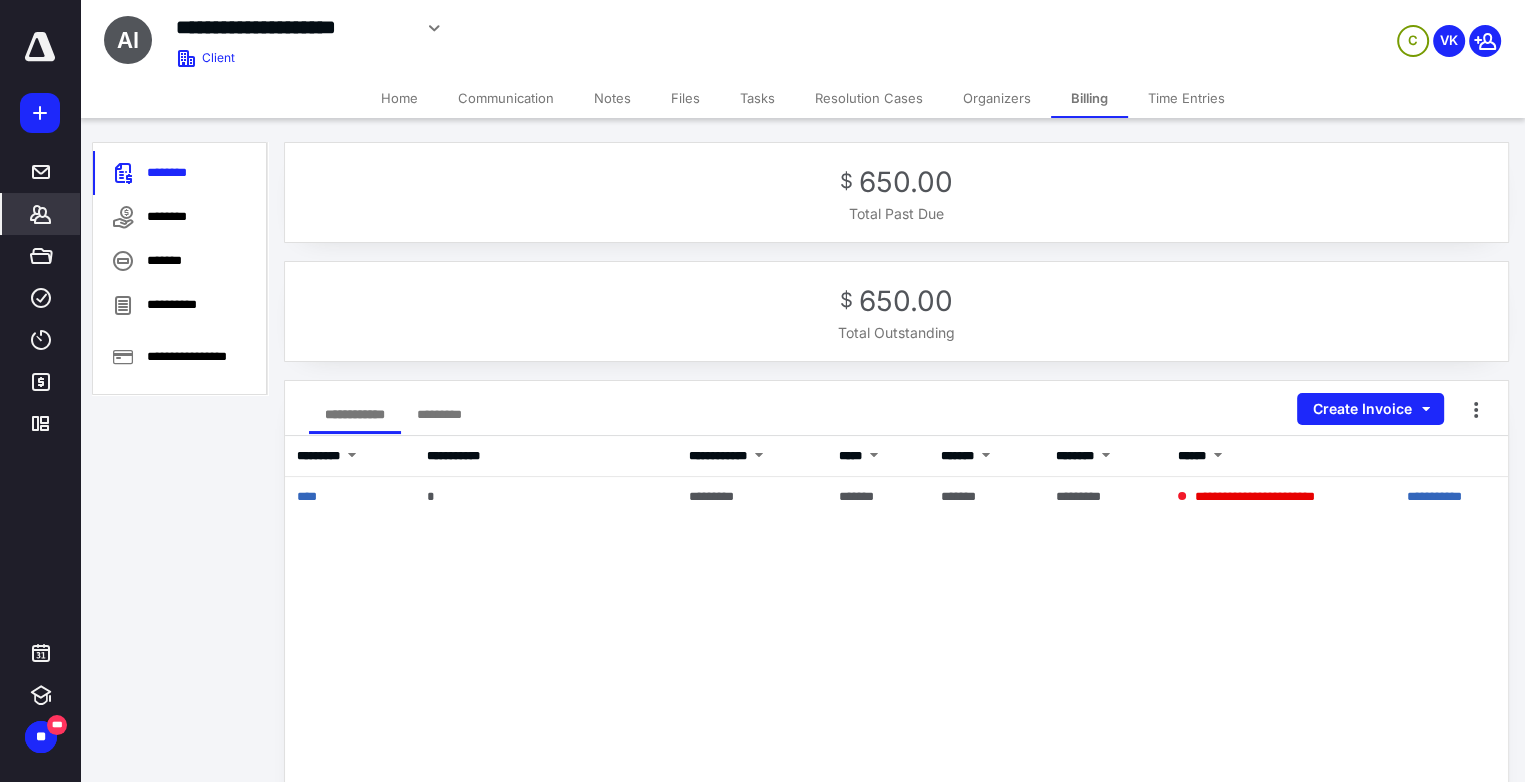 click 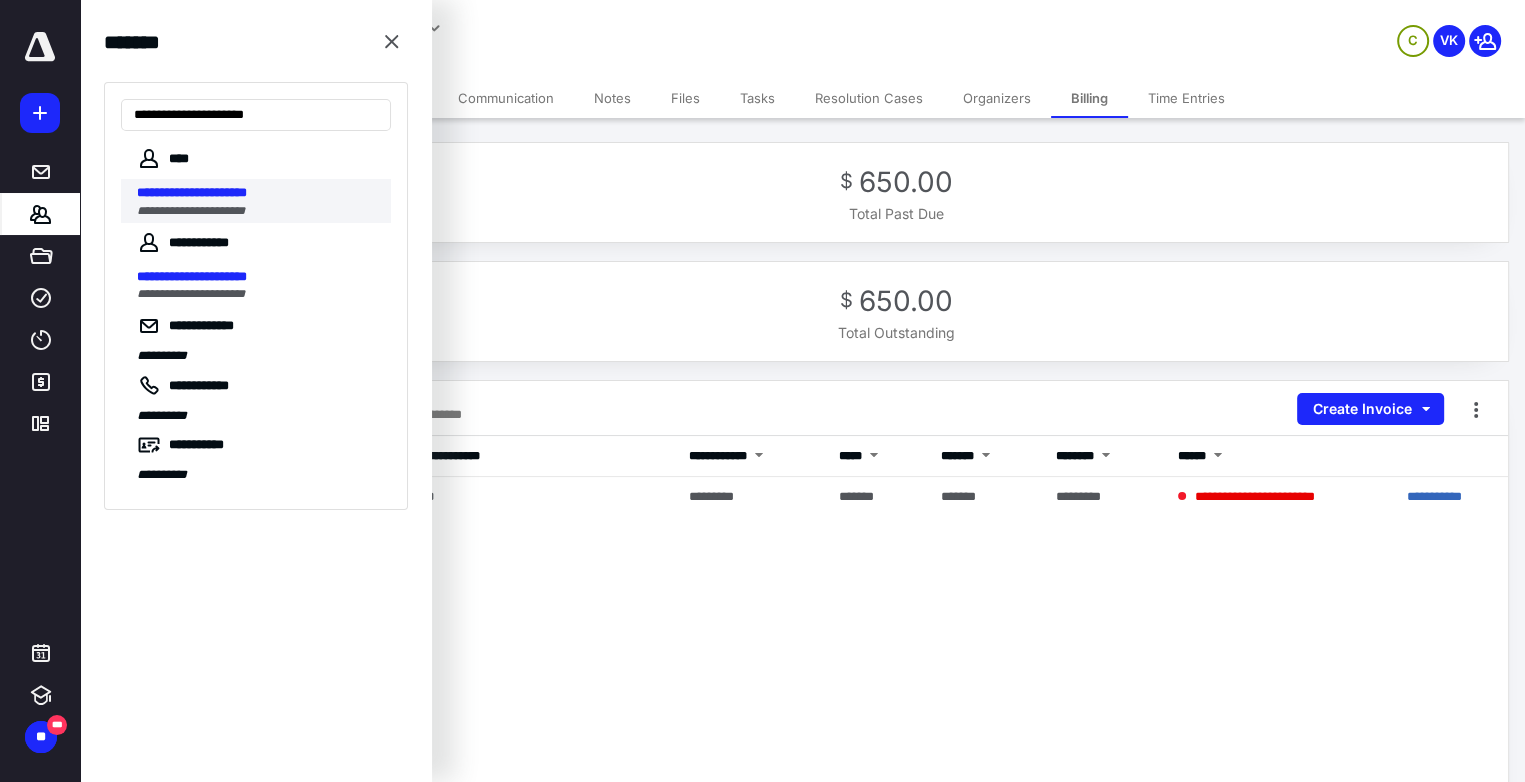 type on "**********" 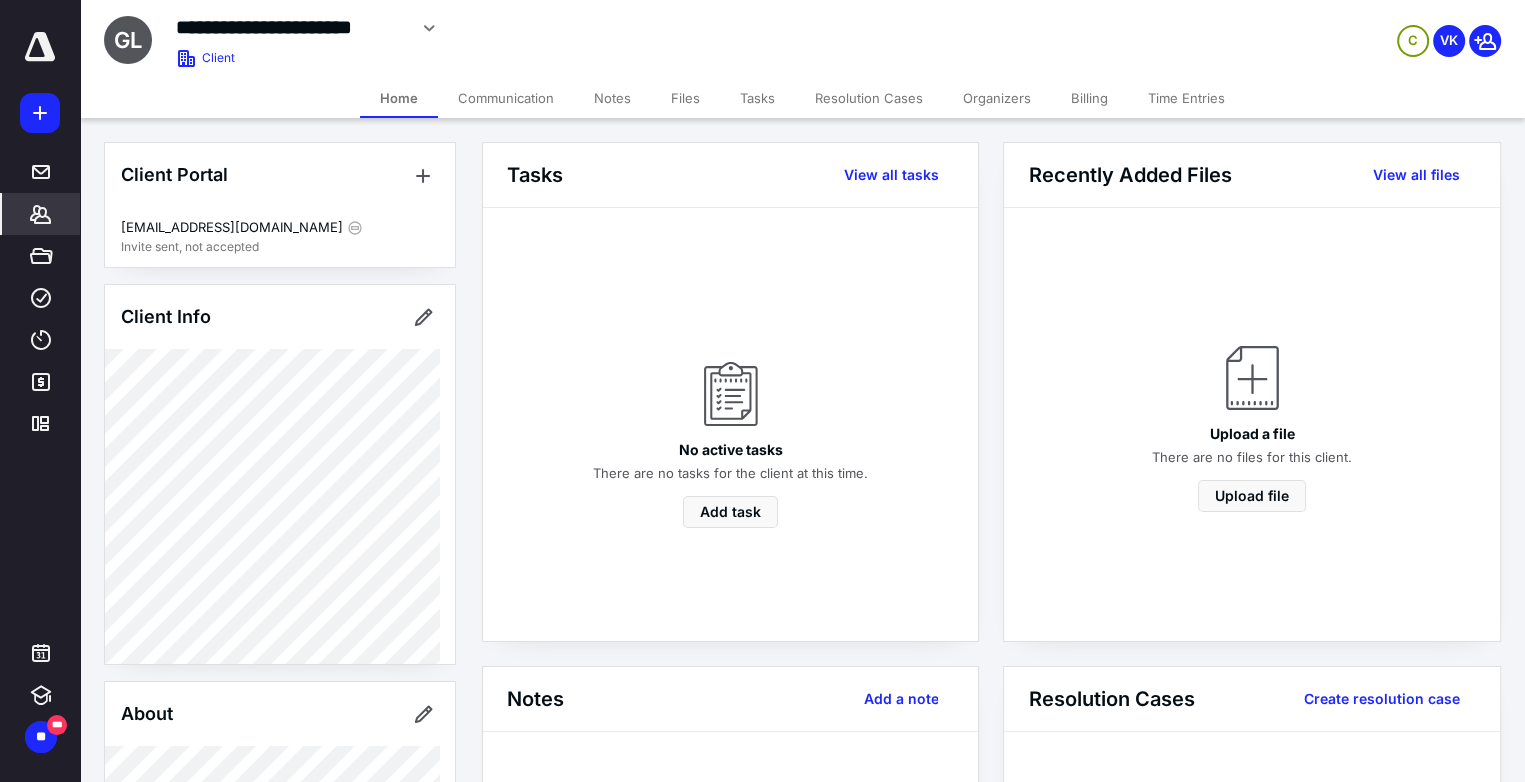 click on "Billing" at bounding box center [1089, 98] 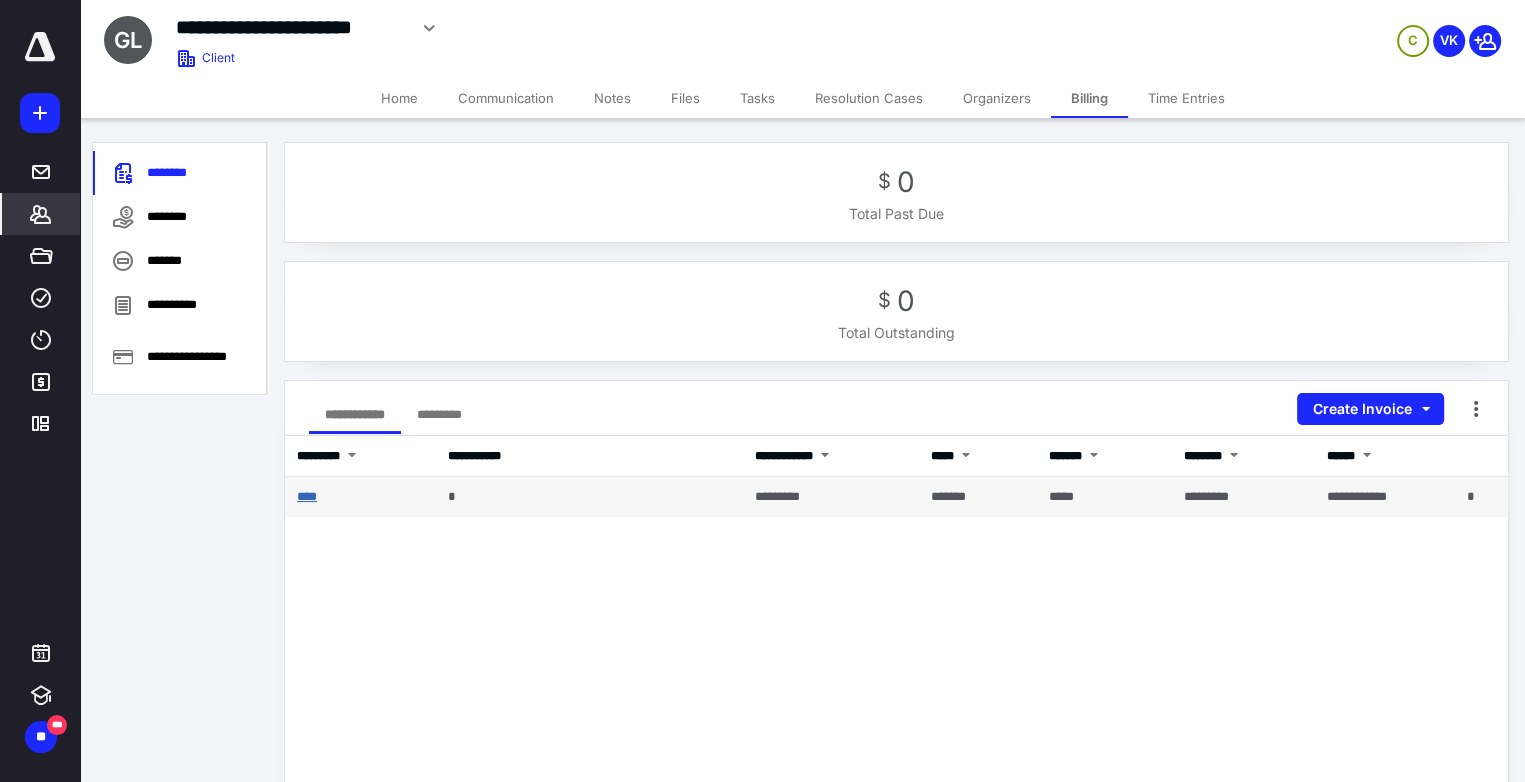 click on "****" at bounding box center (307, 496) 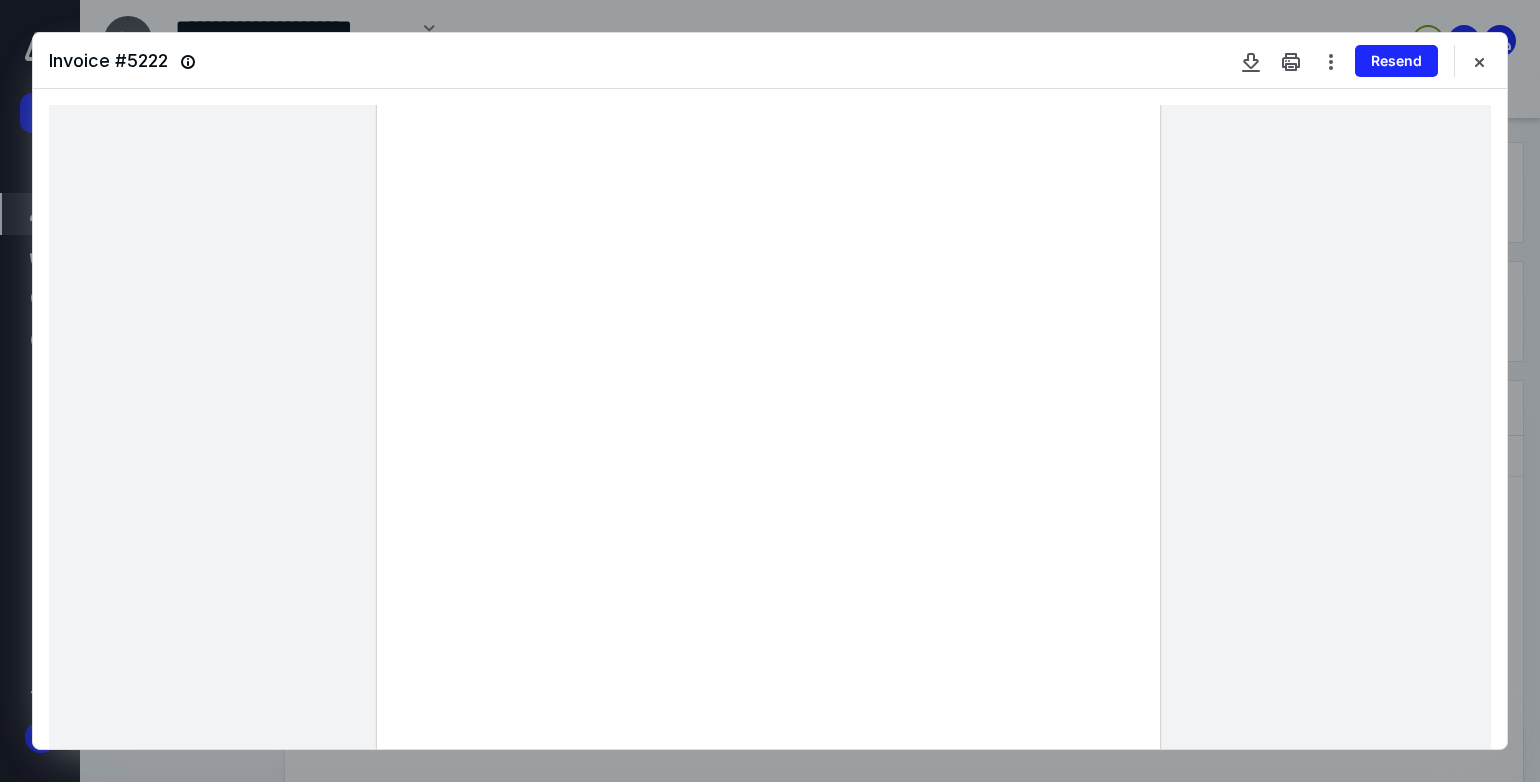 scroll, scrollTop: 0, scrollLeft: 0, axis: both 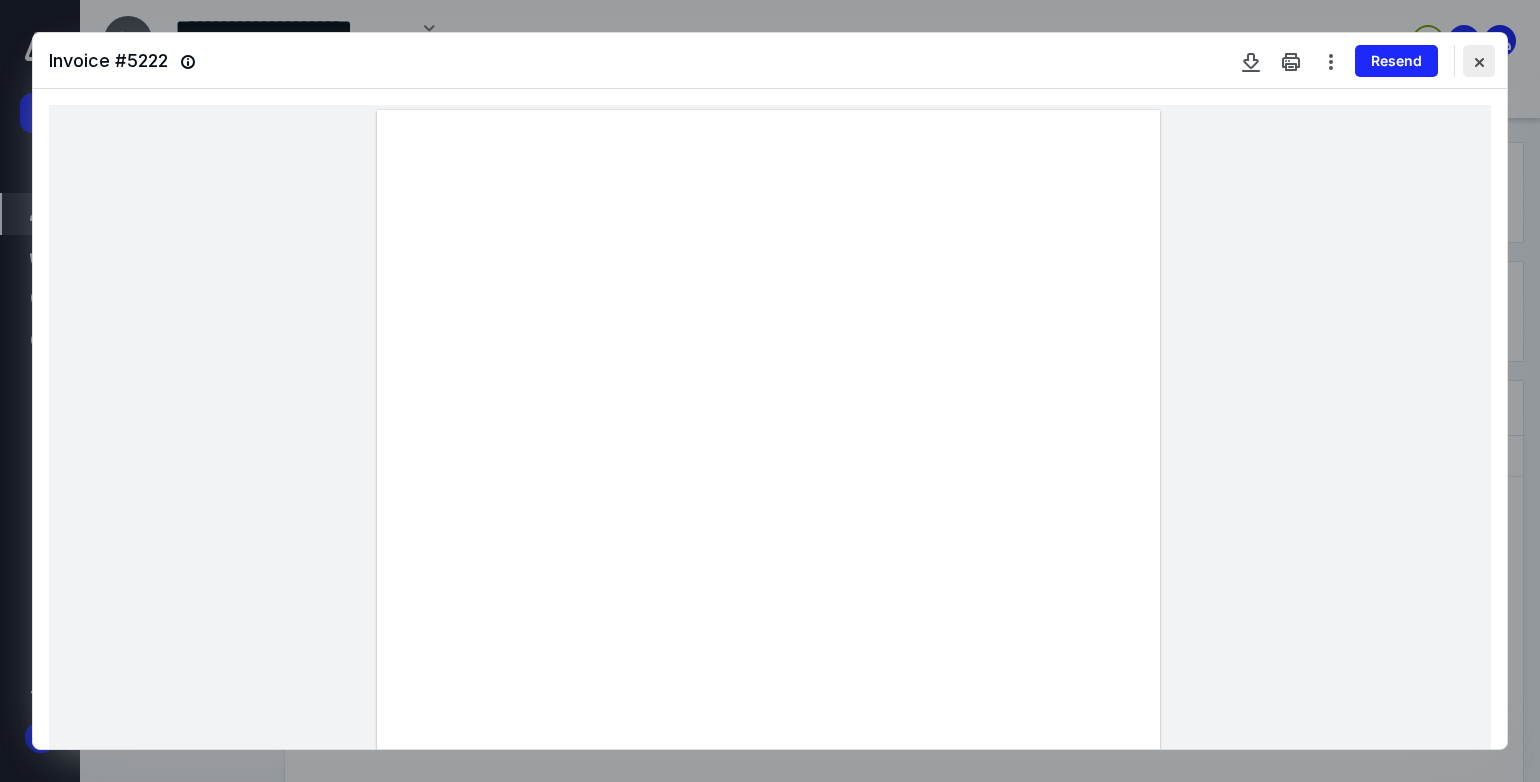 click at bounding box center [1479, 61] 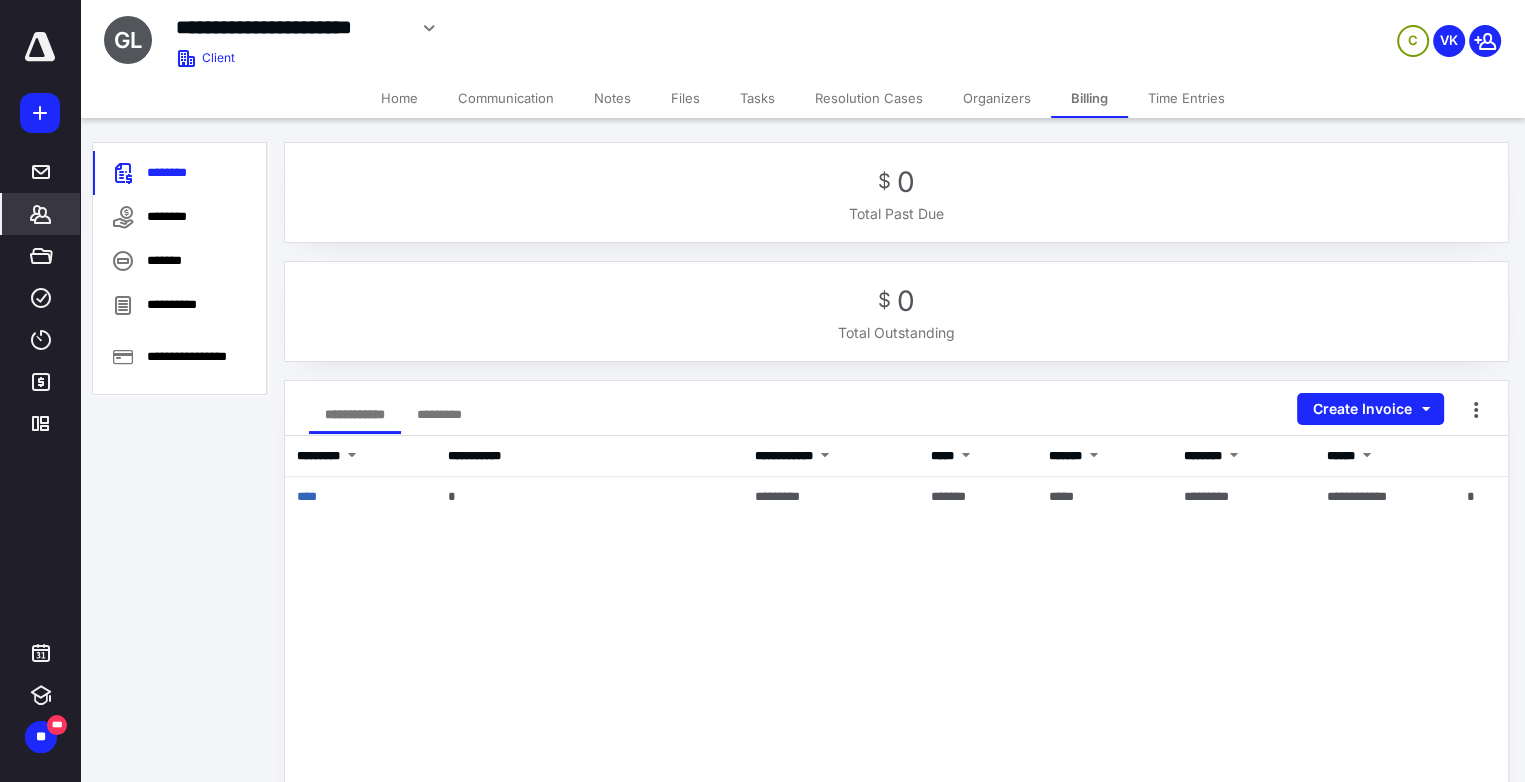click on "Files" at bounding box center [685, 98] 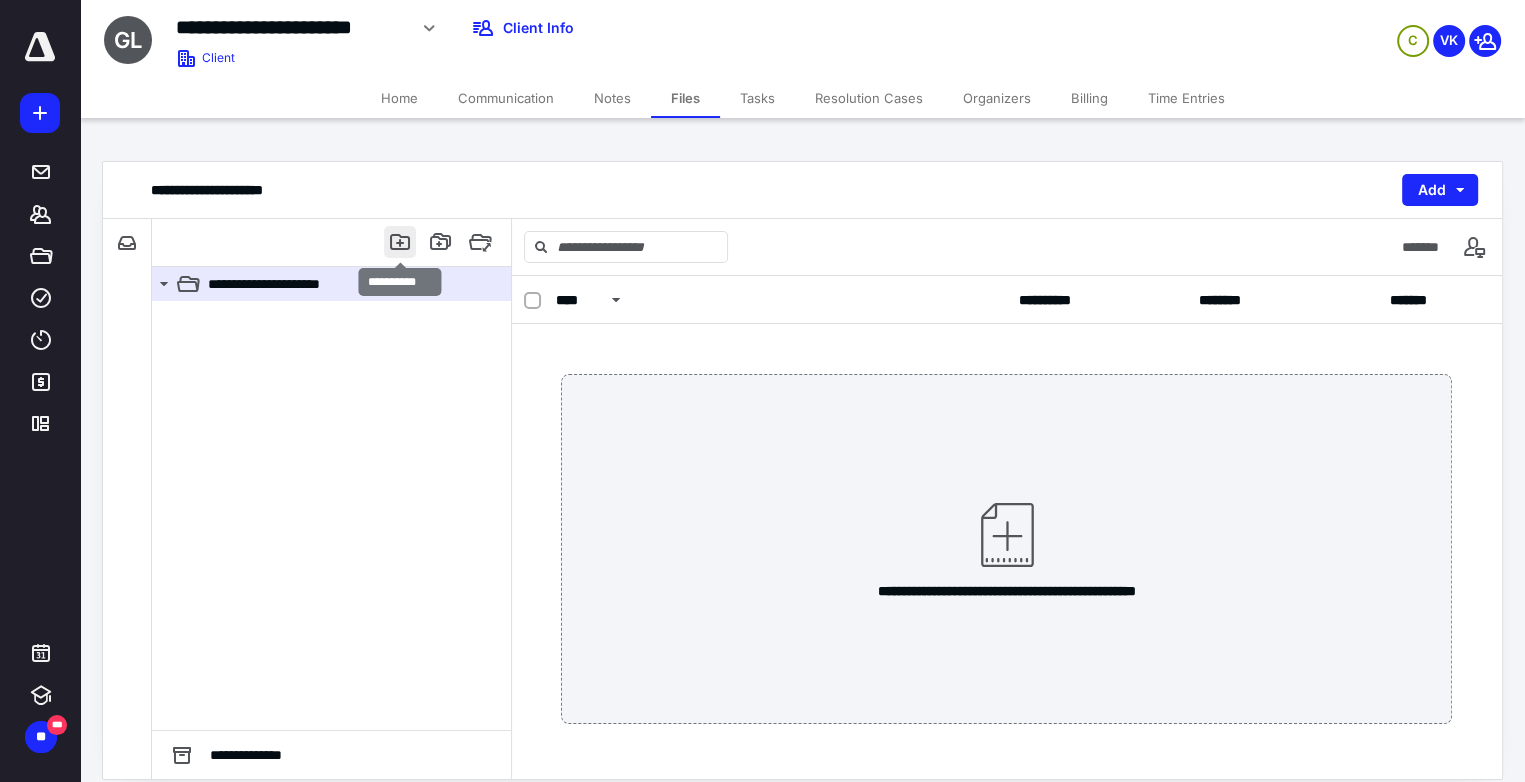 click at bounding box center (400, 242) 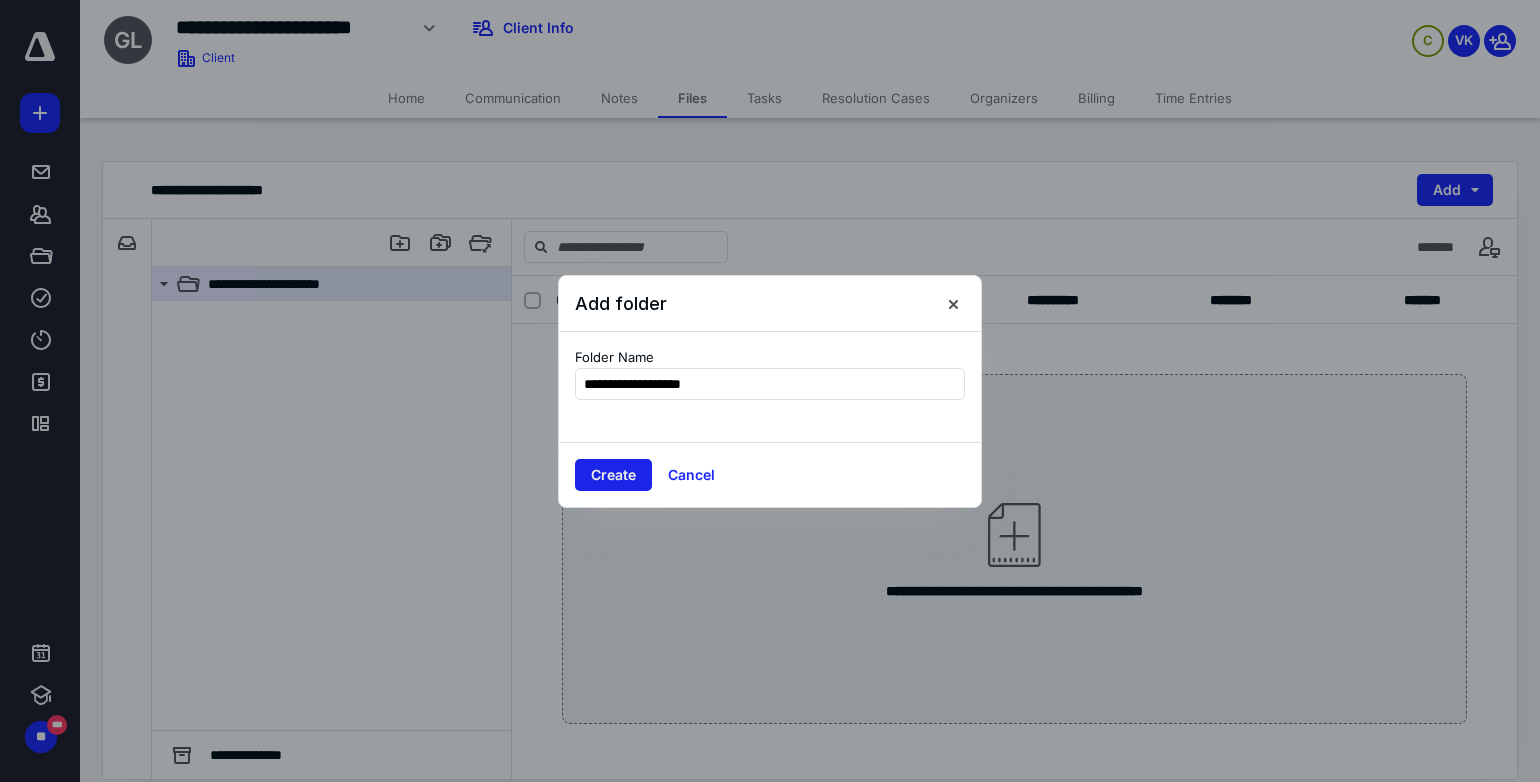 type on "**********" 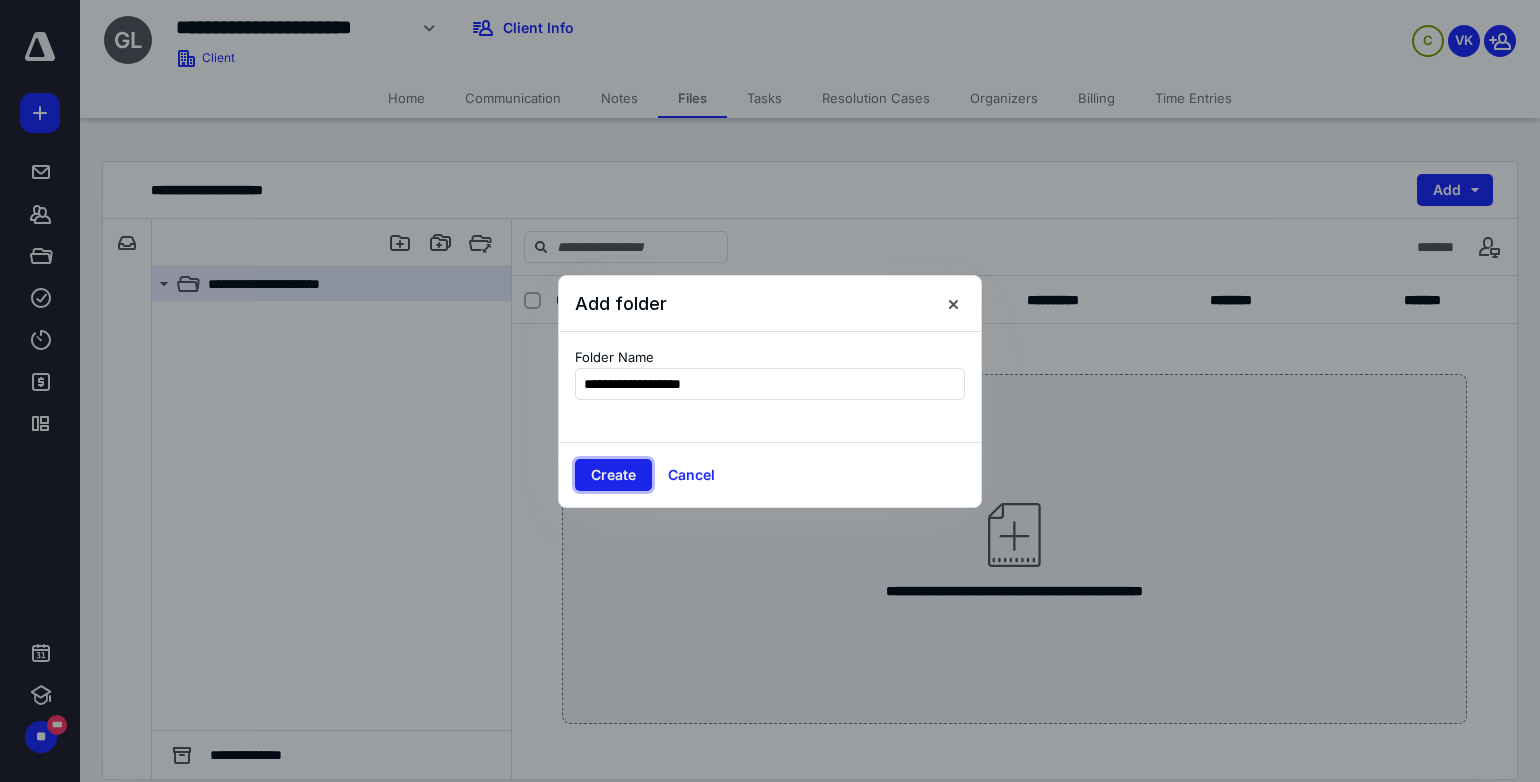 click on "Create" at bounding box center (613, 475) 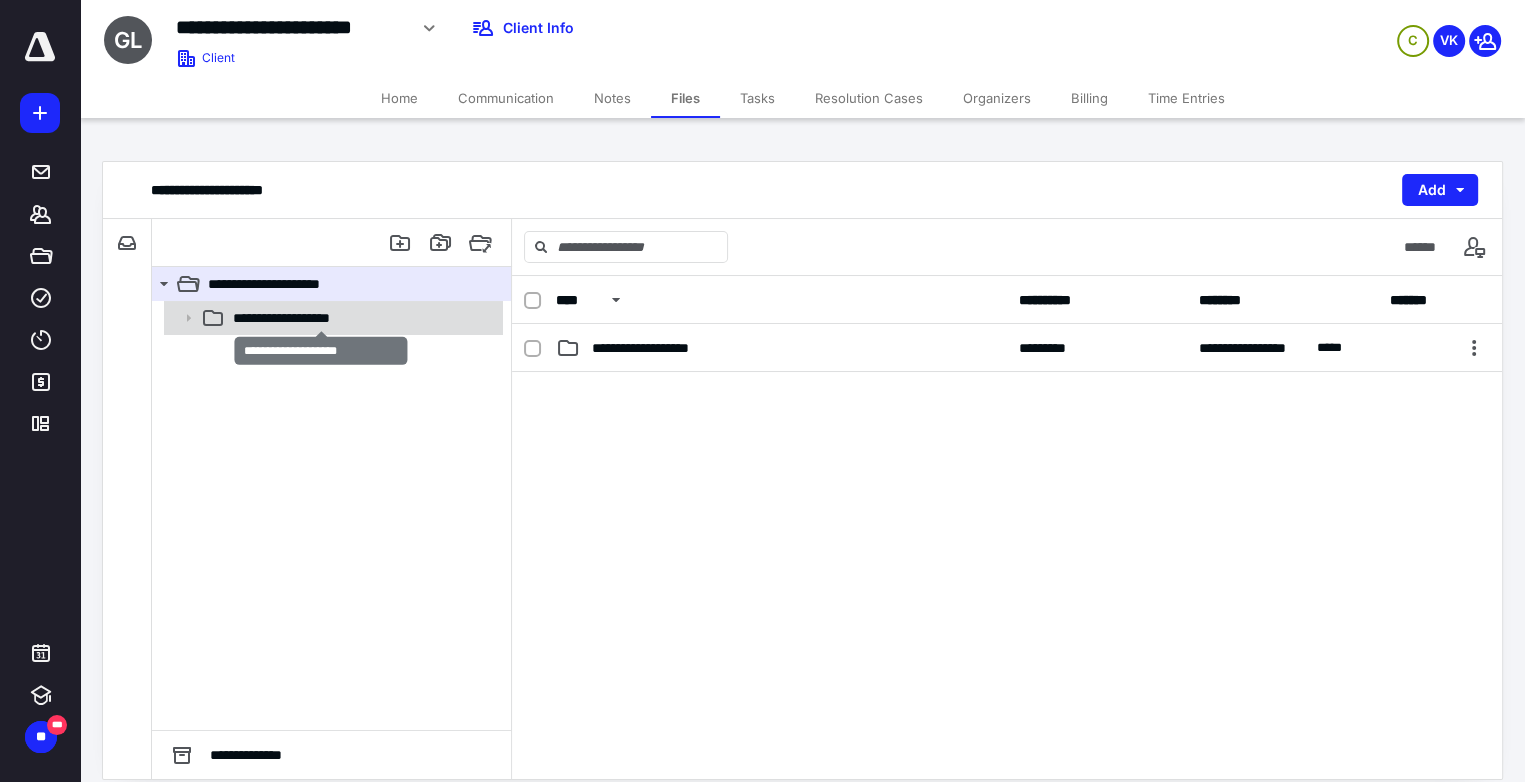 click on "**********" at bounding box center [322, 318] 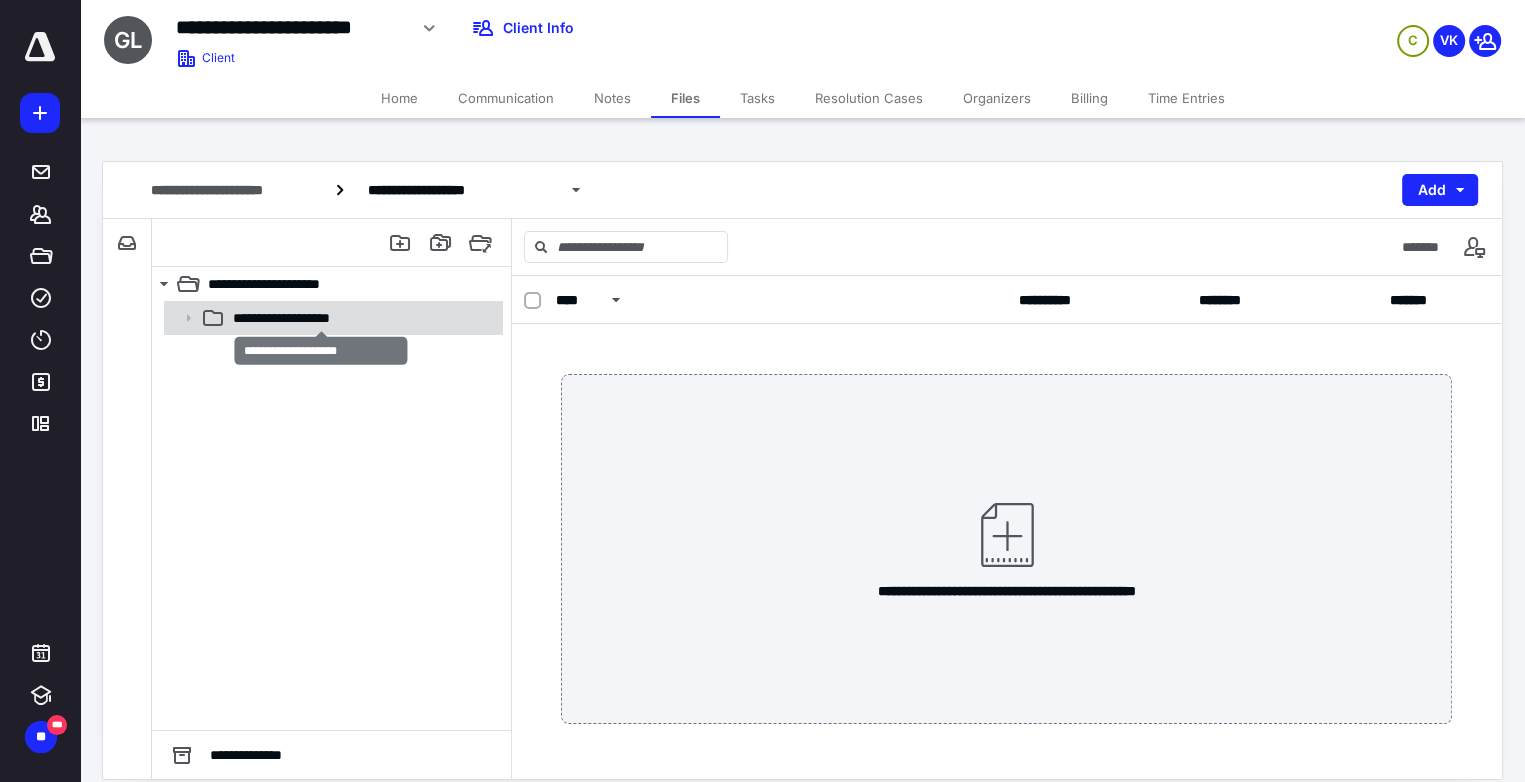 click on "**********" at bounding box center (322, 318) 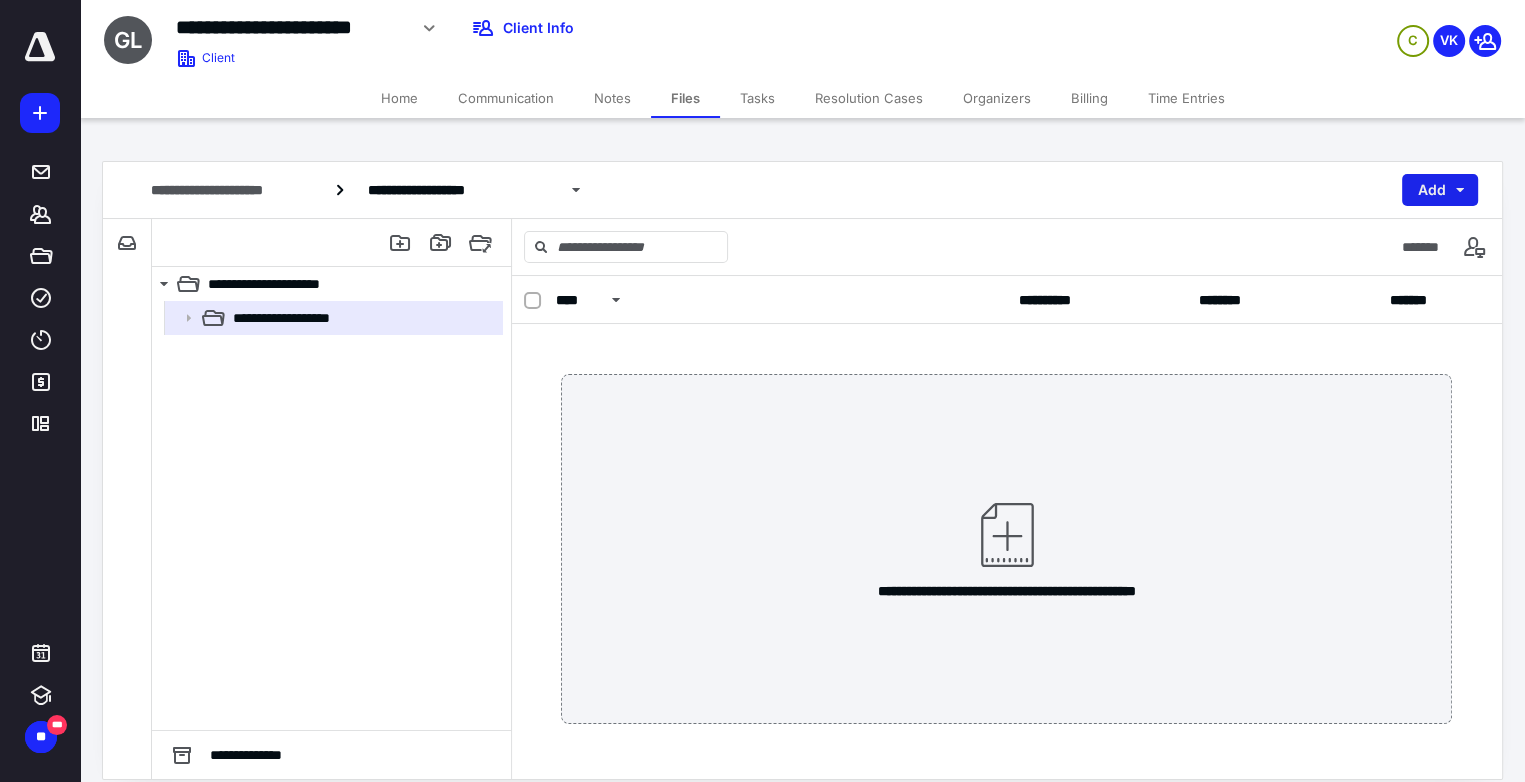 click on "Add" at bounding box center (1440, 190) 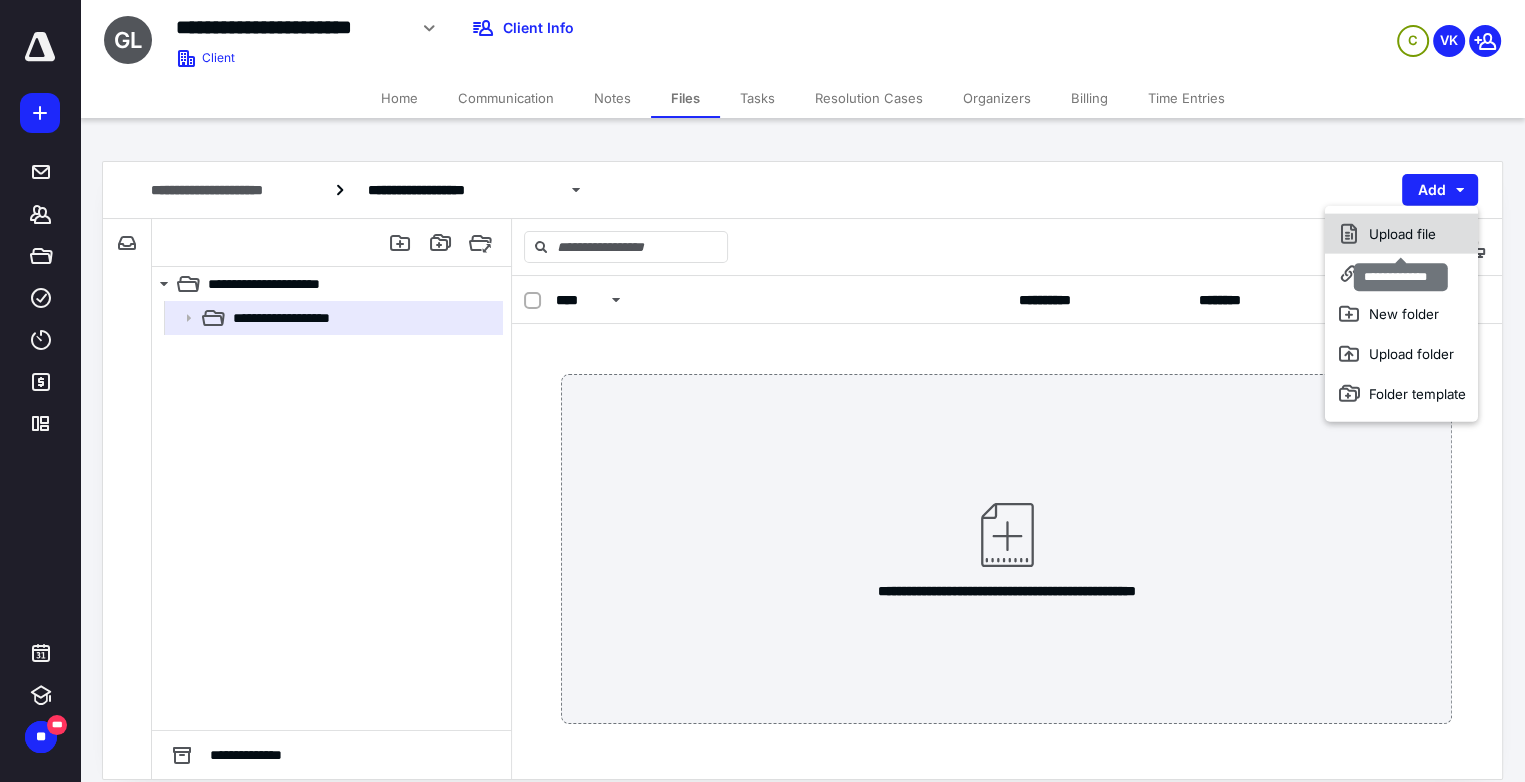 click on "Upload file" at bounding box center (1401, 234) 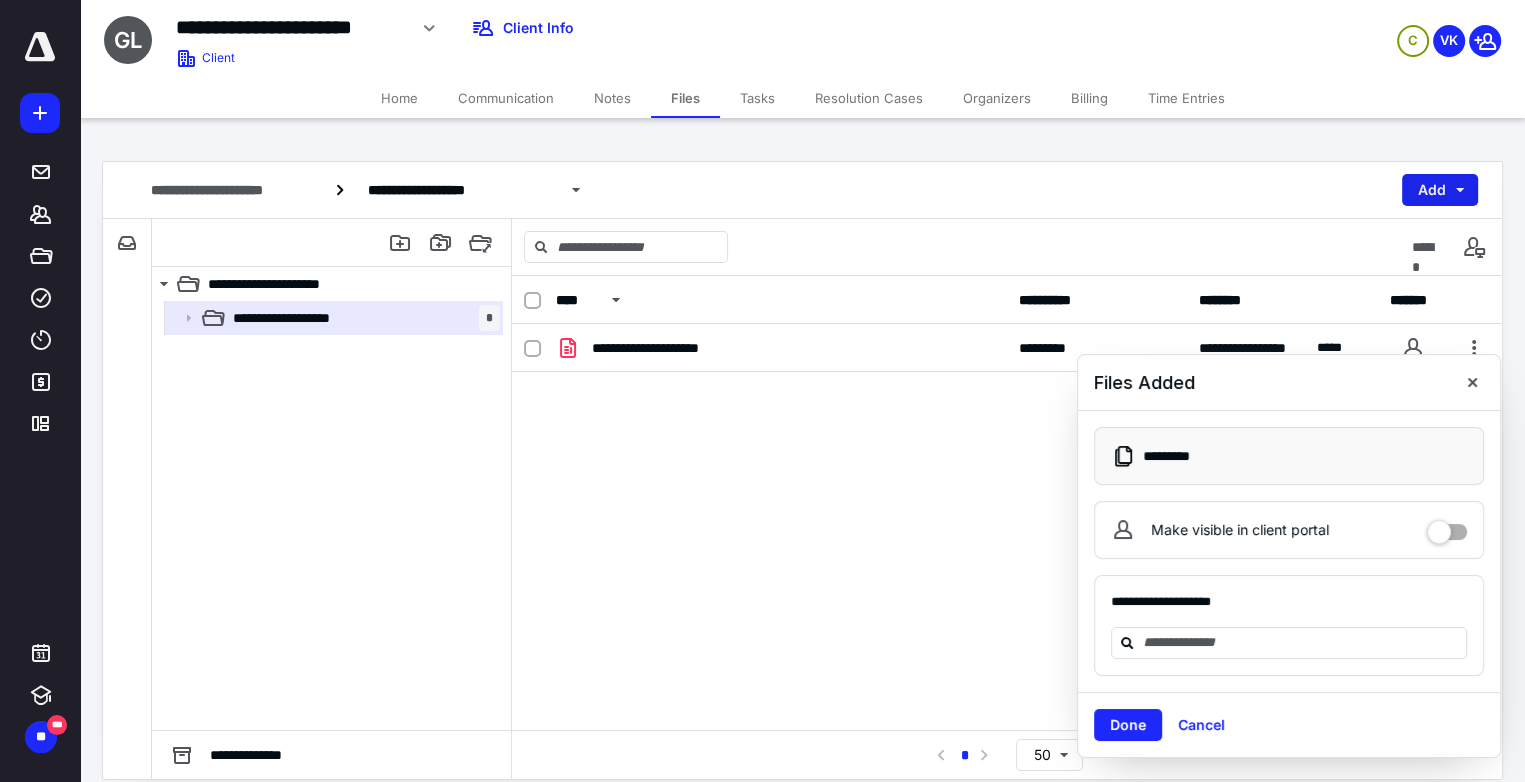 click on "Add" at bounding box center [1440, 190] 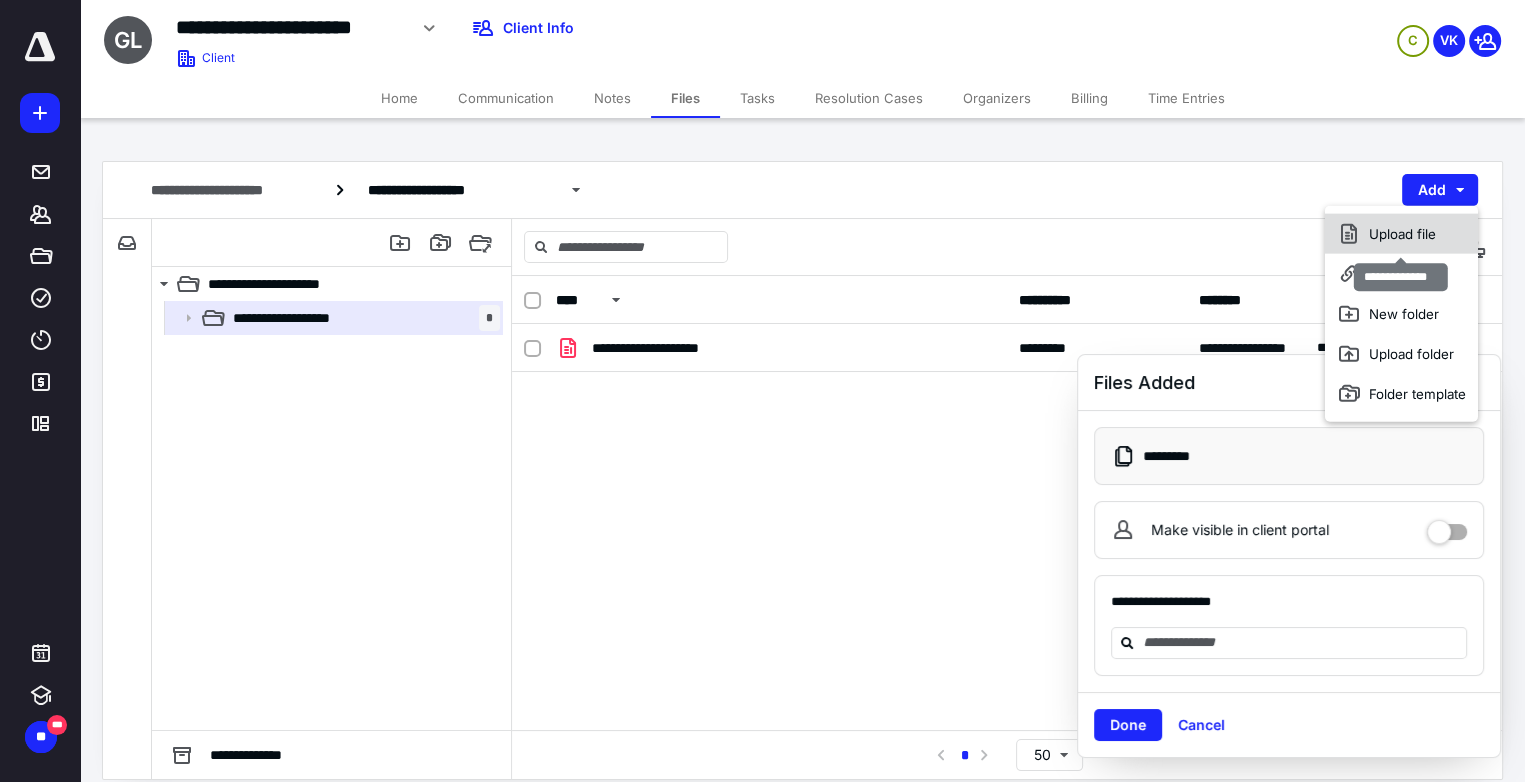 click on "Upload file" at bounding box center (1401, 234) 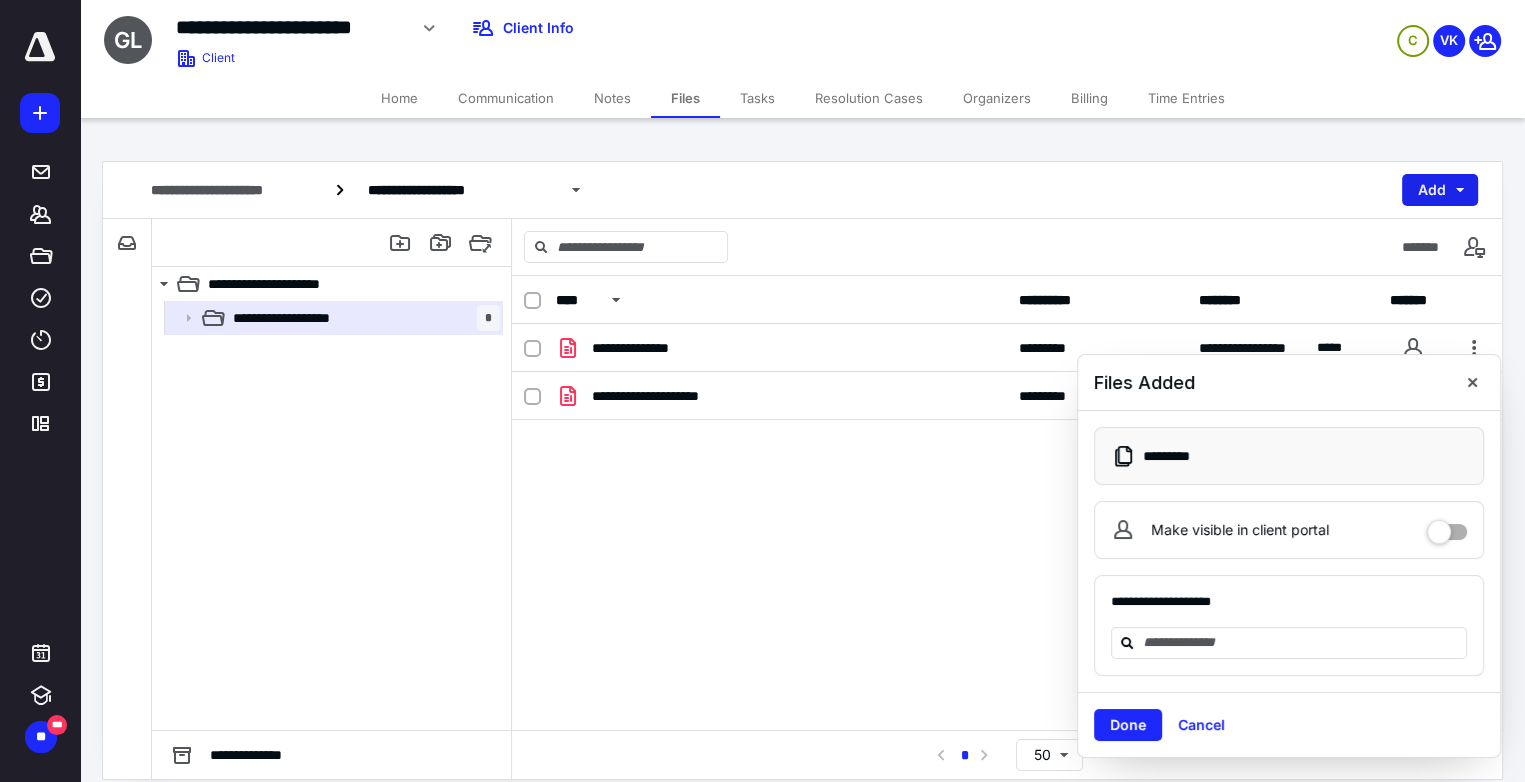 click on "Add" at bounding box center (1440, 190) 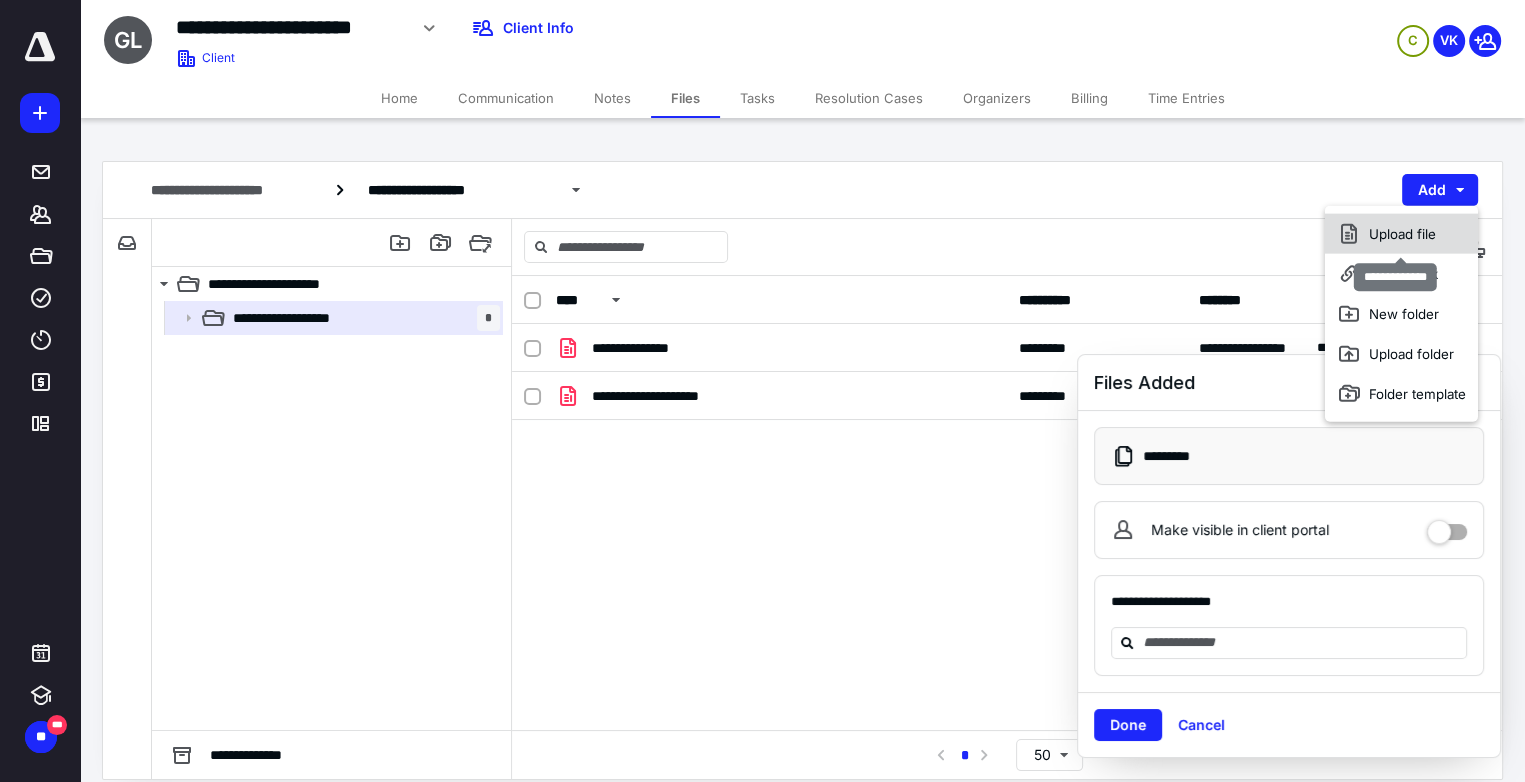 click on "Upload file" at bounding box center (1401, 234) 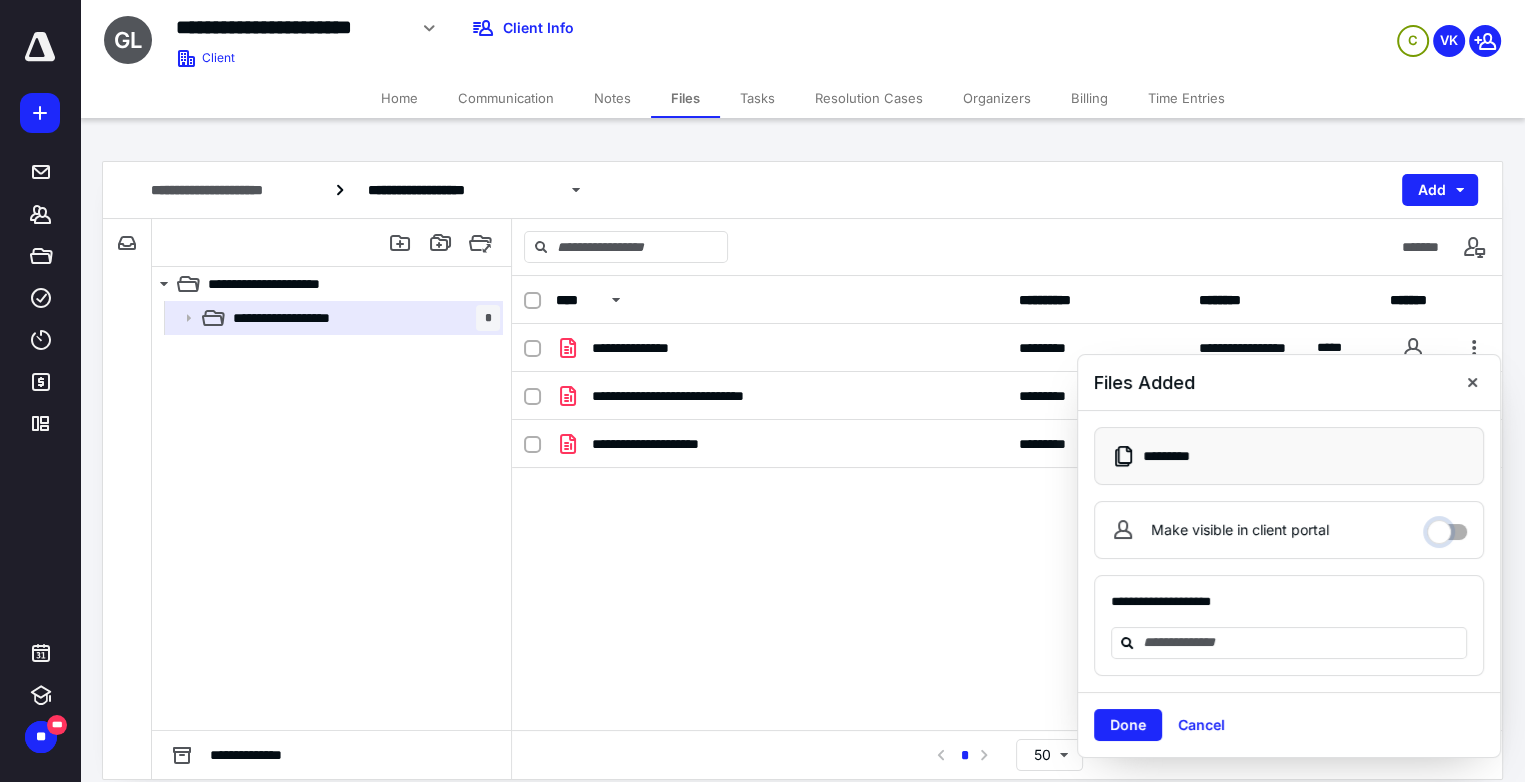 click on "Make visible in client portal" at bounding box center (1447, 527) 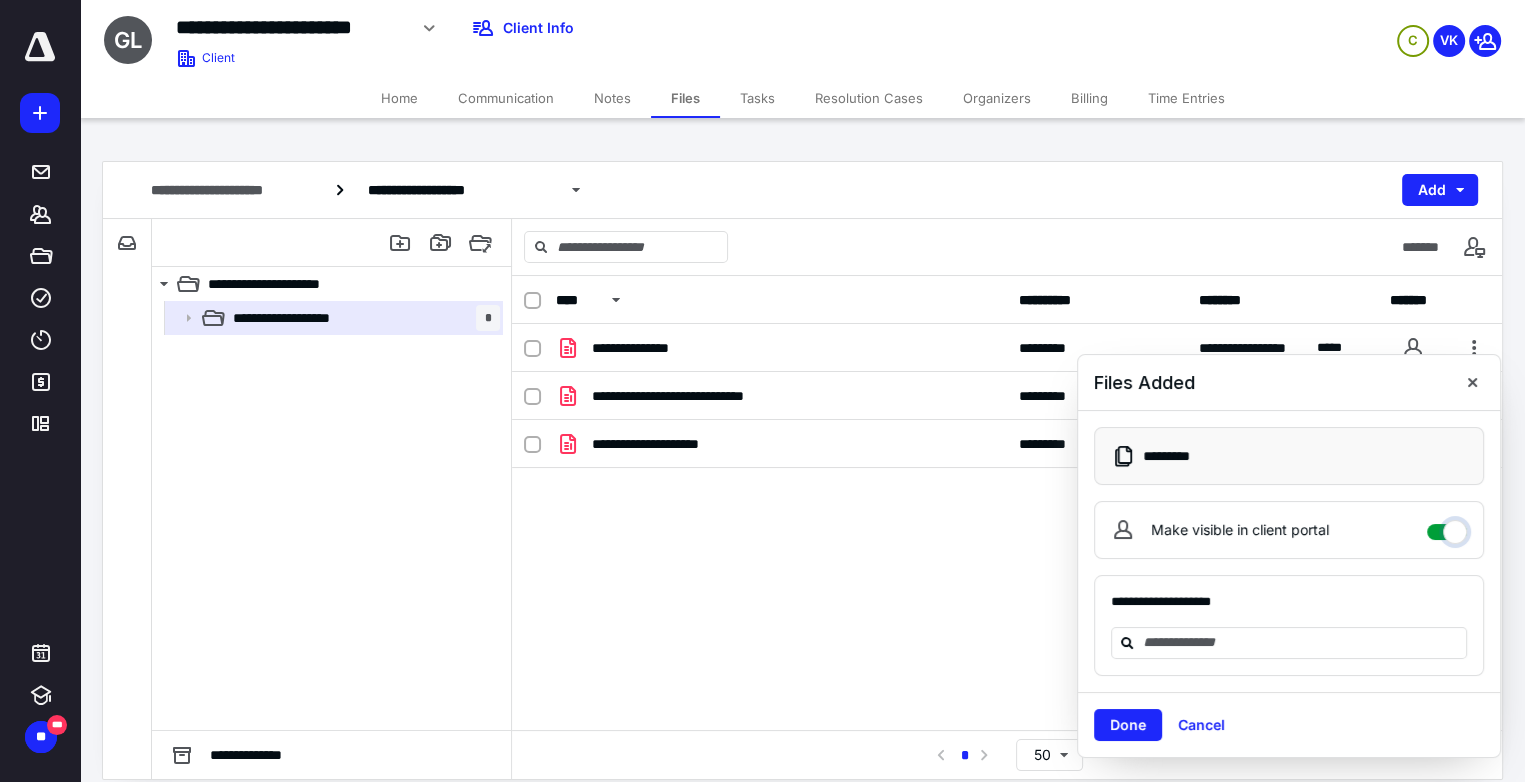 checkbox on "****" 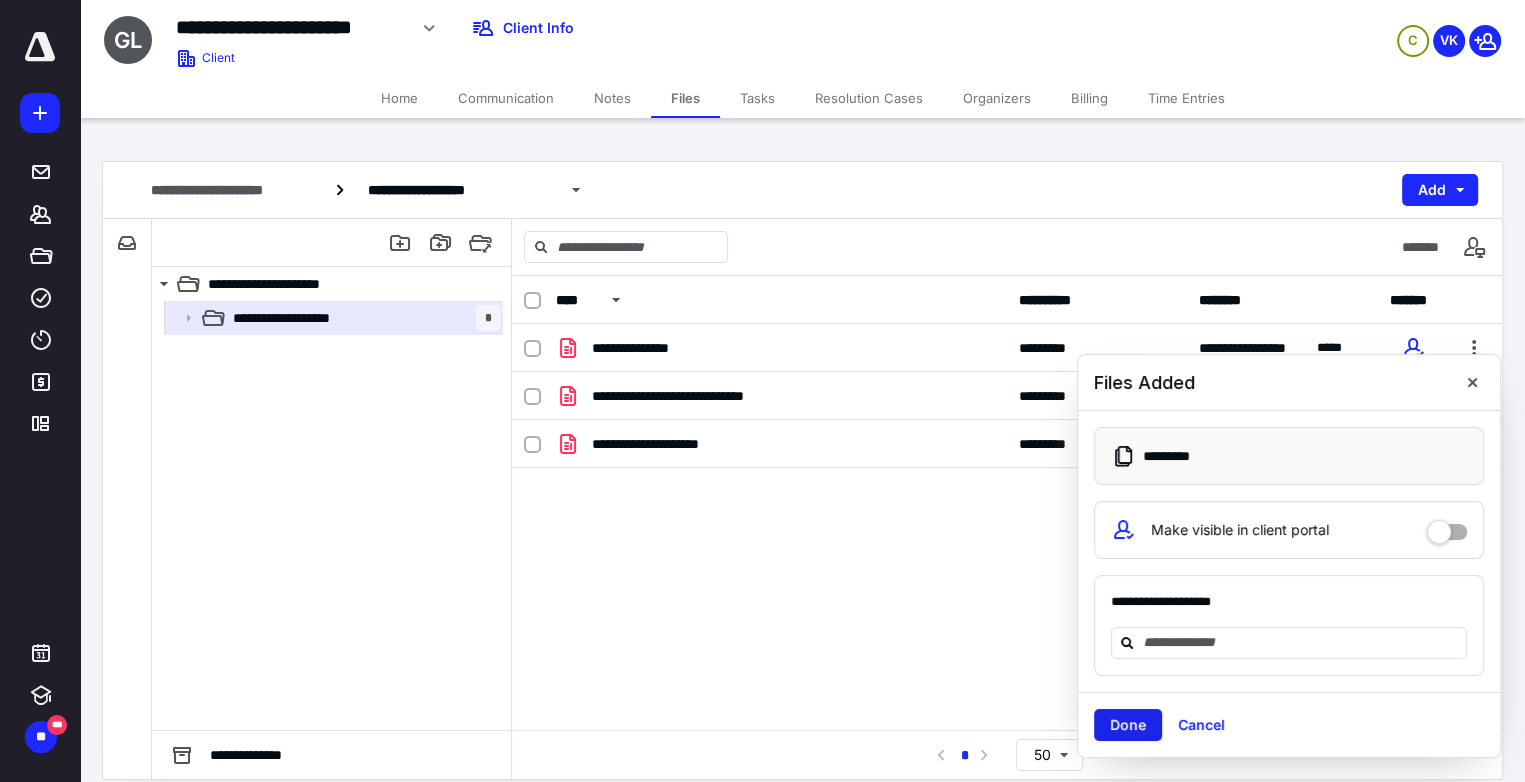 click on "Done" at bounding box center [1128, 725] 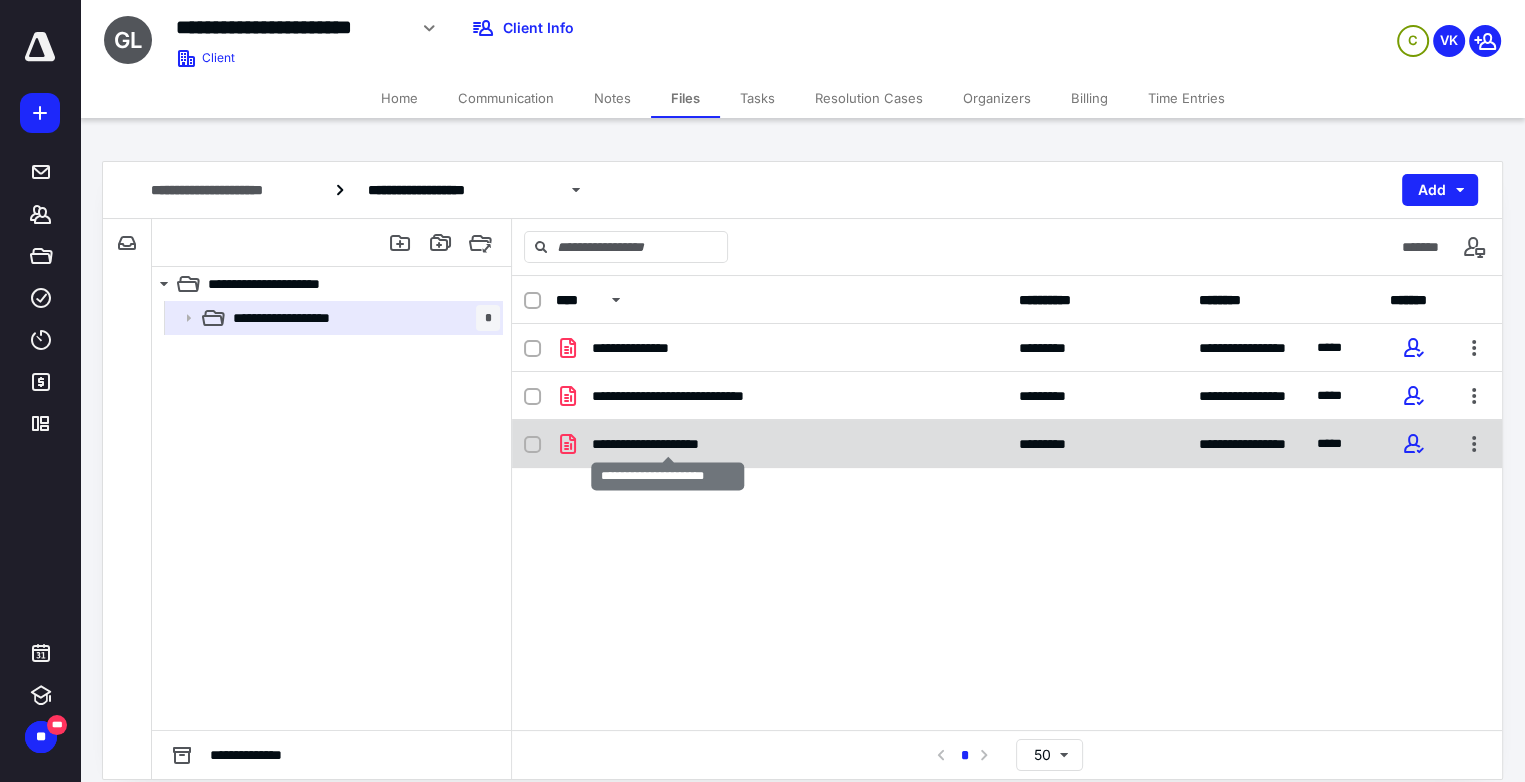 click on "**********" at bounding box center (668, 444) 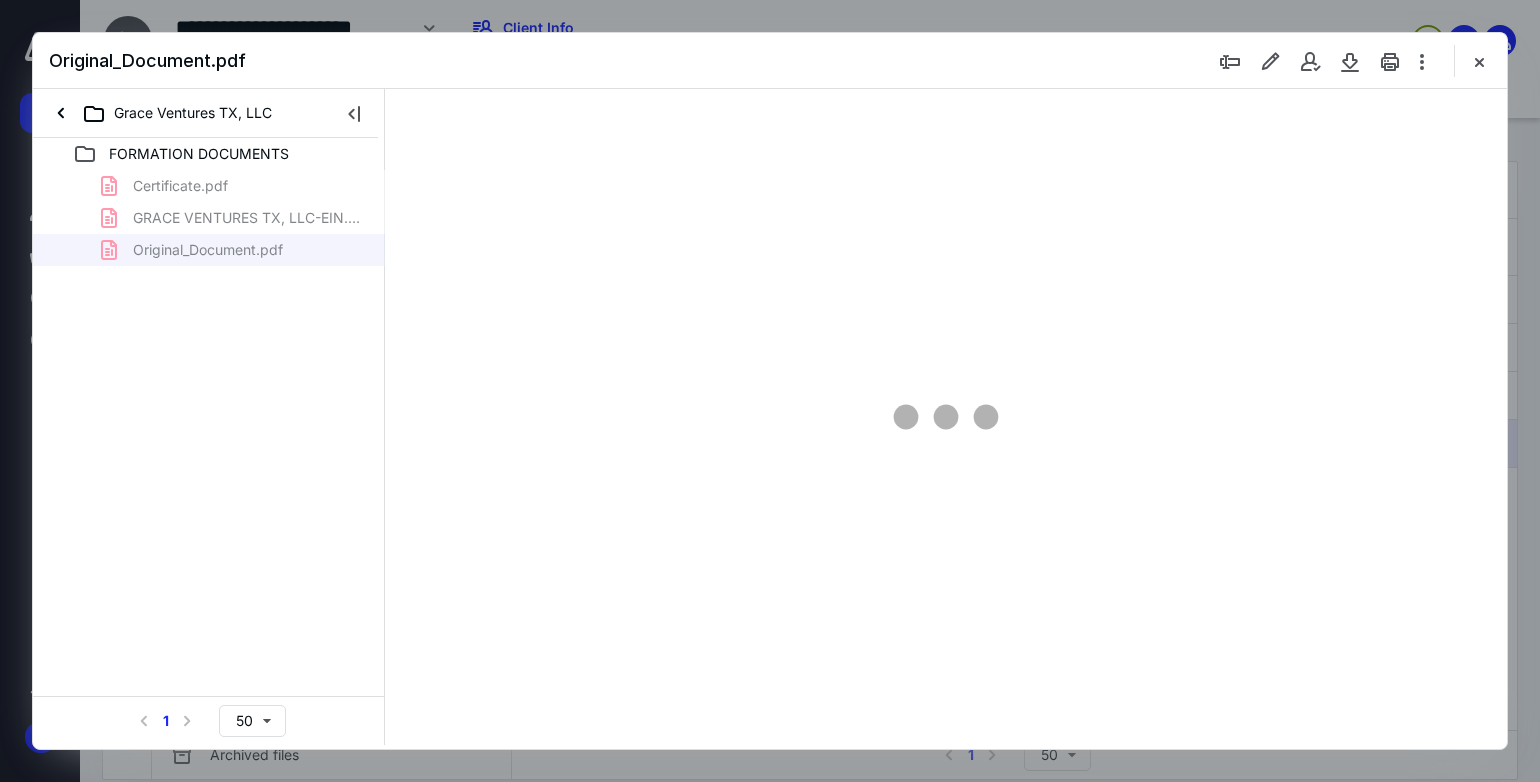 scroll, scrollTop: 0, scrollLeft: 0, axis: both 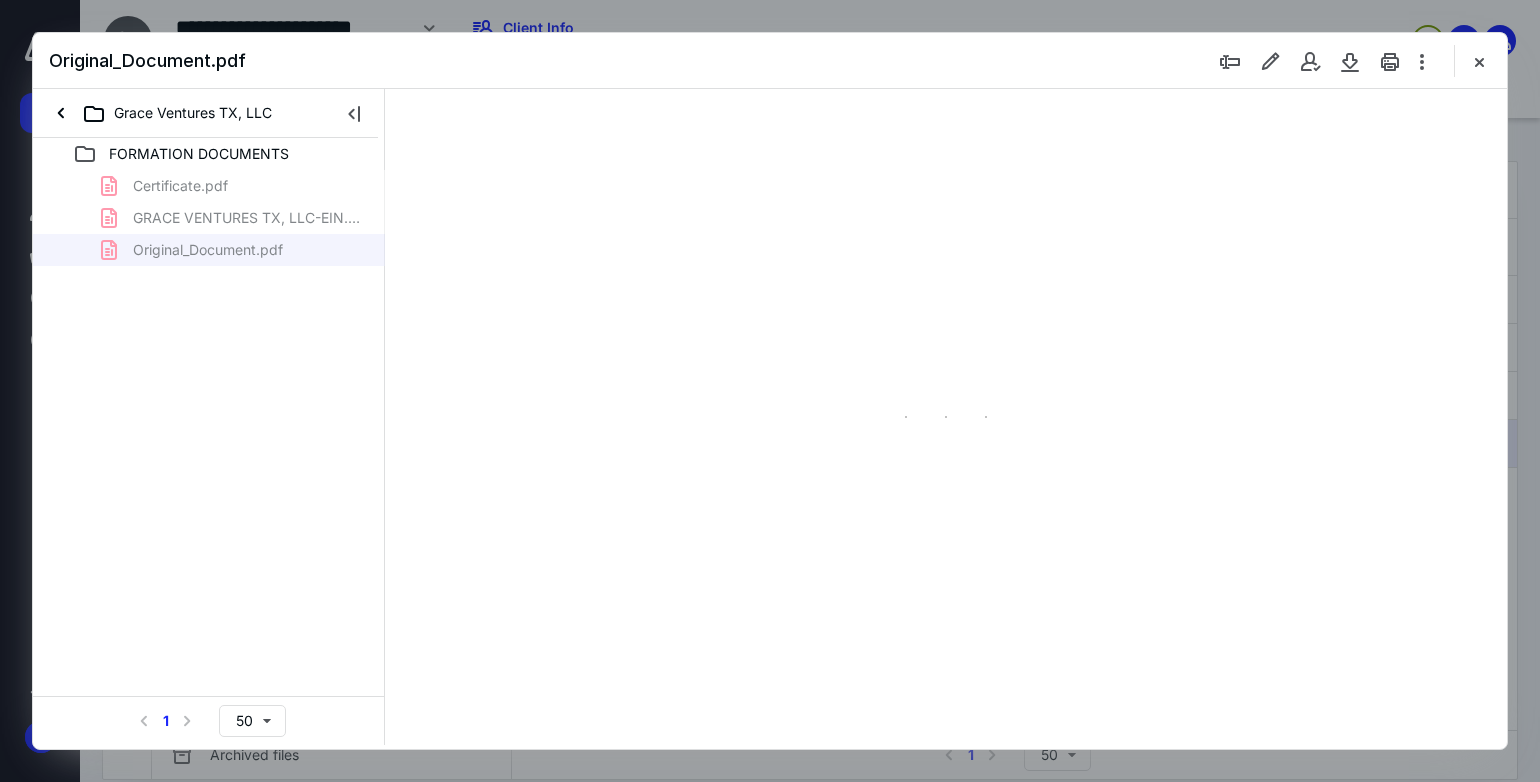 type on "73" 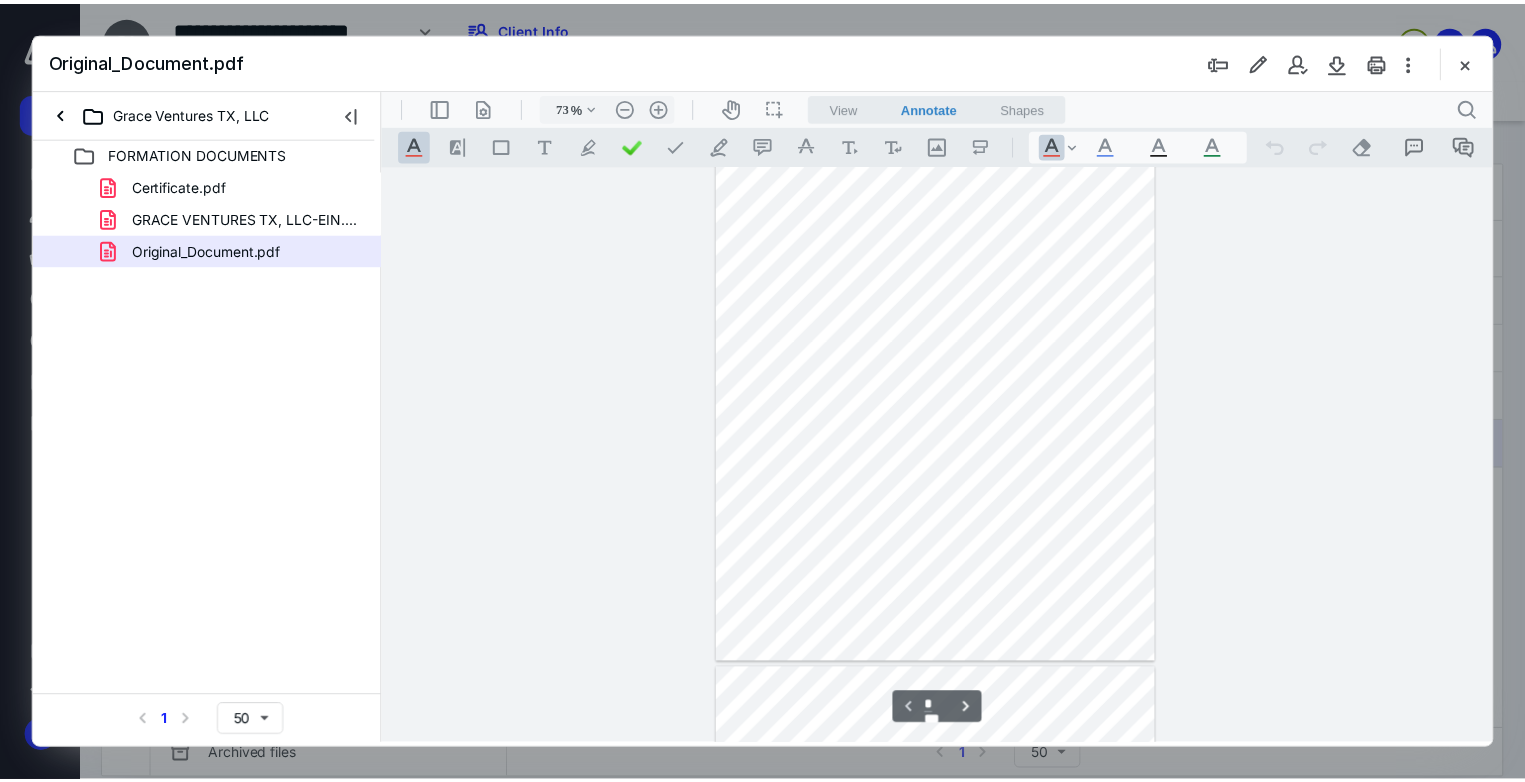 scroll, scrollTop: 0, scrollLeft: 0, axis: both 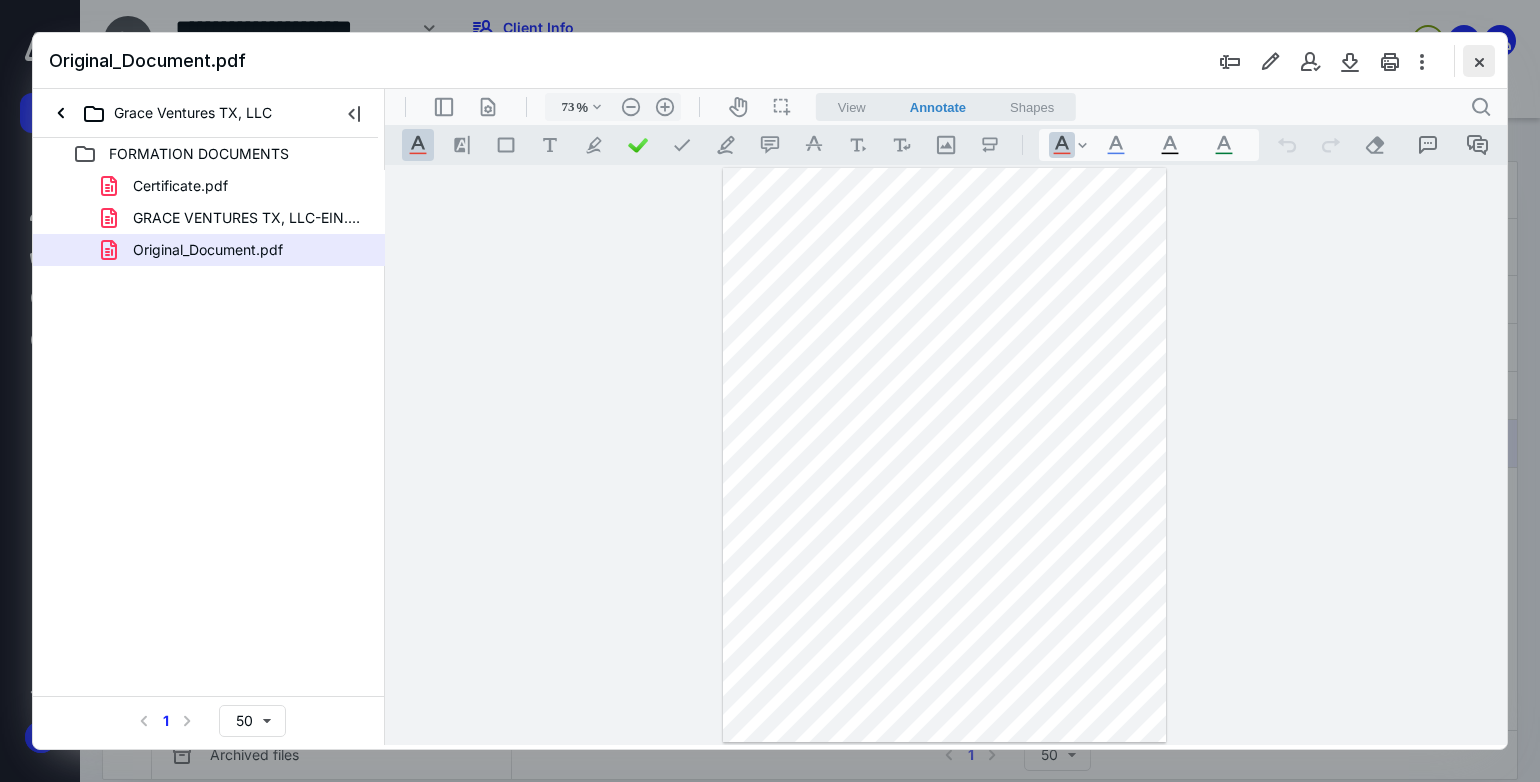 click at bounding box center [1479, 61] 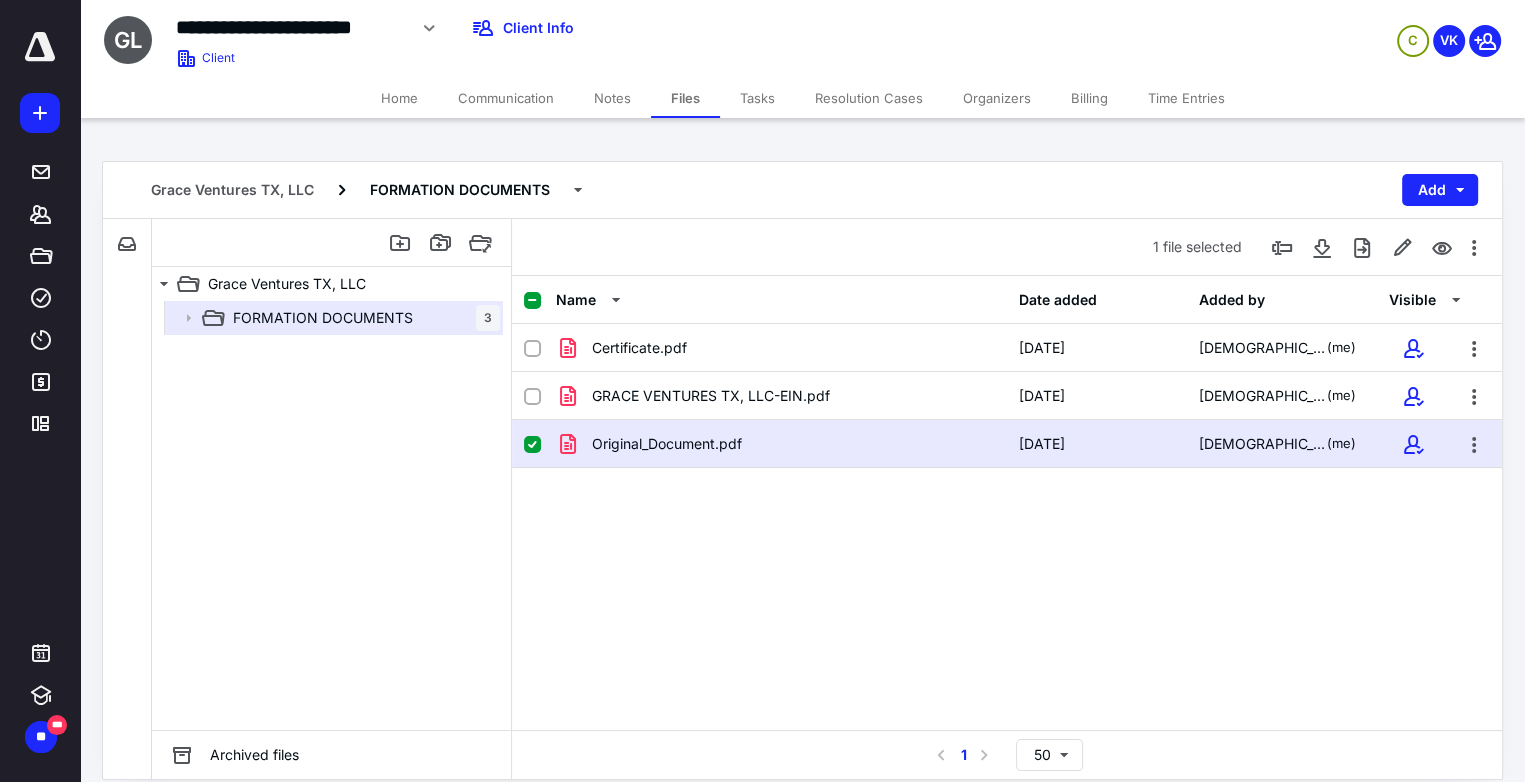 click on "Visible" at bounding box center (1412, 300) 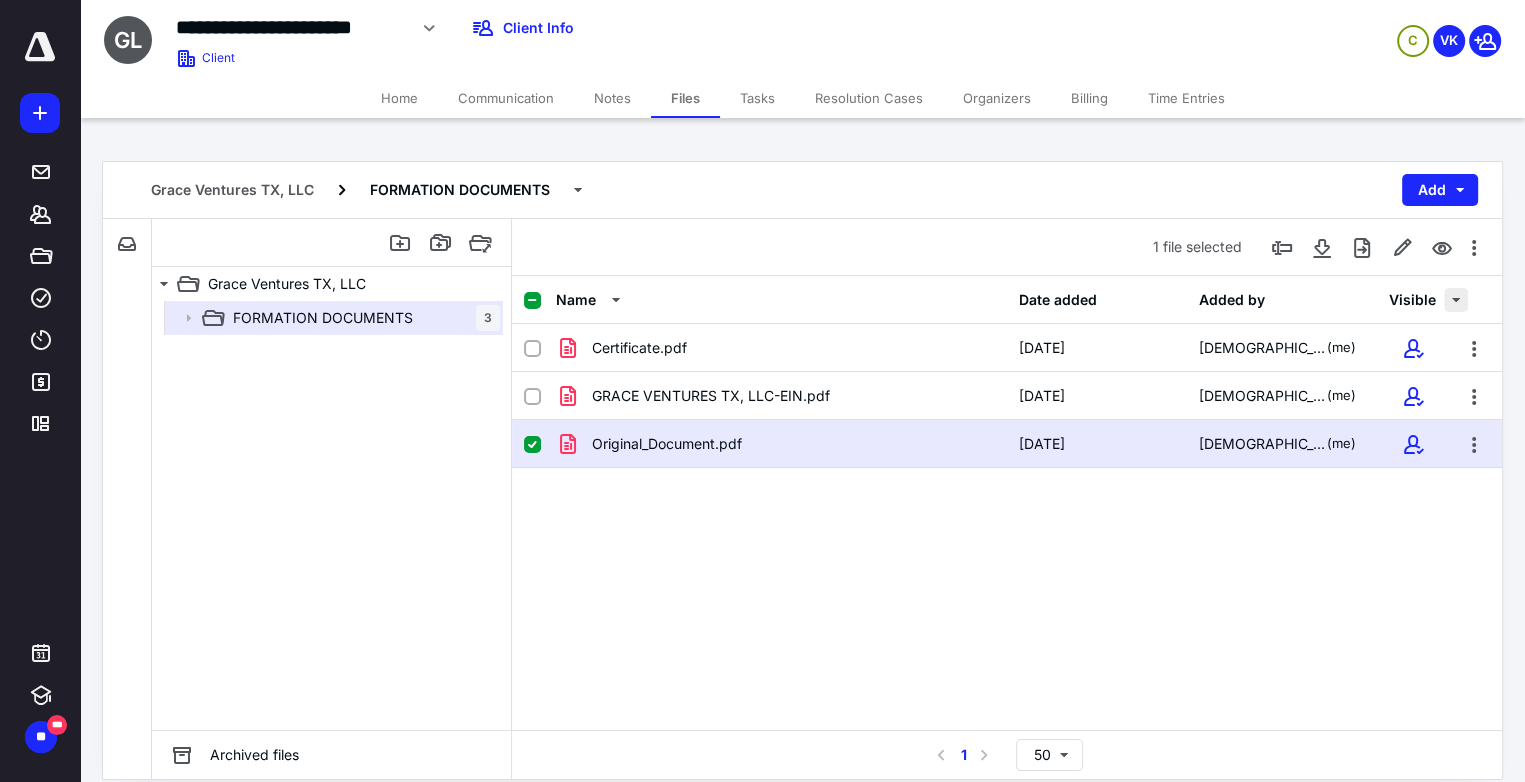 click at bounding box center [1456, 300] 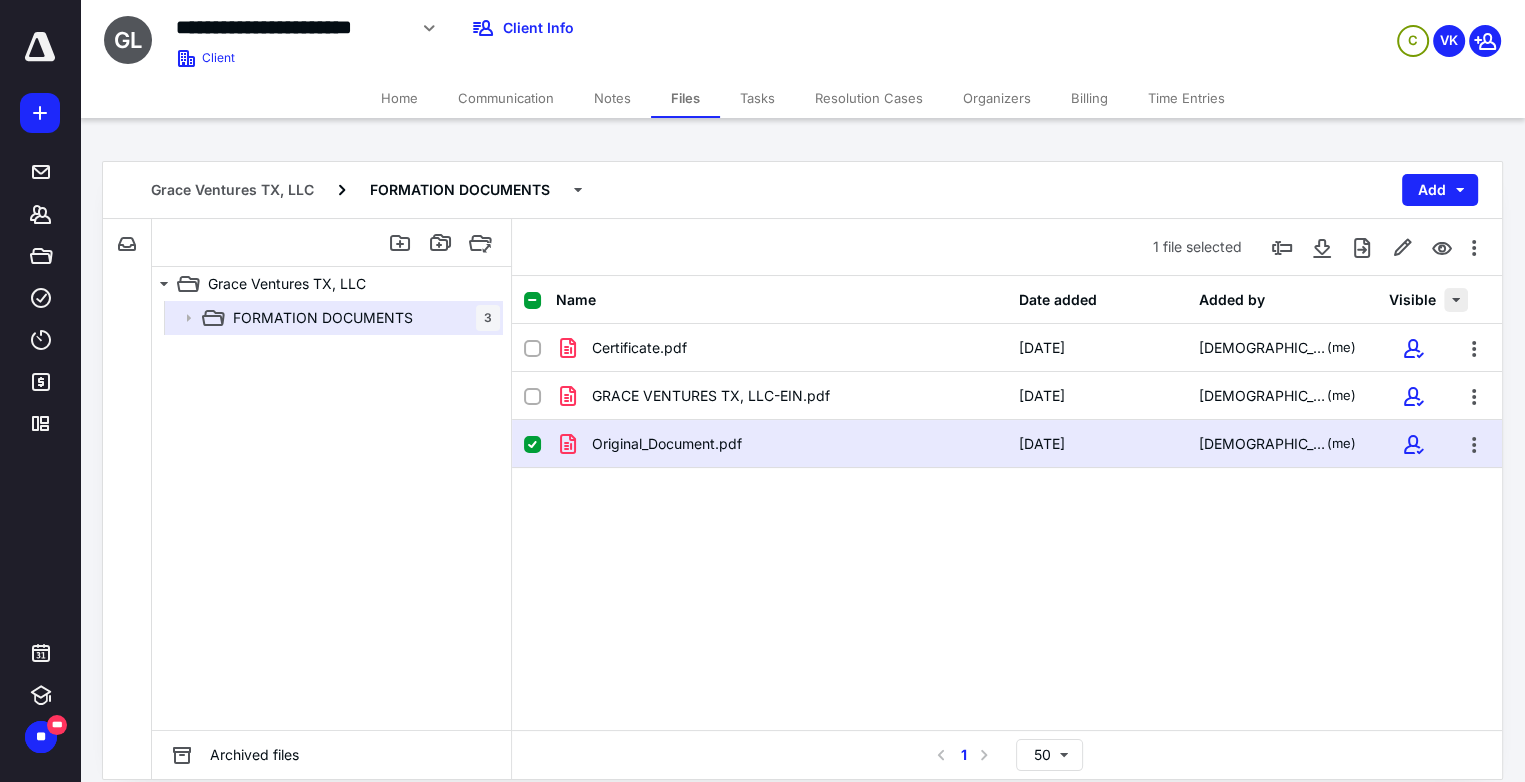 click at bounding box center [1456, 300] 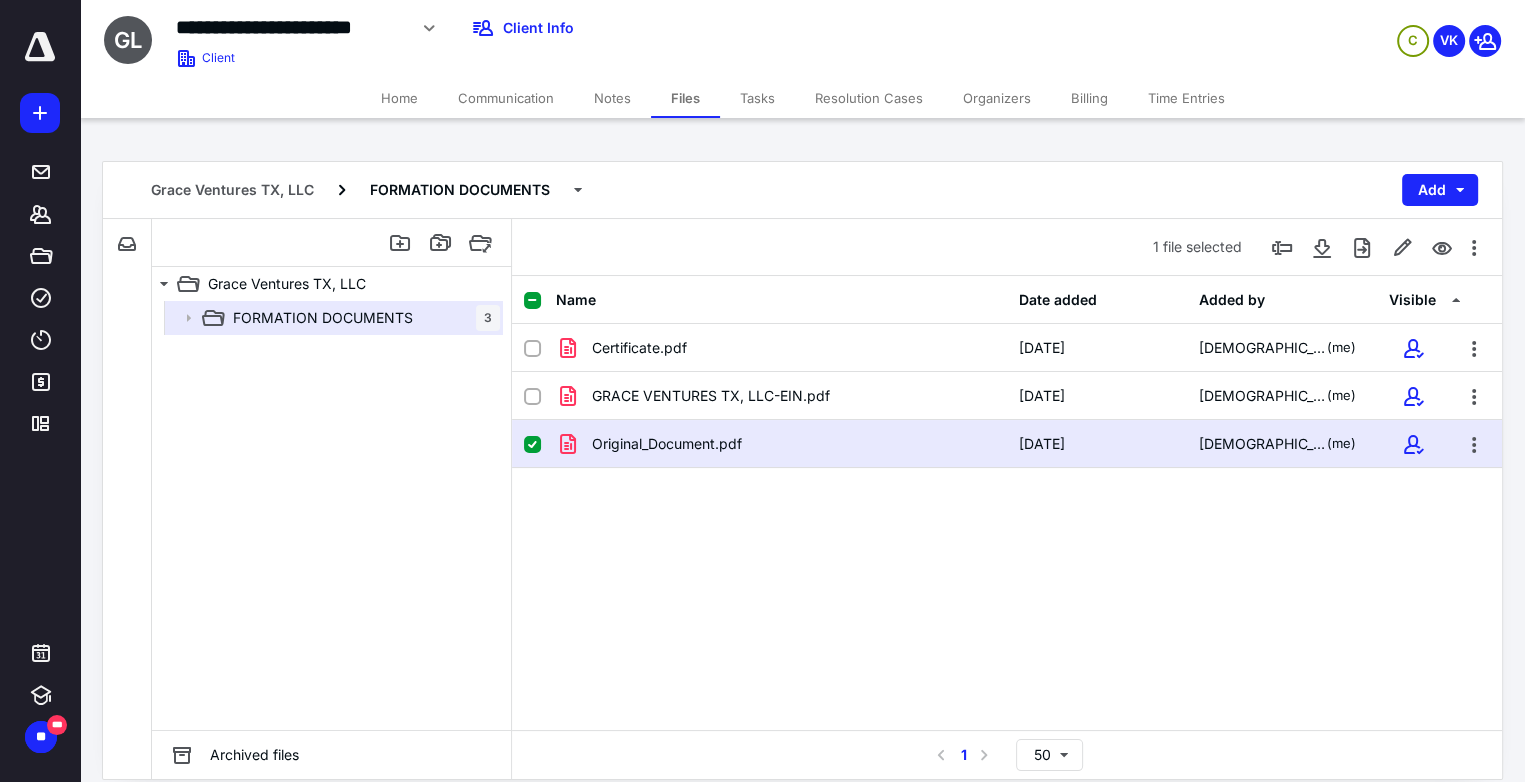 click on "Certificate.pdf [DATE] [DEMOGRAPHIC_DATA][PERSON_NAME]  (me) [PERSON_NAME] VENTURES TX, LLC-EIN.pdf [DATE] [DEMOGRAPHIC_DATA][PERSON_NAME]  (me) Original_Document.pdf [DATE] [DEMOGRAPHIC_DATA][PERSON_NAME]  (me)" at bounding box center [1007, 474] 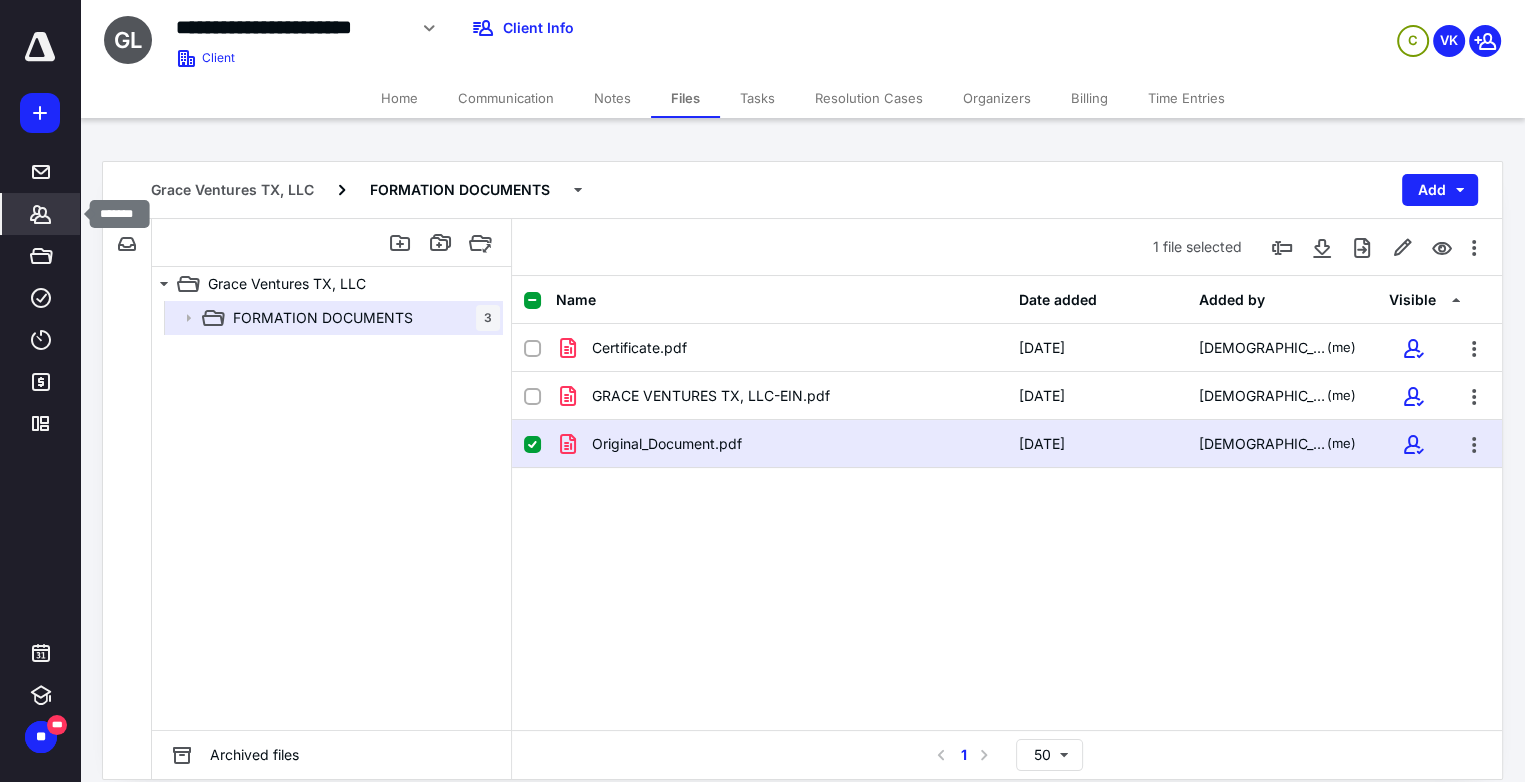 click 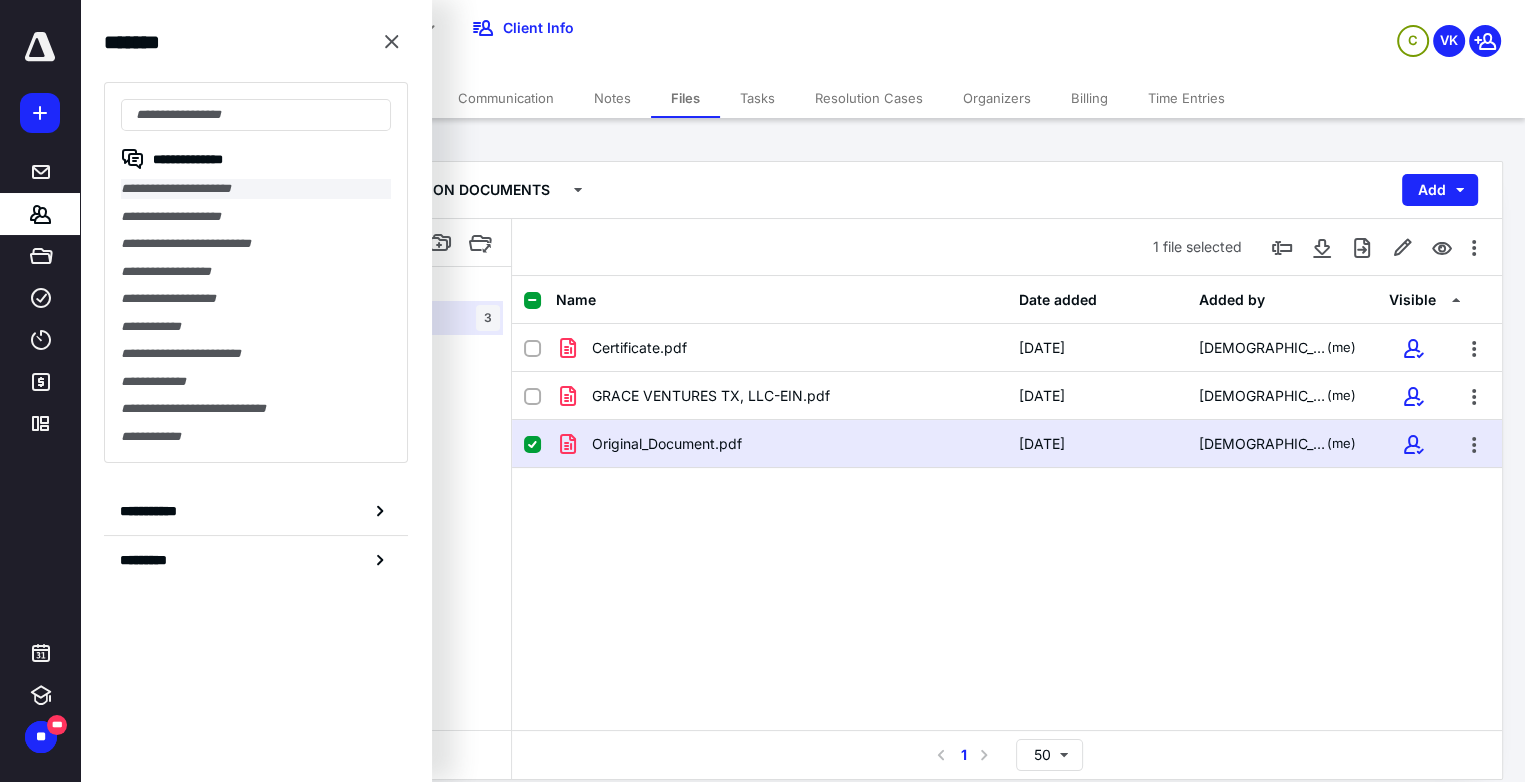 click on "**********" at bounding box center [256, 189] 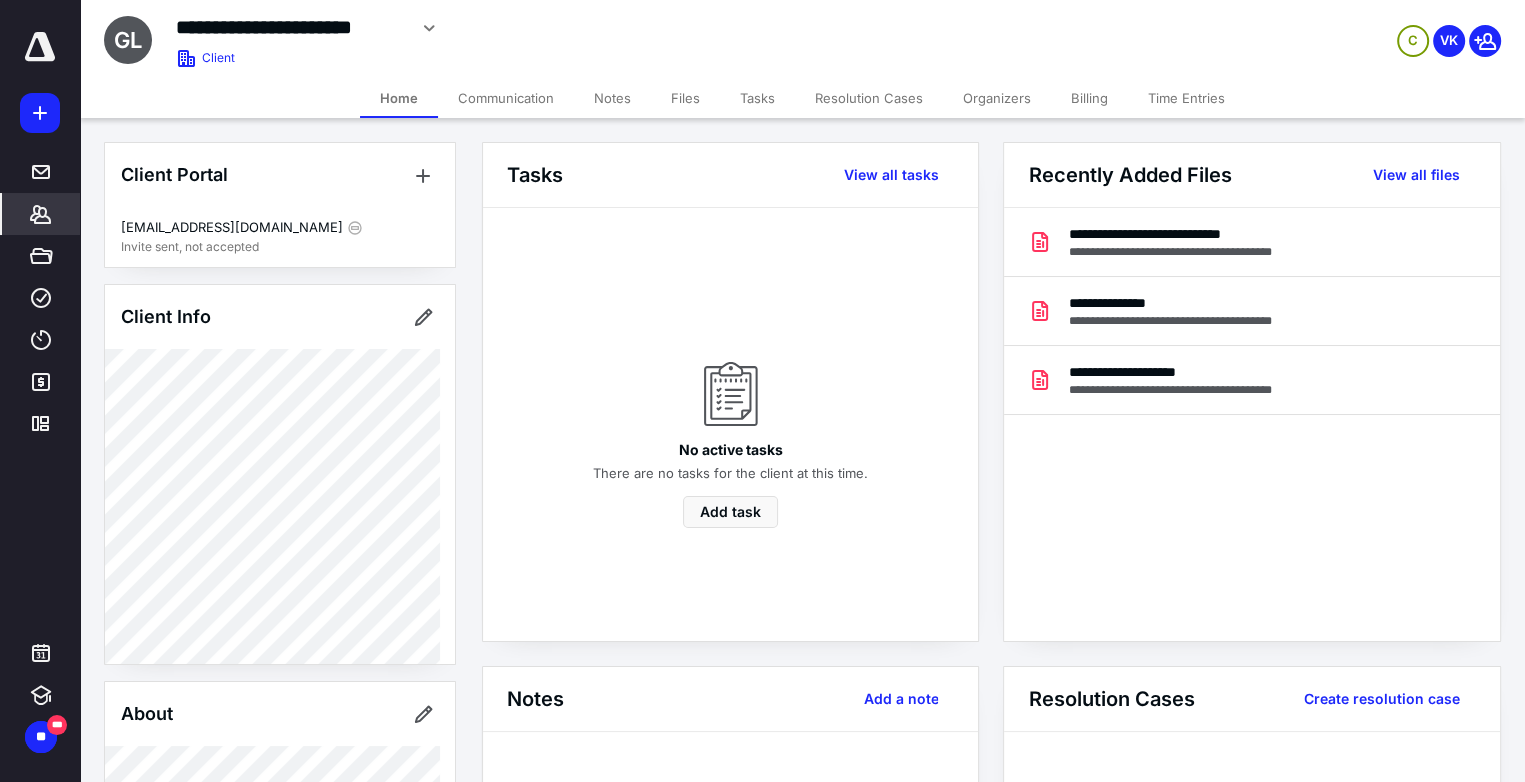 click on "Client Portal [EMAIL_ADDRESS][DOMAIN_NAME] Invite sent, not accepted Client Info About Important clients Tags Manage all tags" at bounding box center (280, 658) 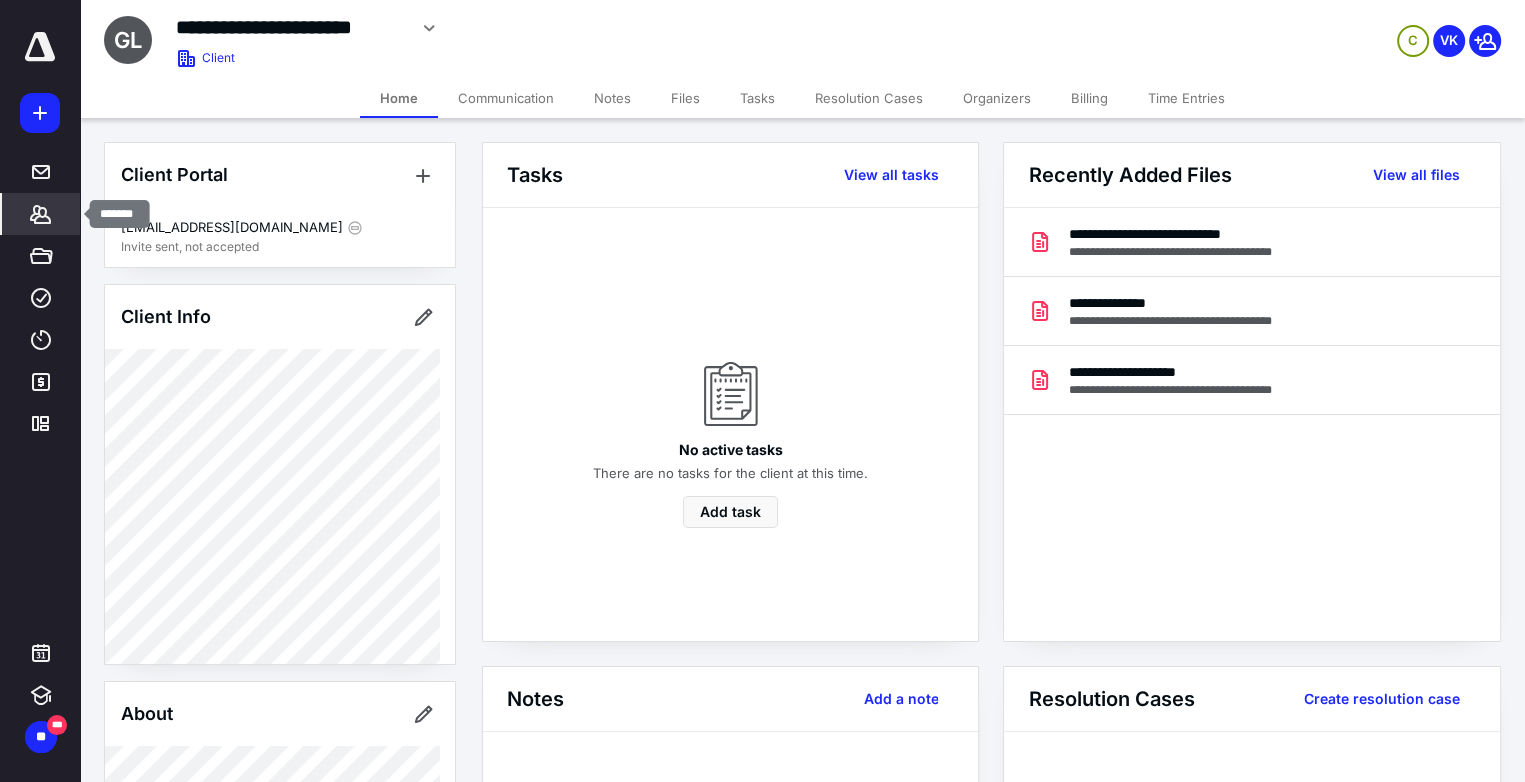 click 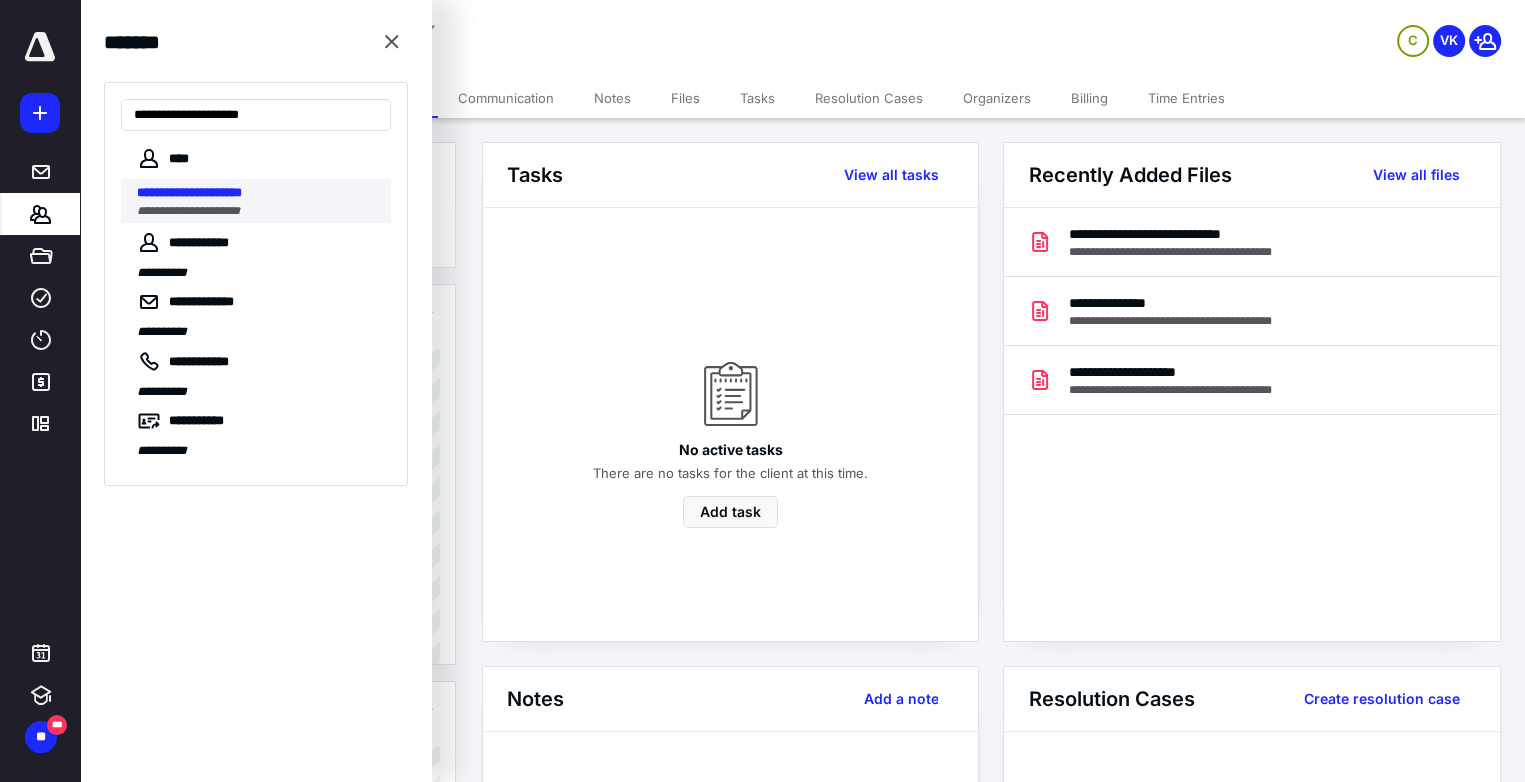 type on "**********" 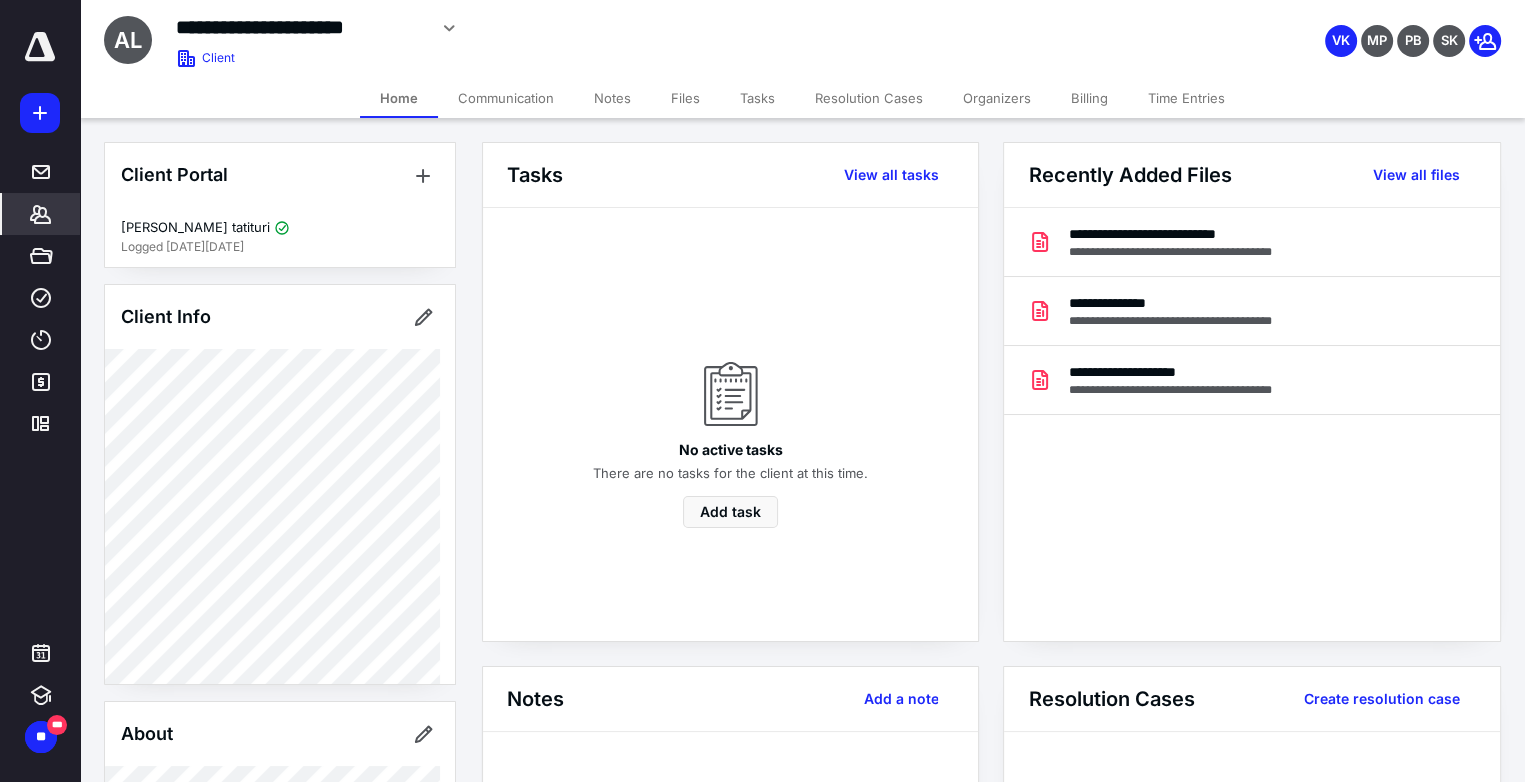 click on "Billing" at bounding box center [1089, 98] 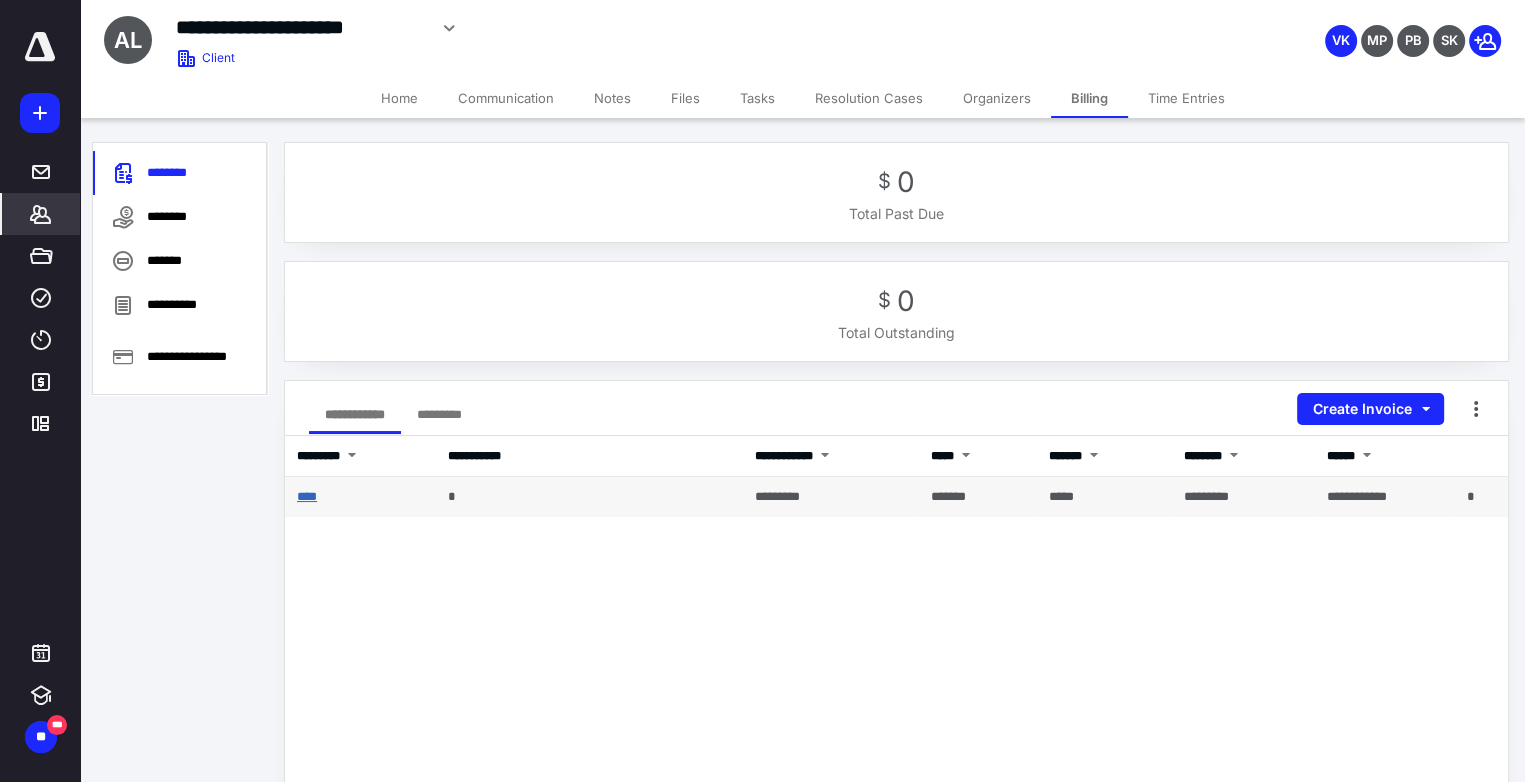 click on "****" at bounding box center (307, 496) 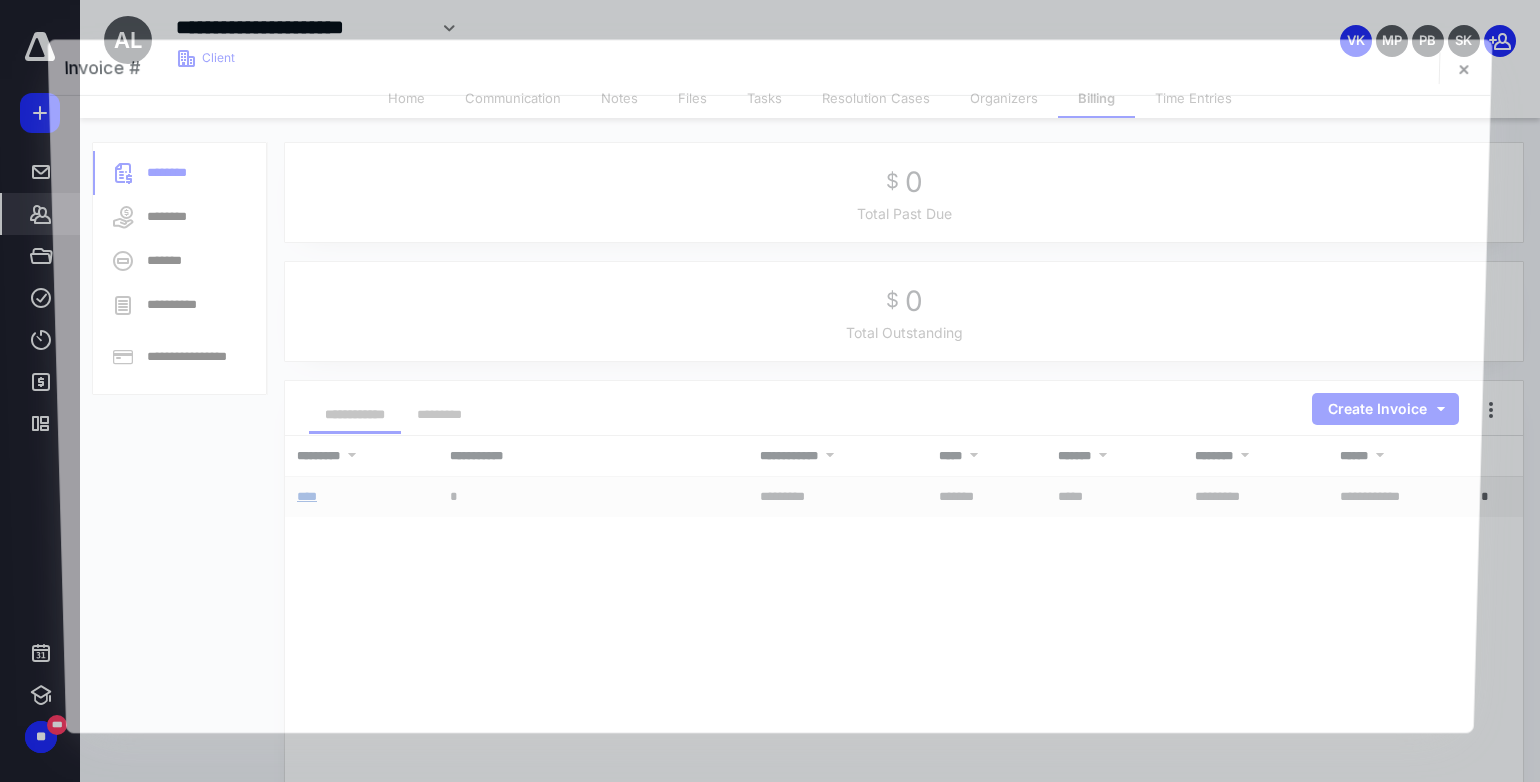 click at bounding box center (770, 599) 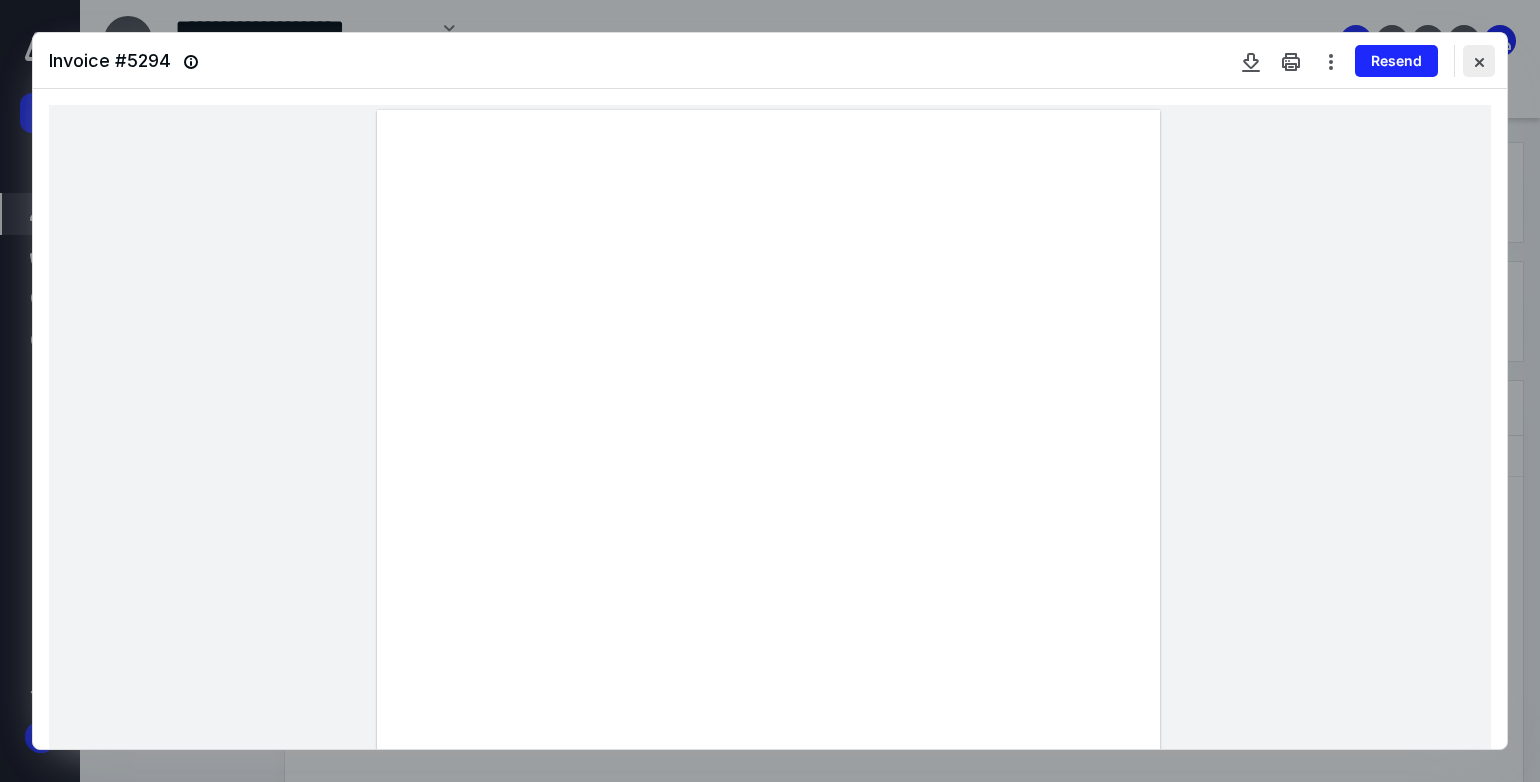 click at bounding box center [1479, 61] 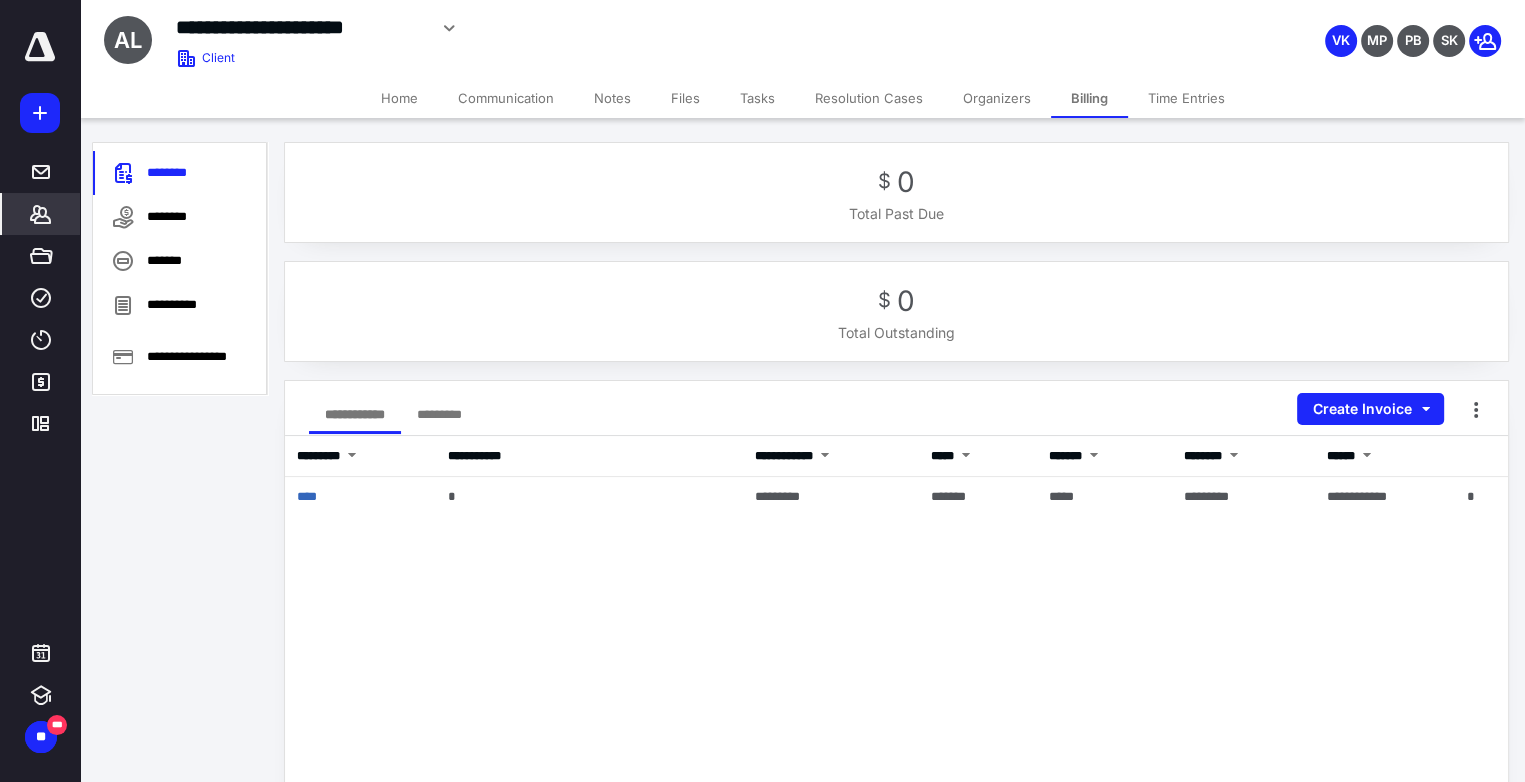 click on "Files" at bounding box center [685, 98] 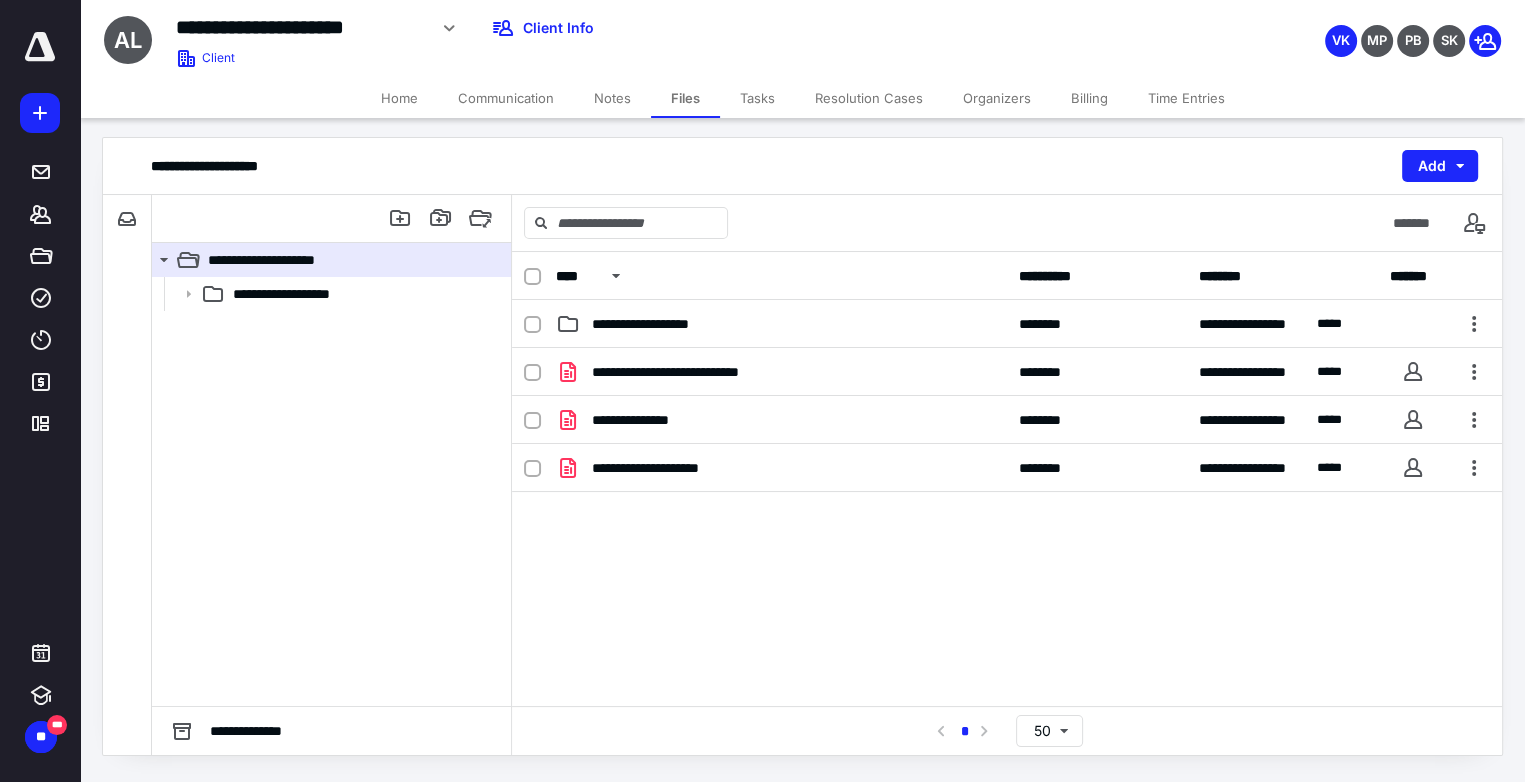 scroll, scrollTop: 38, scrollLeft: 0, axis: vertical 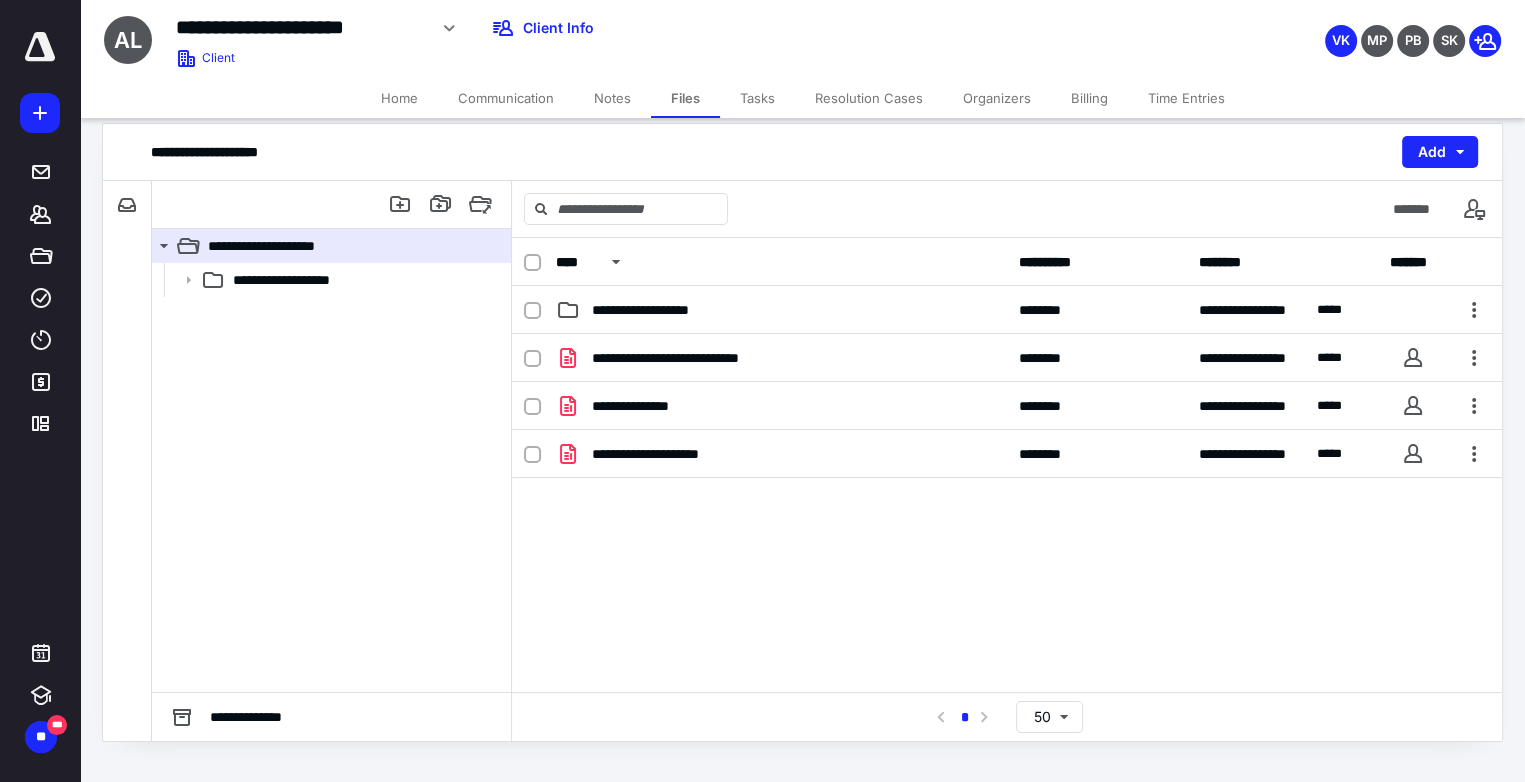 click on "Billing" at bounding box center [1089, 98] 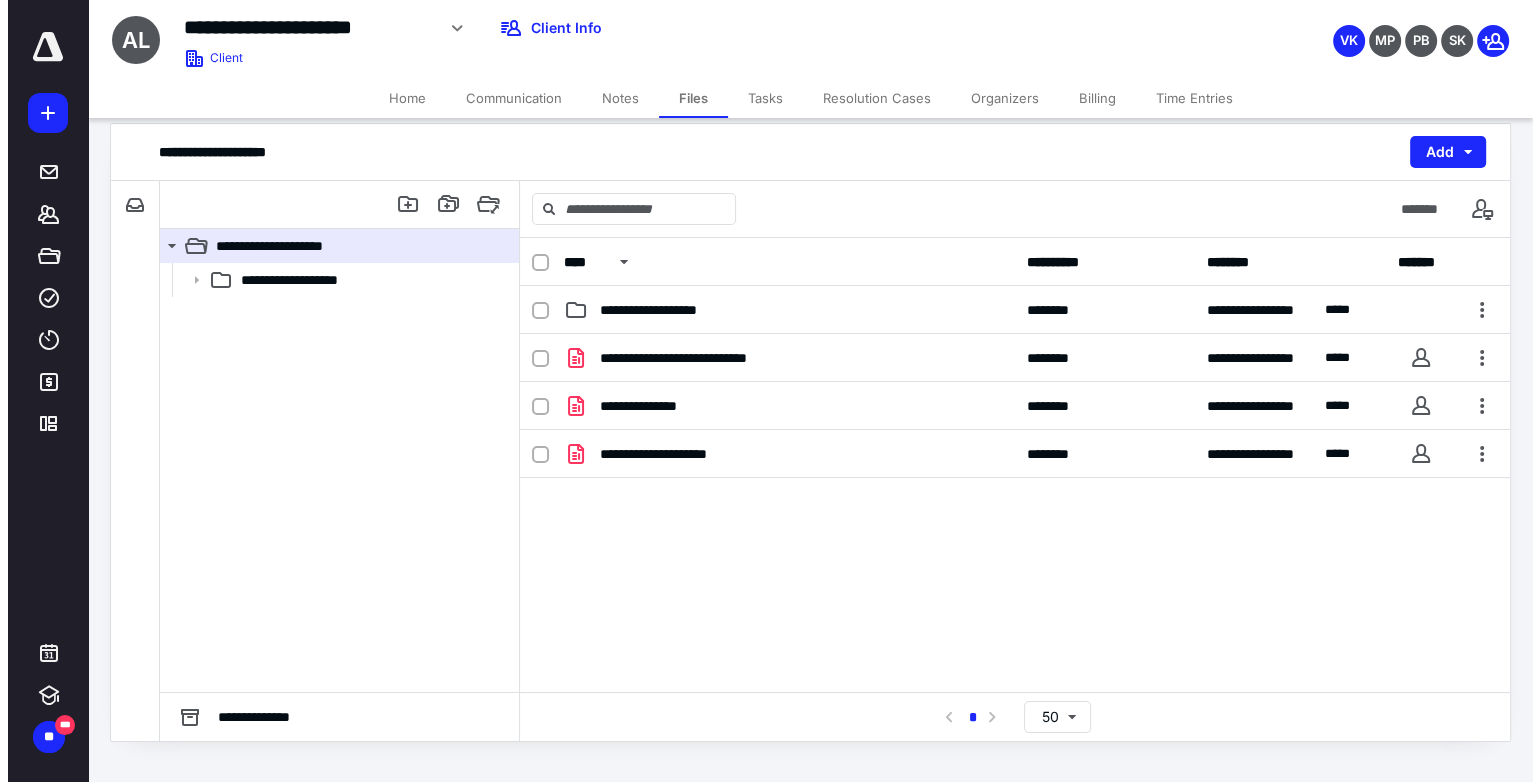 scroll, scrollTop: 0, scrollLeft: 0, axis: both 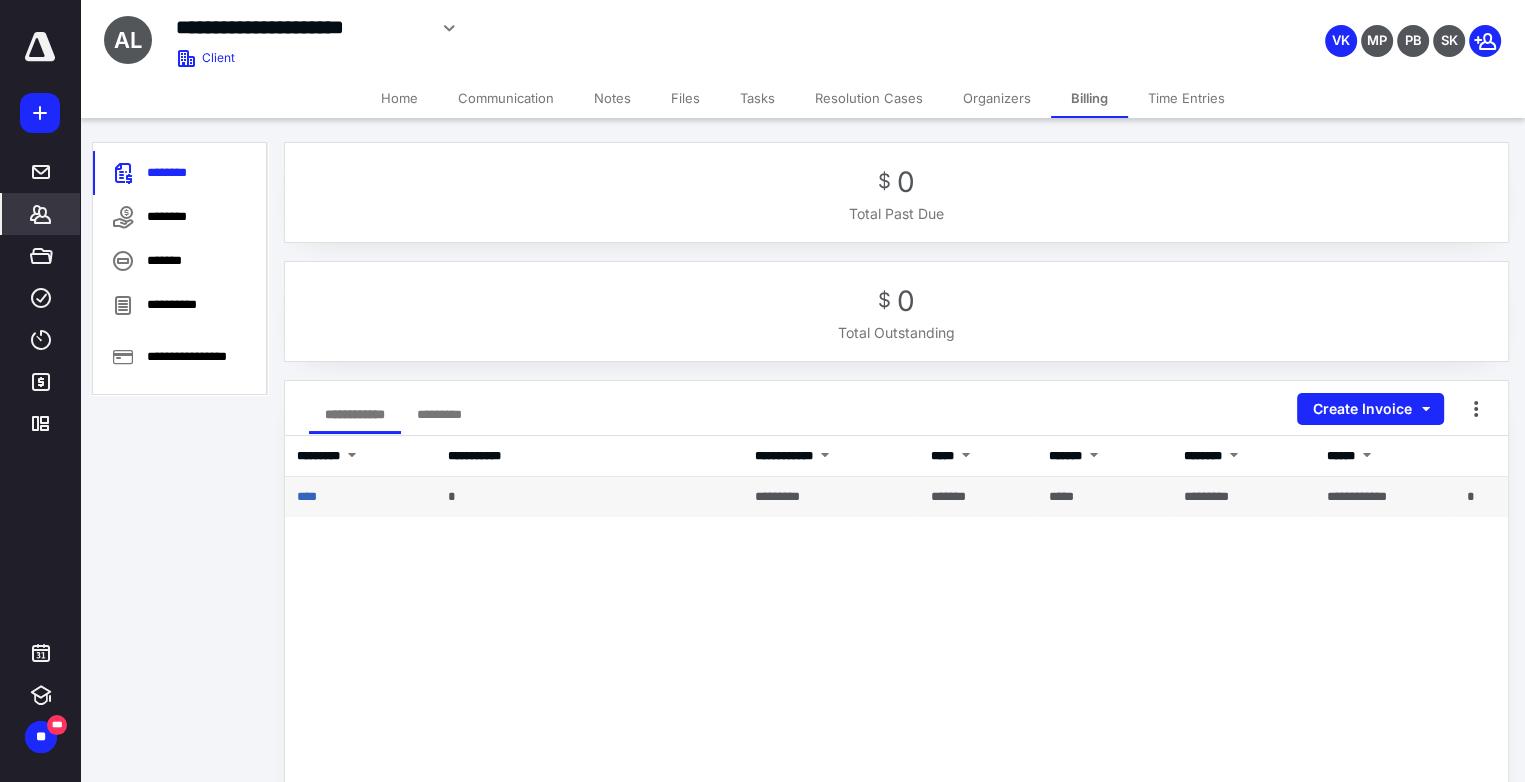 click on "****" at bounding box center (360, 497) 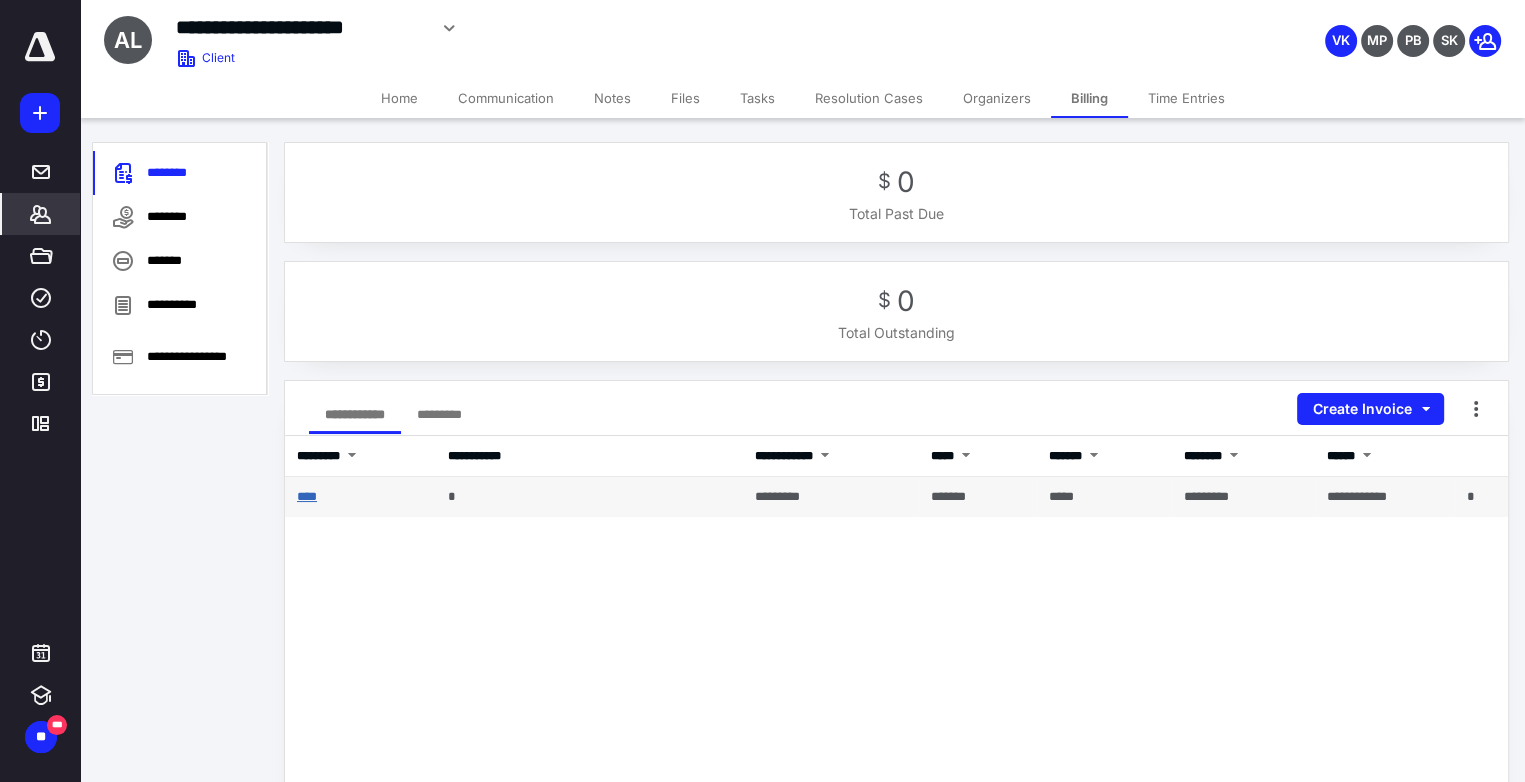 click on "****" at bounding box center [307, 496] 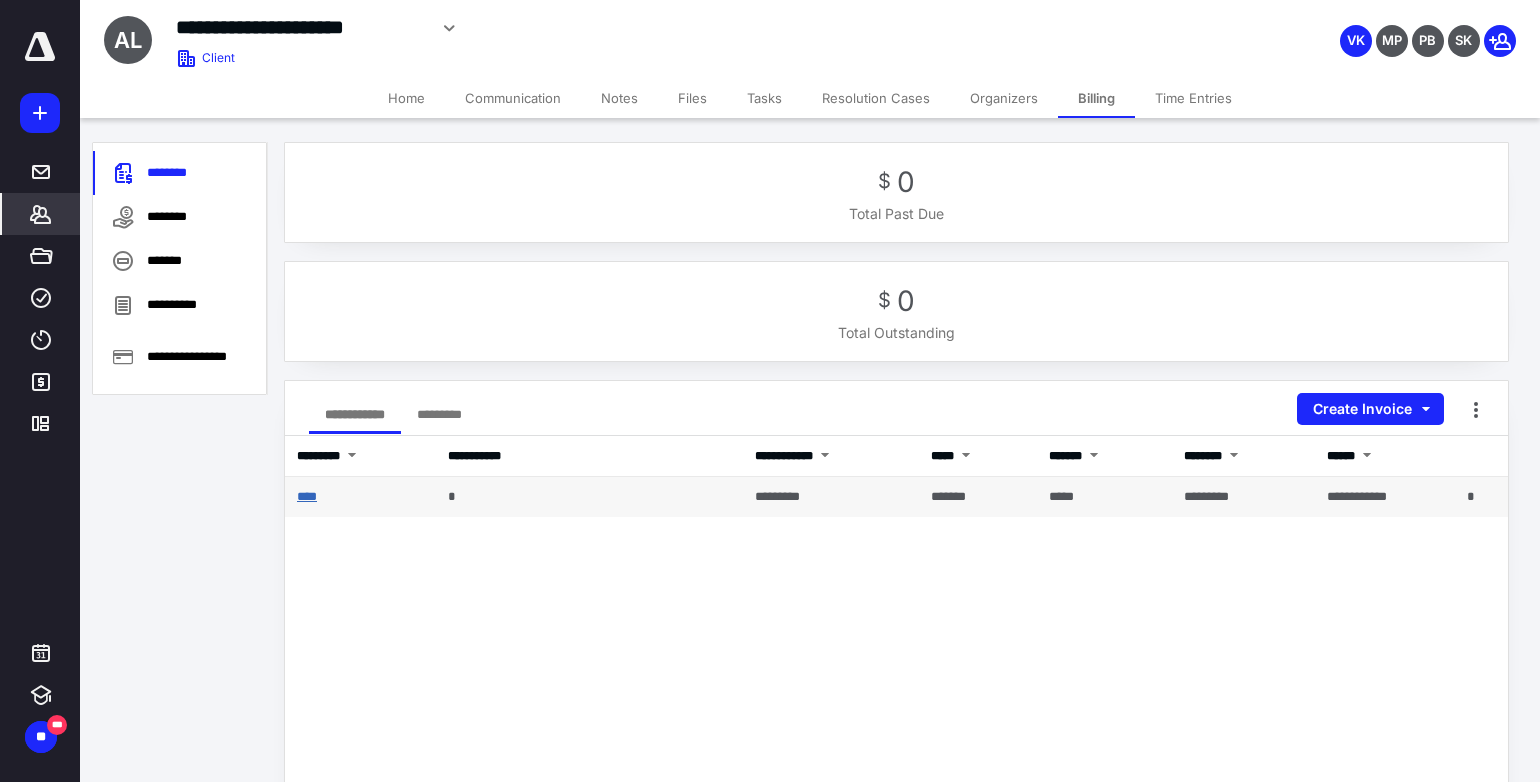 click at bounding box center (769, 408) 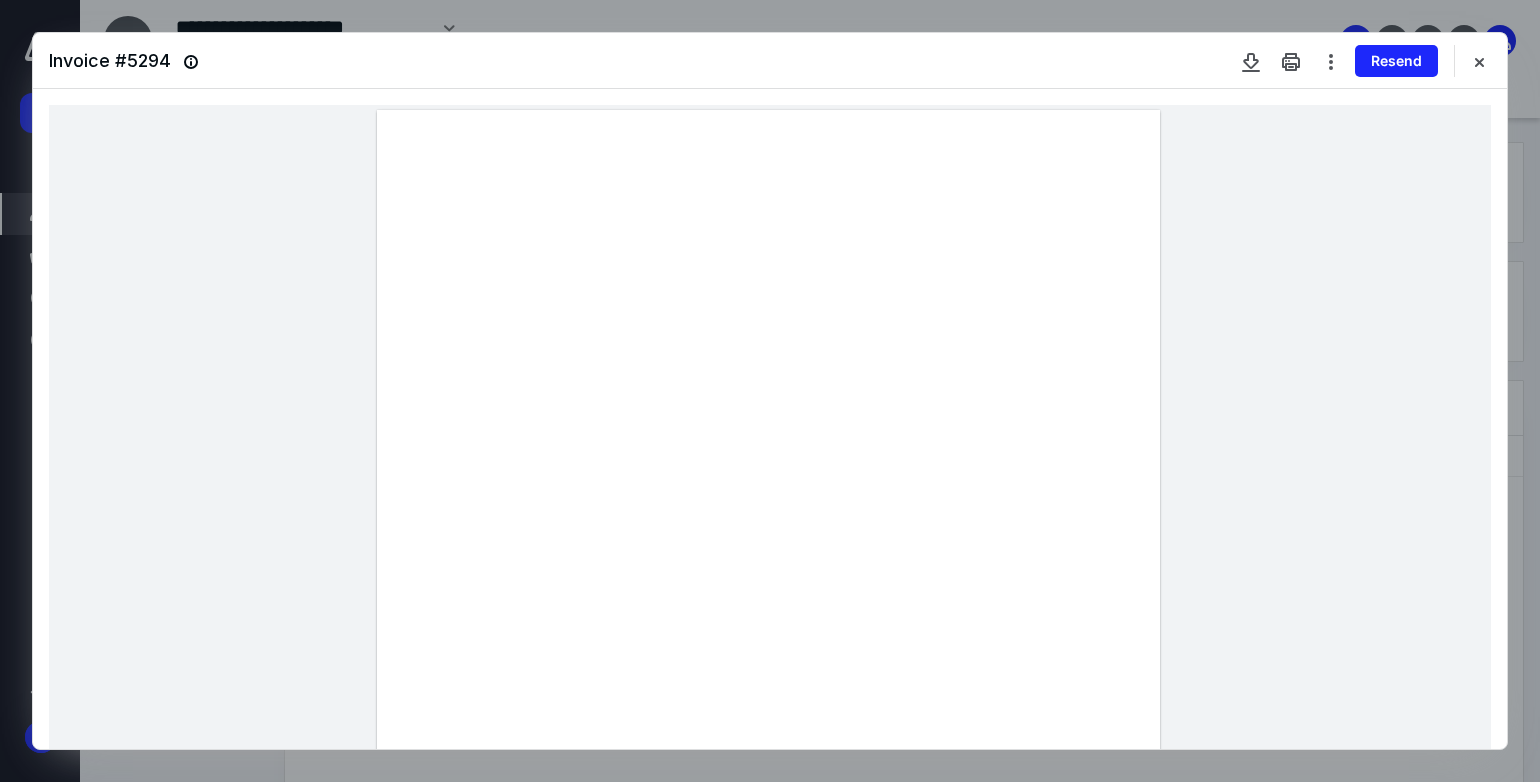 scroll, scrollTop: 1022, scrollLeft: 0, axis: vertical 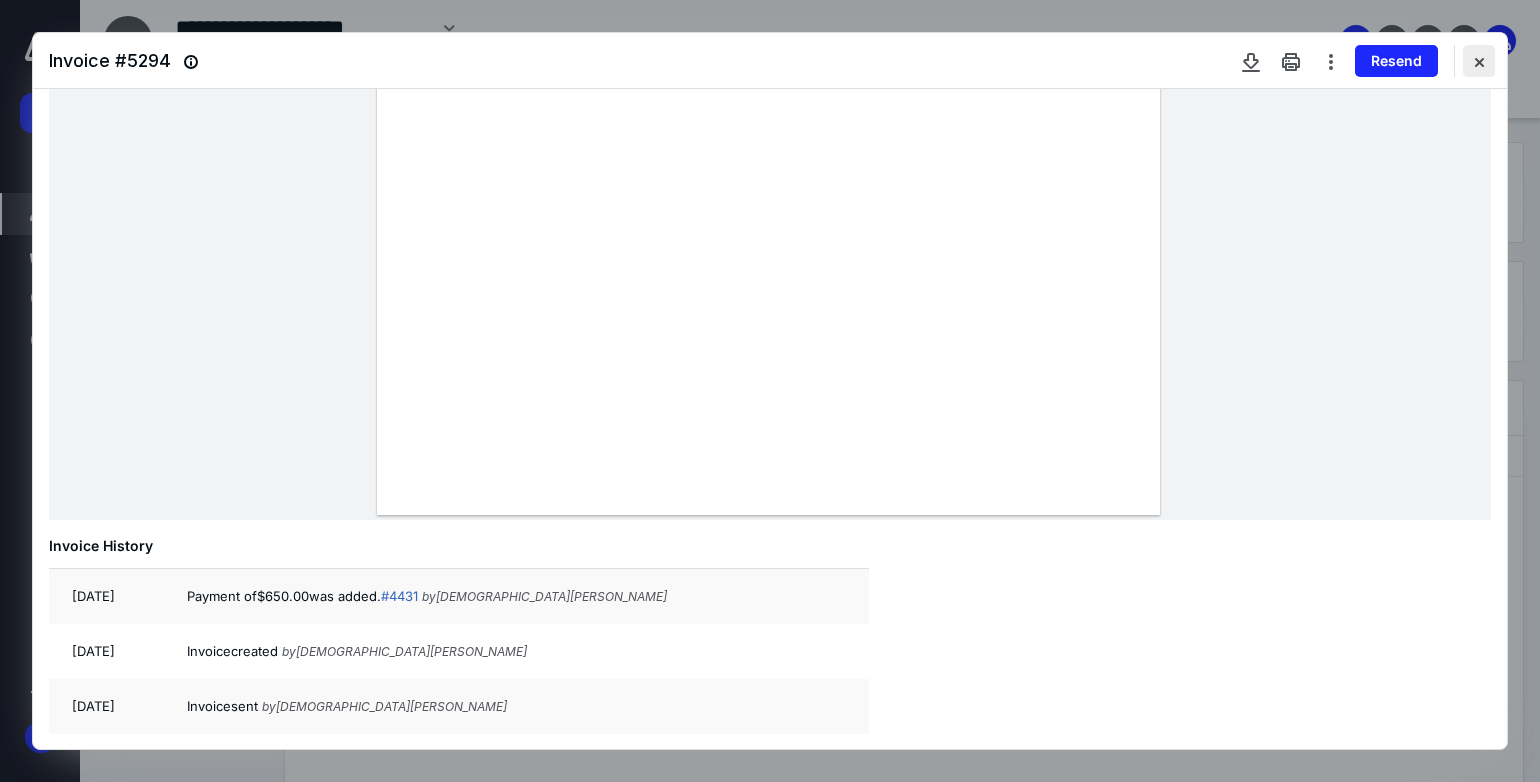 click at bounding box center (1479, 61) 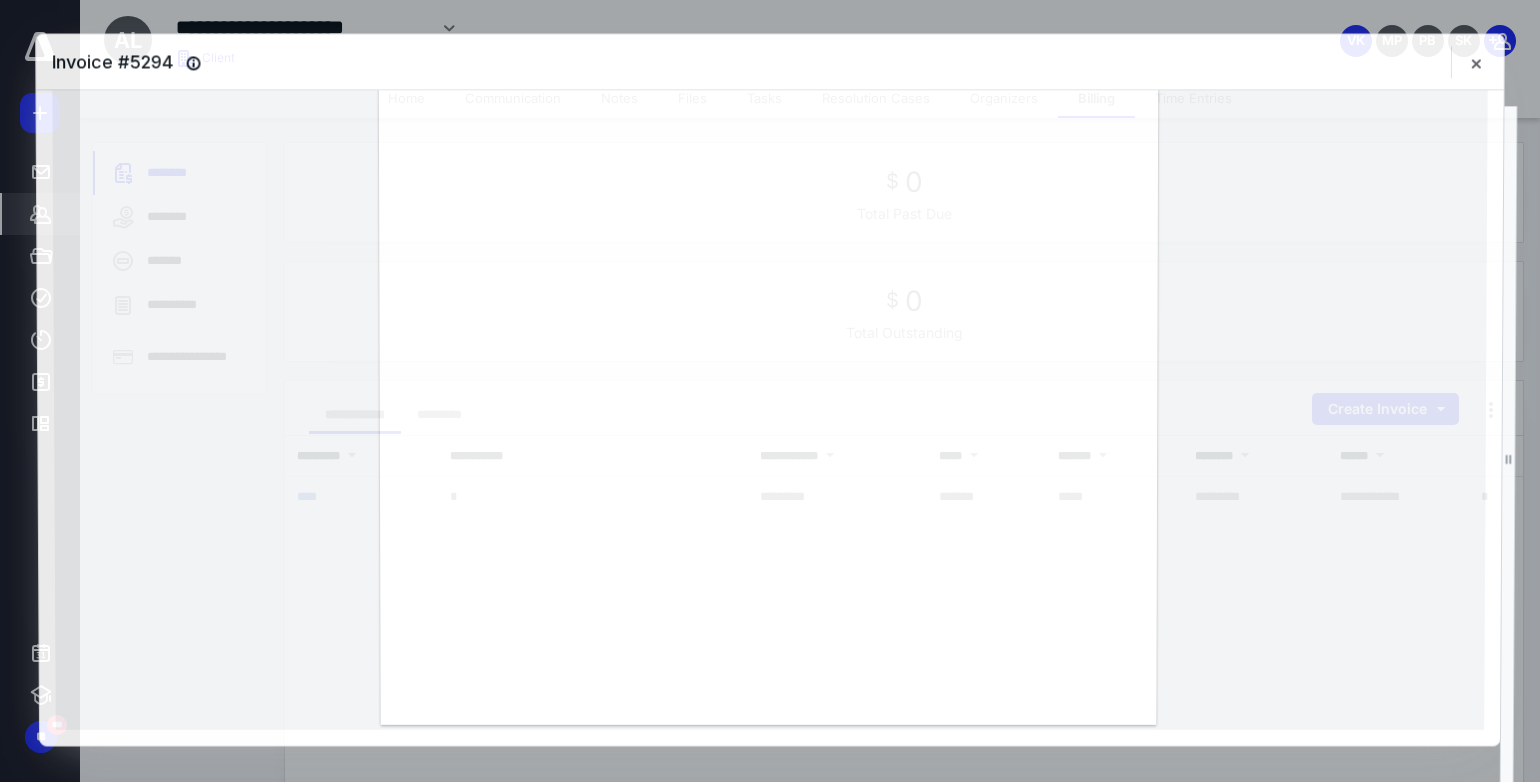 scroll, scrollTop: 396, scrollLeft: 0, axis: vertical 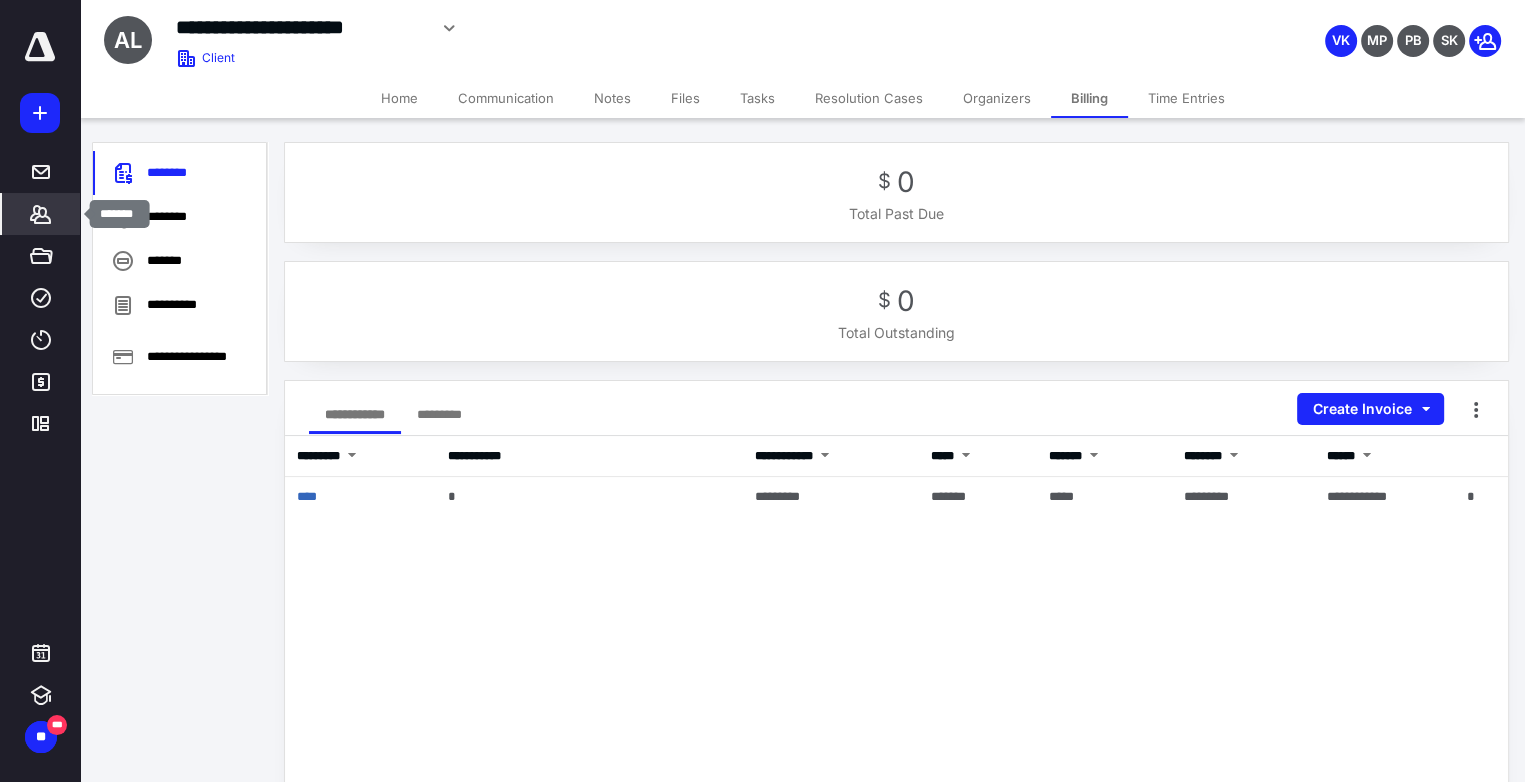 click 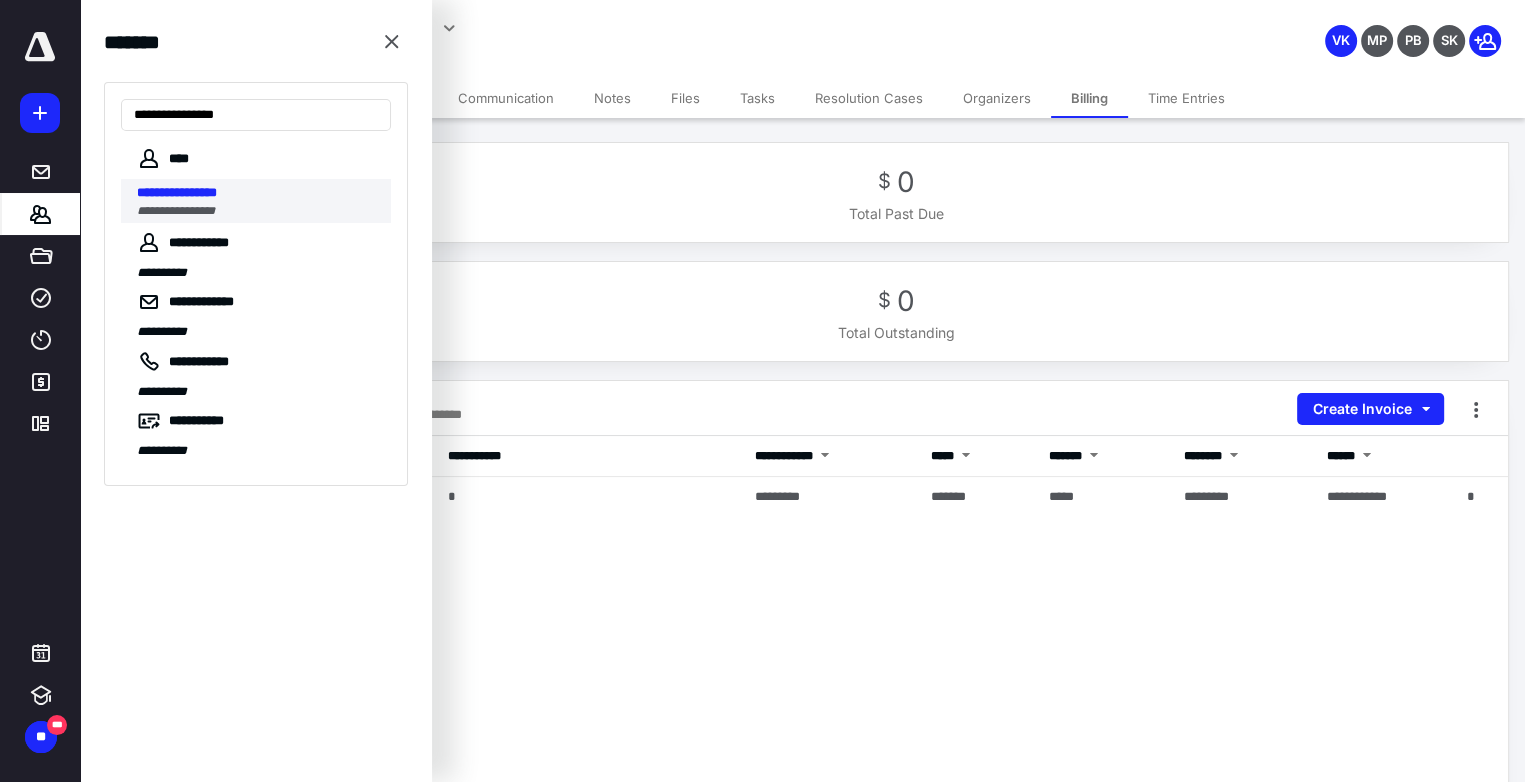 type on "**********" 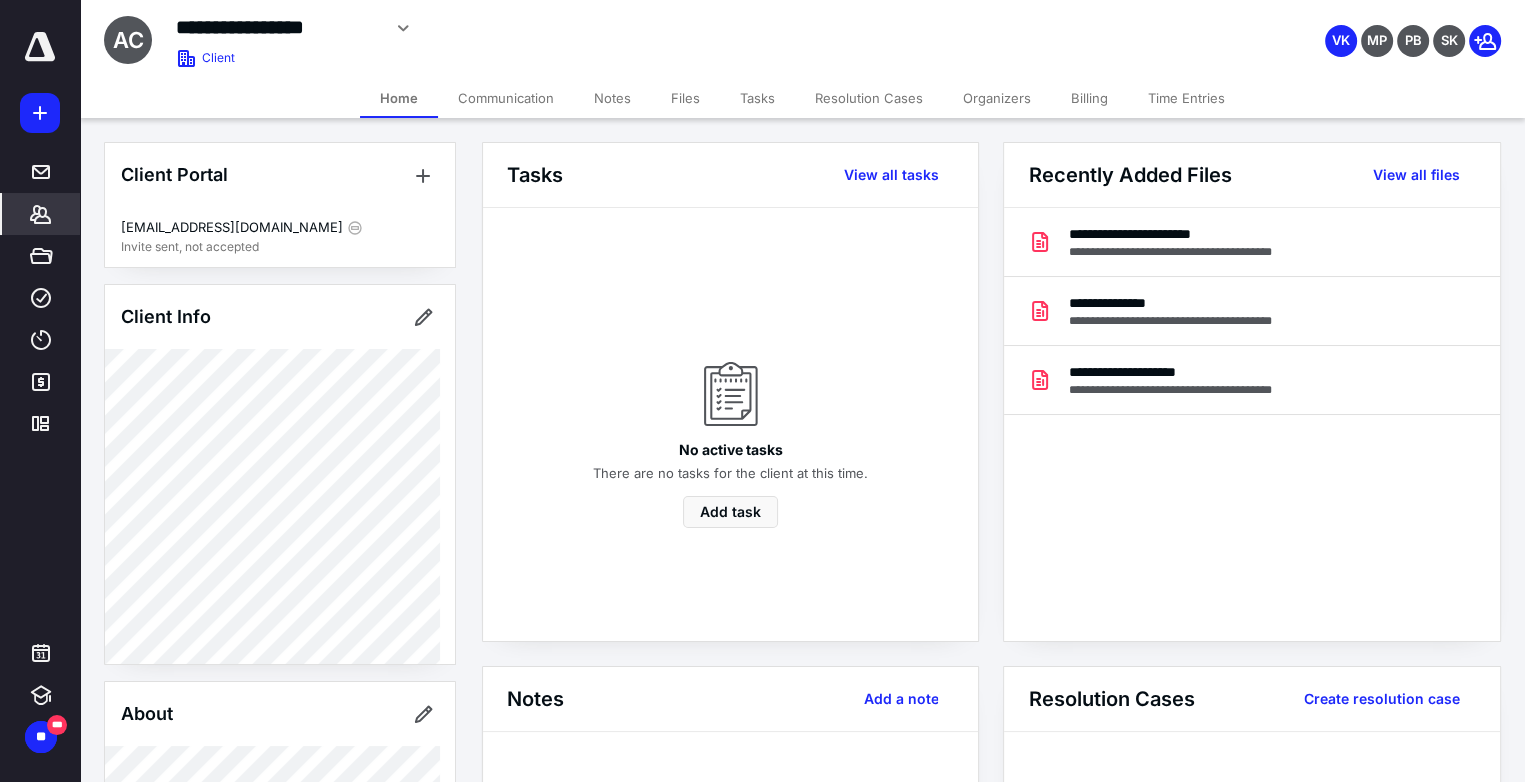 click on "Billing" at bounding box center [1089, 98] 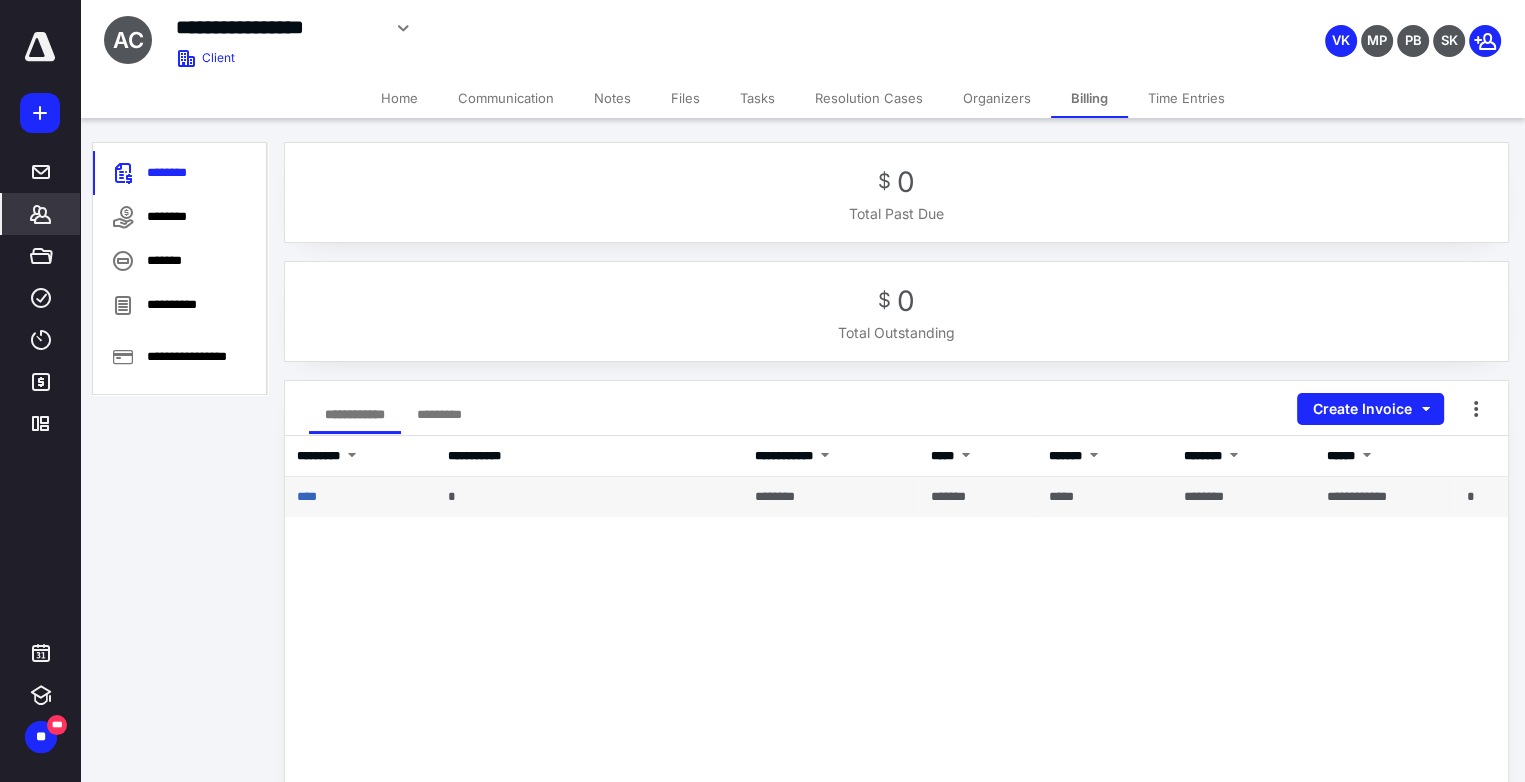 click on "****" at bounding box center [360, 497] 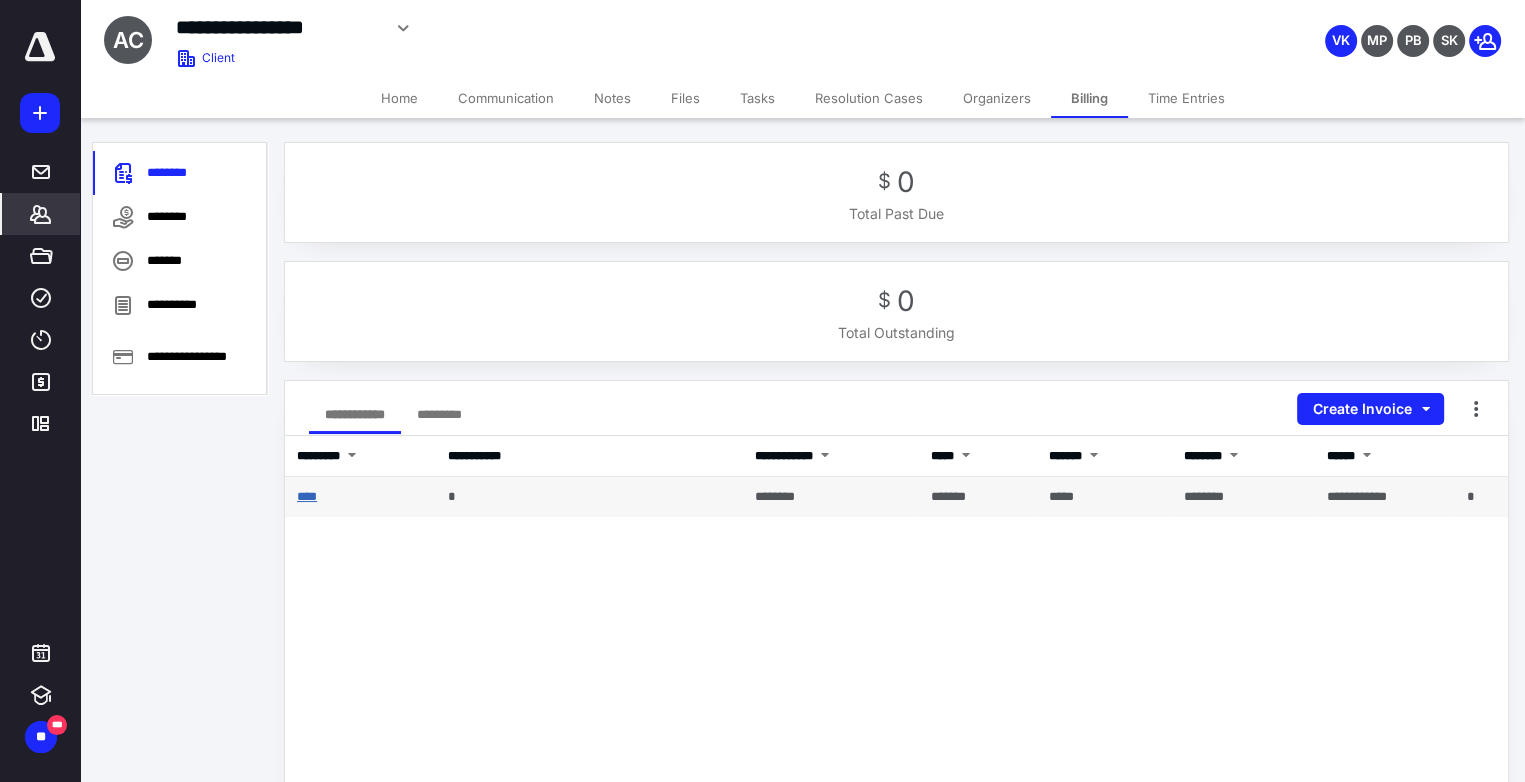 click on "****" at bounding box center (307, 496) 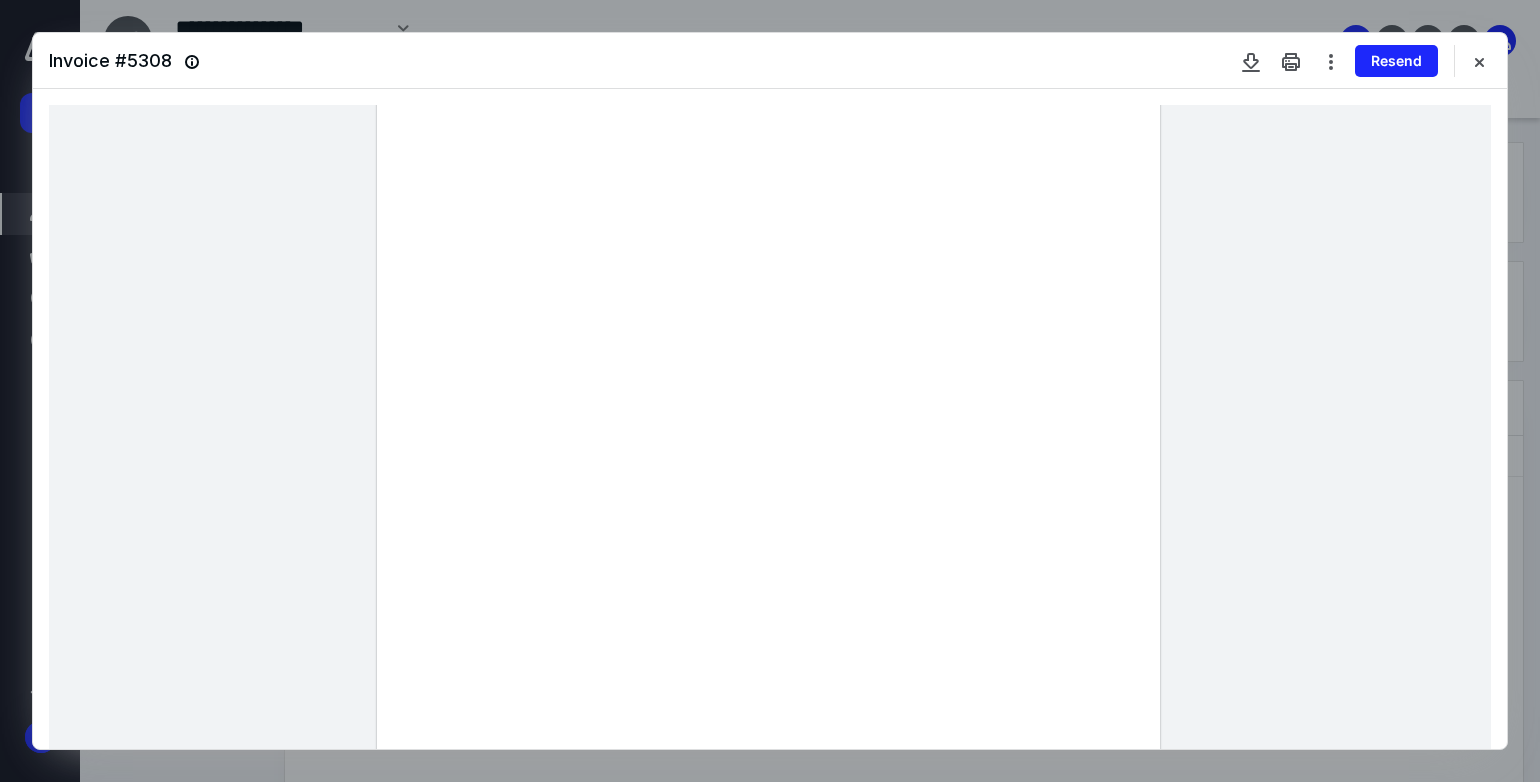 scroll, scrollTop: 0, scrollLeft: 0, axis: both 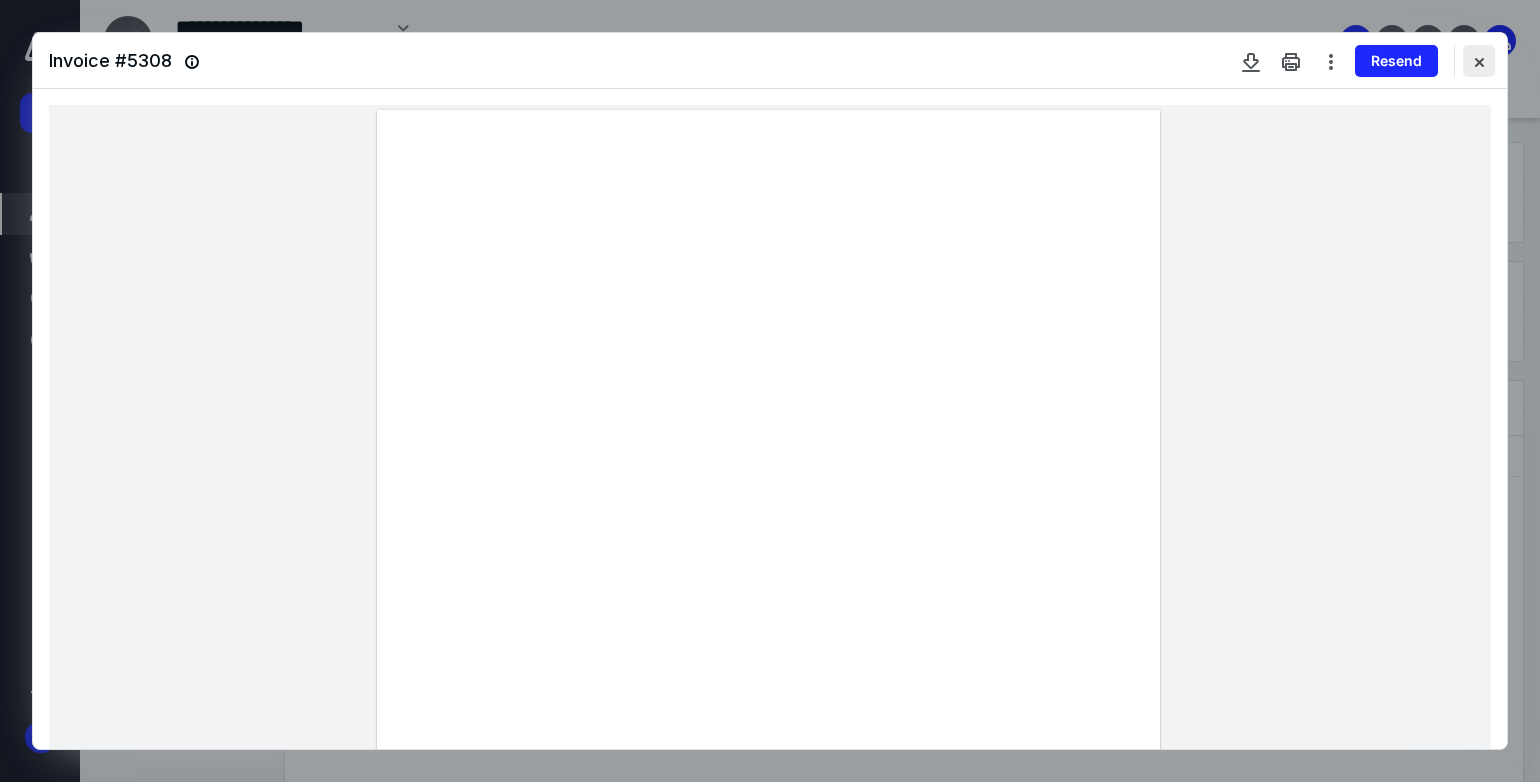 click at bounding box center [1479, 61] 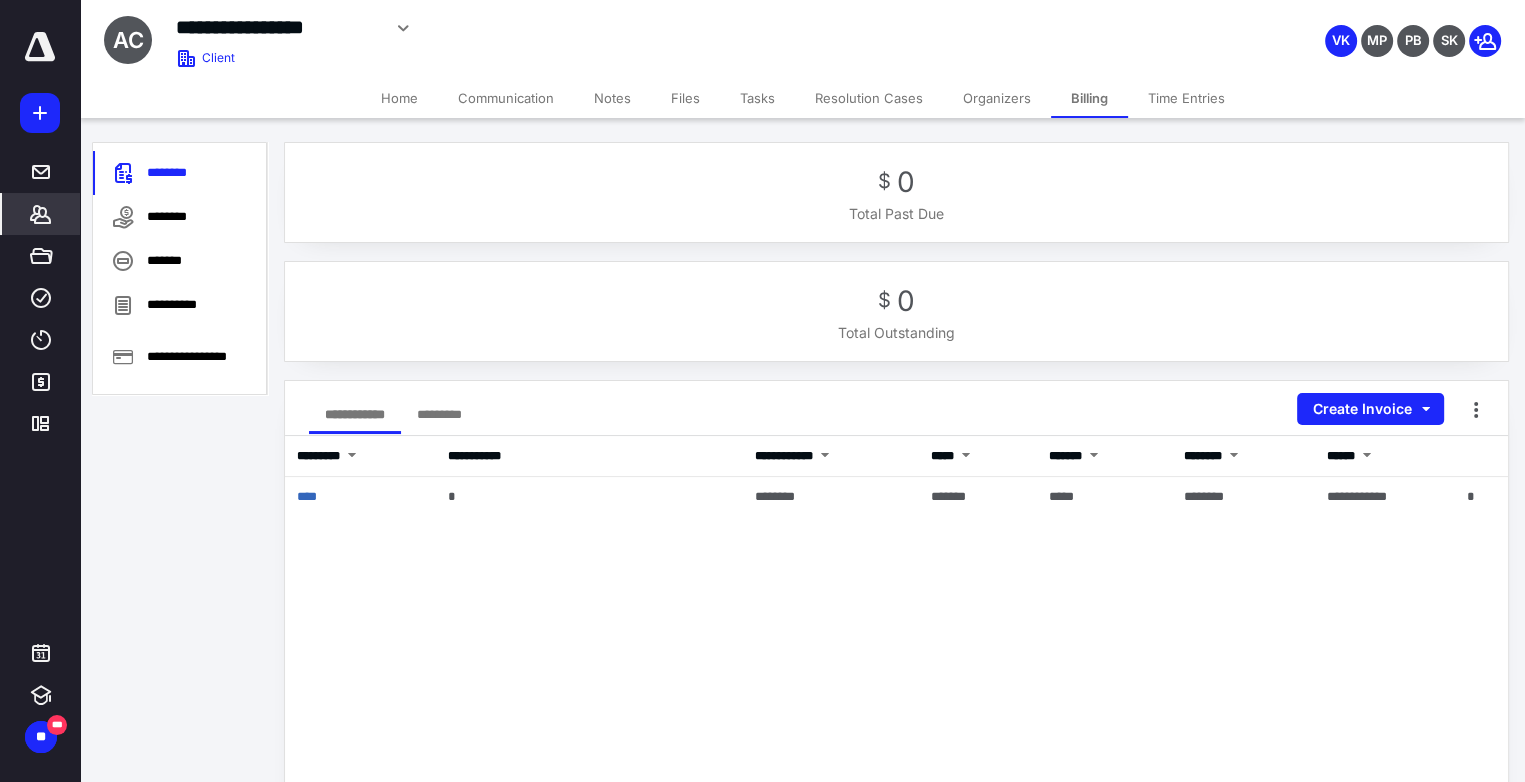 click on "Files" at bounding box center [685, 98] 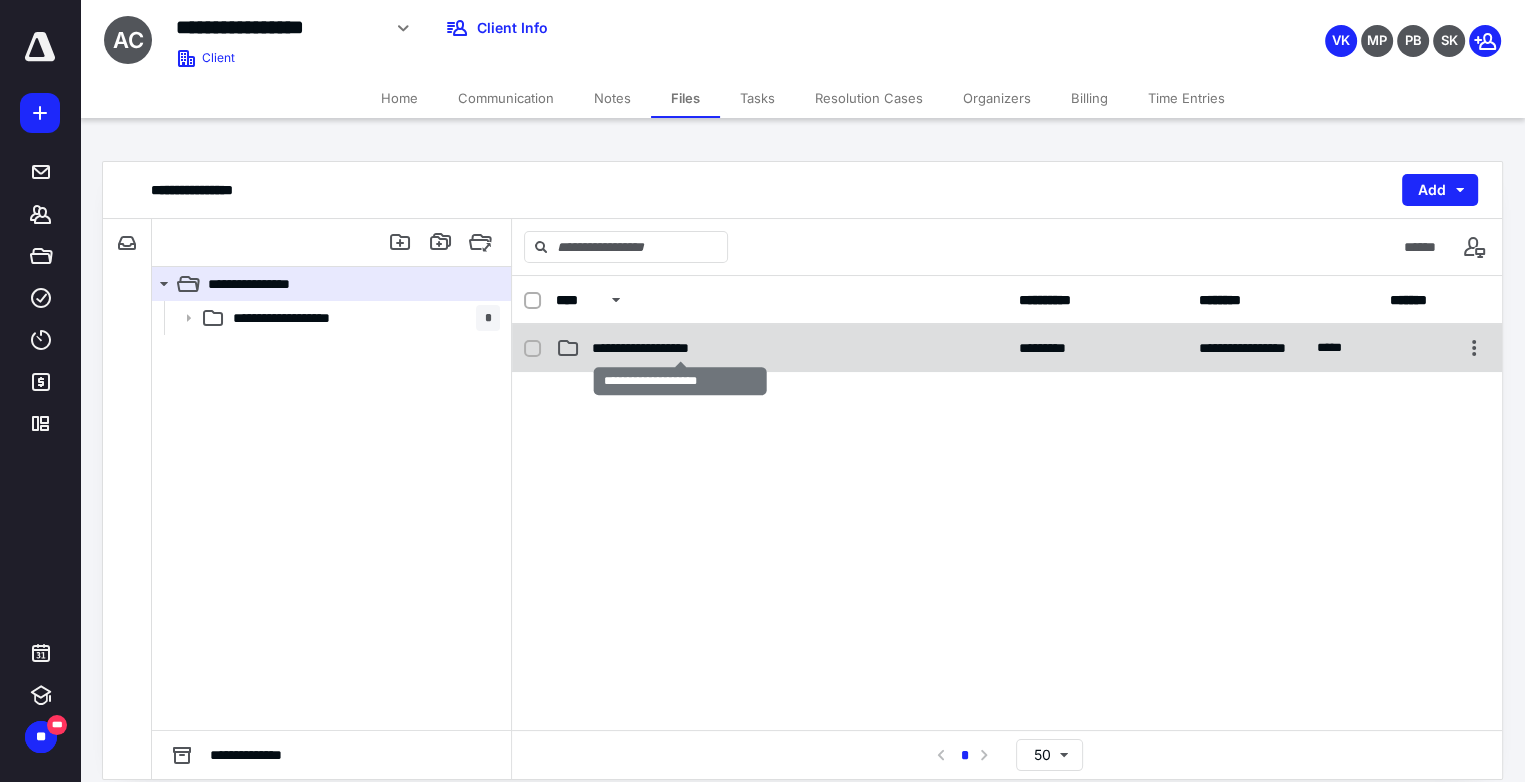 click on "**********" at bounding box center (681, 348) 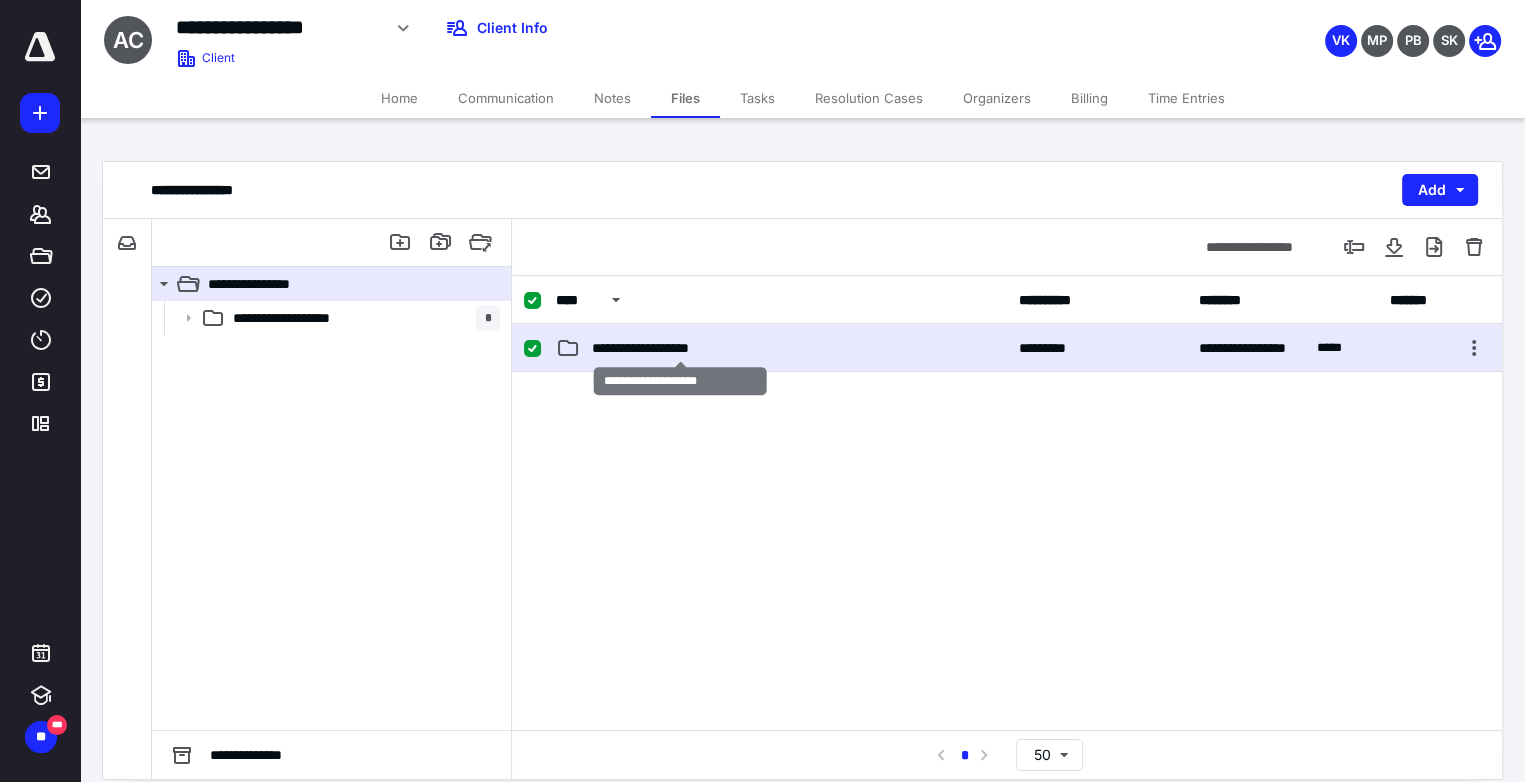 click on "**********" at bounding box center (681, 348) 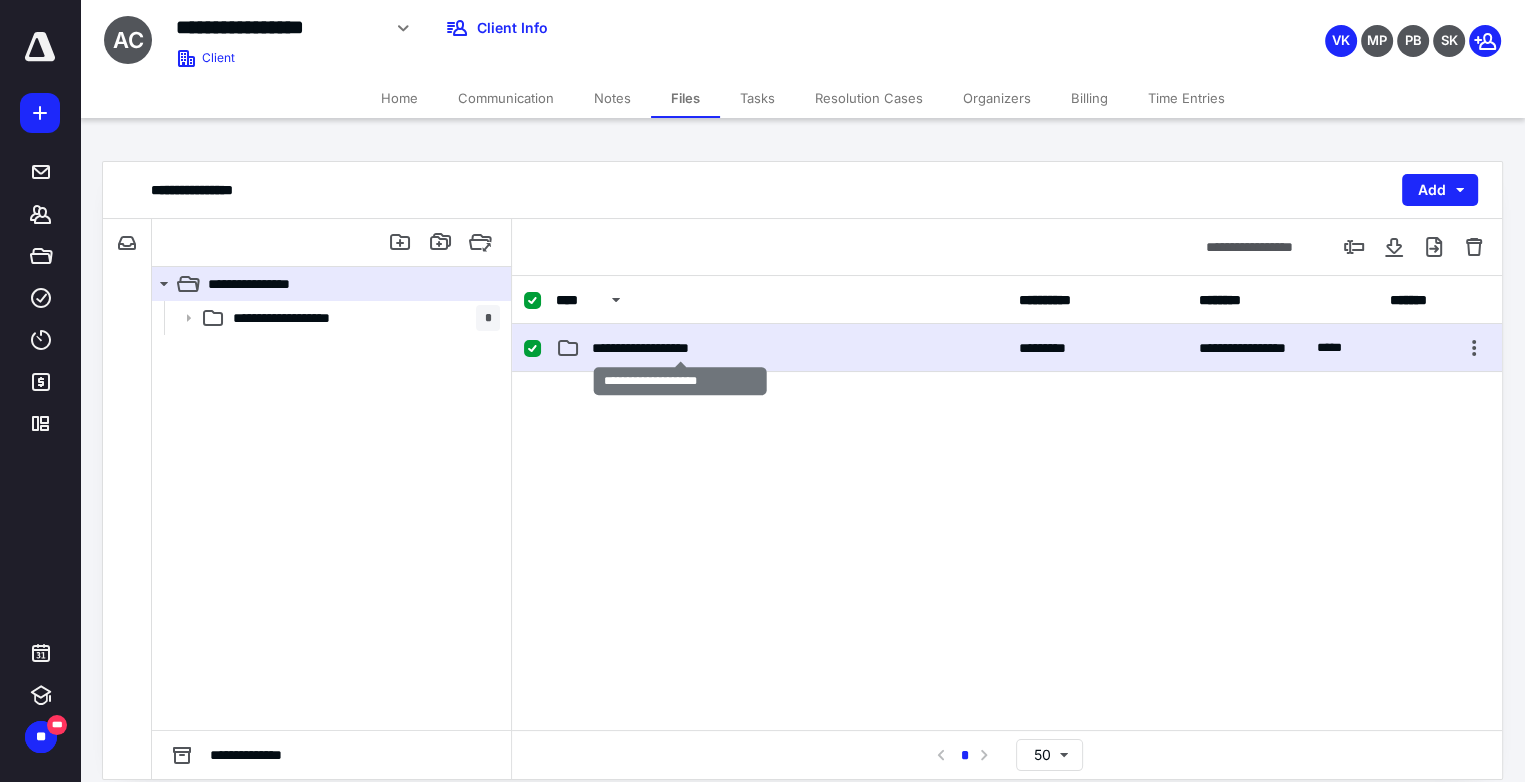 checkbox on "false" 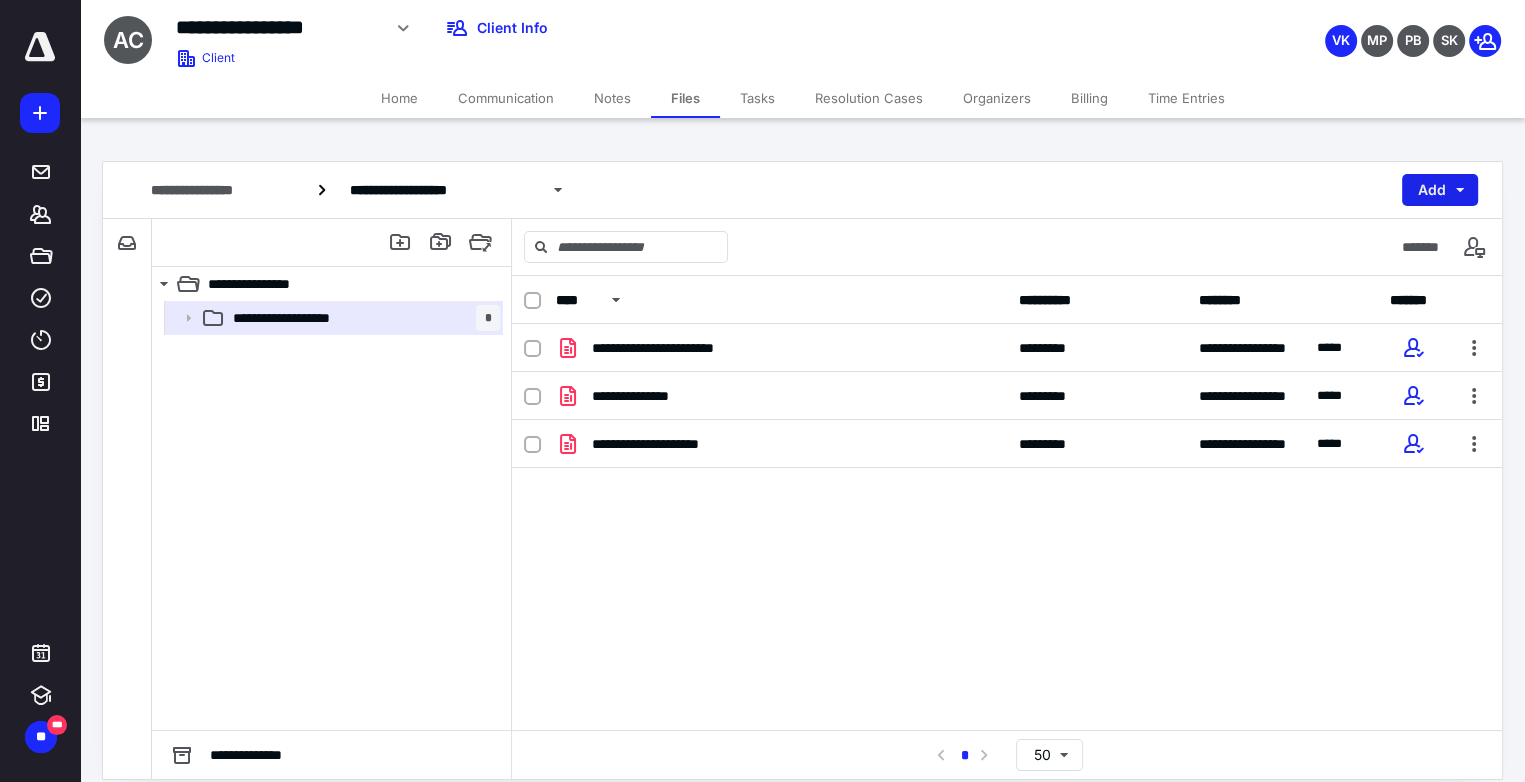 click on "Add" at bounding box center [1440, 190] 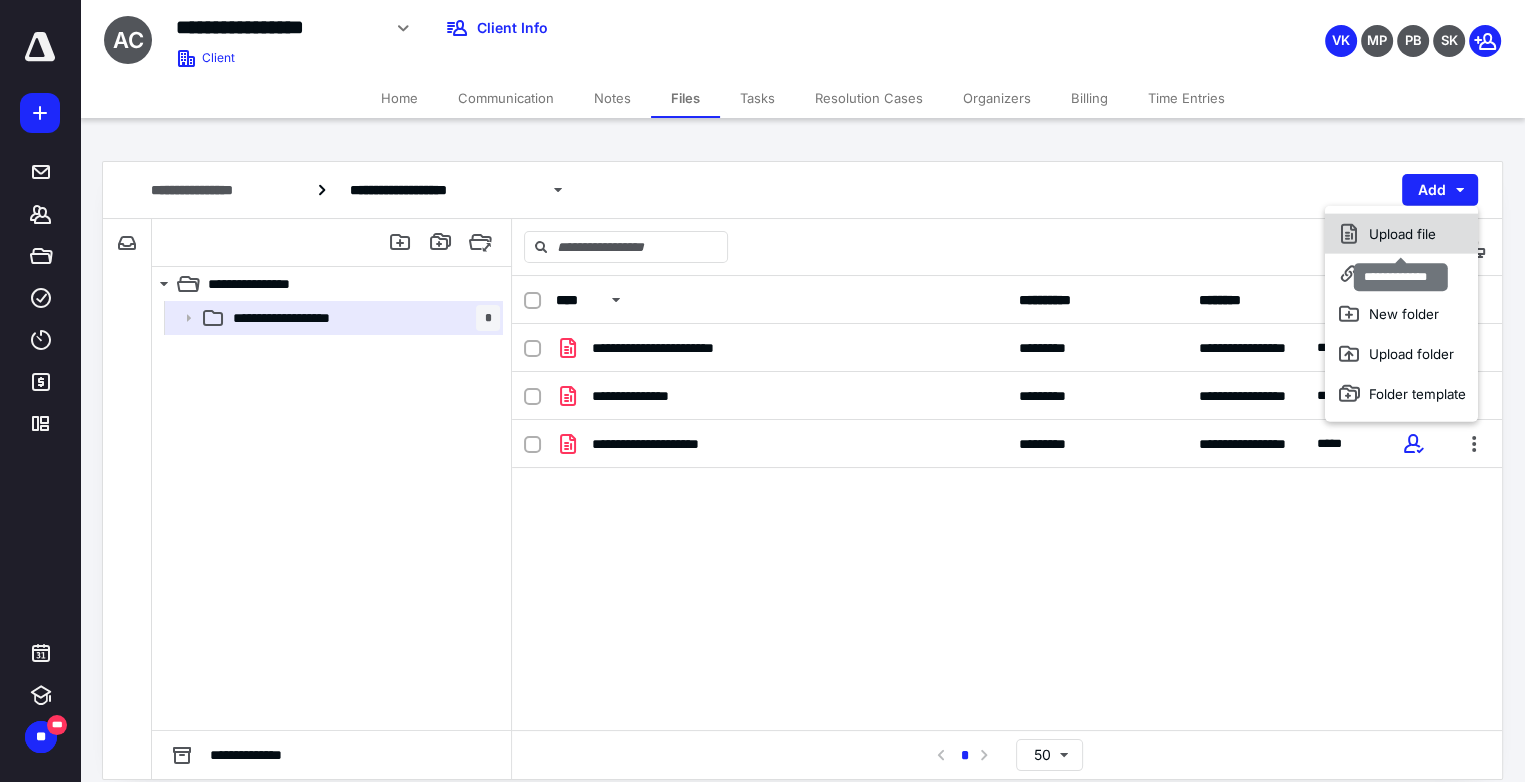 click on "Upload file" at bounding box center (1401, 234) 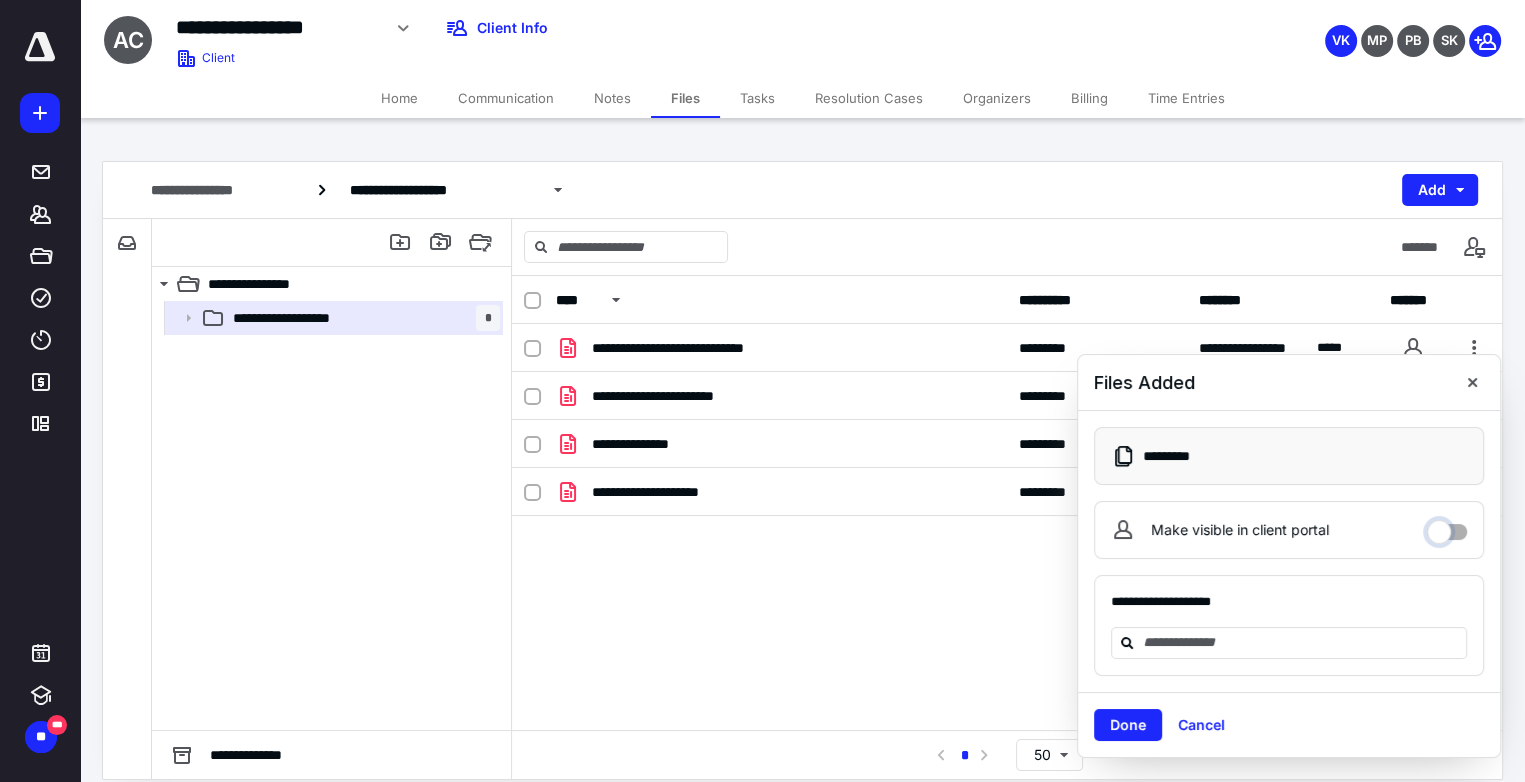 click on "Make visible in client portal" at bounding box center [1447, 527] 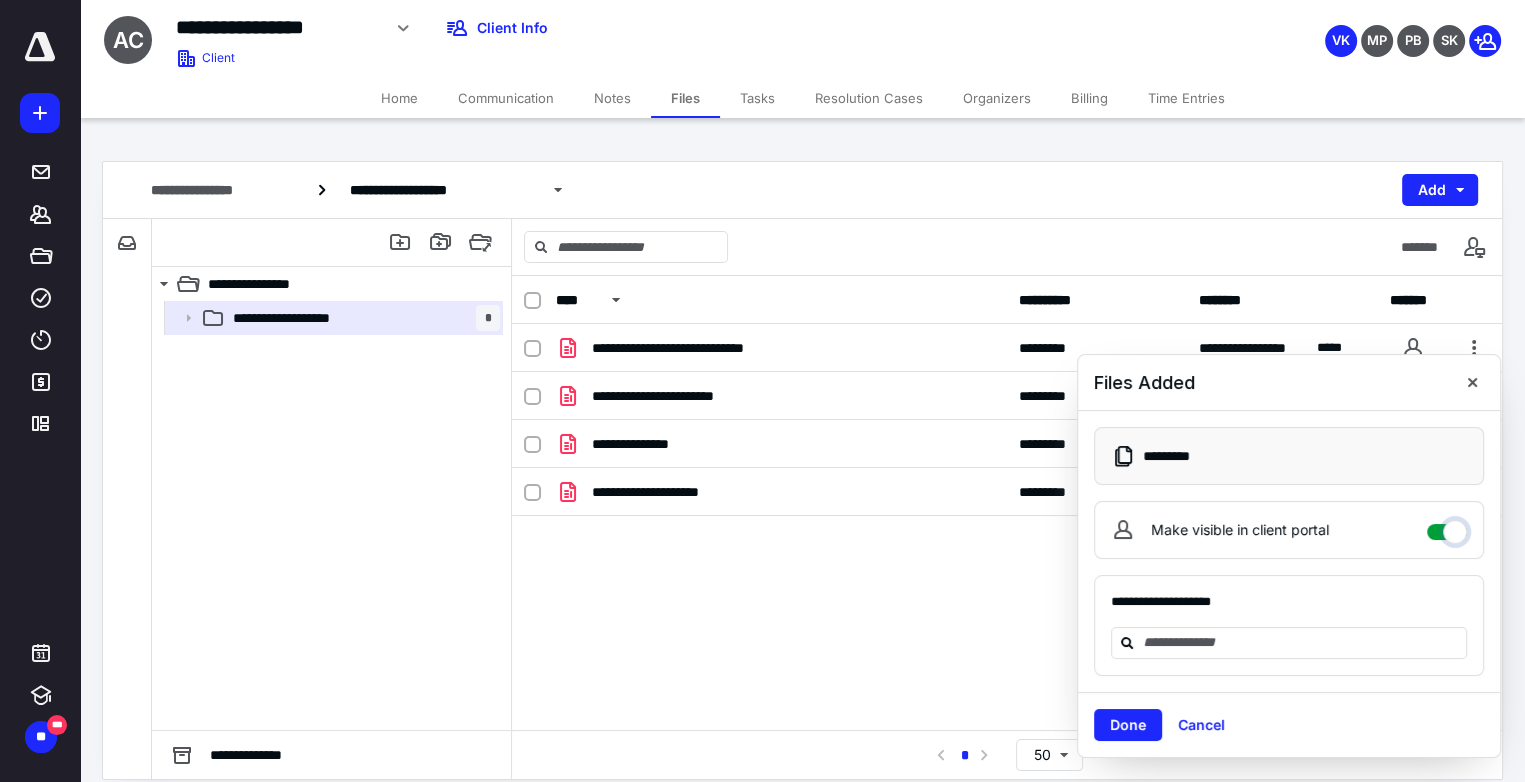 checkbox on "****" 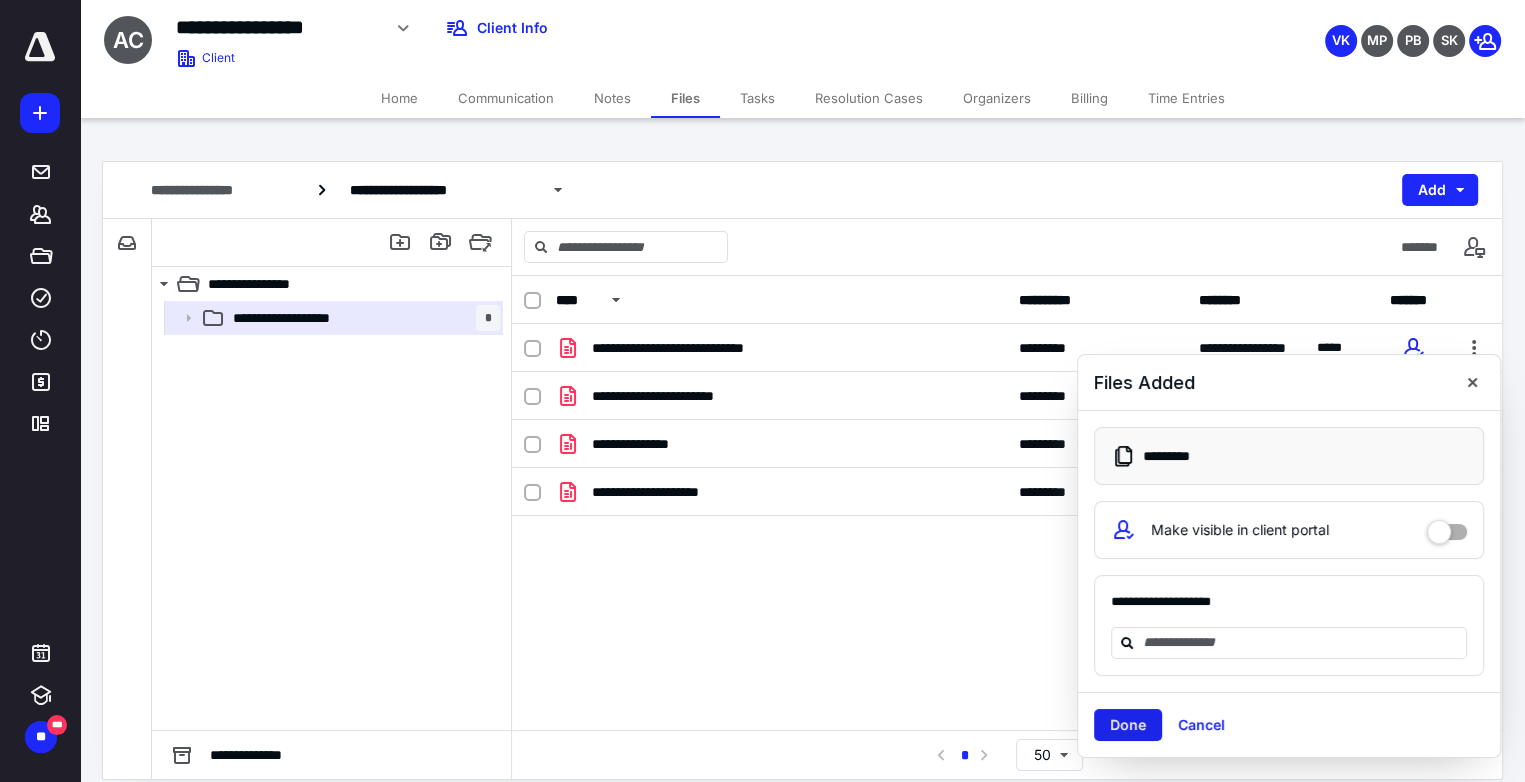 click on "Done" at bounding box center (1128, 725) 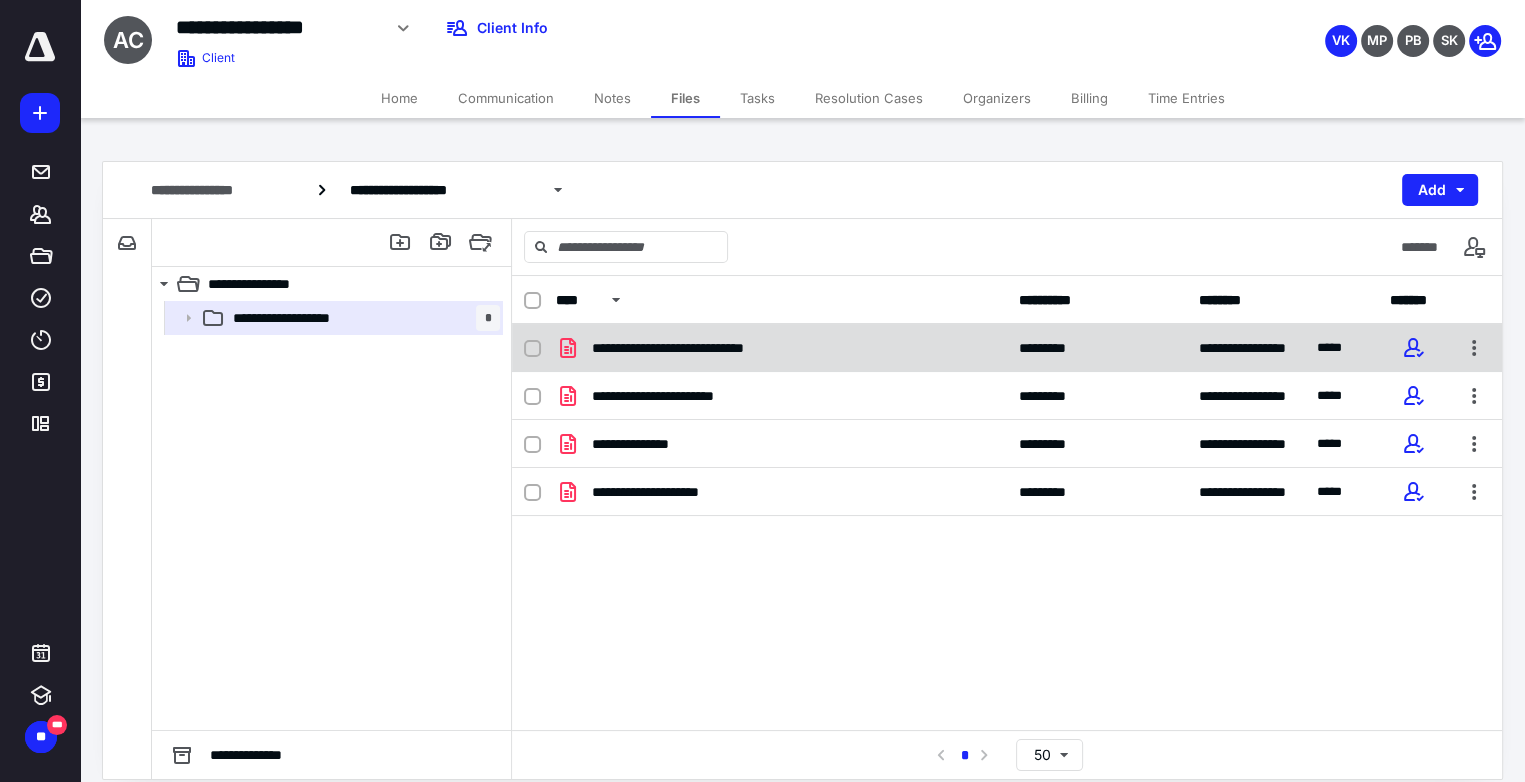 click on "**********" at bounding box center (716, 348) 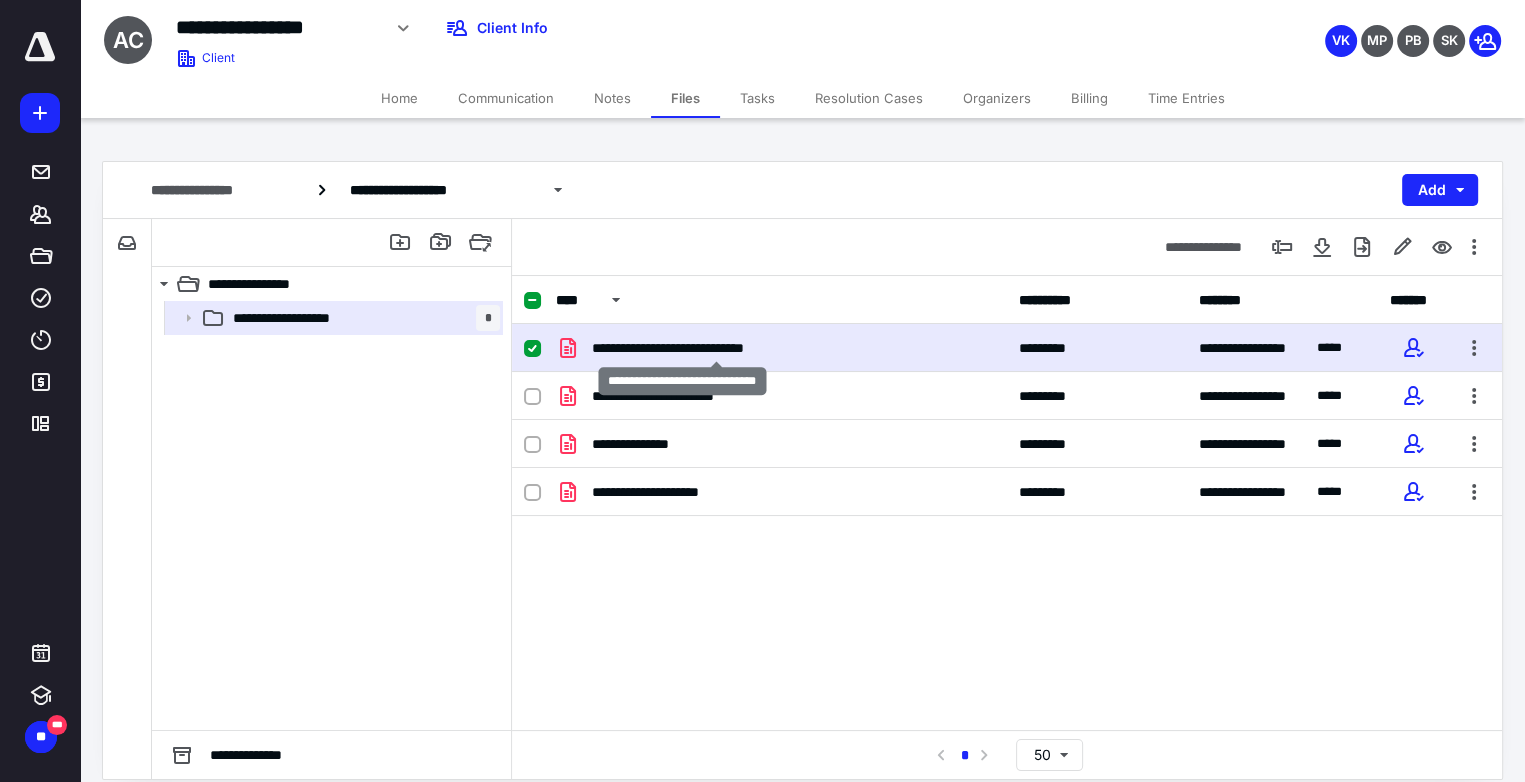 click on "**********" at bounding box center (716, 348) 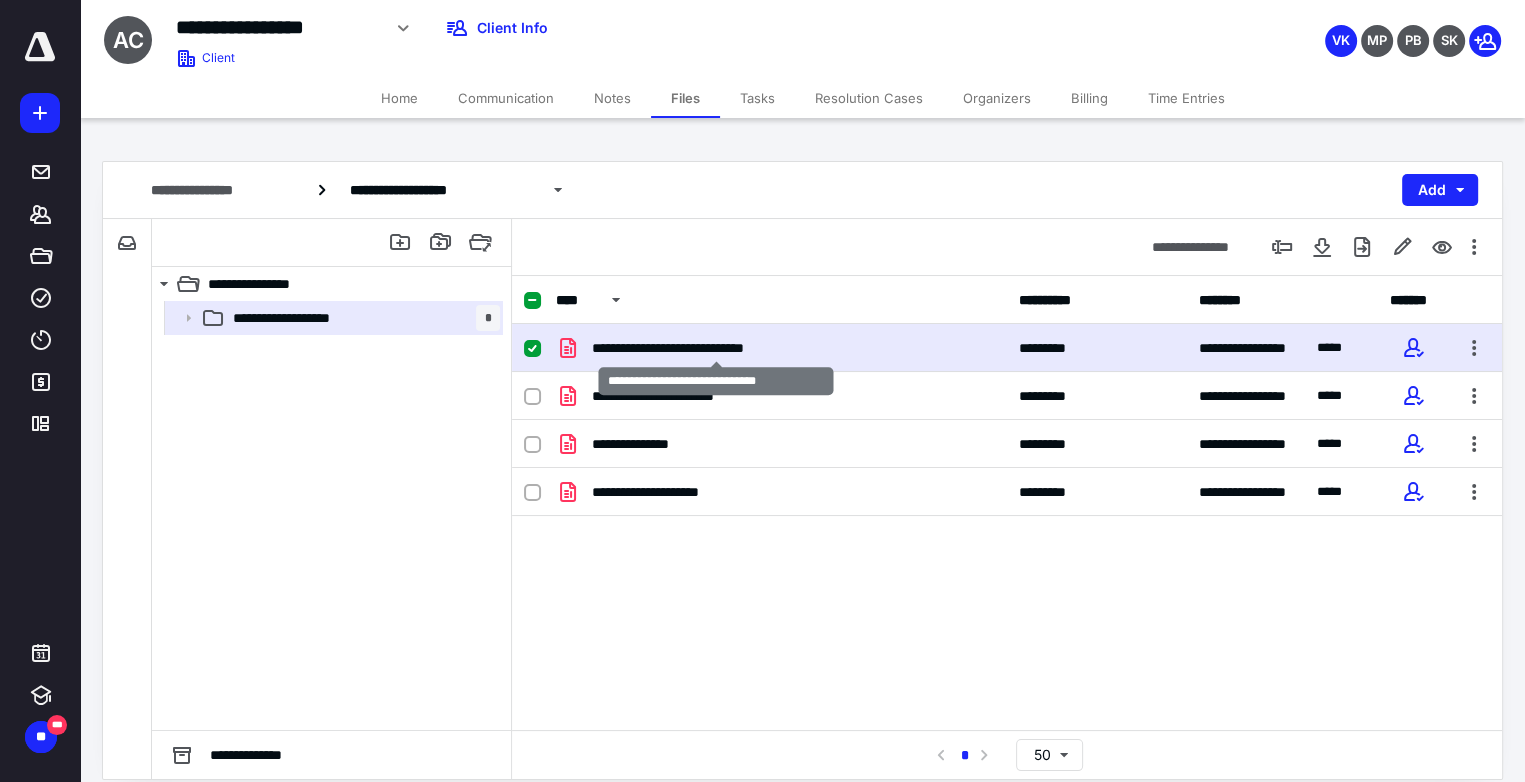 click on "**********" at bounding box center (716, 348) 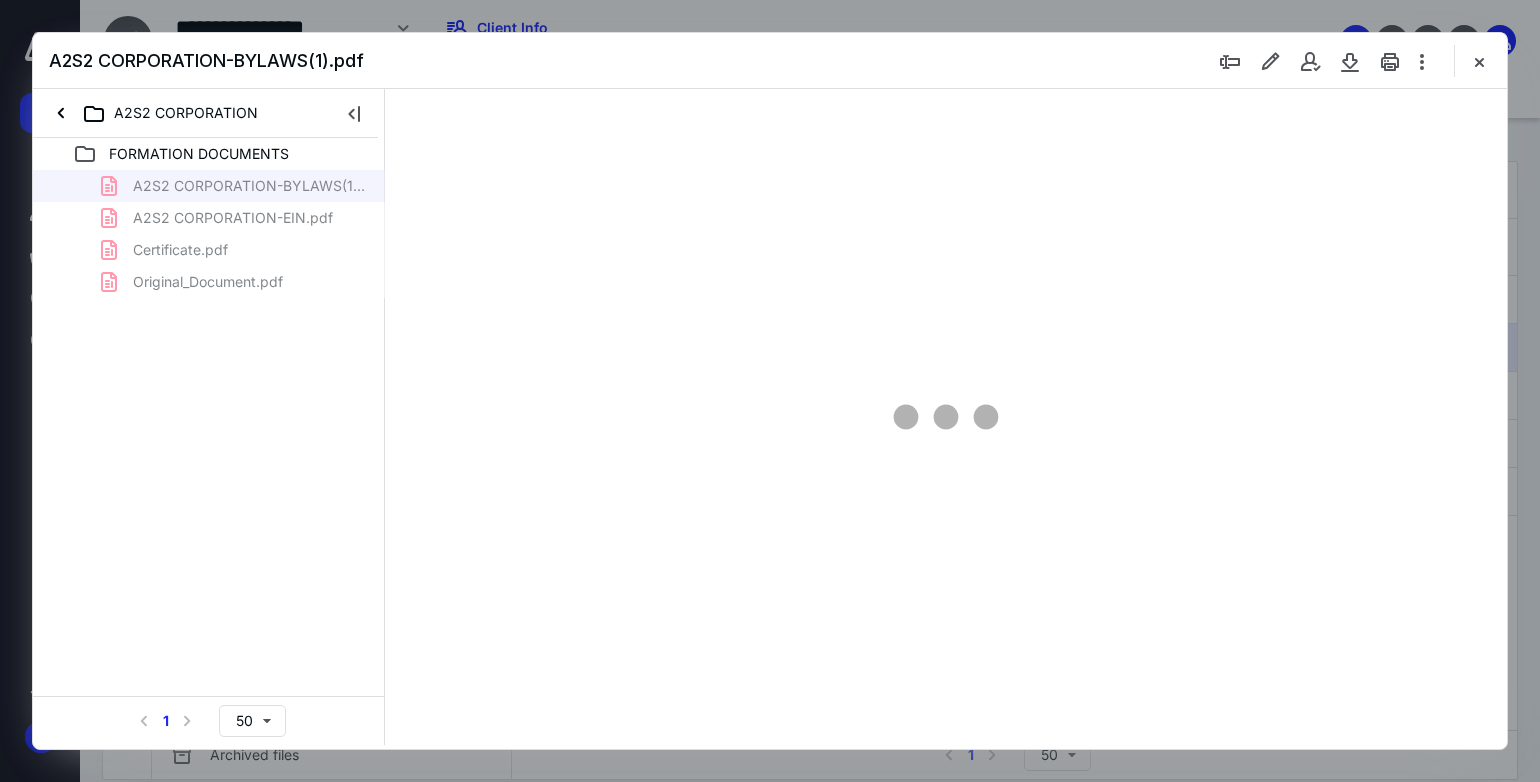 scroll, scrollTop: 0, scrollLeft: 0, axis: both 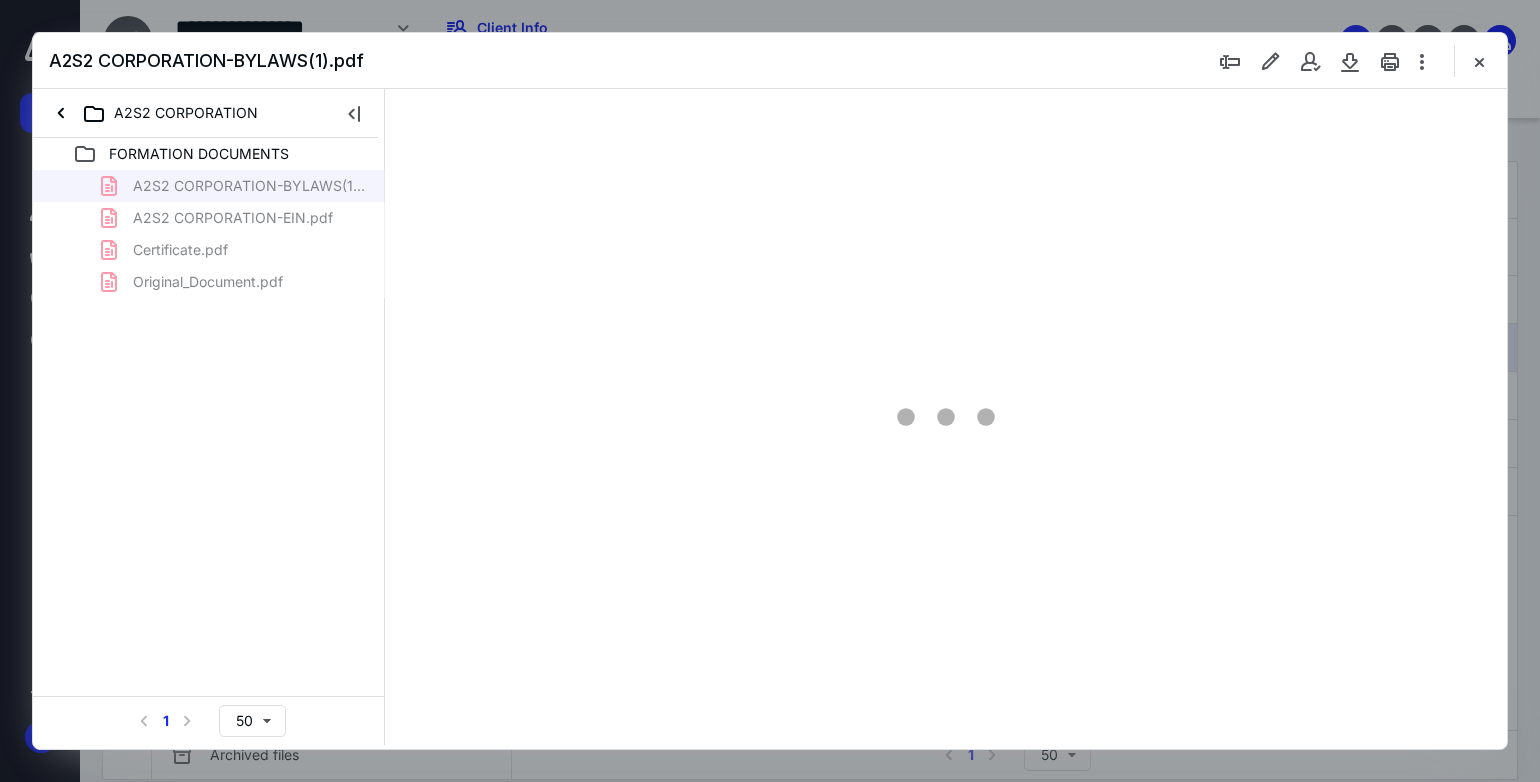 type on "73" 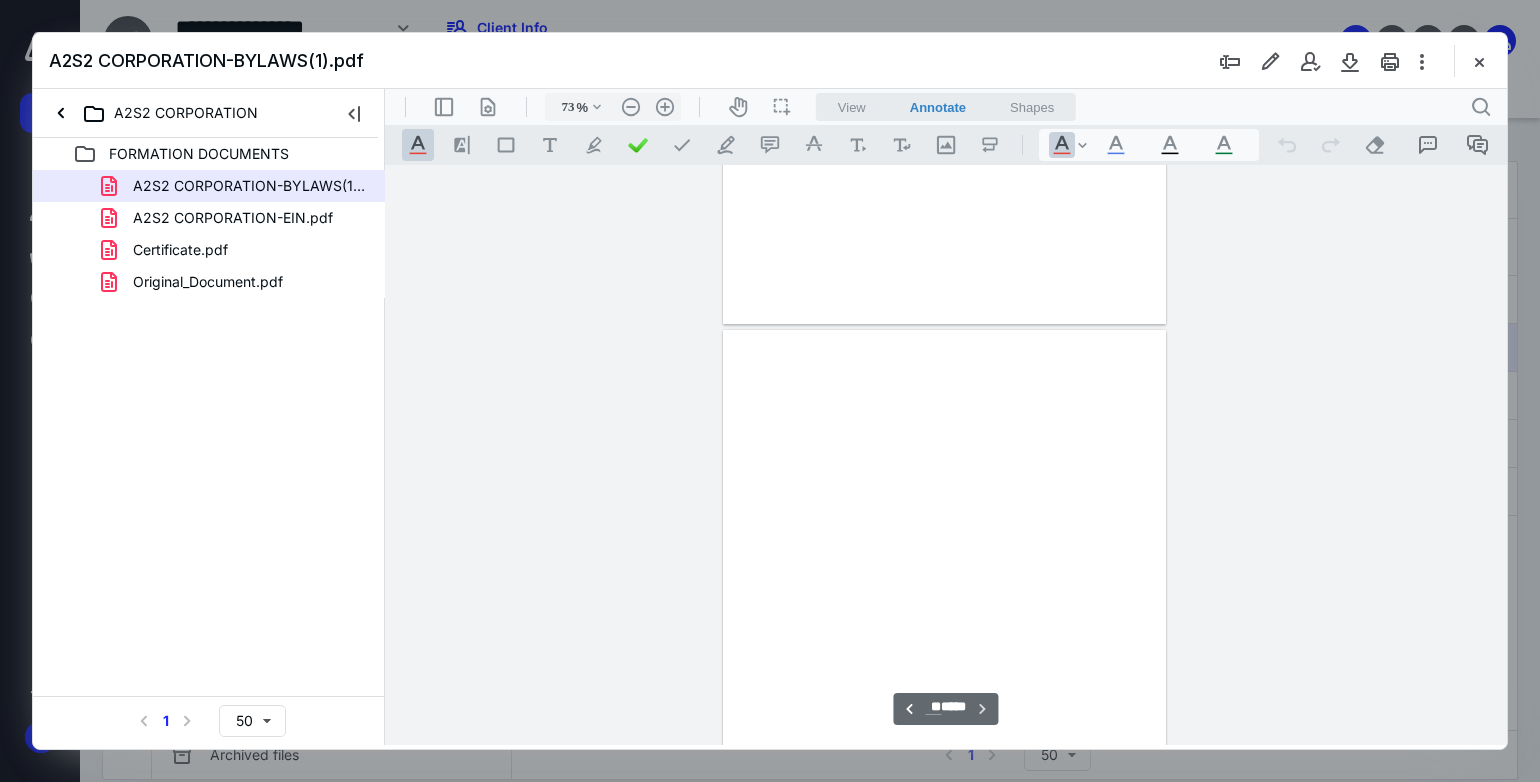 scroll, scrollTop: 16240, scrollLeft: 0, axis: vertical 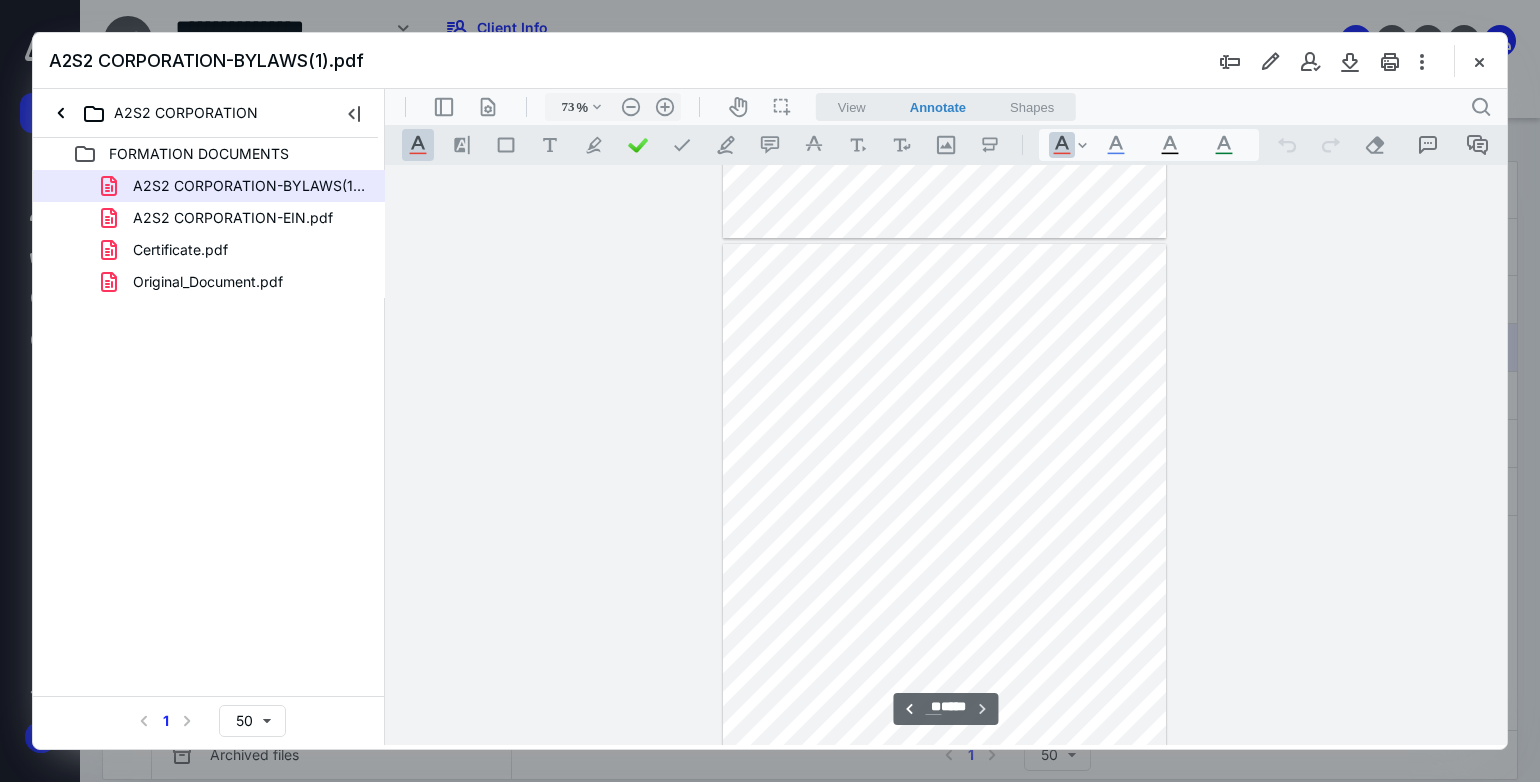type on "**" 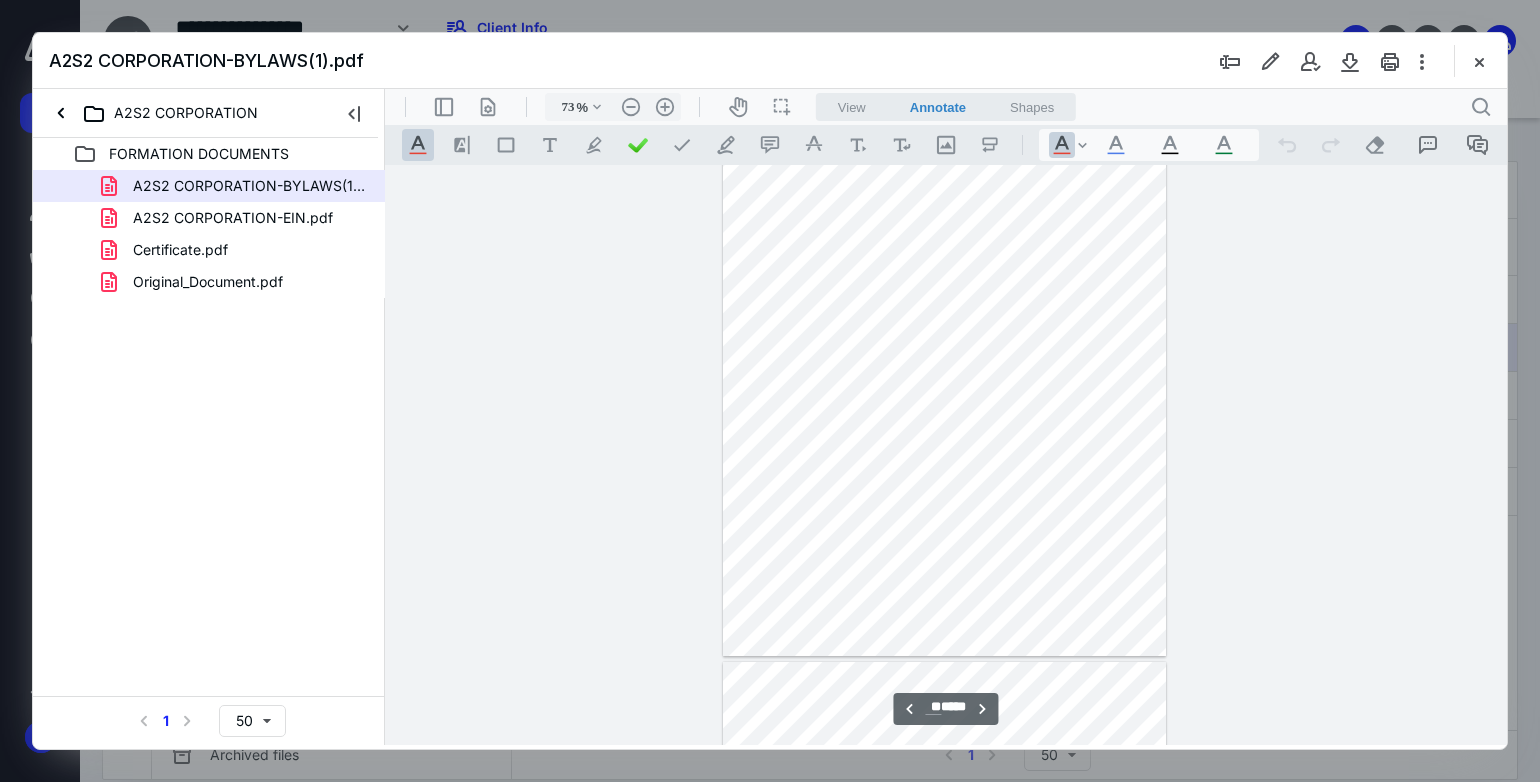 scroll, scrollTop: 15740, scrollLeft: 0, axis: vertical 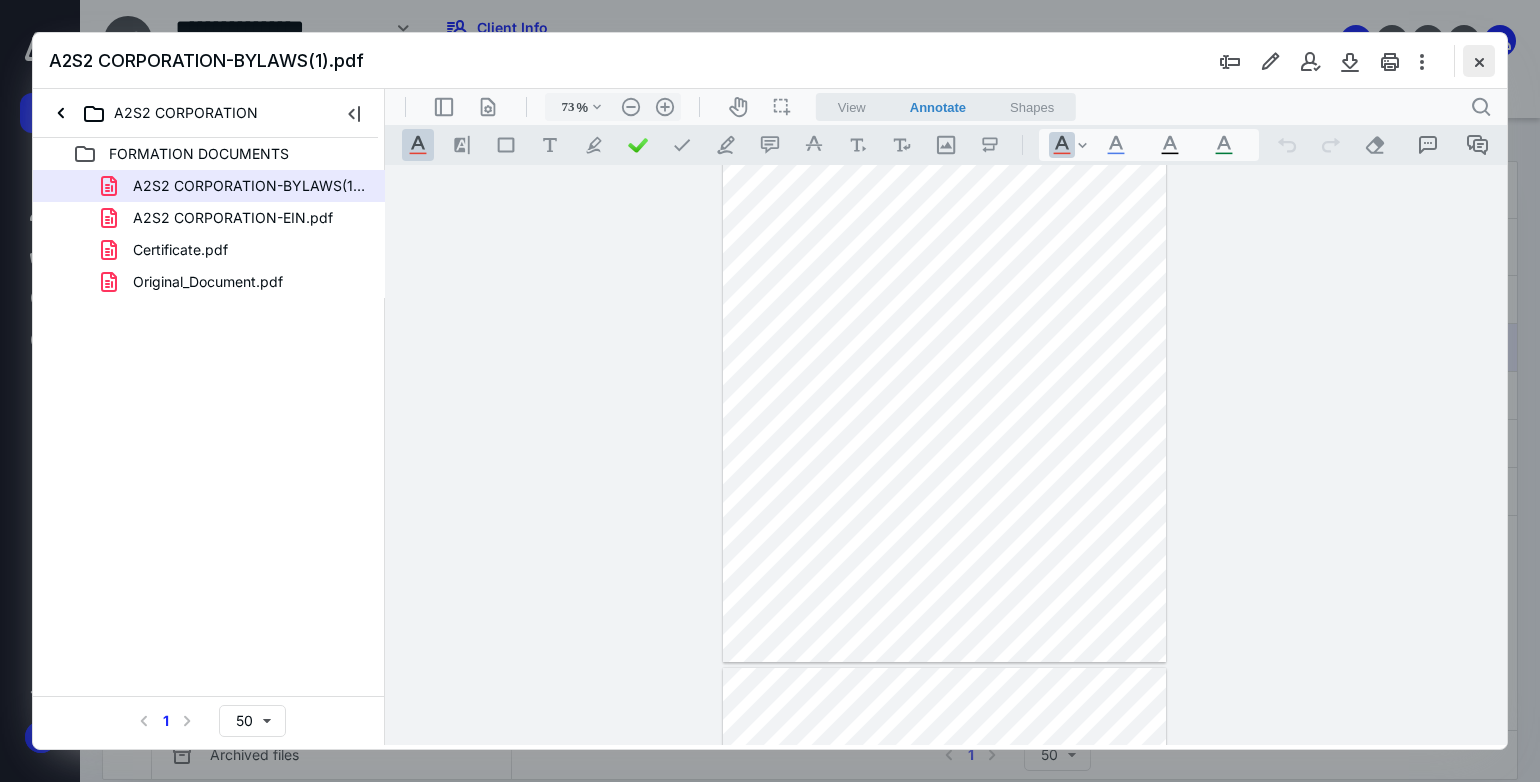 click at bounding box center [1479, 61] 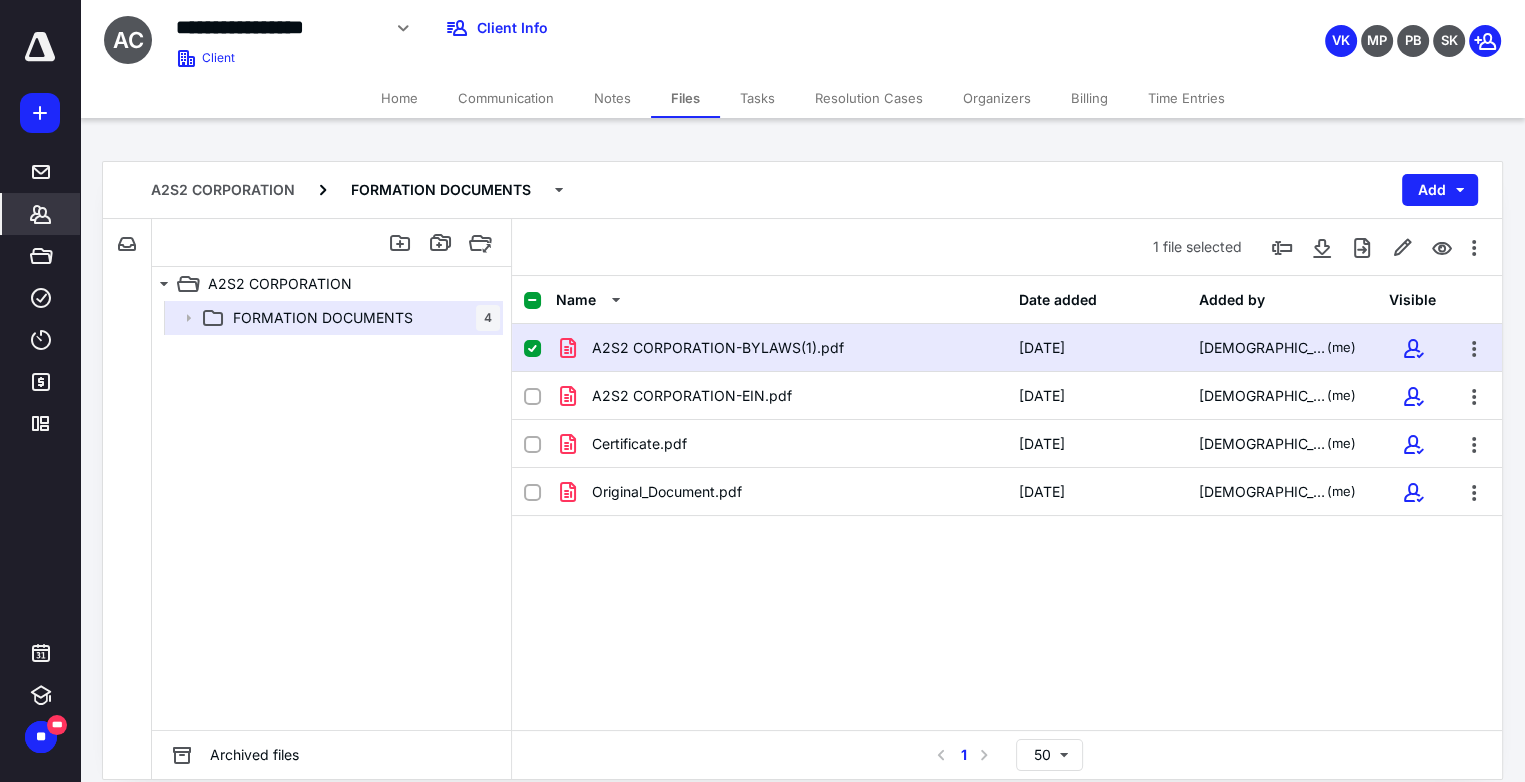 click 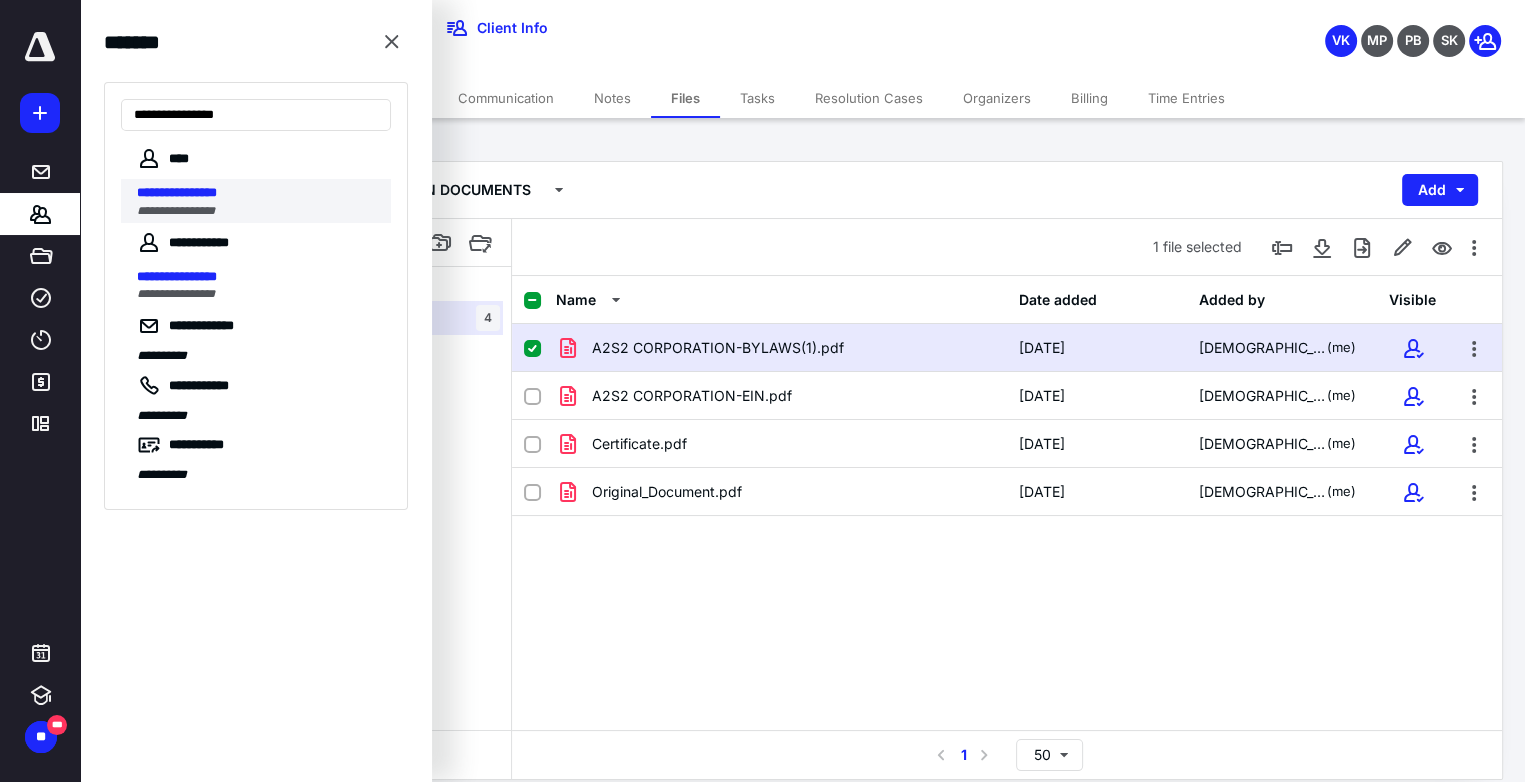 type on "**********" 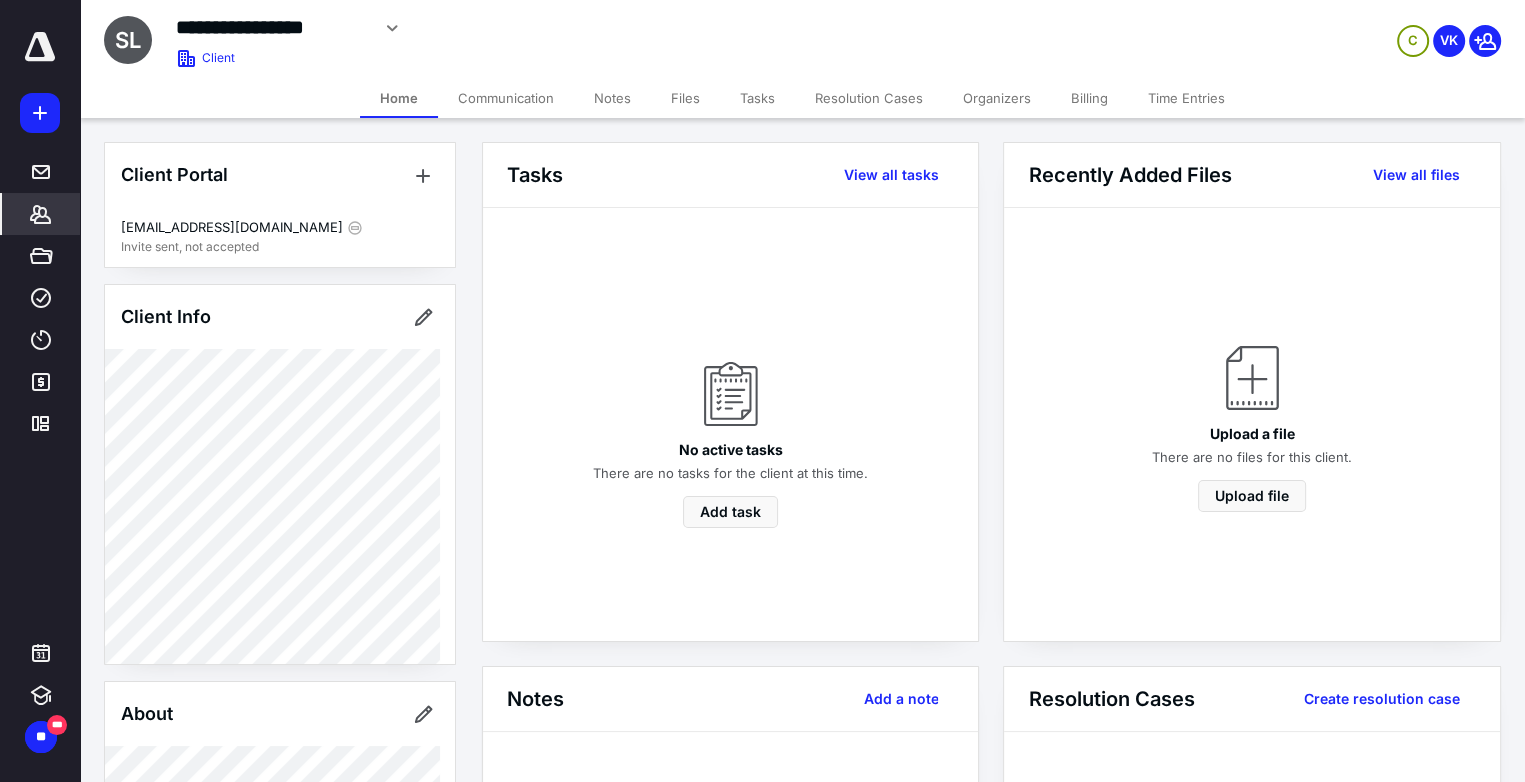 drag, startPoint x: 1083, startPoint y: 96, endPoint x: 1078, endPoint y: 113, distance: 17.720045 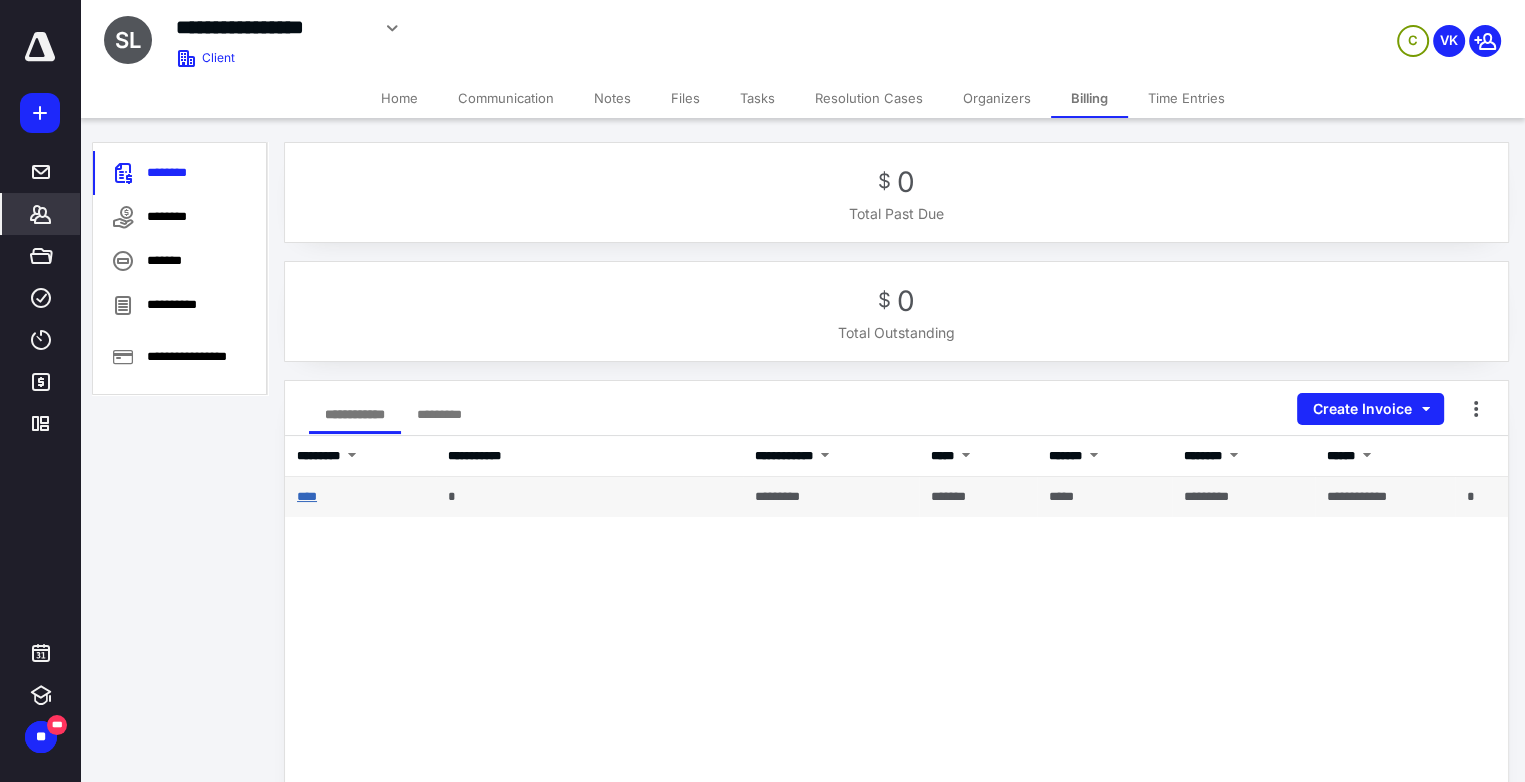 click on "****" at bounding box center [307, 496] 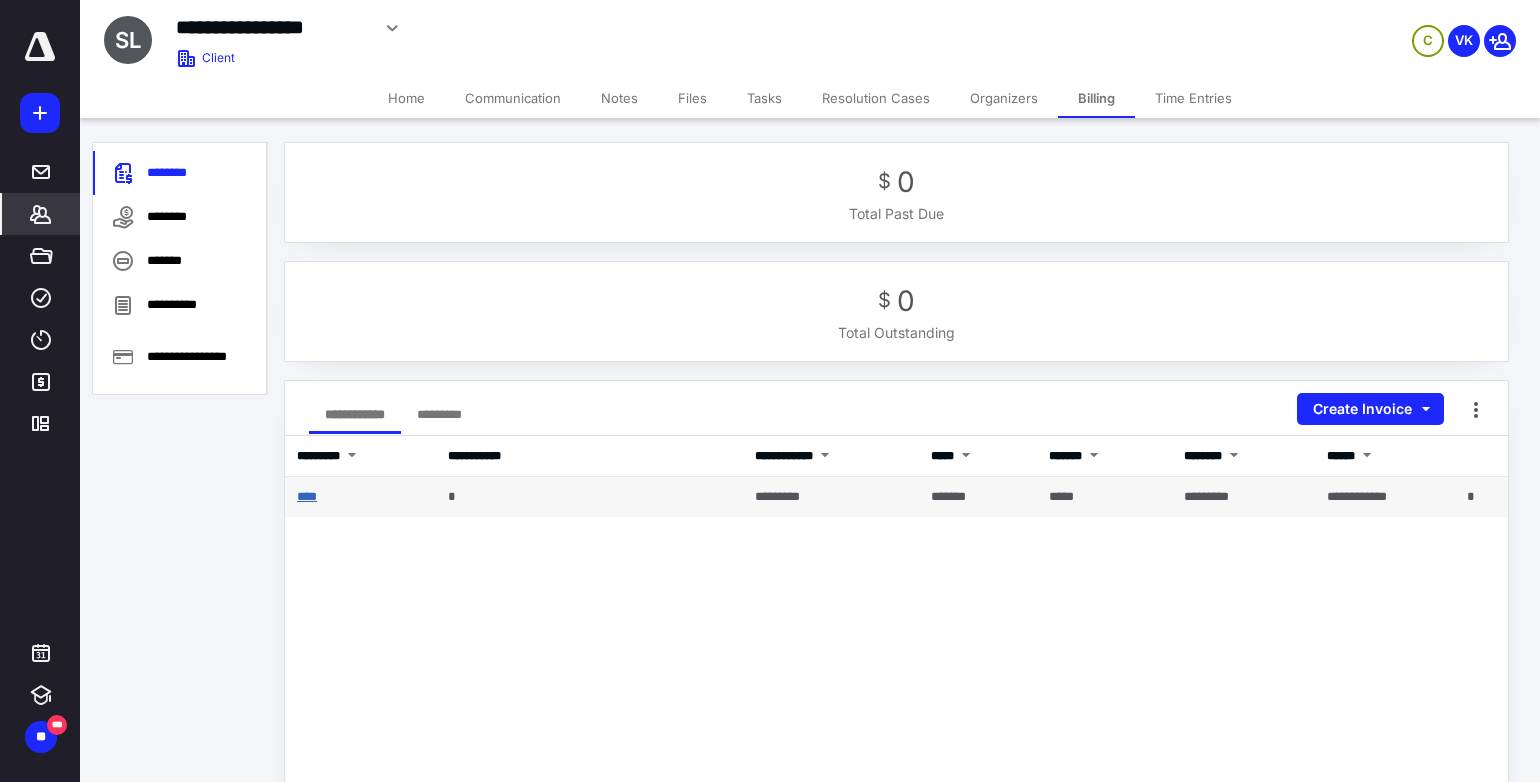 click at bounding box center (769, 408) 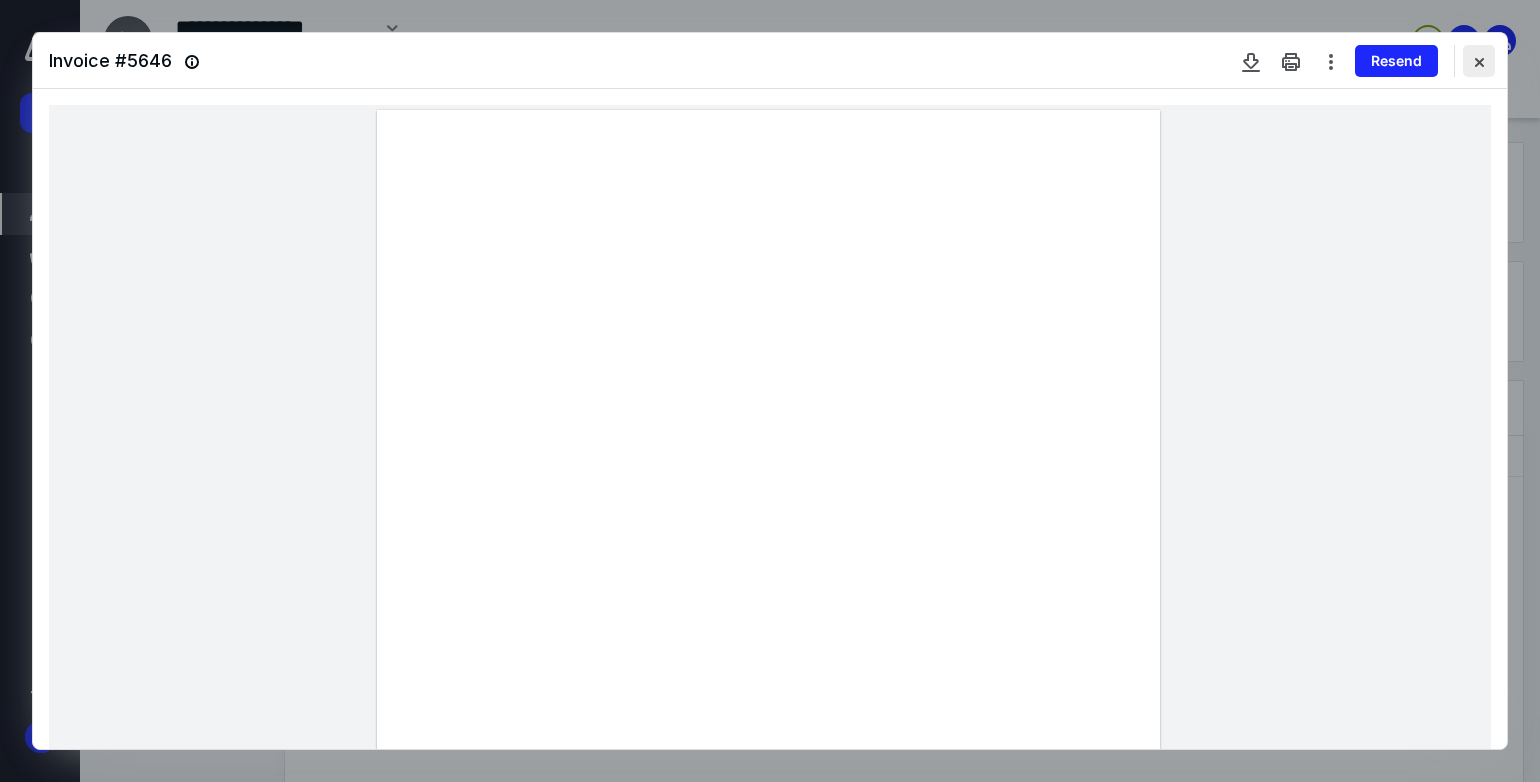 click at bounding box center (1479, 61) 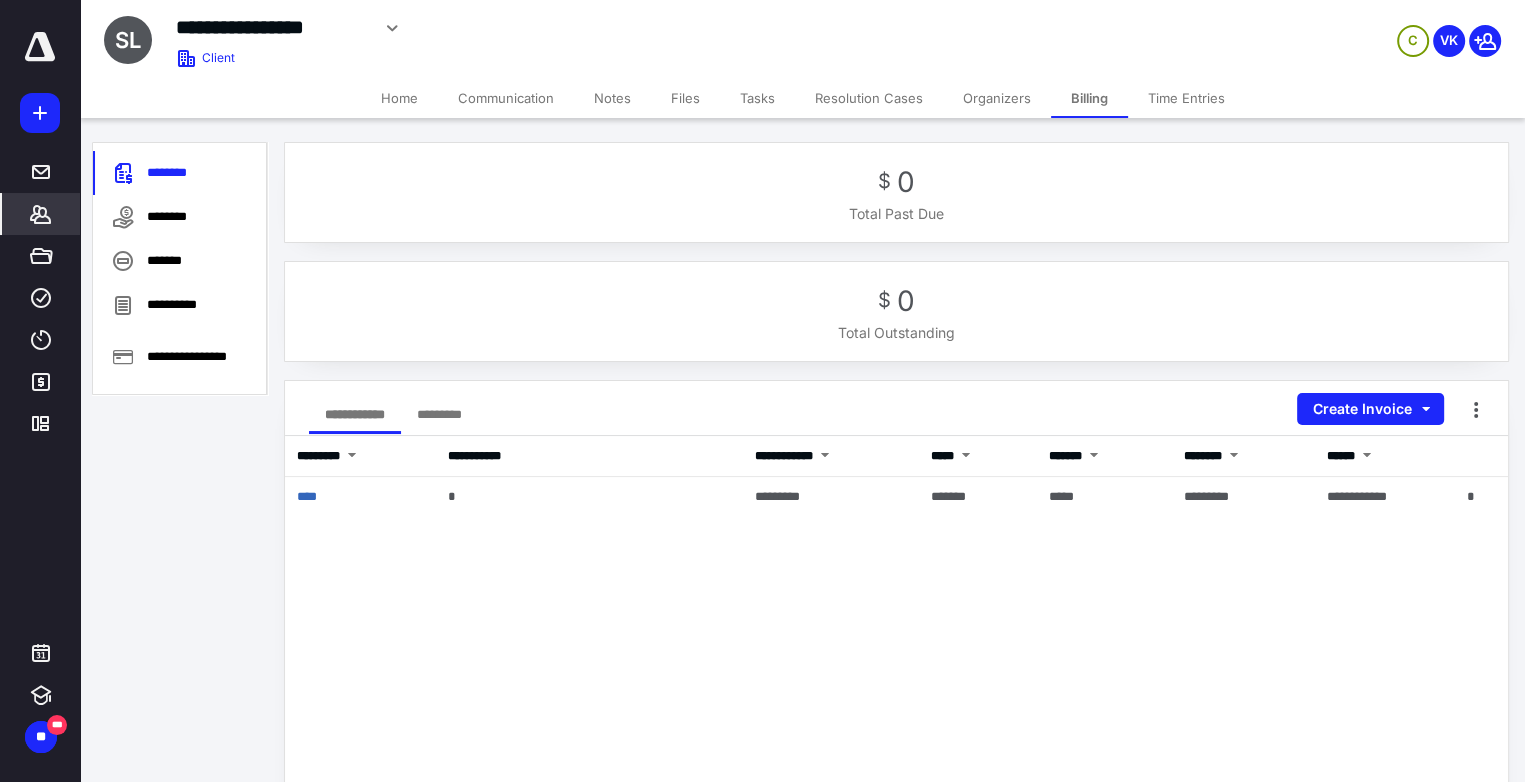 click on "Files" at bounding box center [685, 98] 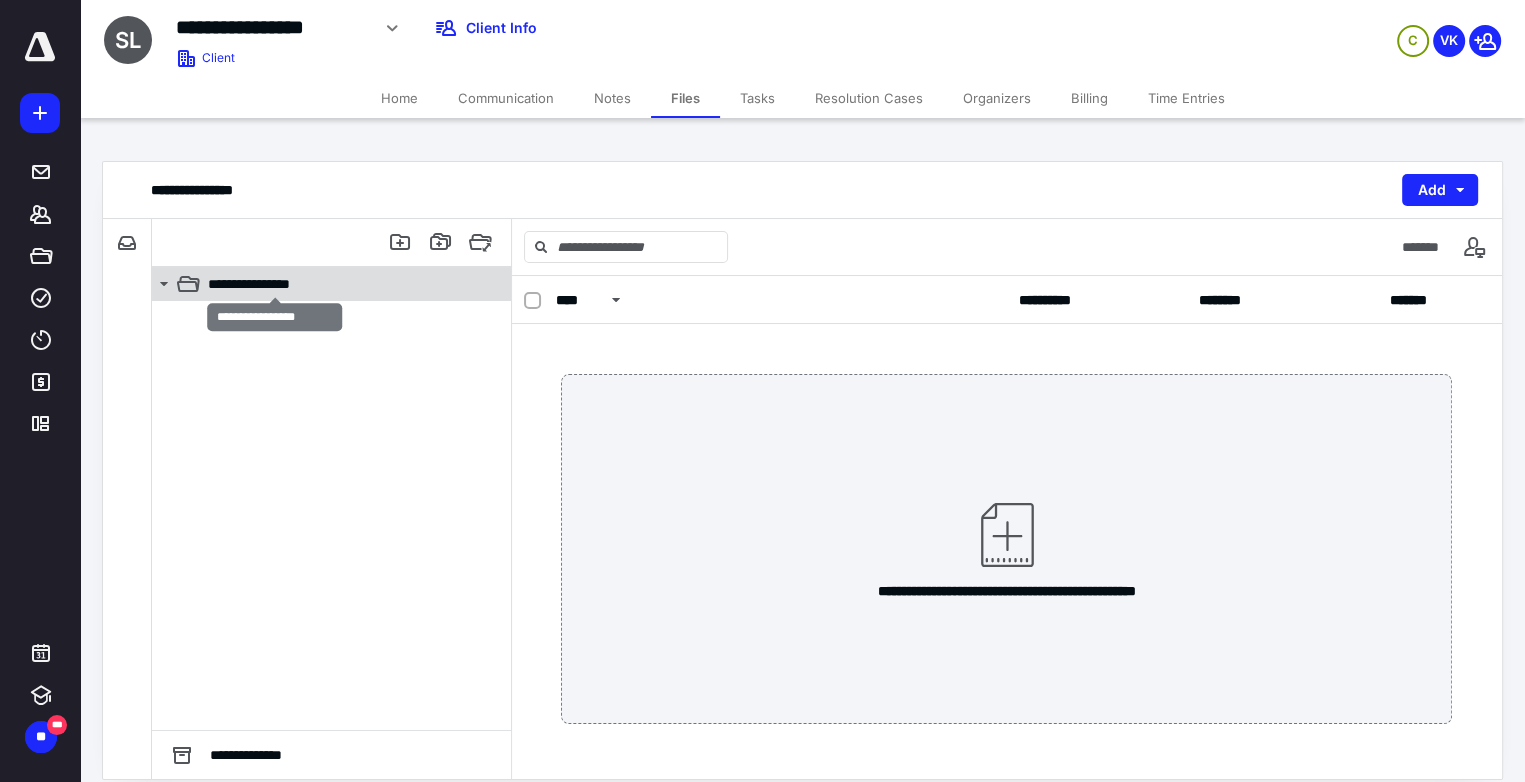 click on "**********" at bounding box center [274, 284] 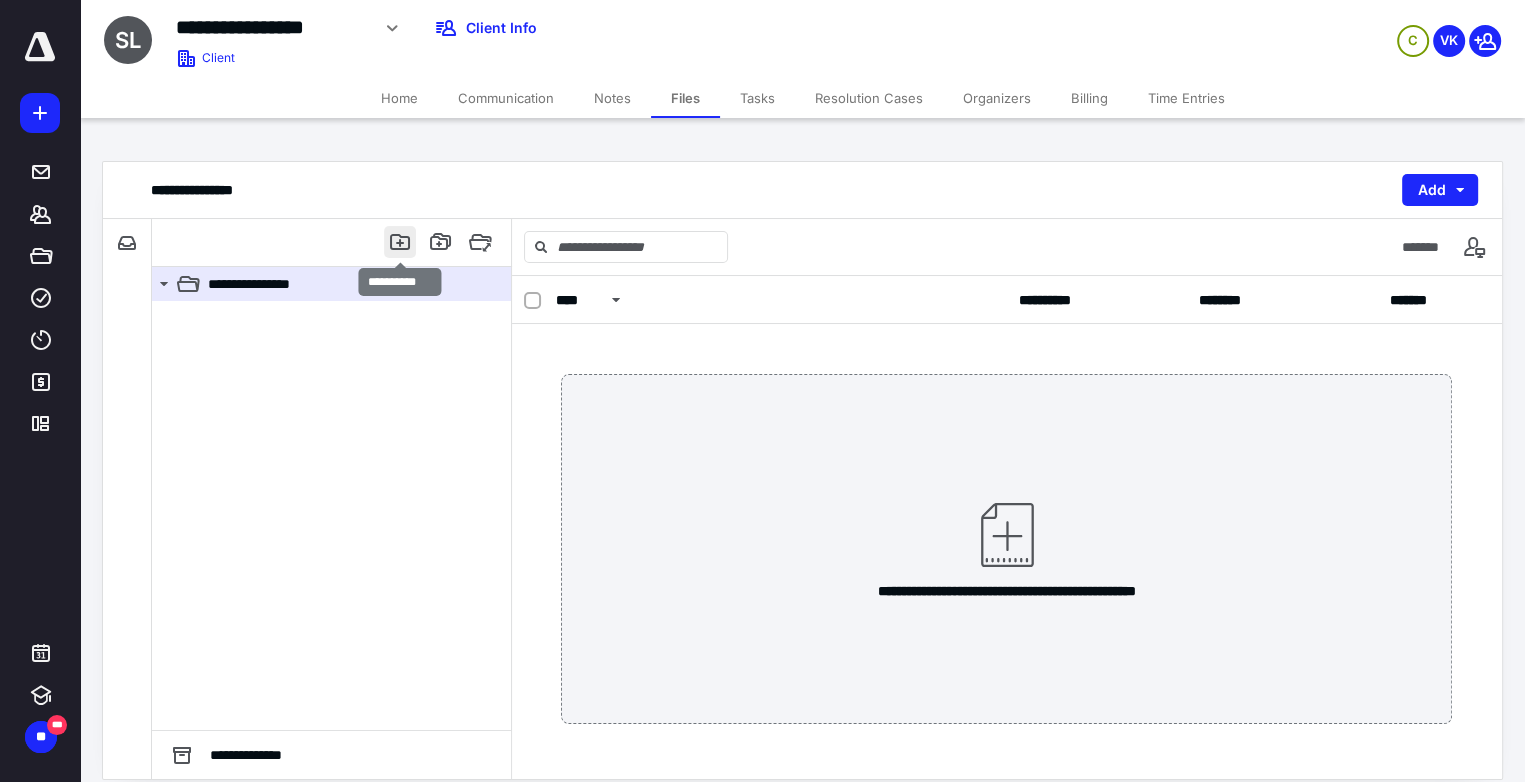 click at bounding box center [400, 242] 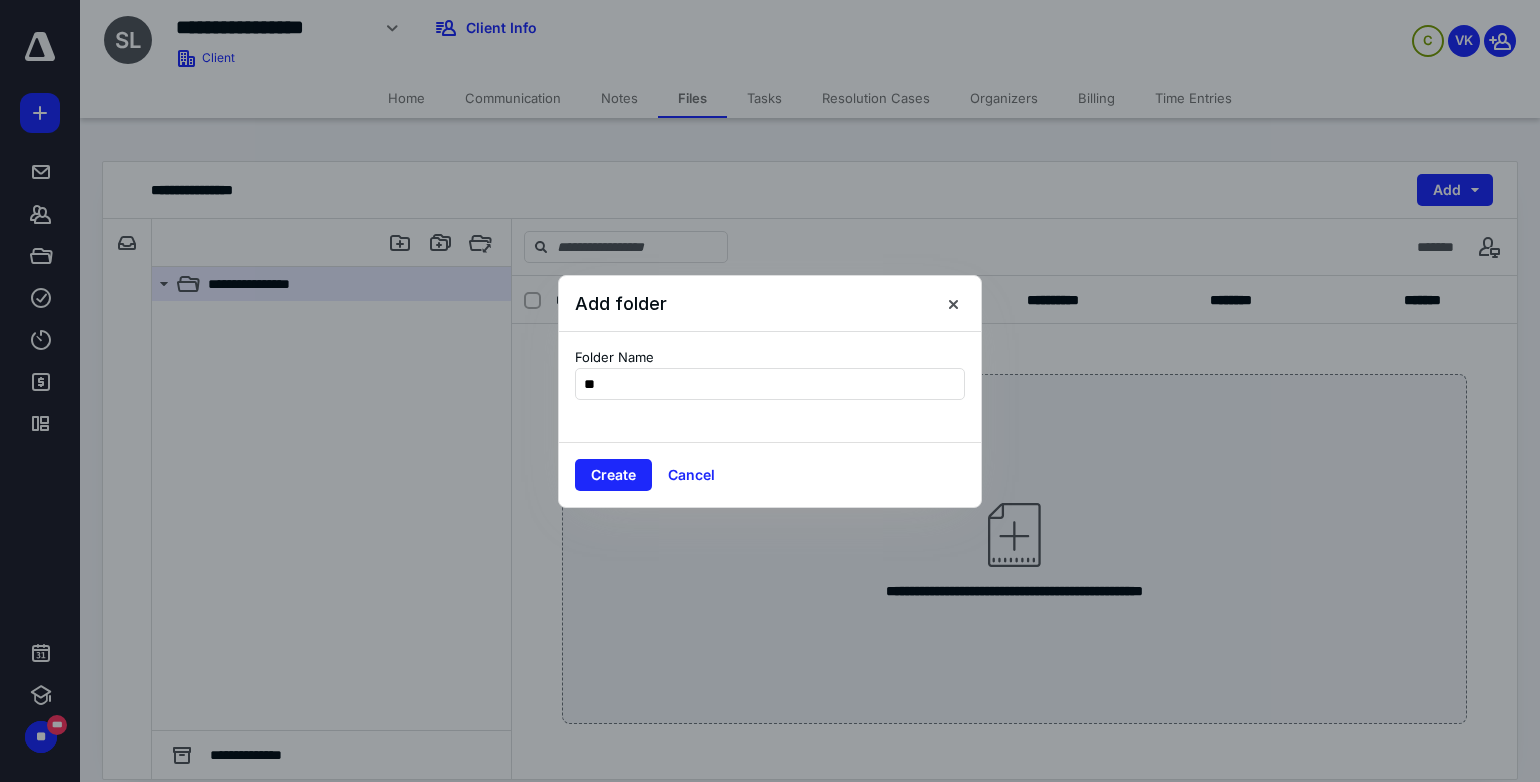 type on "*" 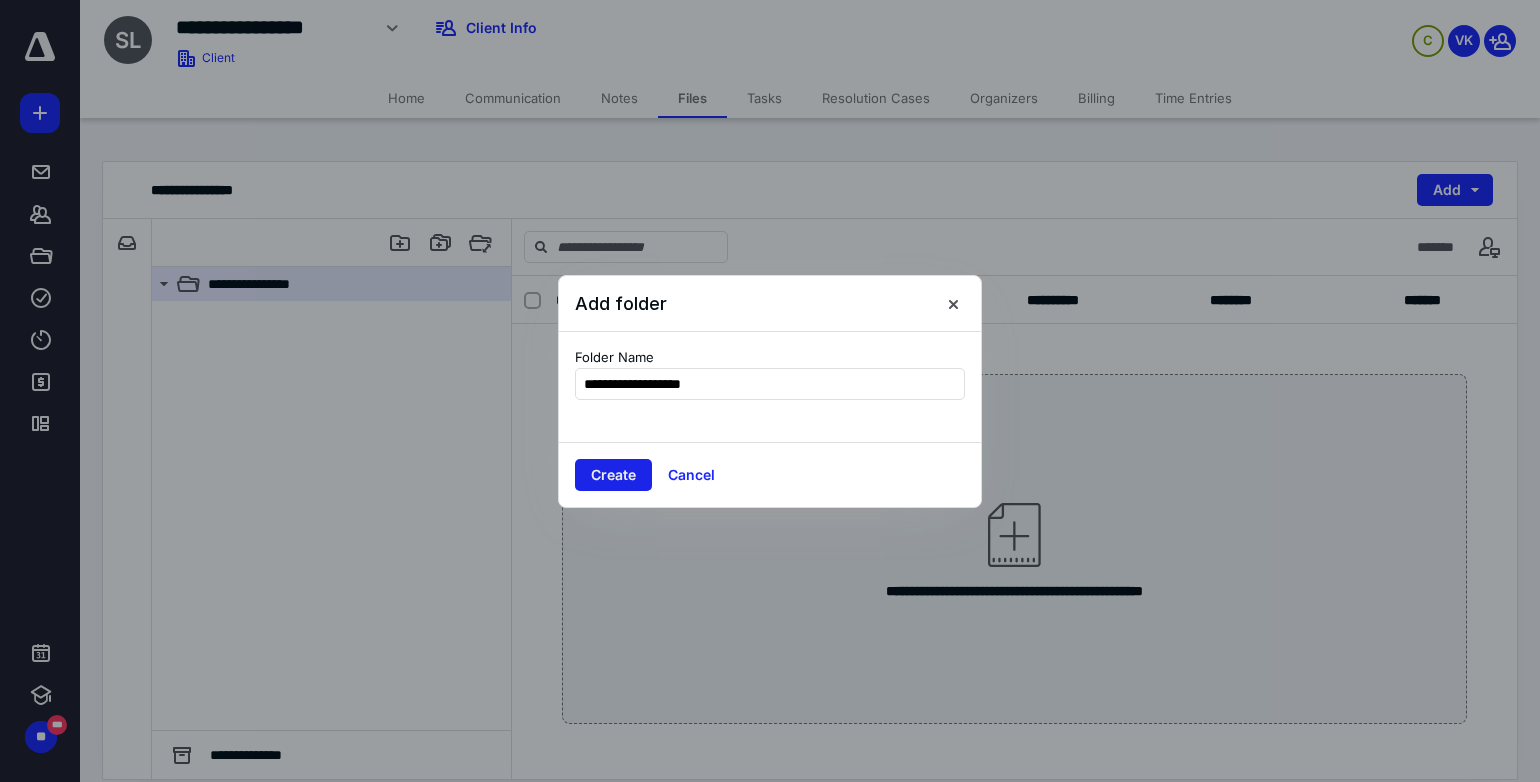 type on "**********" 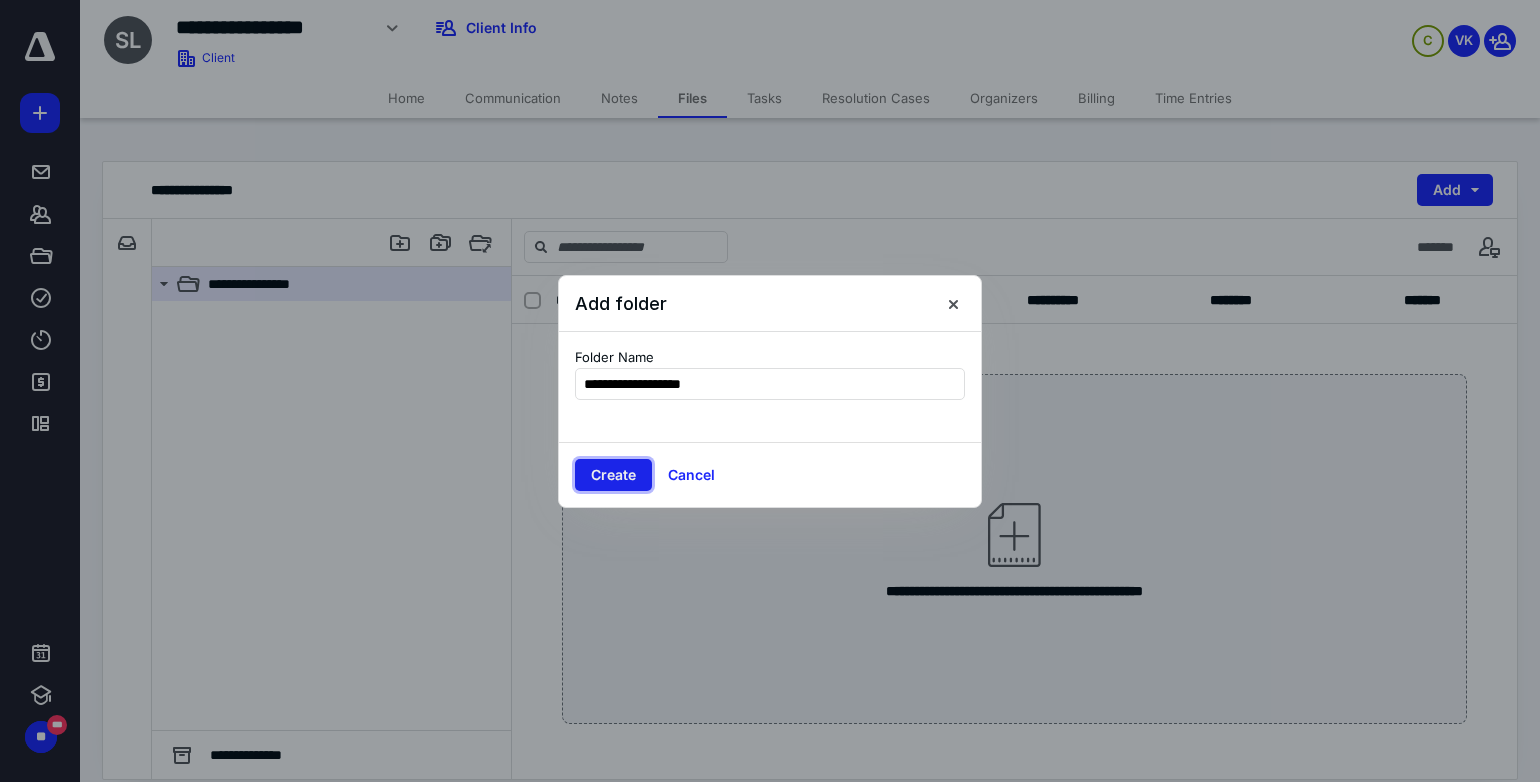 click on "Create" at bounding box center (613, 475) 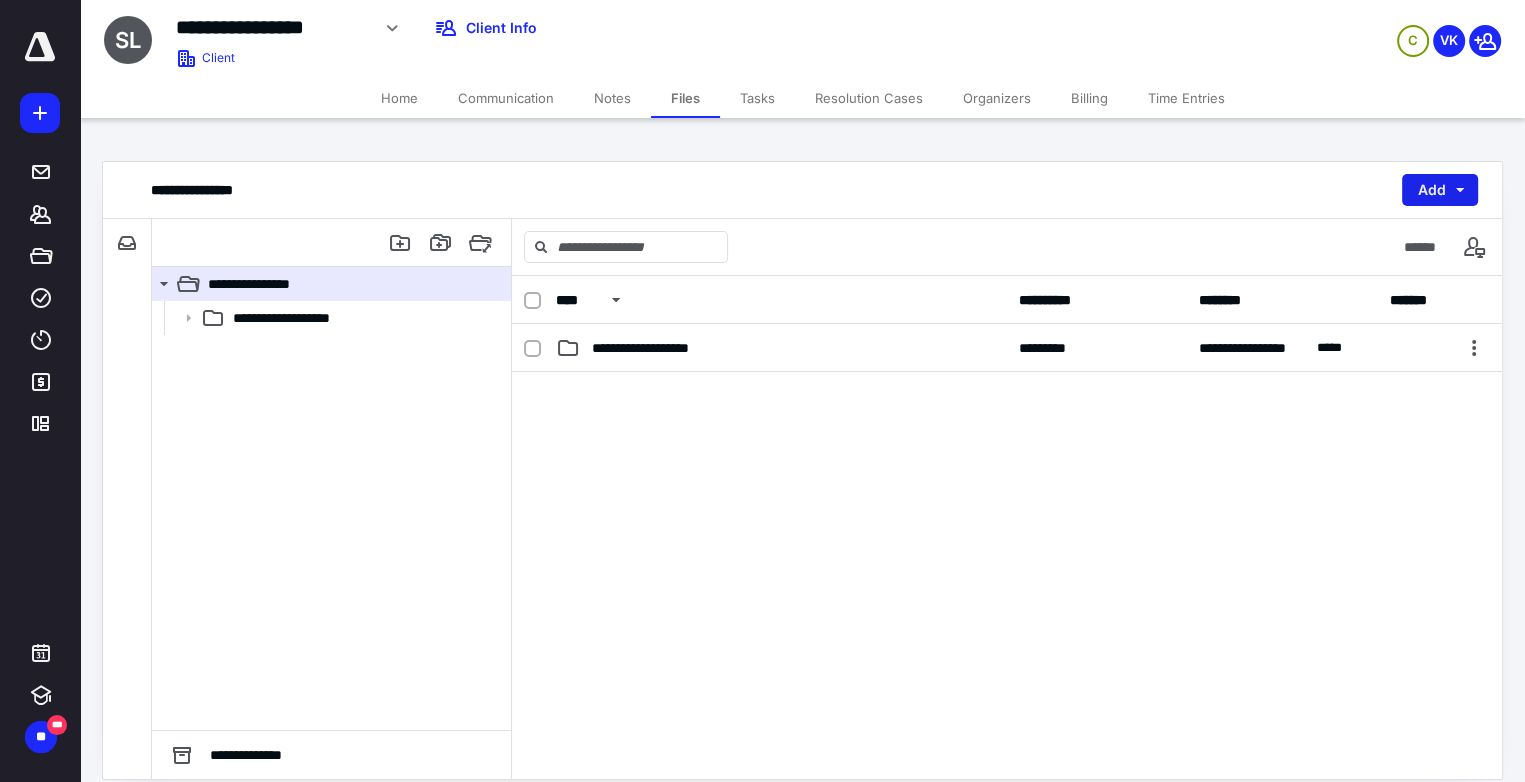 click on "Add" at bounding box center (1440, 190) 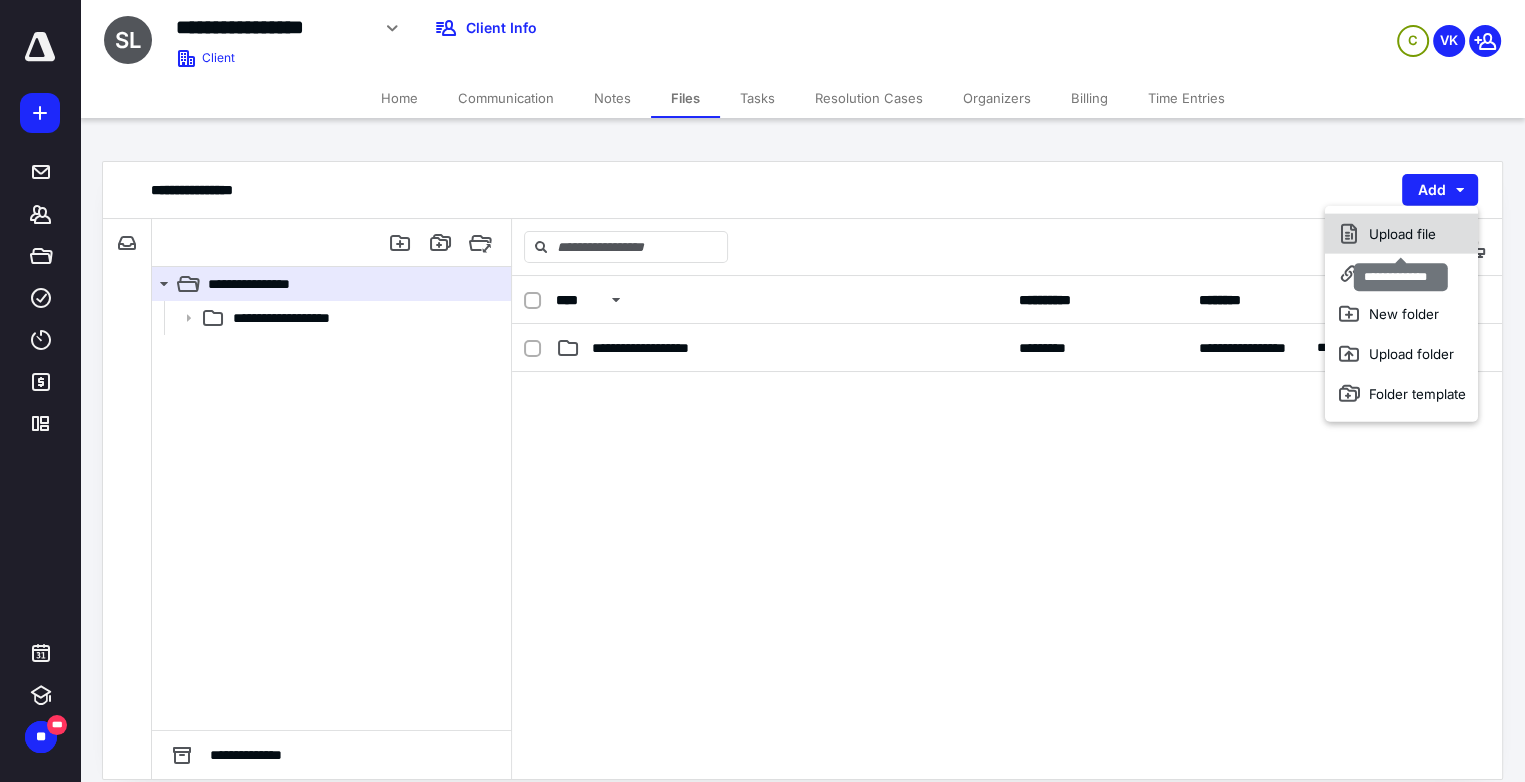 click on "Upload file" at bounding box center [1401, 234] 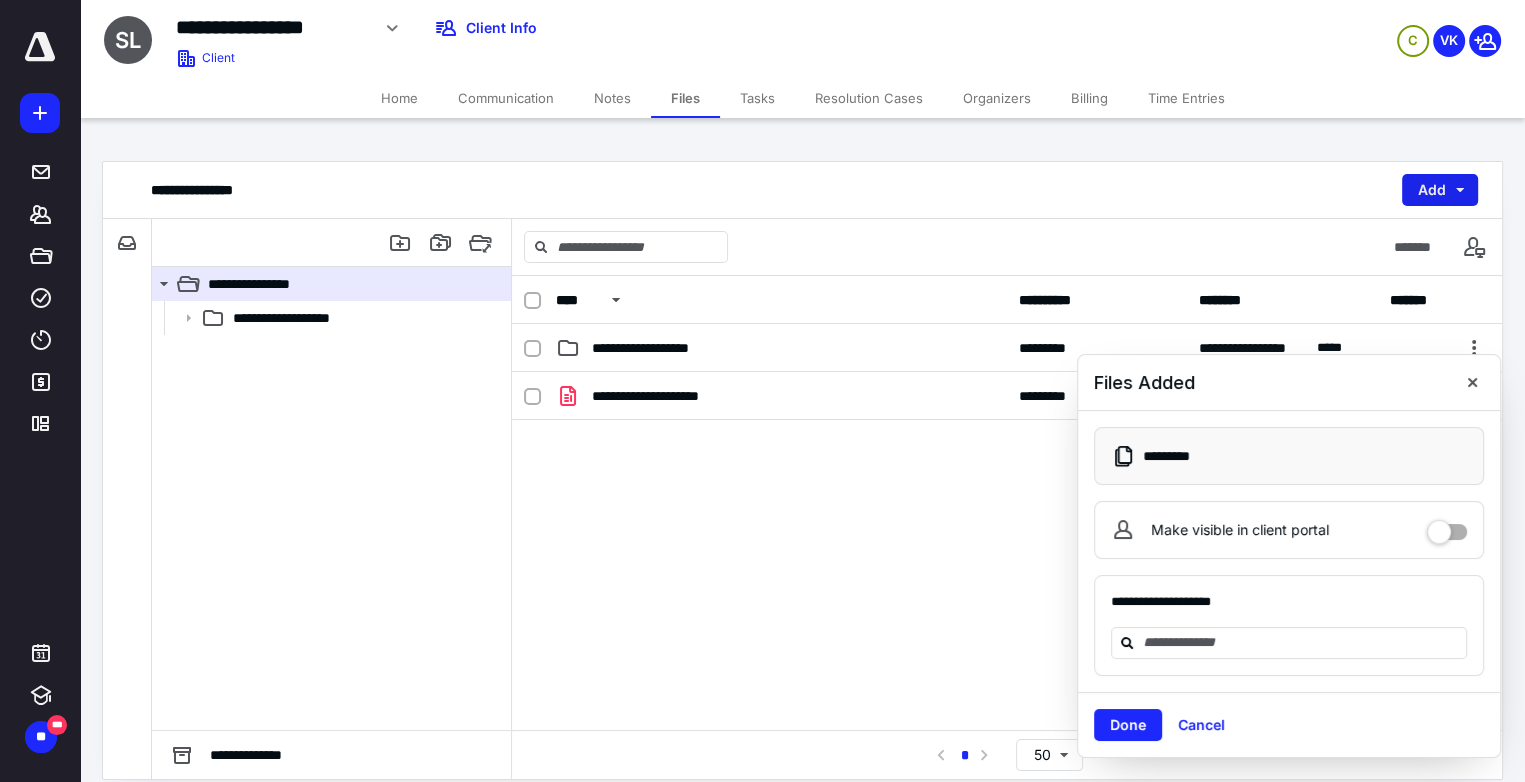 click on "Add" at bounding box center (1440, 190) 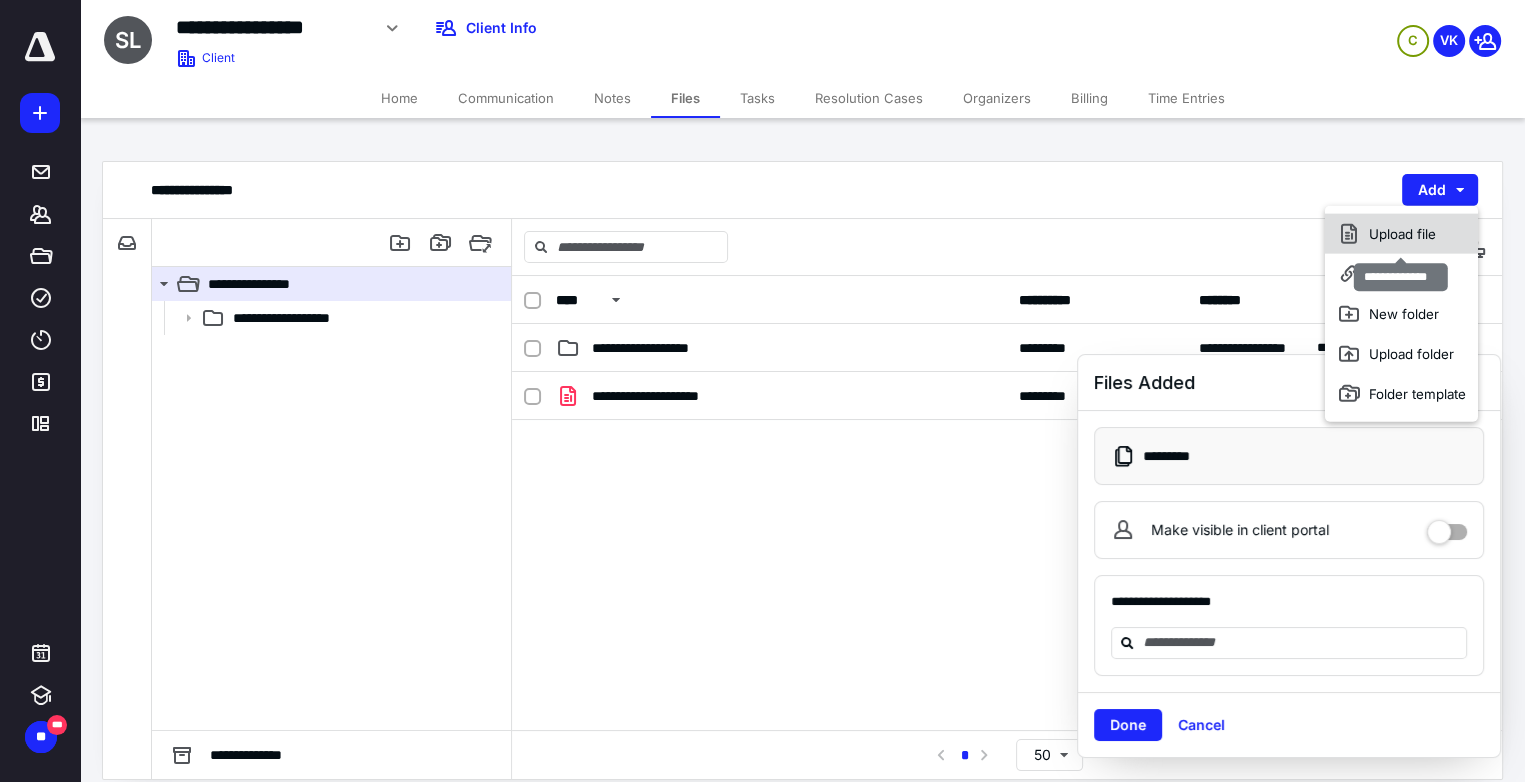 click on "Upload file" at bounding box center [1401, 234] 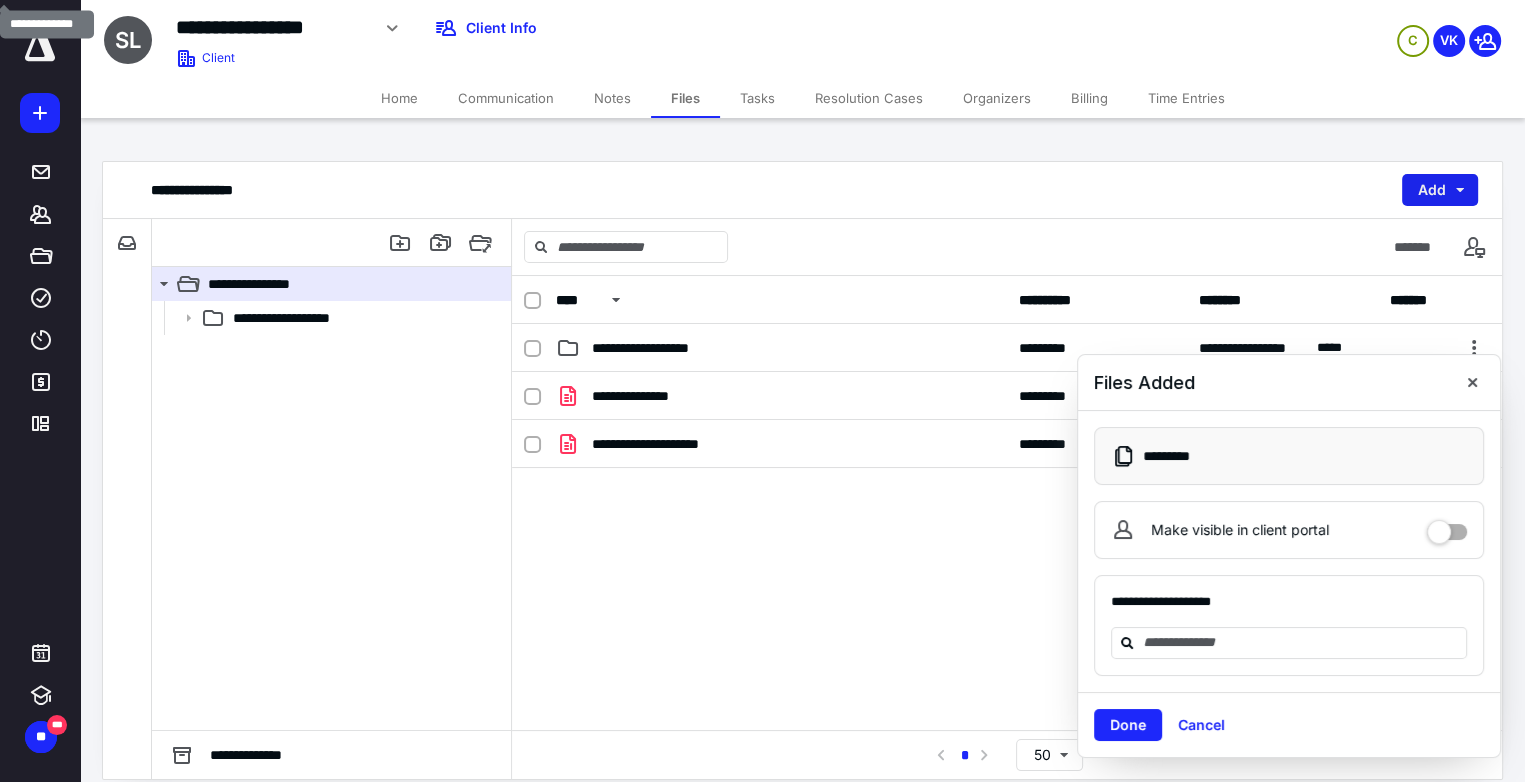 click on "Add" at bounding box center (1440, 190) 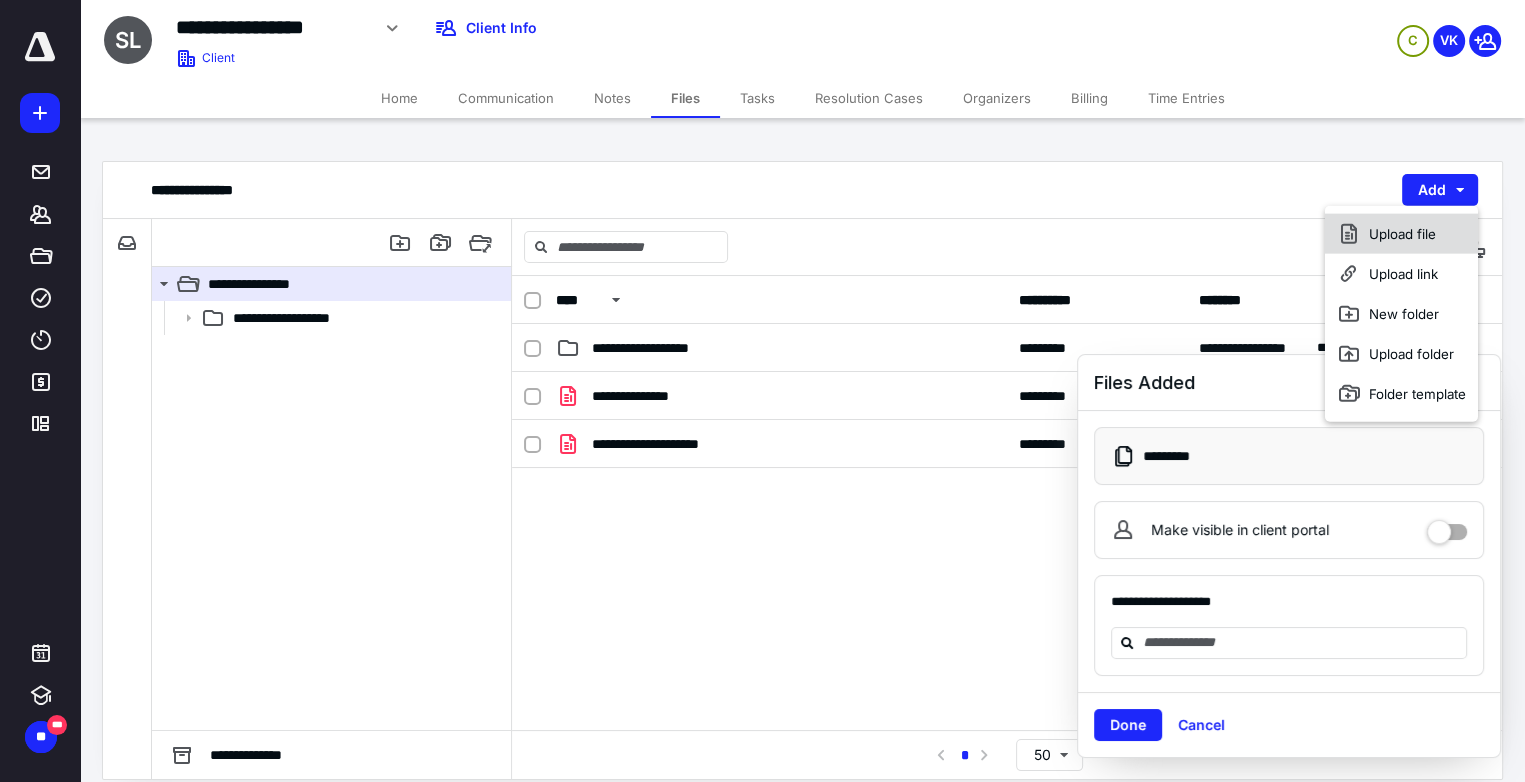click on "Upload file" at bounding box center (1401, 234) 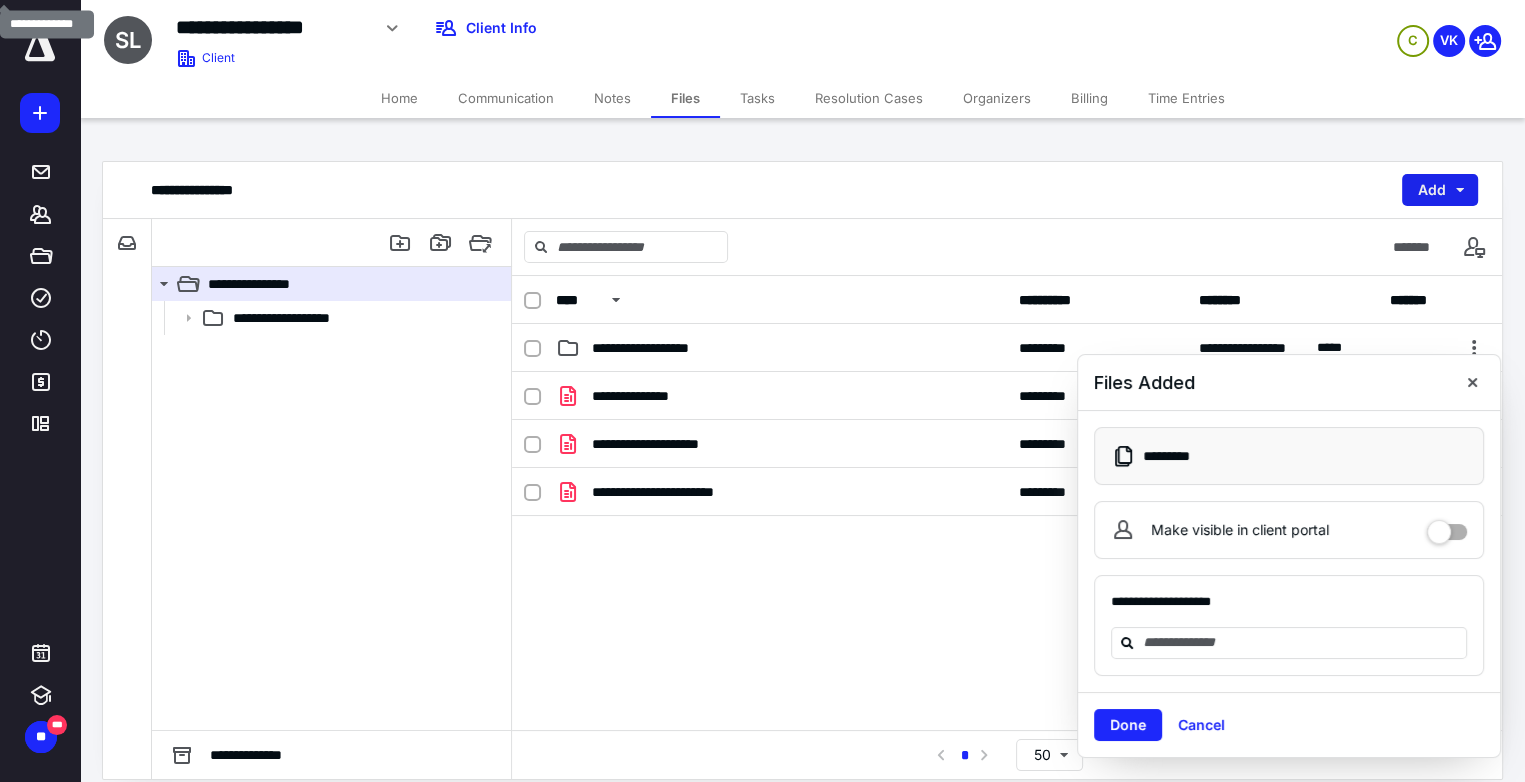 click on "Add" at bounding box center (1440, 190) 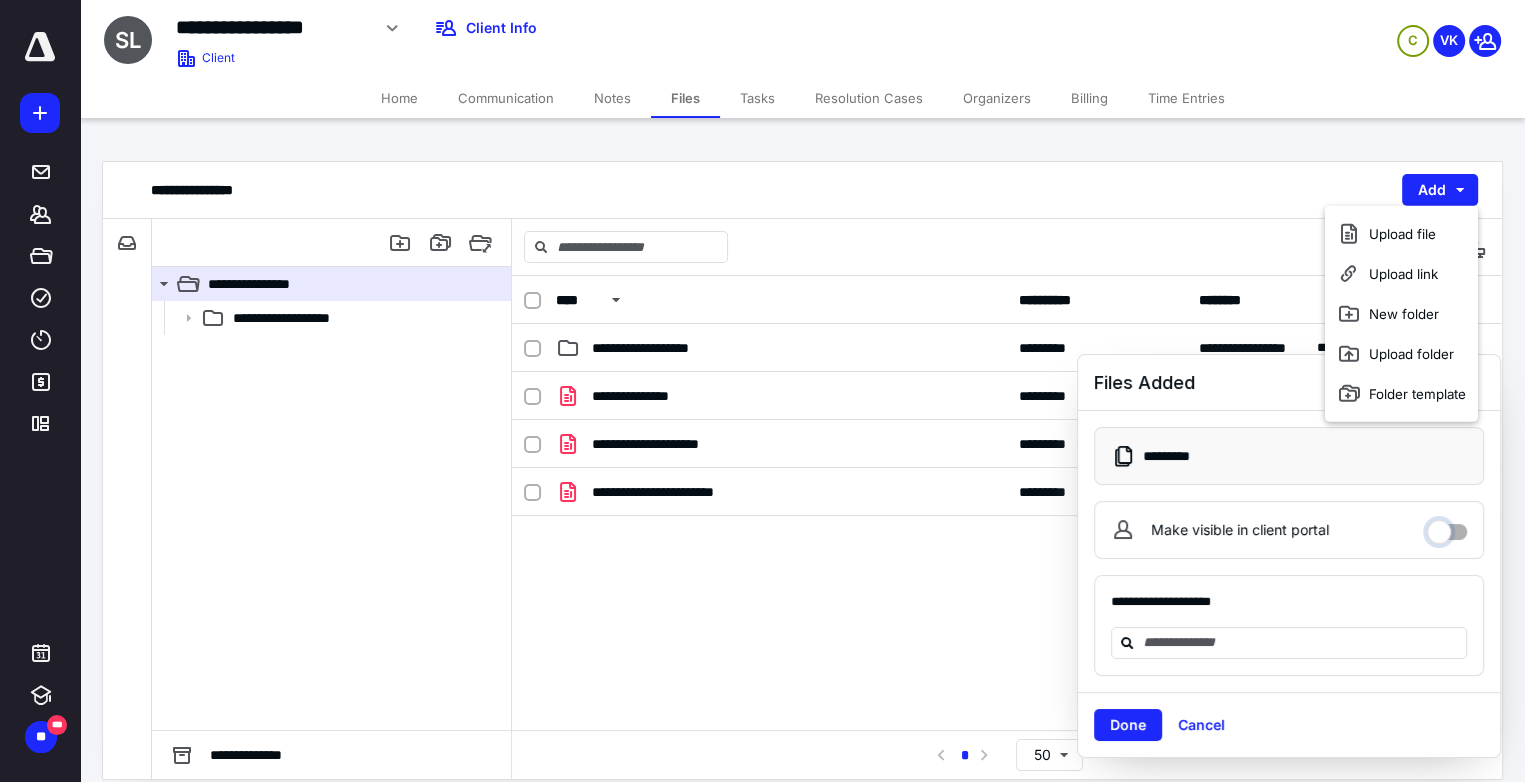 click on "Make visible in client portal" at bounding box center (1447, 527) 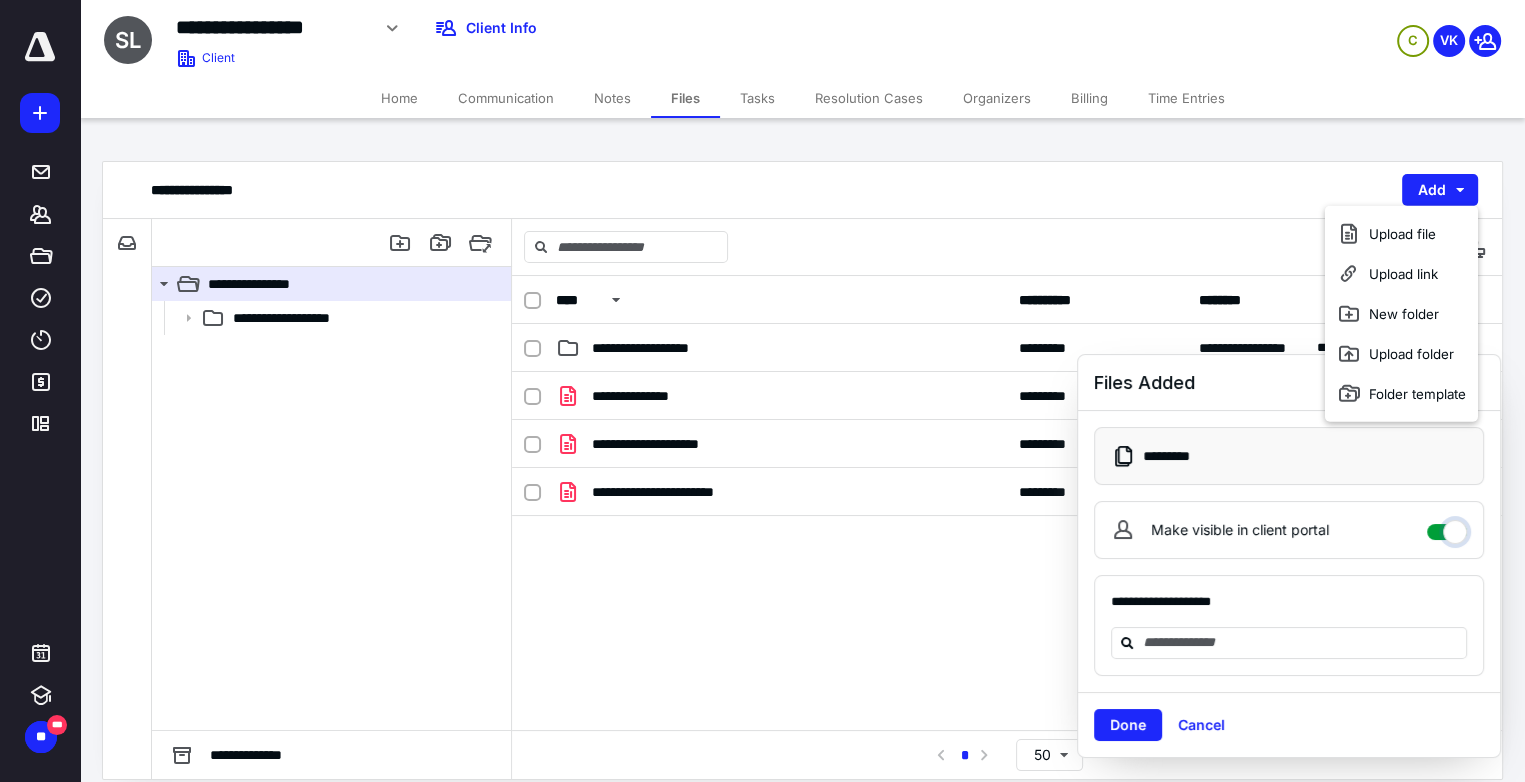 checkbox on "****" 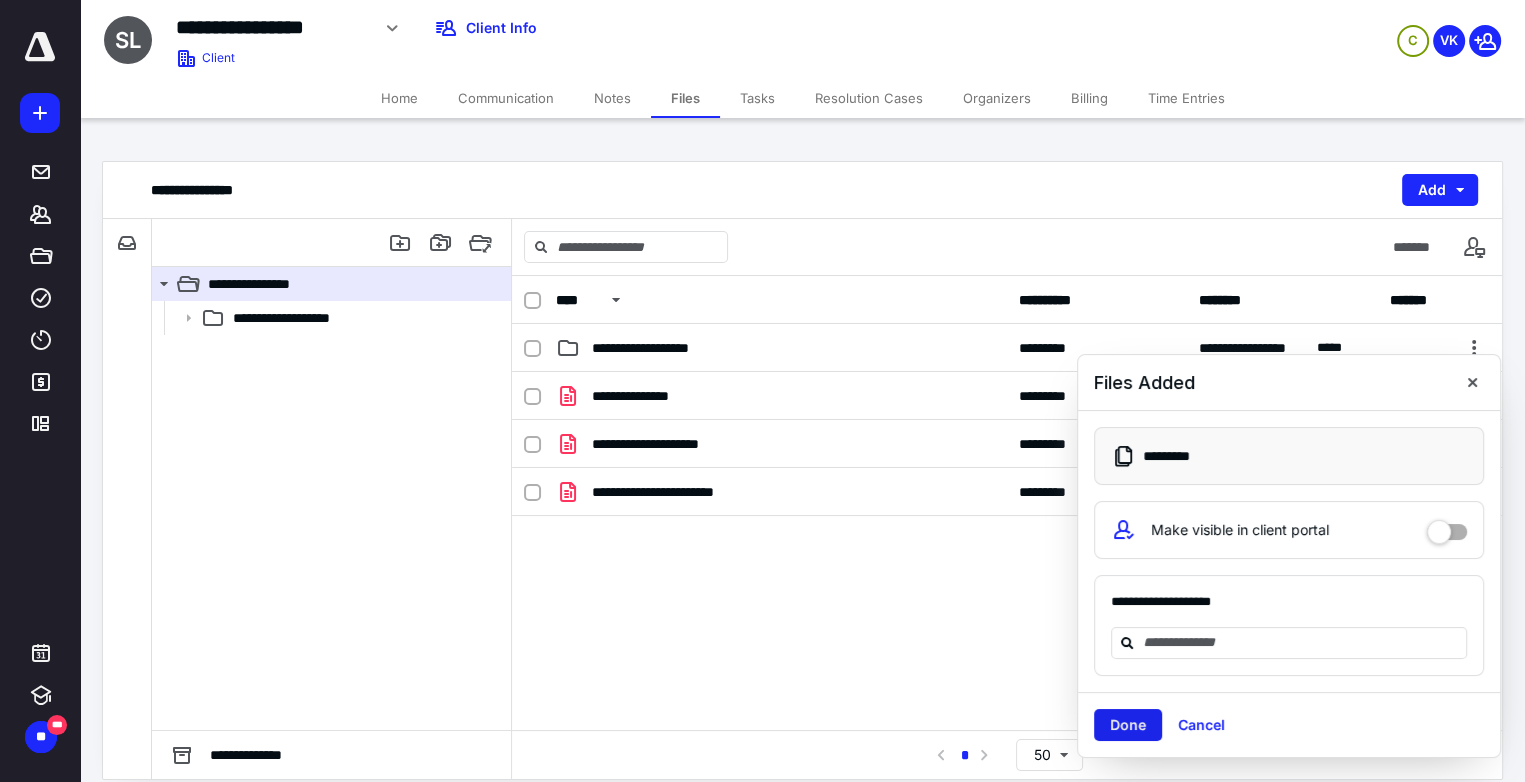 click on "Done" at bounding box center (1128, 725) 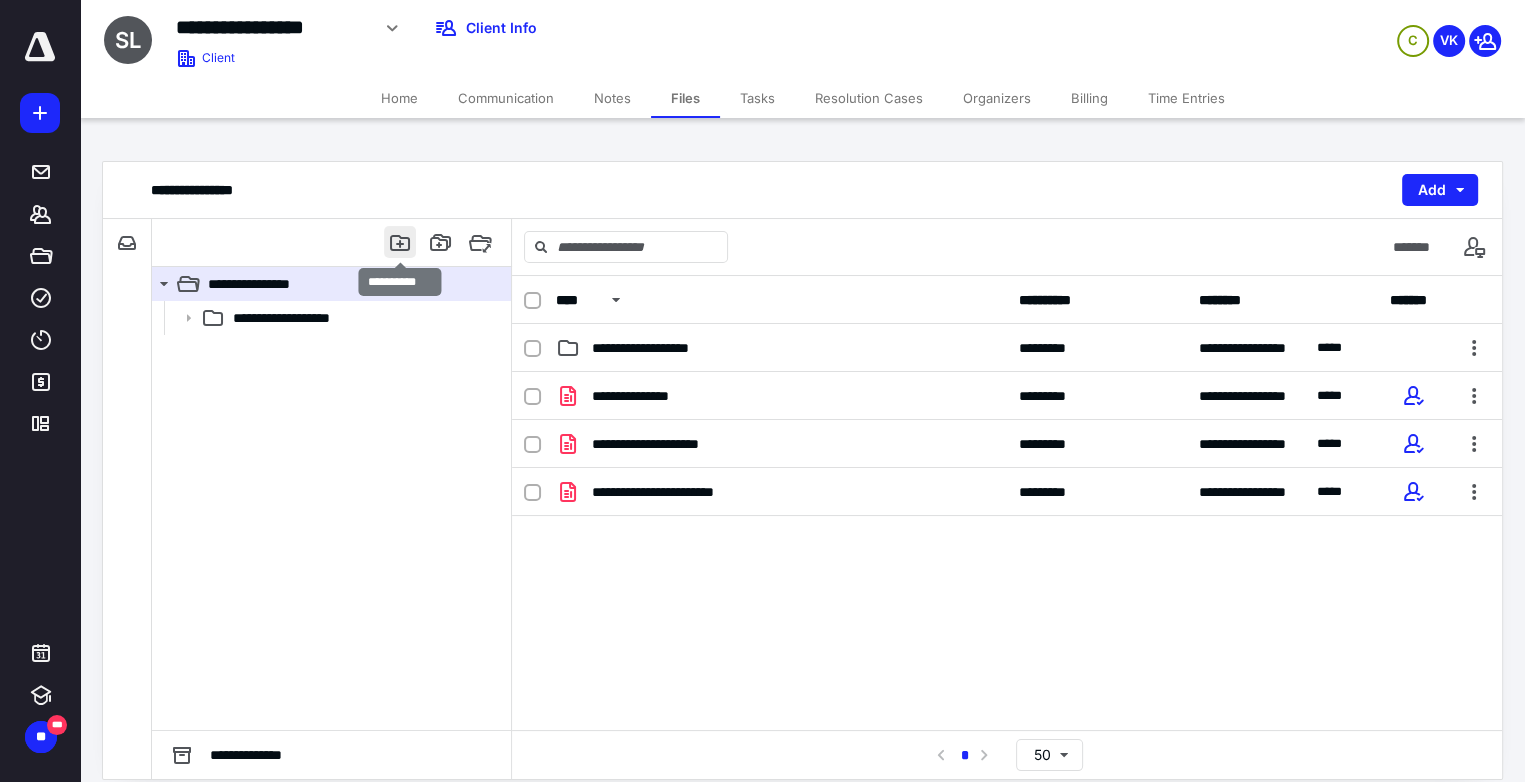click at bounding box center (400, 242) 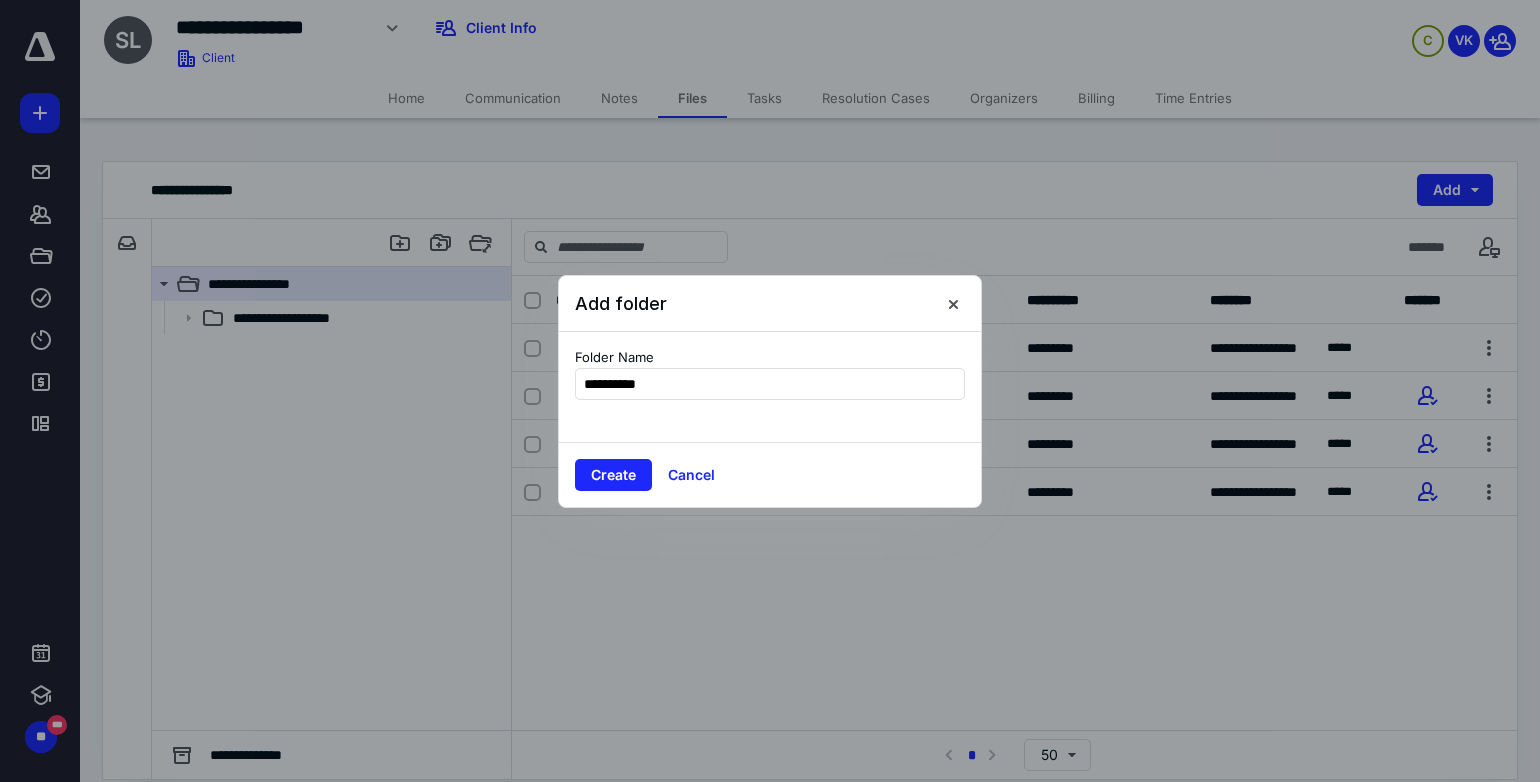 type on "**********" 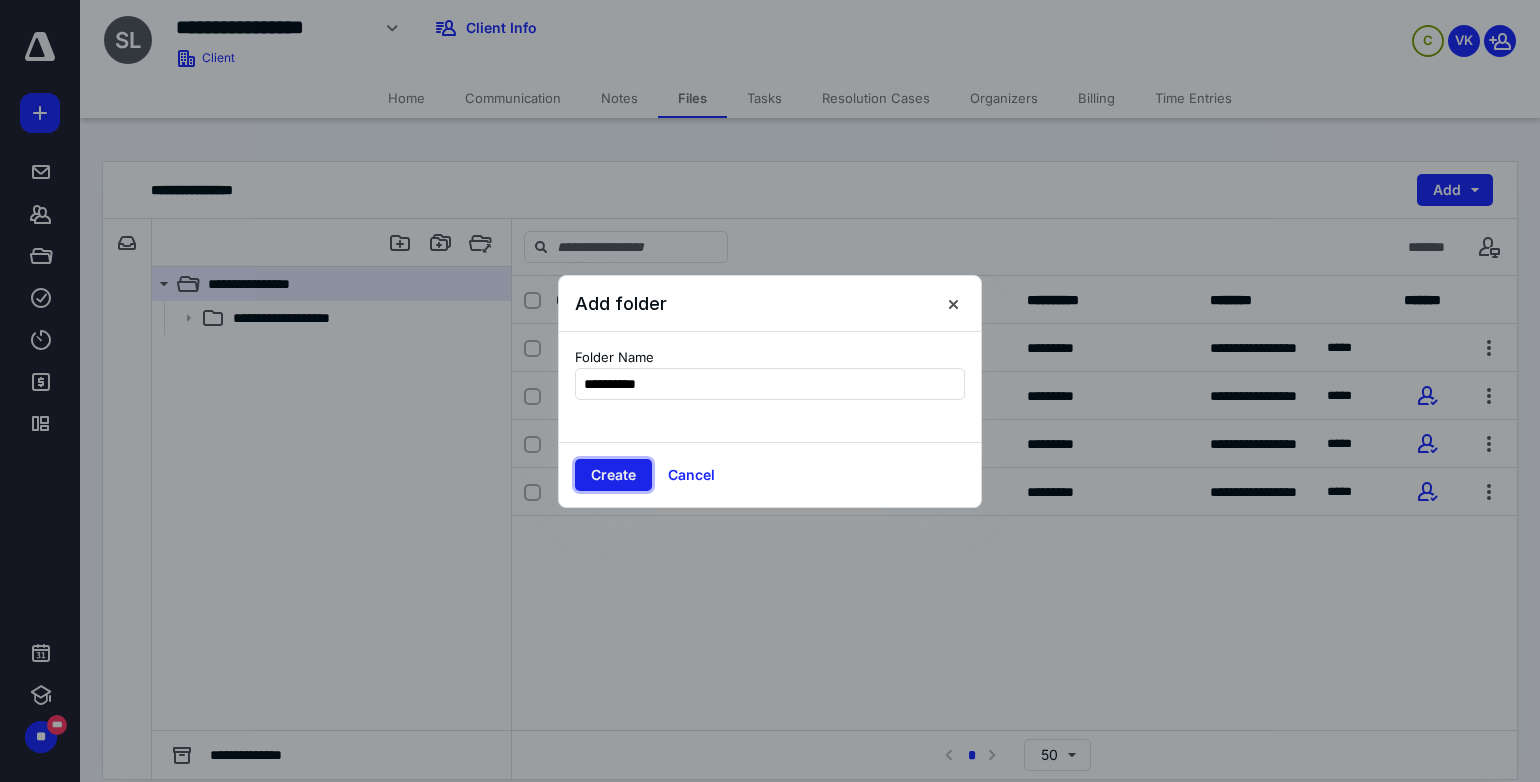 click on "Create" at bounding box center (613, 475) 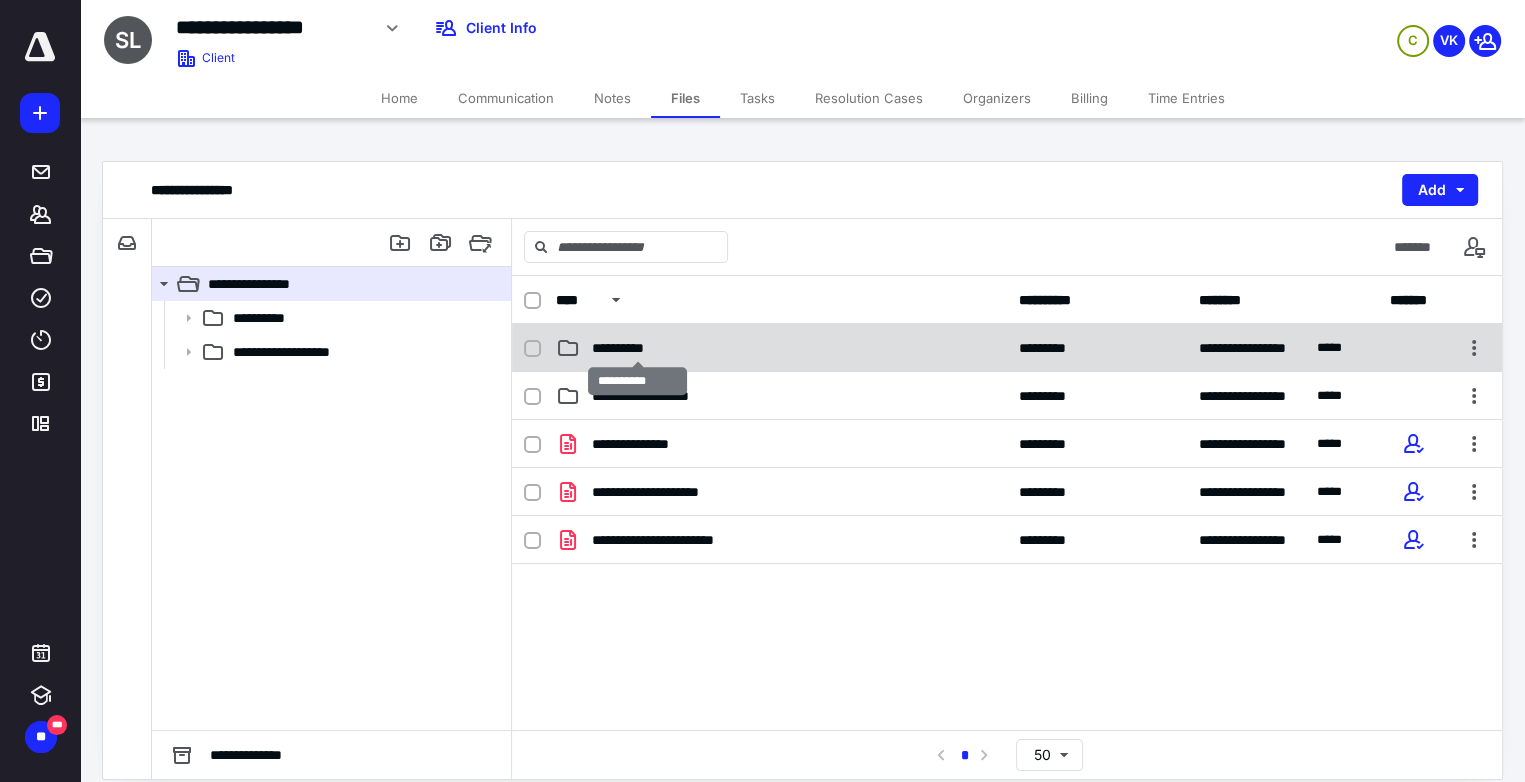 click on "**********" at bounding box center [638, 348] 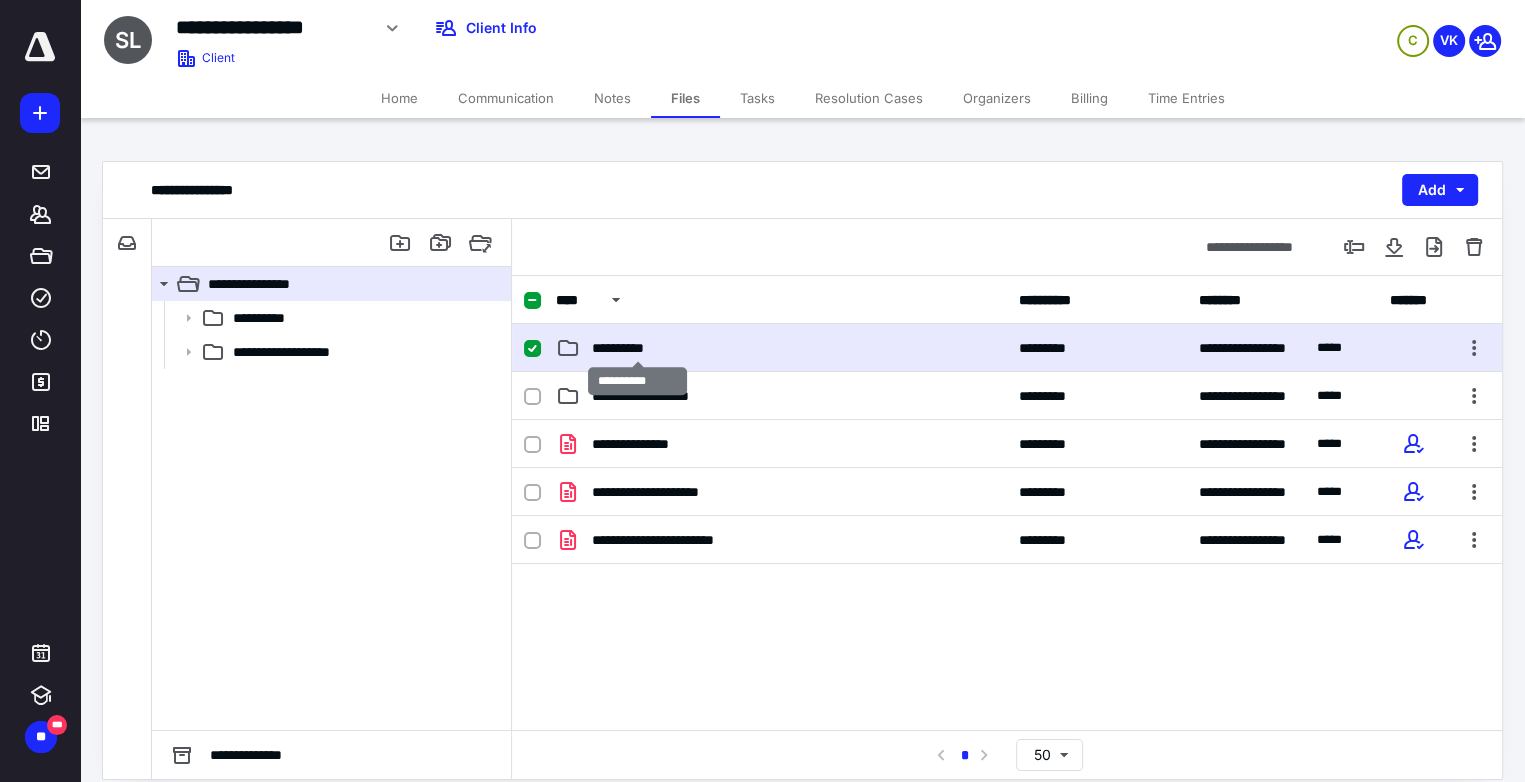 click on "**********" at bounding box center (638, 348) 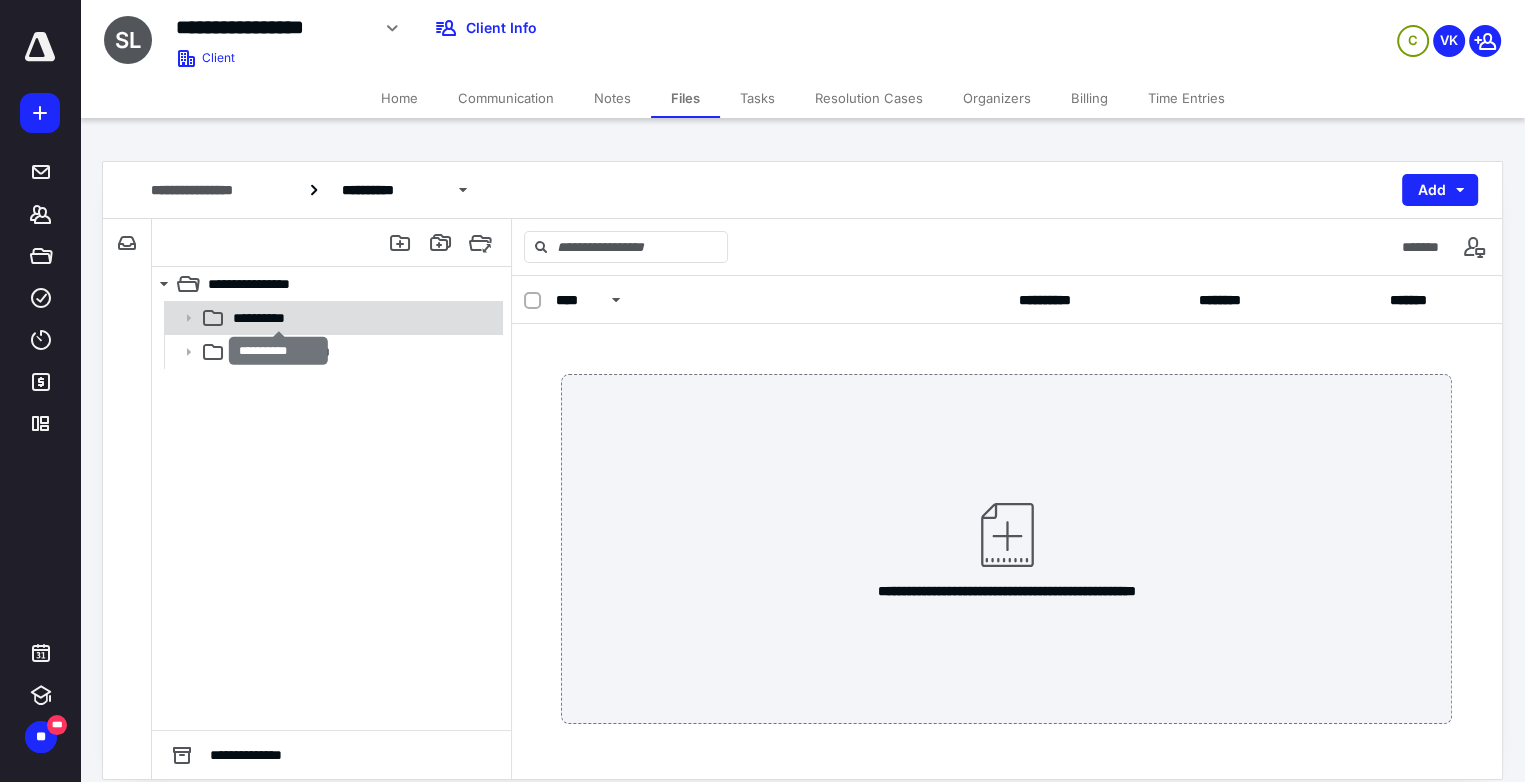 click on "**********" at bounding box center (279, 318) 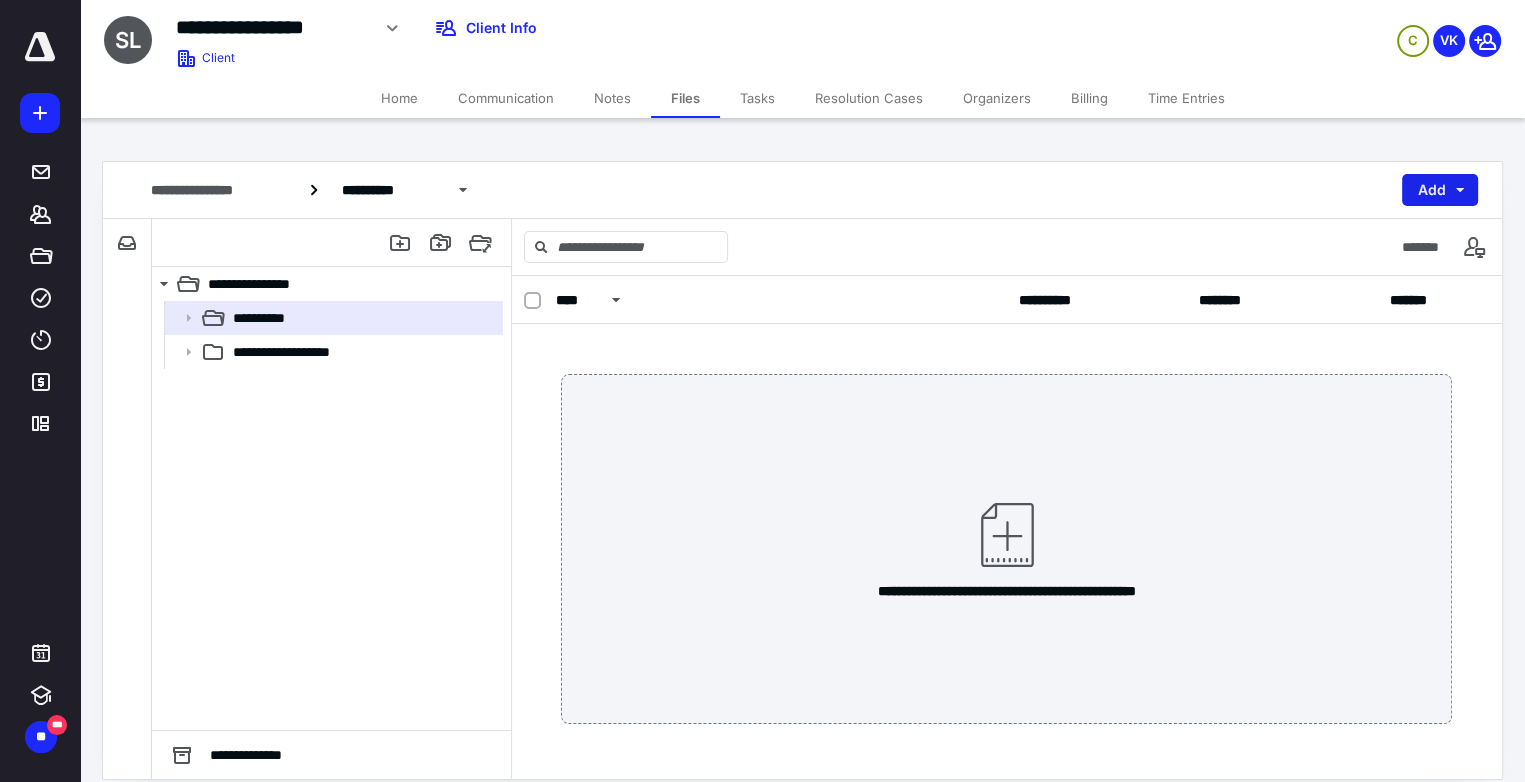 click on "Add" at bounding box center (1440, 190) 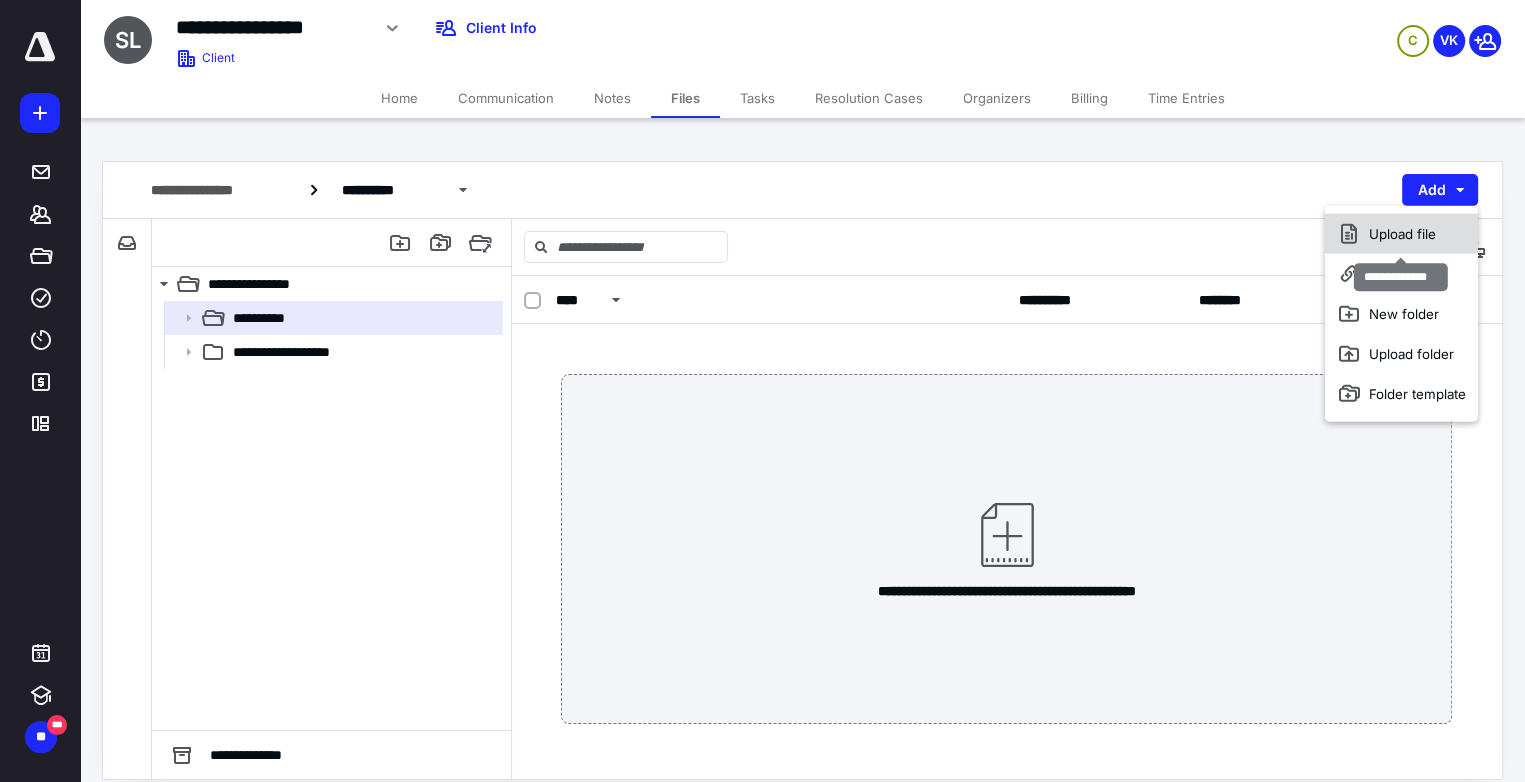 click on "Upload file" at bounding box center [1401, 234] 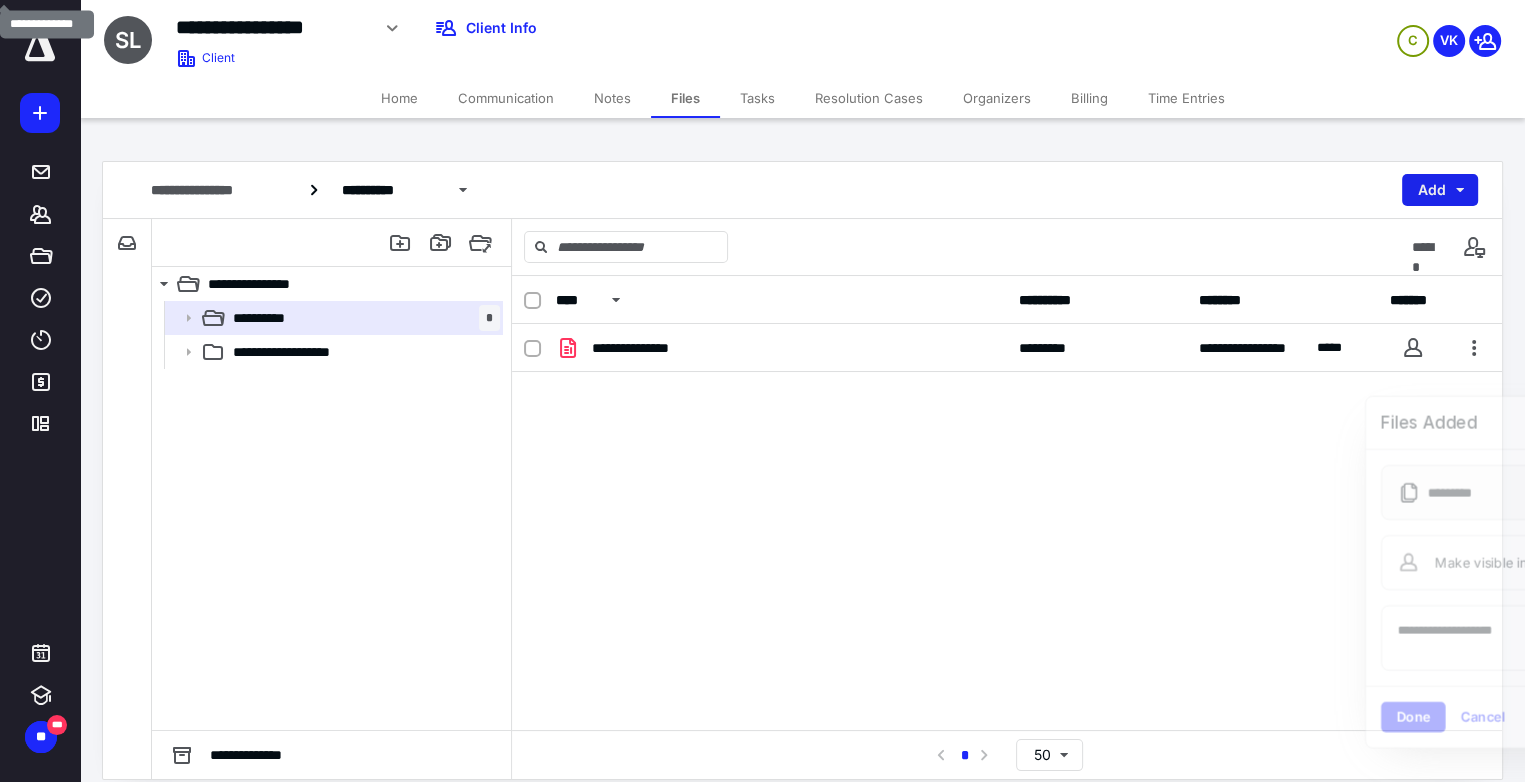 click on "Add" at bounding box center [1440, 190] 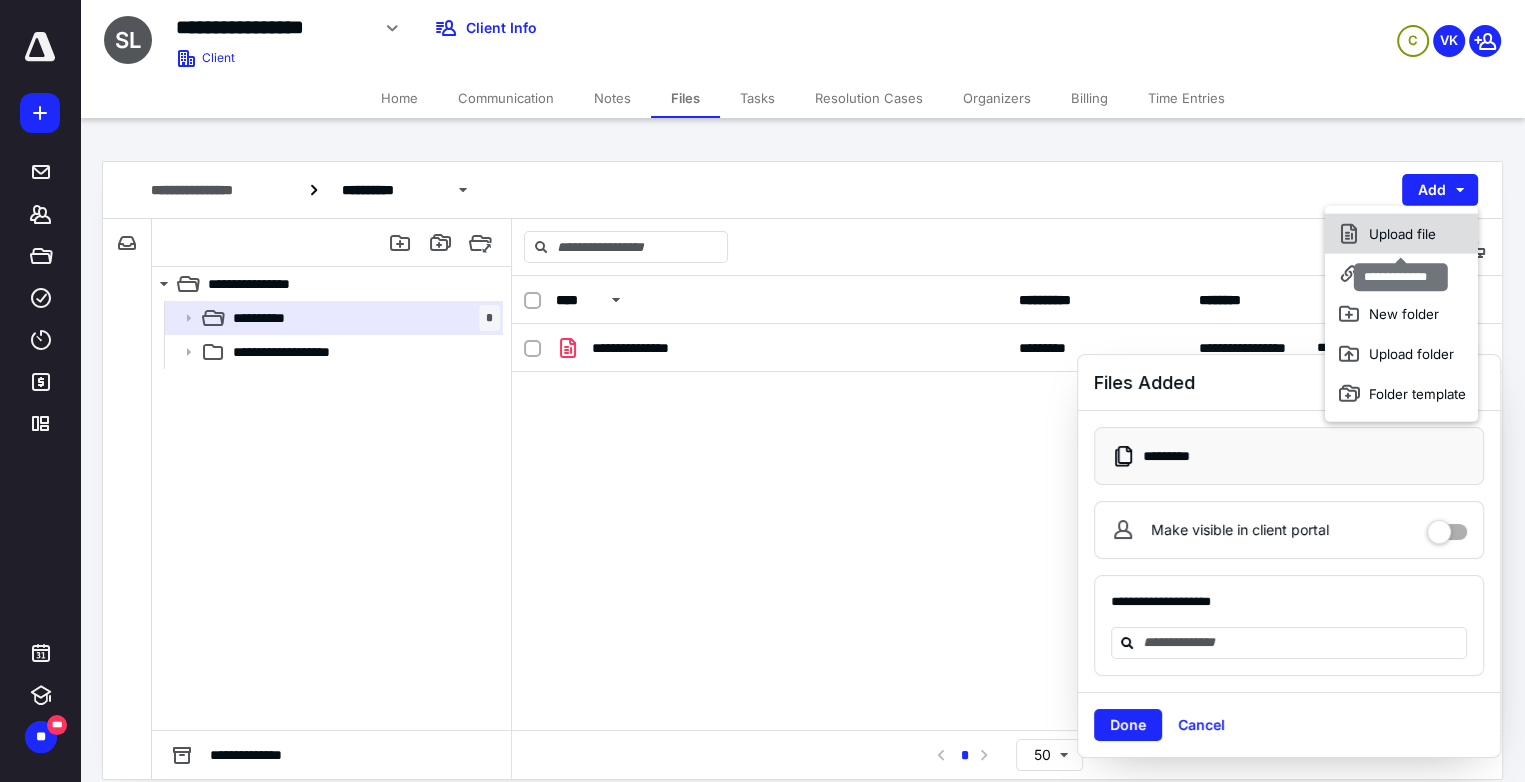 click on "Upload file" at bounding box center [1401, 234] 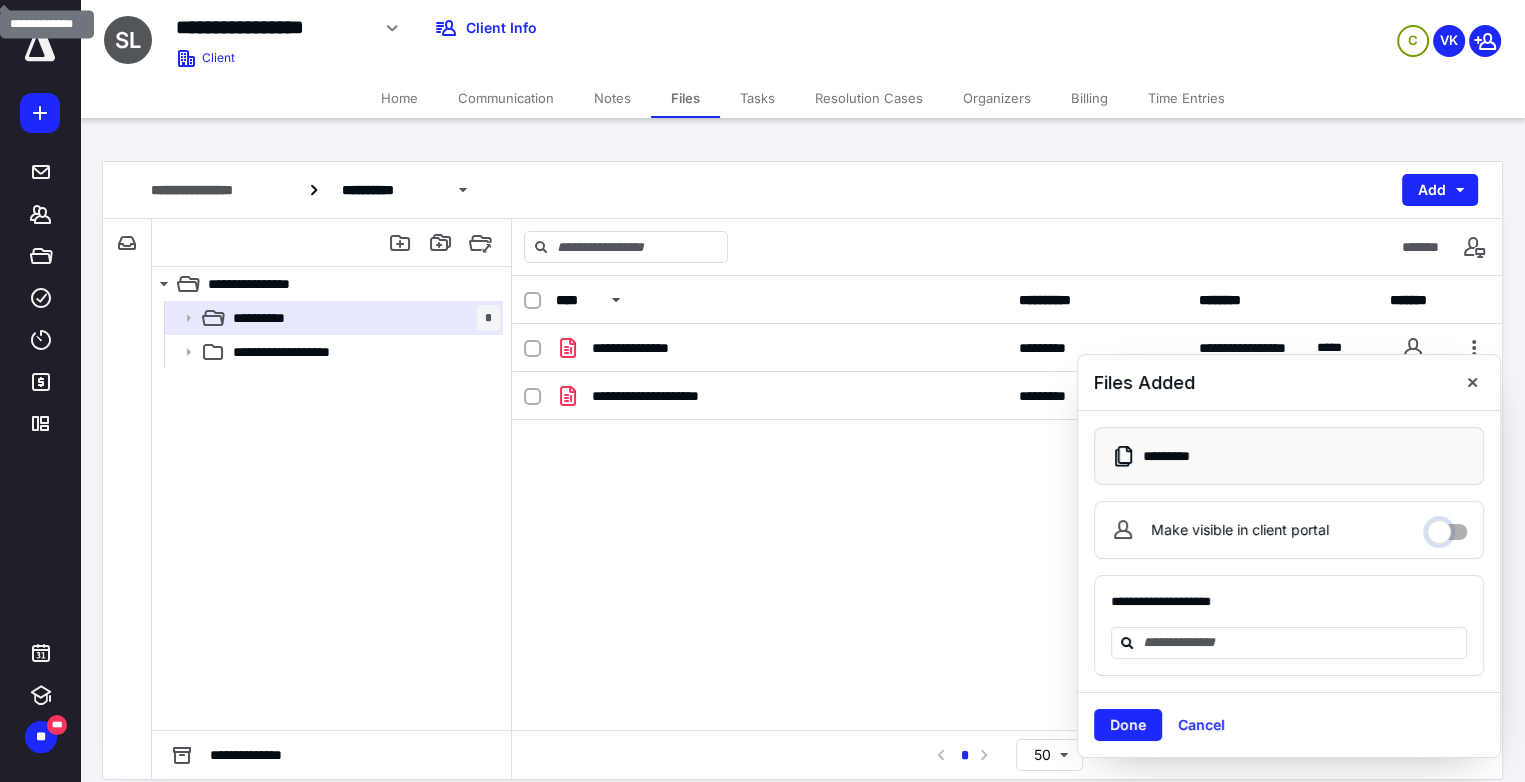click on "Make visible in client portal" at bounding box center [1447, 527] 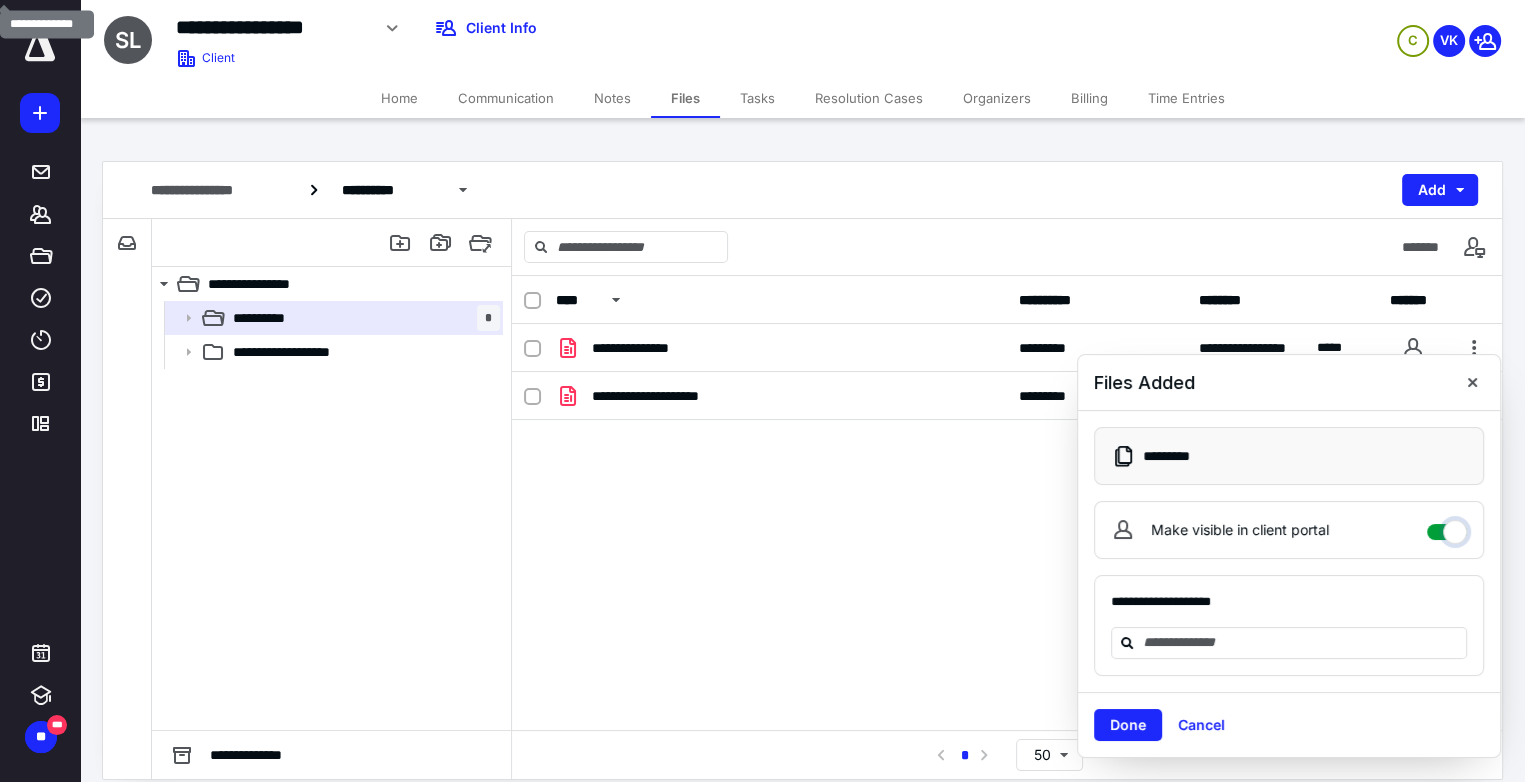 checkbox on "****" 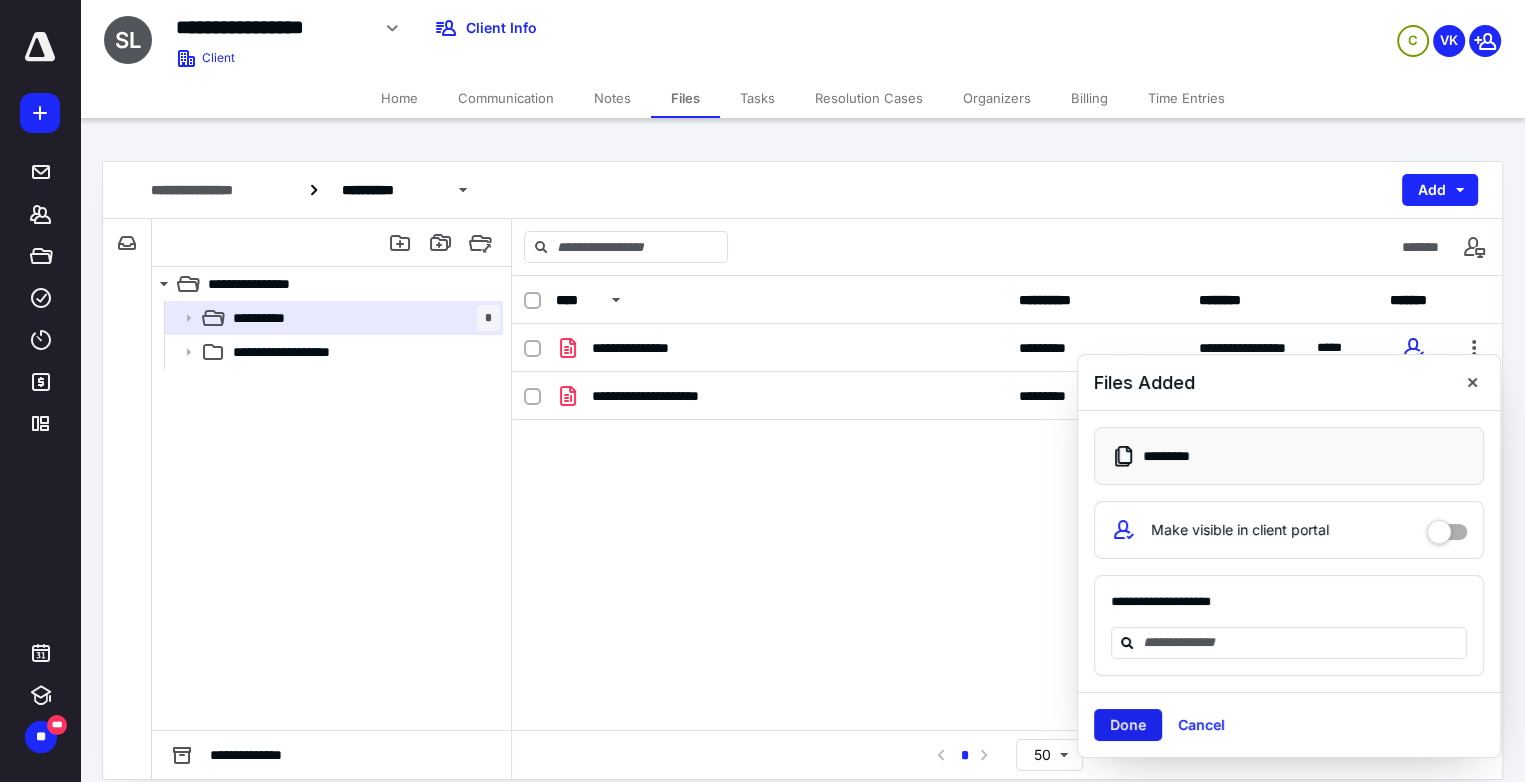 click on "Done" at bounding box center (1128, 725) 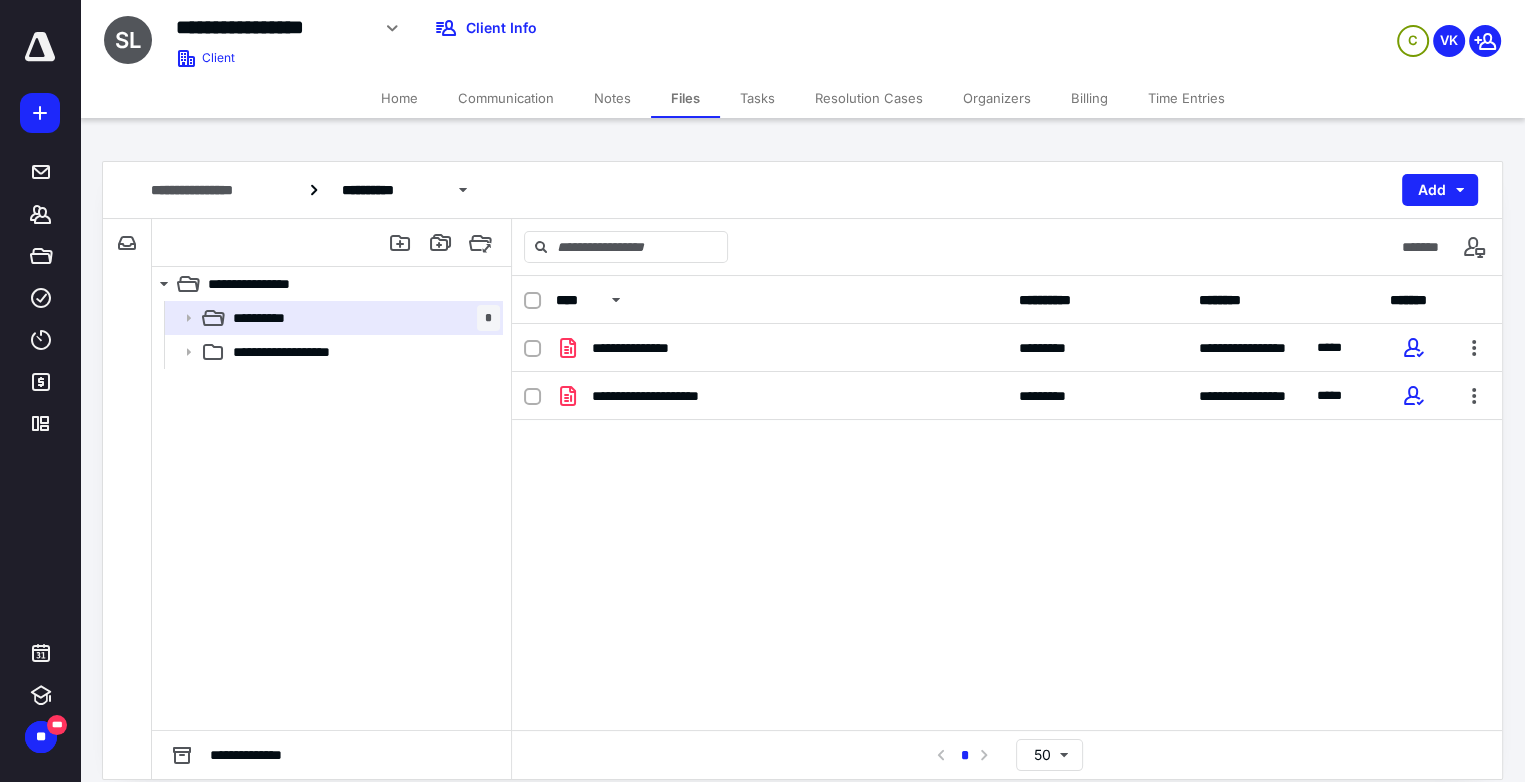 click on "**********" at bounding box center (331, 515) 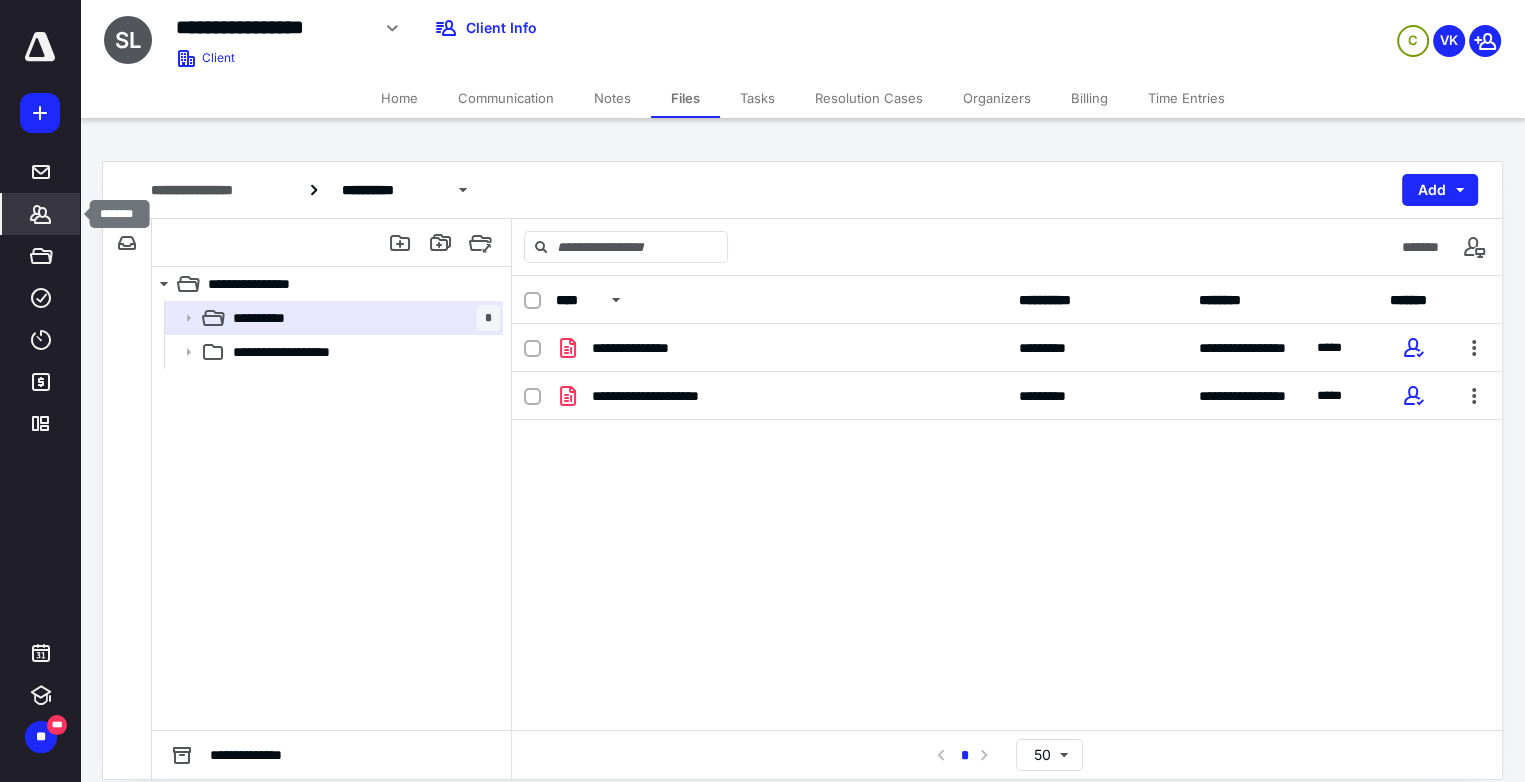 click on "*******" at bounding box center (41, 214) 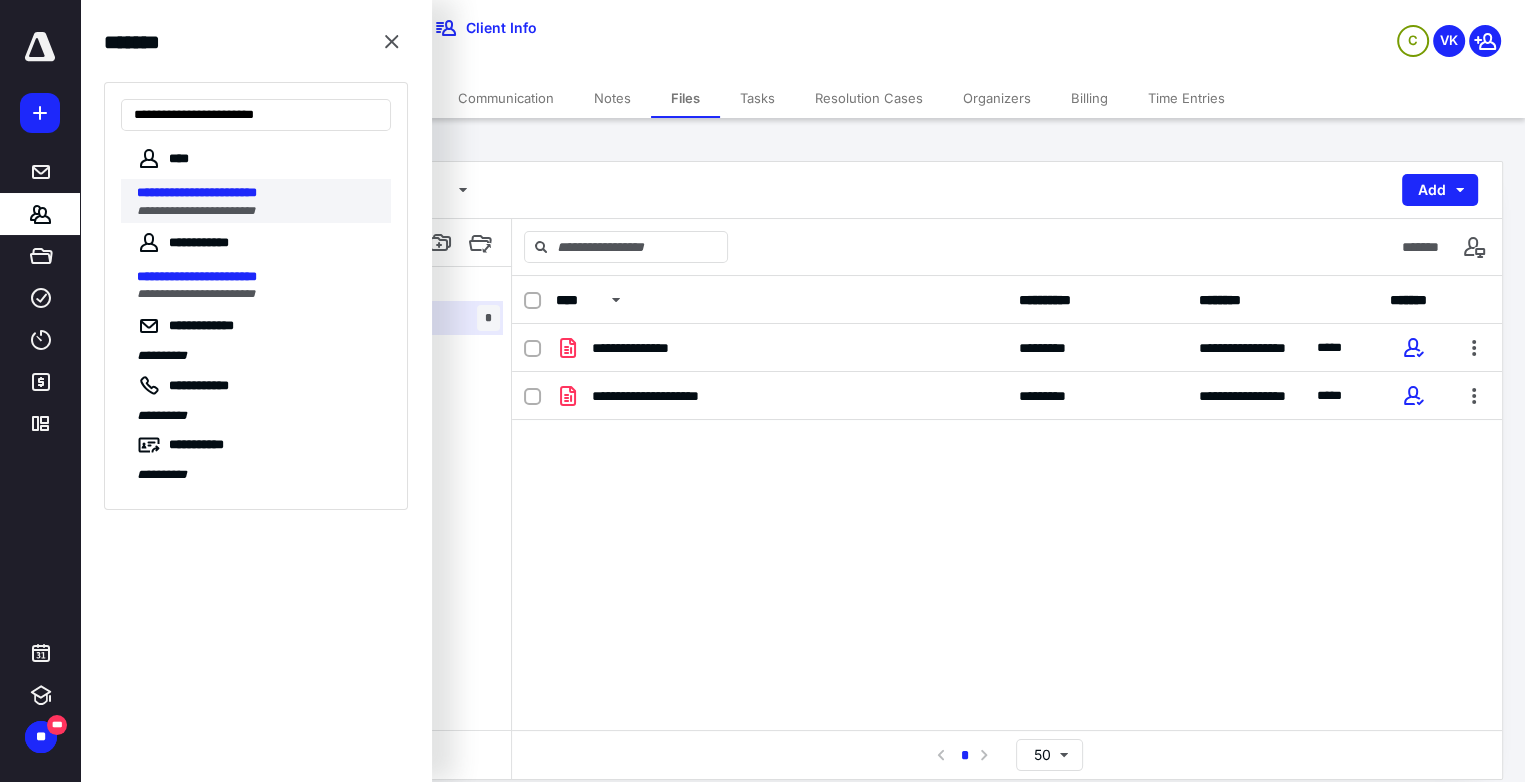 type on "**********" 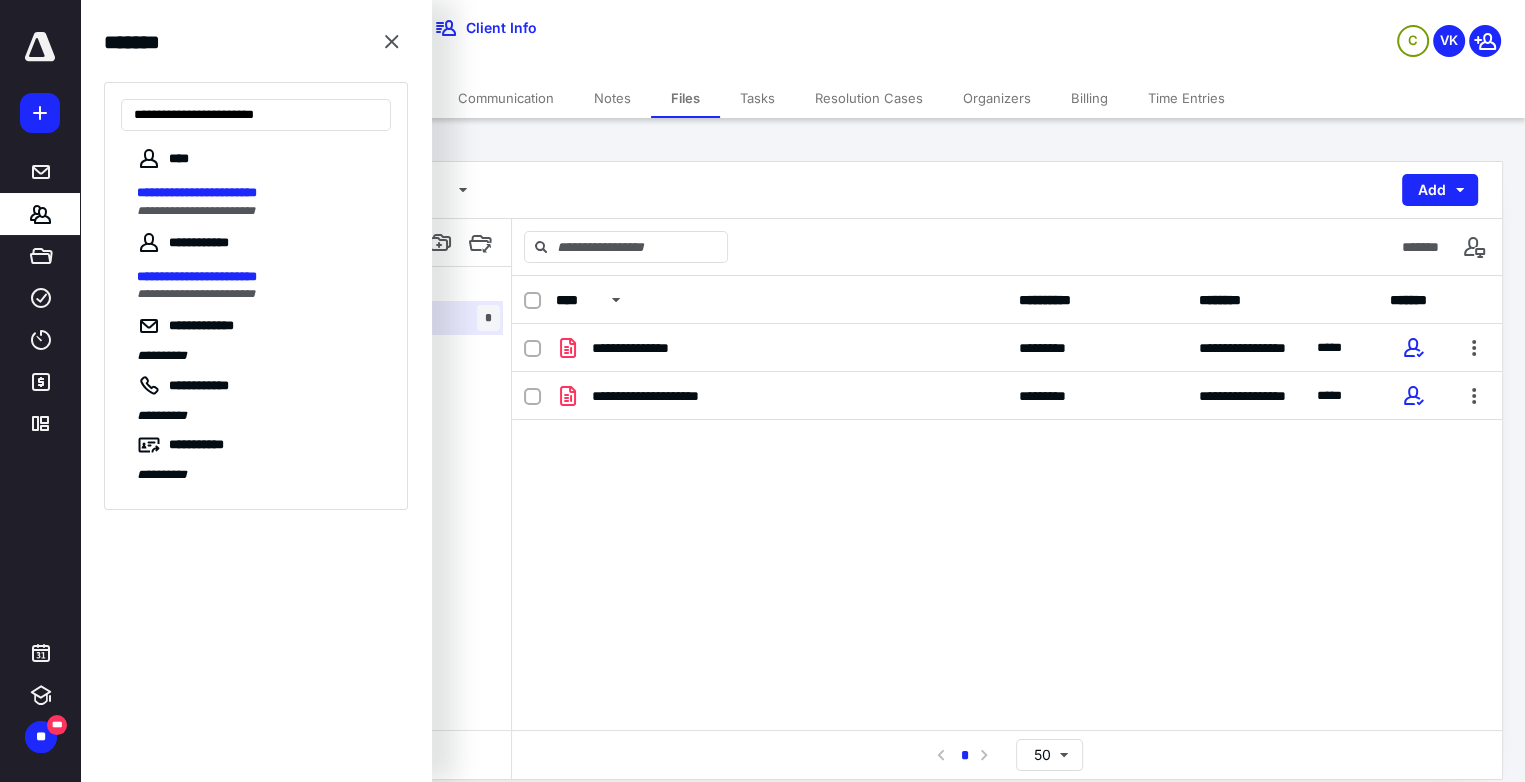 click on "**********" at bounding box center (197, 192) 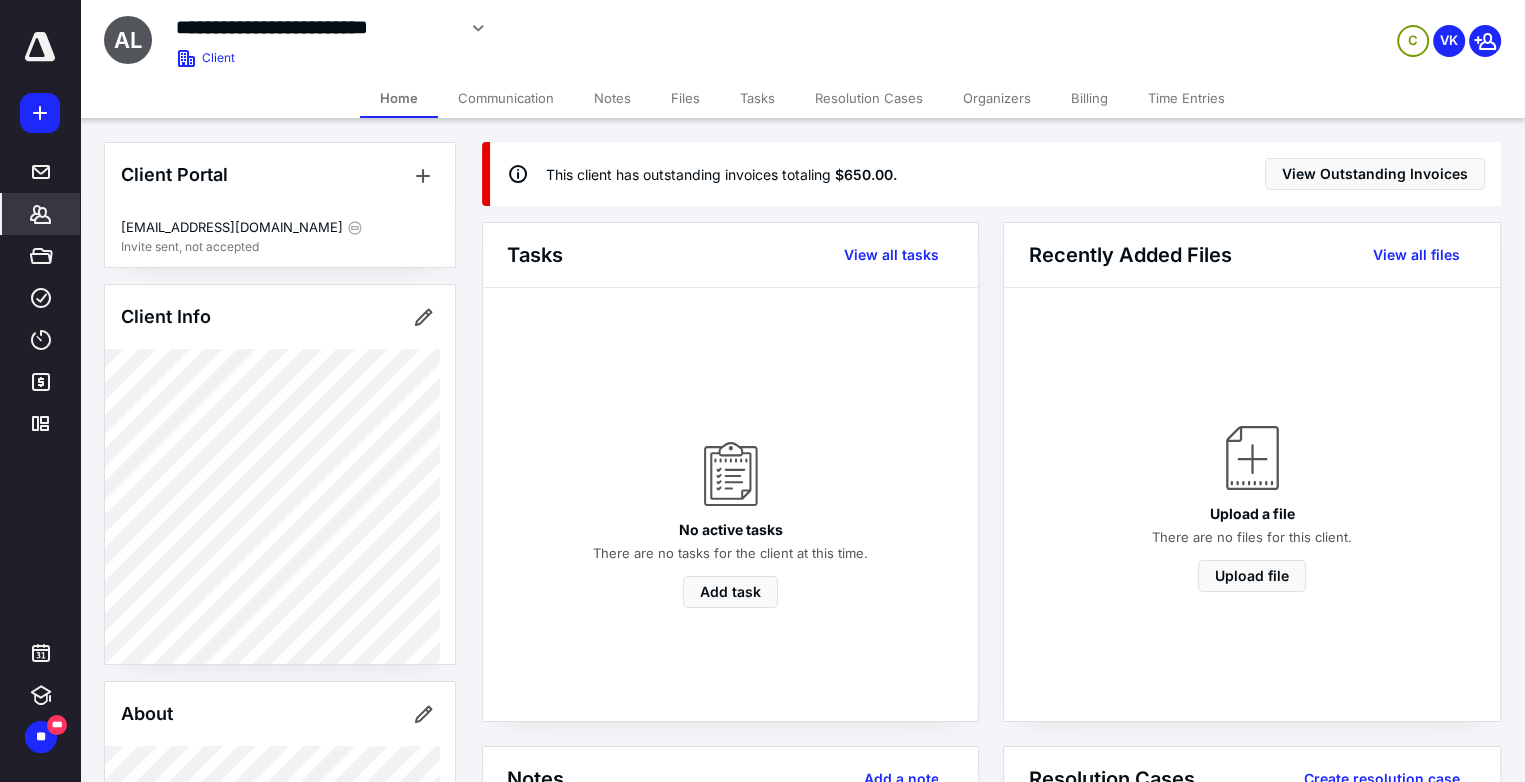 click on "Billing" at bounding box center [1089, 98] 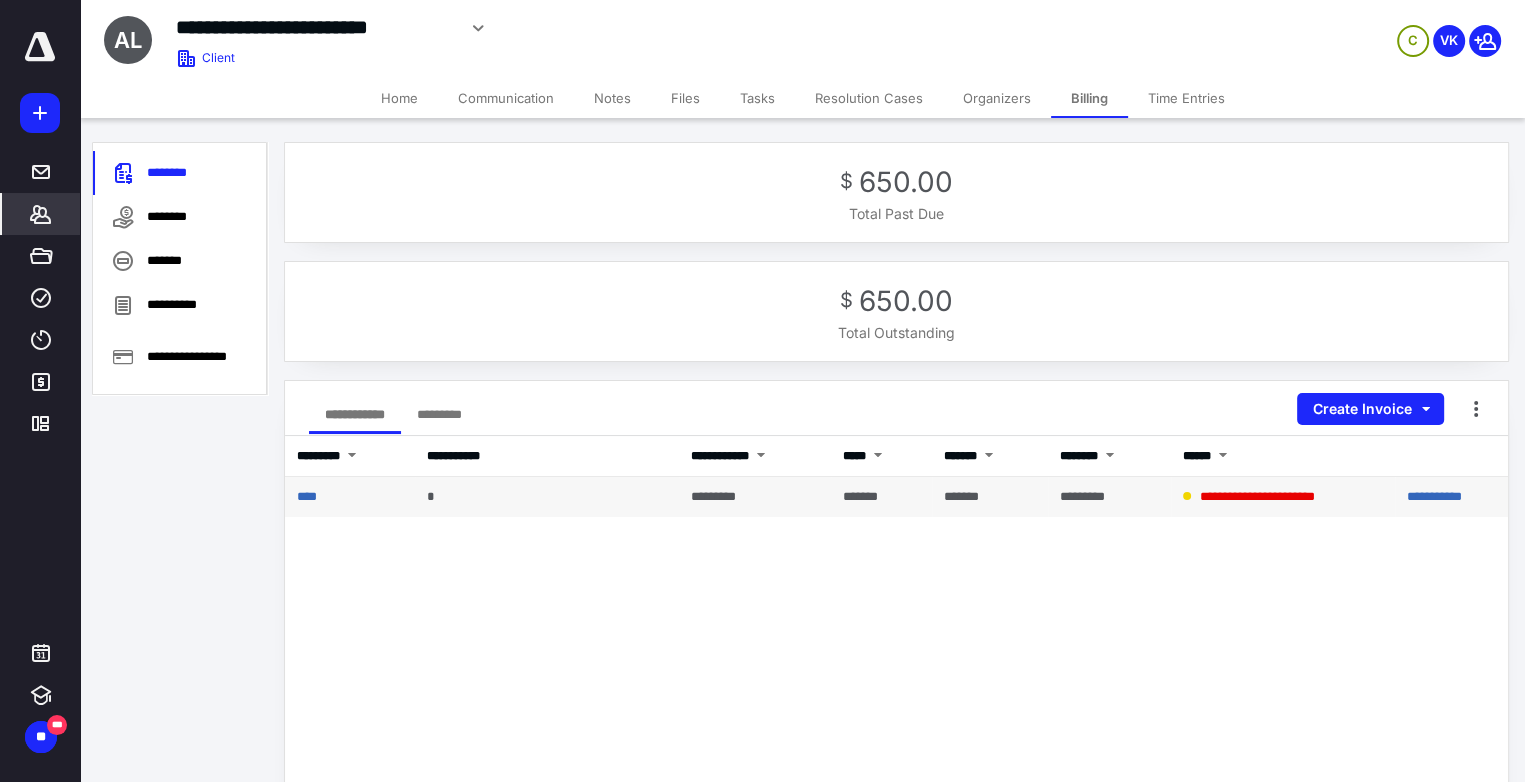click on "****" at bounding box center (350, 497) 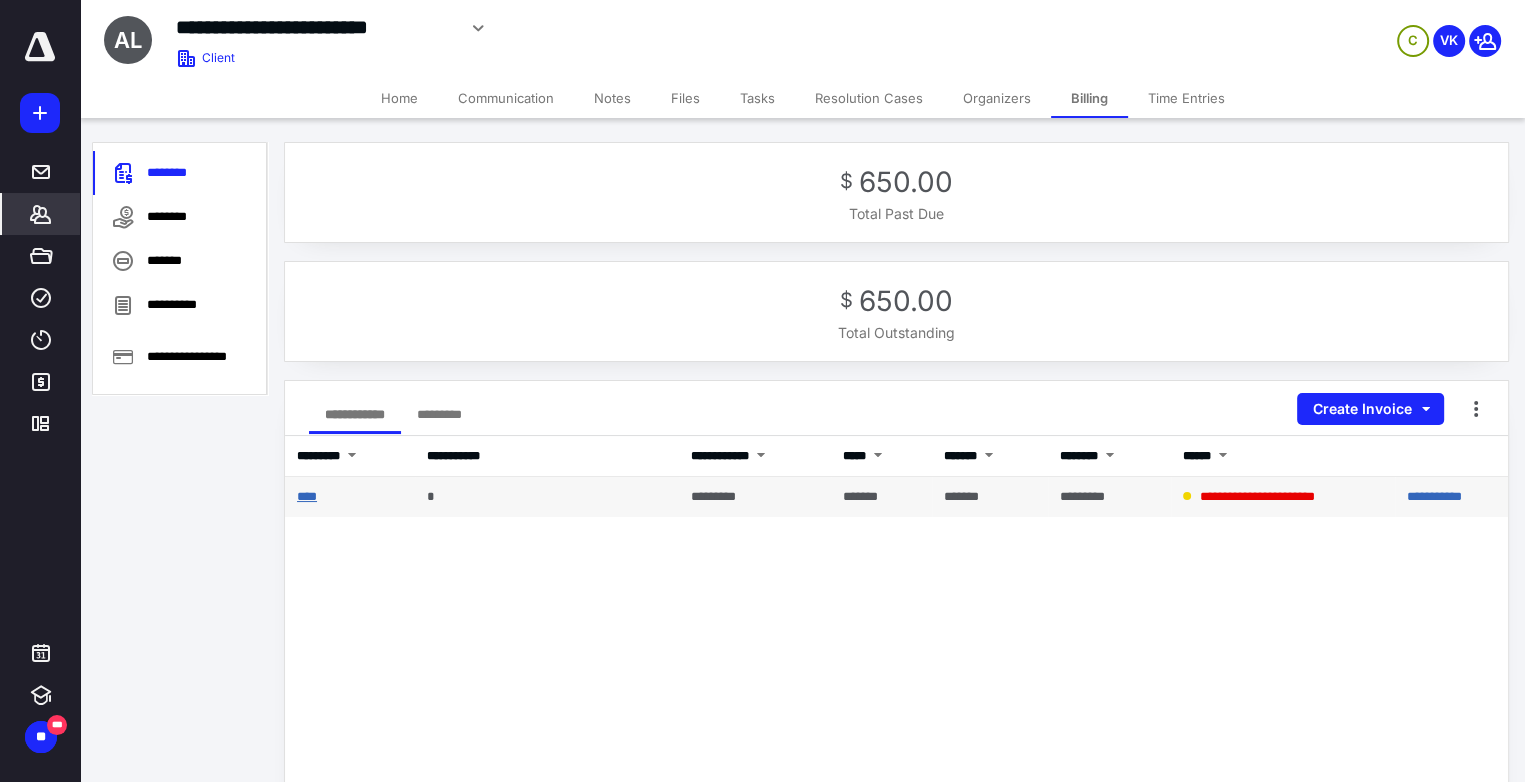 click on "****" at bounding box center [307, 496] 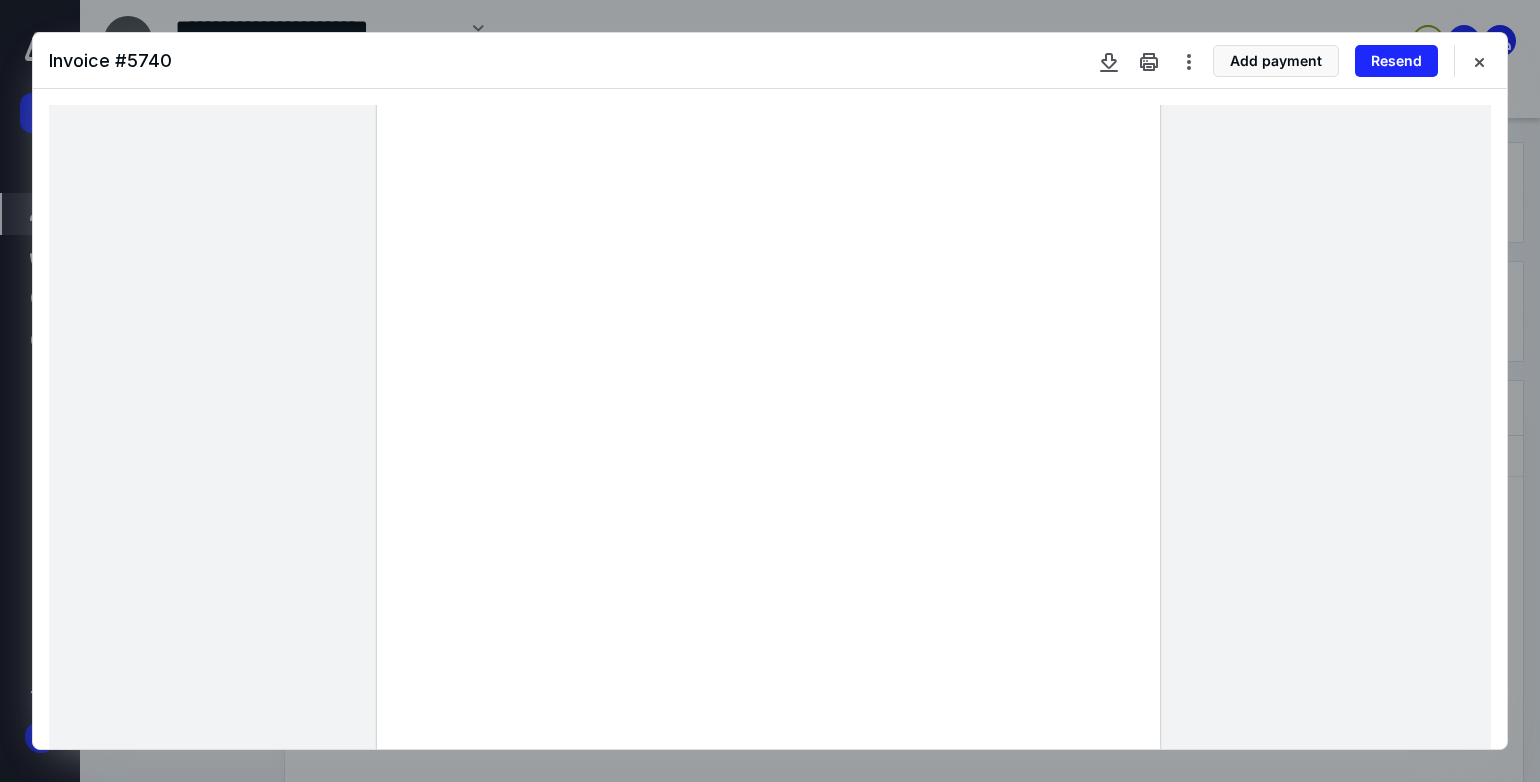 scroll, scrollTop: 100, scrollLeft: 0, axis: vertical 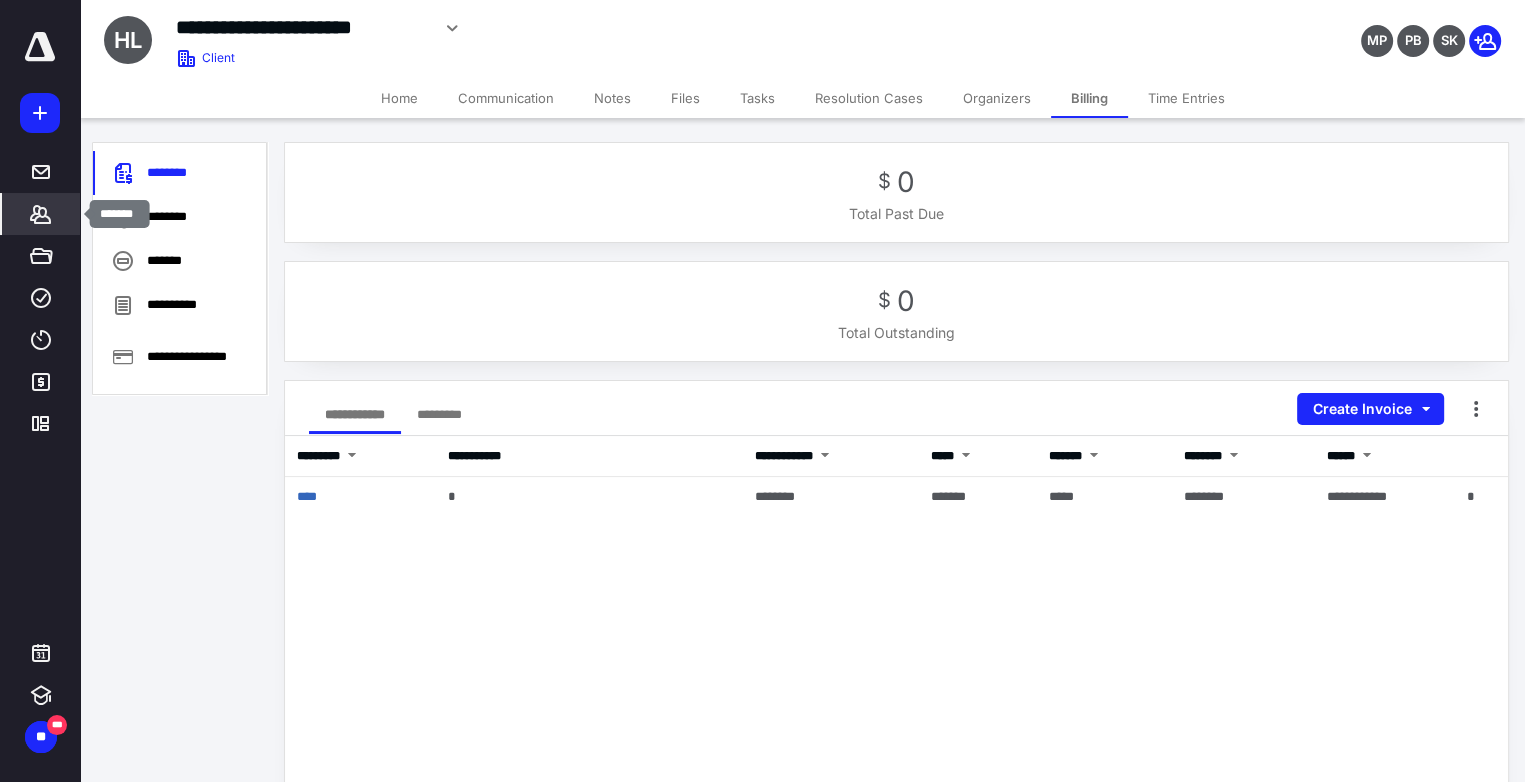 click on "*******" at bounding box center (41, 214) 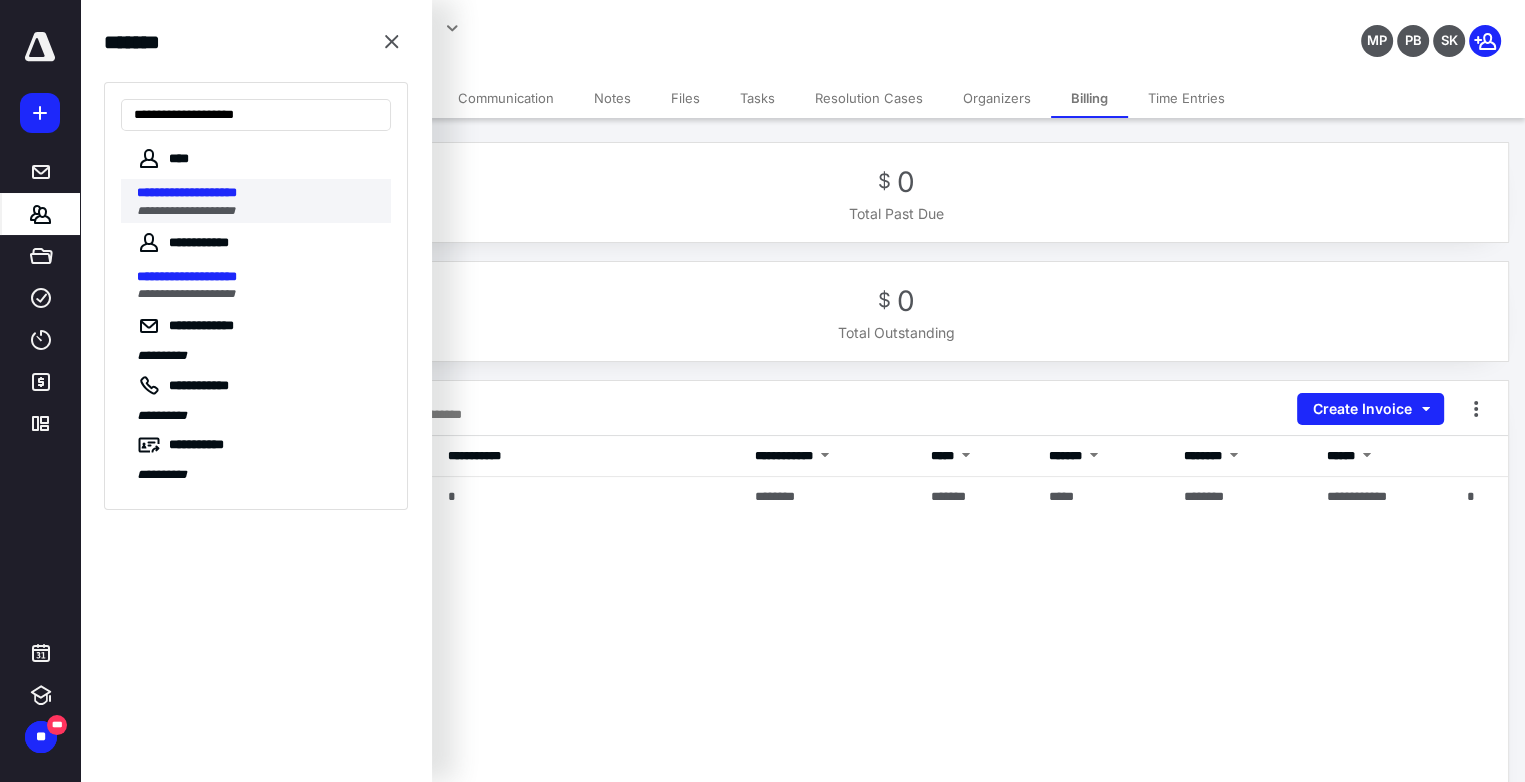 type on "**********" 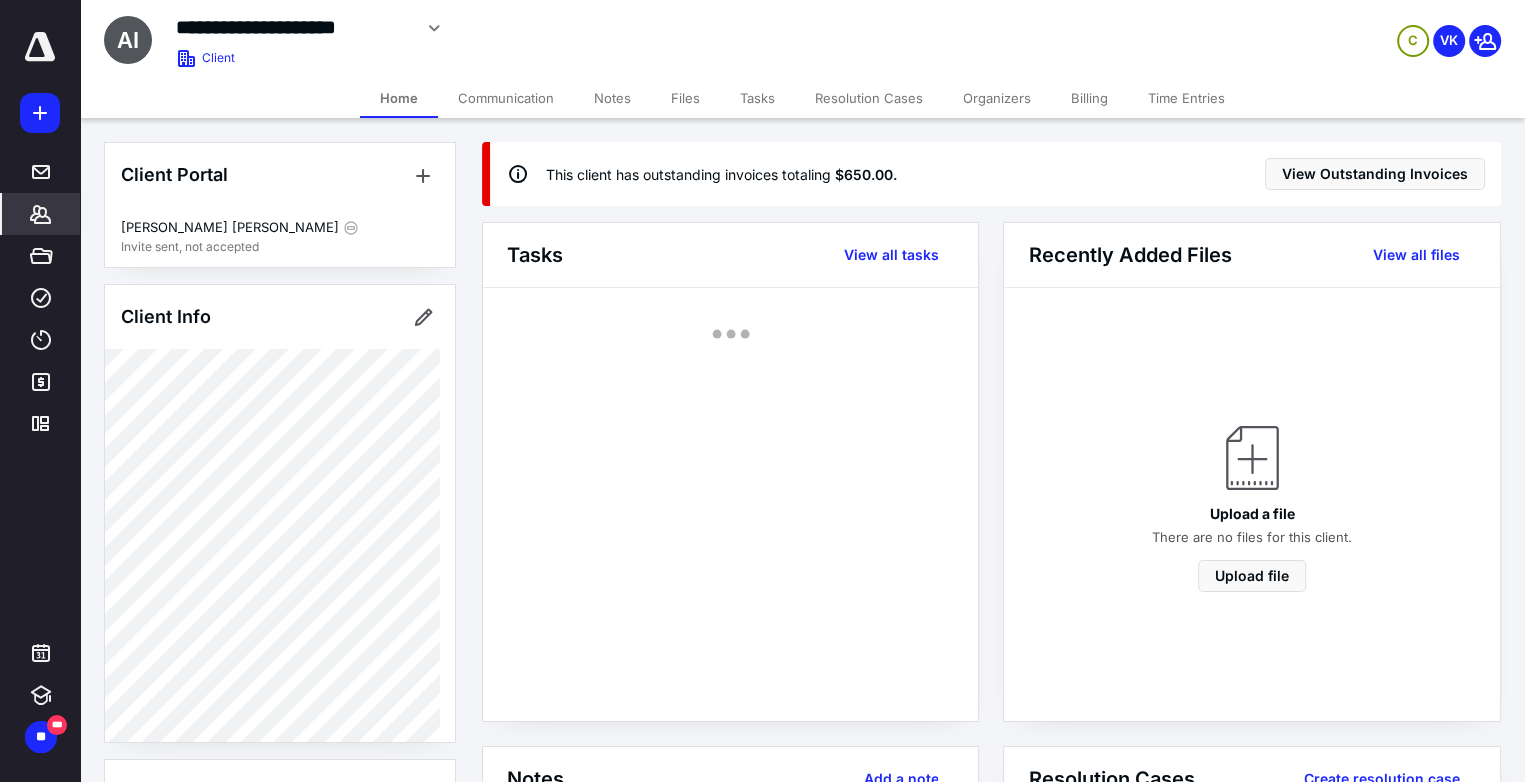 click on "Billing" at bounding box center (1089, 98) 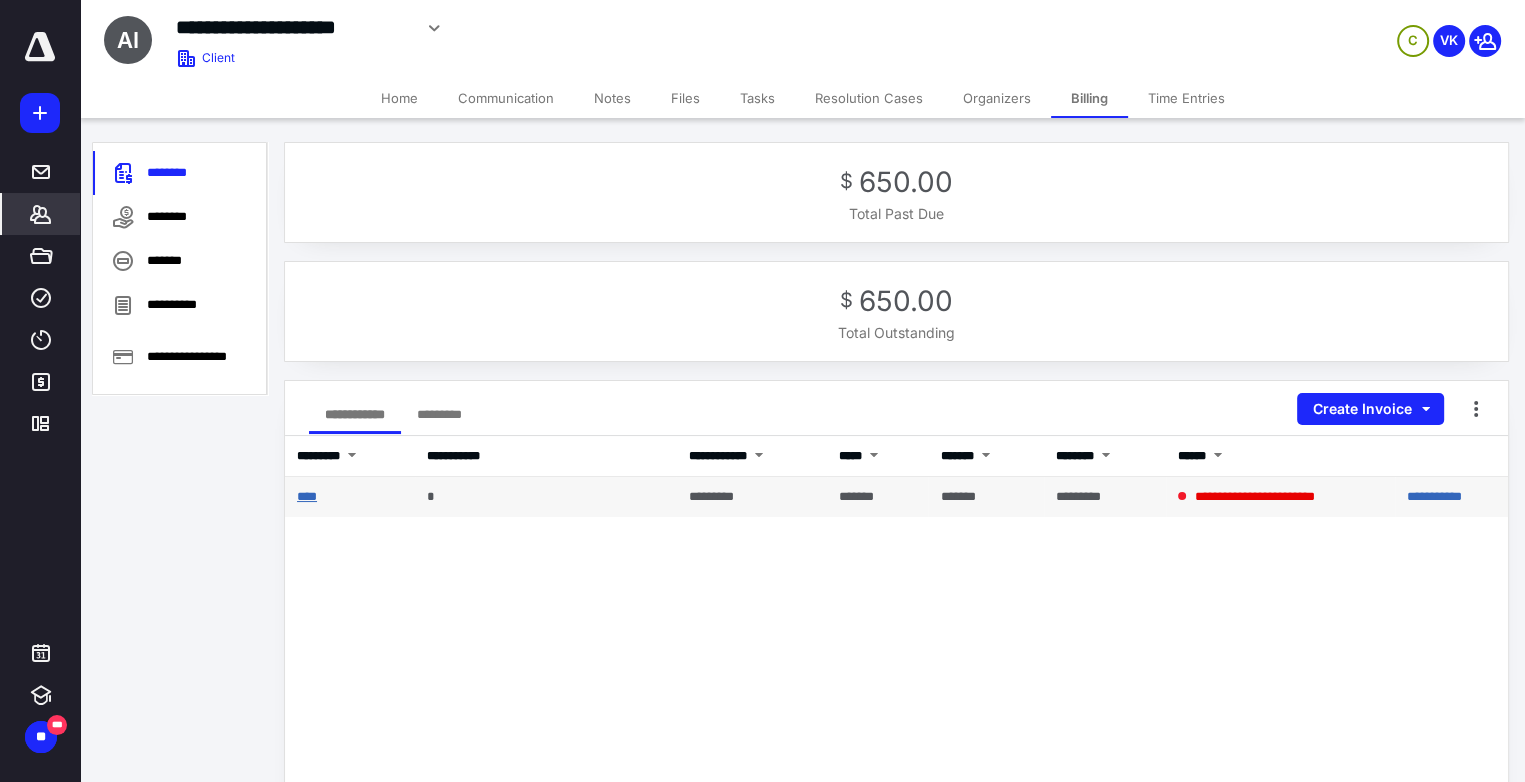 click on "****" at bounding box center [307, 496] 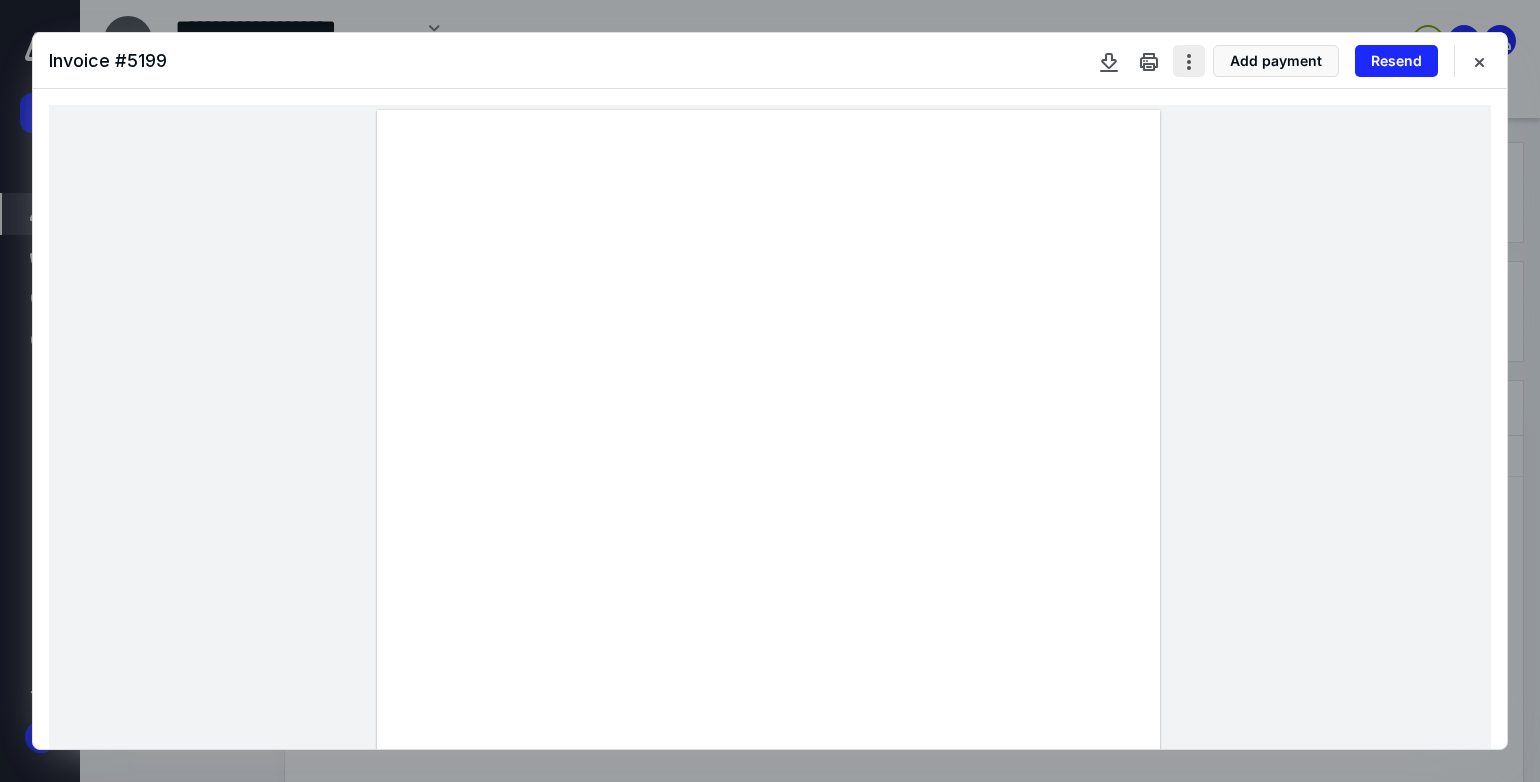 click at bounding box center [1189, 61] 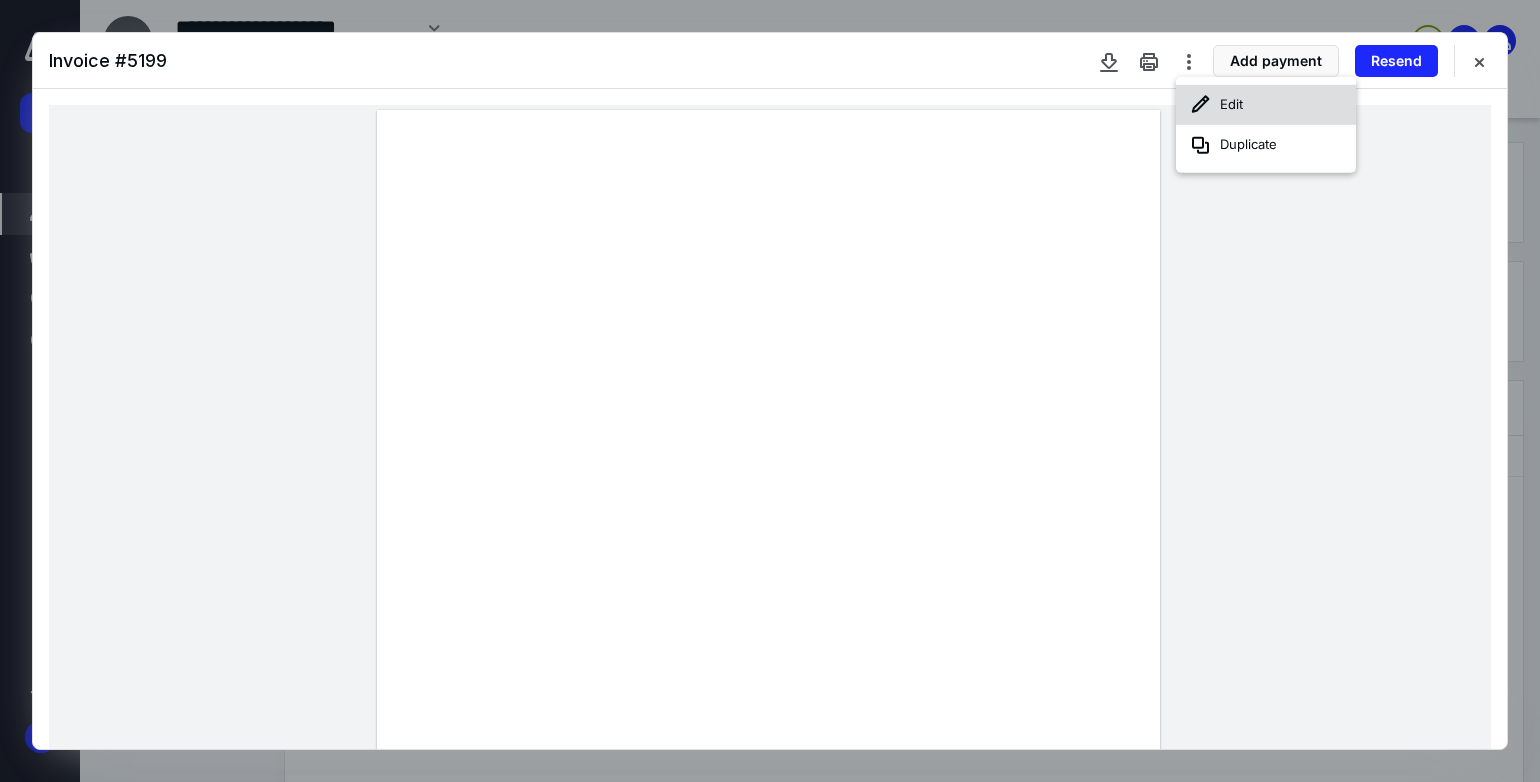 click on "Edit" at bounding box center (1266, 105) 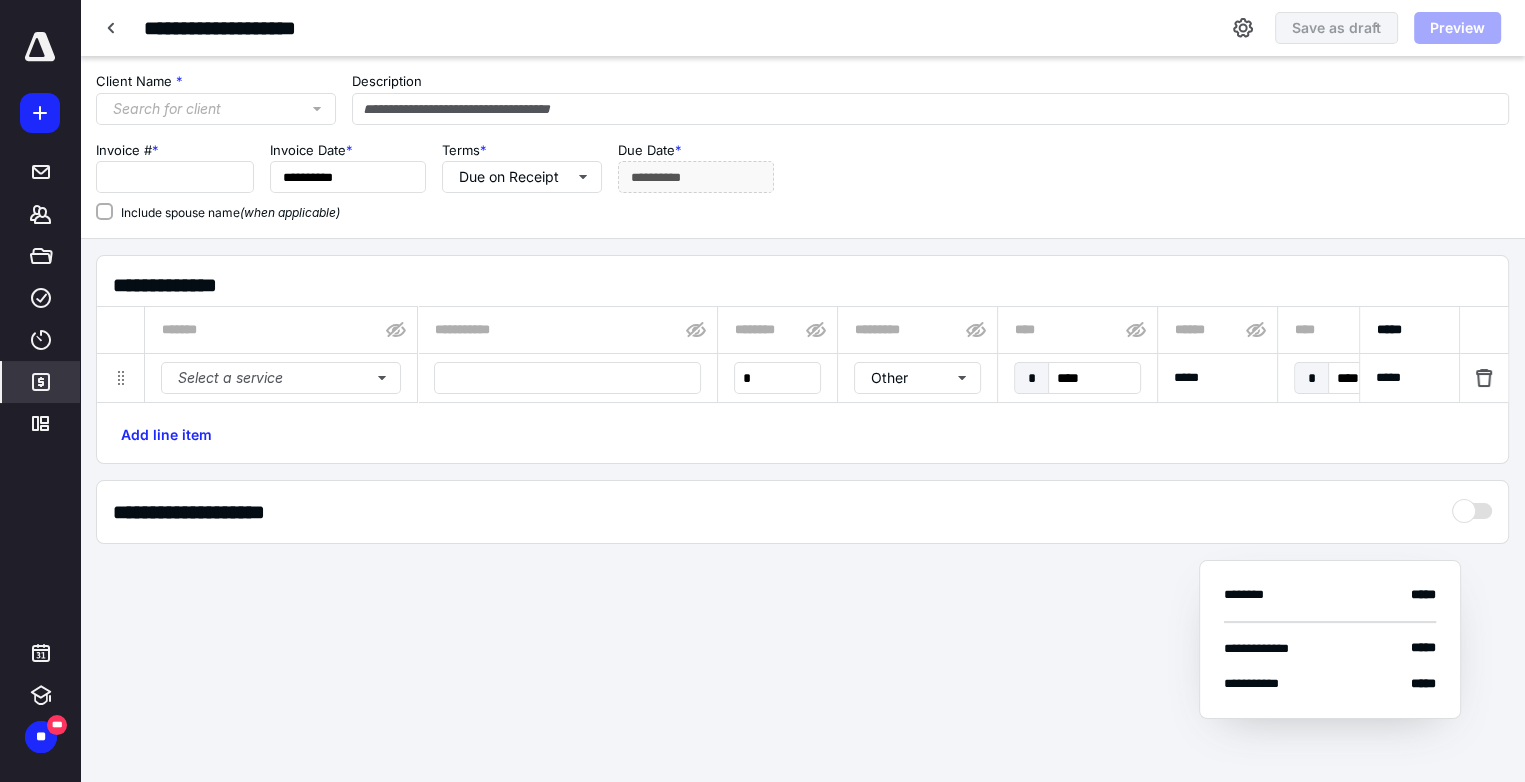 type on "****" 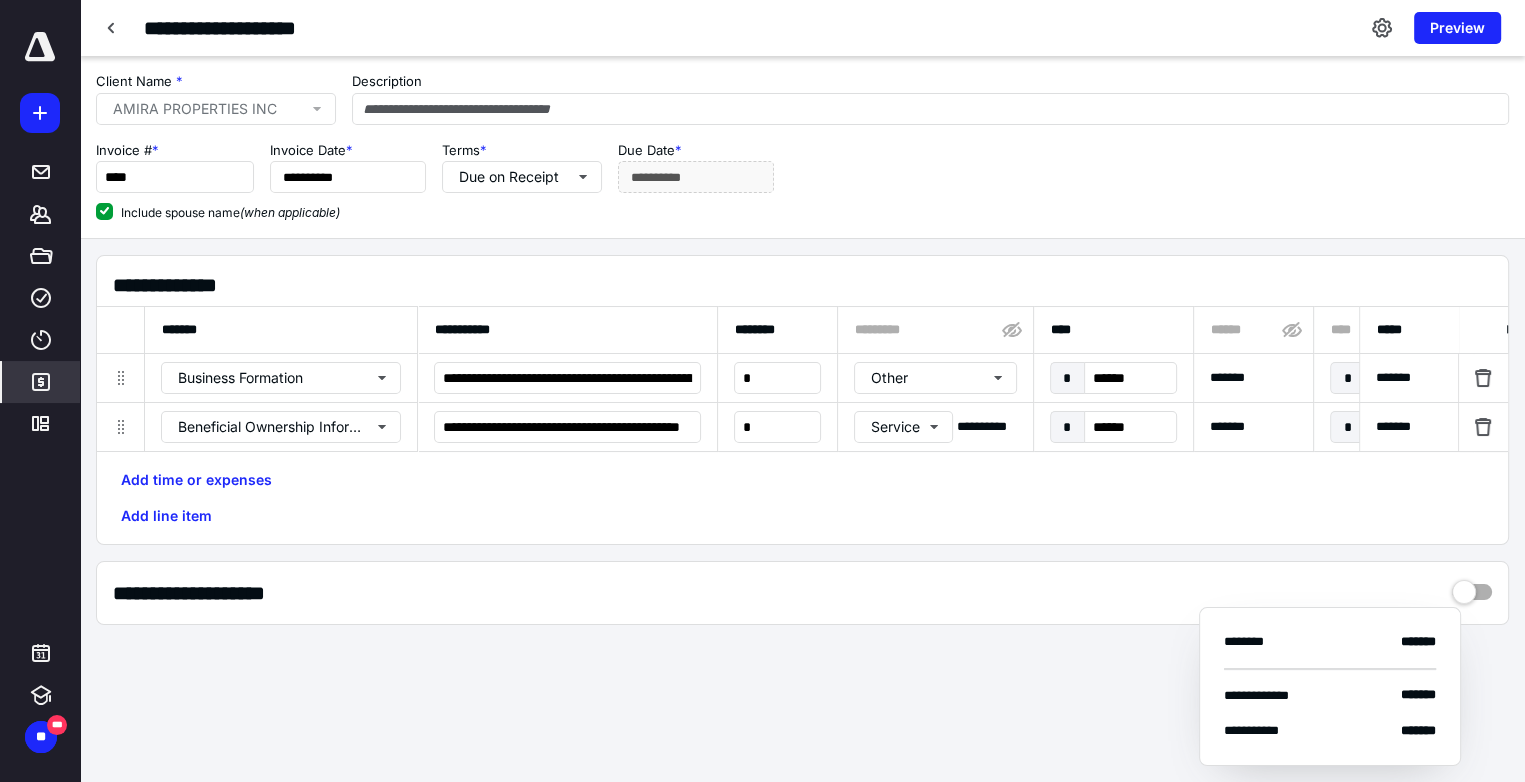 scroll, scrollTop: 100, scrollLeft: 0, axis: vertical 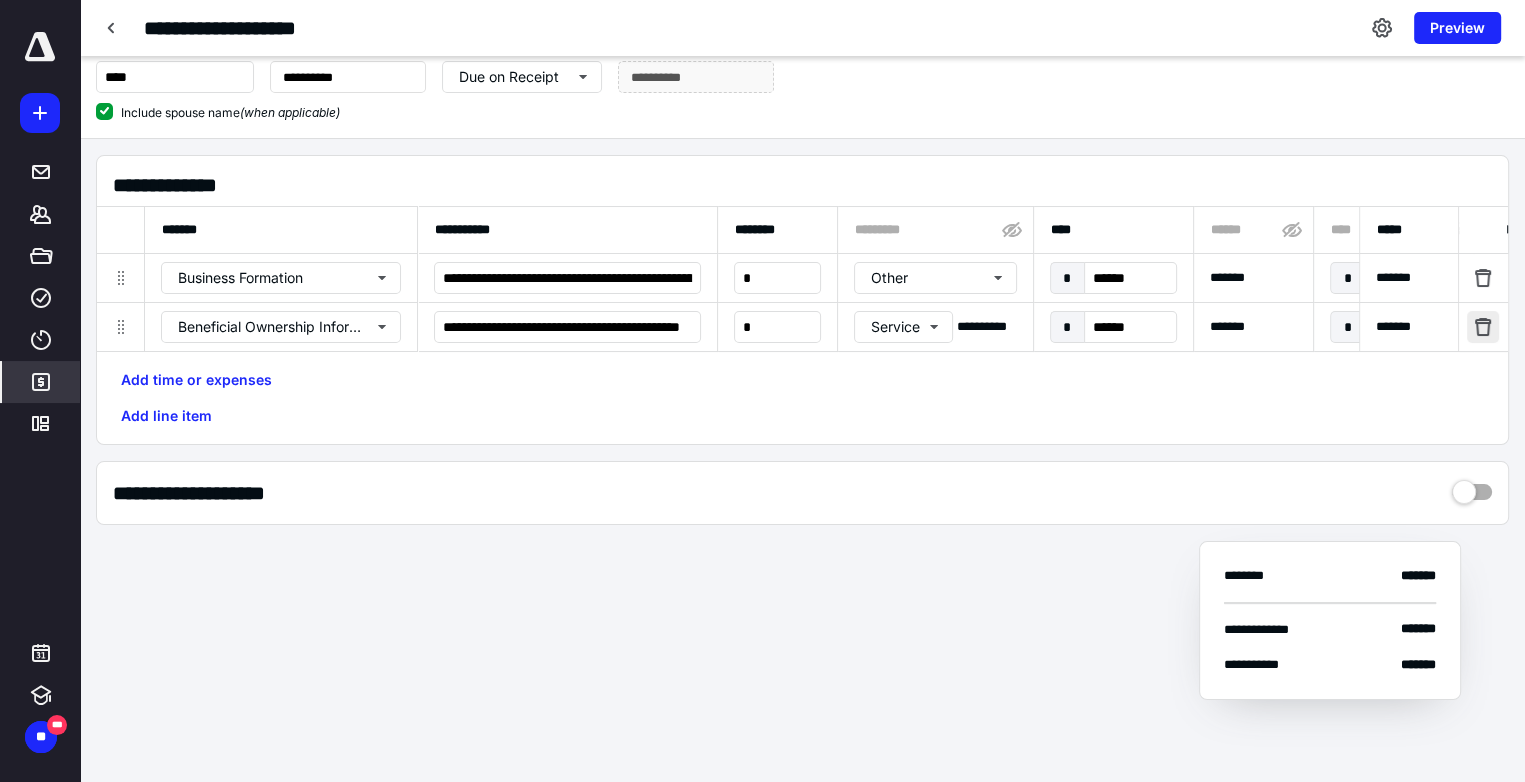 click at bounding box center (1484, 327) 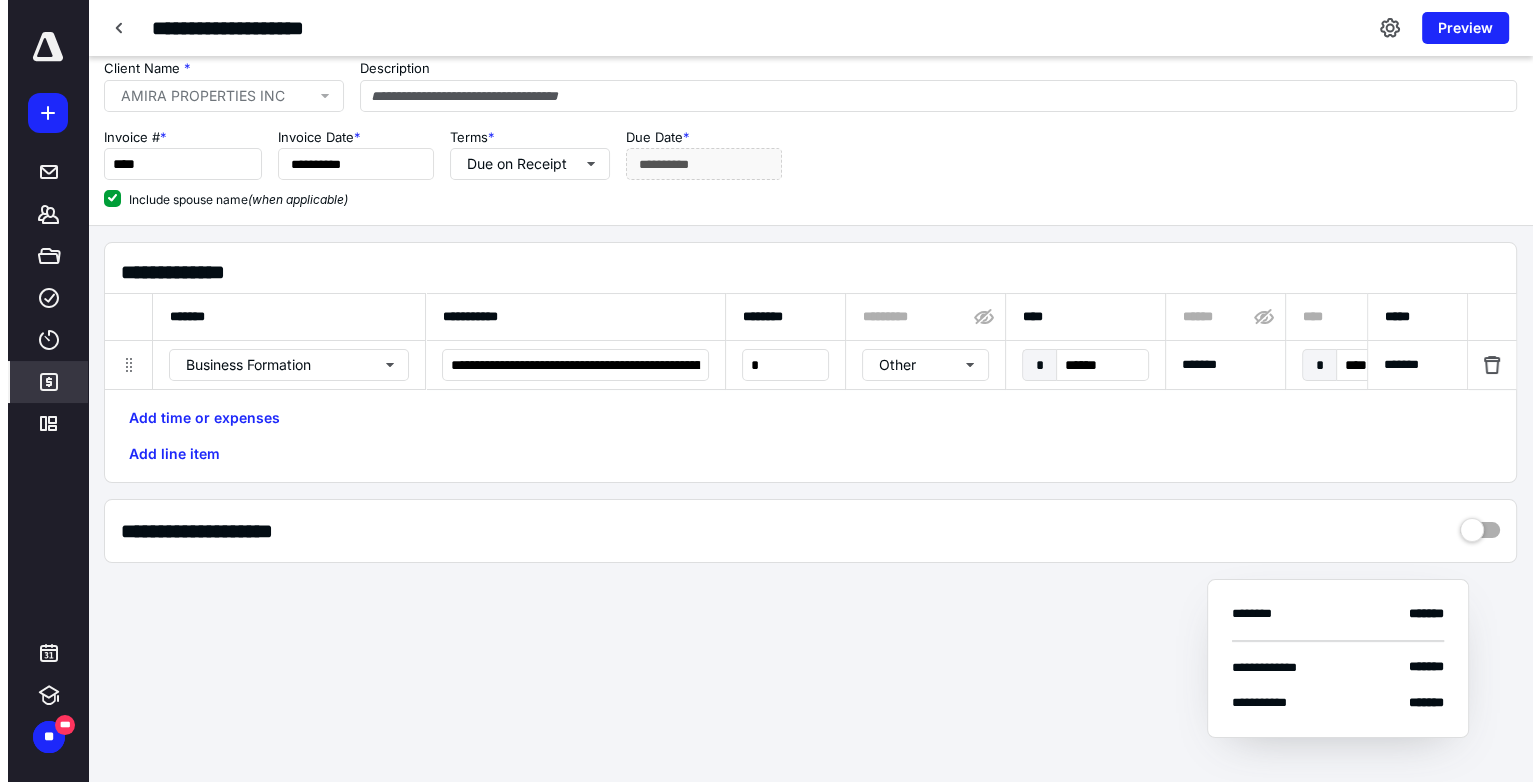 scroll, scrollTop: 0, scrollLeft: 0, axis: both 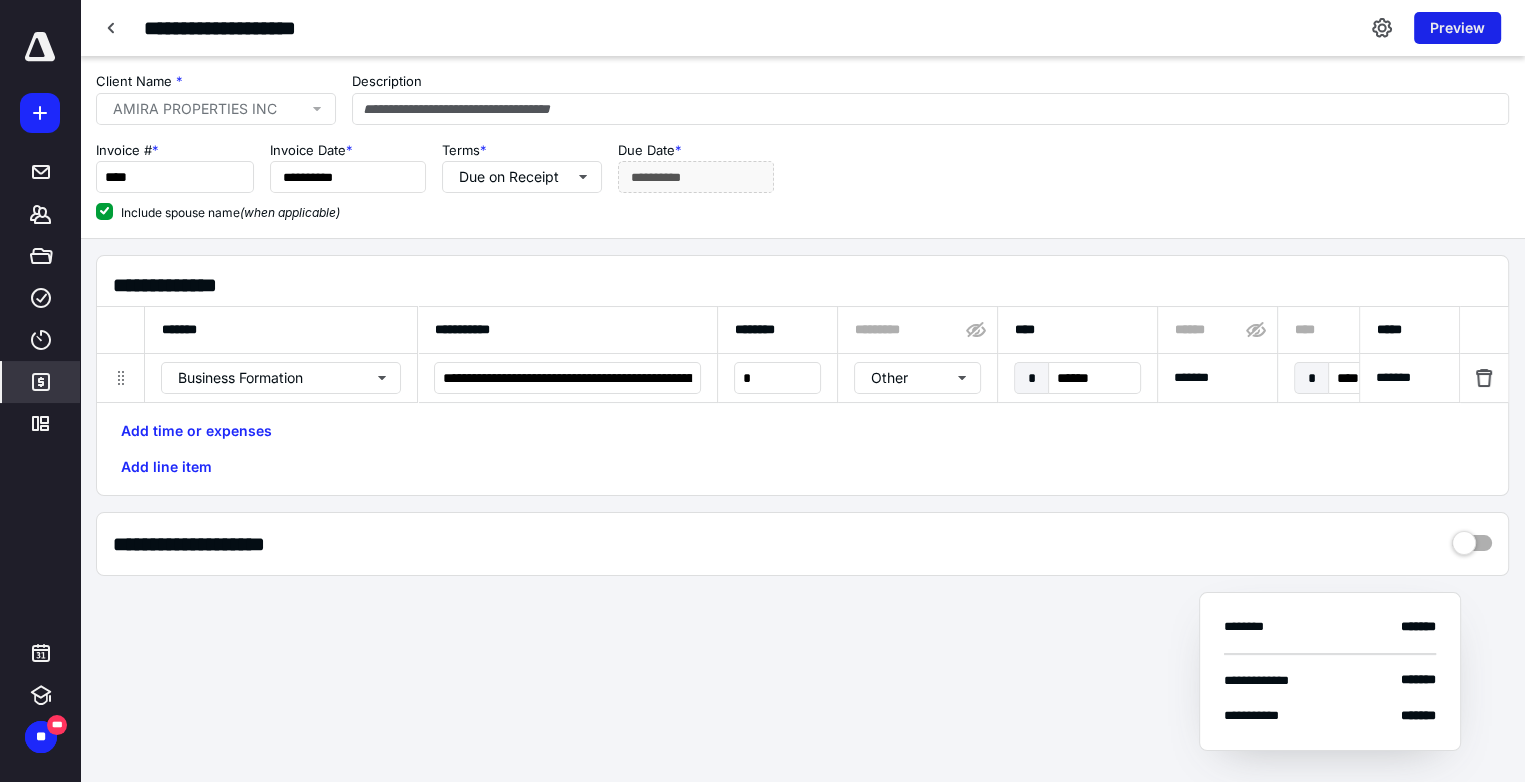 click on "Preview" at bounding box center (1457, 28) 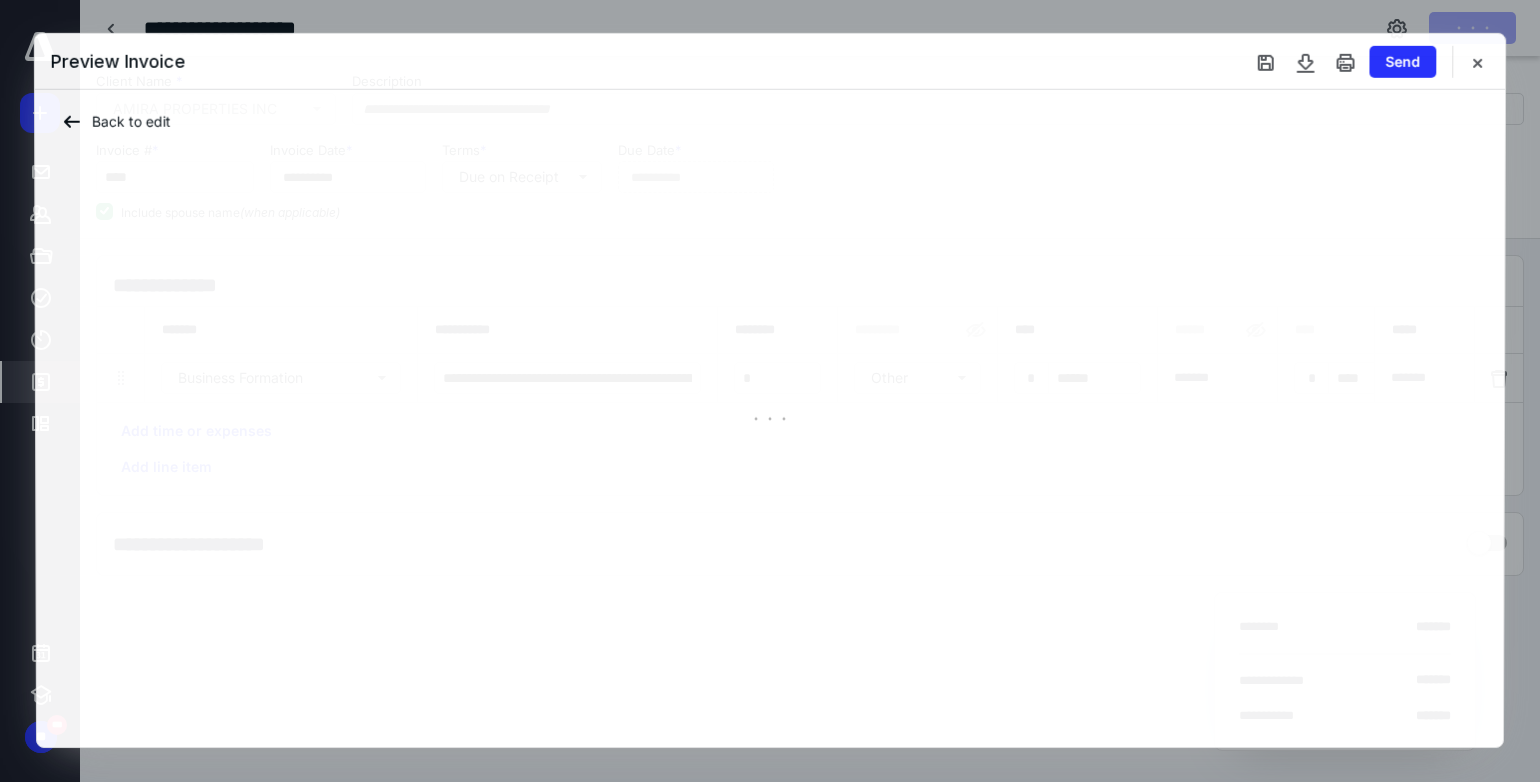 type on "**********" 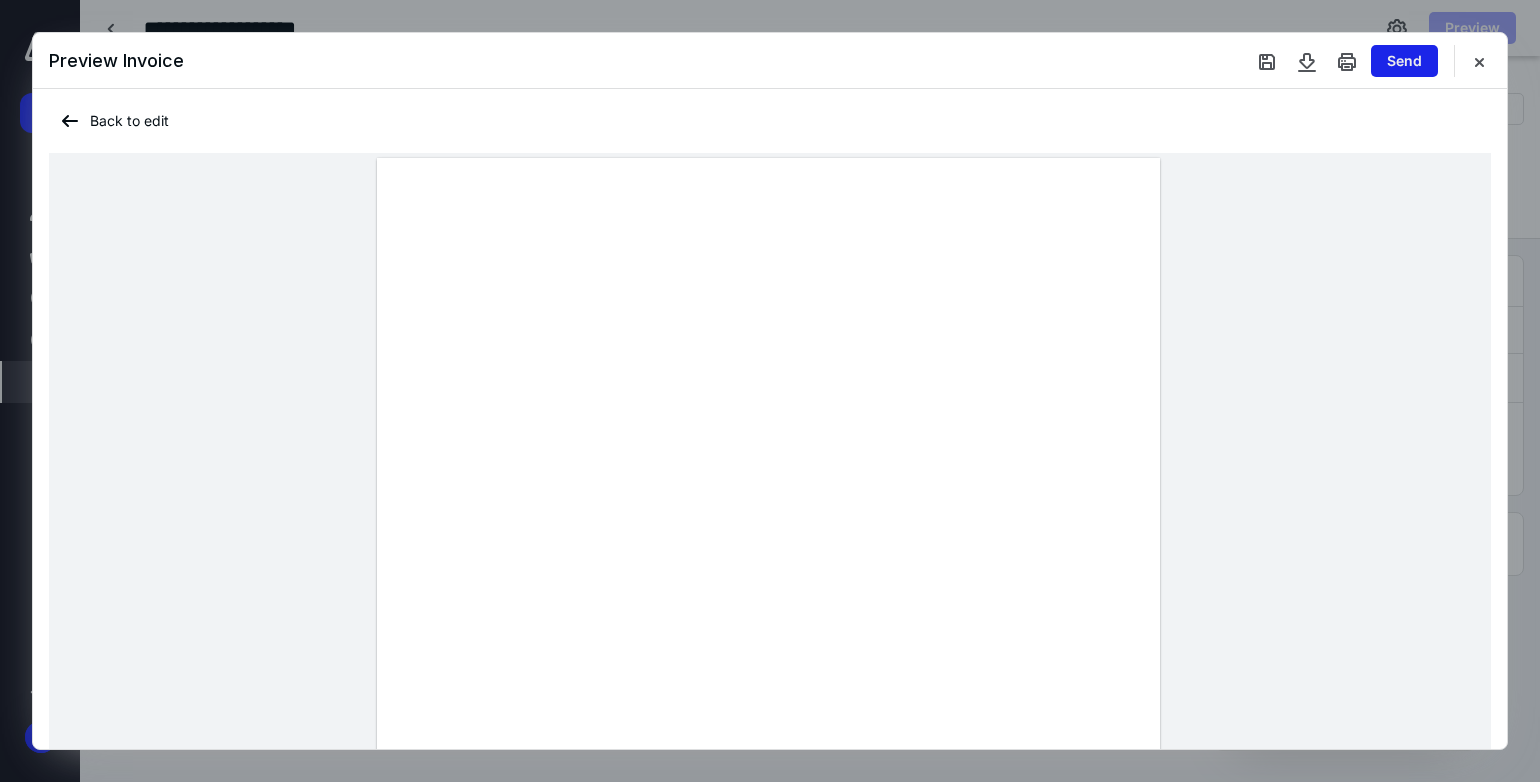 click on "Send" at bounding box center (1404, 61) 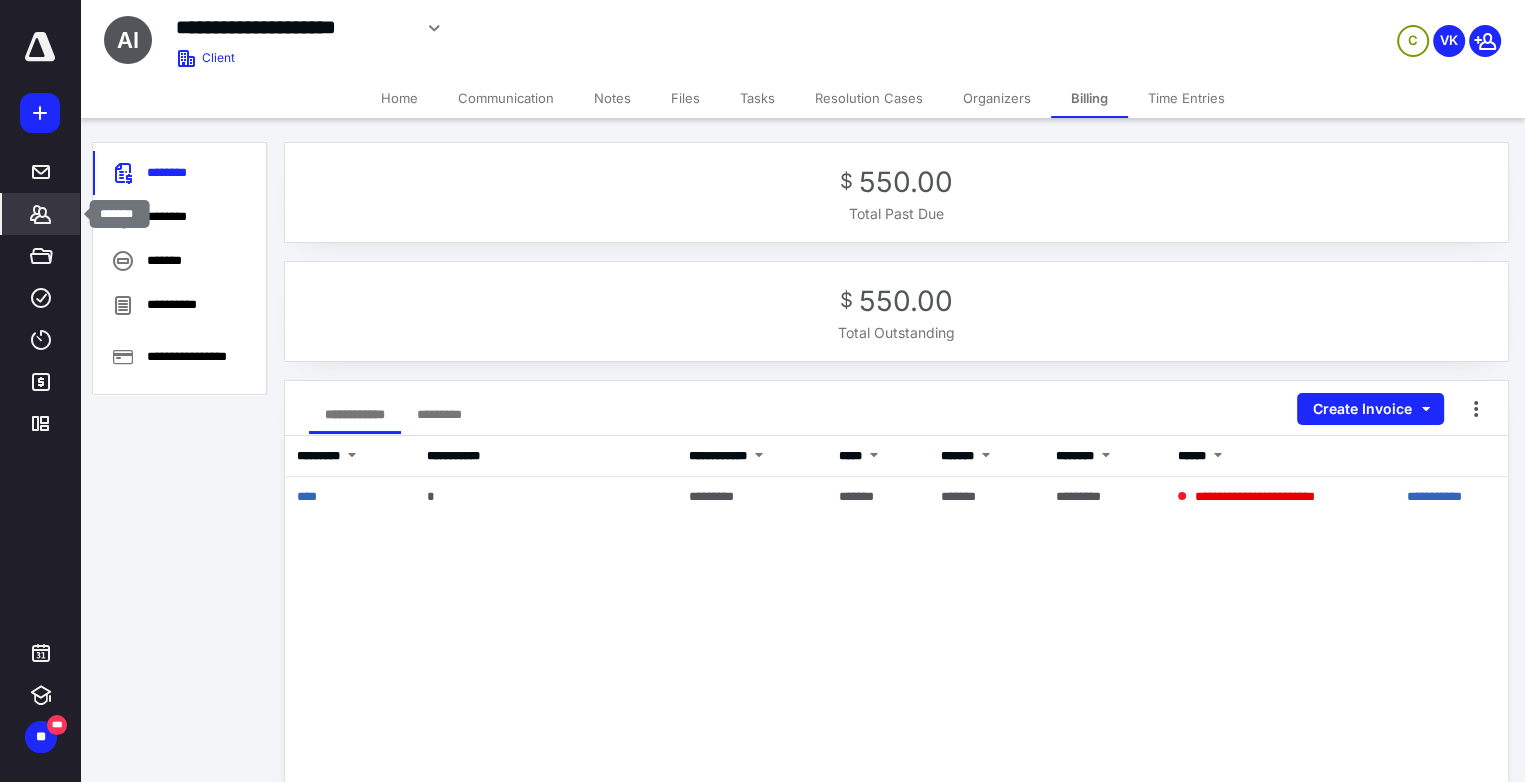 click 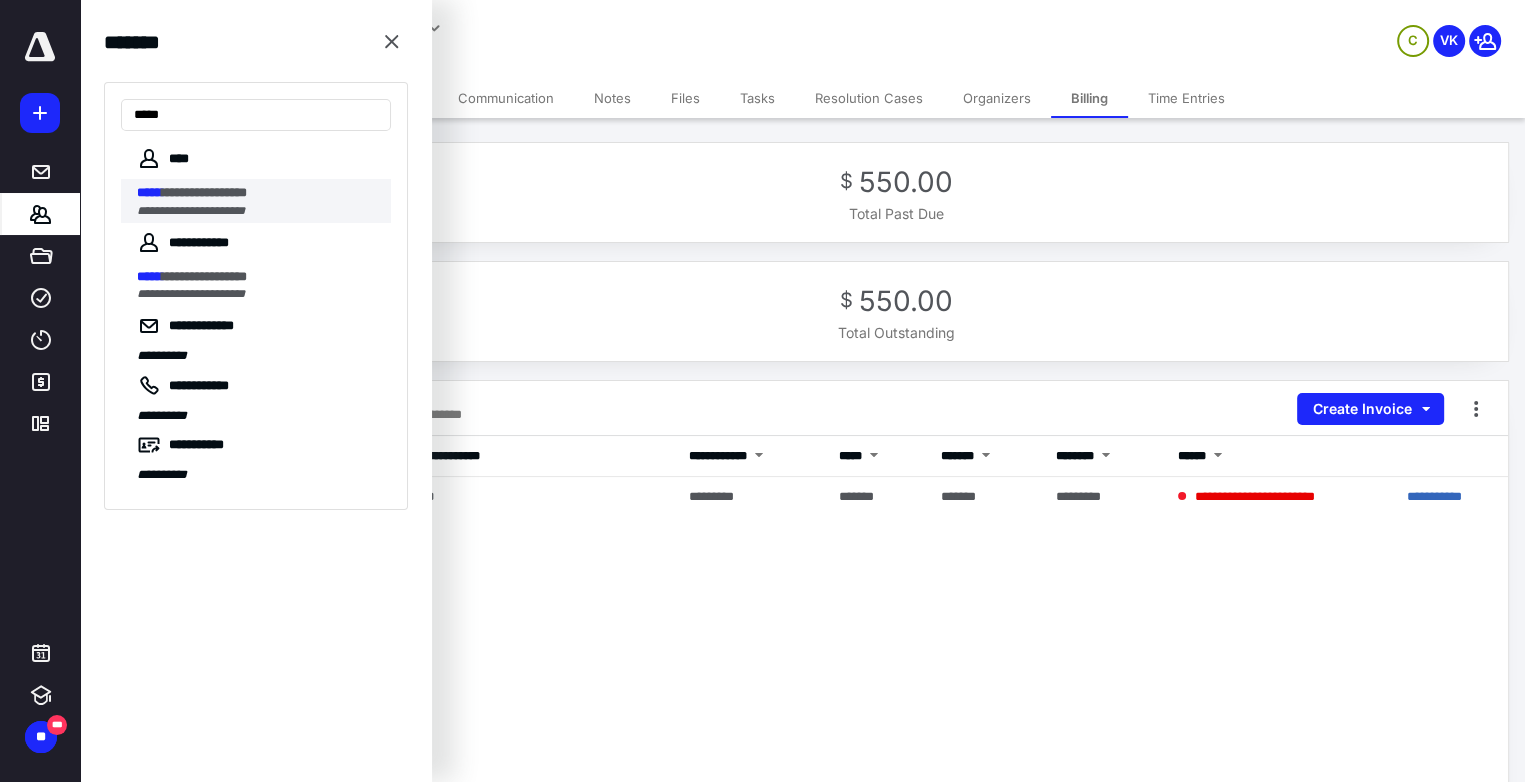 type on "*****" 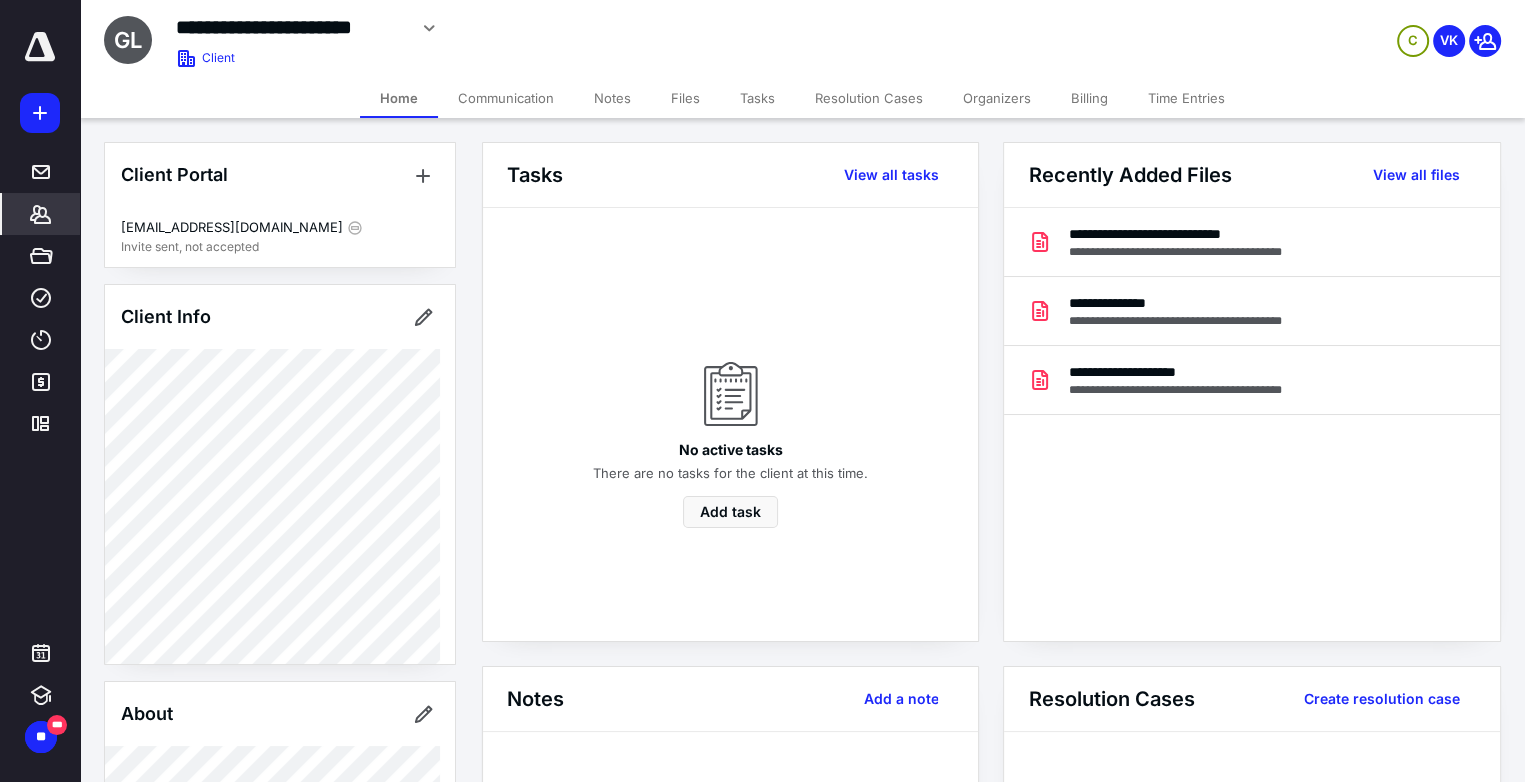 click on "Billing" at bounding box center [1089, 98] 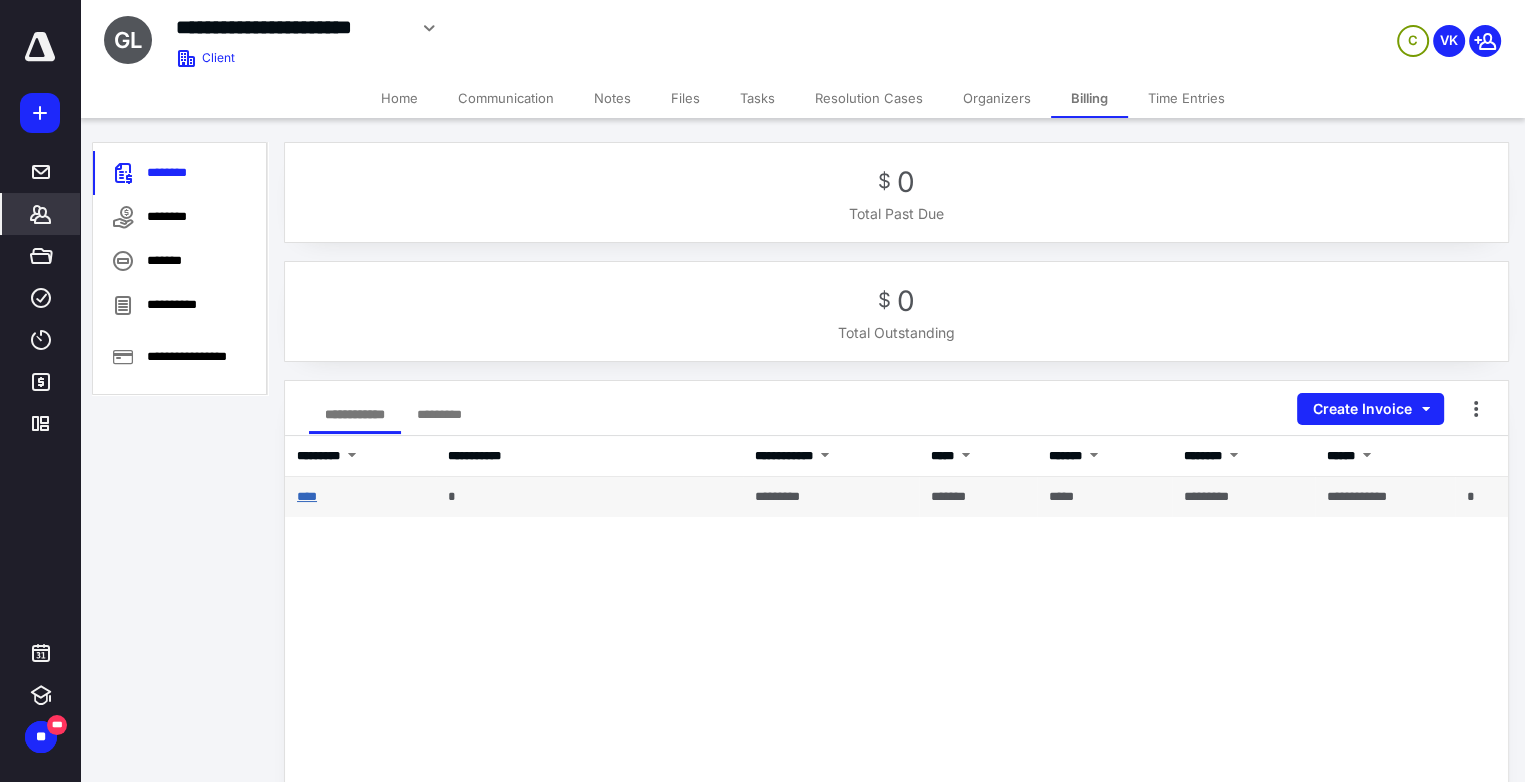 click on "****" at bounding box center [307, 496] 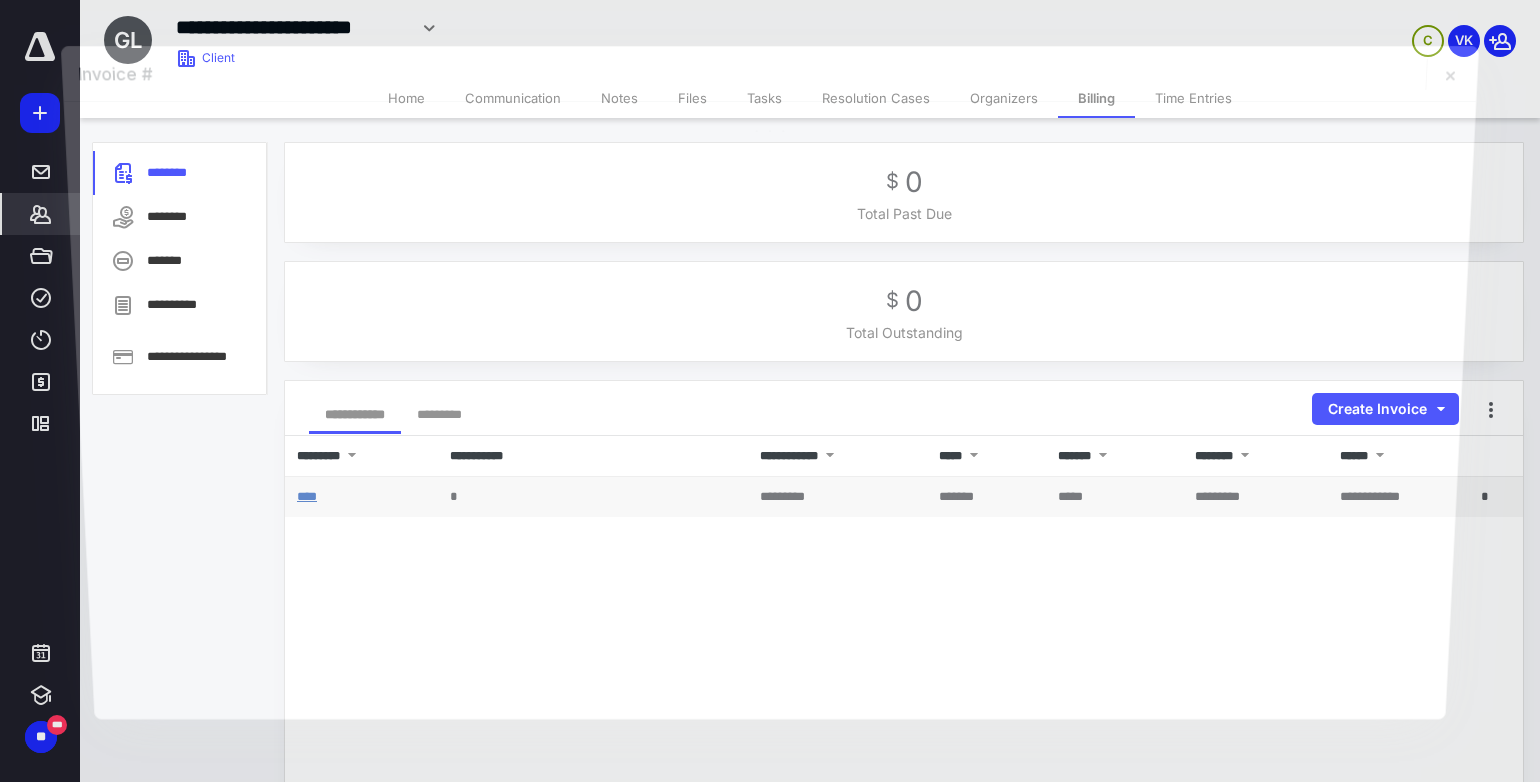 click at bounding box center (769, 410) 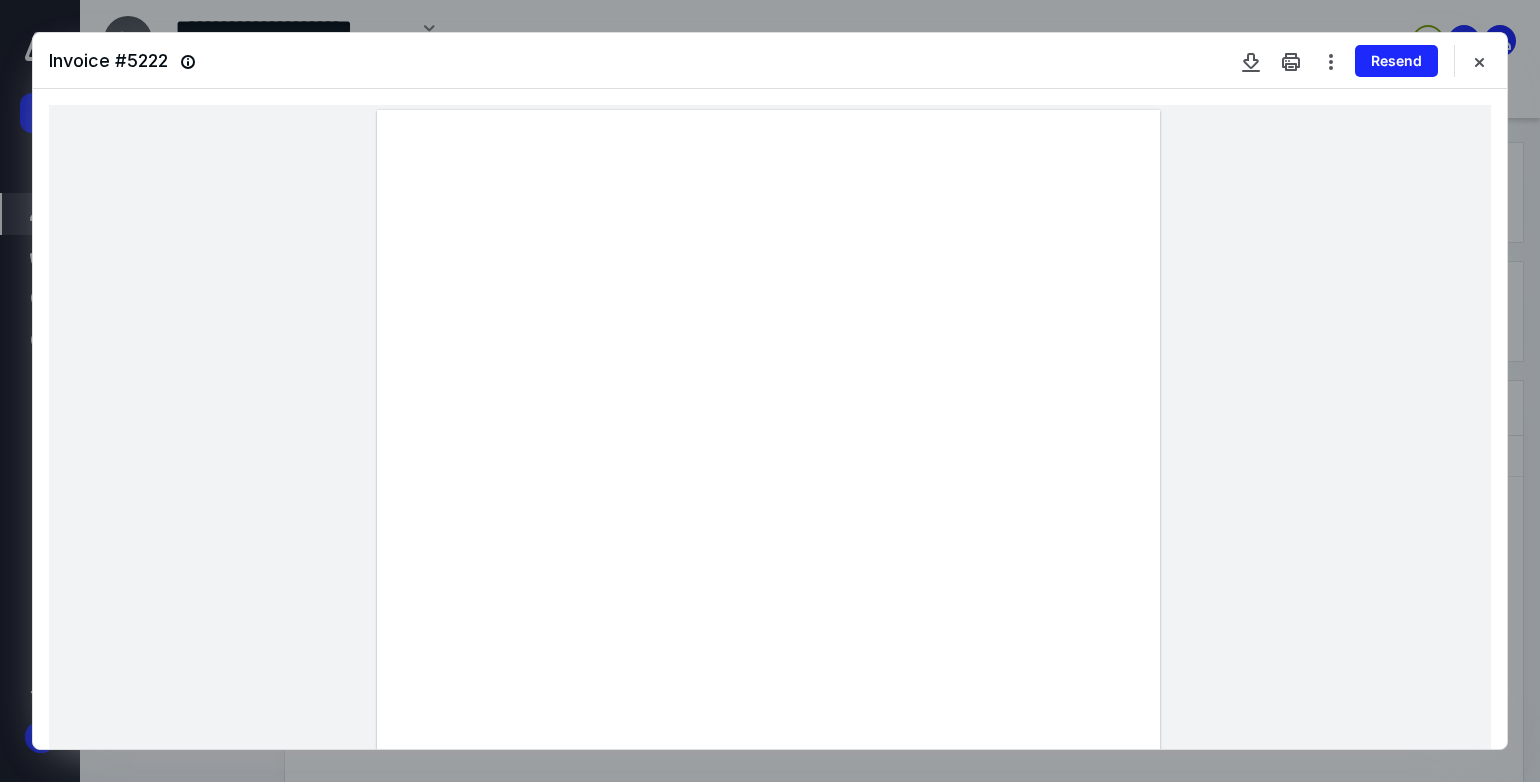 drag, startPoint x: 1490, startPoint y: 60, endPoint x: 1107, endPoint y: 94, distance: 384.50616 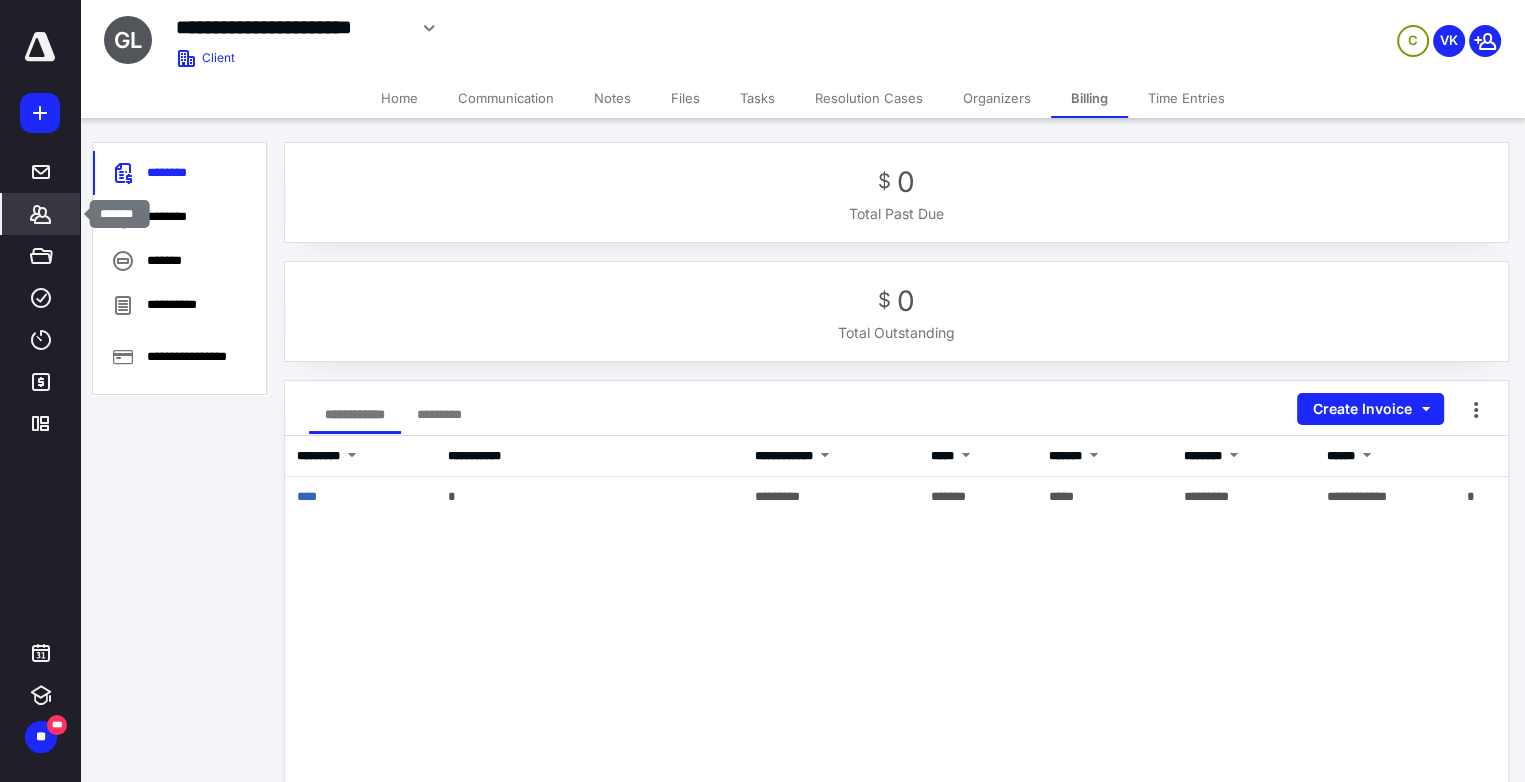 click on "*******" at bounding box center [41, 214] 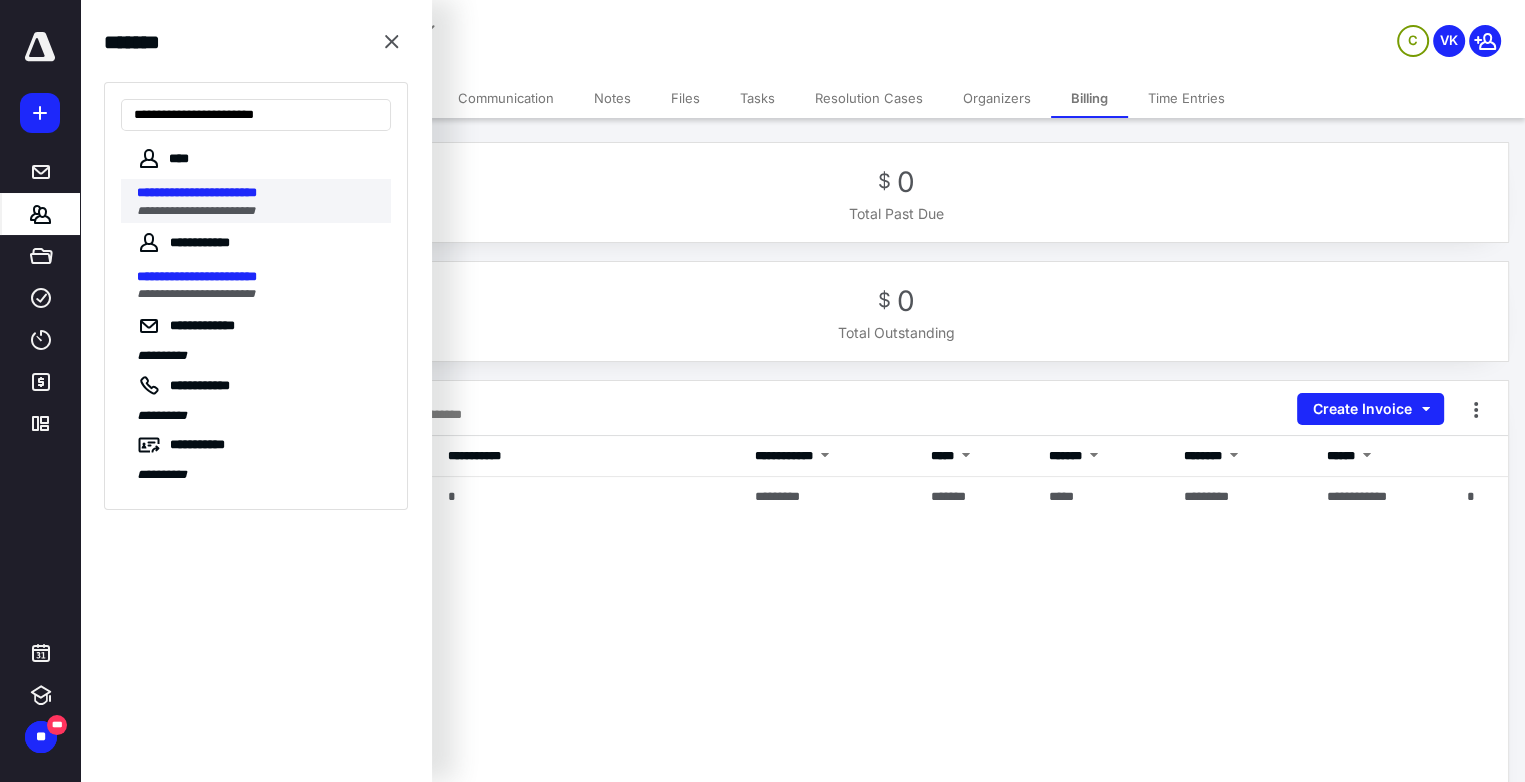 type on "**********" 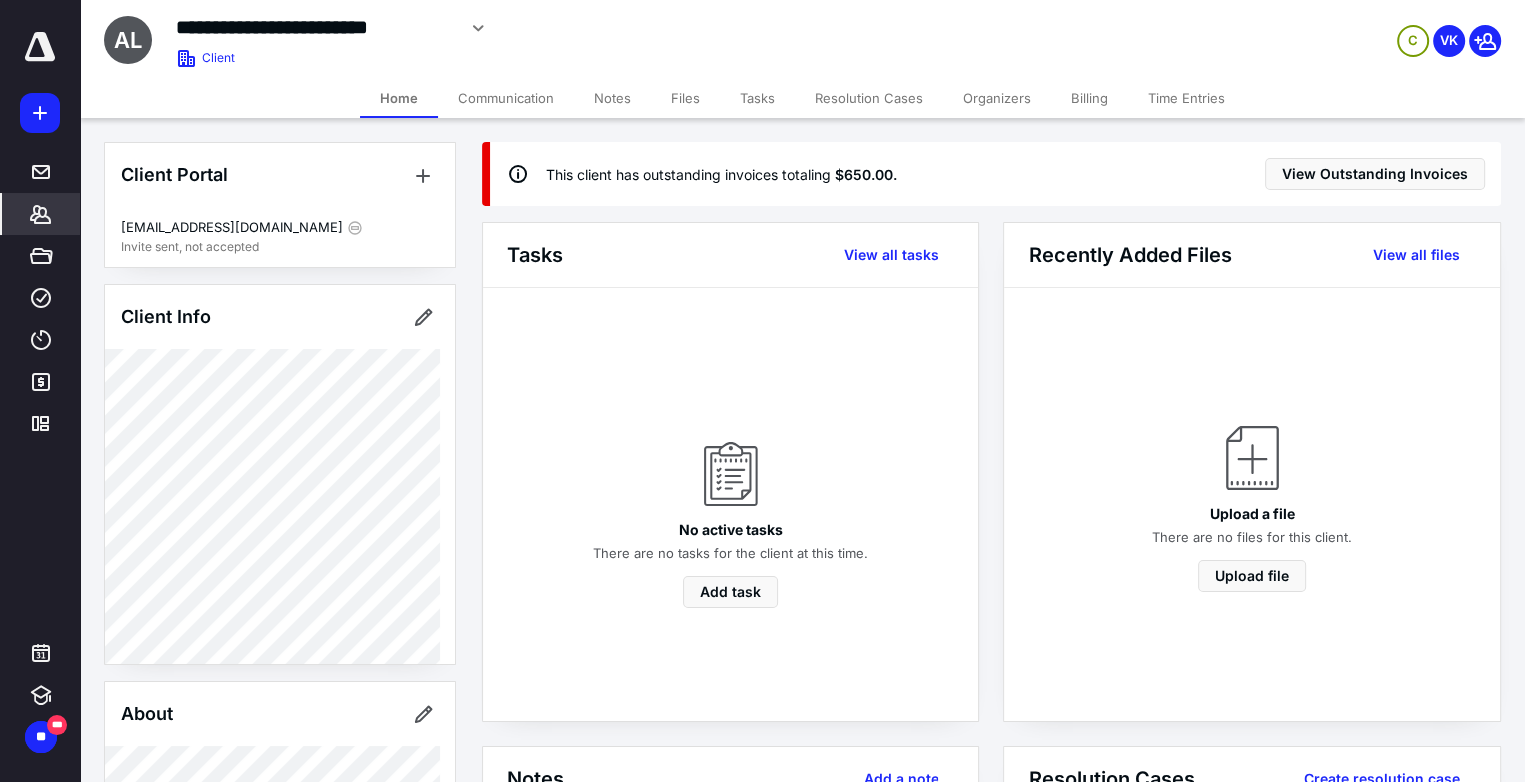 click on "Billing" at bounding box center (1089, 98) 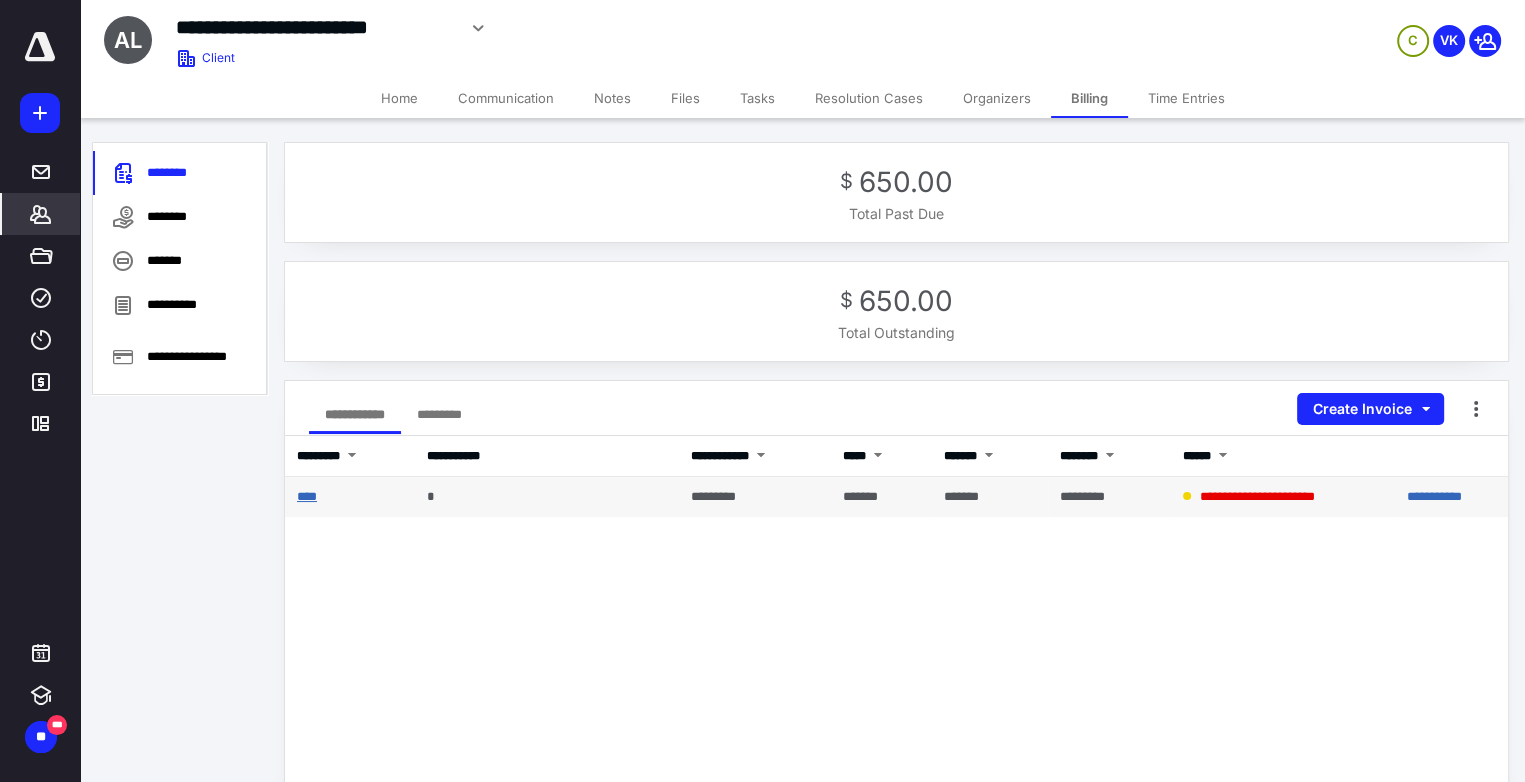 click on "****" at bounding box center (307, 496) 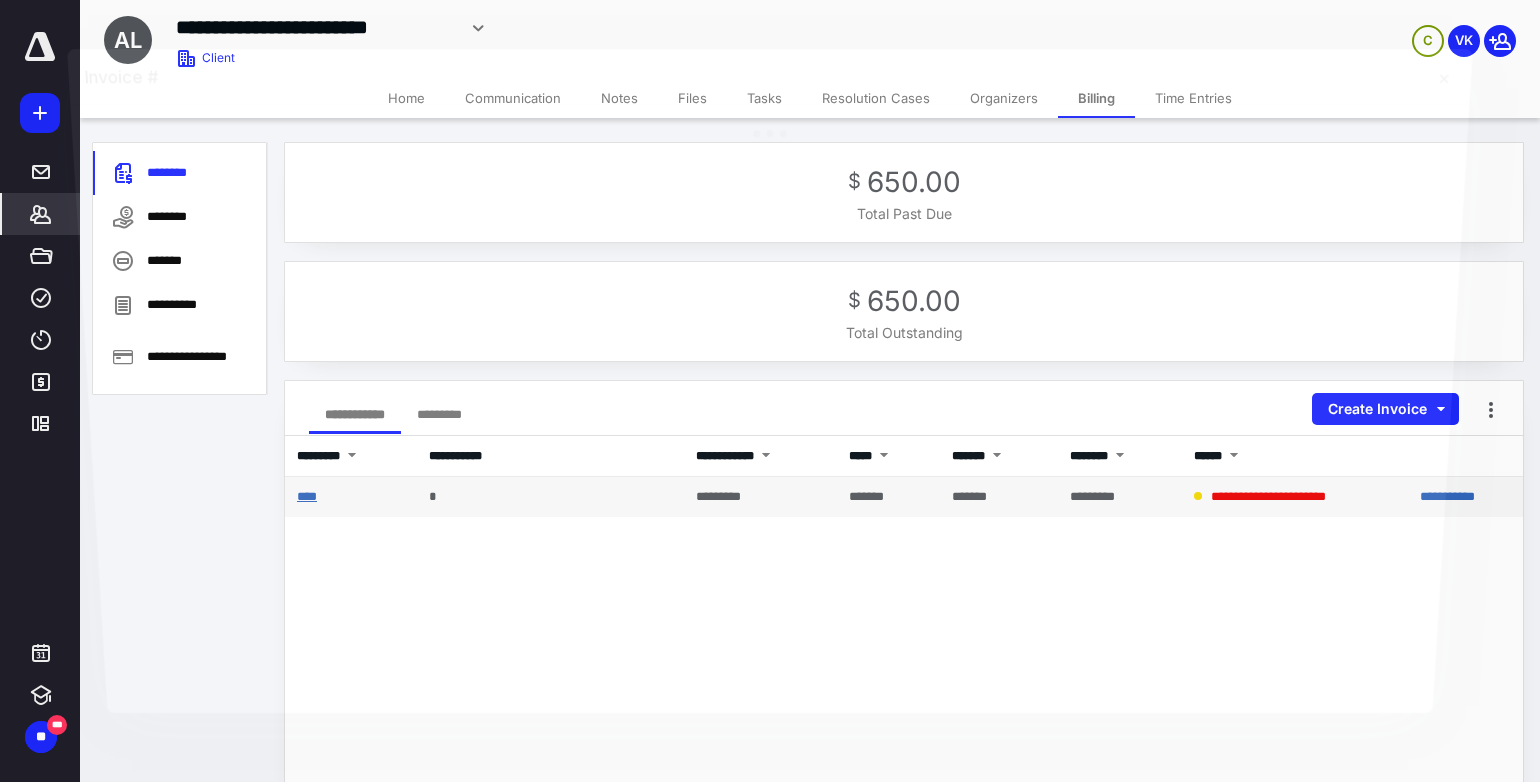 click at bounding box center [769, 409] 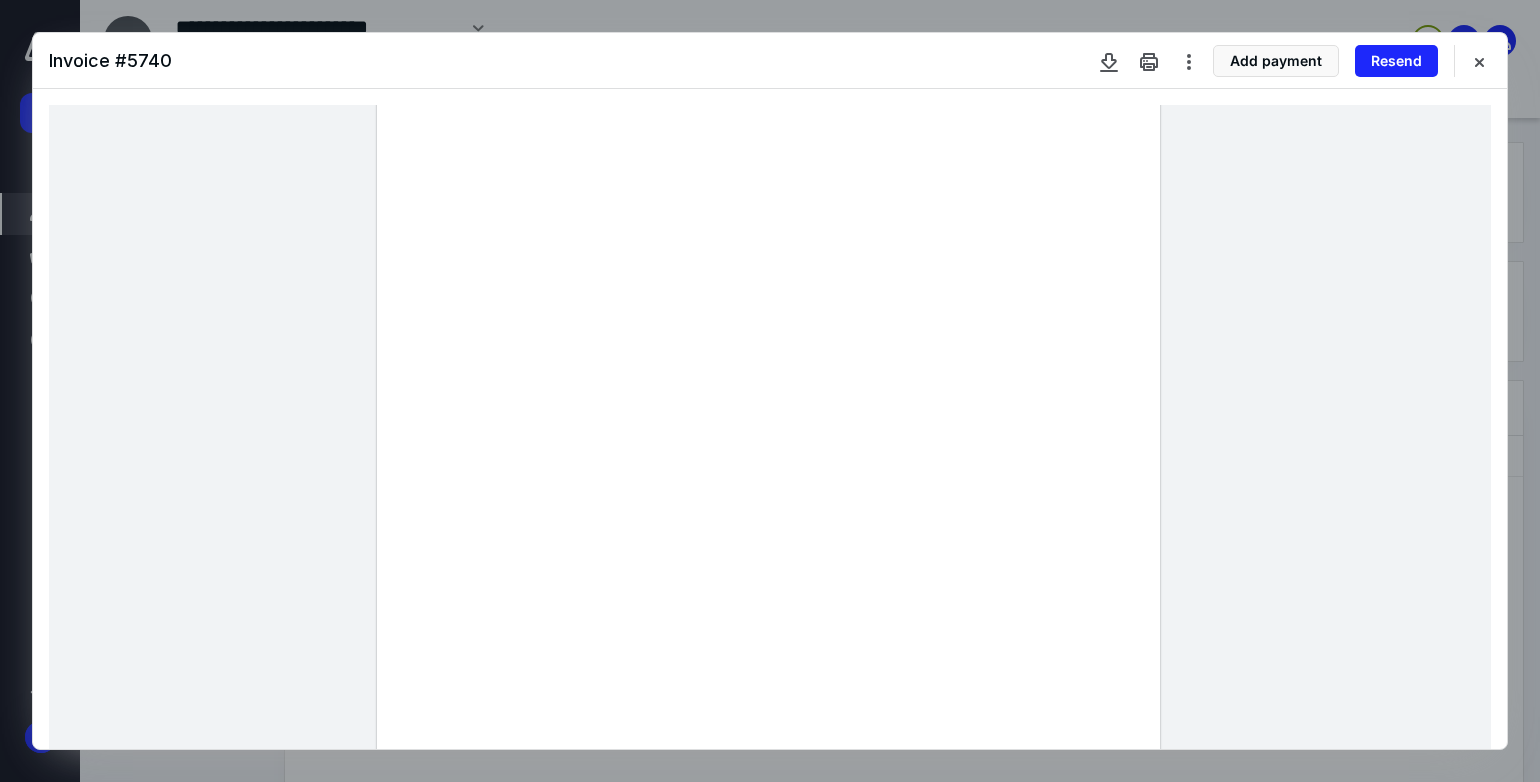 scroll, scrollTop: 200, scrollLeft: 0, axis: vertical 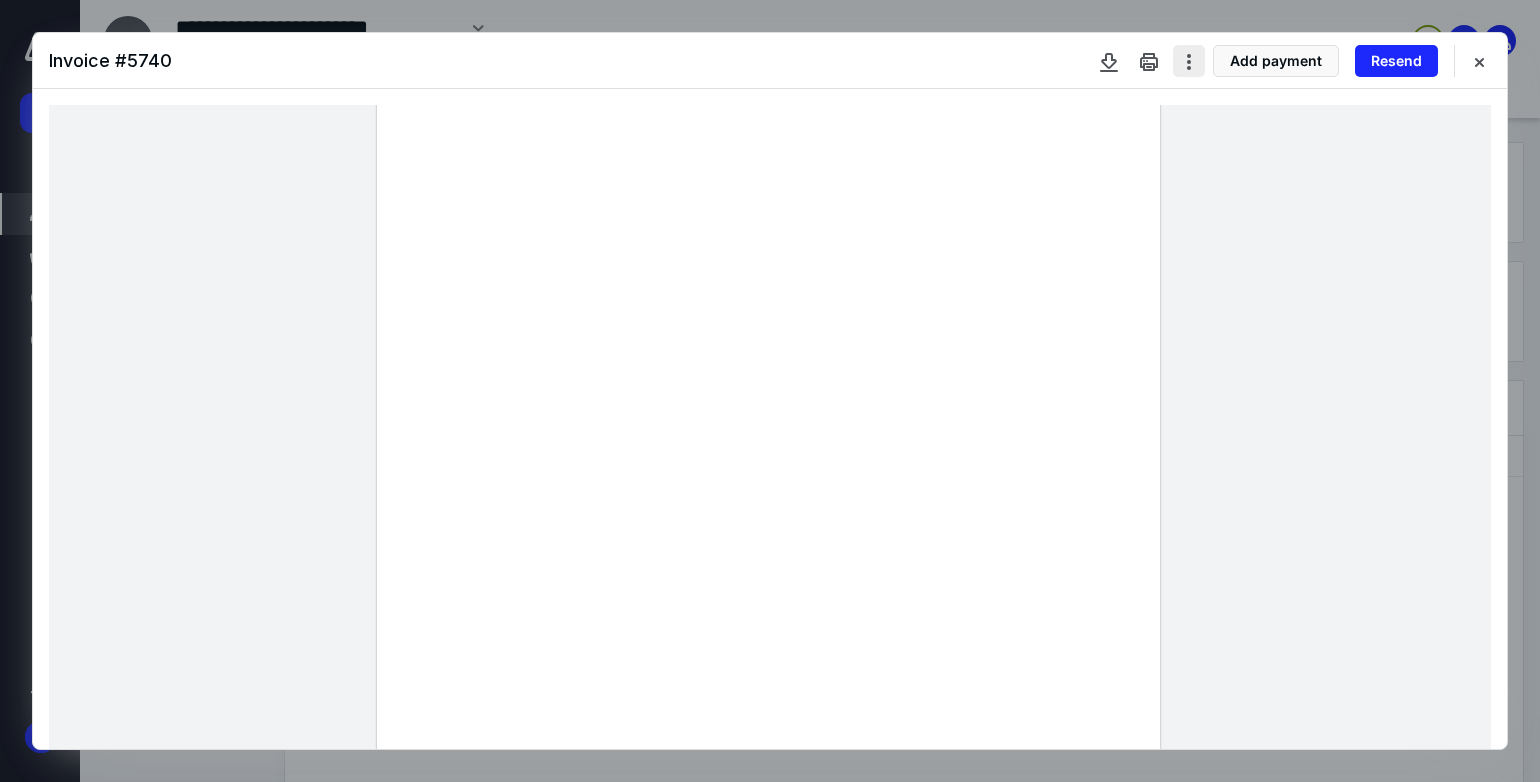 click at bounding box center (1189, 61) 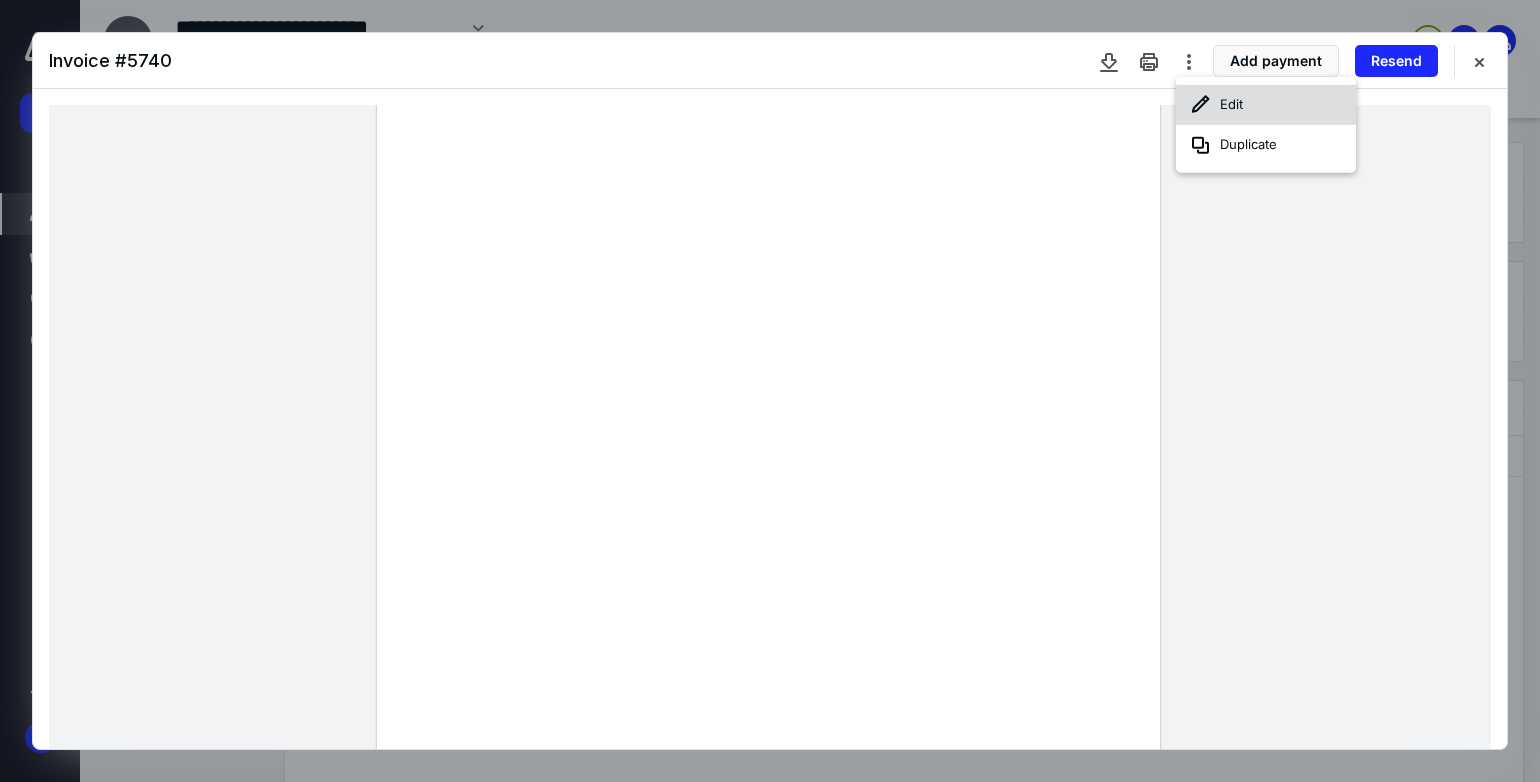 click on "Edit" at bounding box center [1266, 105] 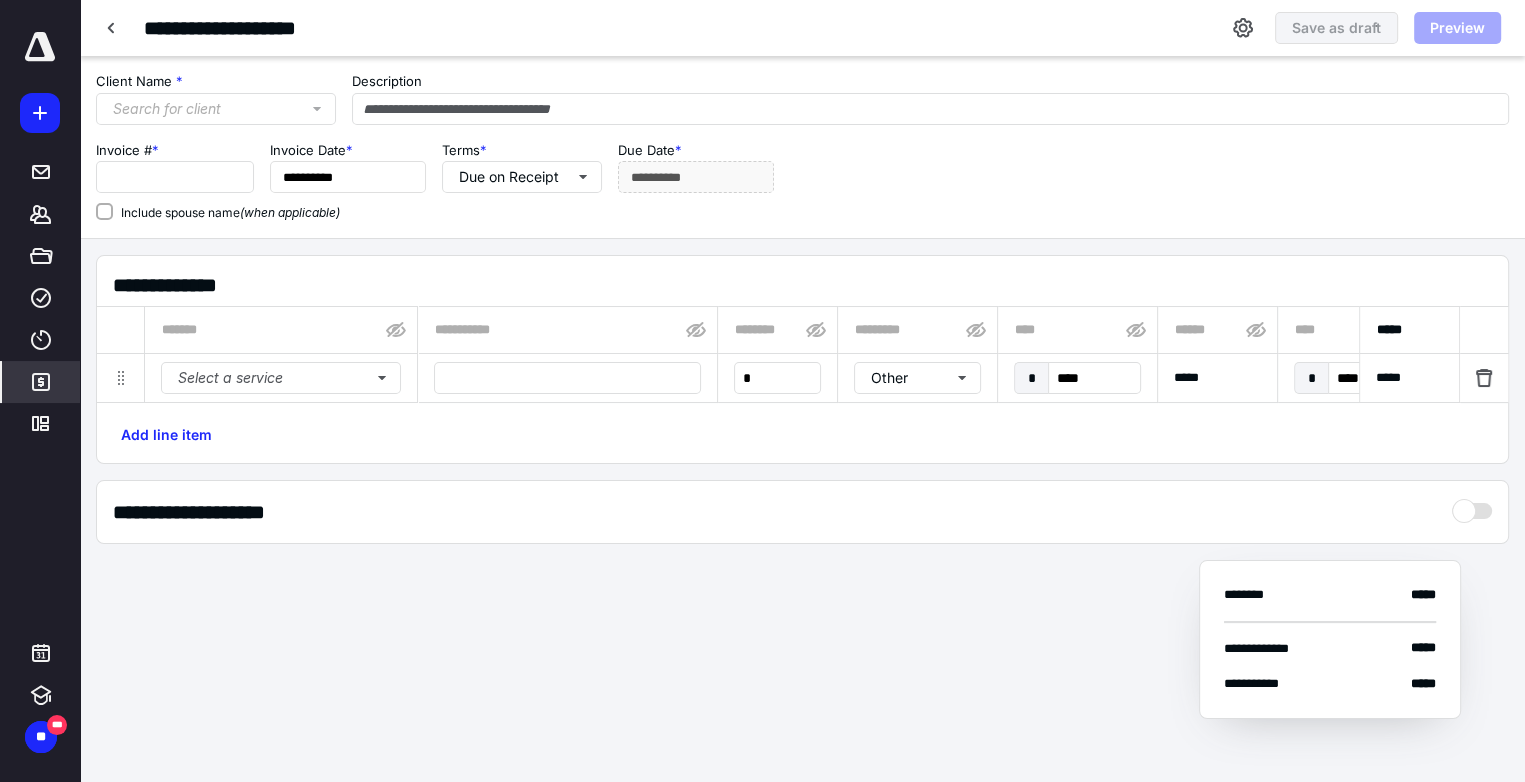 type on "****" 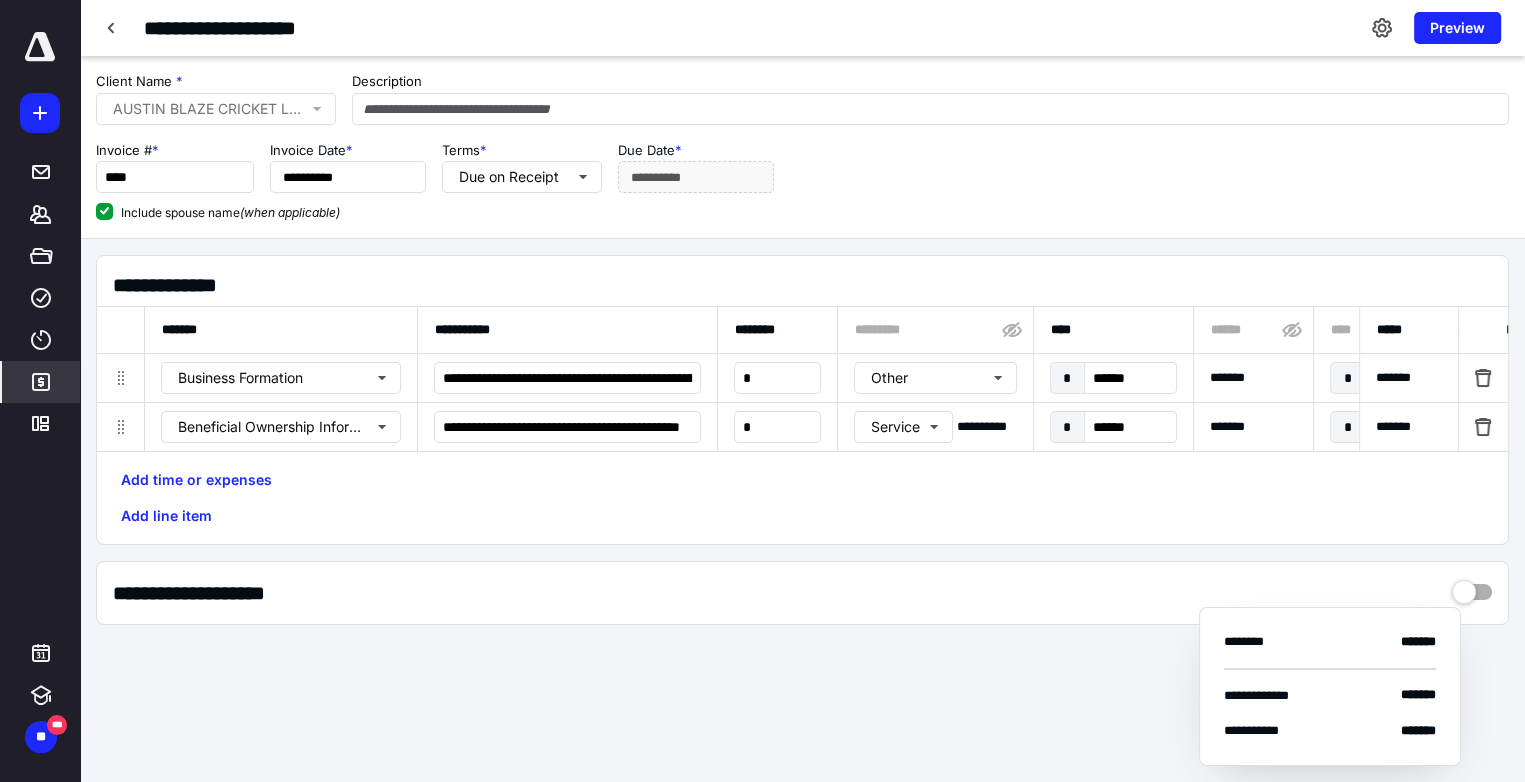 click at bounding box center (1484, 427) 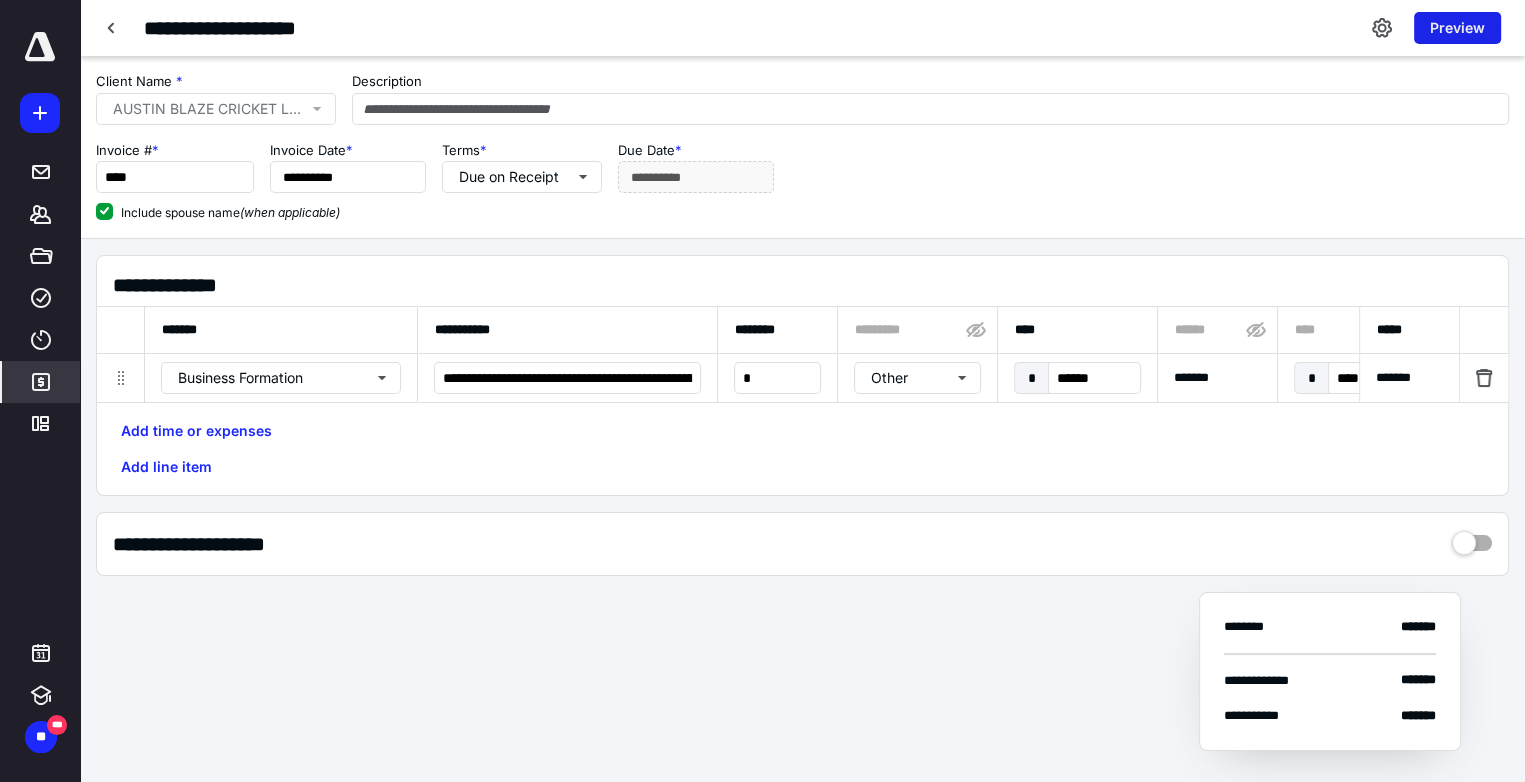 click on "Preview" at bounding box center [1457, 28] 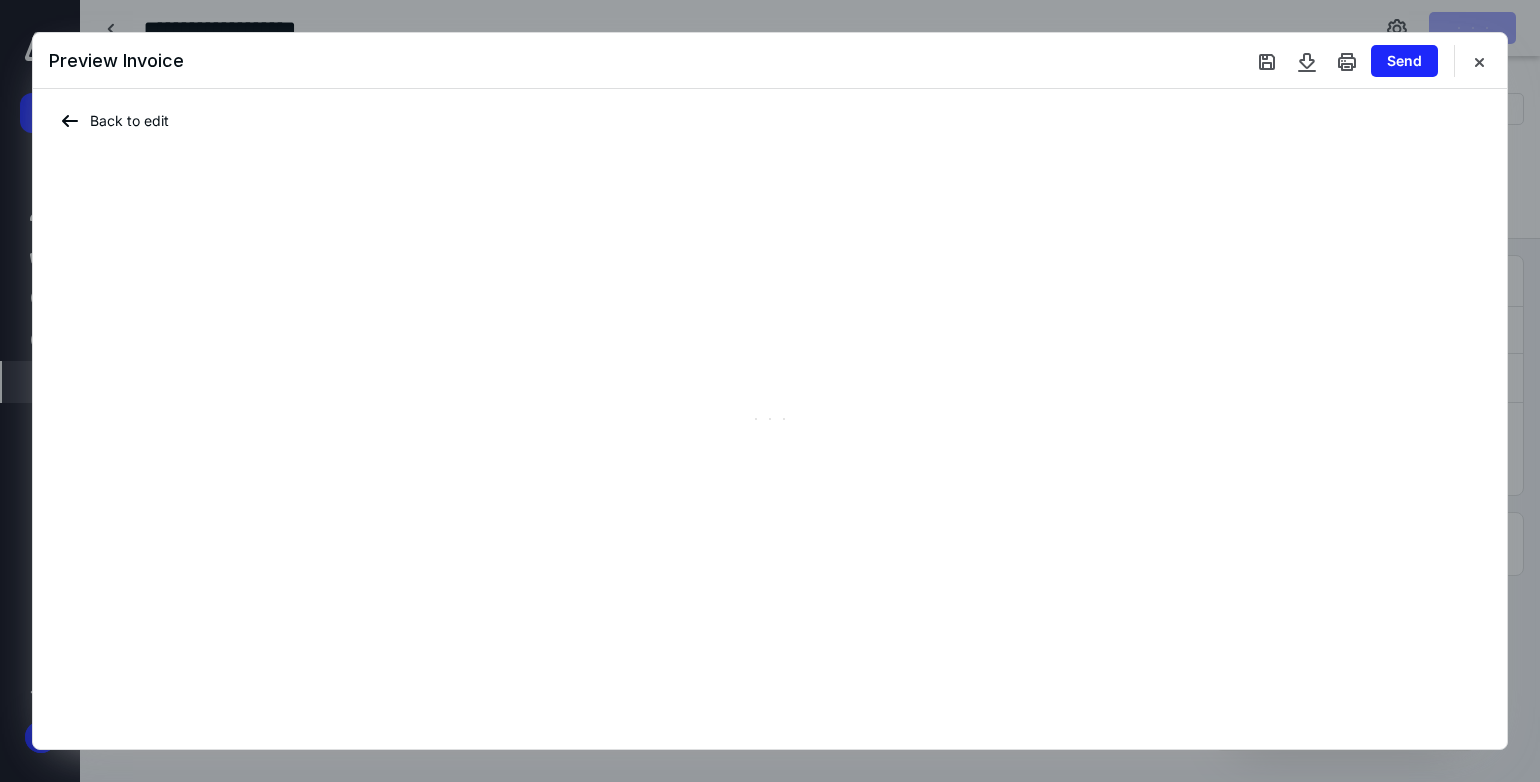 type on "**********" 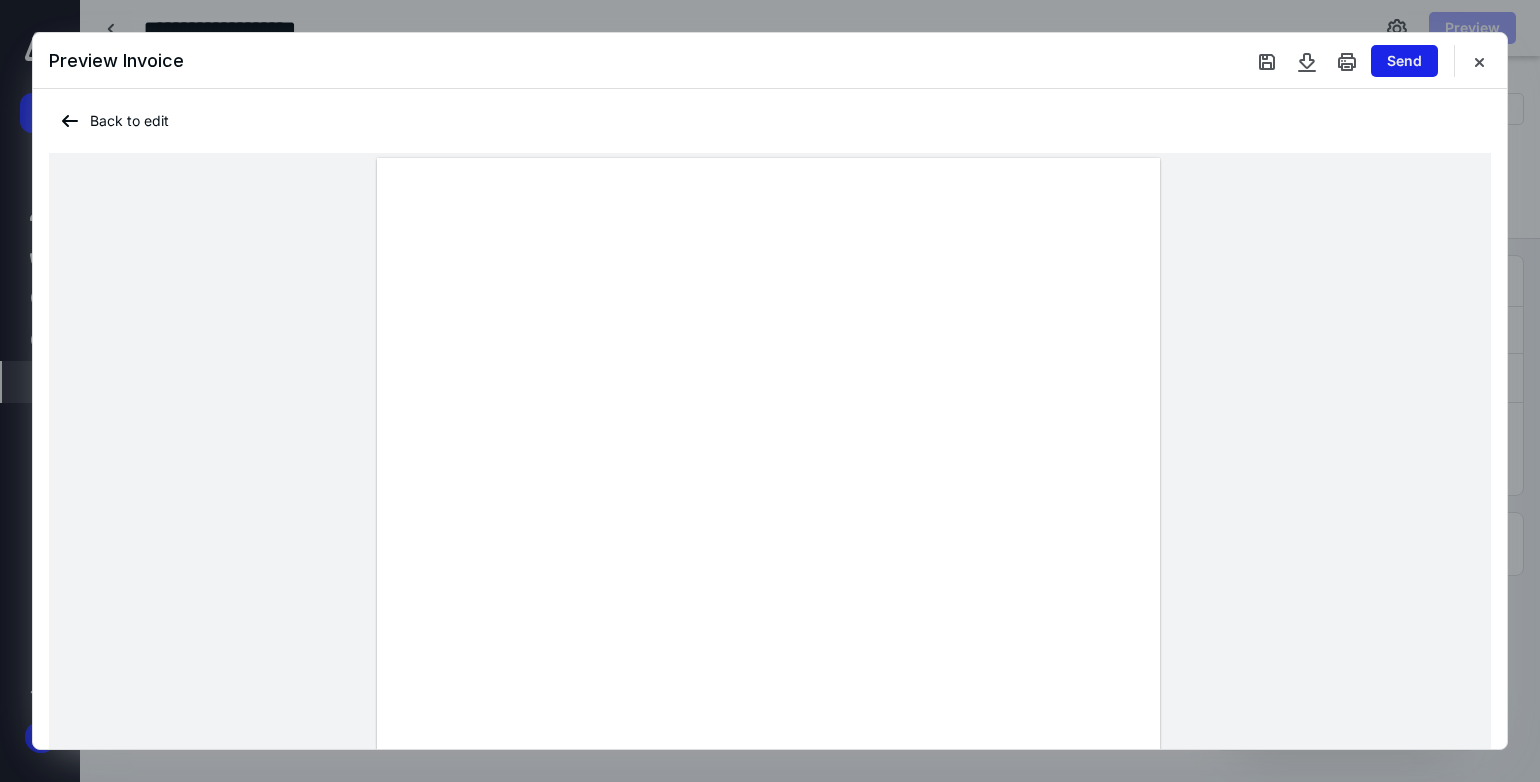 click on "Send" at bounding box center [1404, 61] 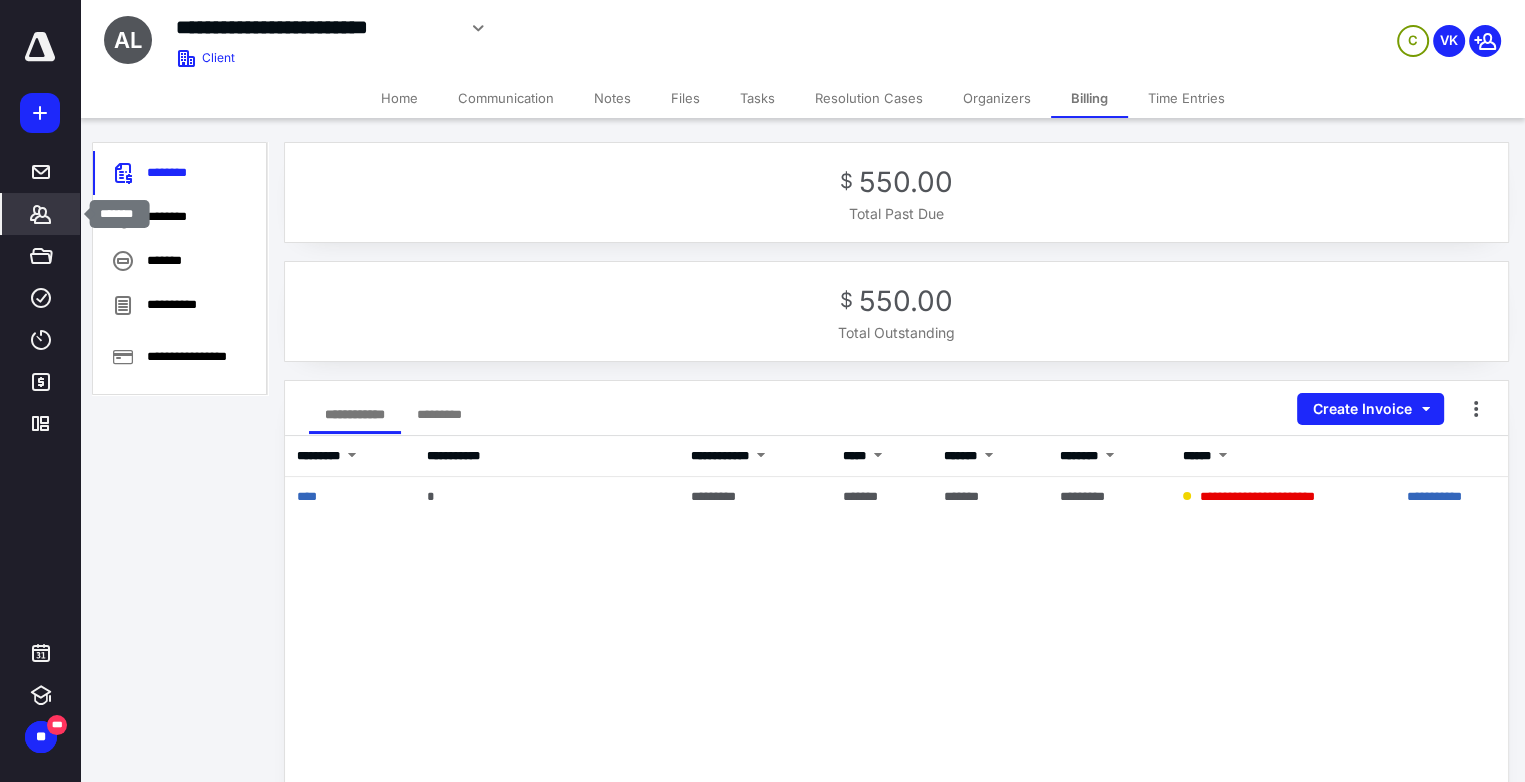 click 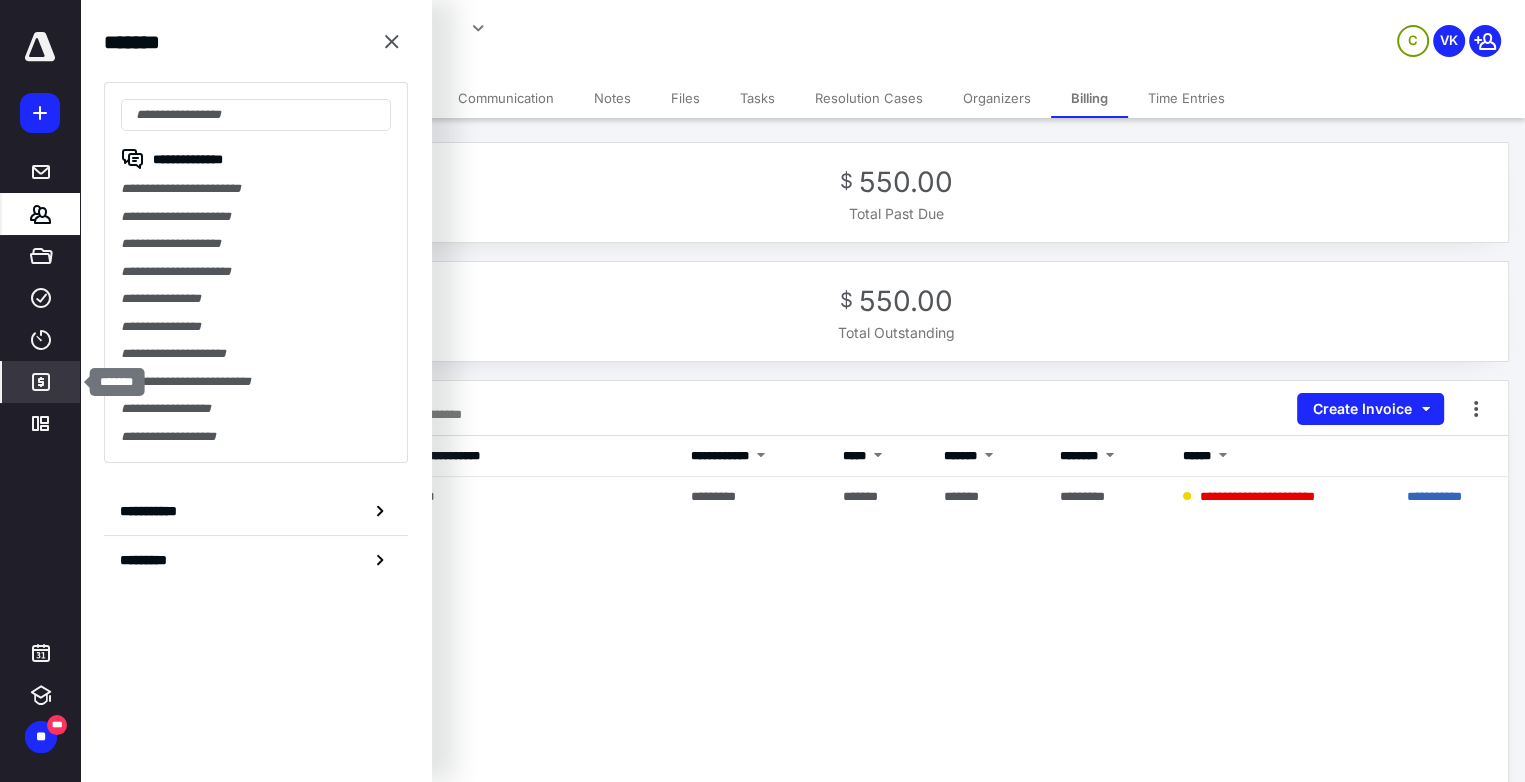 click 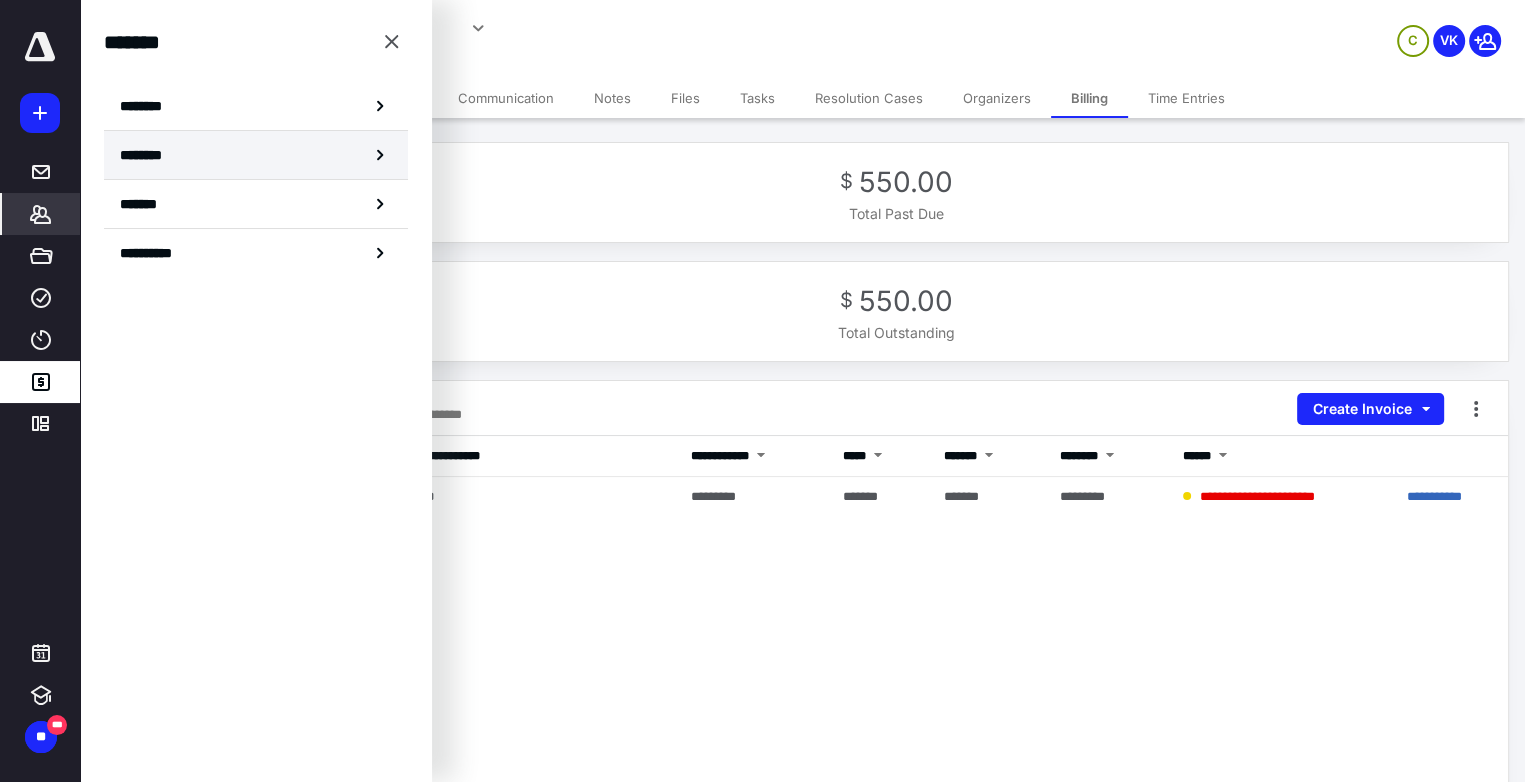 click on "********" at bounding box center (153, 155) 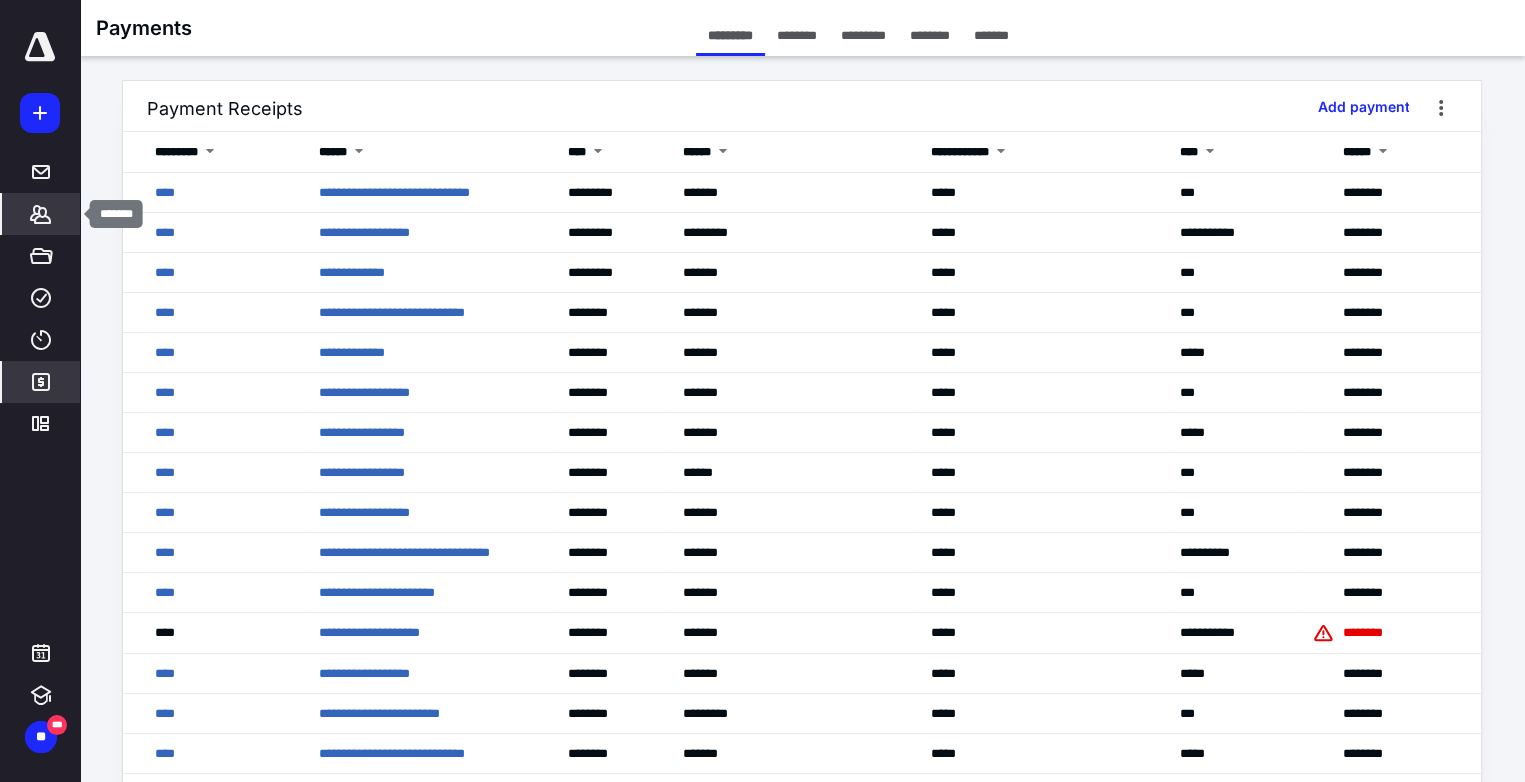 click 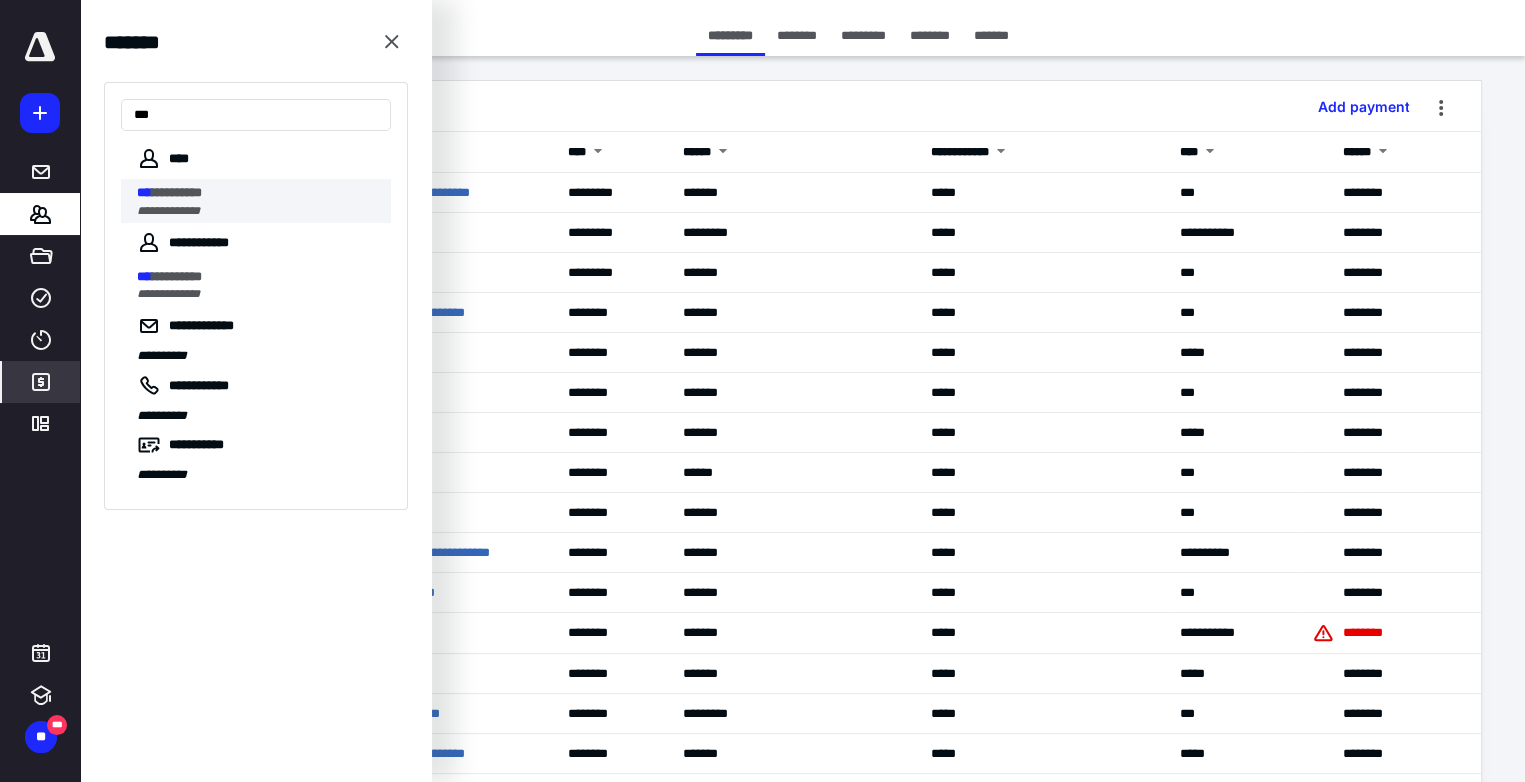 type on "***" 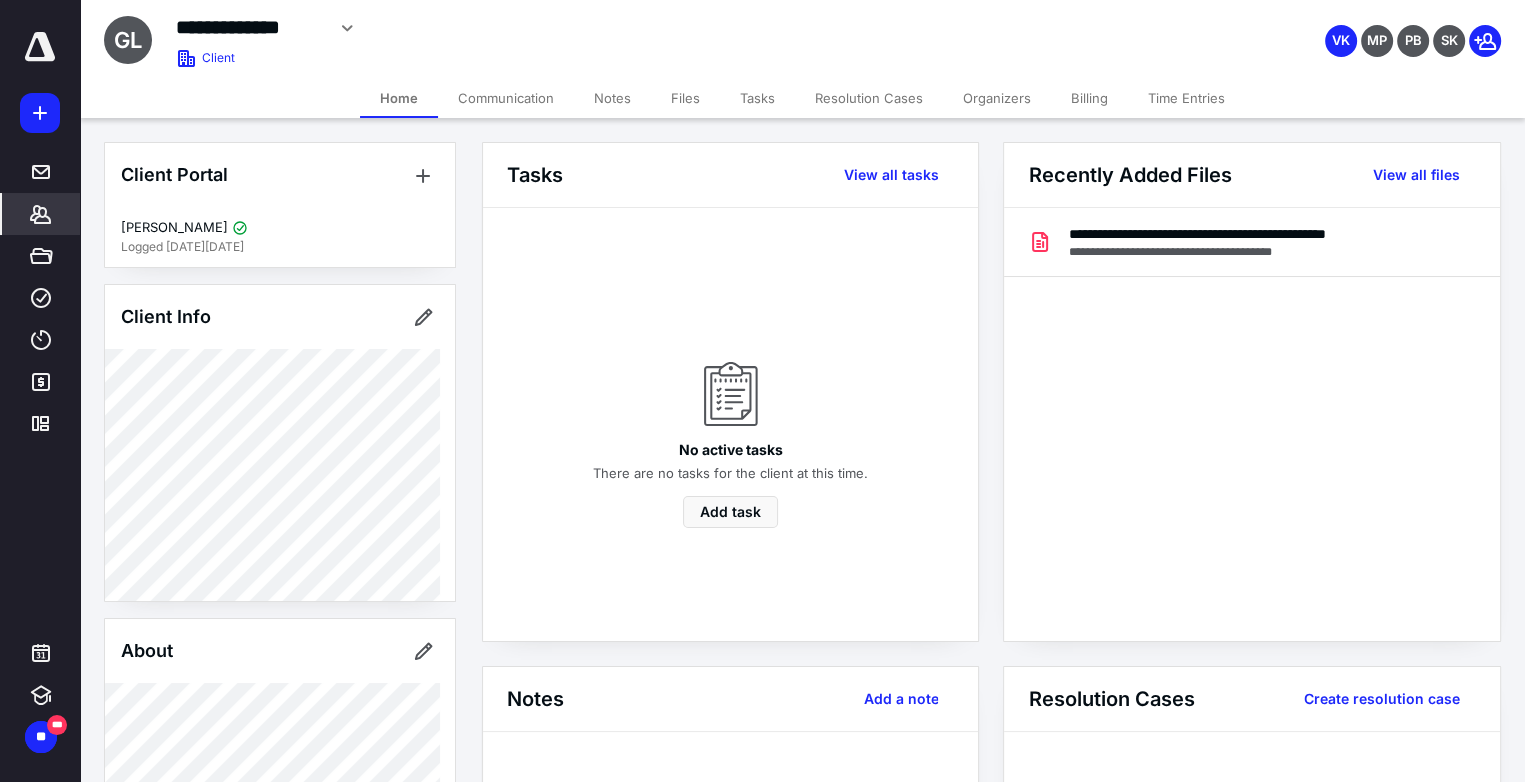click on "Billing" at bounding box center (1089, 98) 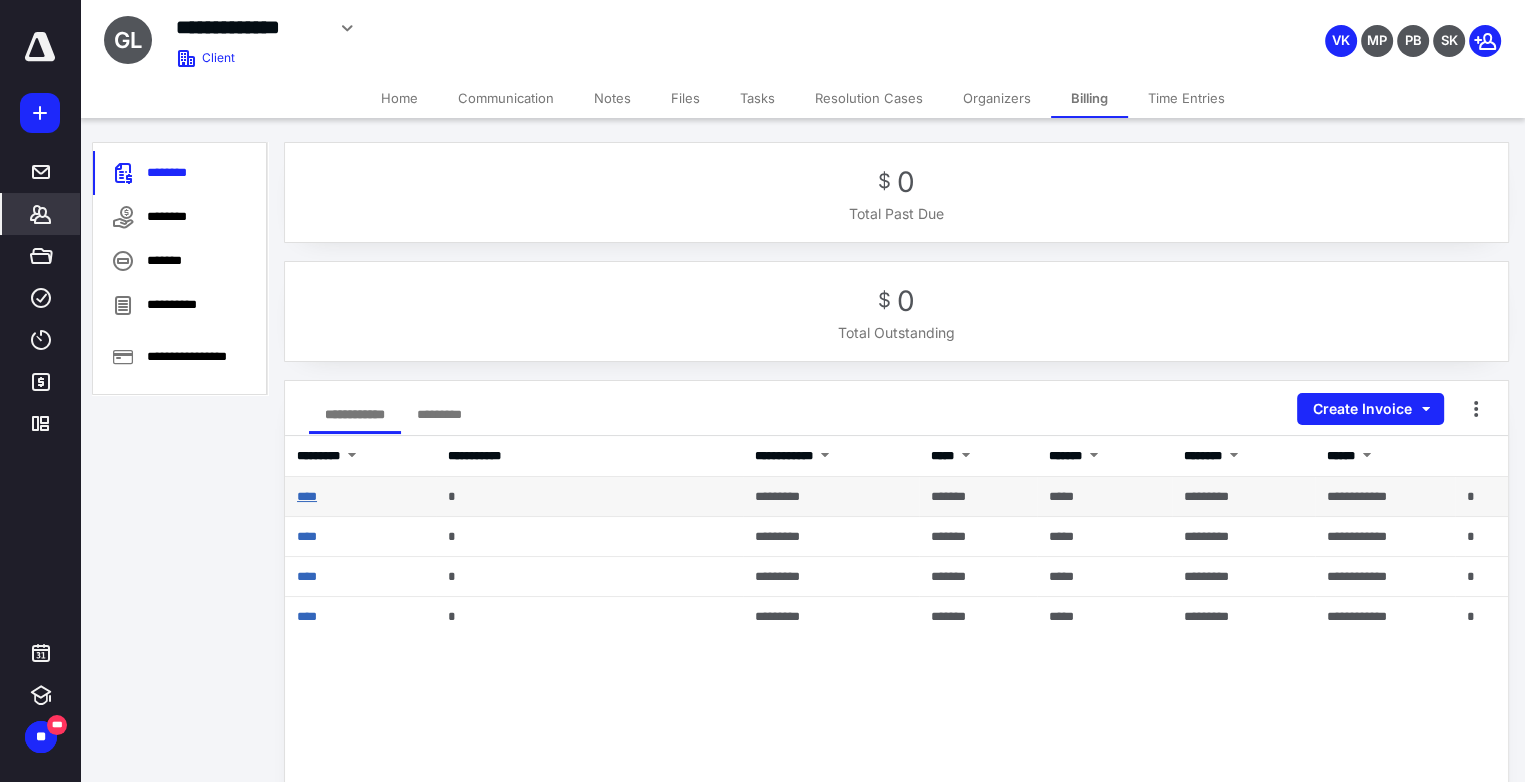 click on "****" at bounding box center (307, 496) 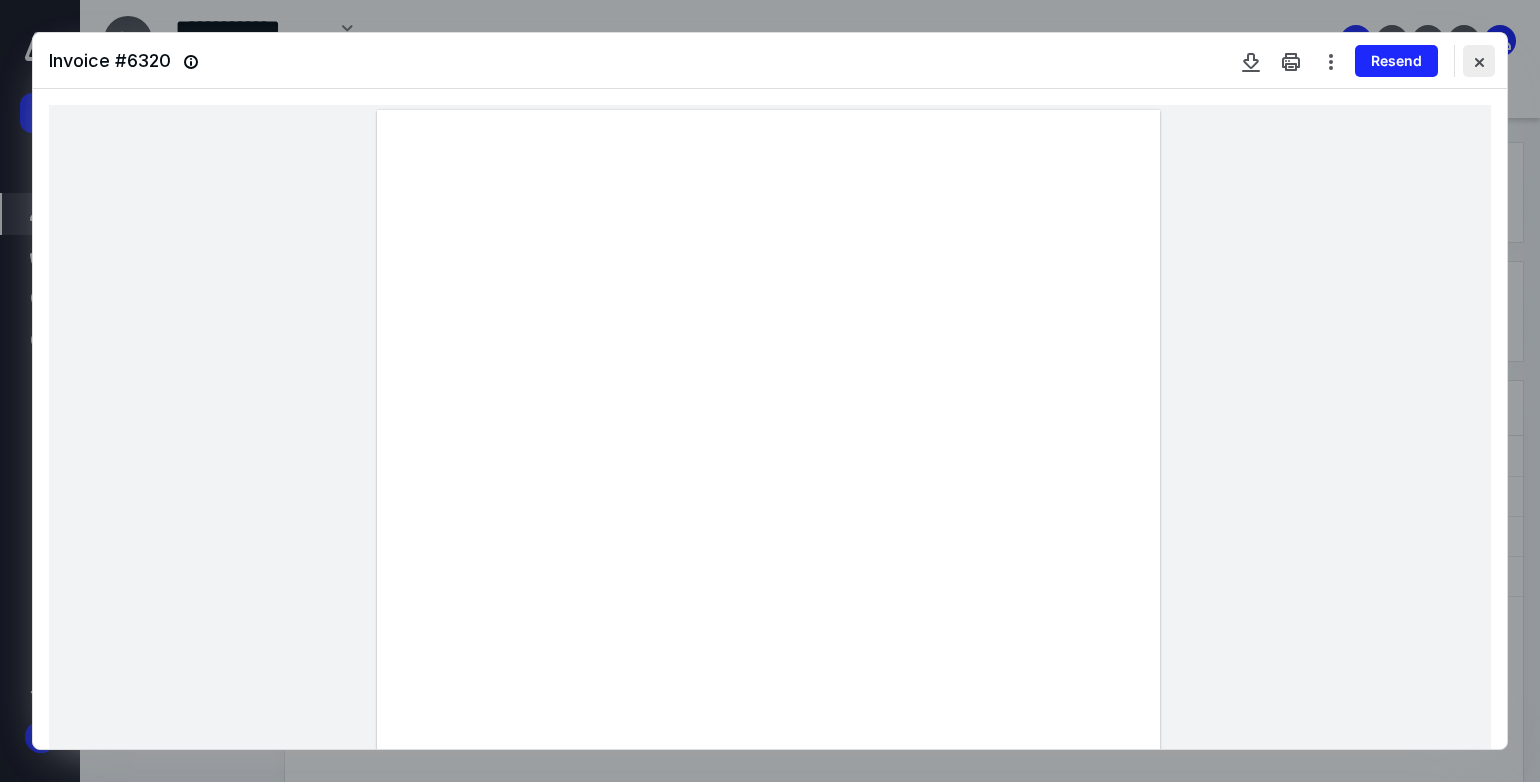 click at bounding box center (1479, 61) 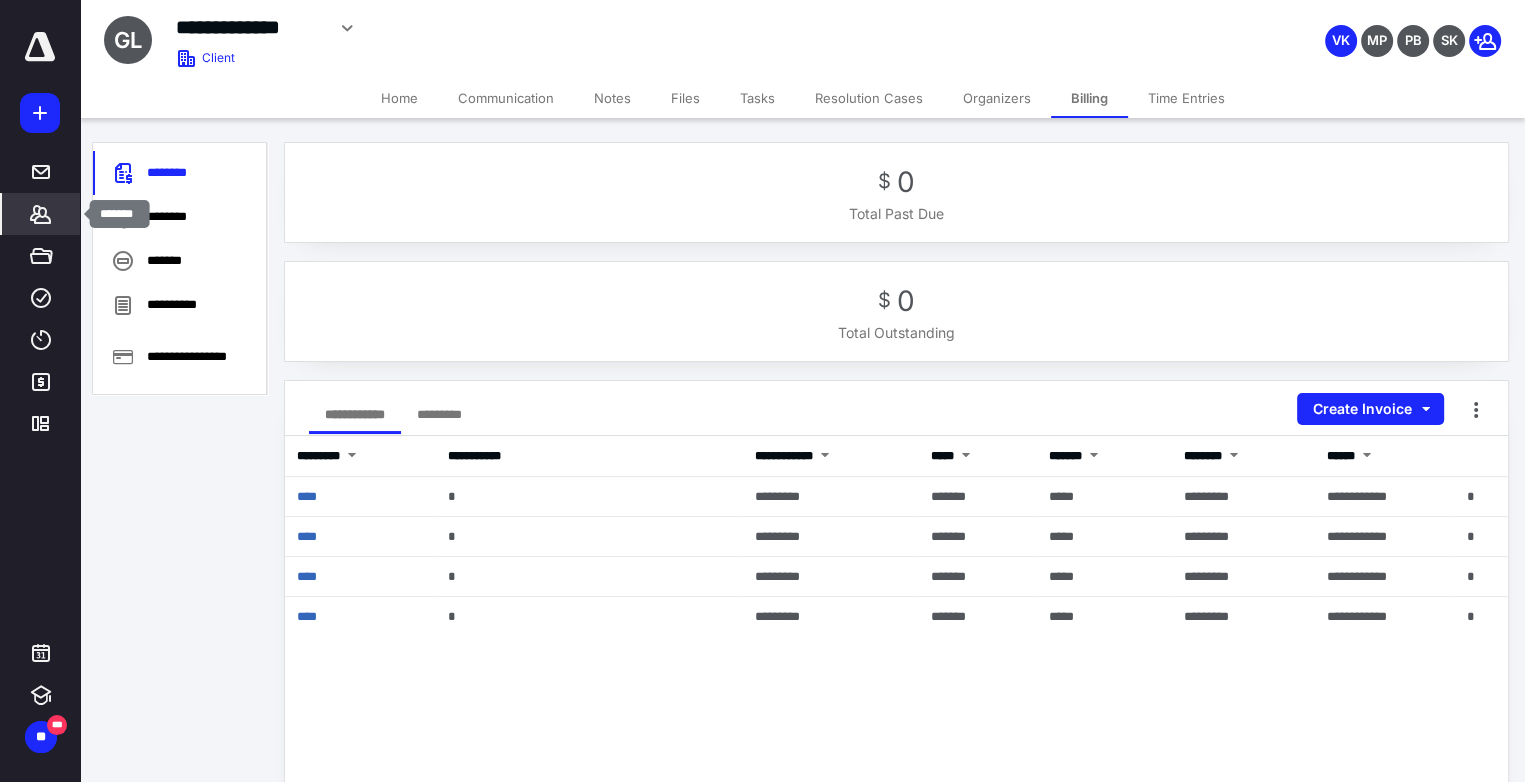 click 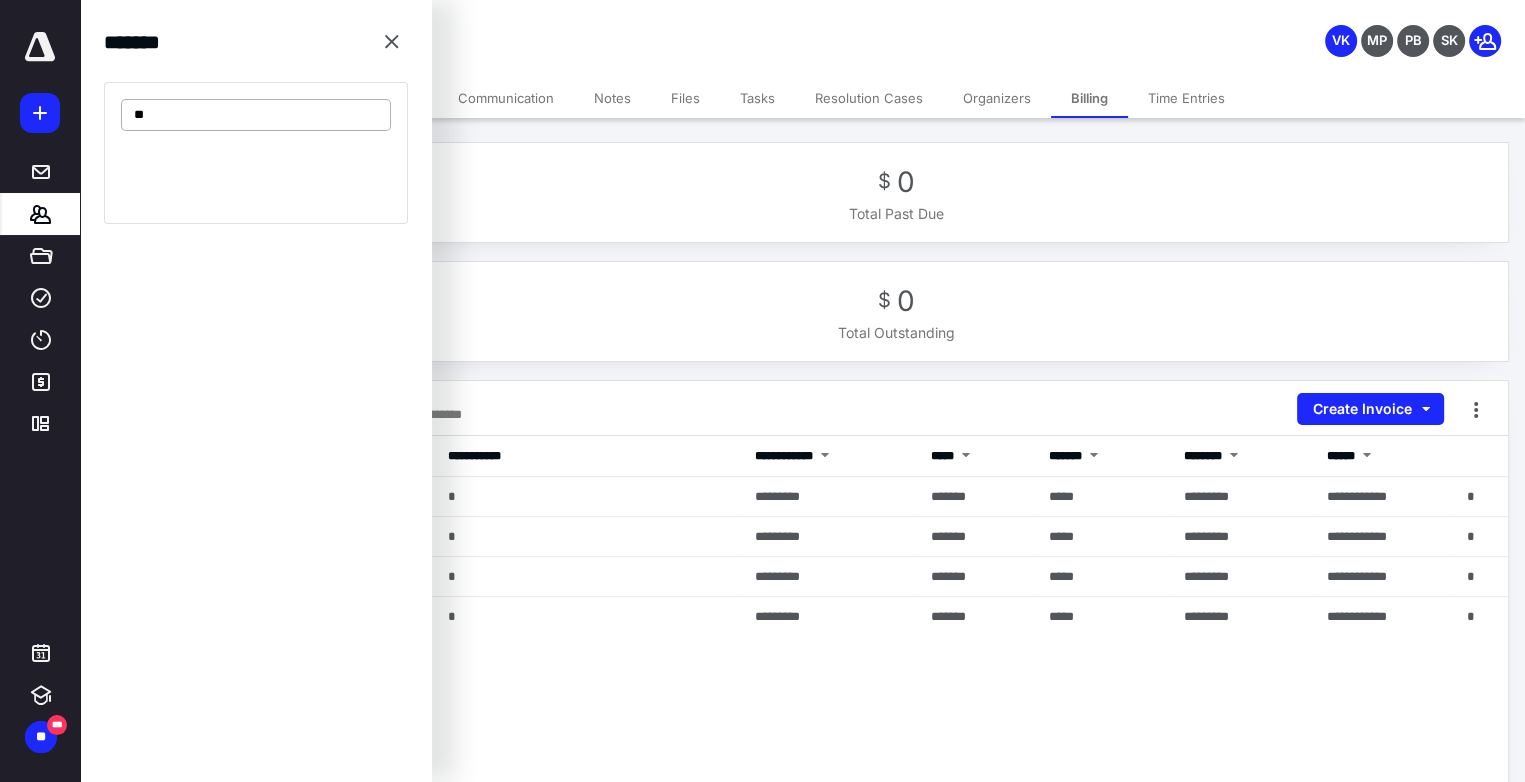 type on "*" 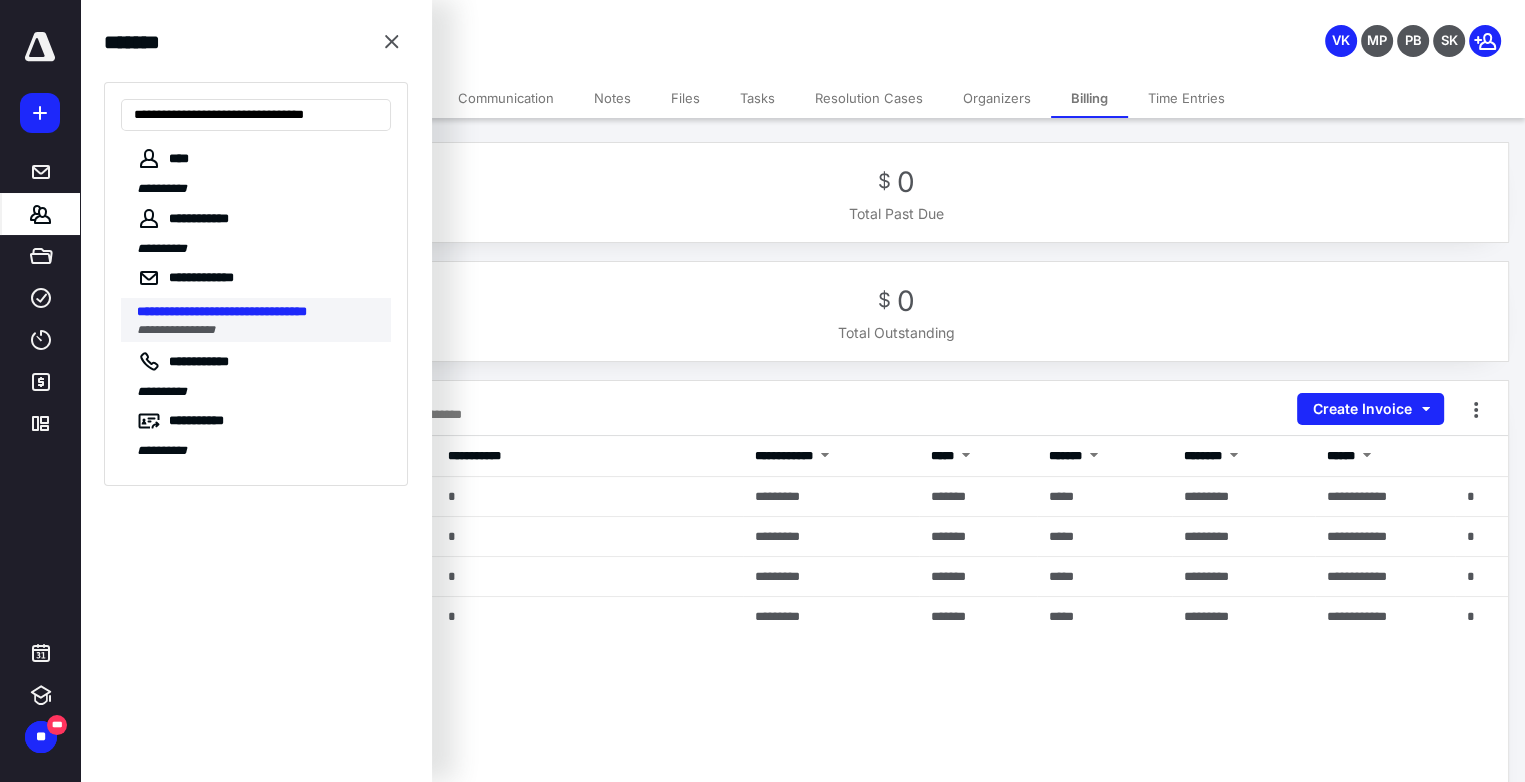 type on "**********" 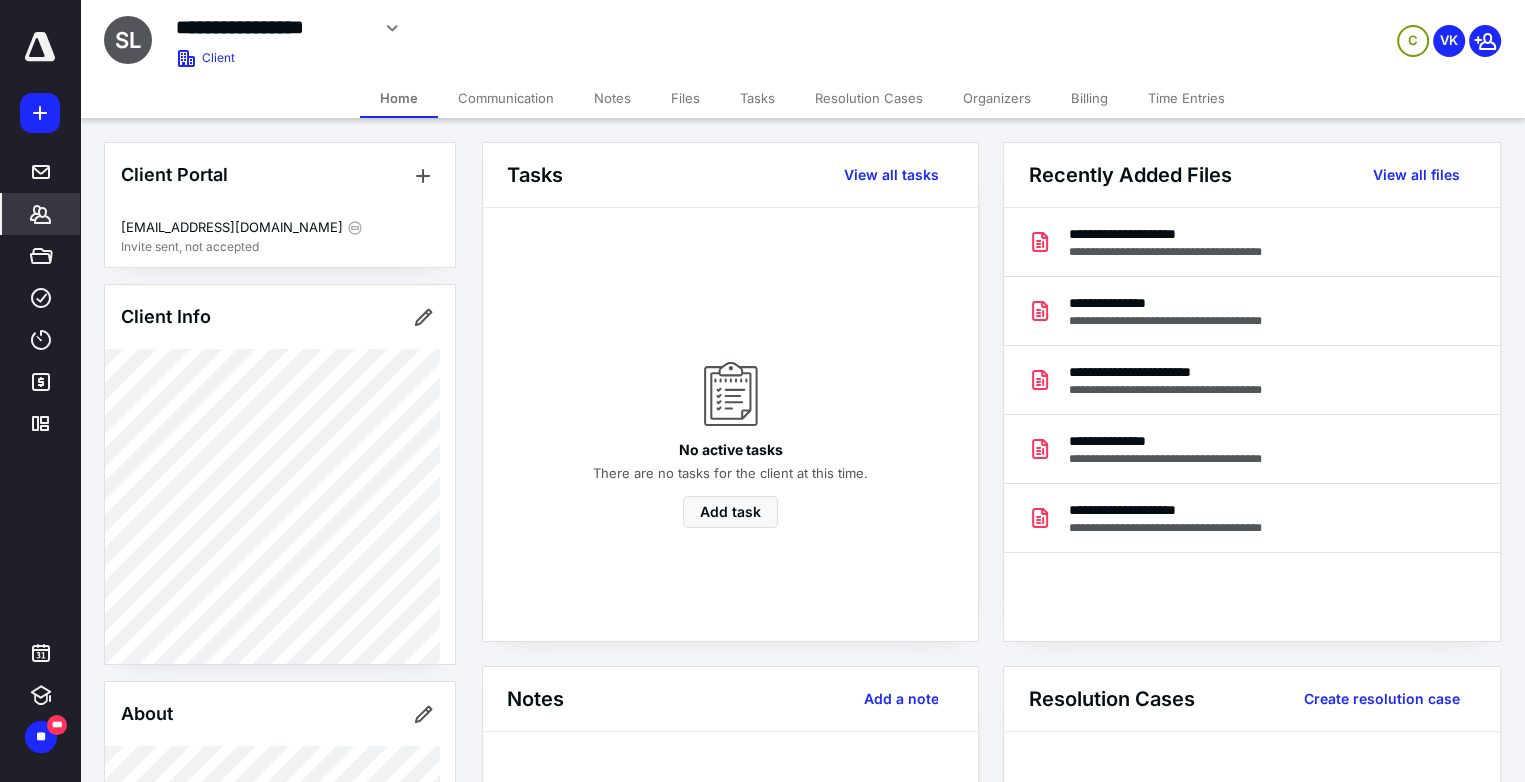 click on "Billing" at bounding box center (1089, 98) 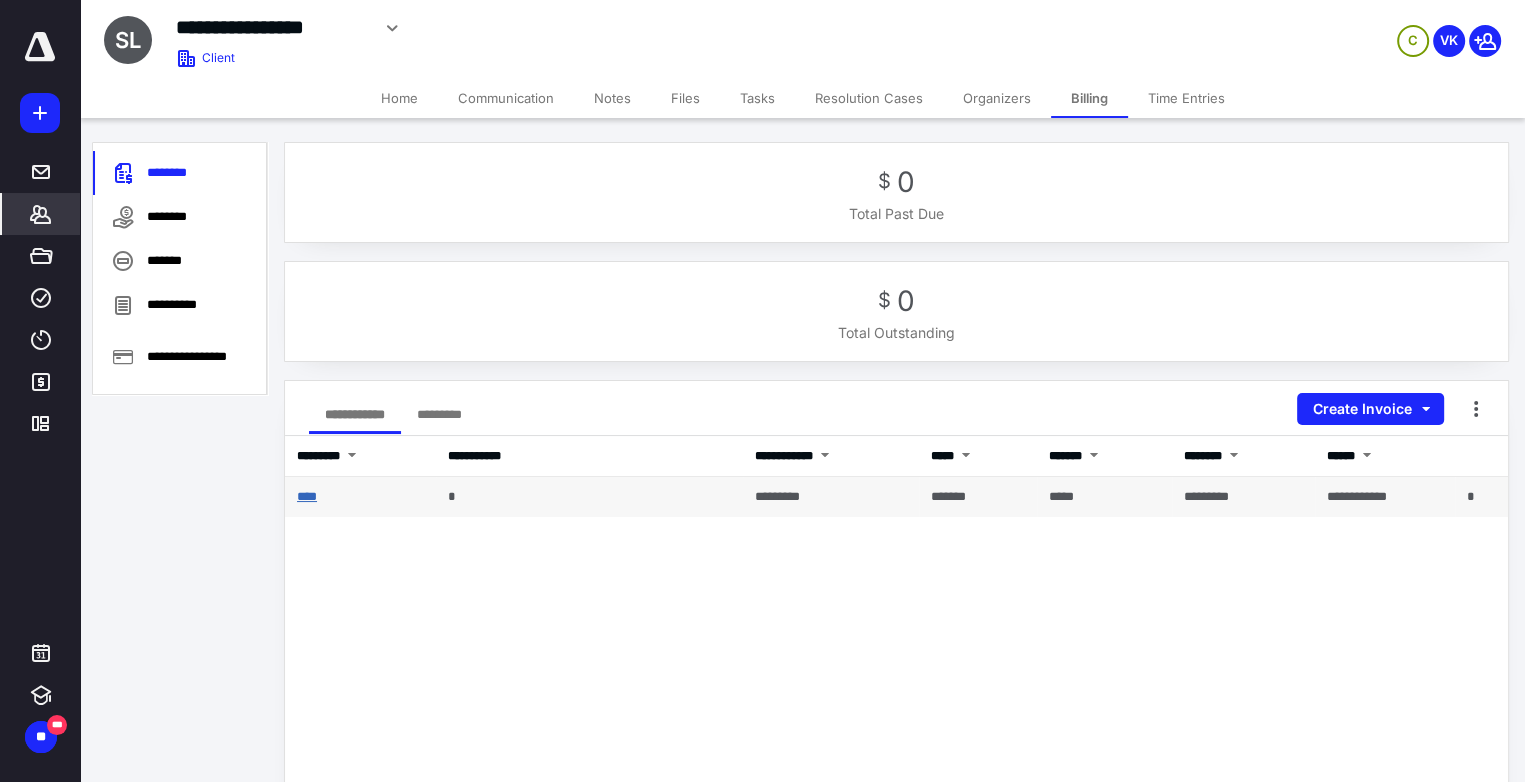 click on "****" at bounding box center [307, 496] 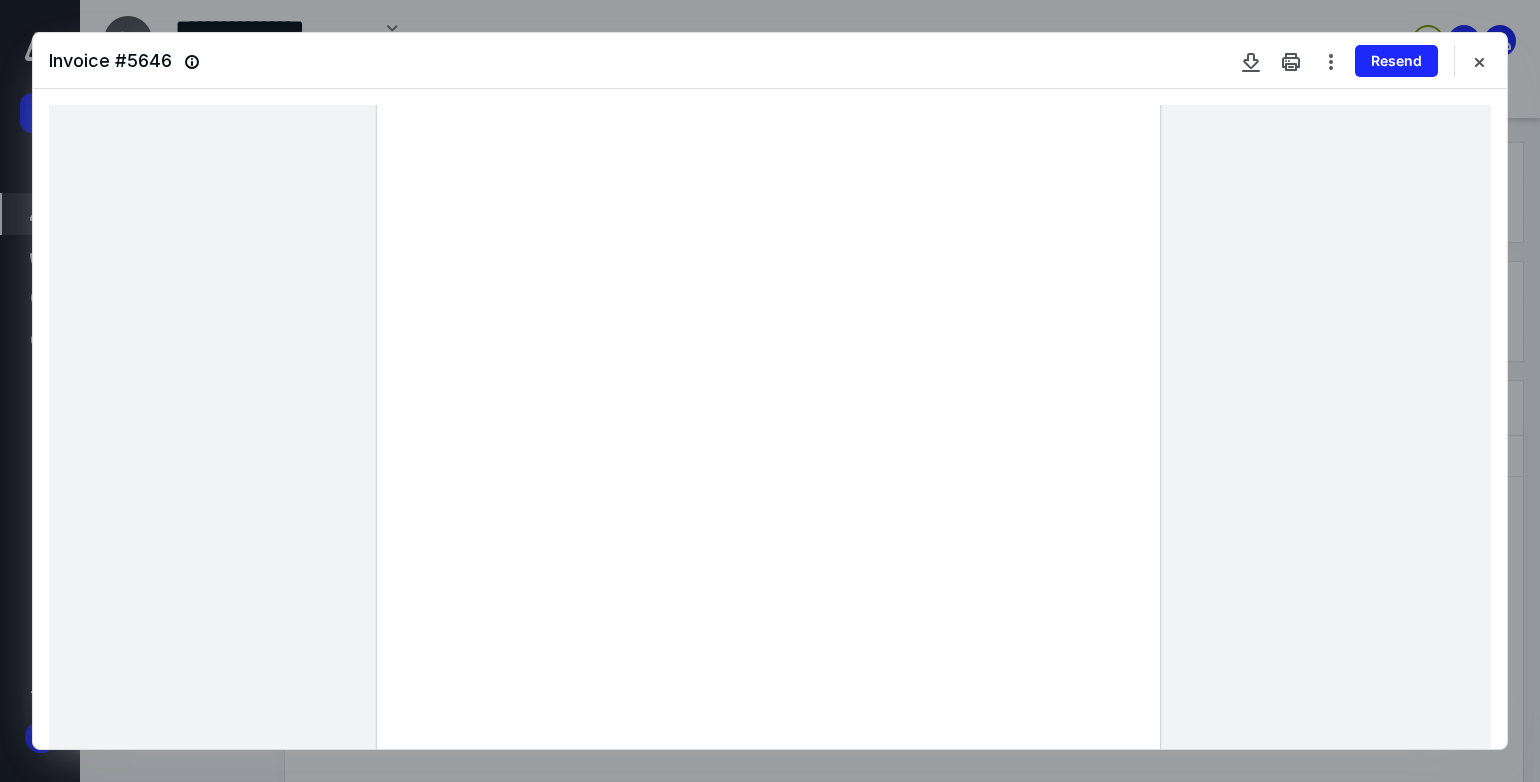 scroll, scrollTop: 300, scrollLeft: 0, axis: vertical 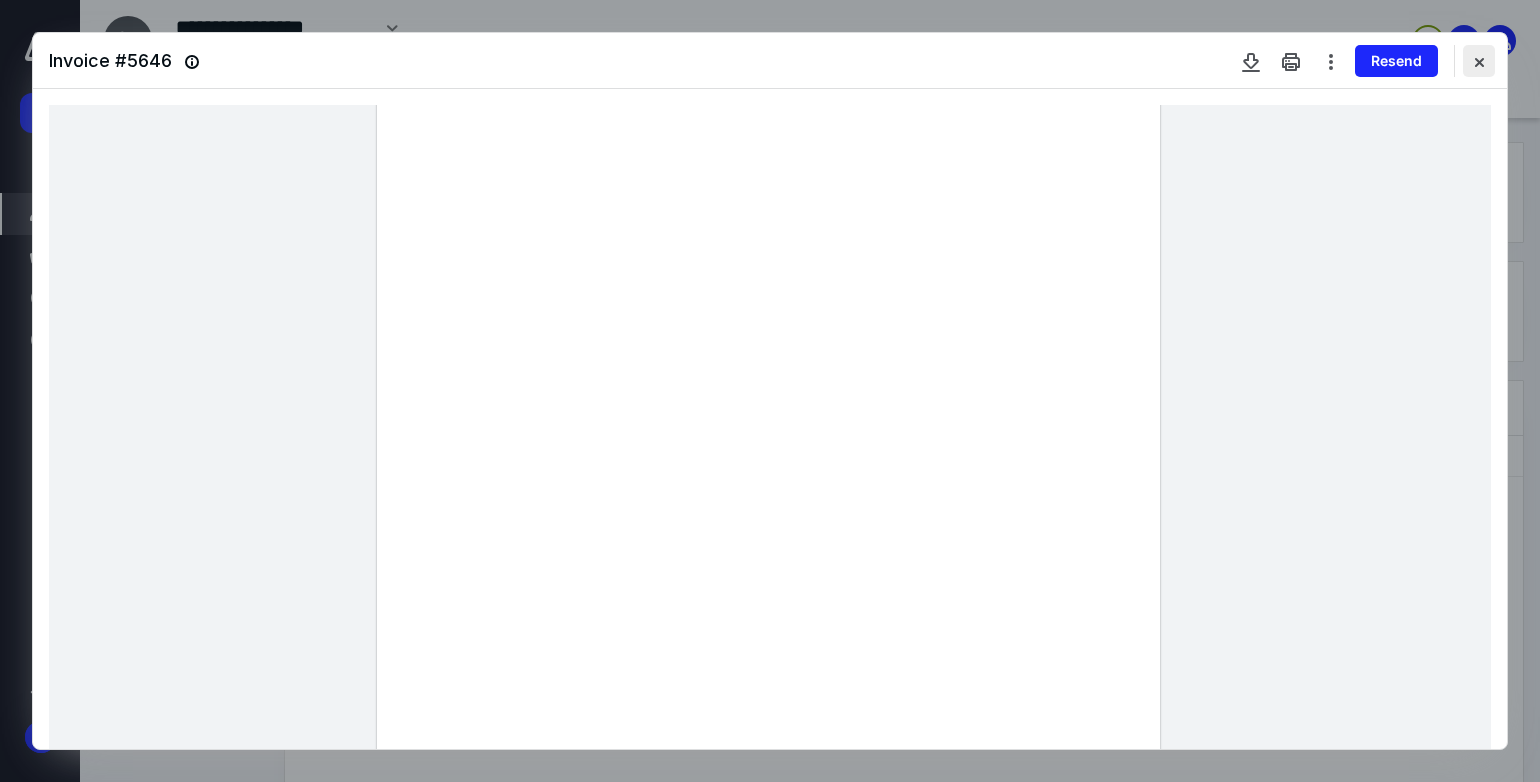 click at bounding box center (1479, 61) 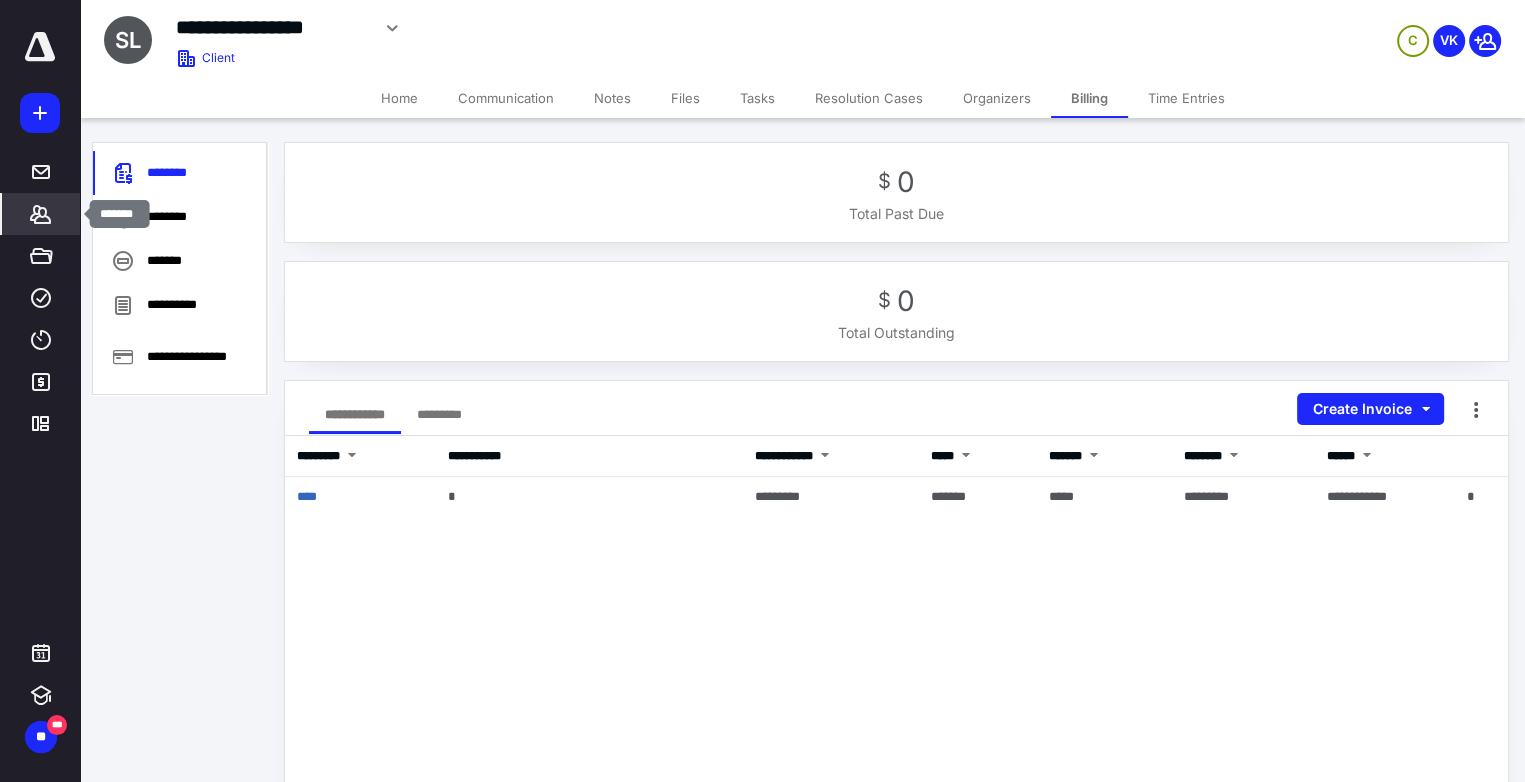 click on "*******" at bounding box center [41, 214] 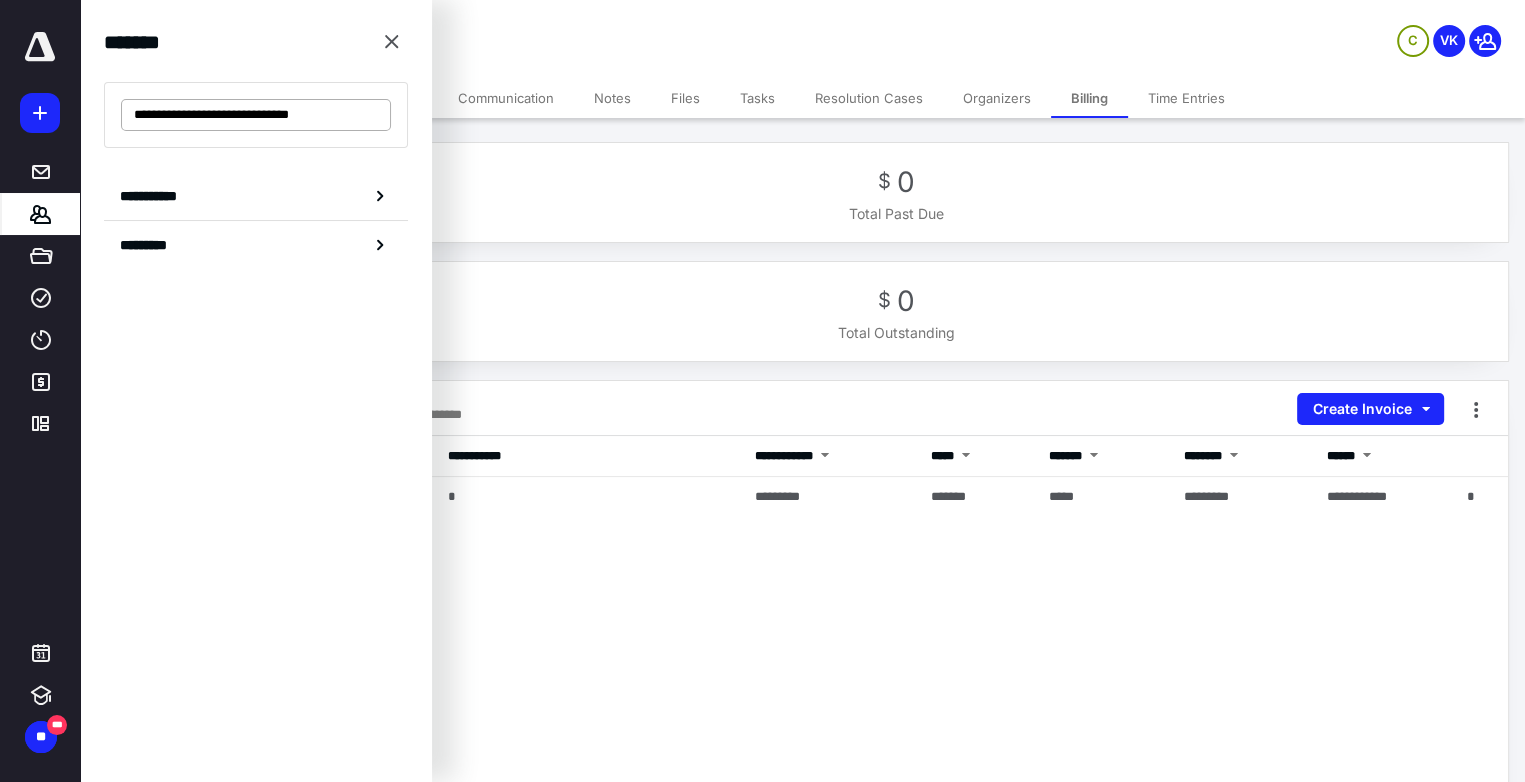 click on "**********" at bounding box center [256, 115] 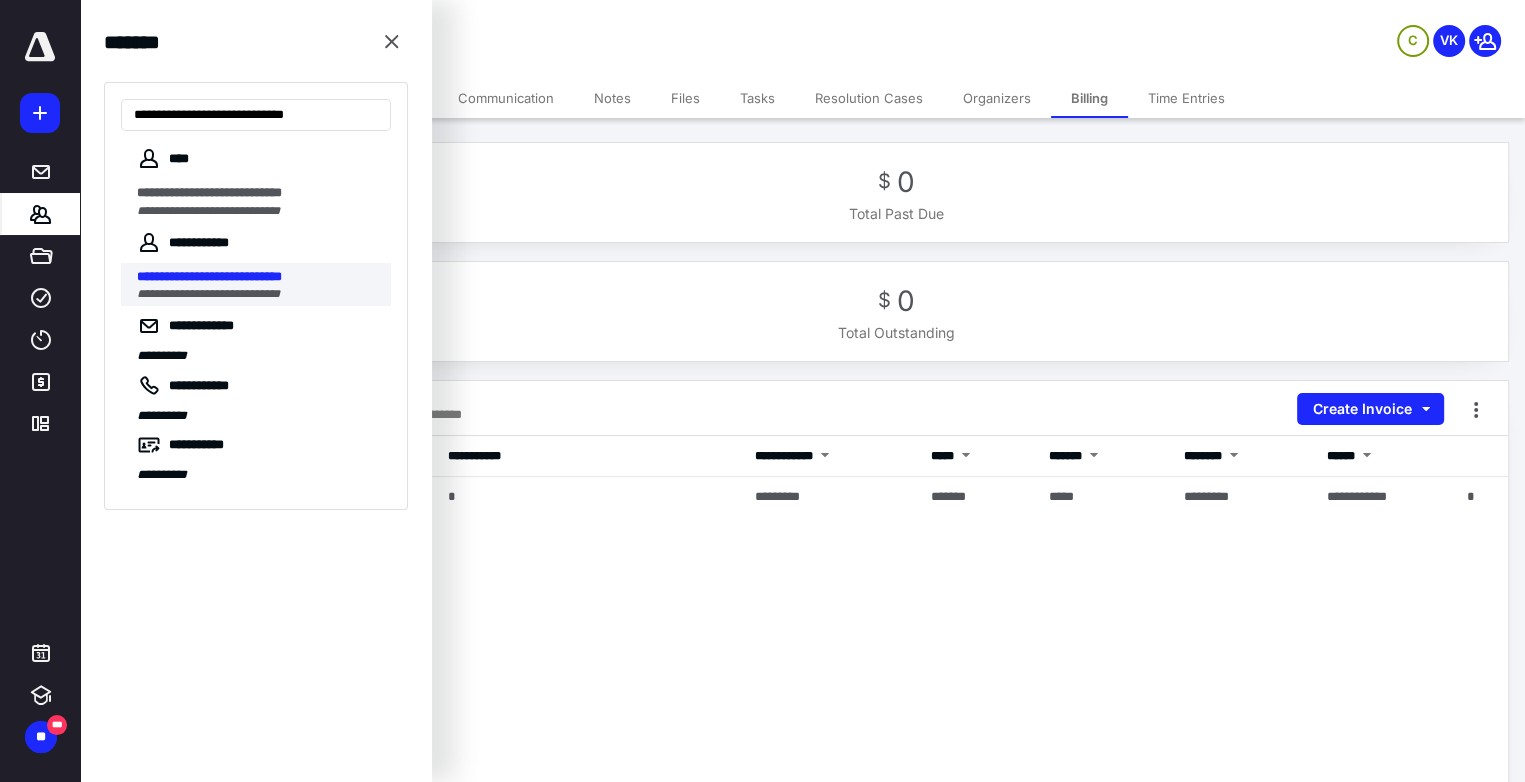 type on "**********" 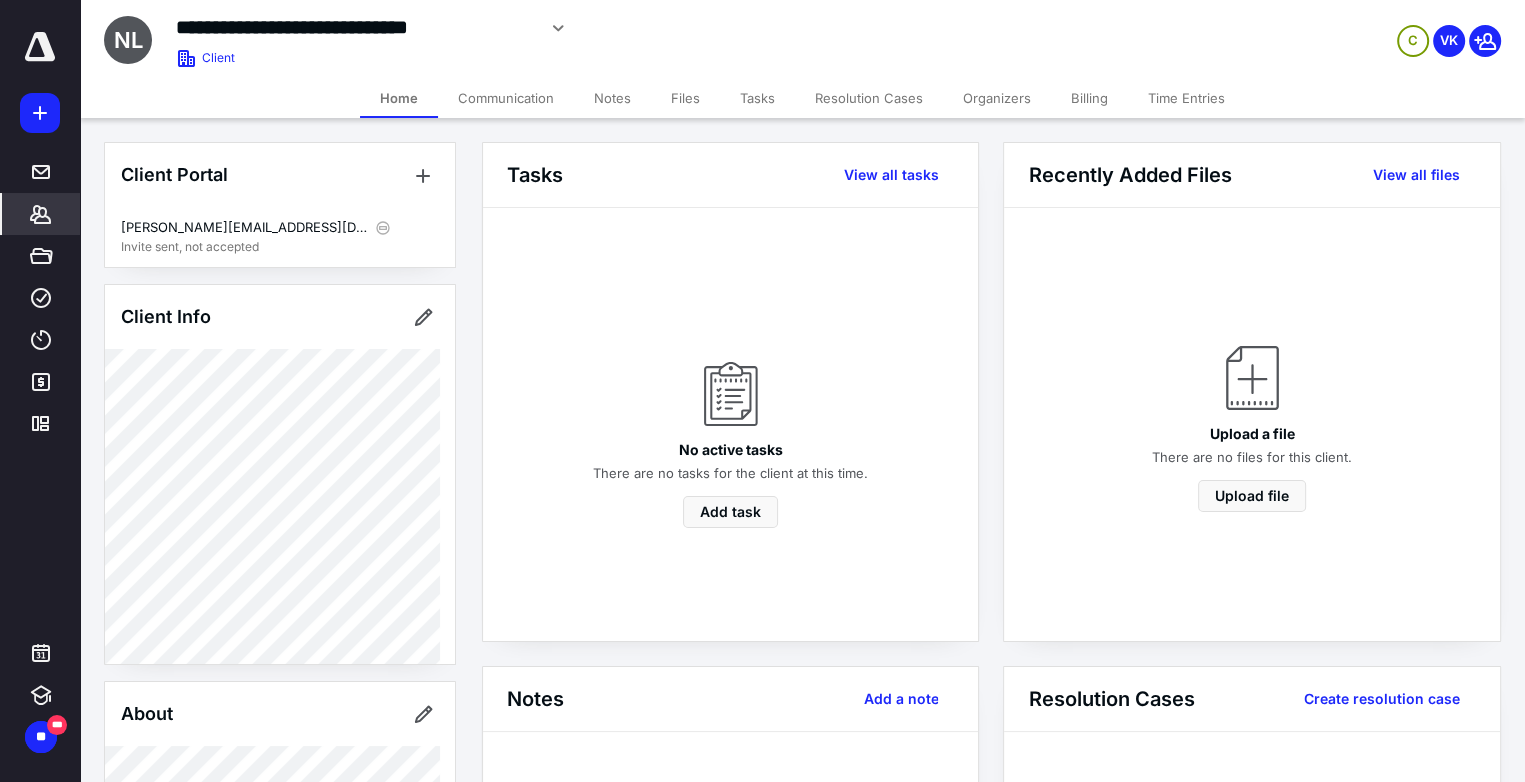 click on "Billing" at bounding box center [1089, 98] 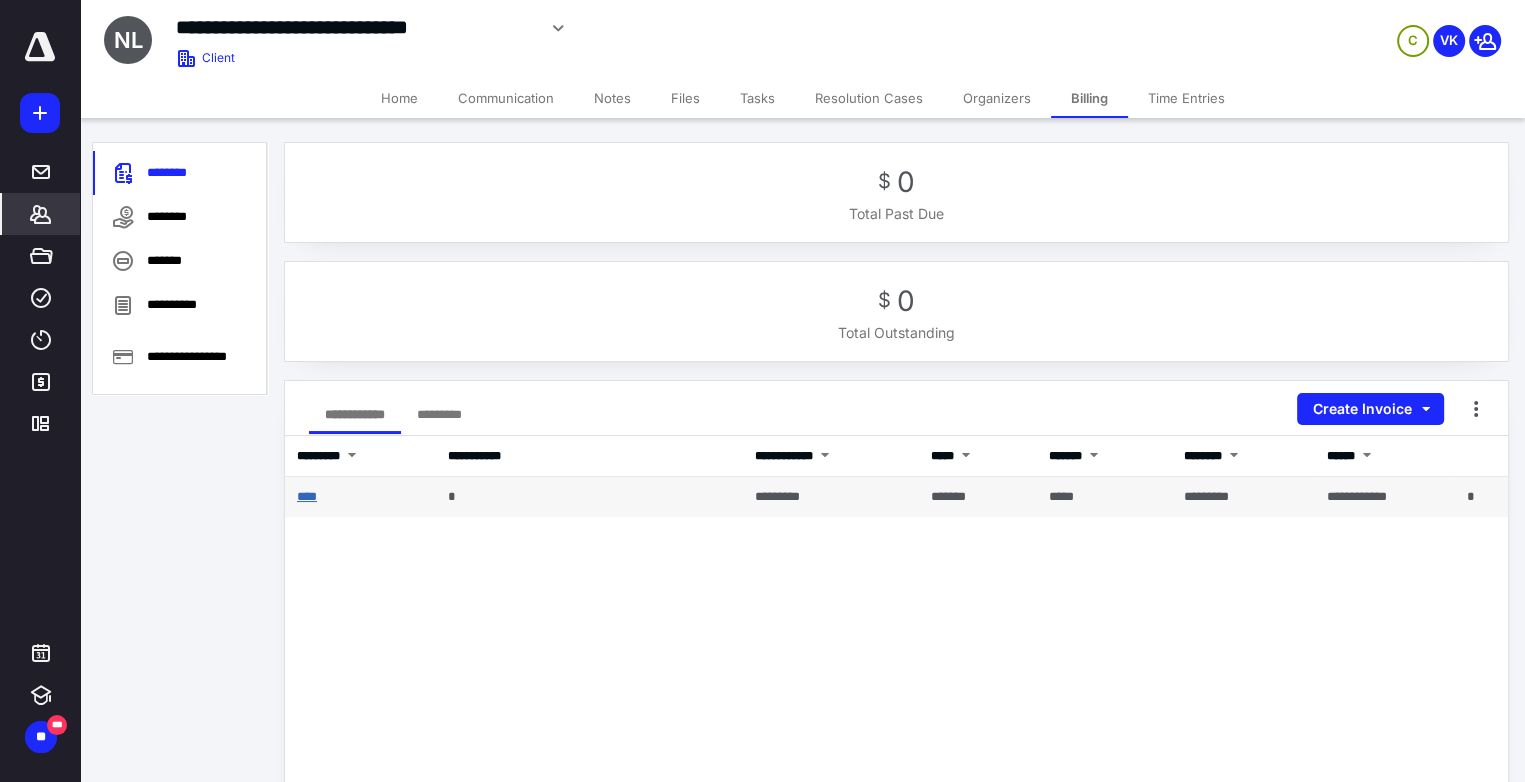 click on "****" at bounding box center [307, 496] 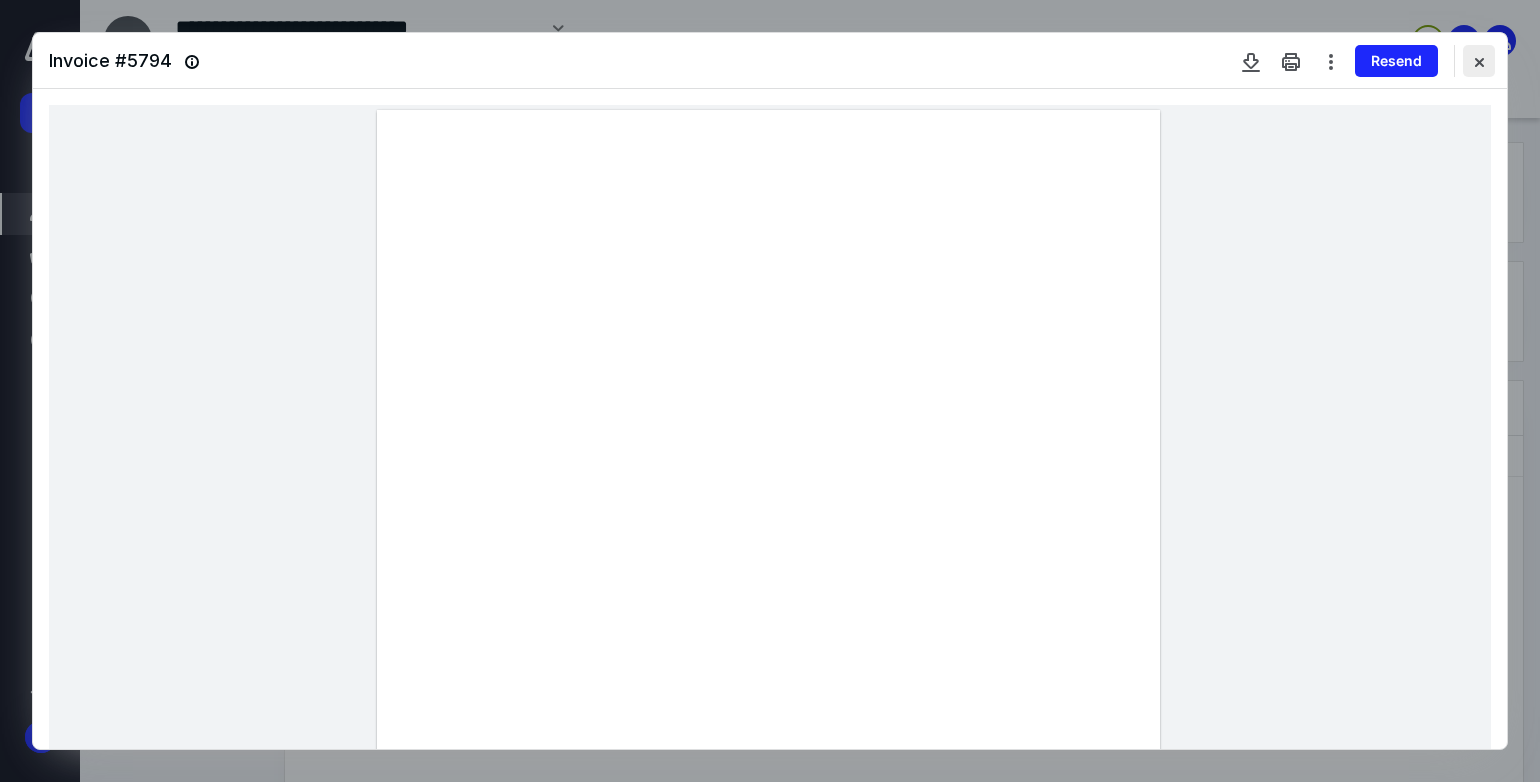 click at bounding box center [1479, 61] 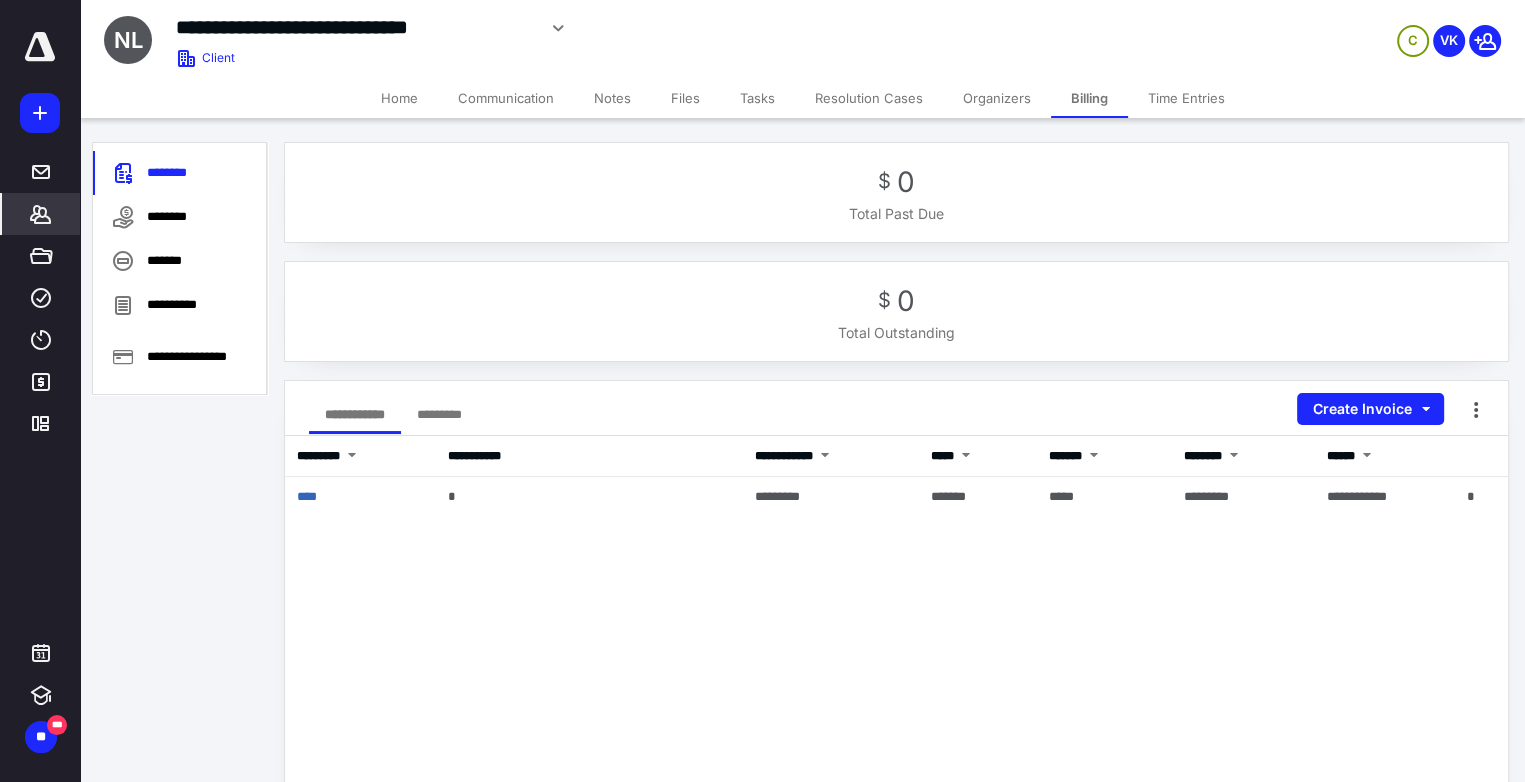click on "Files" at bounding box center (685, 98) 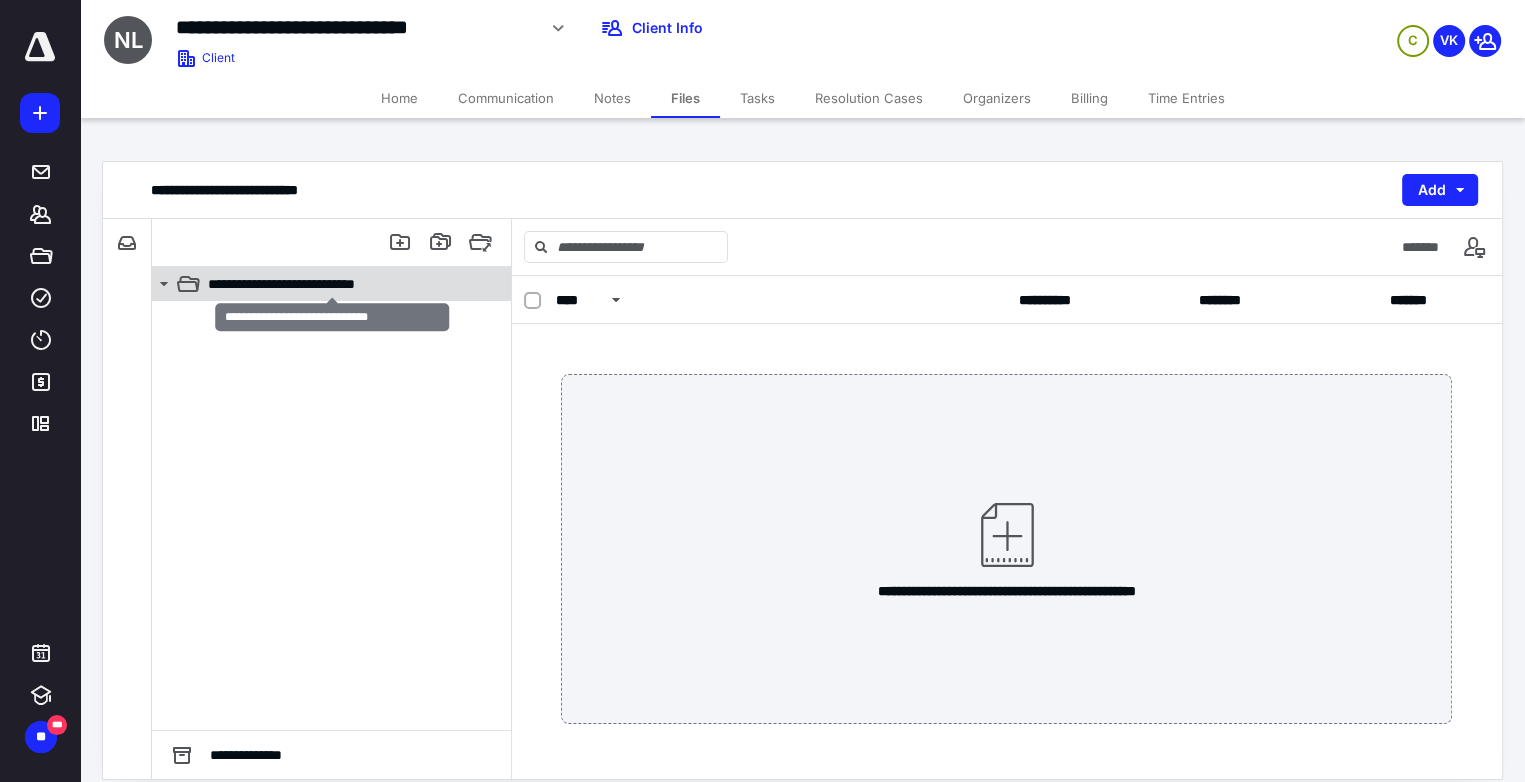 click on "**********" at bounding box center [332, 284] 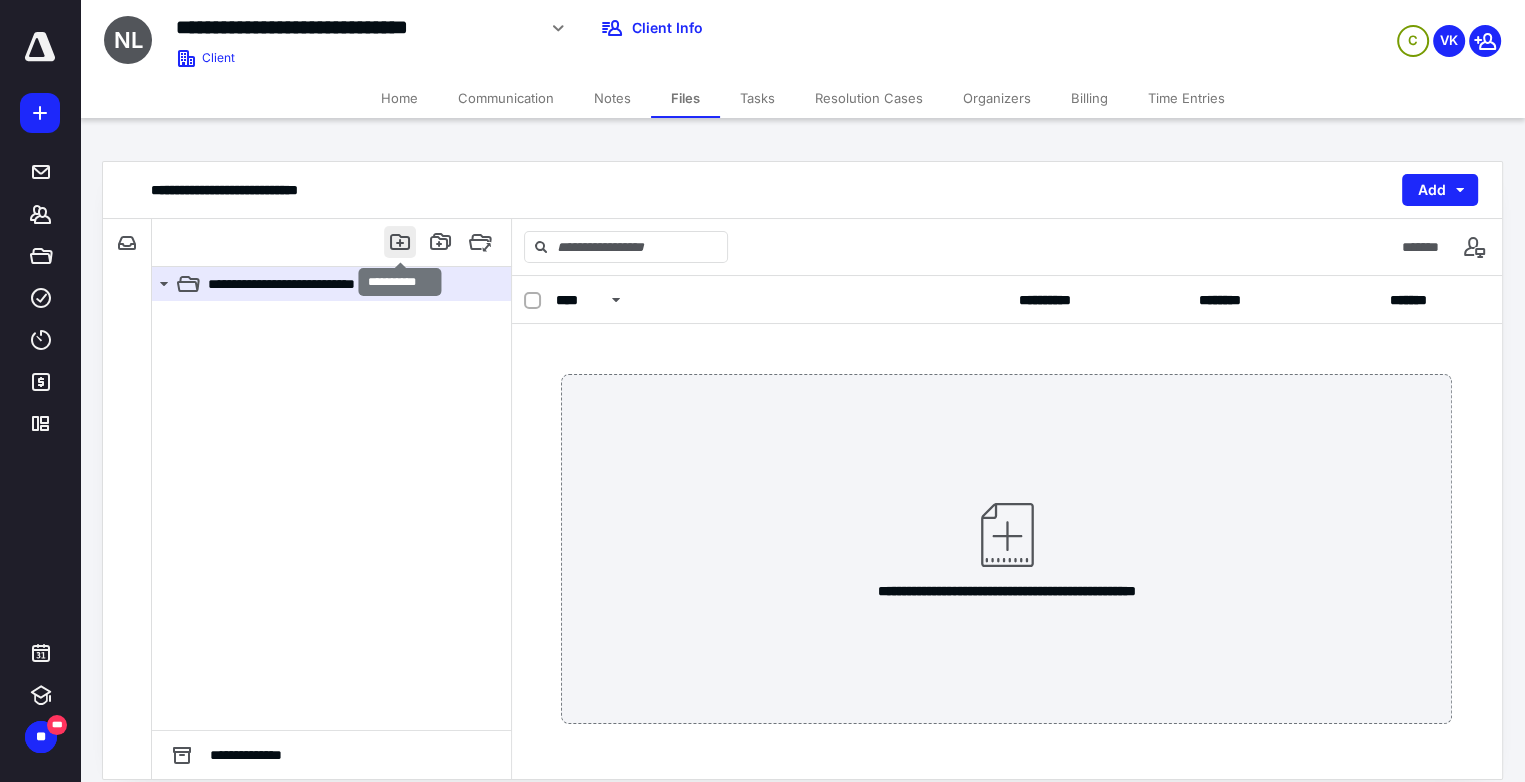 click at bounding box center (400, 242) 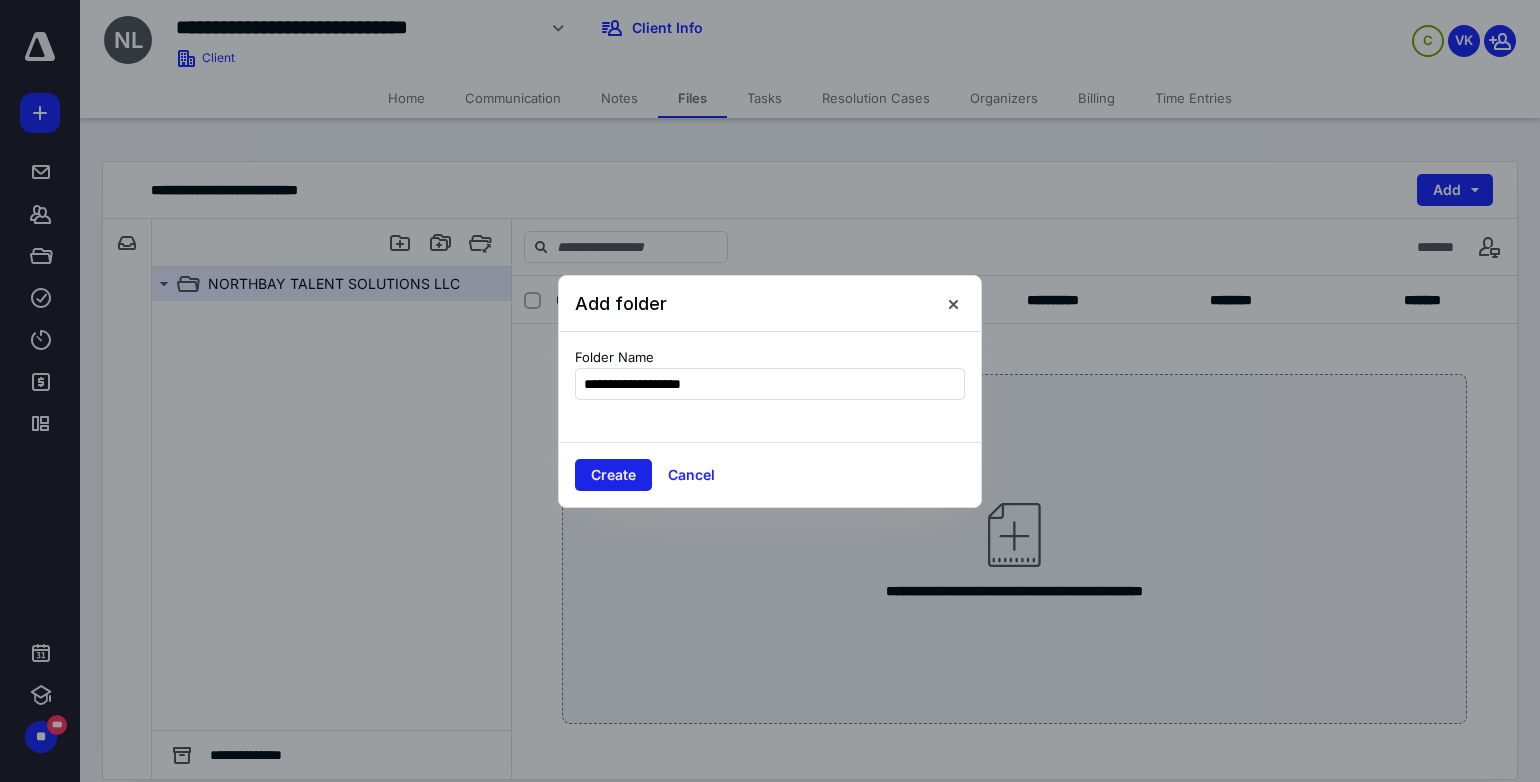 type on "**********" 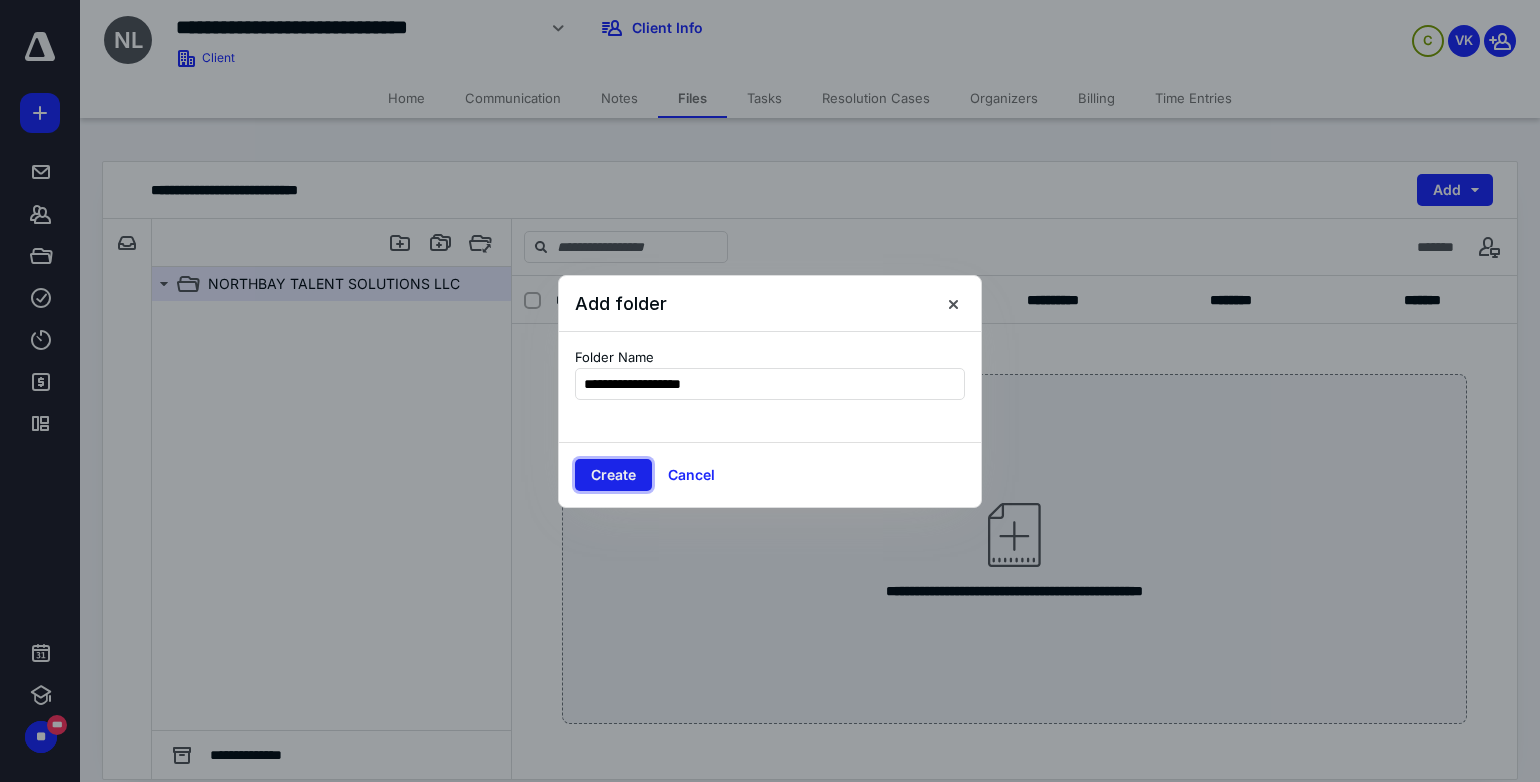 click on "Create" at bounding box center (613, 475) 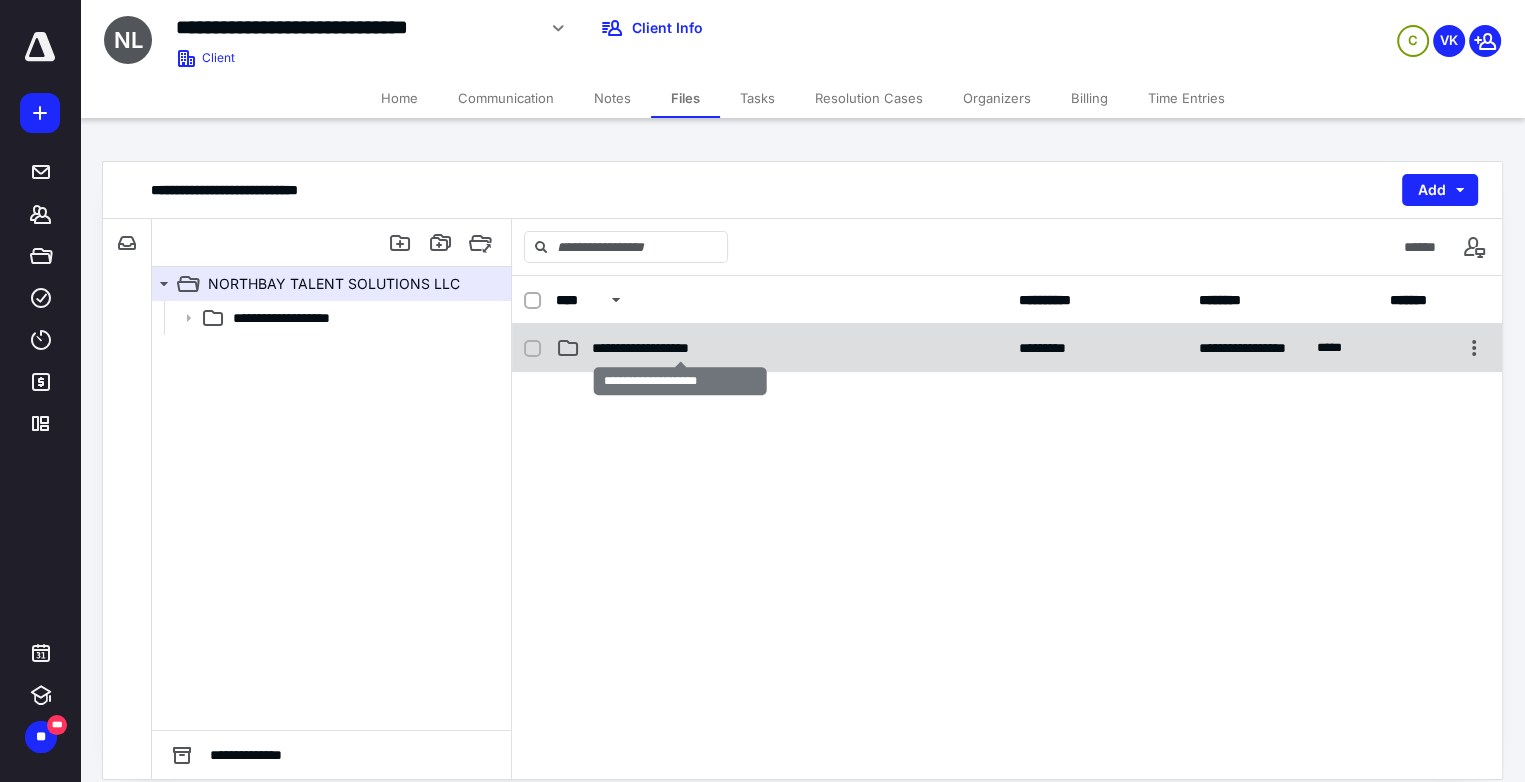click on "**********" at bounding box center [681, 348] 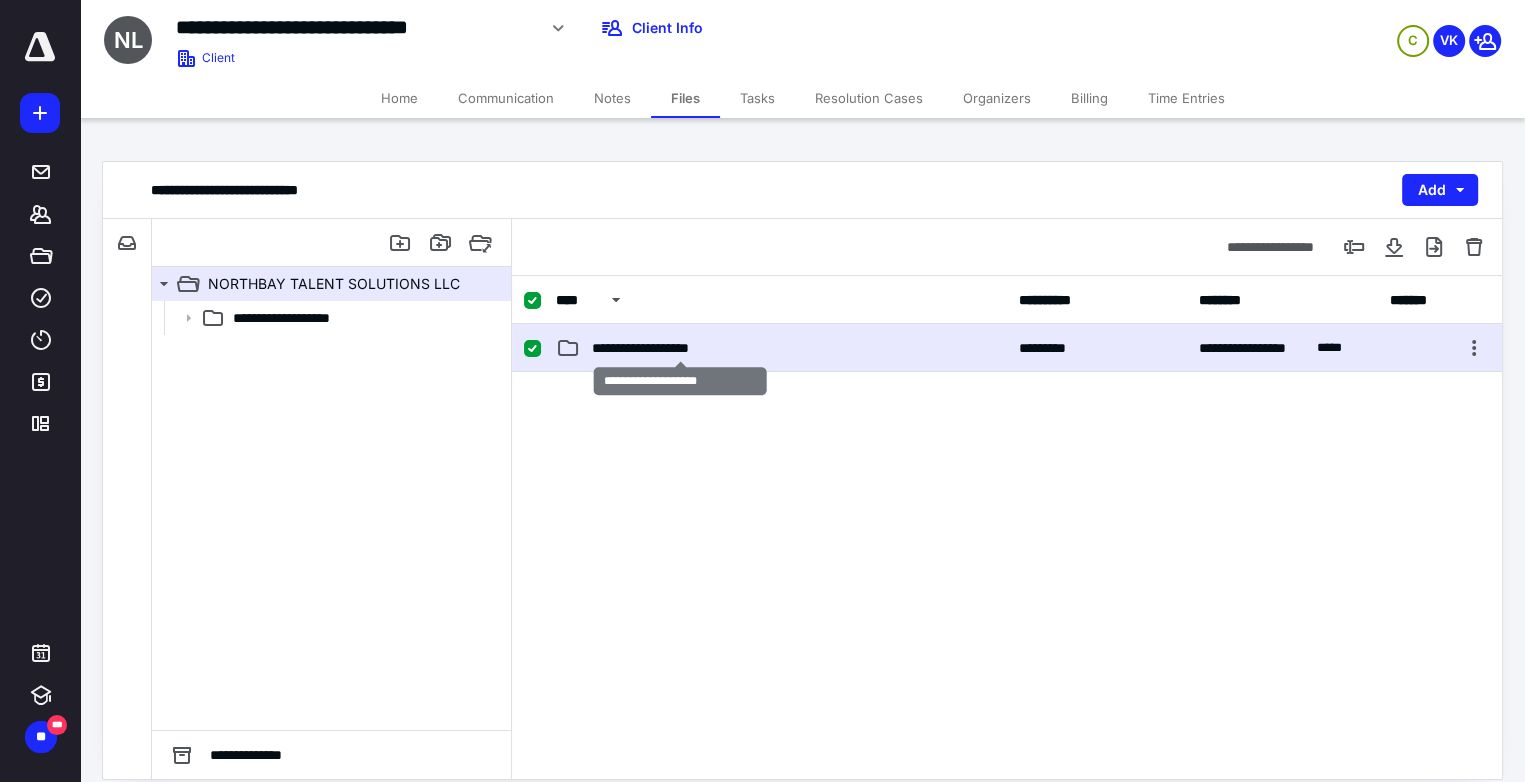 click on "**********" at bounding box center [681, 348] 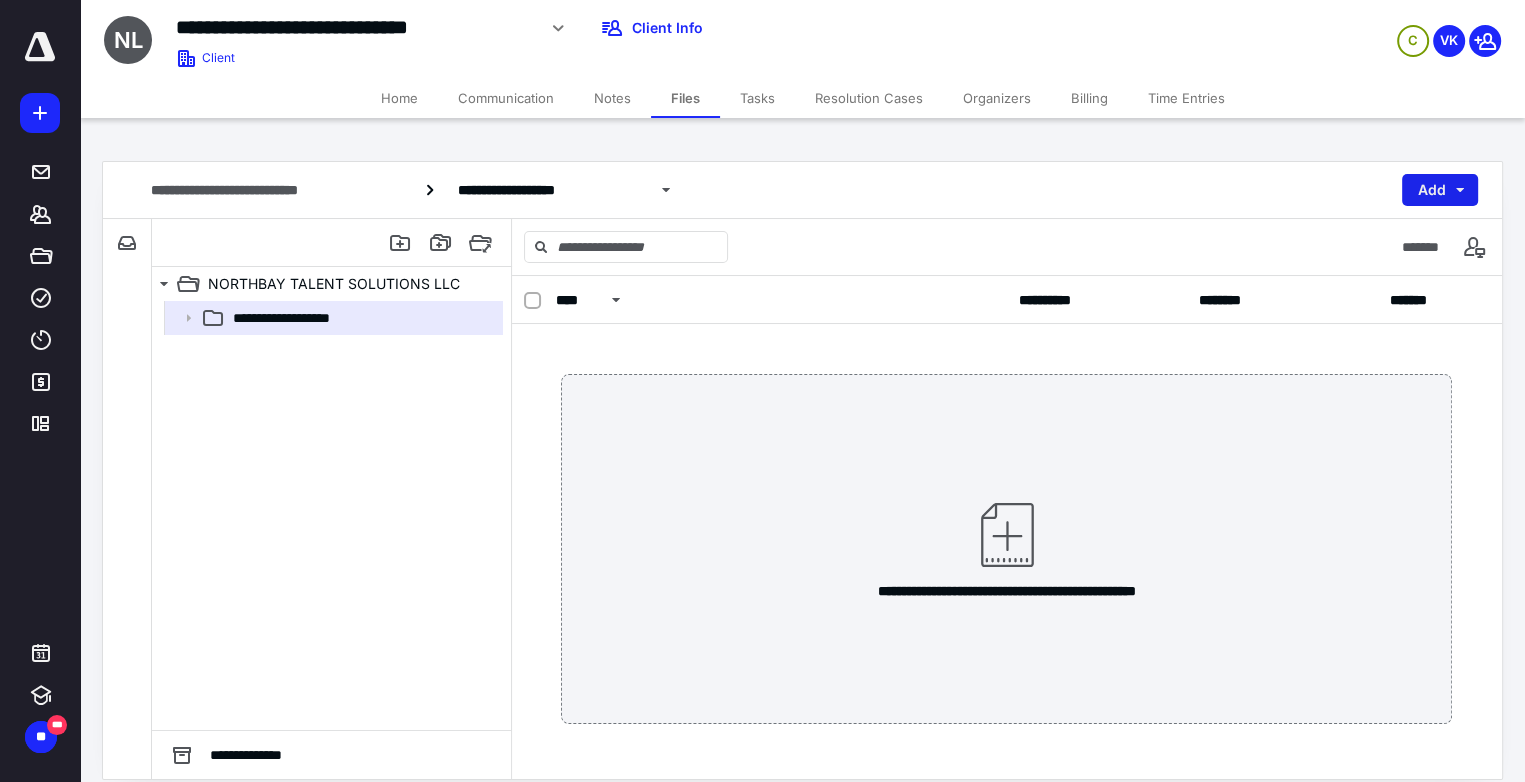 click on "Add" at bounding box center (1440, 190) 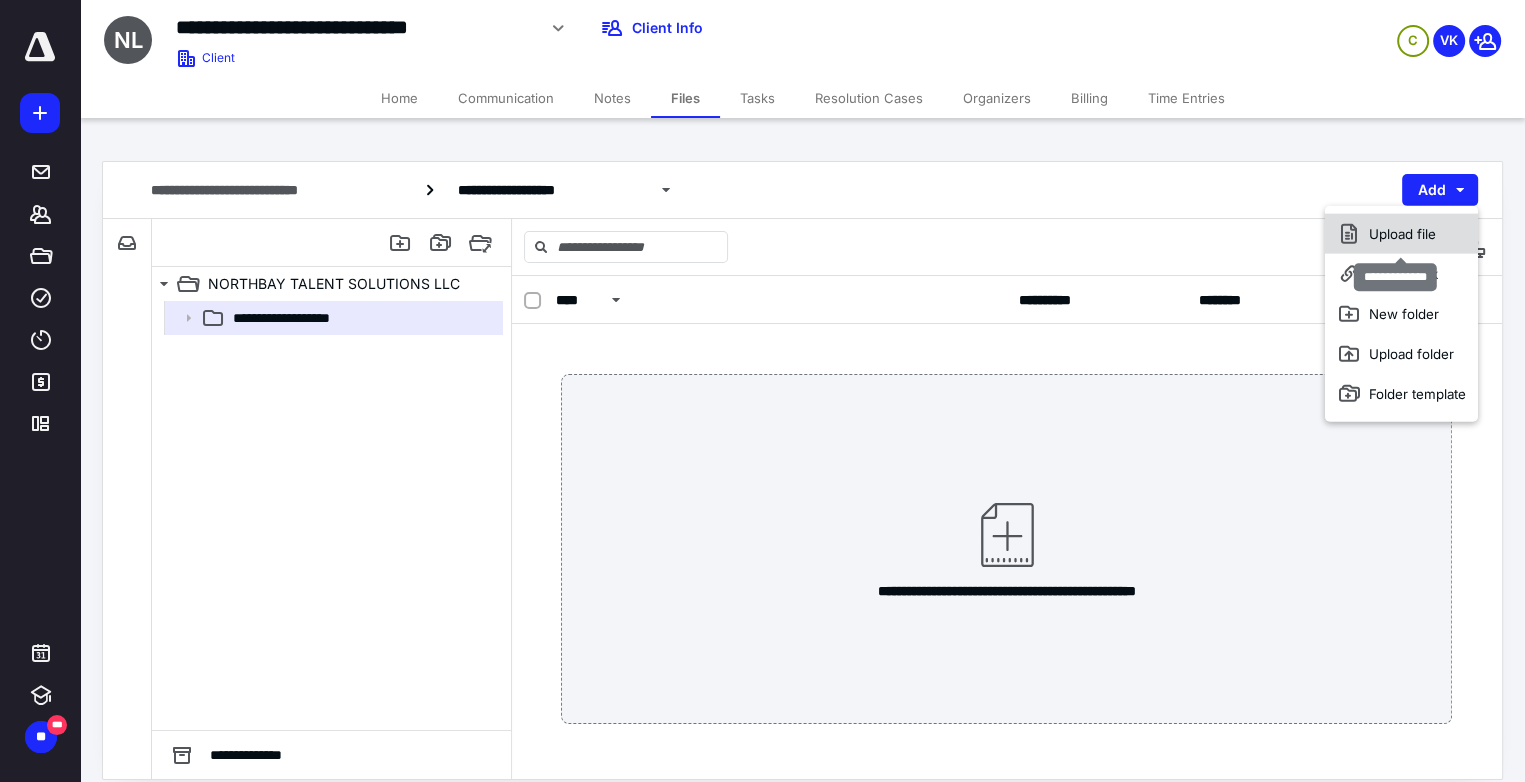click on "Upload file" at bounding box center (1401, 234) 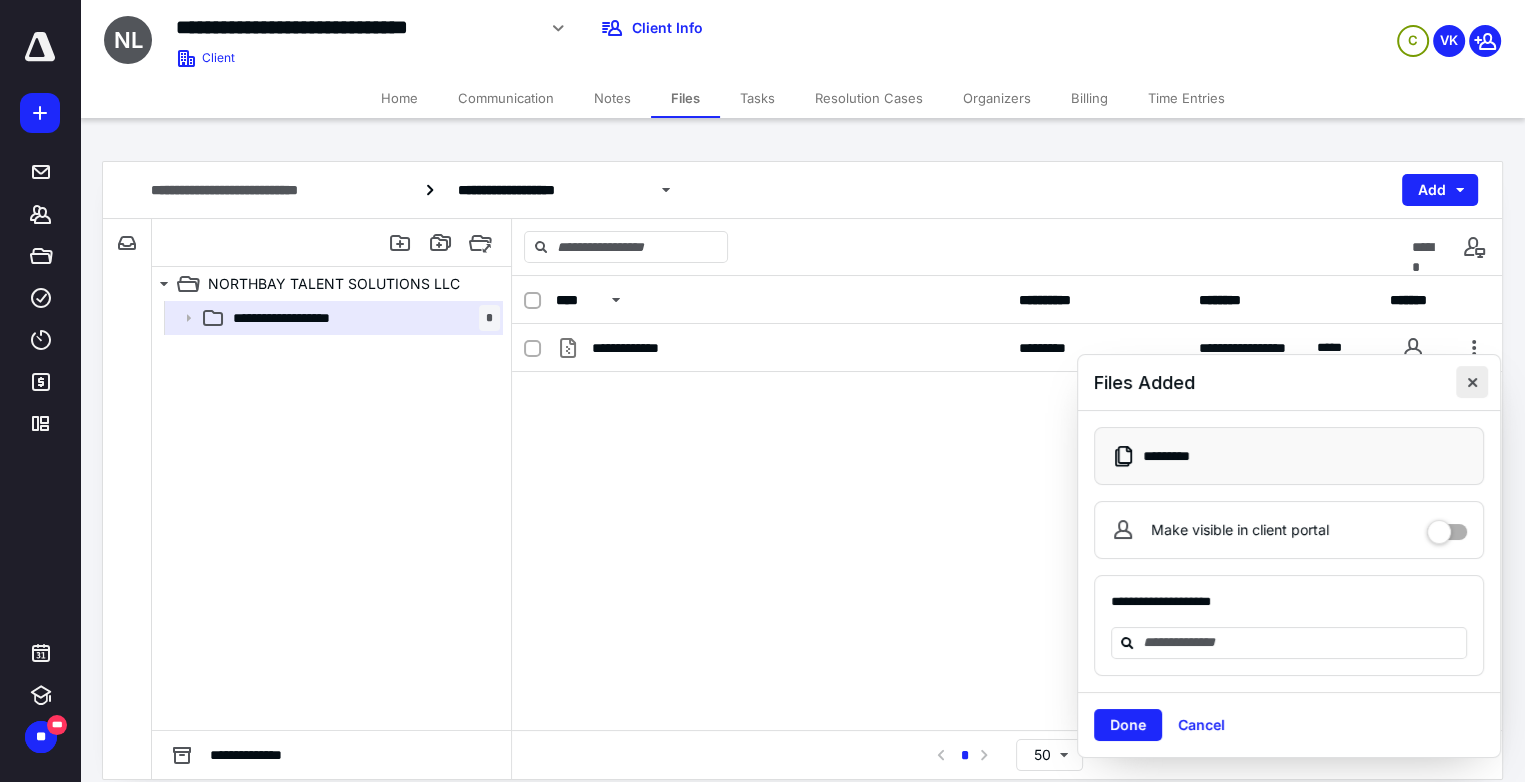 click at bounding box center [1472, 382] 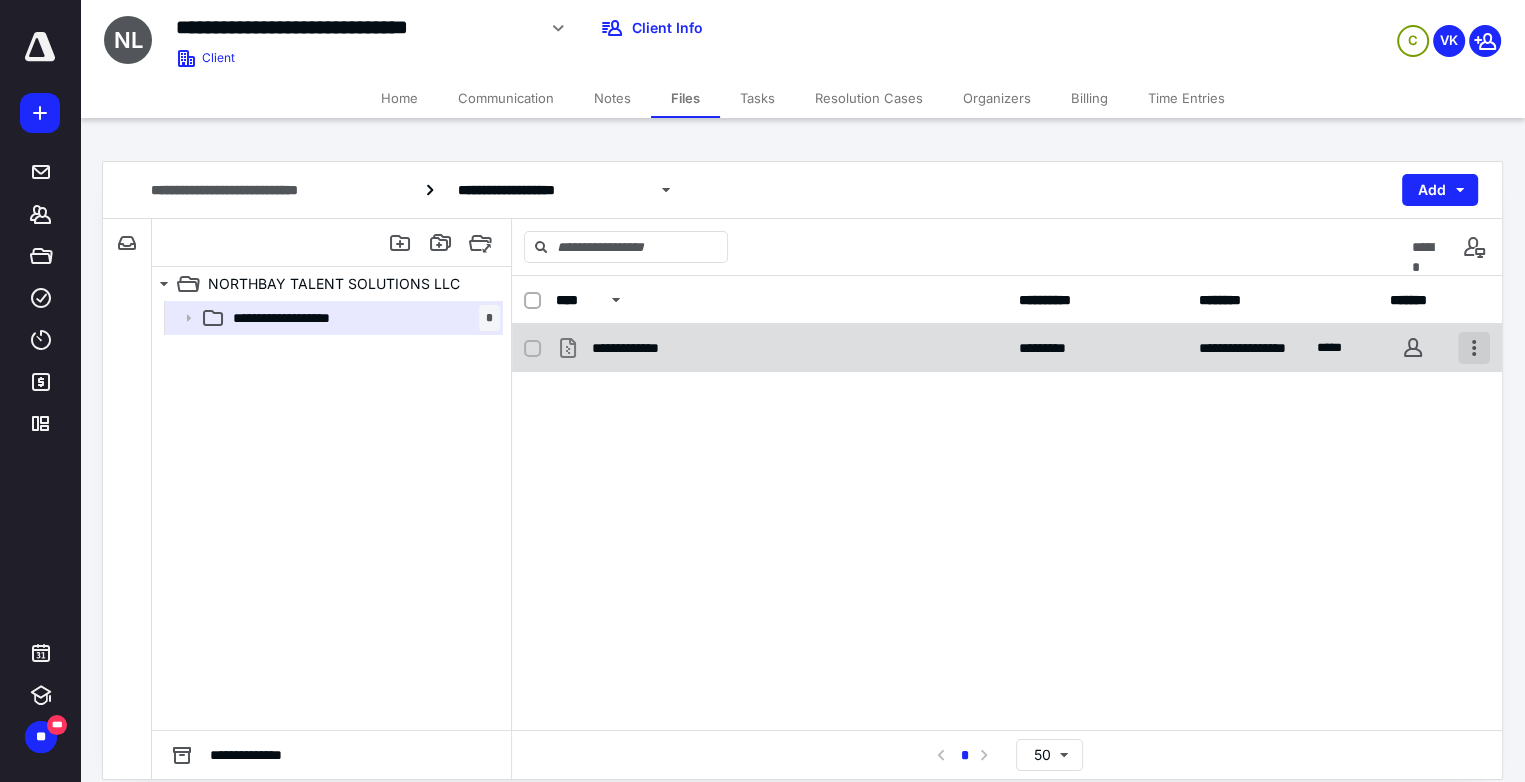 click at bounding box center [1474, 348] 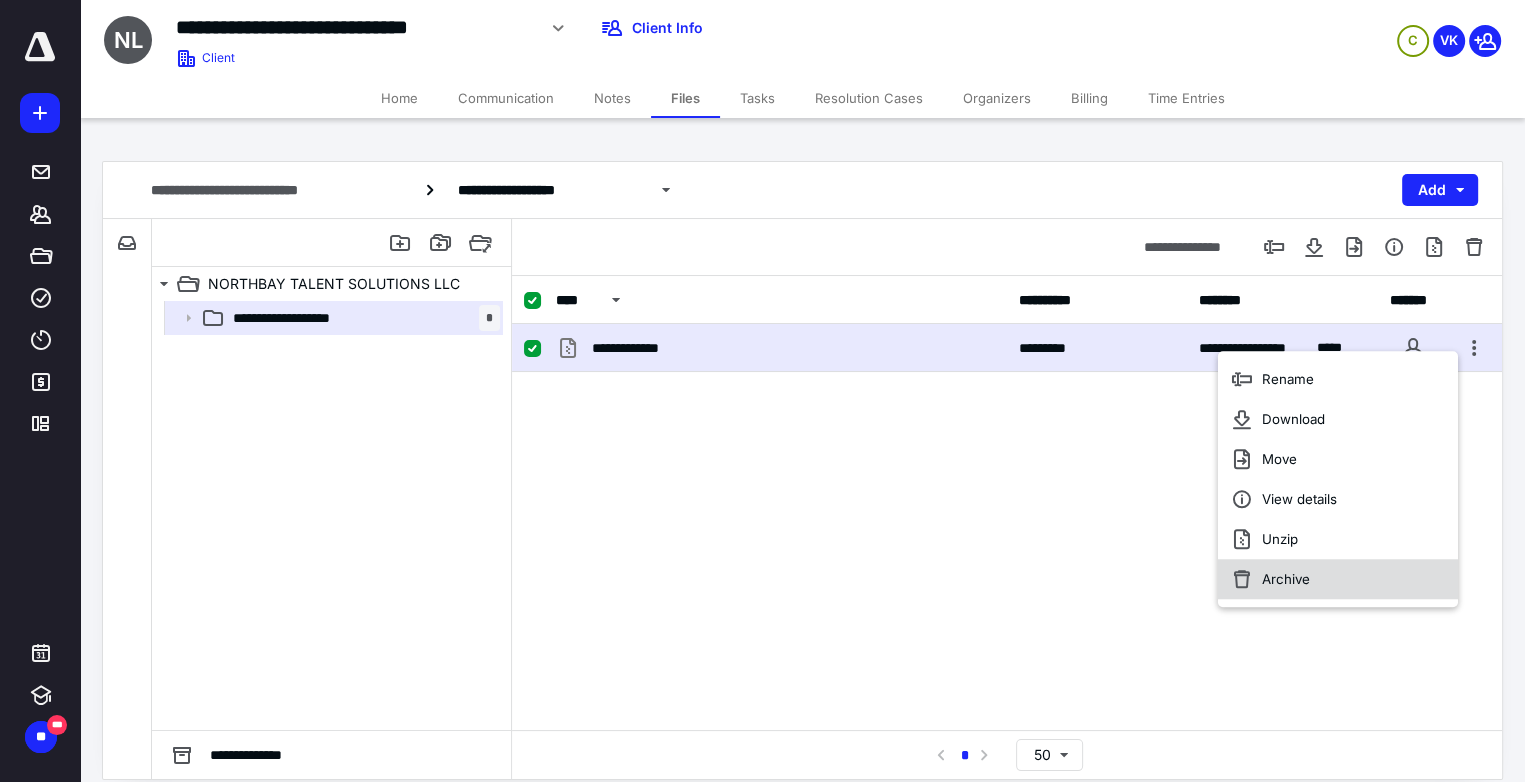 click on "Archive" at bounding box center [1286, 579] 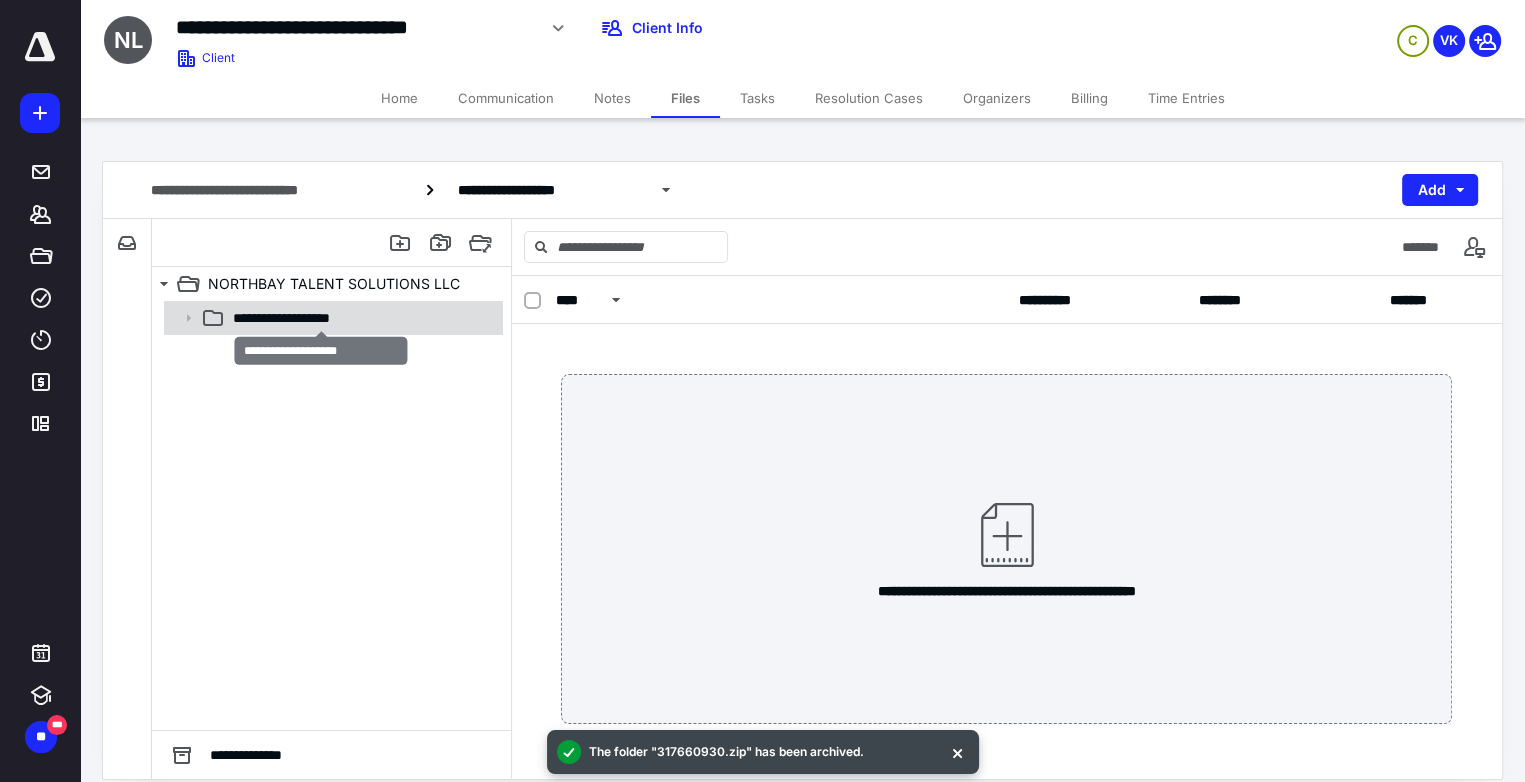 click on "**********" at bounding box center [322, 318] 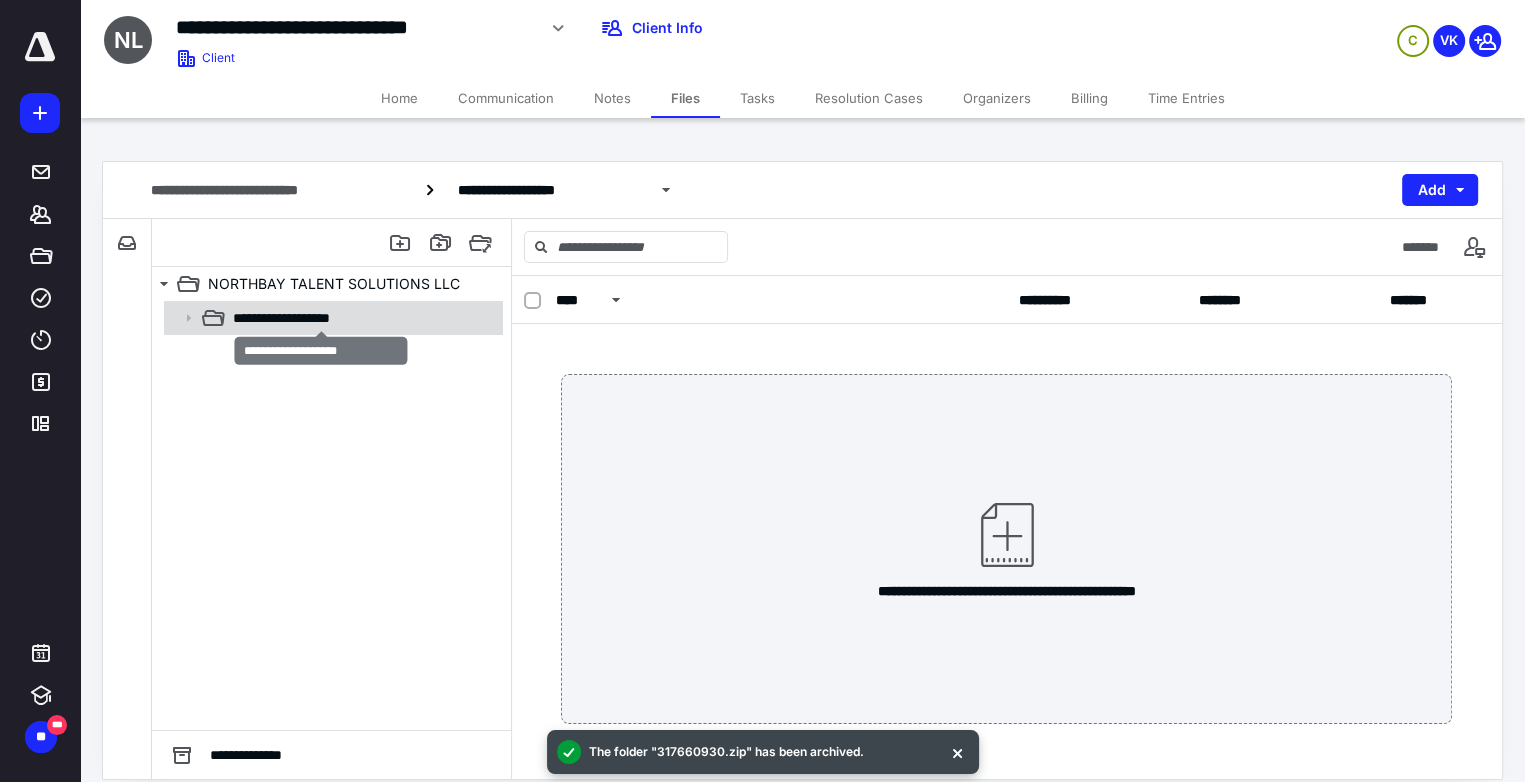 click on "**********" at bounding box center [322, 318] 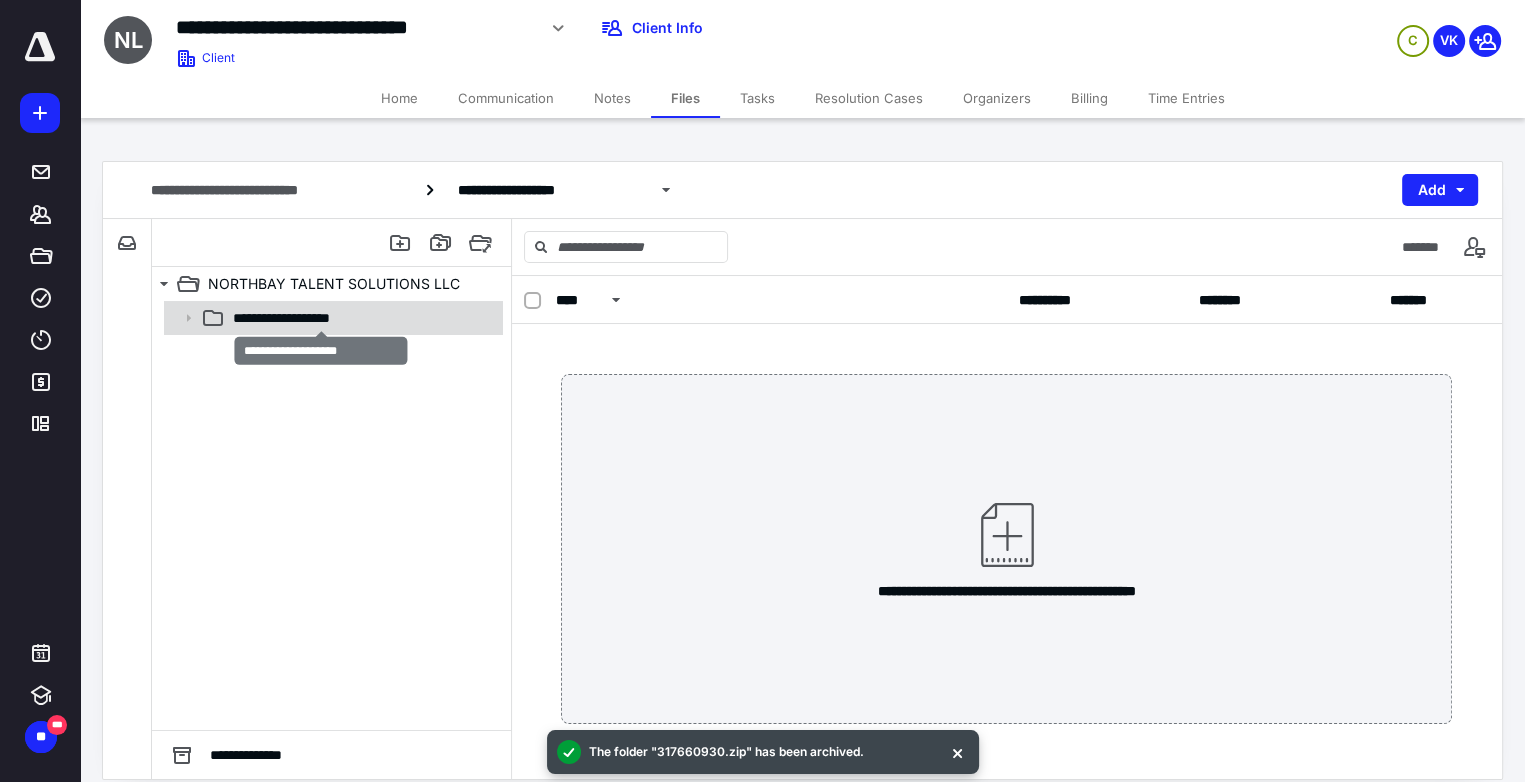 click on "**********" at bounding box center (322, 318) 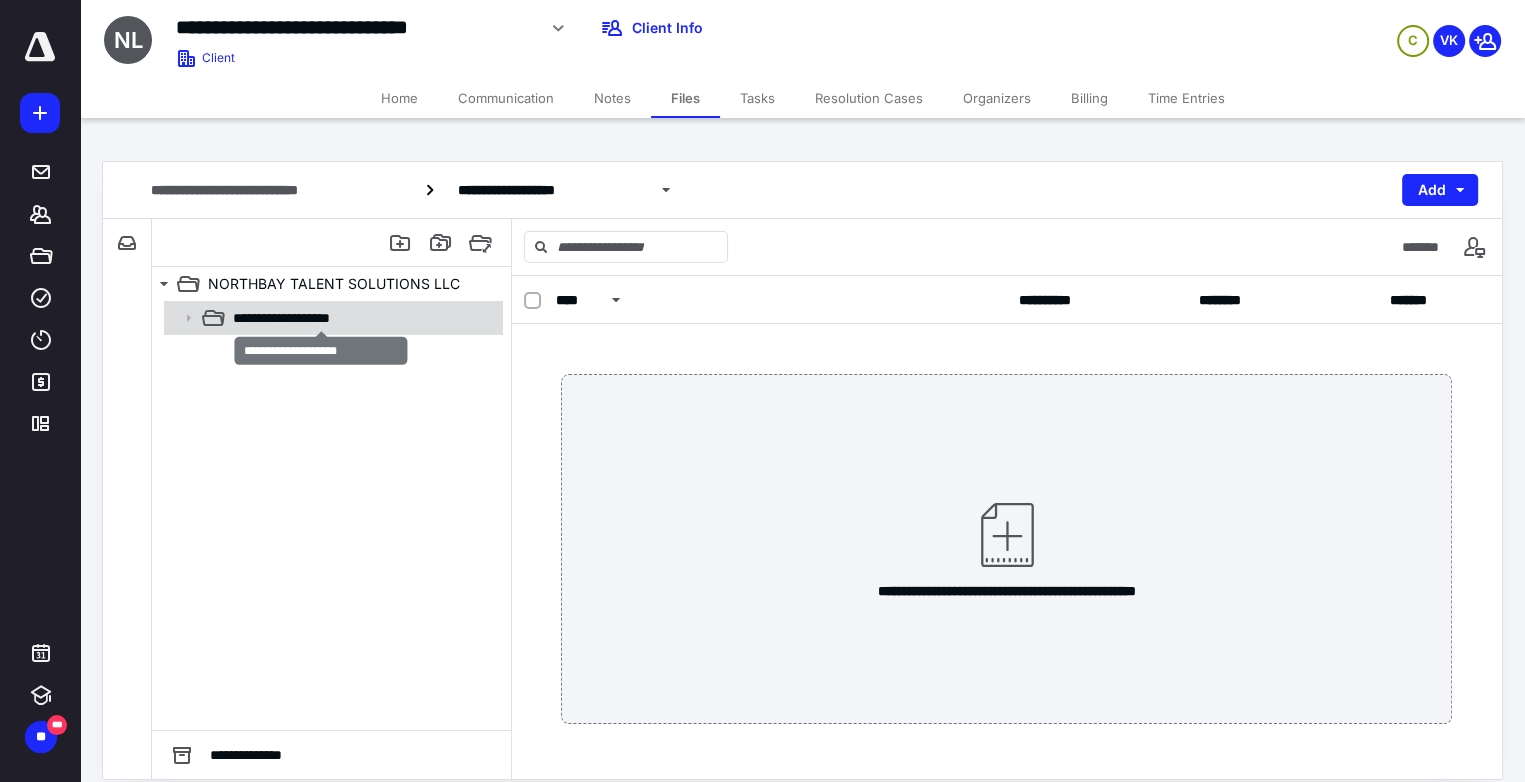 click on "**********" at bounding box center (322, 318) 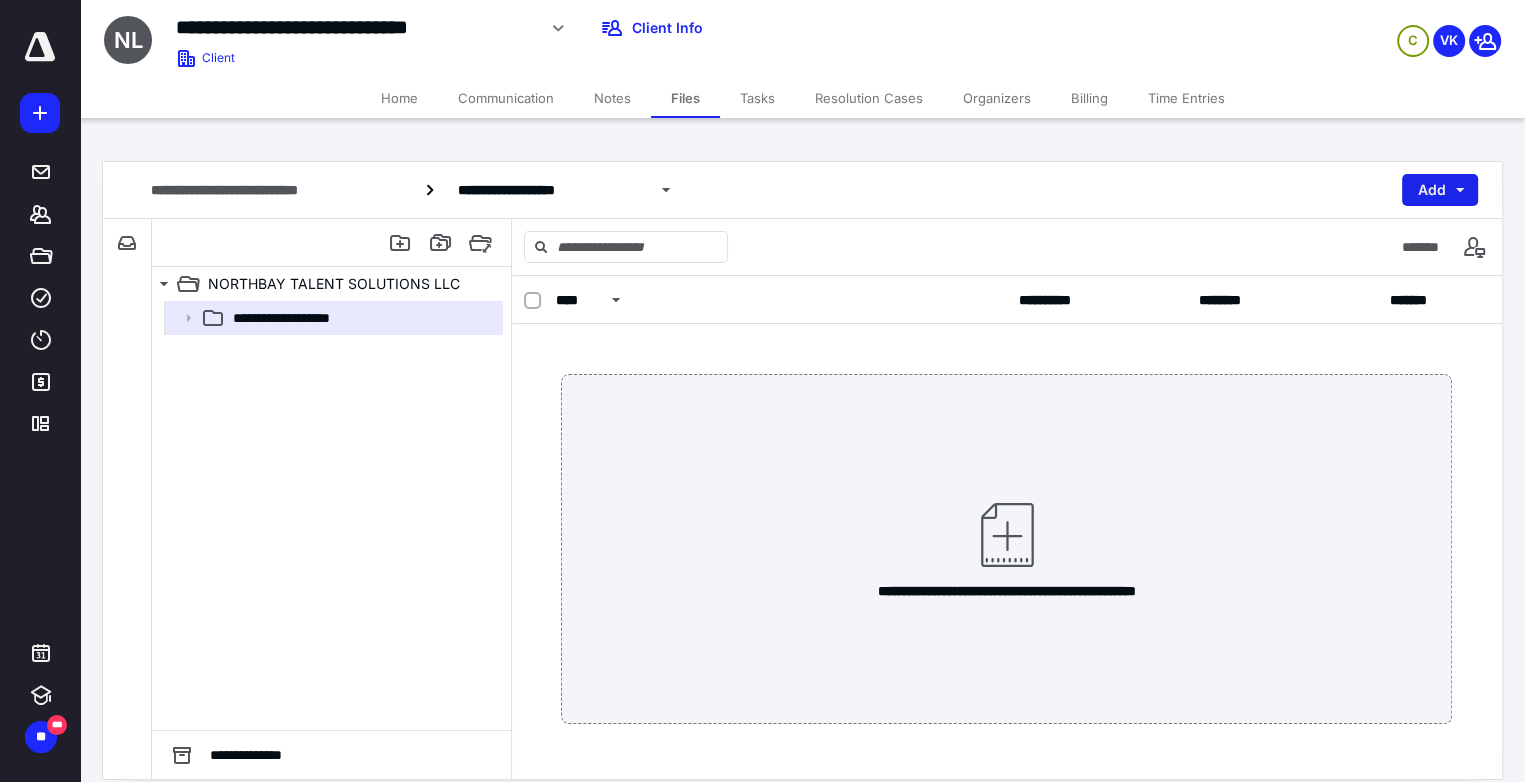 click on "Add" at bounding box center [1440, 190] 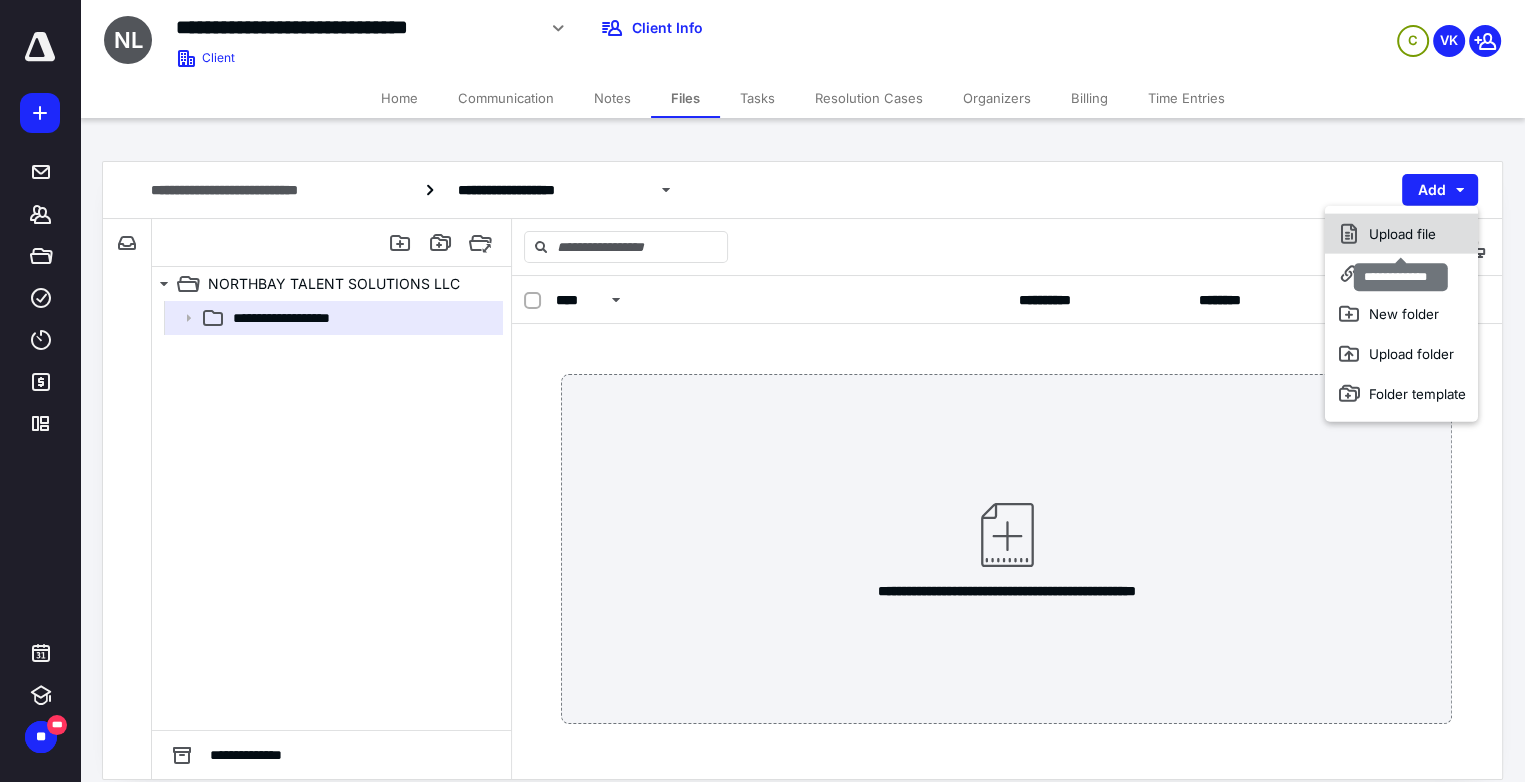 click on "Upload file" at bounding box center (1401, 234) 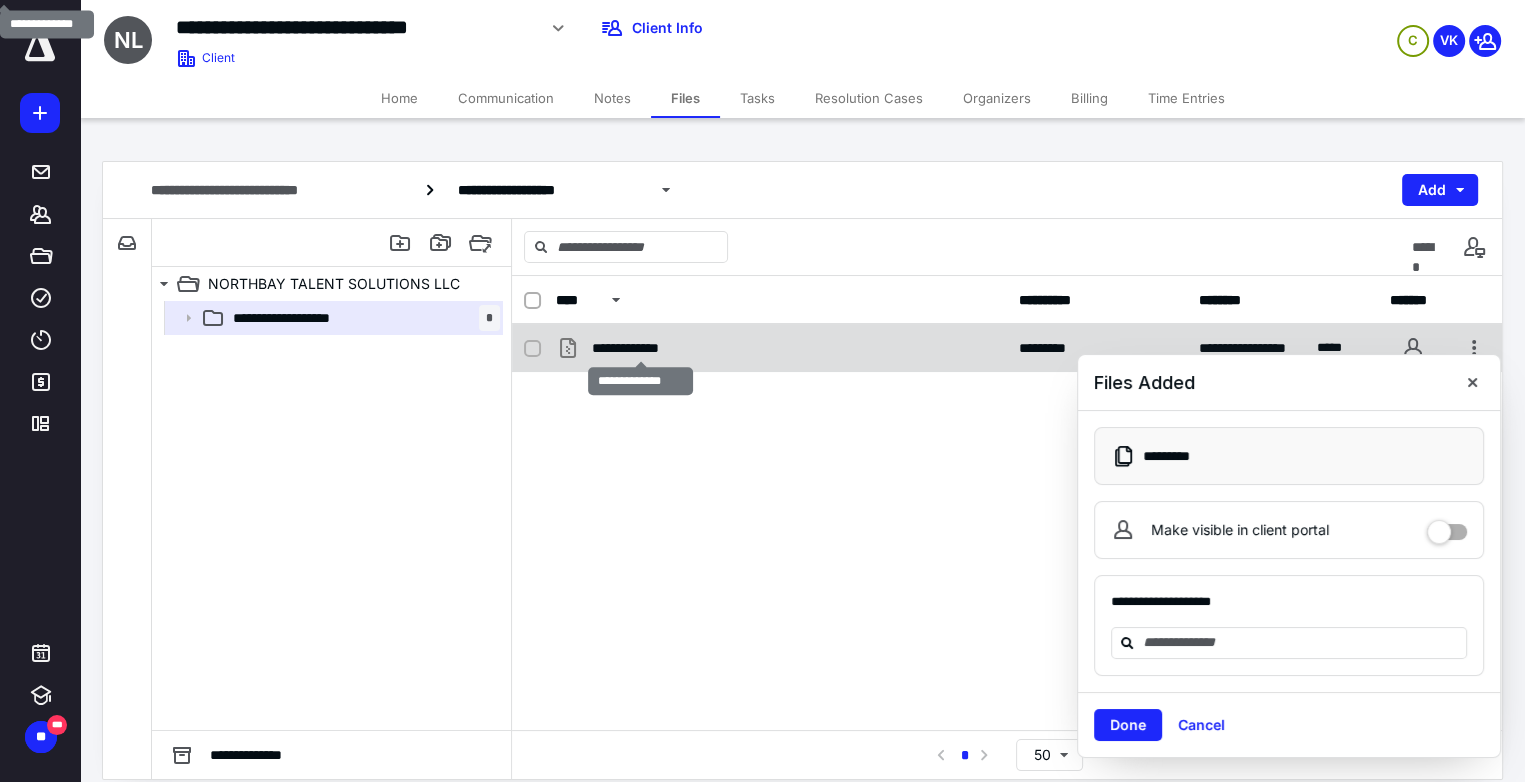 click on "**********" at bounding box center (641, 348) 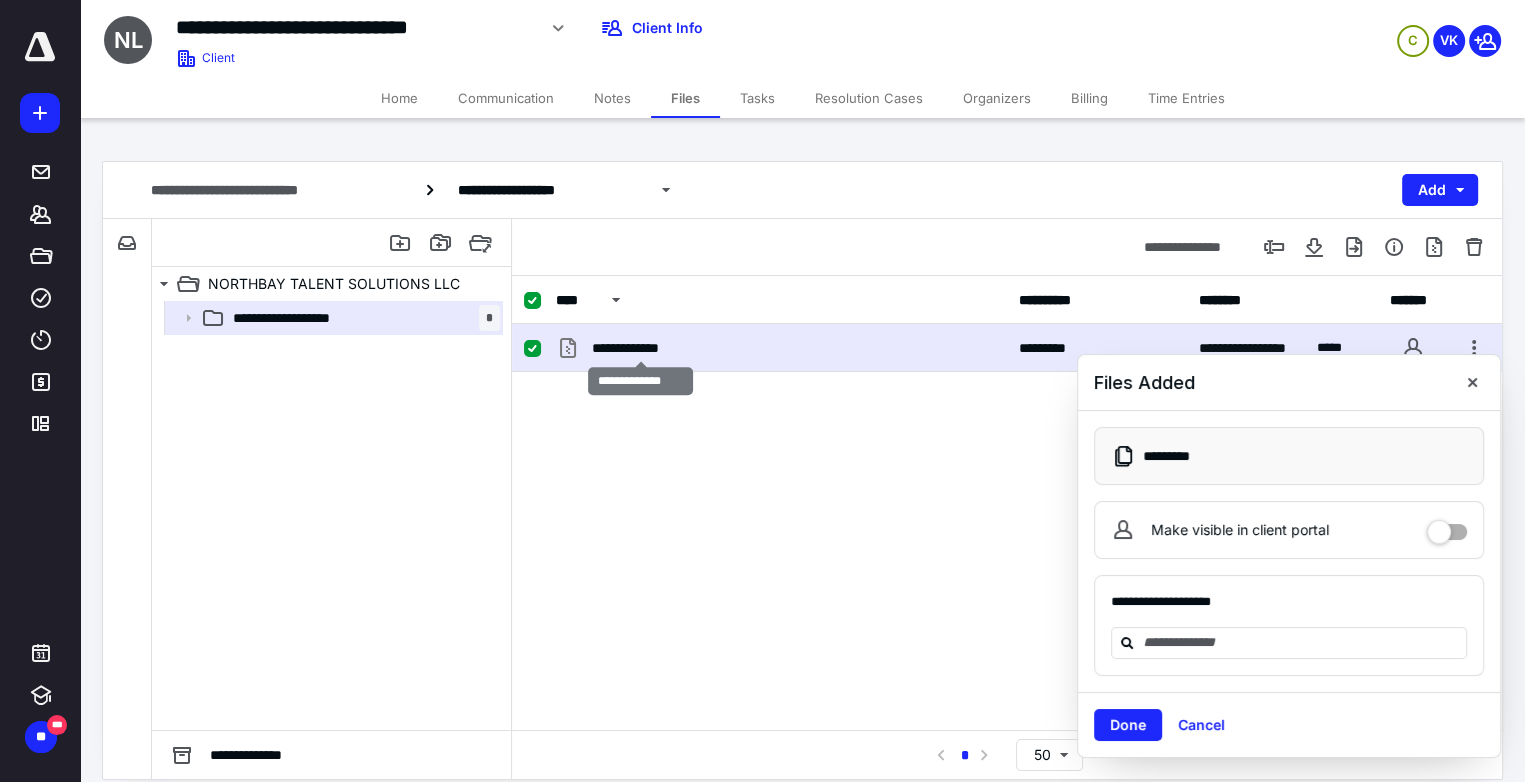 click on "**********" at bounding box center [641, 348] 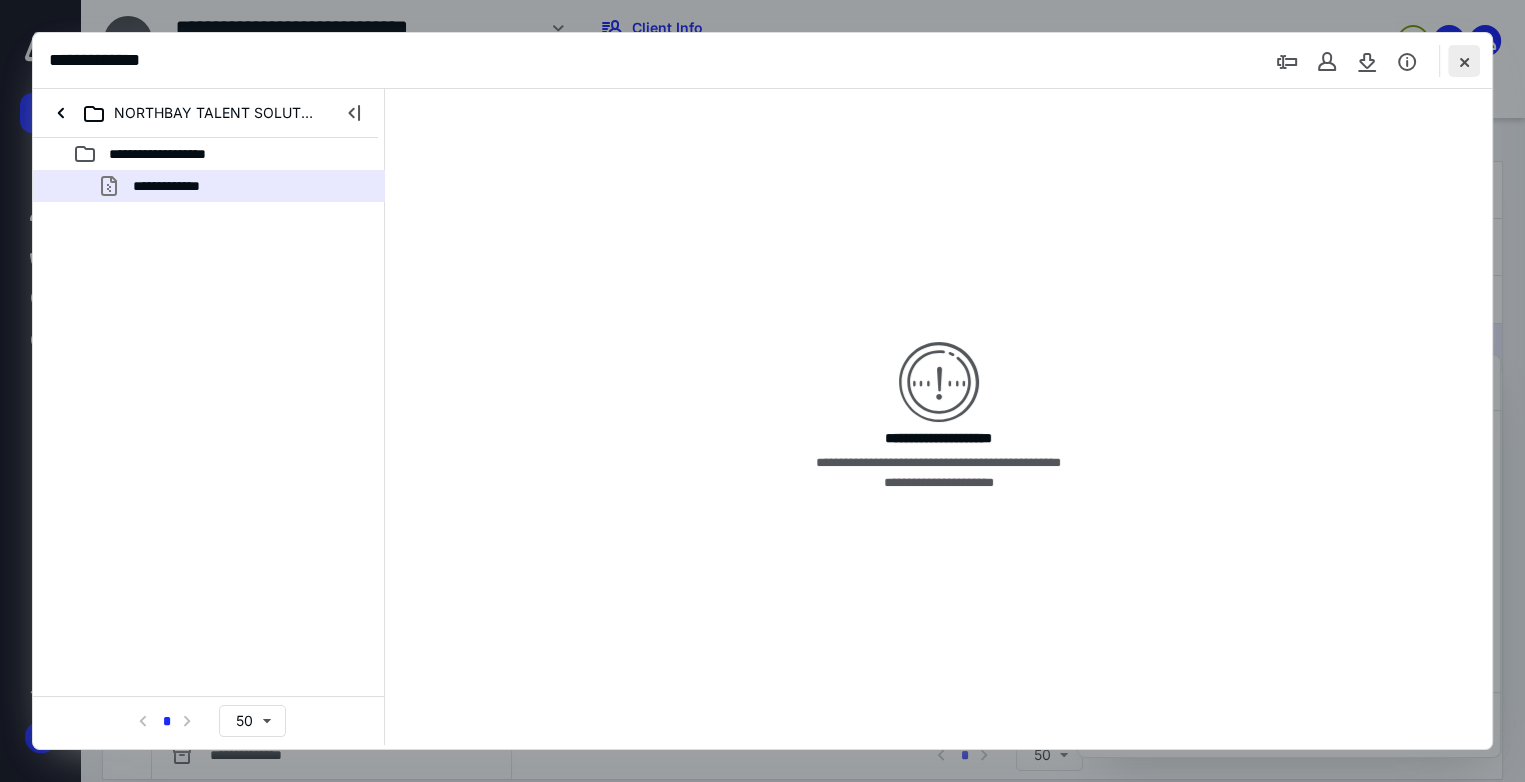 click at bounding box center [1464, 61] 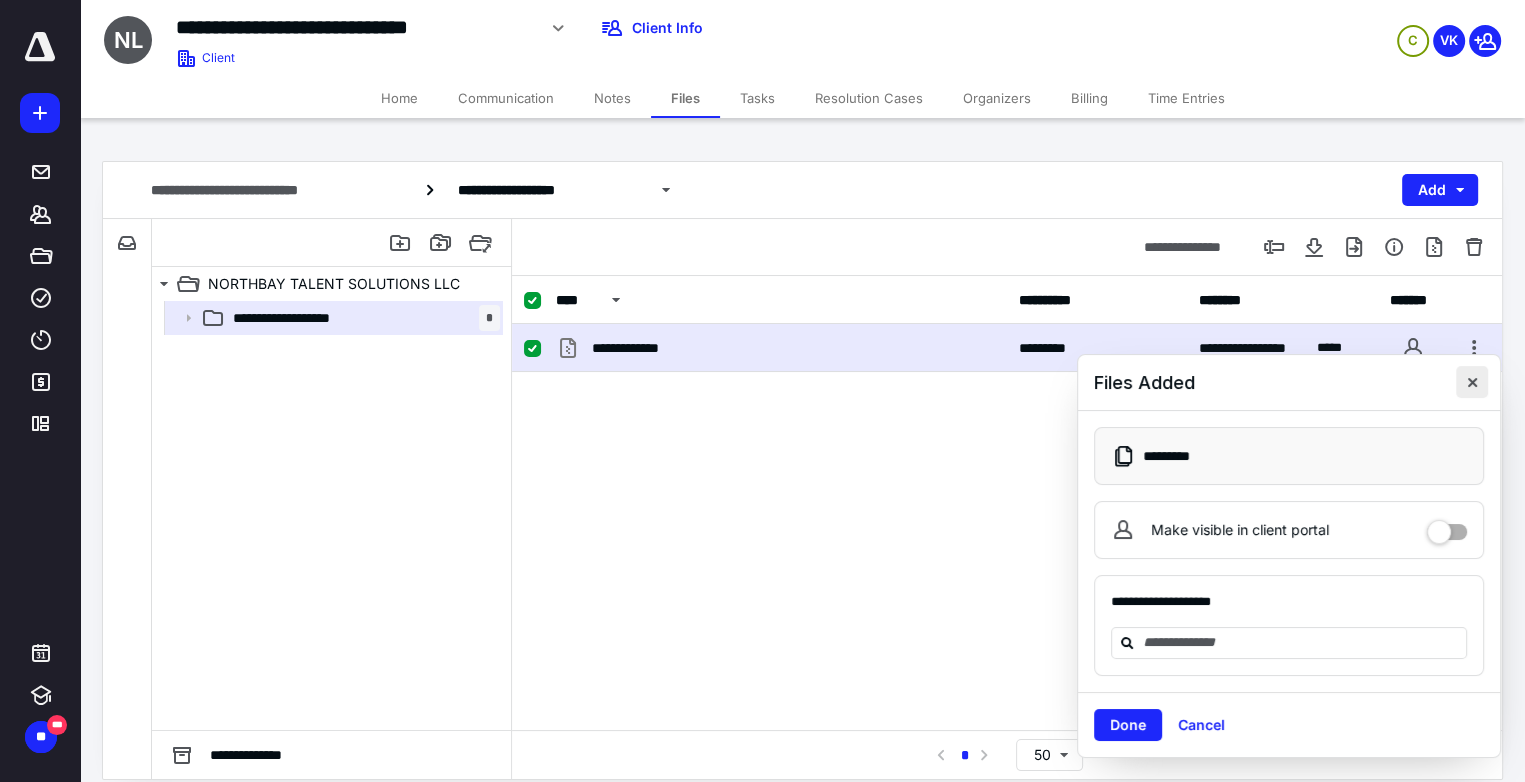 click at bounding box center [1472, 382] 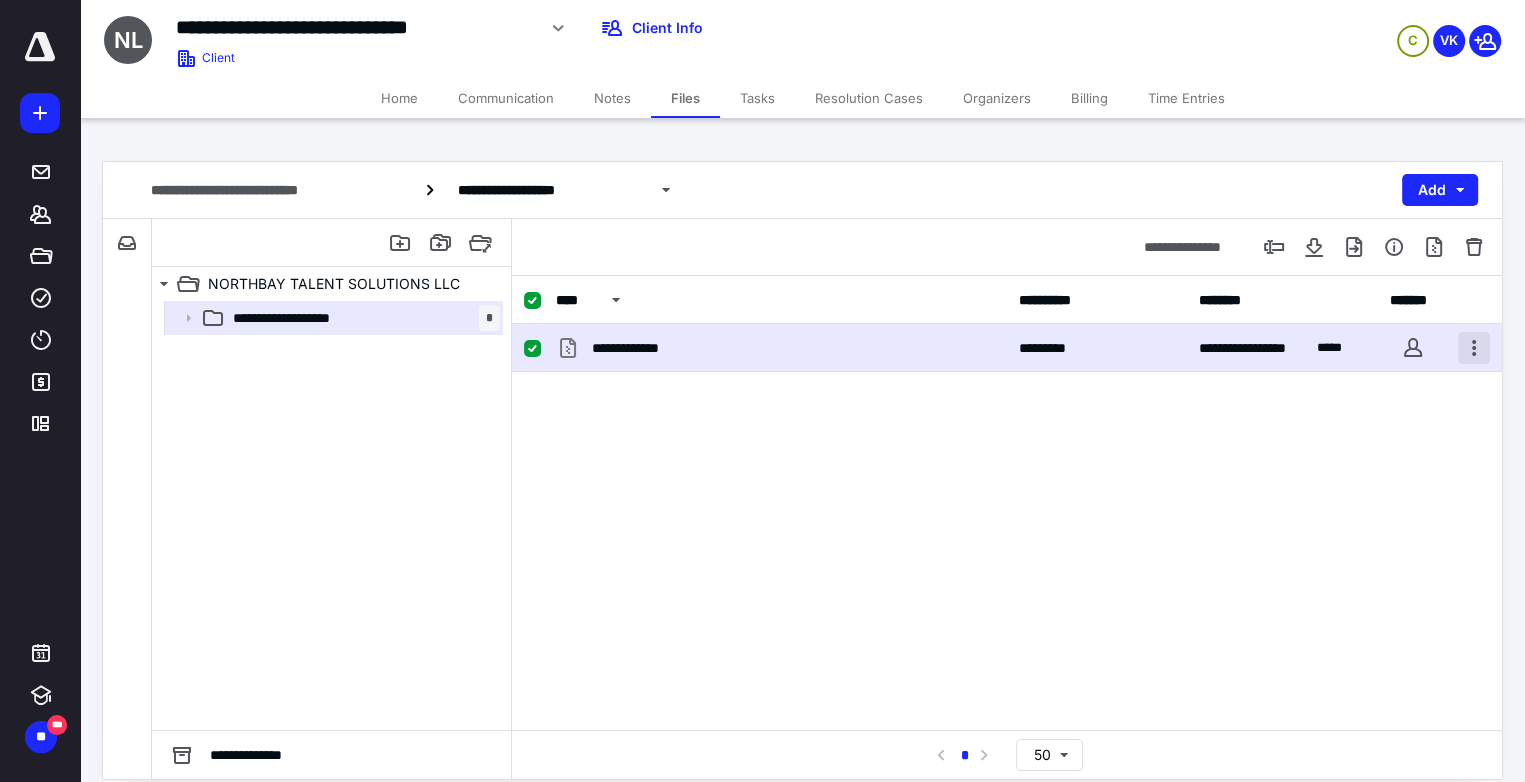 click at bounding box center [1474, 348] 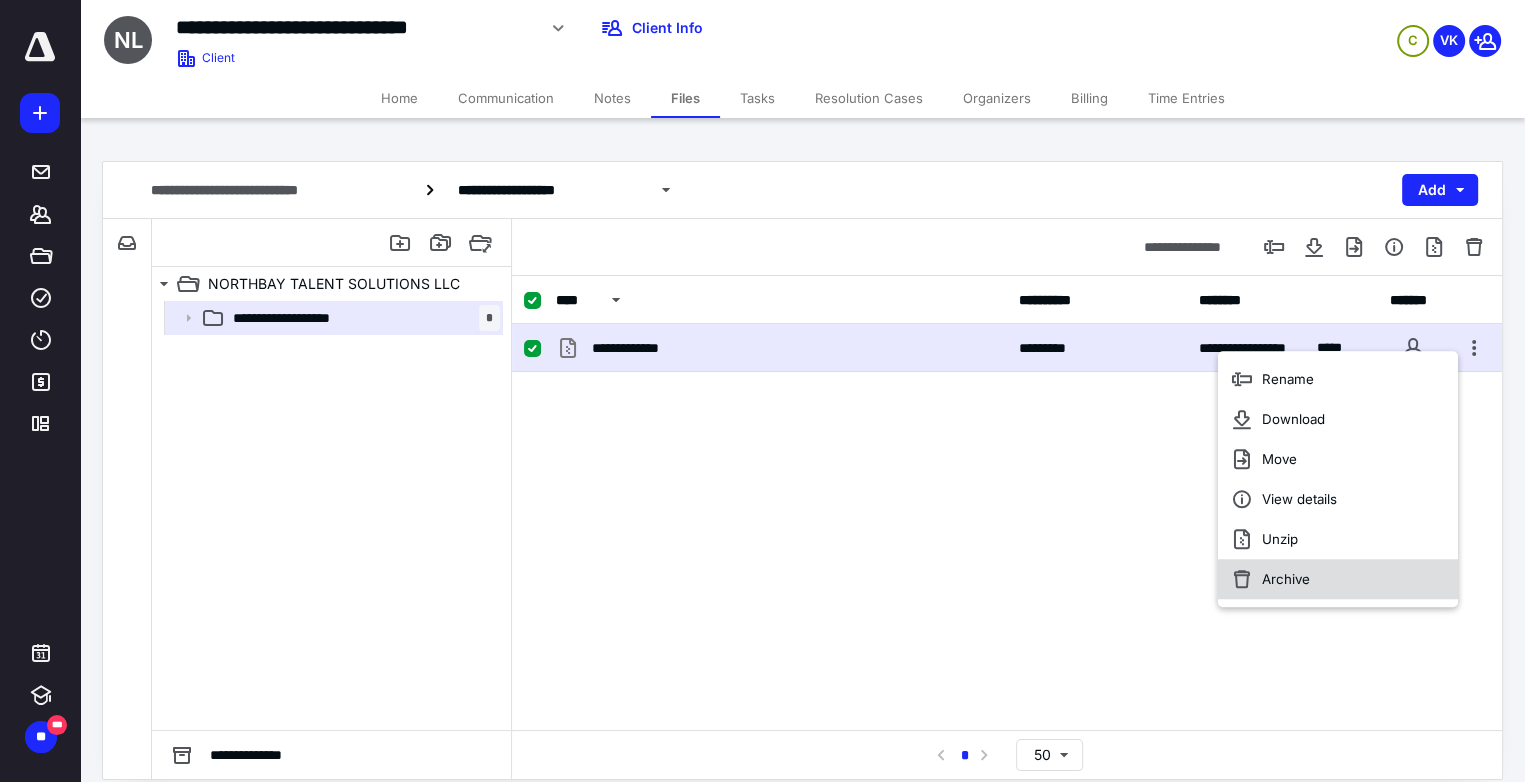 click on "Archive" at bounding box center [1286, 579] 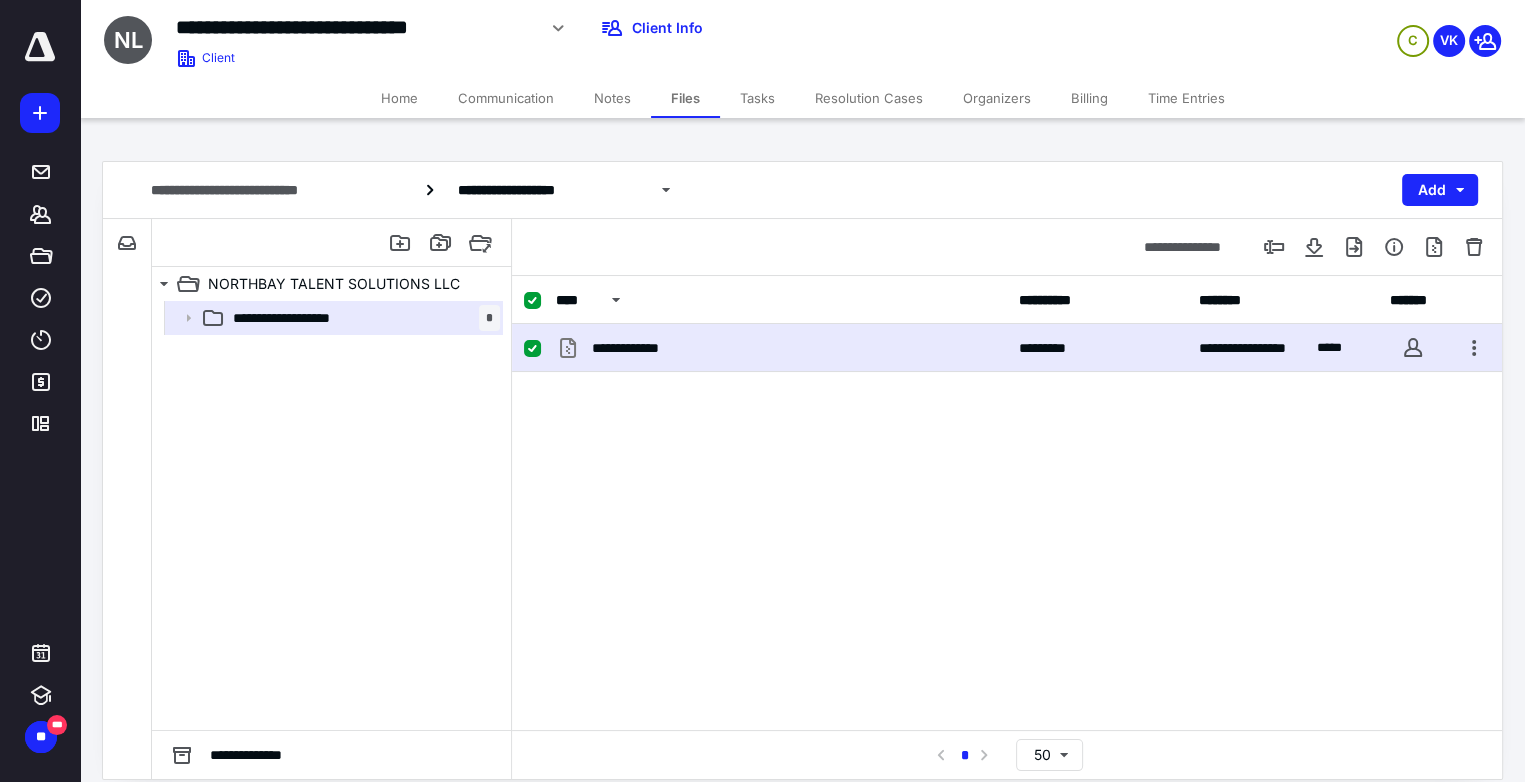 checkbox on "false" 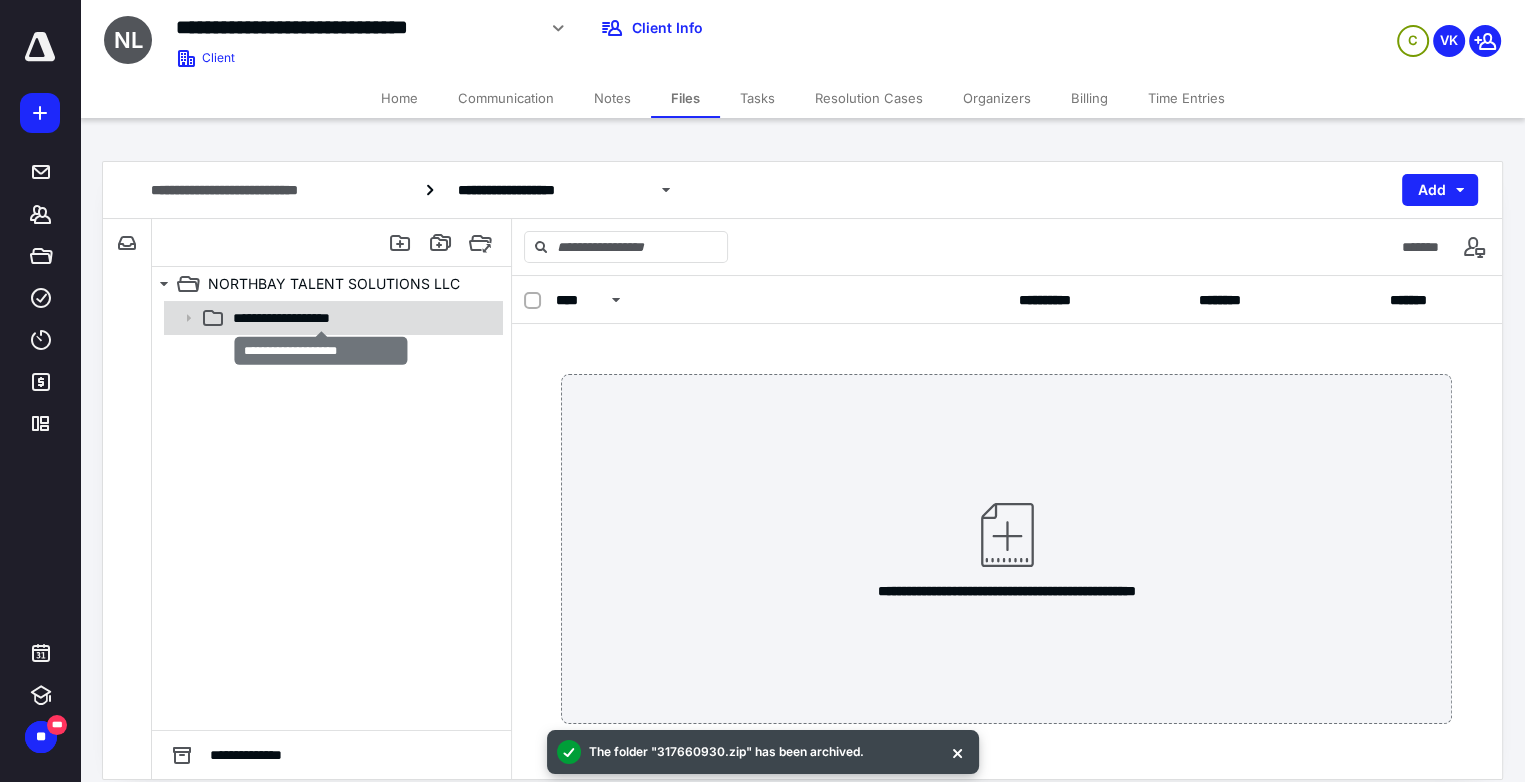 click on "**********" at bounding box center (322, 318) 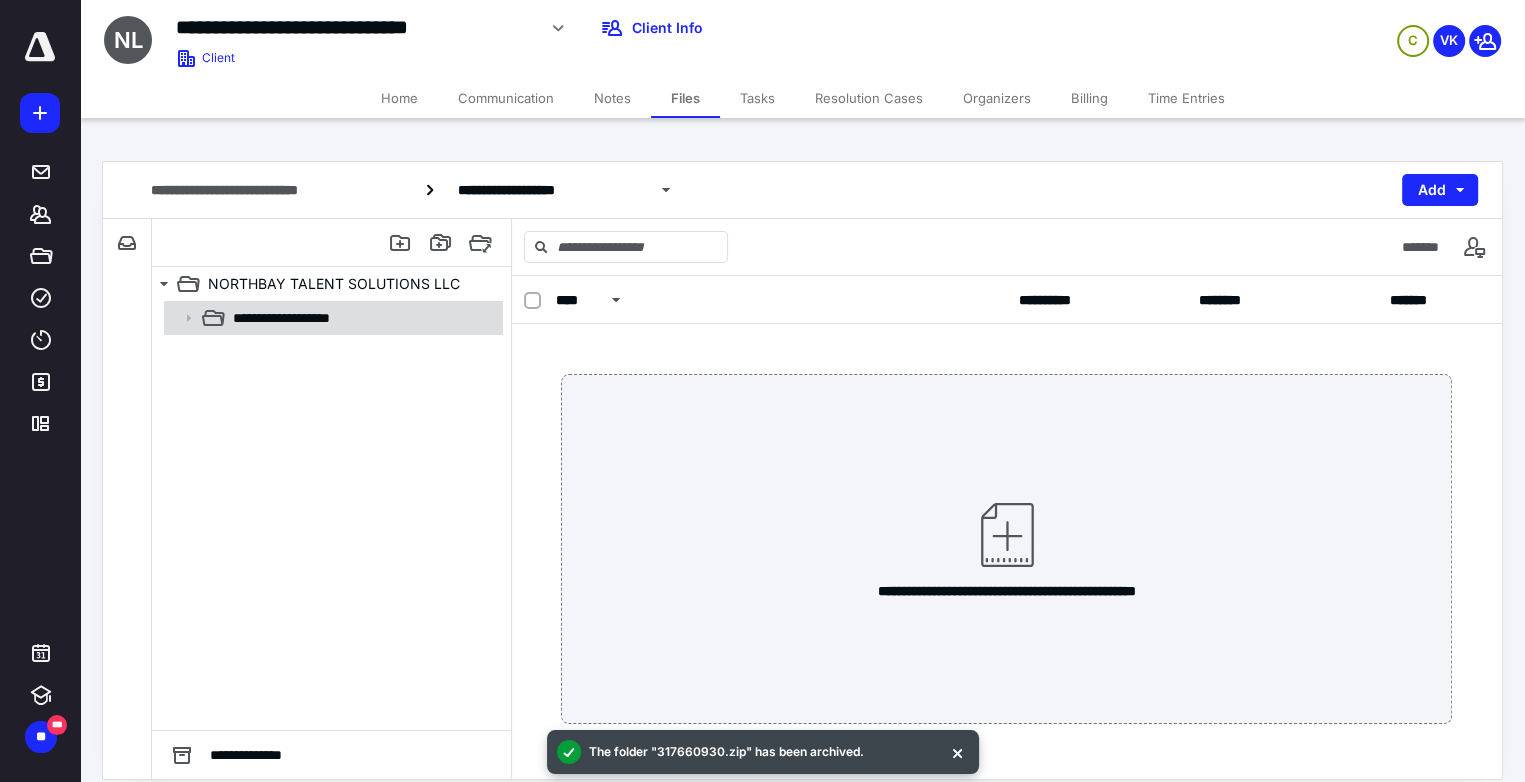 click 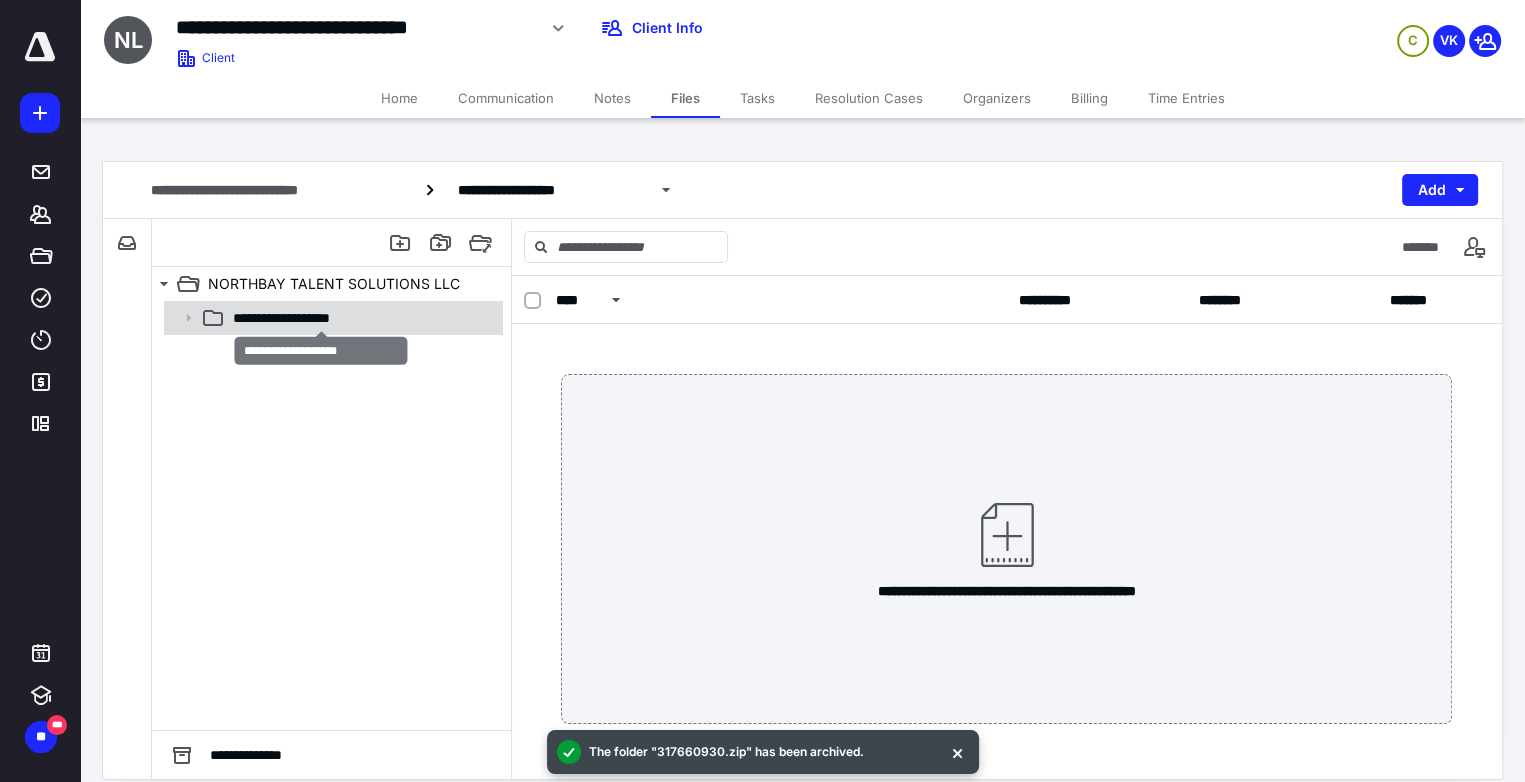 click on "**********" at bounding box center (322, 318) 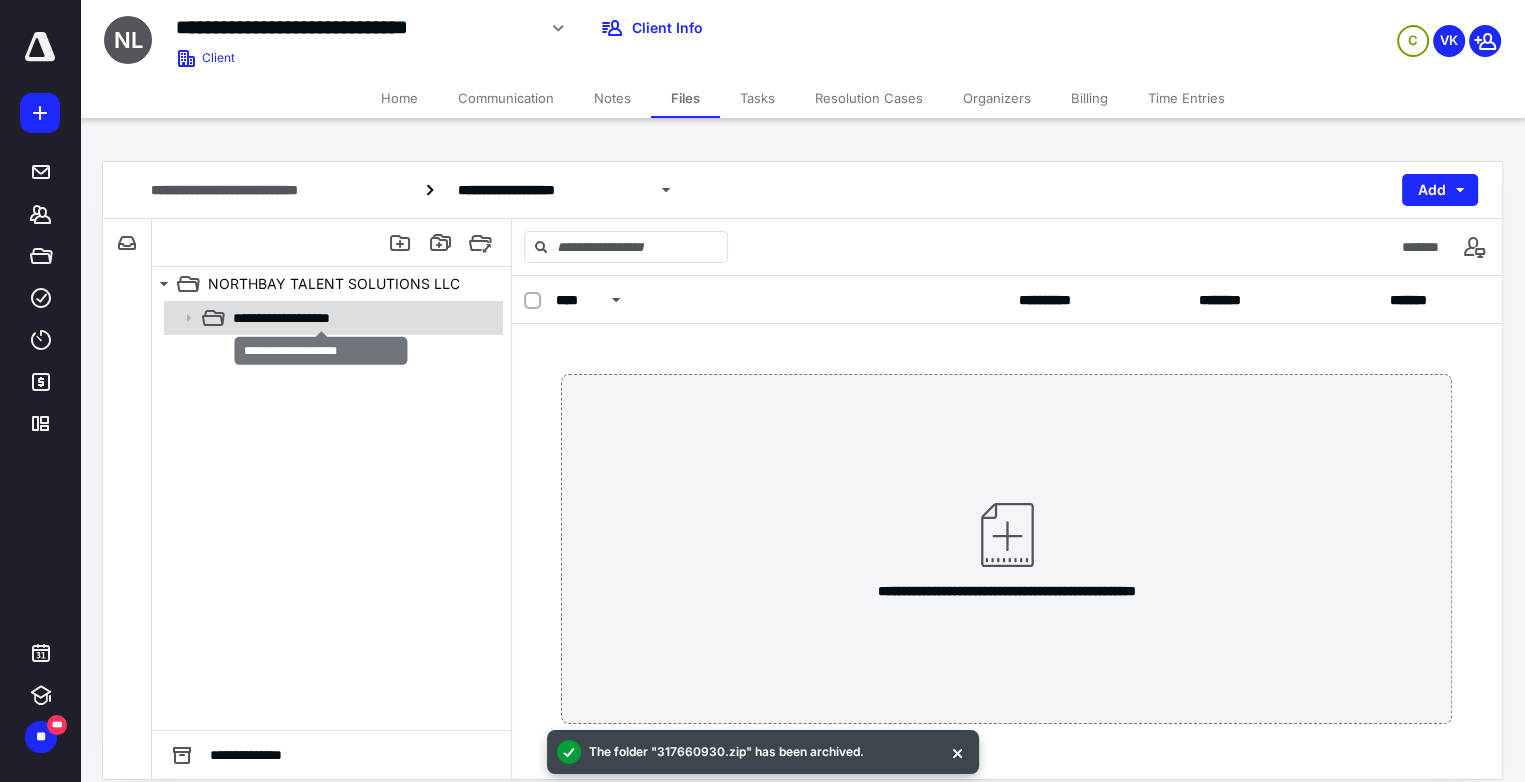 click on "**********" at bounding box center [322, 318] 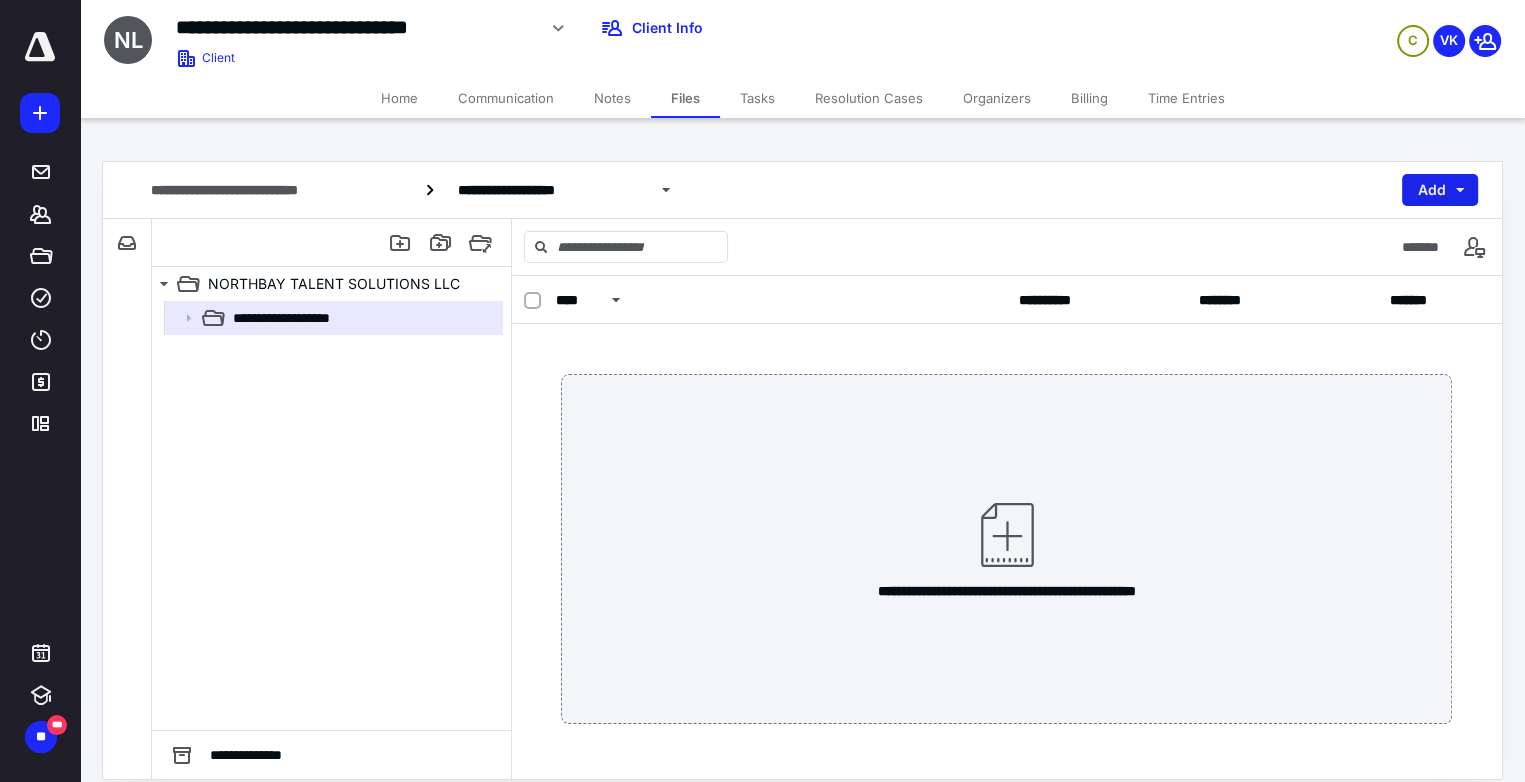 click on "Add" at bounding box center [1440, 190] 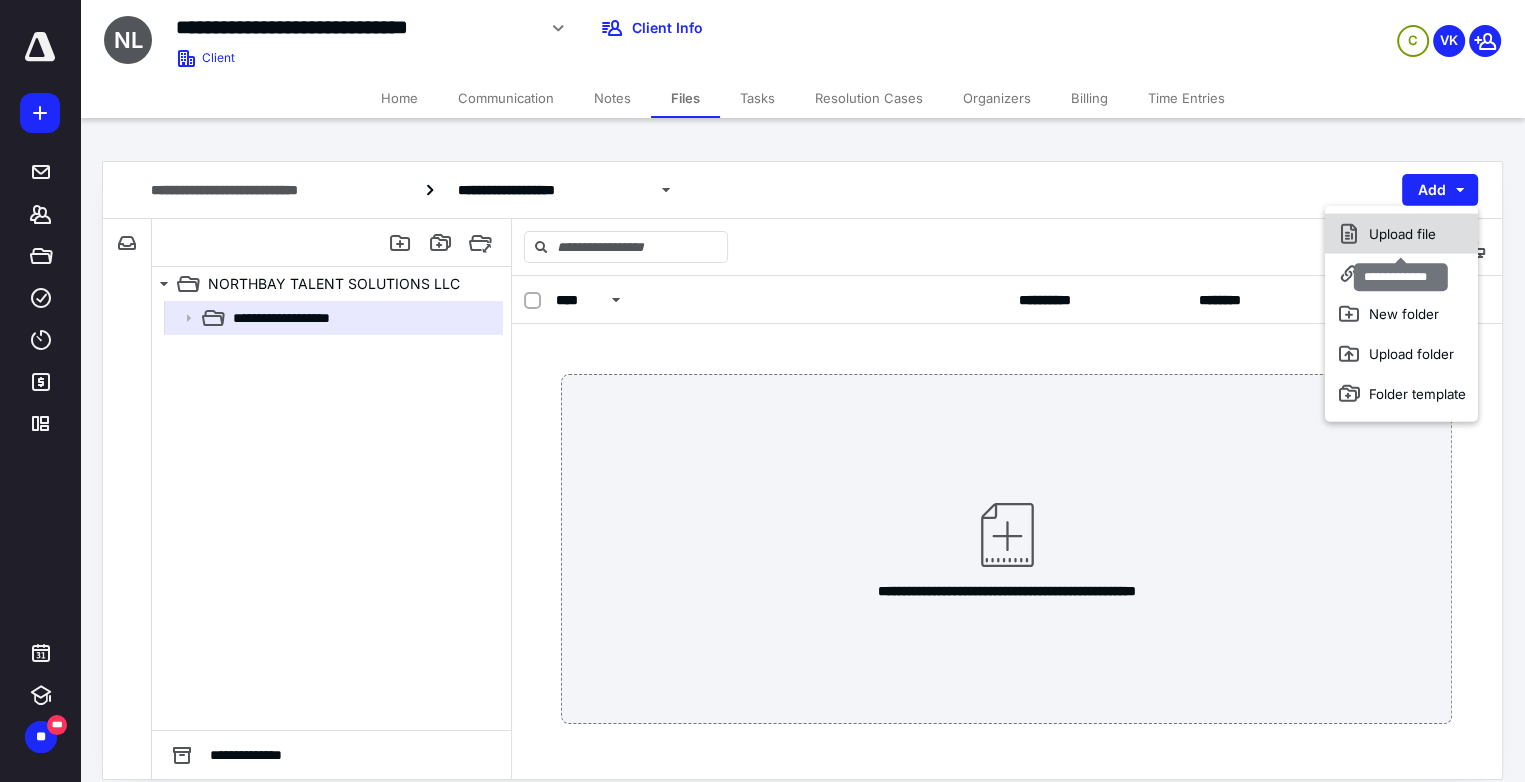 click on "Upload file" at bounding box center [1401, 234] 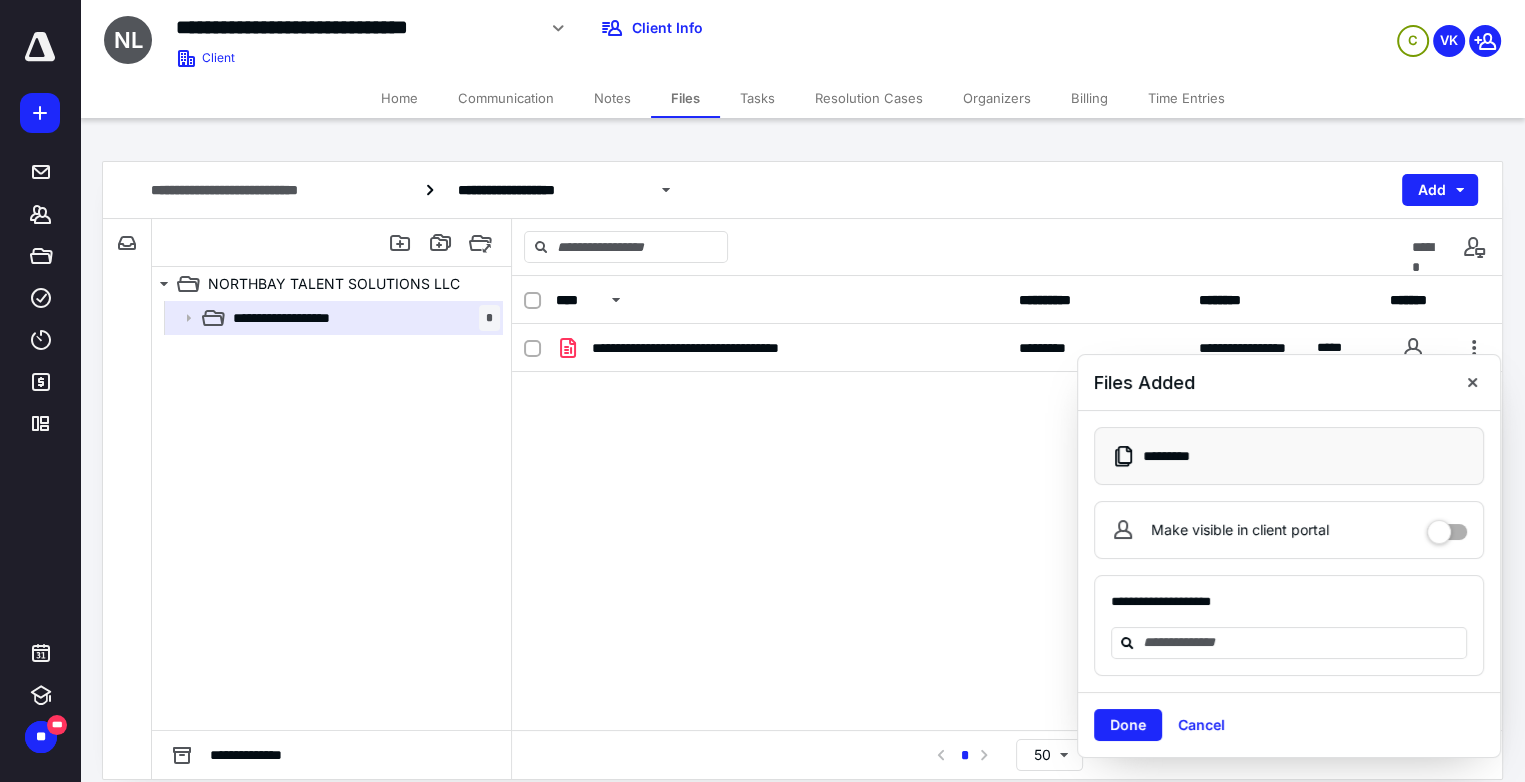 click on "**********" at bounding box center [802, 190] 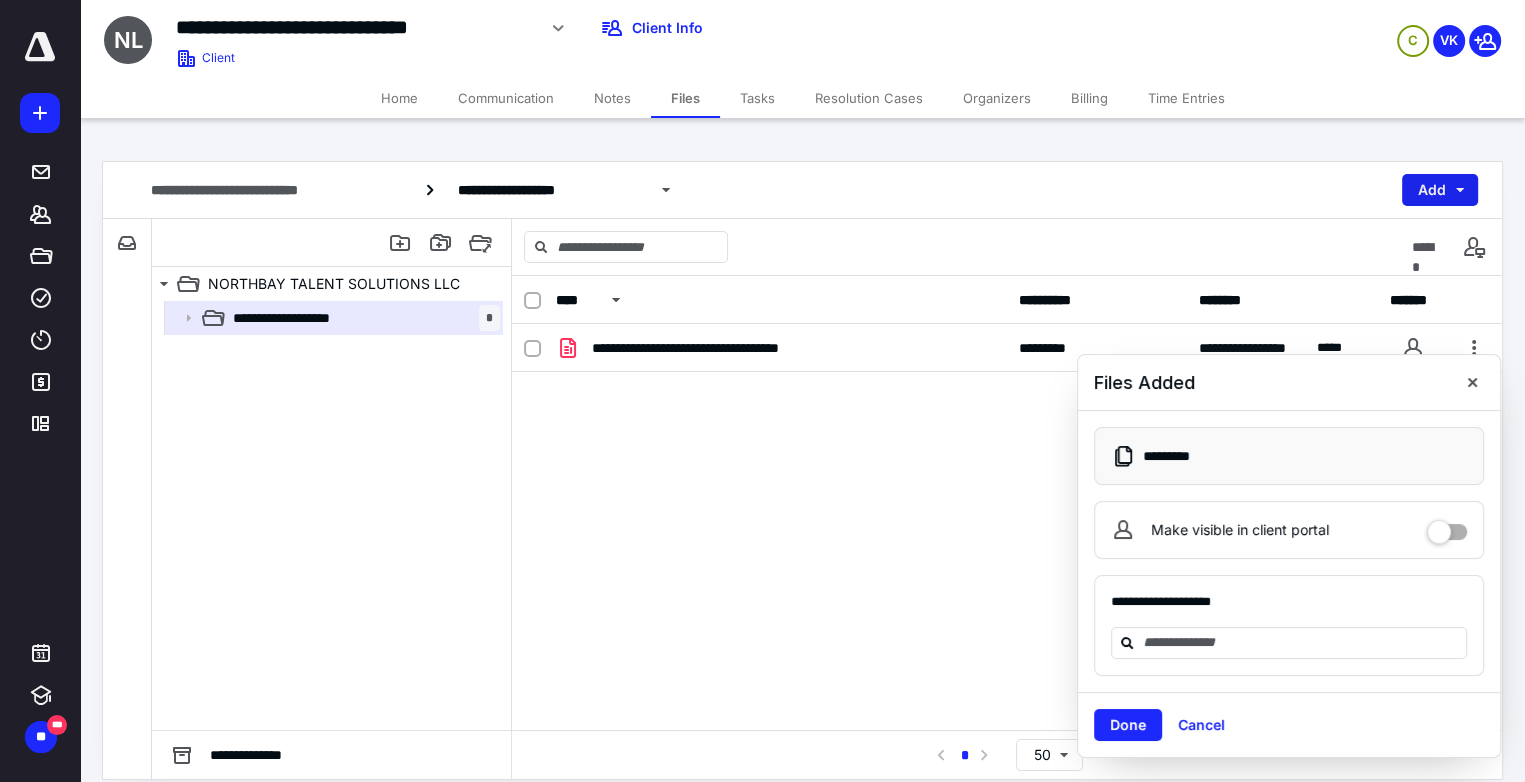 click on "Add" at bounding box center (1440, 190) 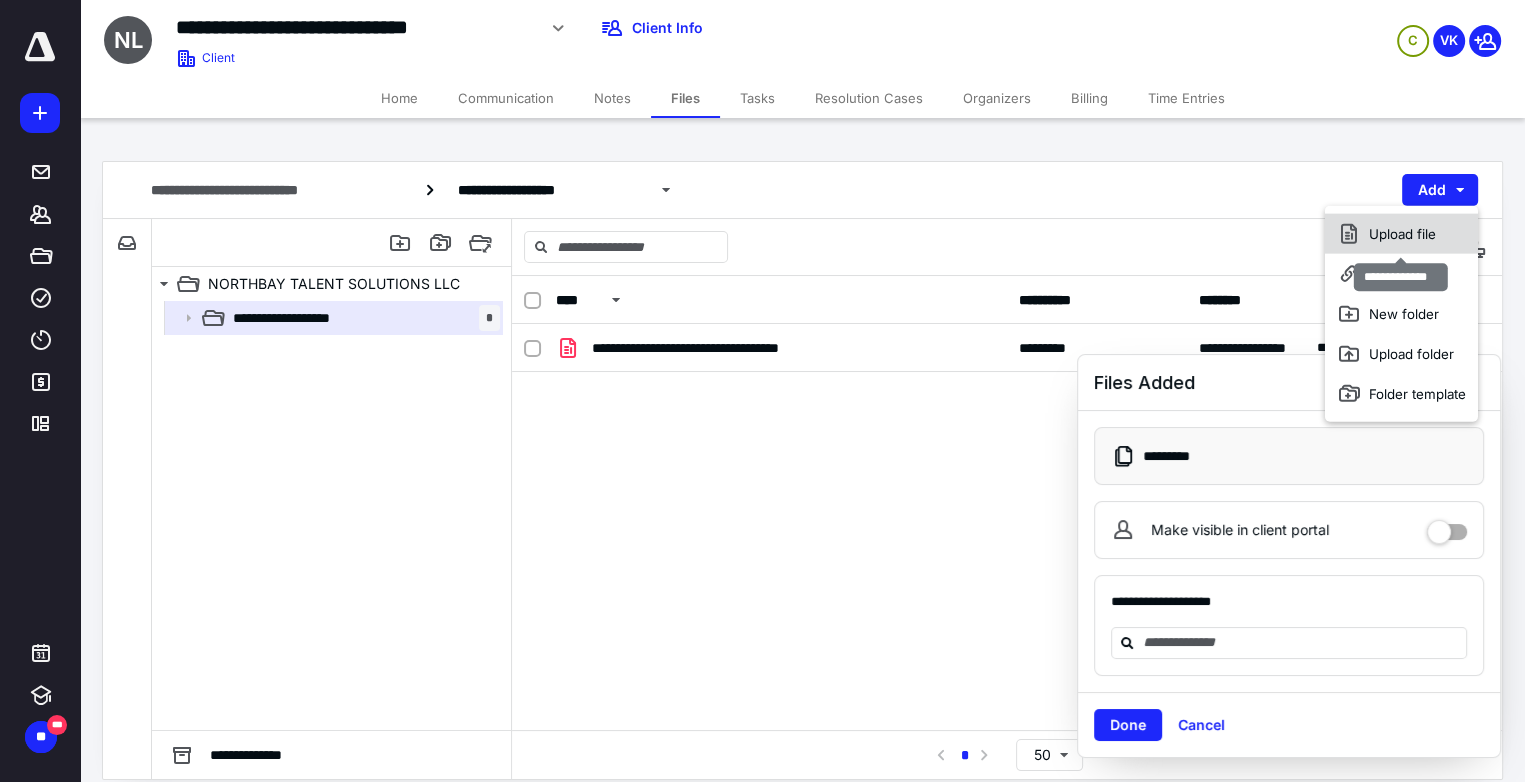 click on "Upload file" at bounding box center (1401, 234) 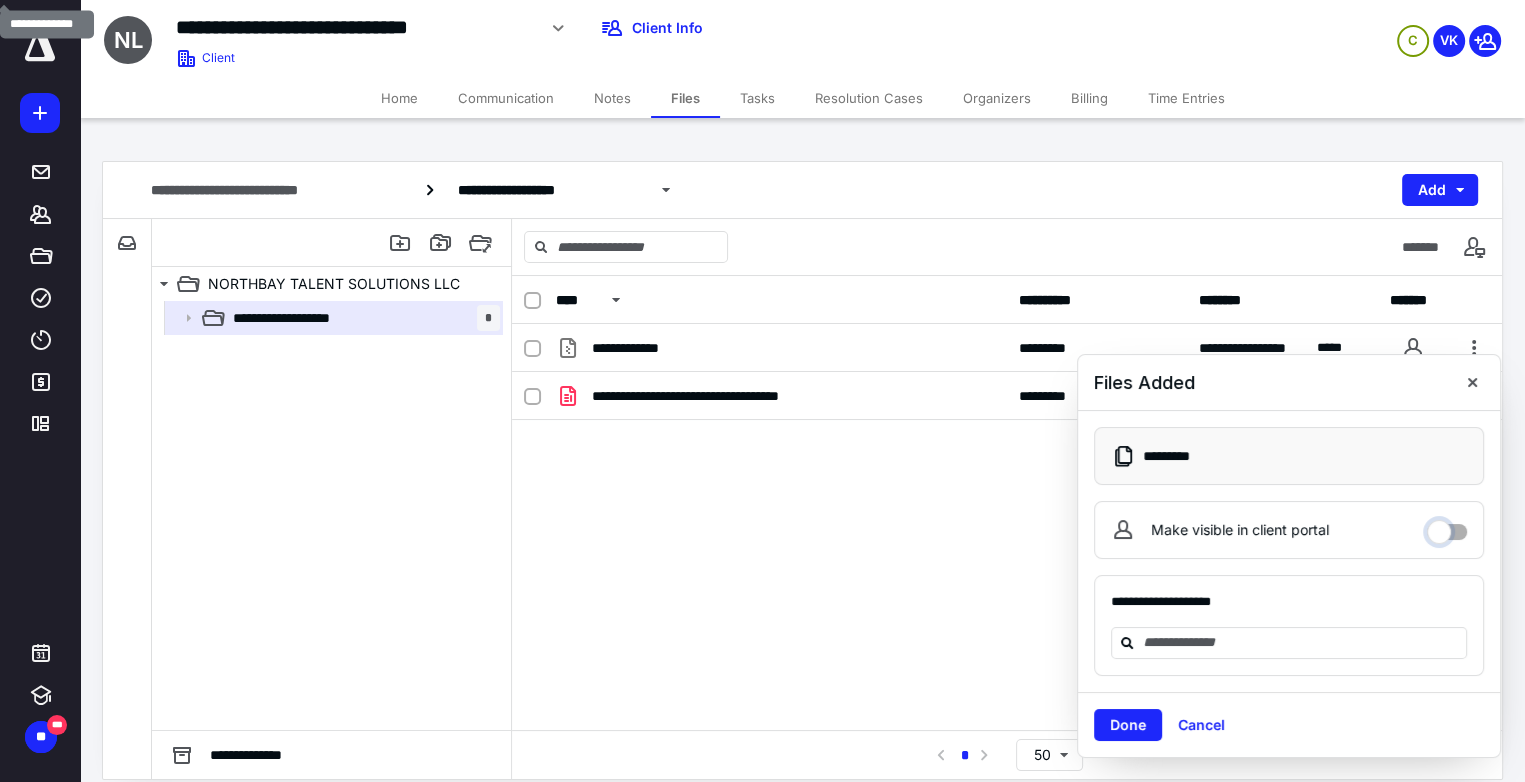 click on "Make visible in client portal" at bounding box center [1447, 527] 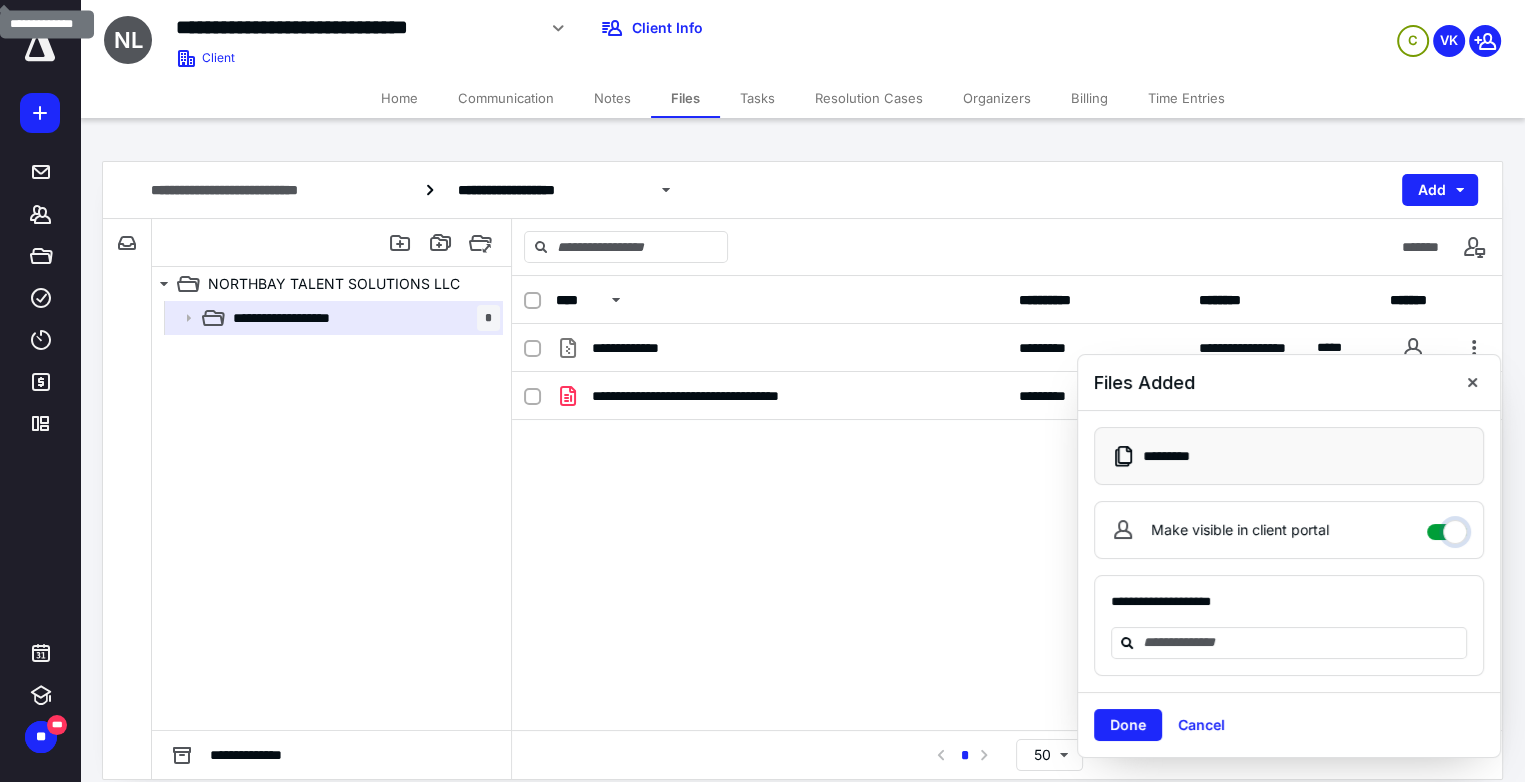 checkbox on "****" 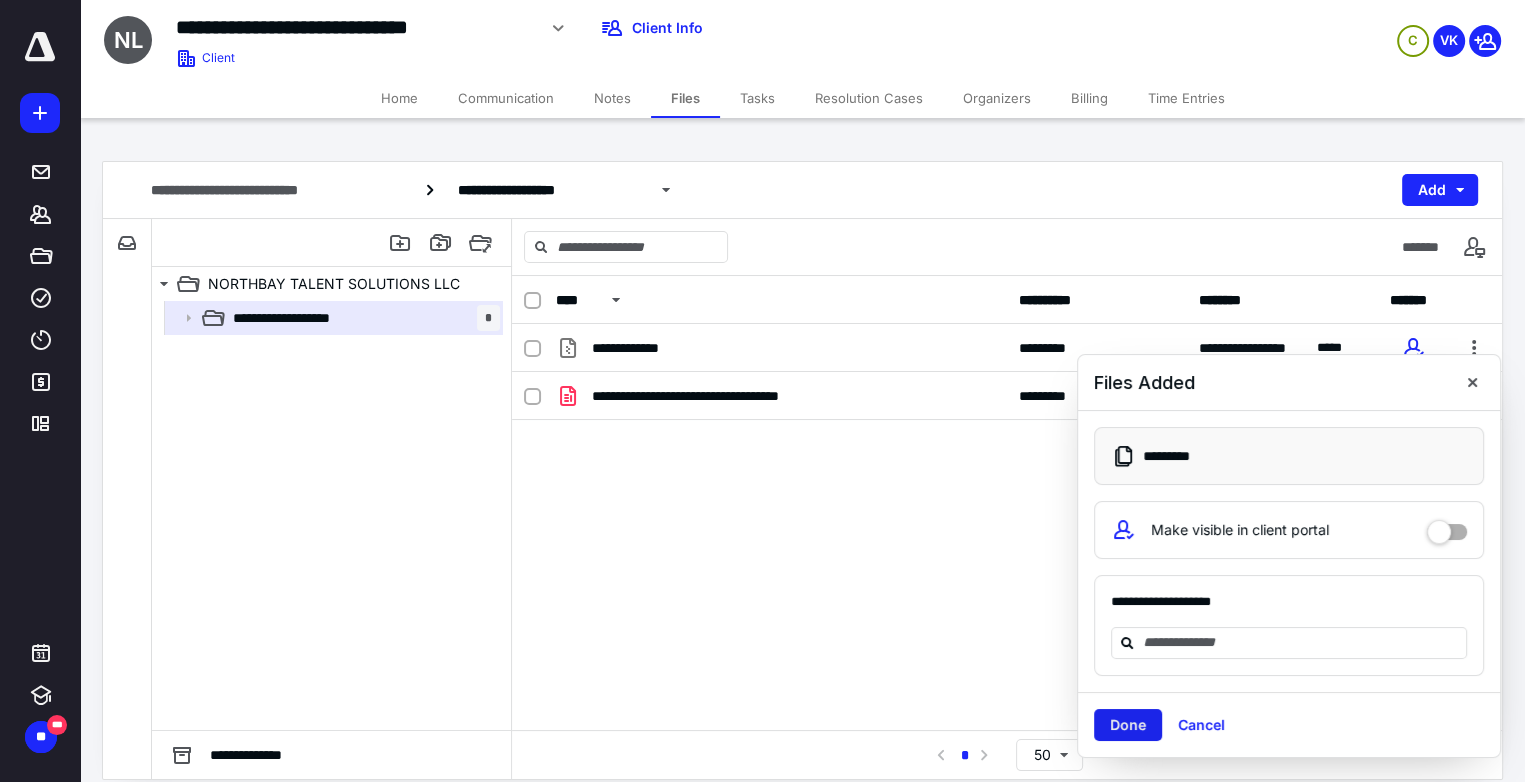 click on "Done" at bounding box center [1128, 725] 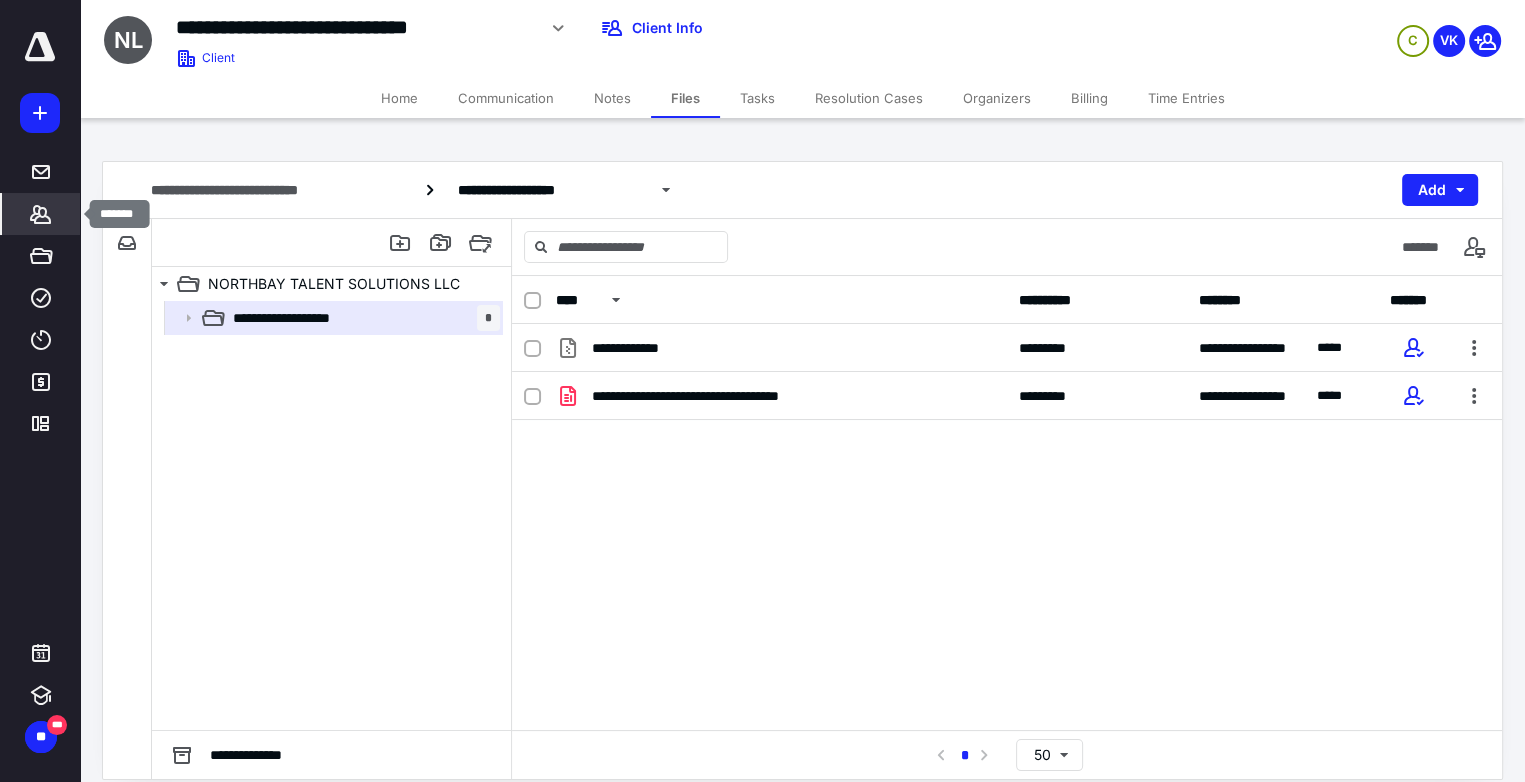 click 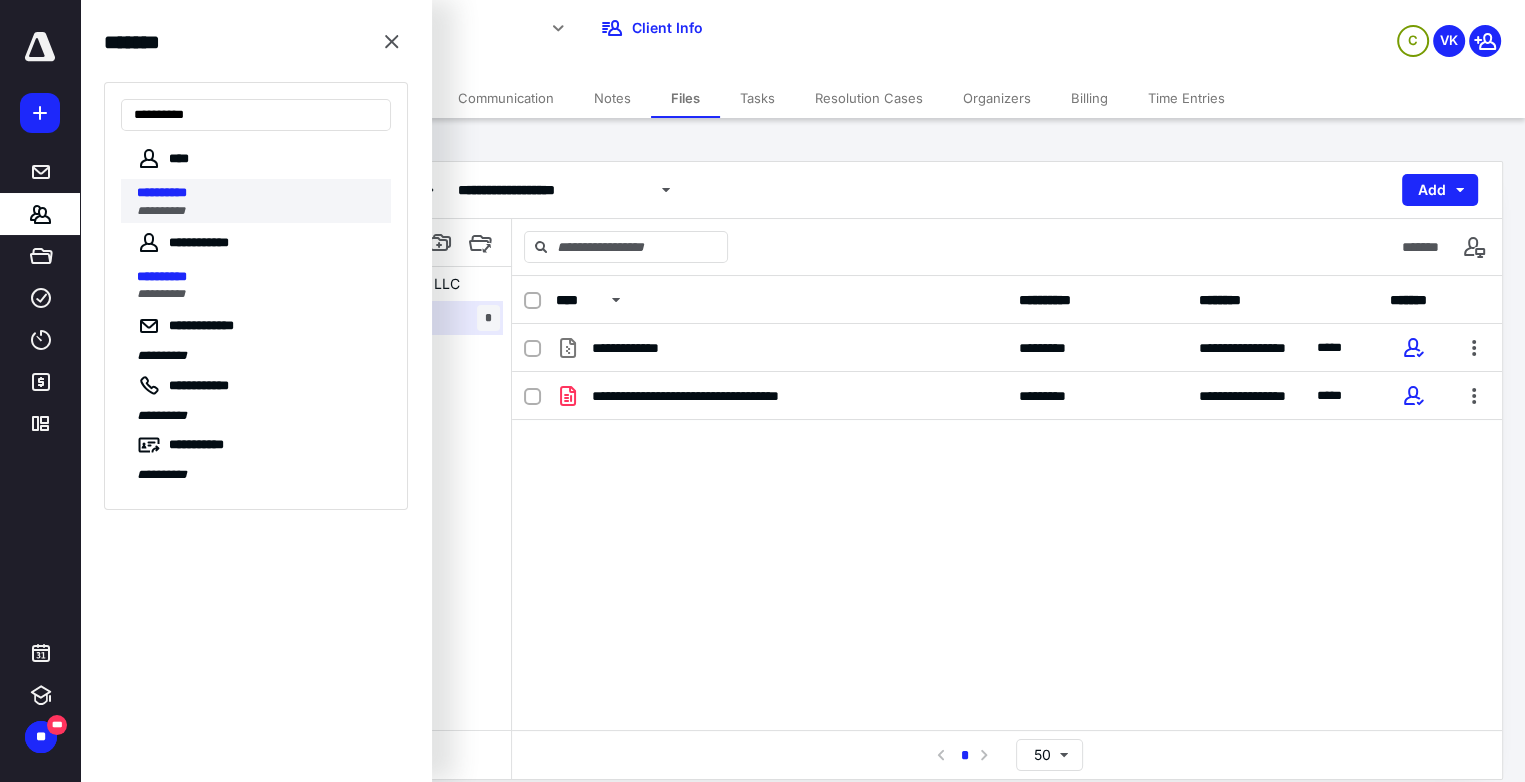 type on "**********" 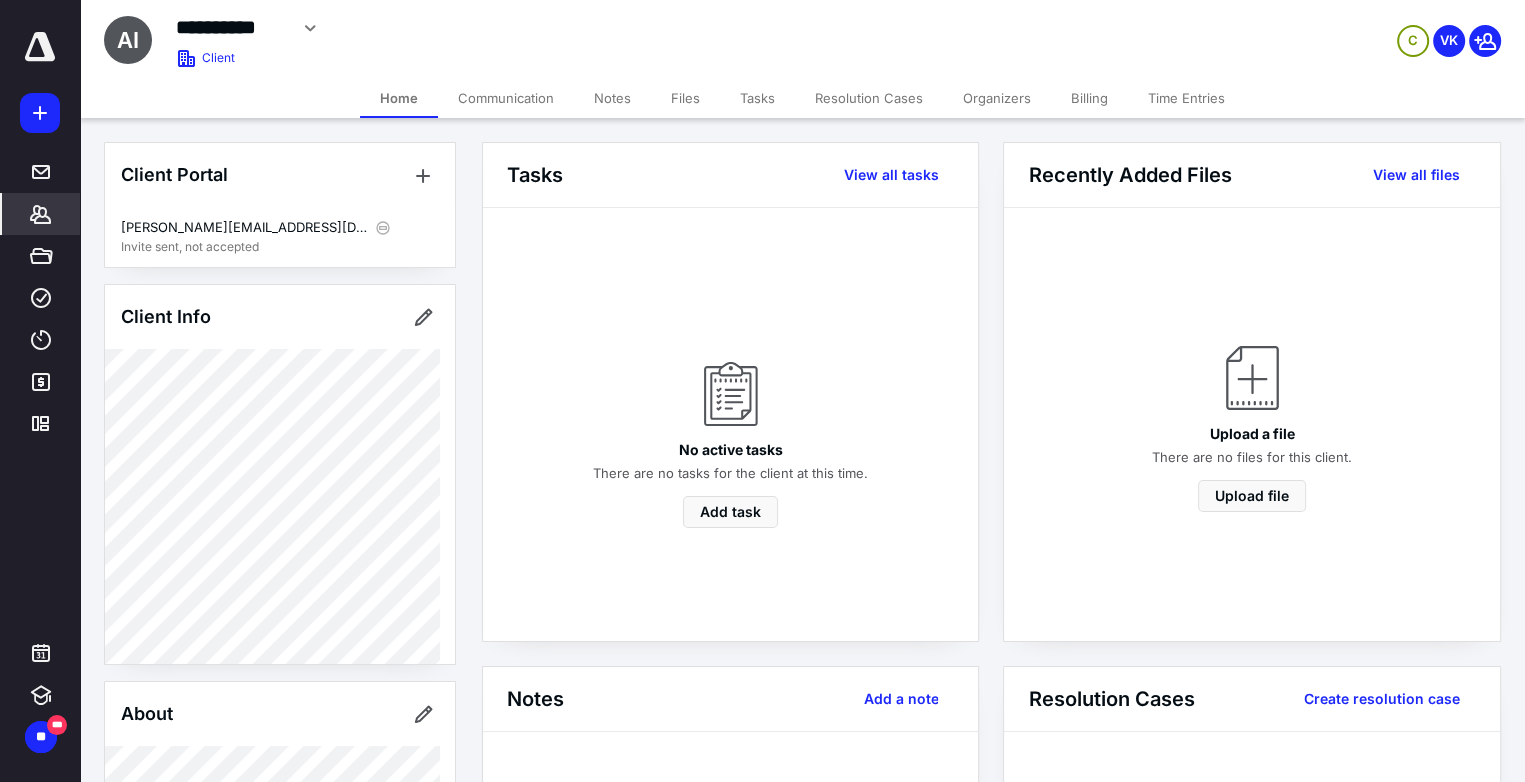 click on "Billing" at bounding box center [1089, 98] 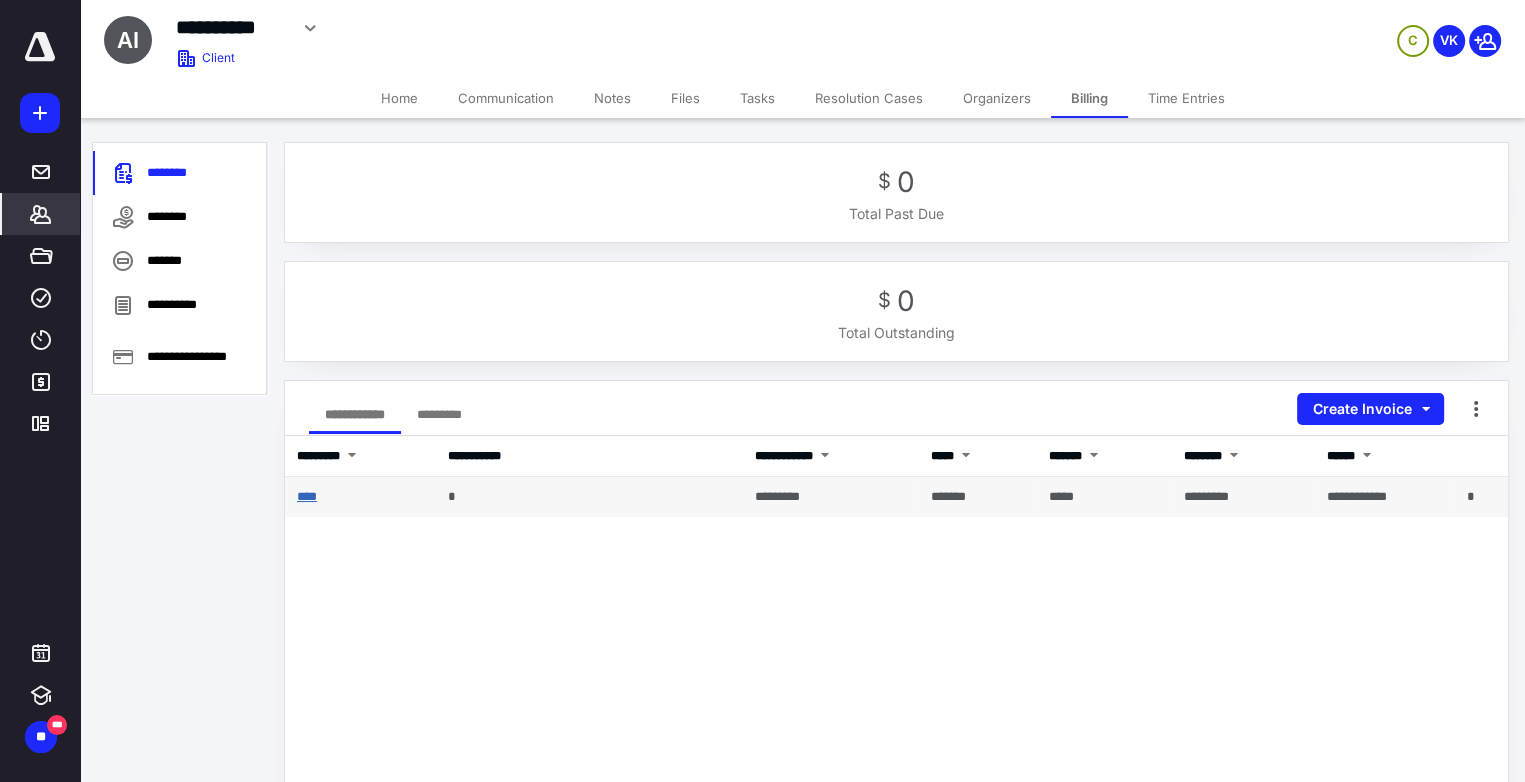 click on "****" at bounding box center [307, 496] 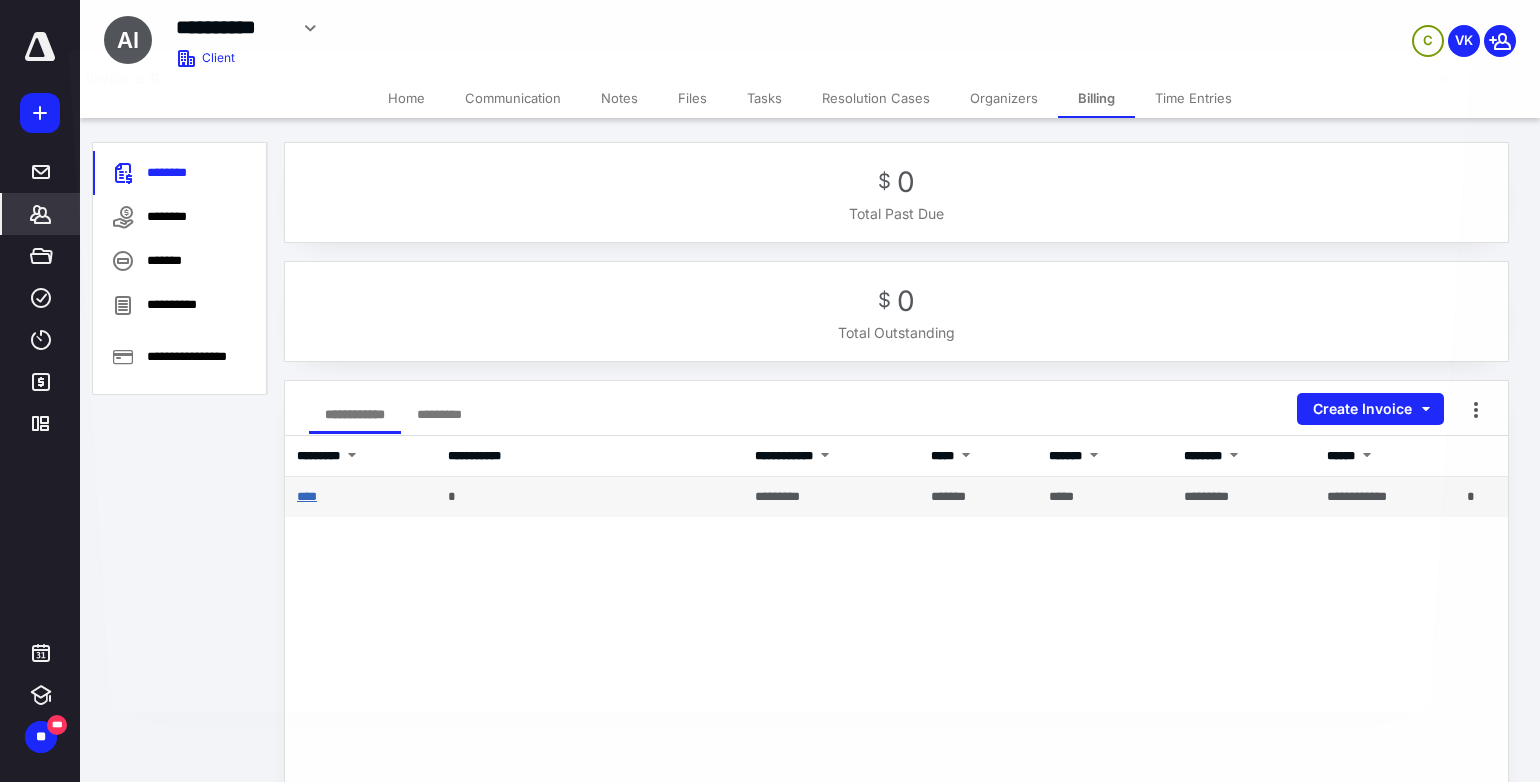 click at bounding box center (770, 407) 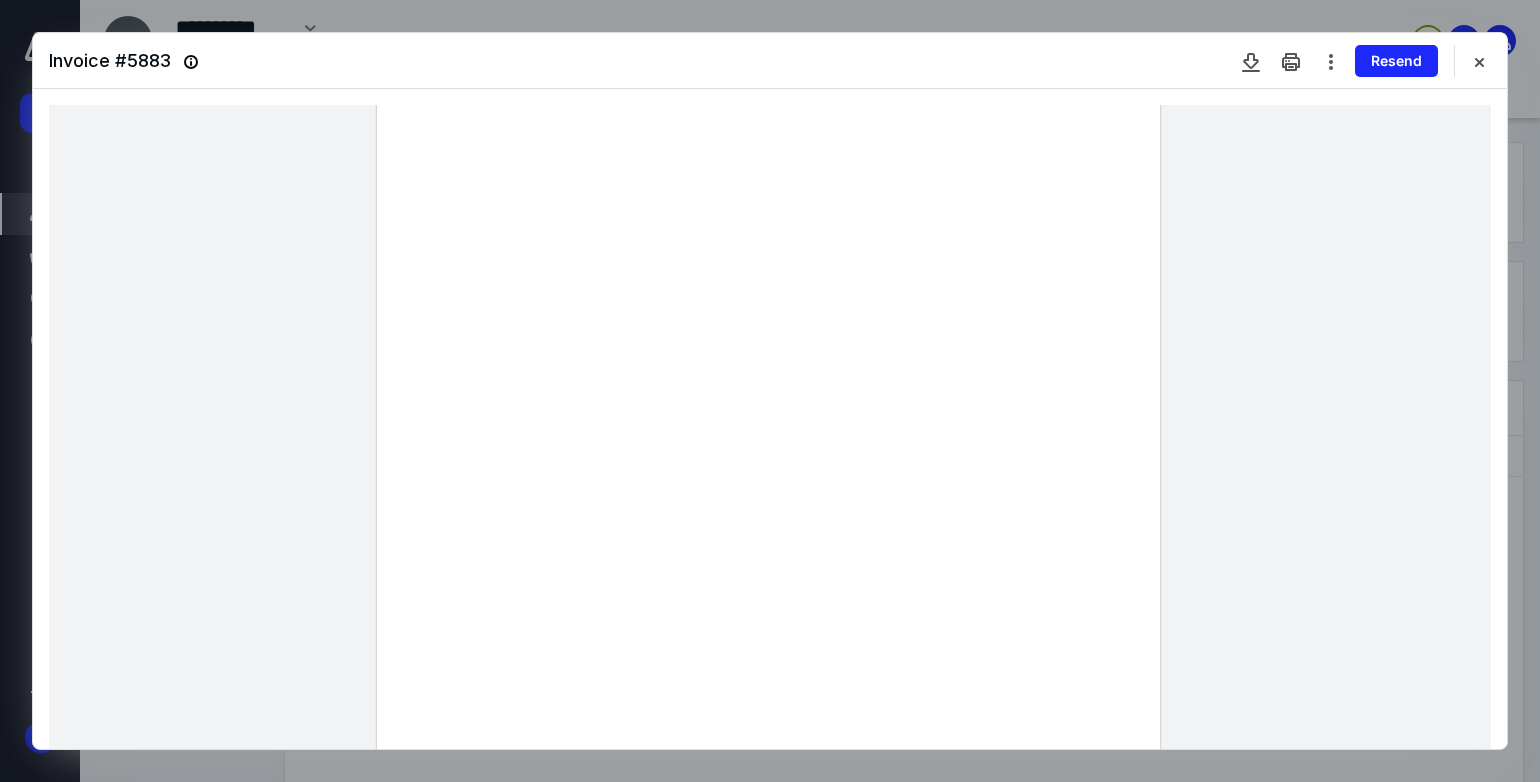 scroll, scrollTop: 300, scrollLeft: 0, axis: vertical 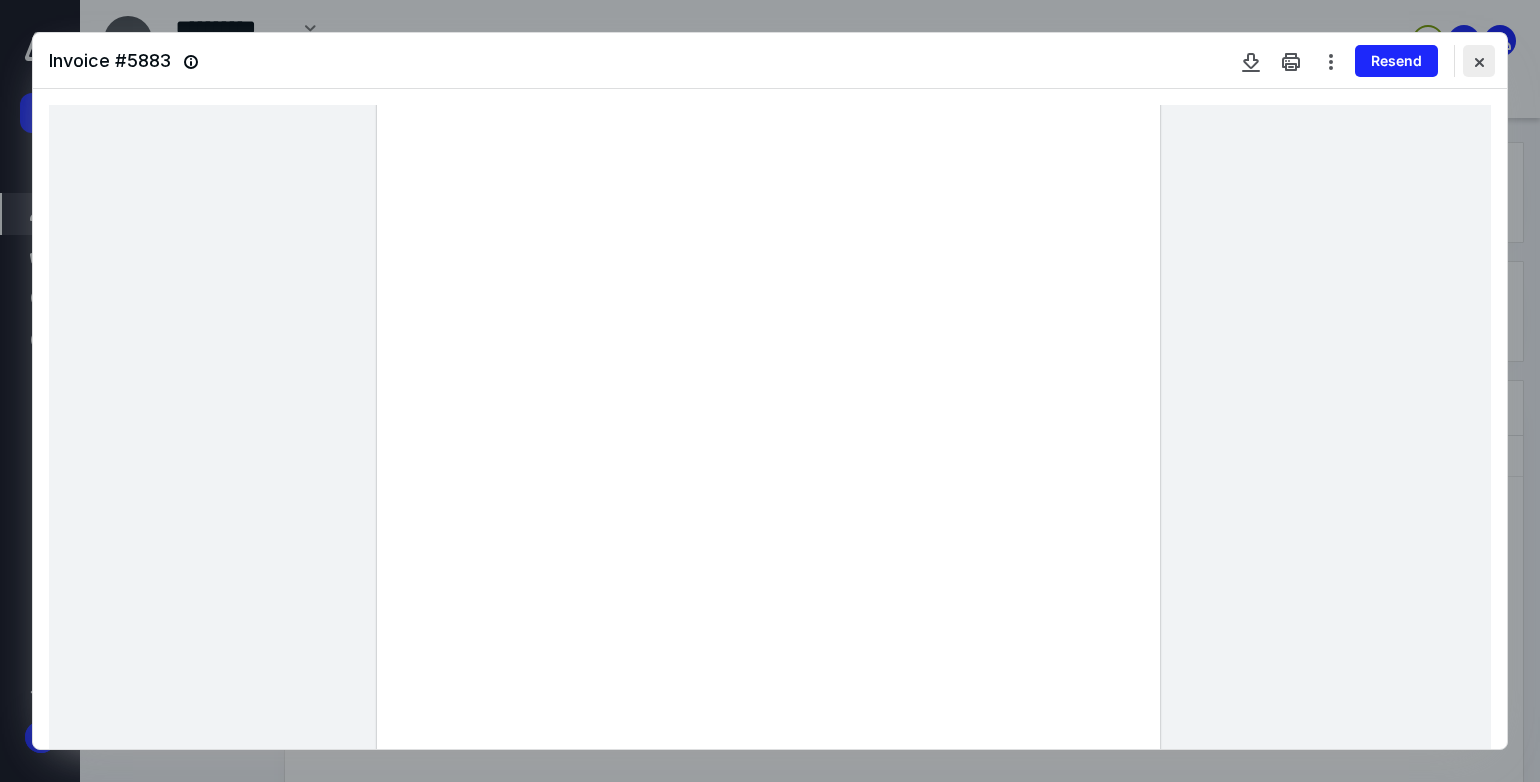 click at bounding box center [1479, 61] 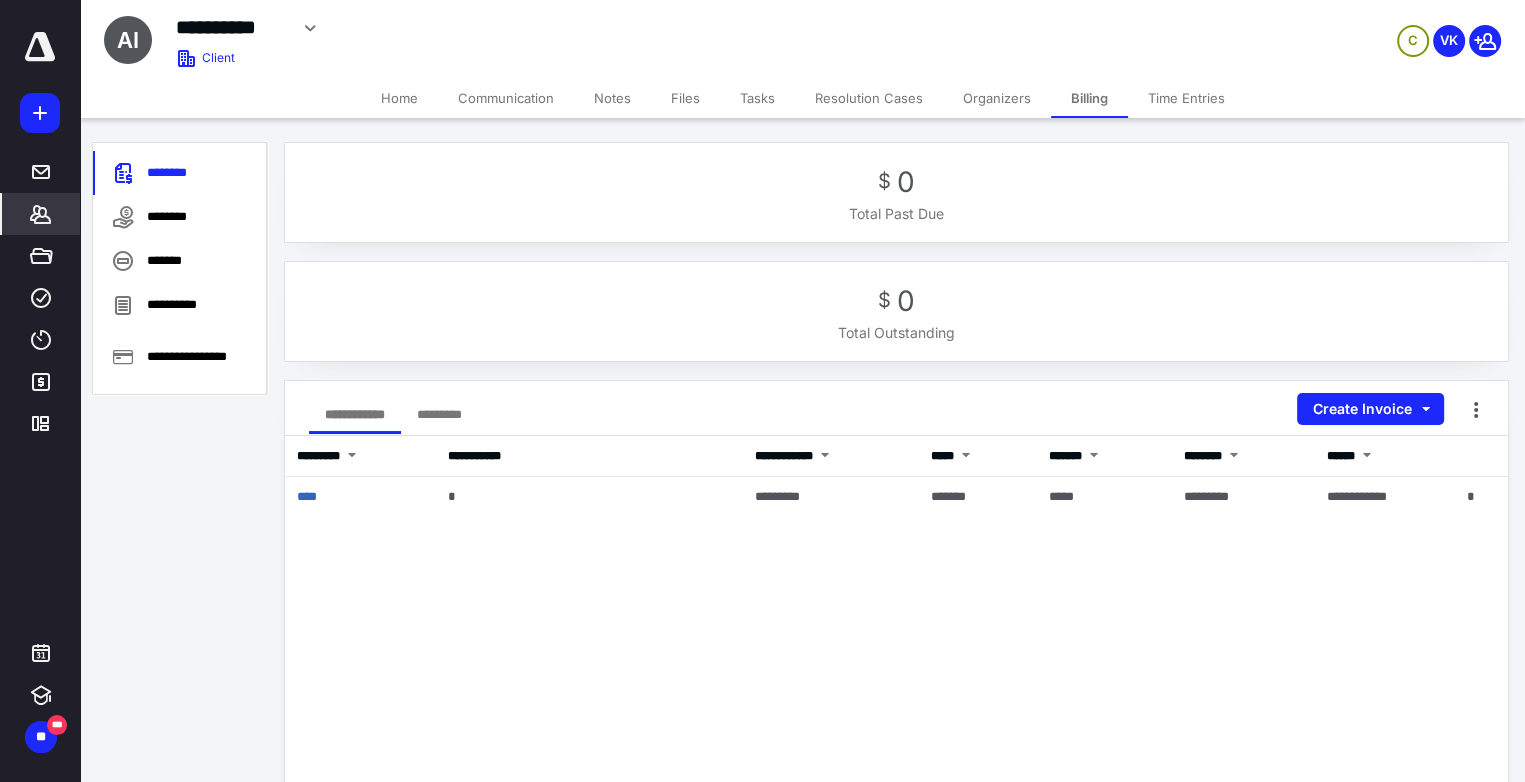 click on "Files" at bounding box center (685, 98) 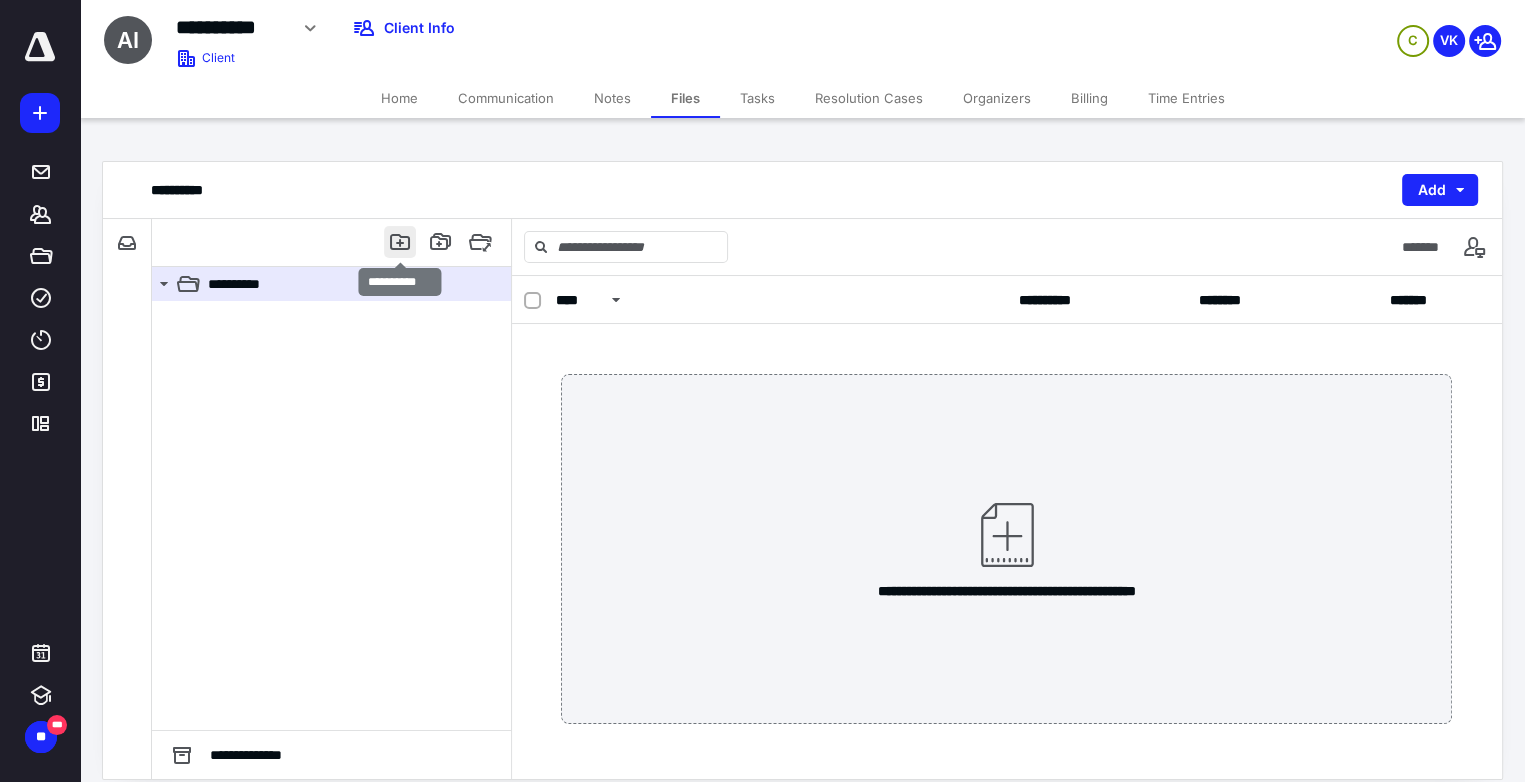 click at bounding box center [400, 242] 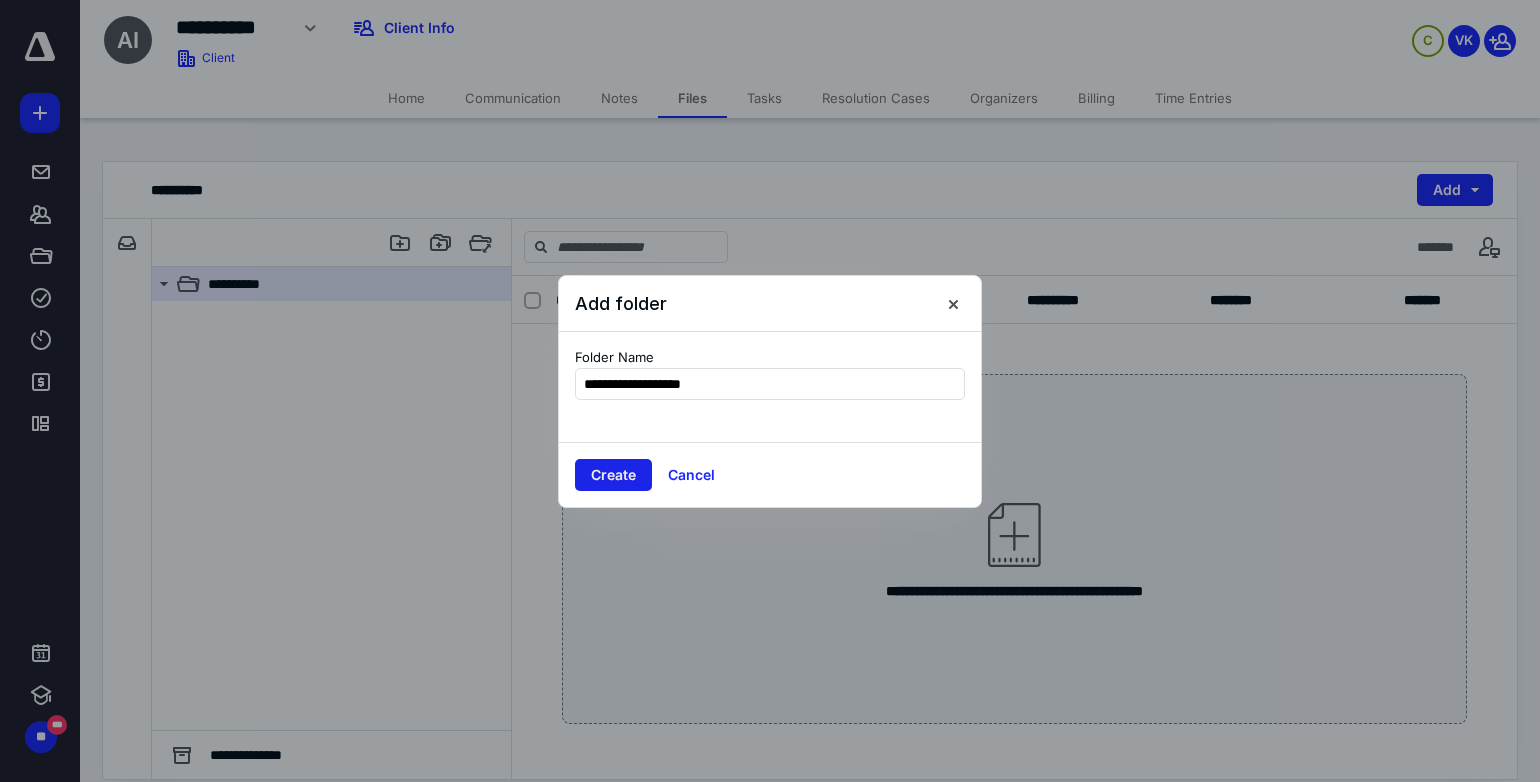 type on "**********" 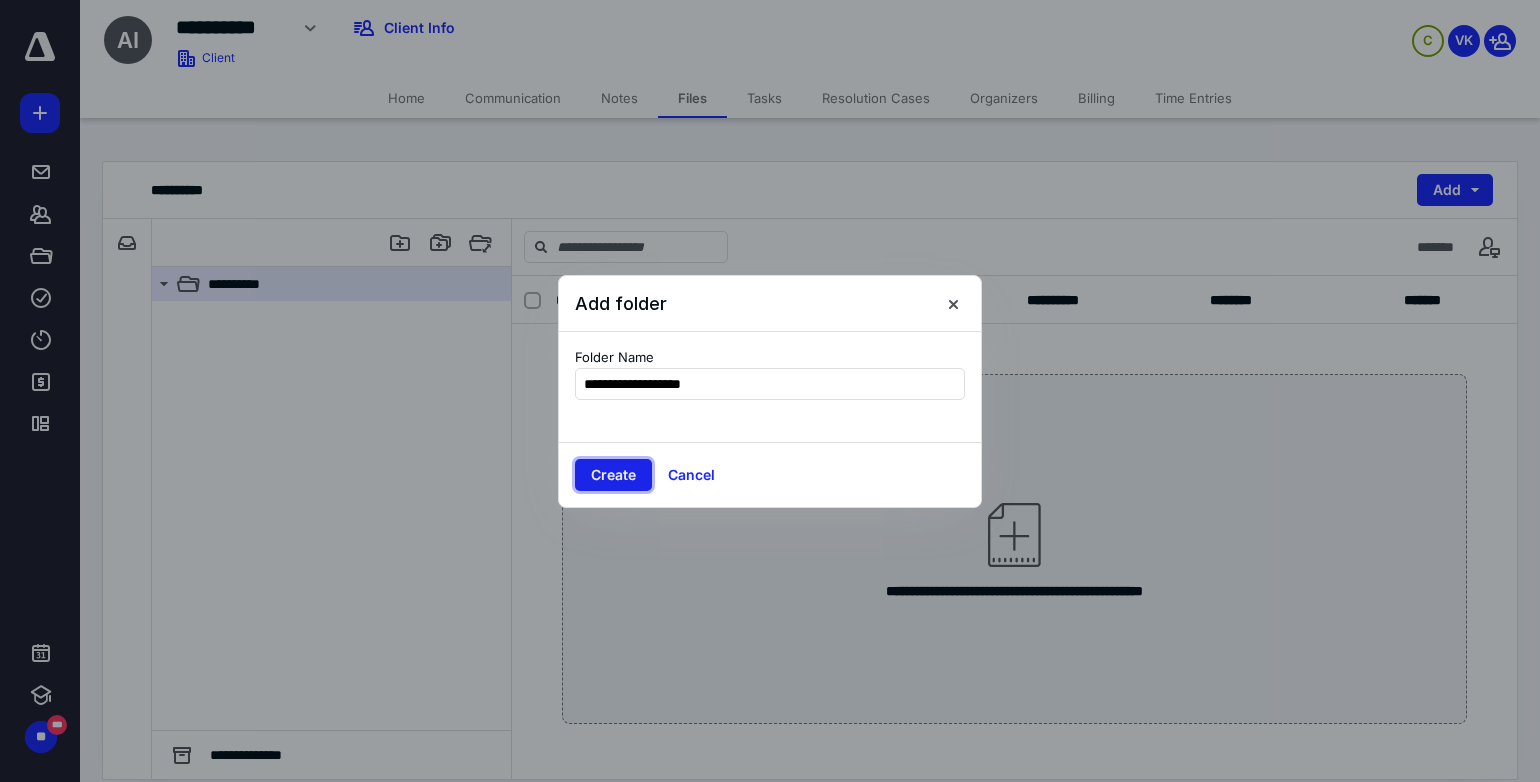 click on "Create" at bounding box center [613, 475] 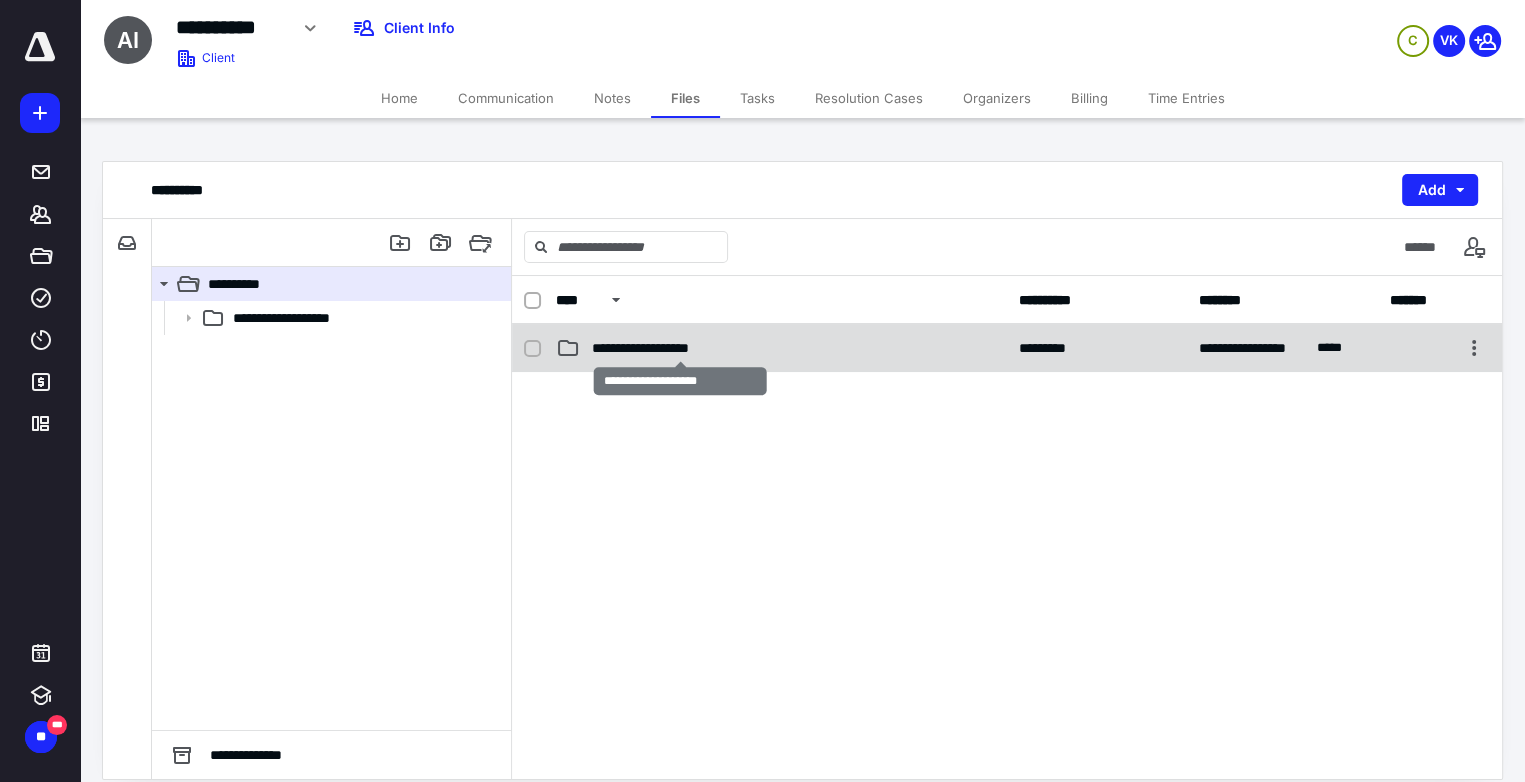 click on "**********" at bounding box center (681, 348) 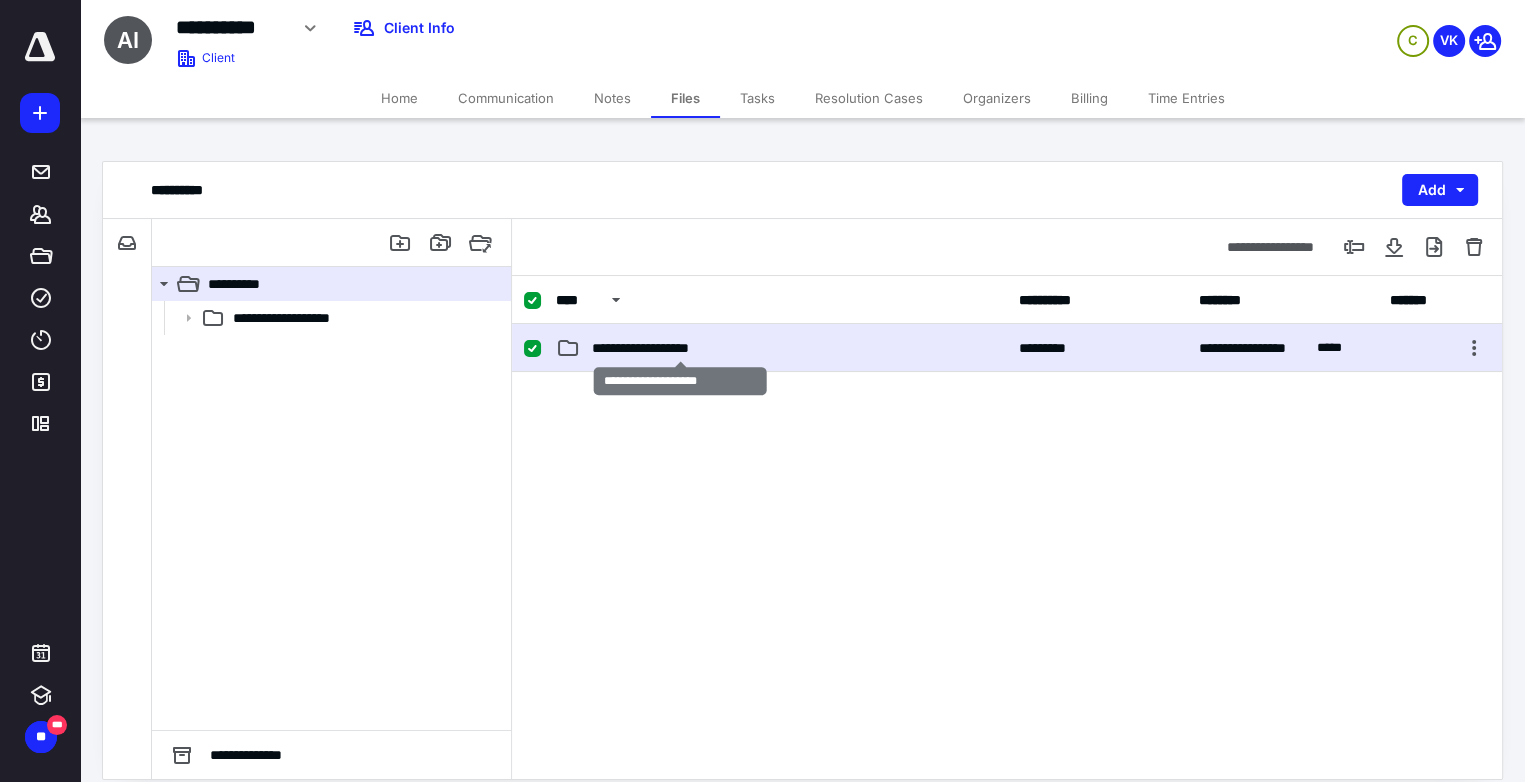 click on "**********" at bounding box center [681, 348] 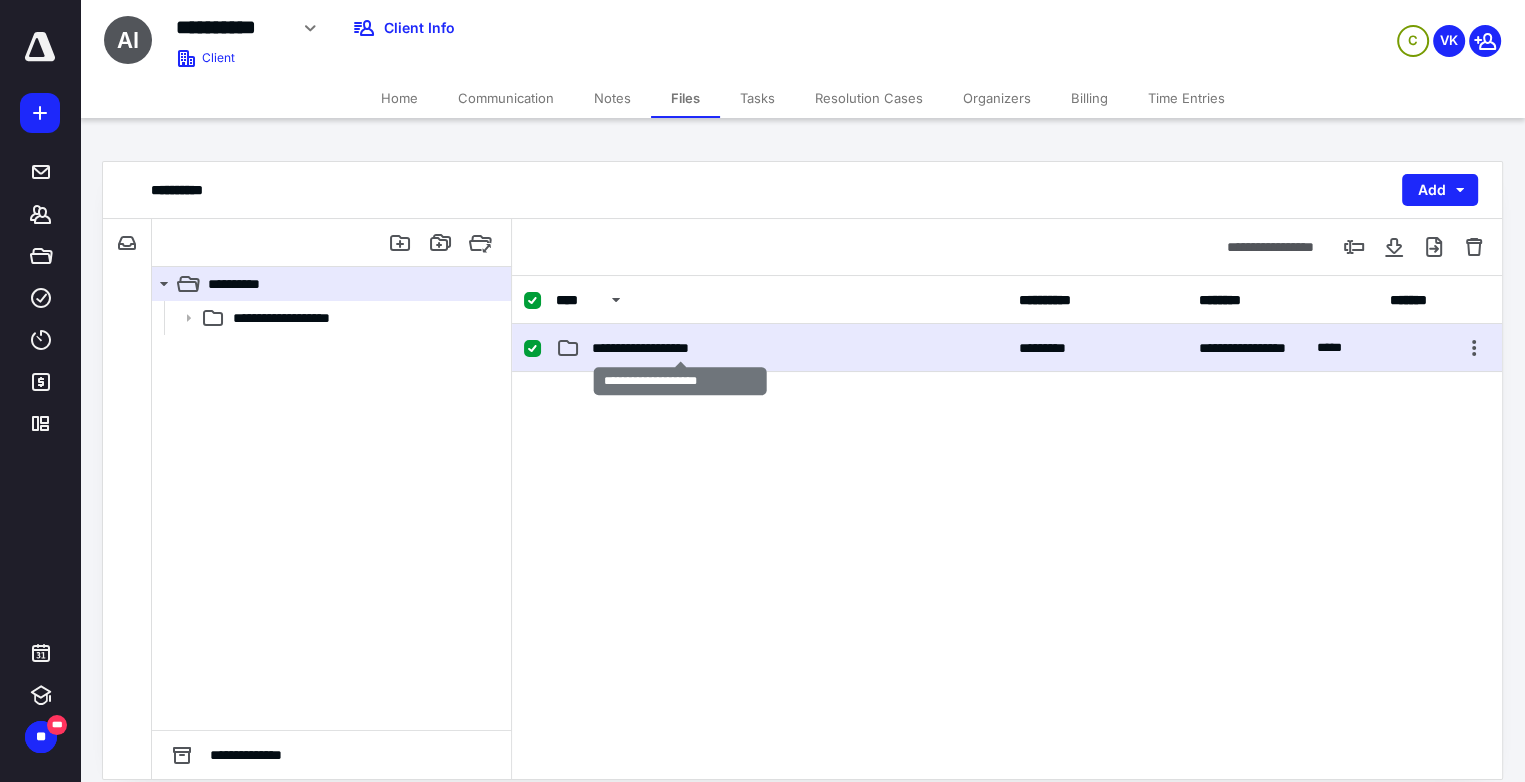 checkbox on "false" 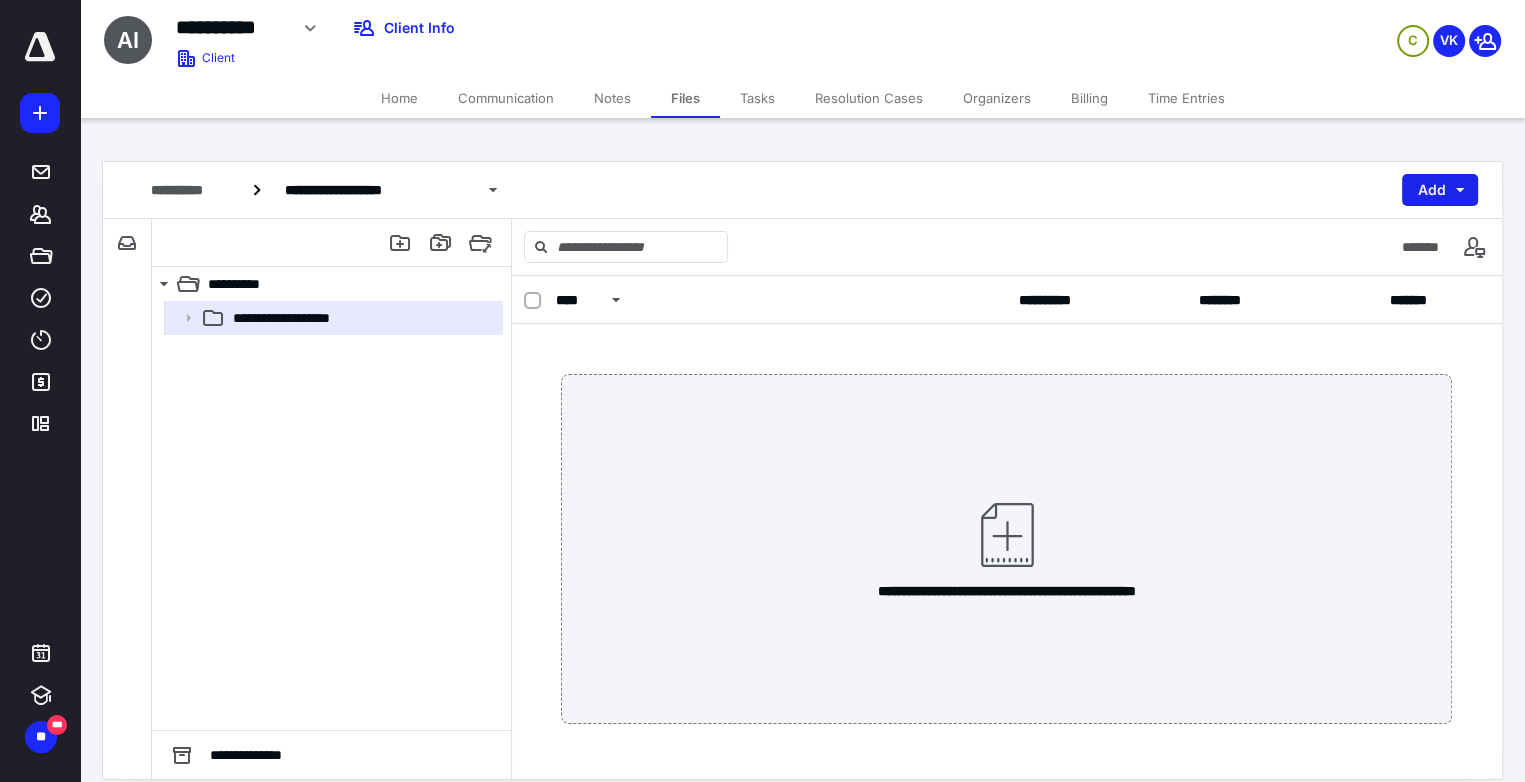click on "Add" at bounding box center [1440, 190] 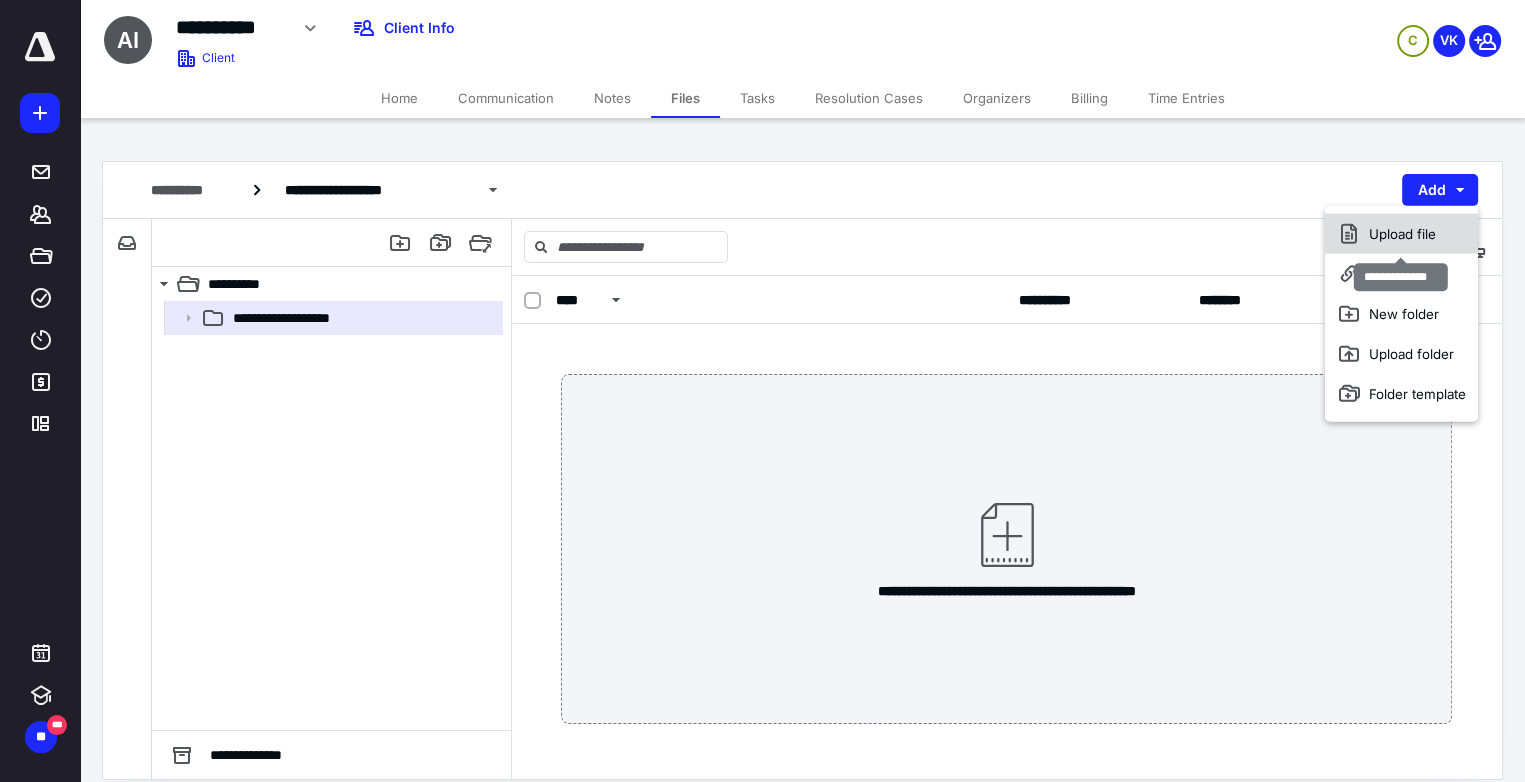 click on "Upload file" at bounding box center [1401, 234] 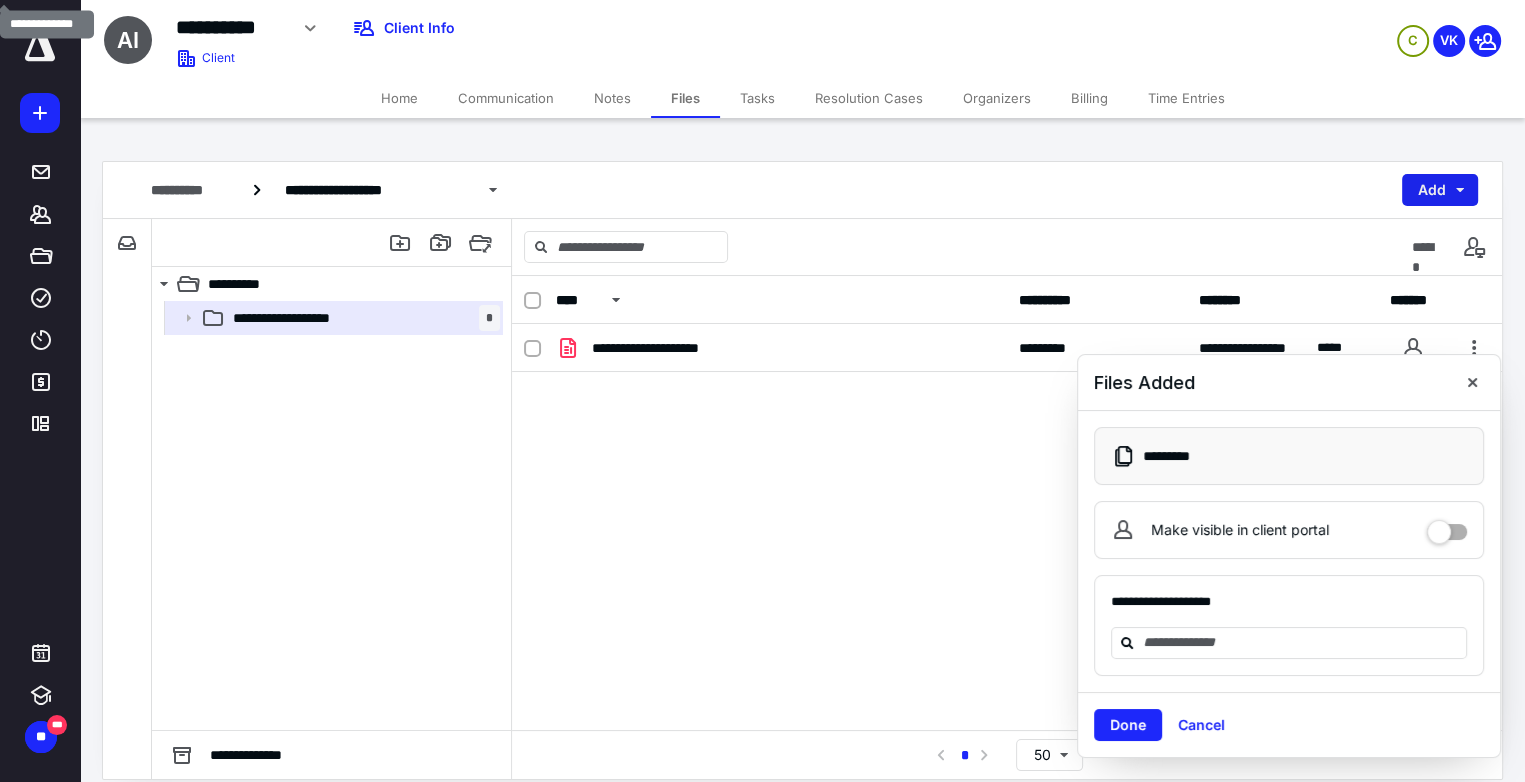 click on "Add" at bounding box center [1440, 190] 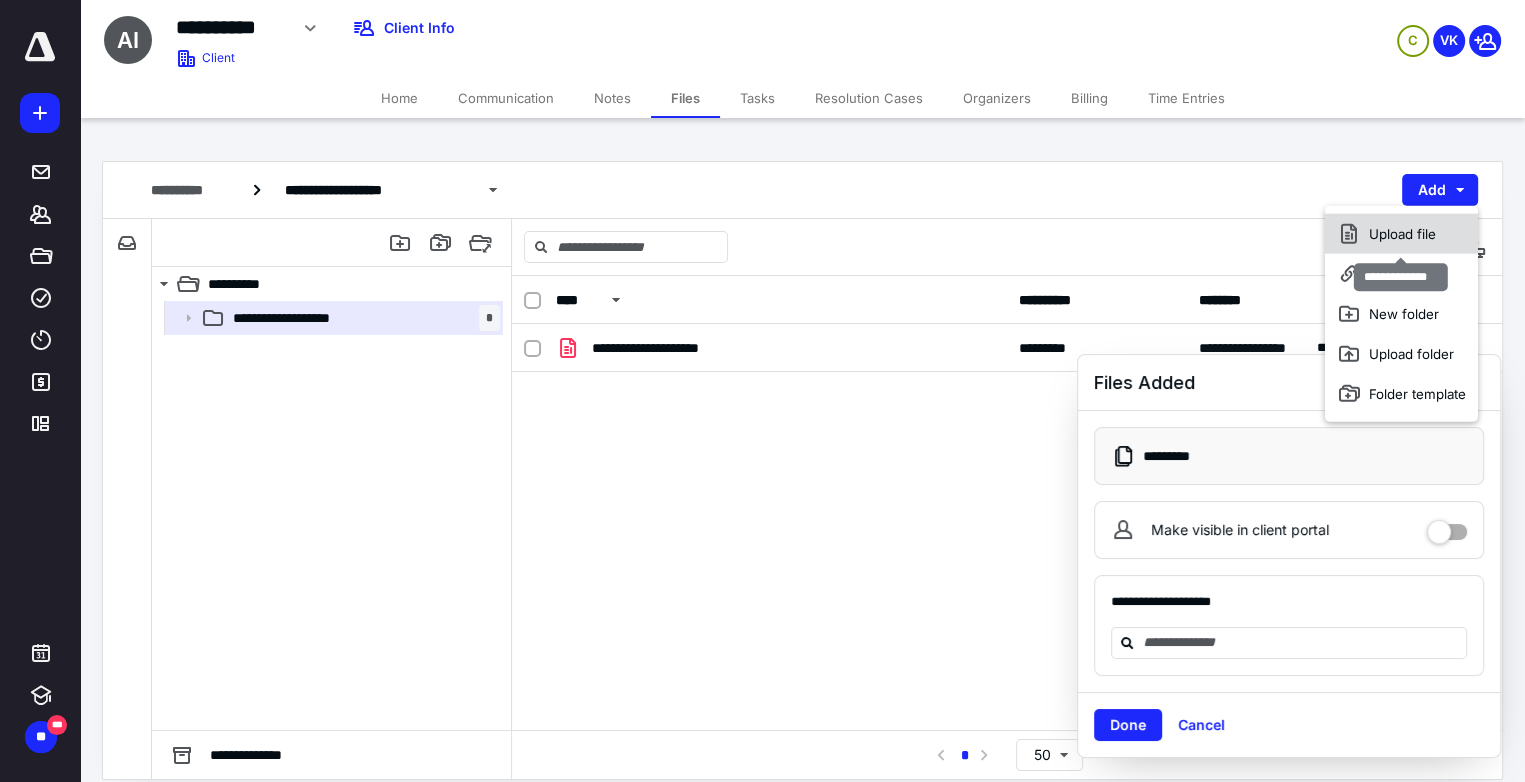 click on "Upload file" at bounding box center (1401, 234) 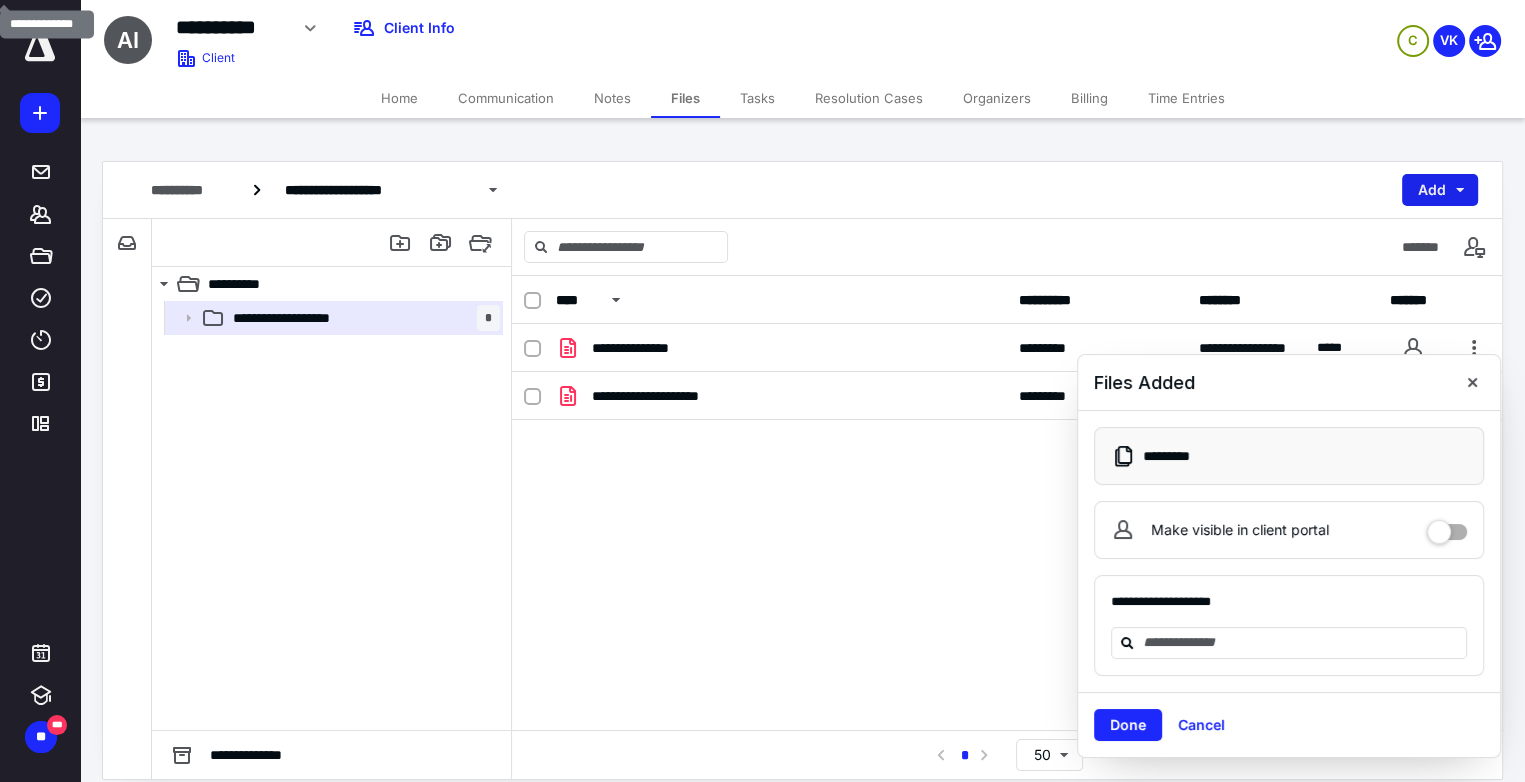 click on "Add" at bounding box center (1440, 190) 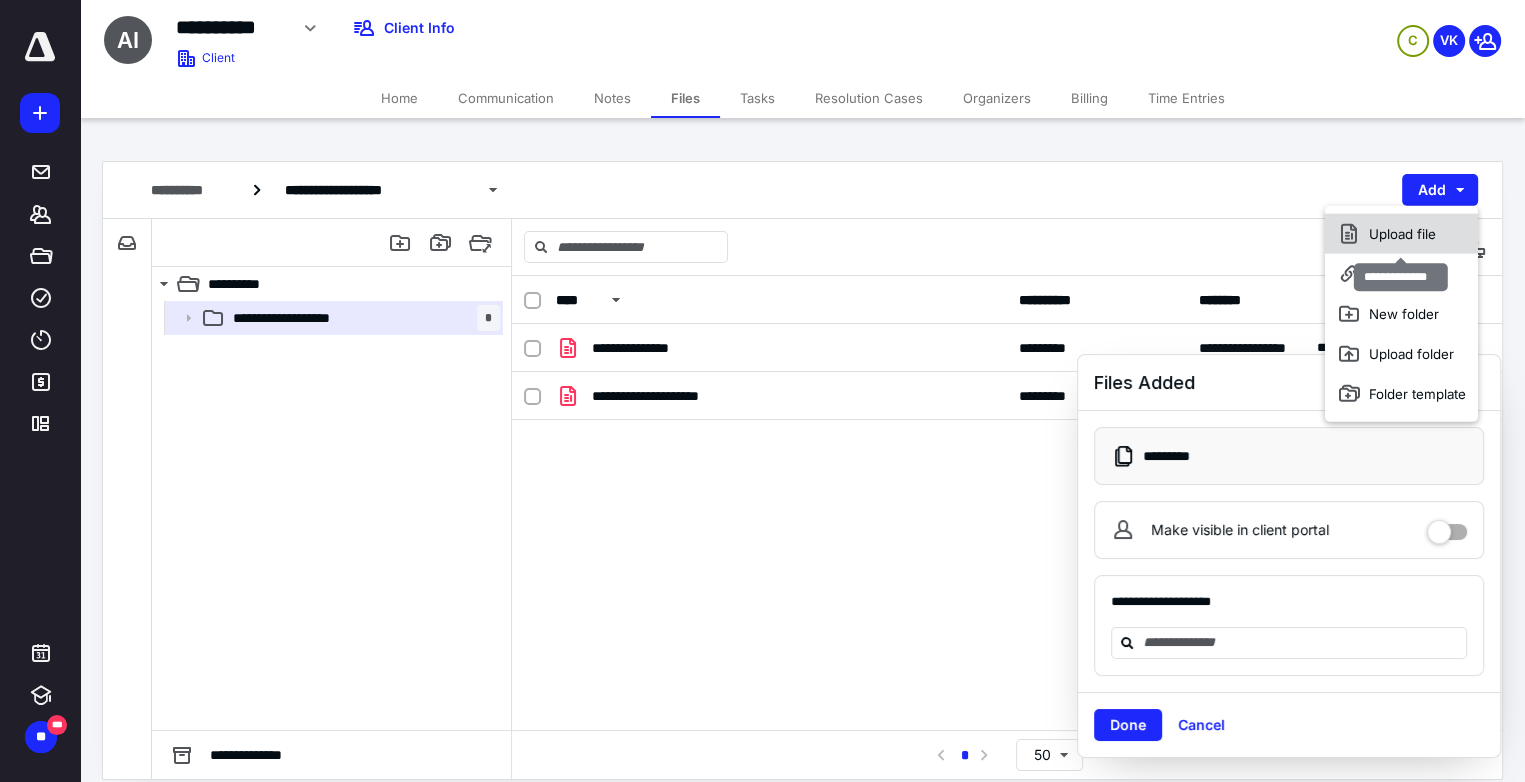 click on "Upload file" at bounding box center [1401, 234] 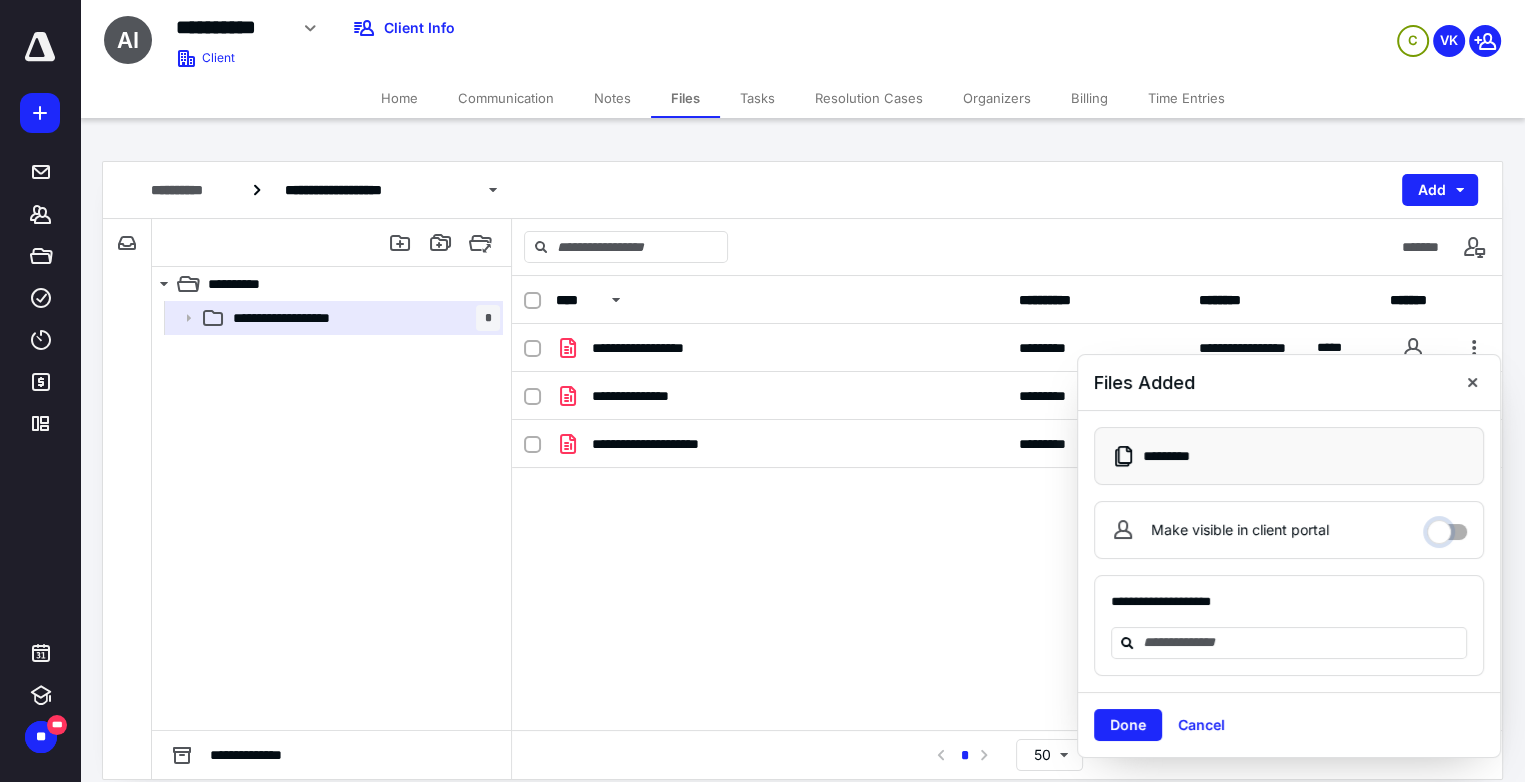 click on "Make visible in client portal" at bounding box center [1447, 527] 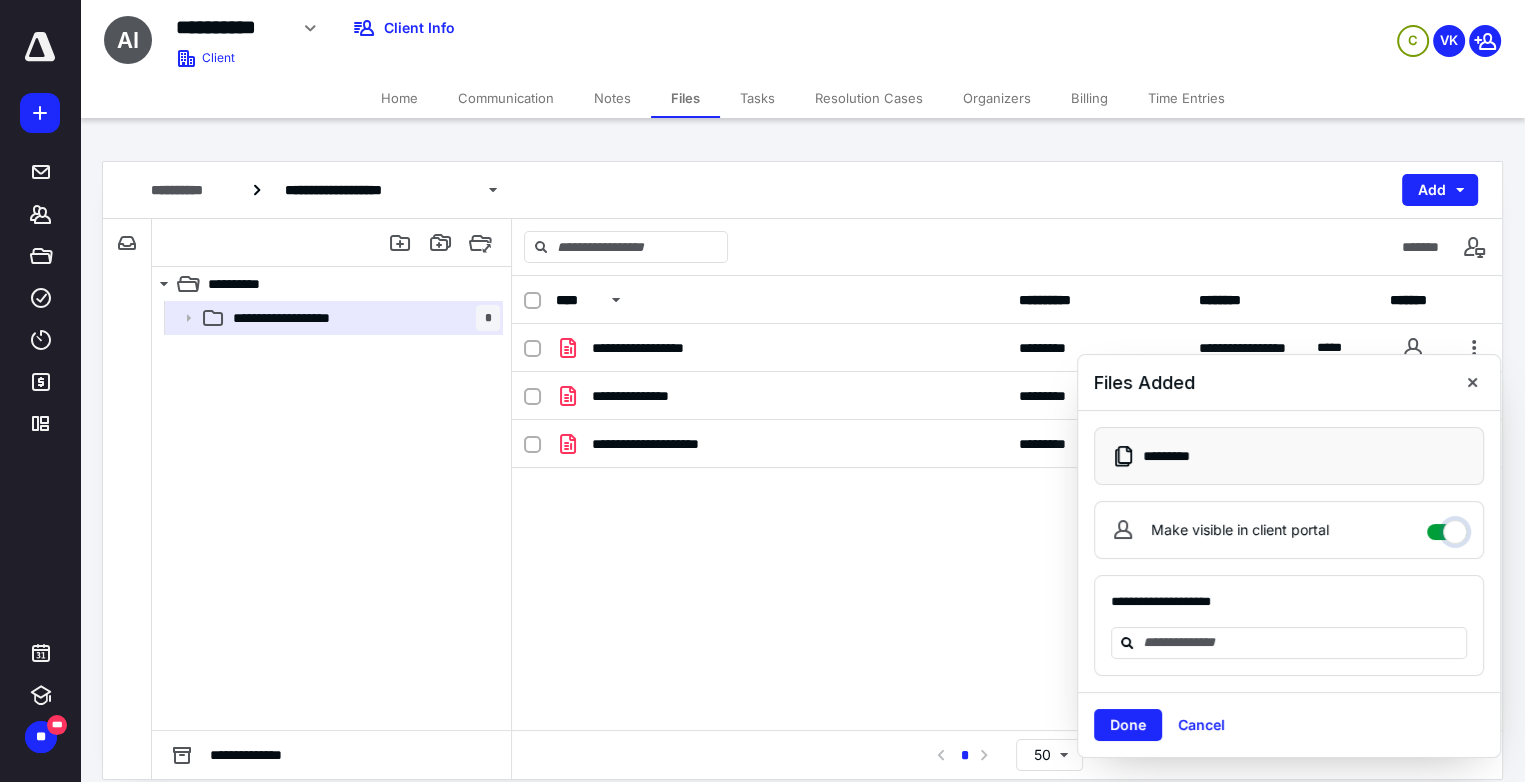 checkbox on "****" 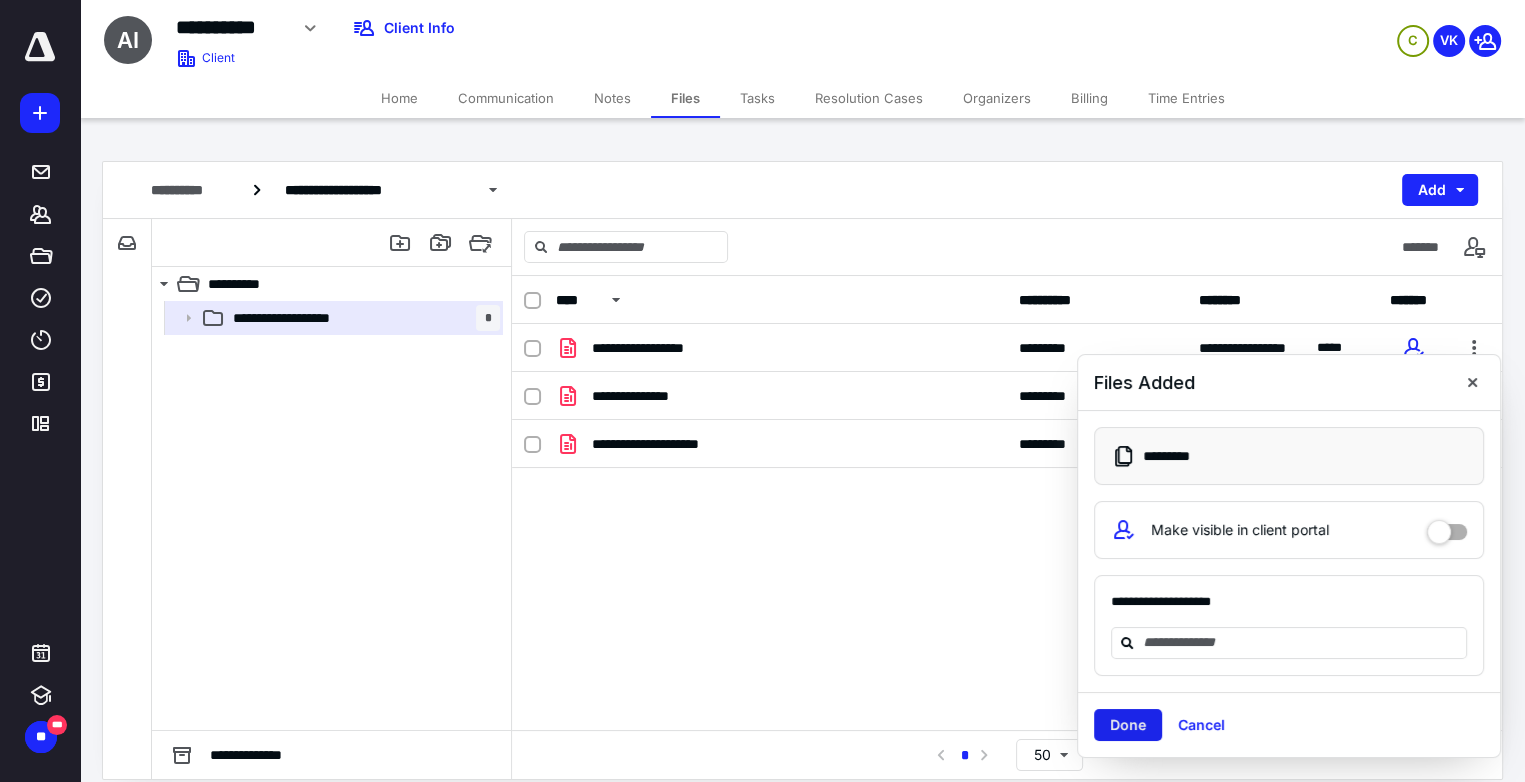 click on "Done" at bounding box center [1128, 725] 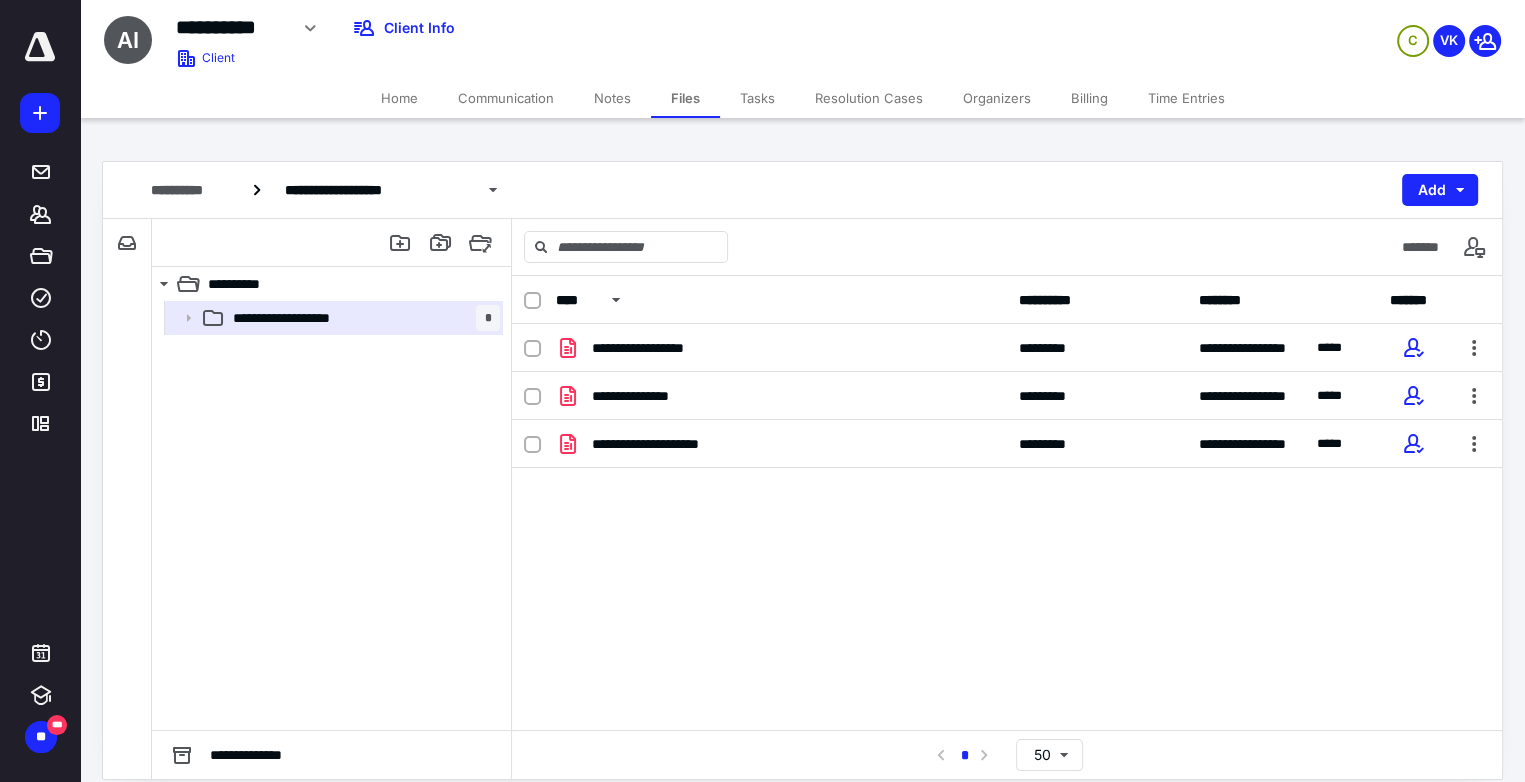 click on "**********" at bounding box center [1007, 474] 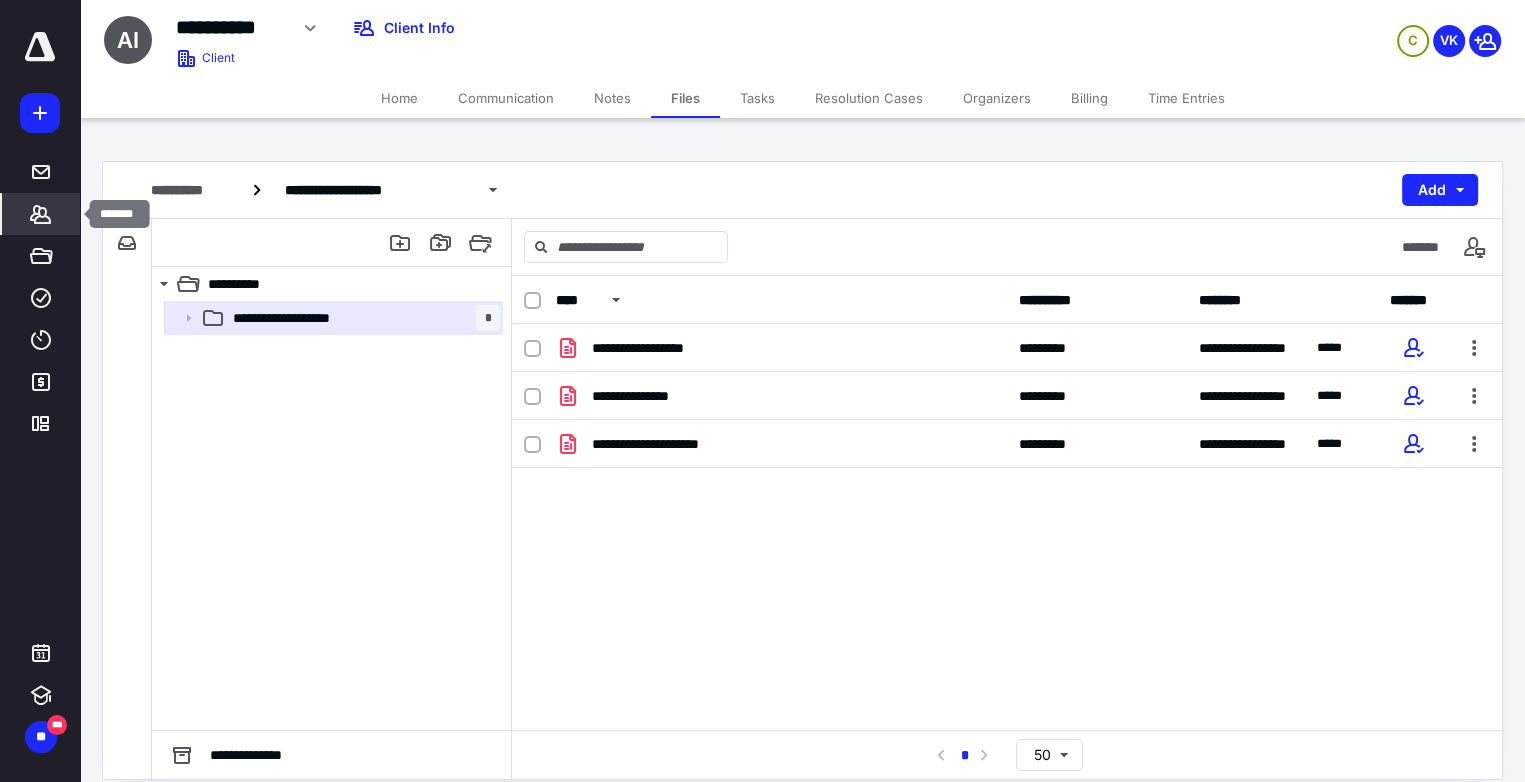 click 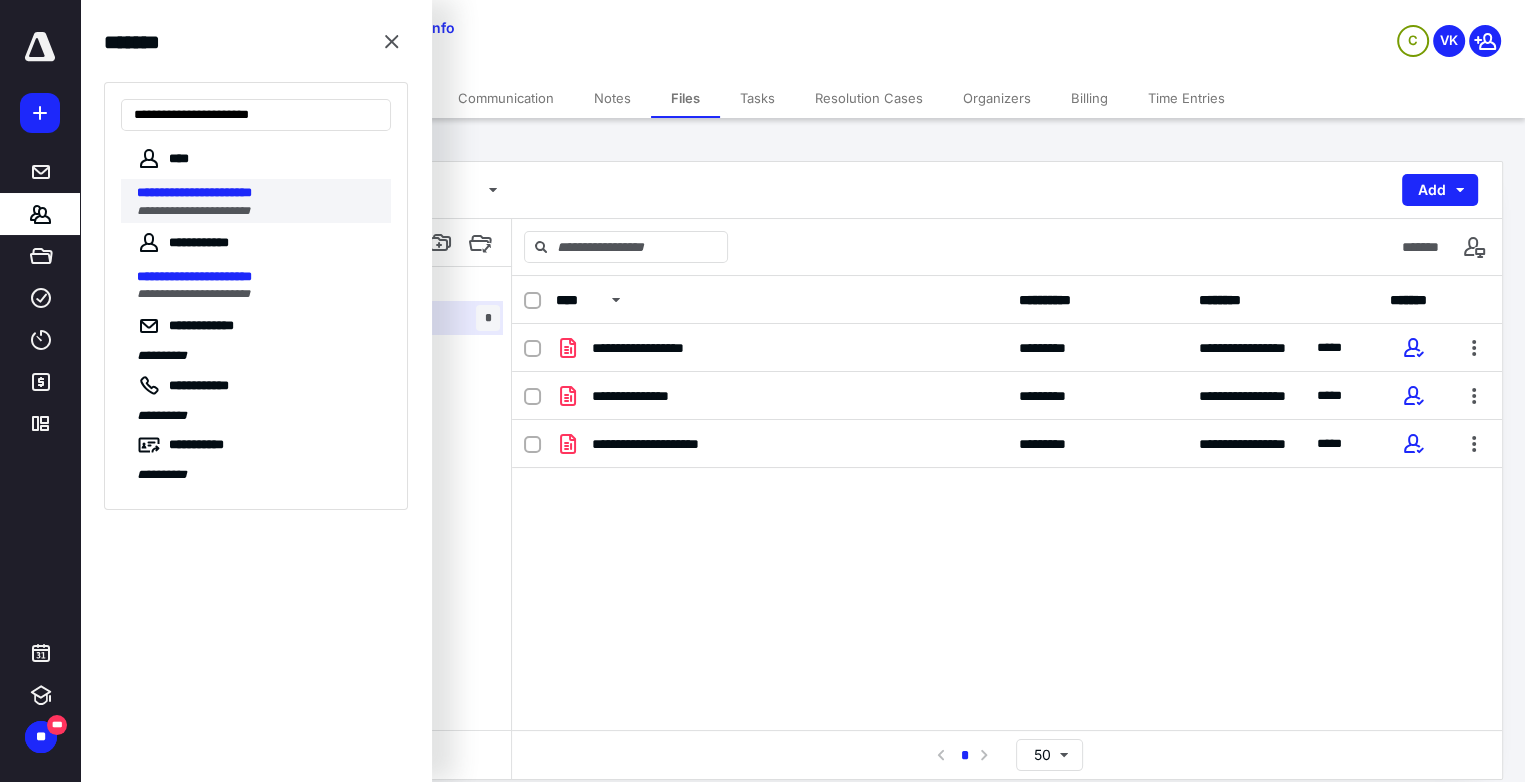 type on "**********" 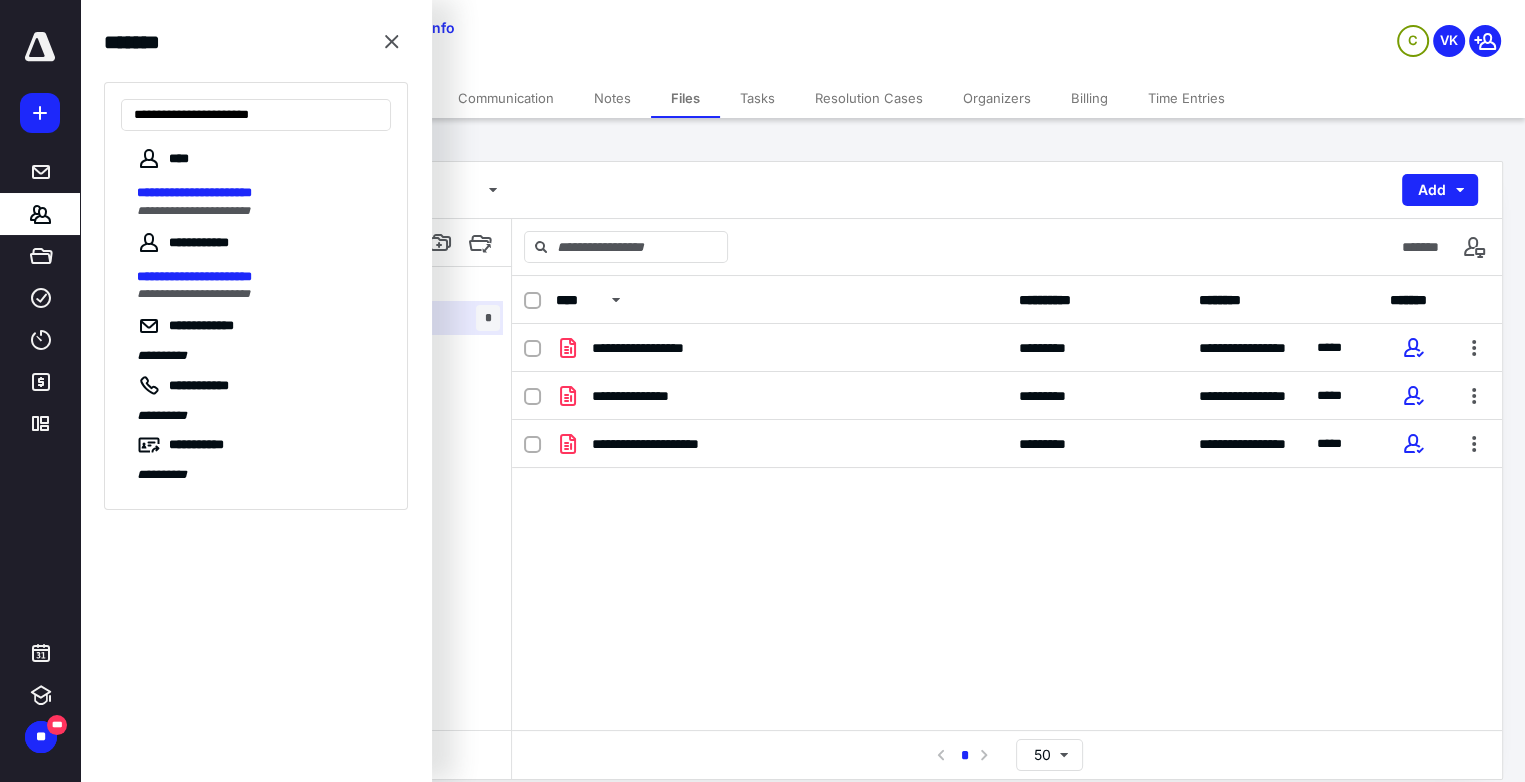 click on "**********" at bounding box center [194, 192] 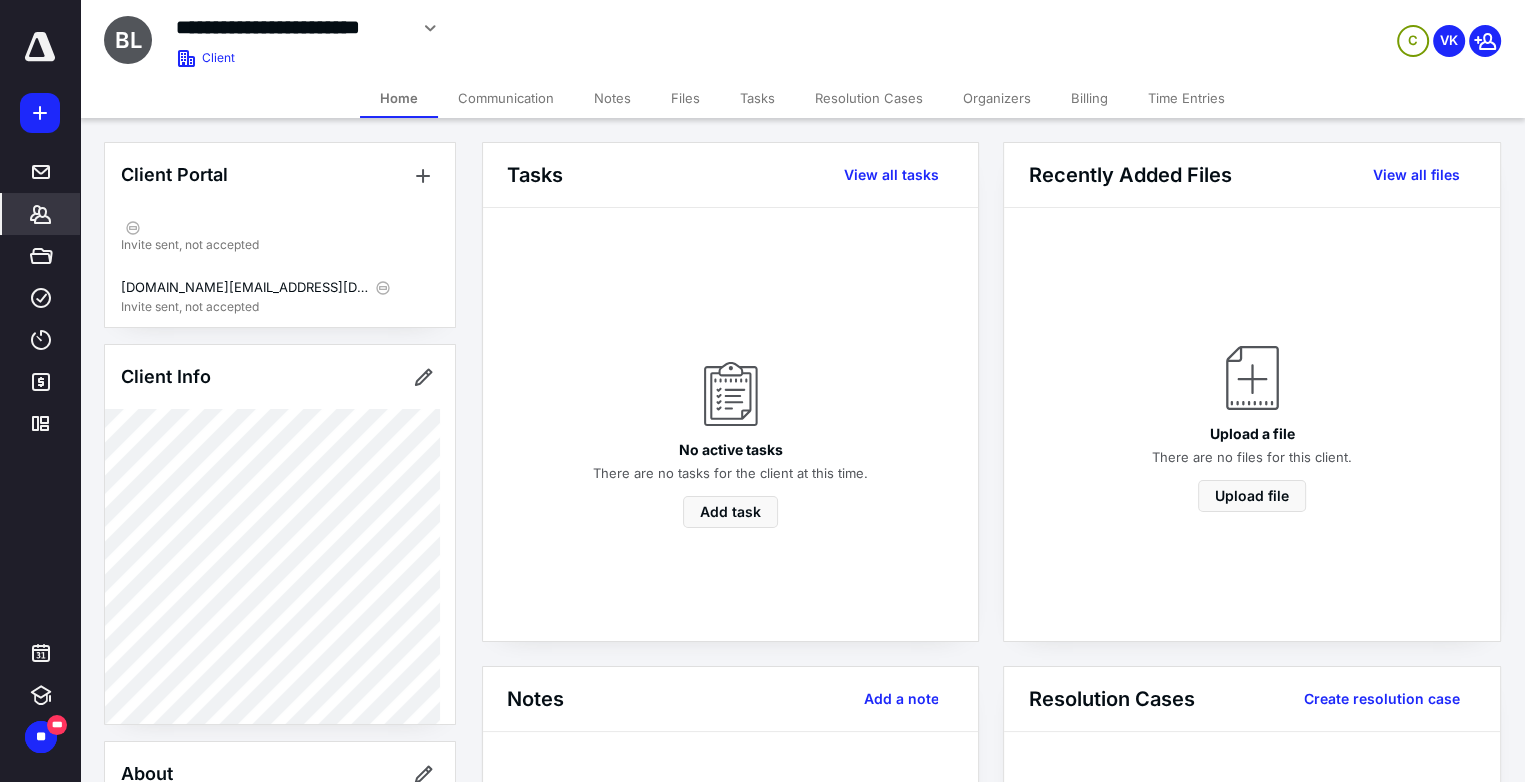 click on "Billing" at bounding box center (1089, 98) 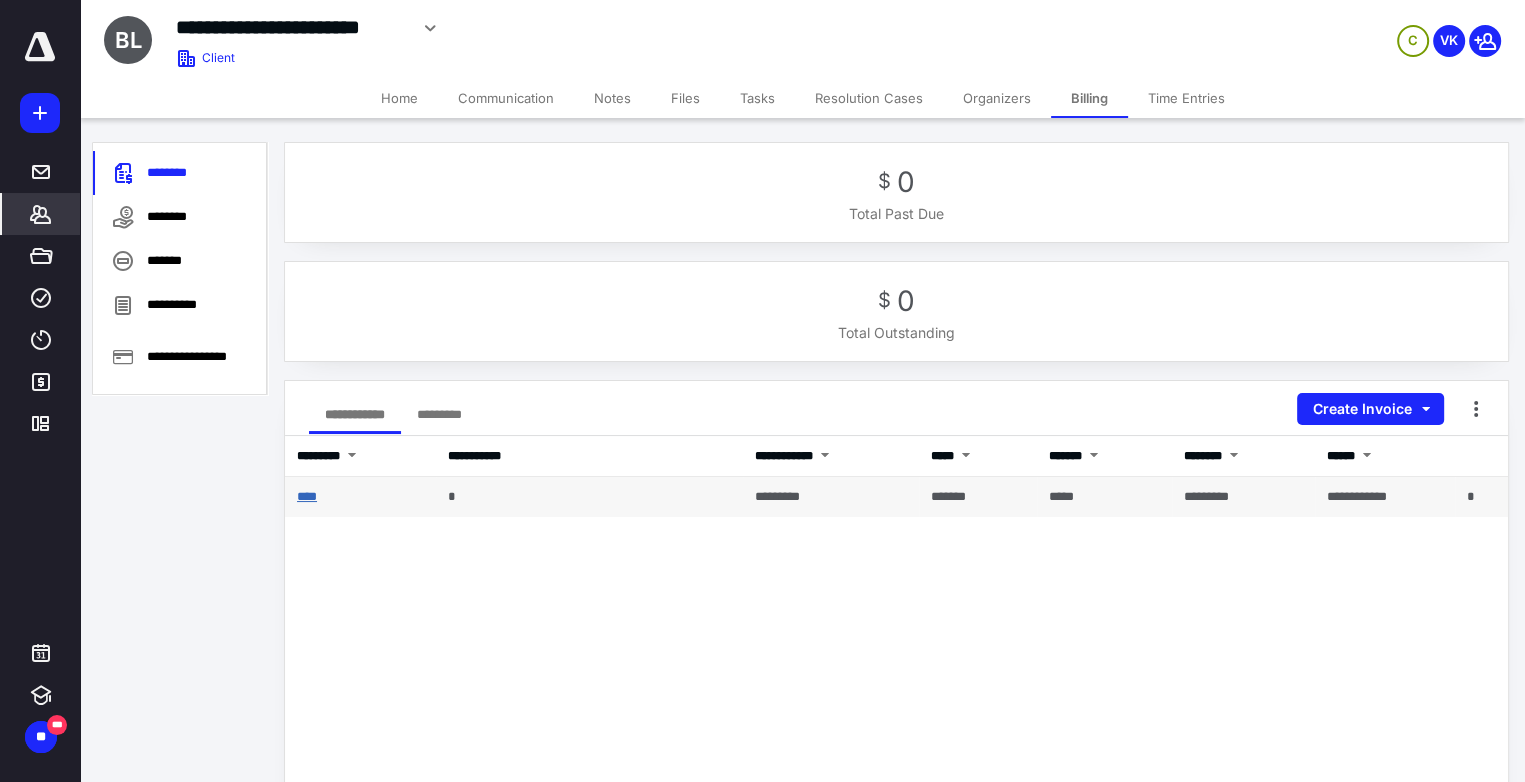 click on "****" at bounding box center (307, 496) 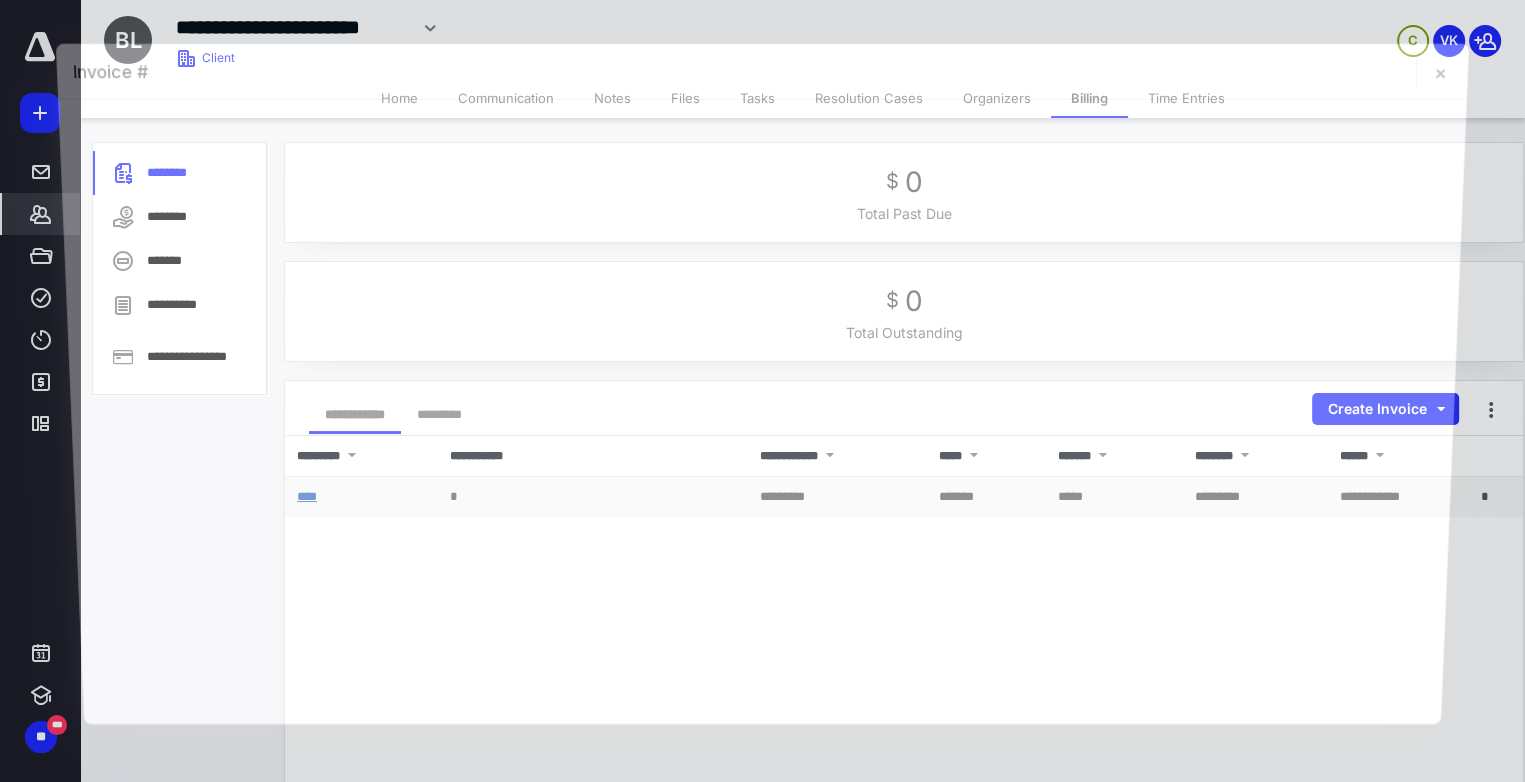 click at bounding box center [762, 412] 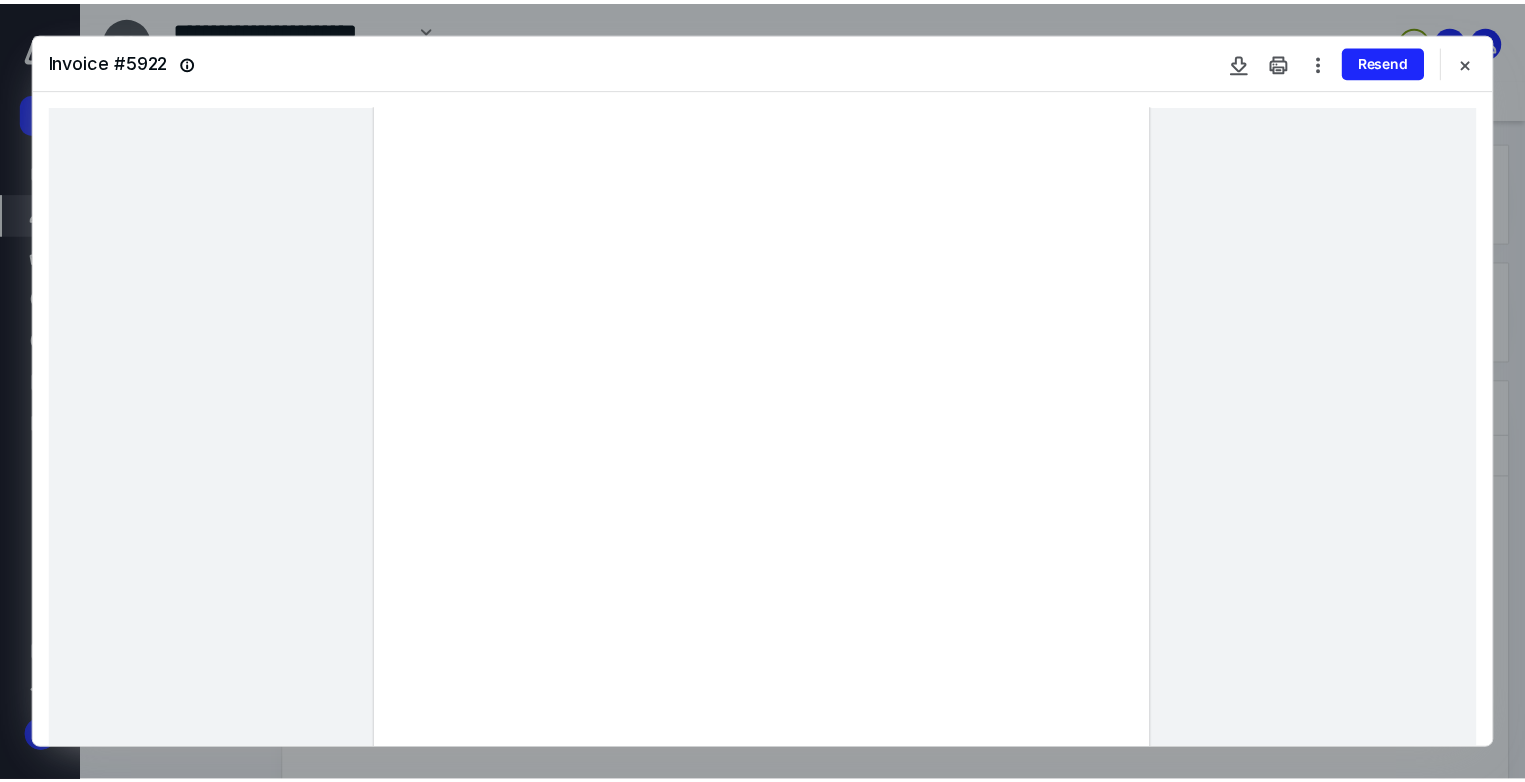 scroll, scrollTop: 200, scrollLeft: 0, axis: vertical 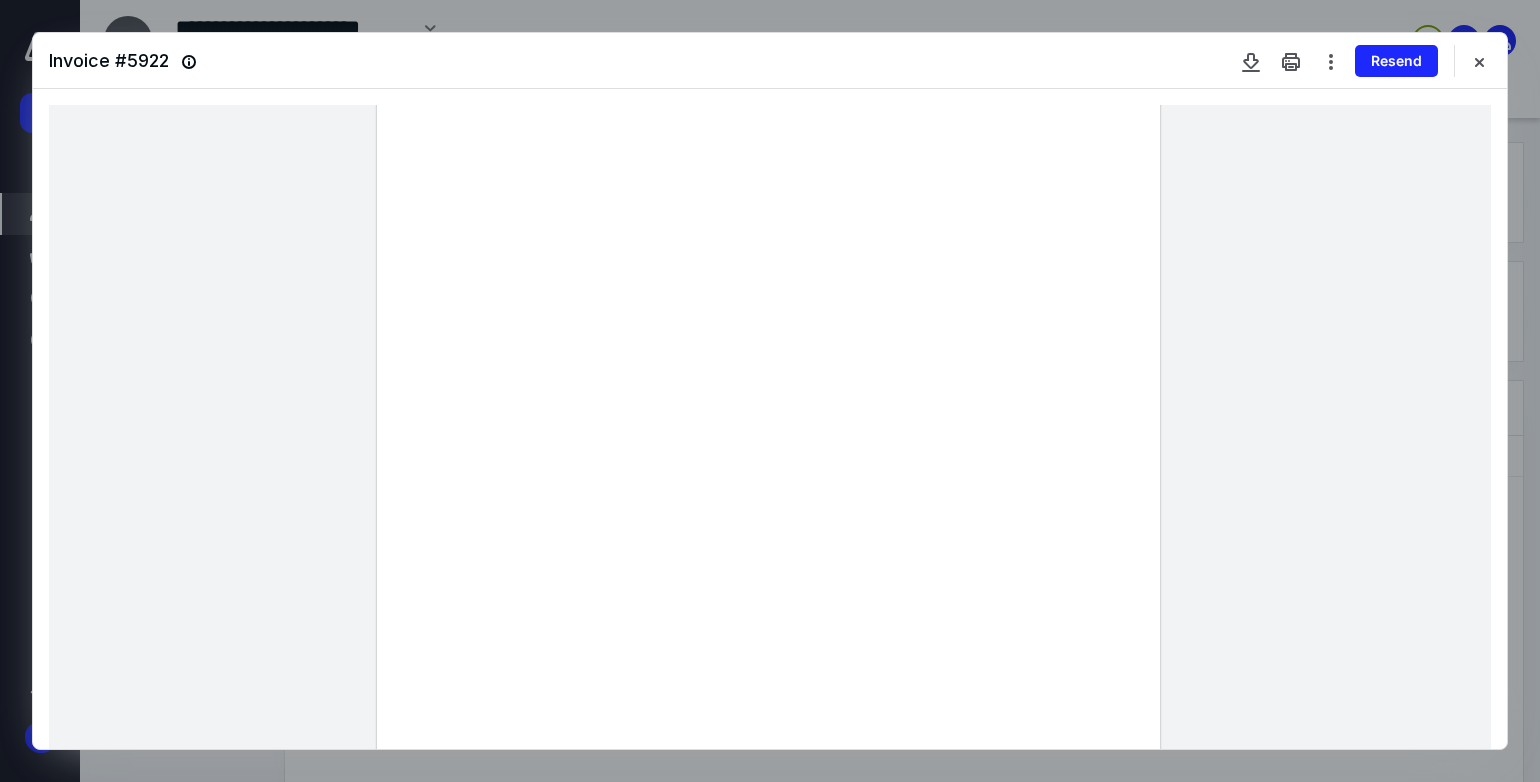 click at bounding box center (770, 617) 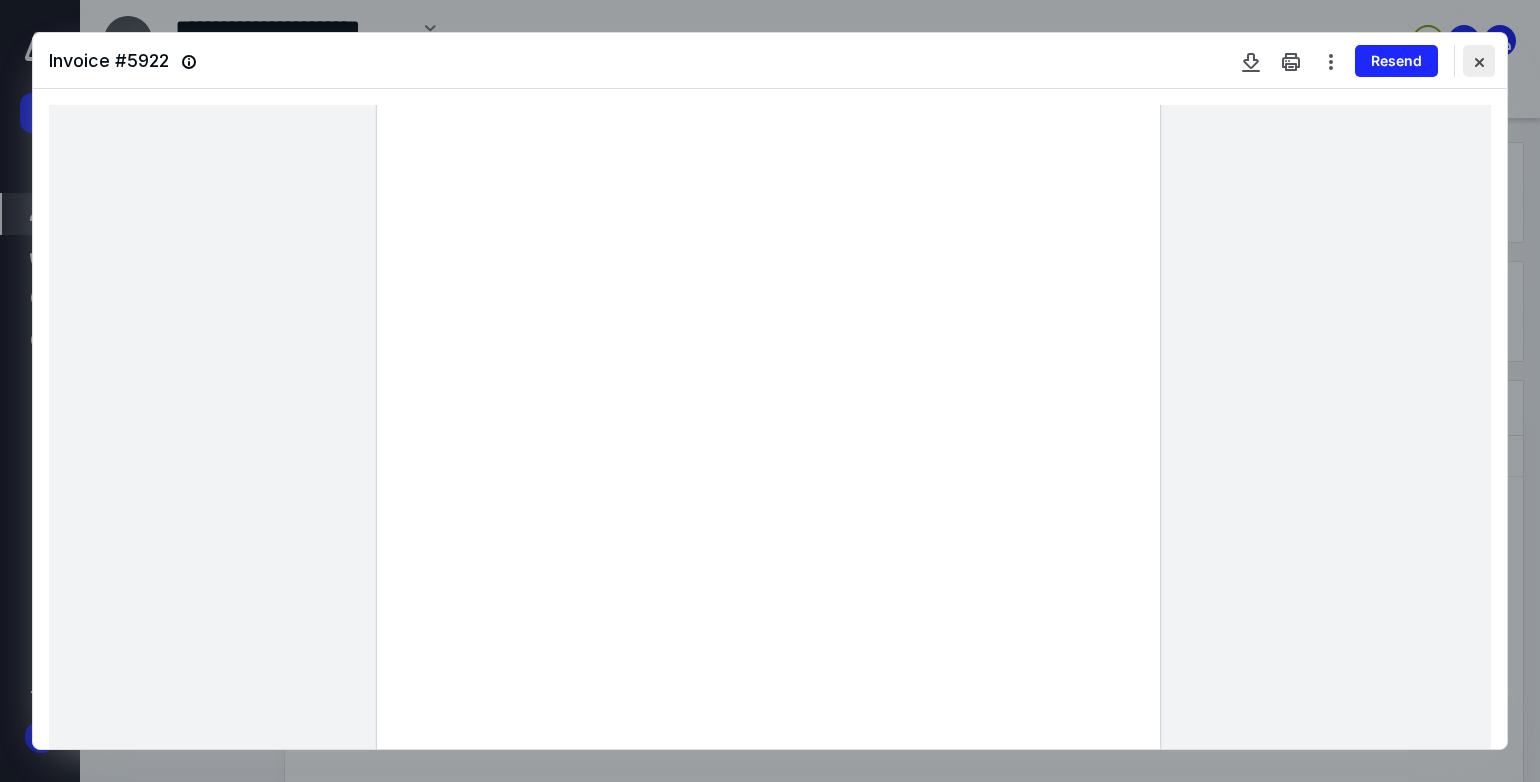 click at bounding box center (1479, 61) 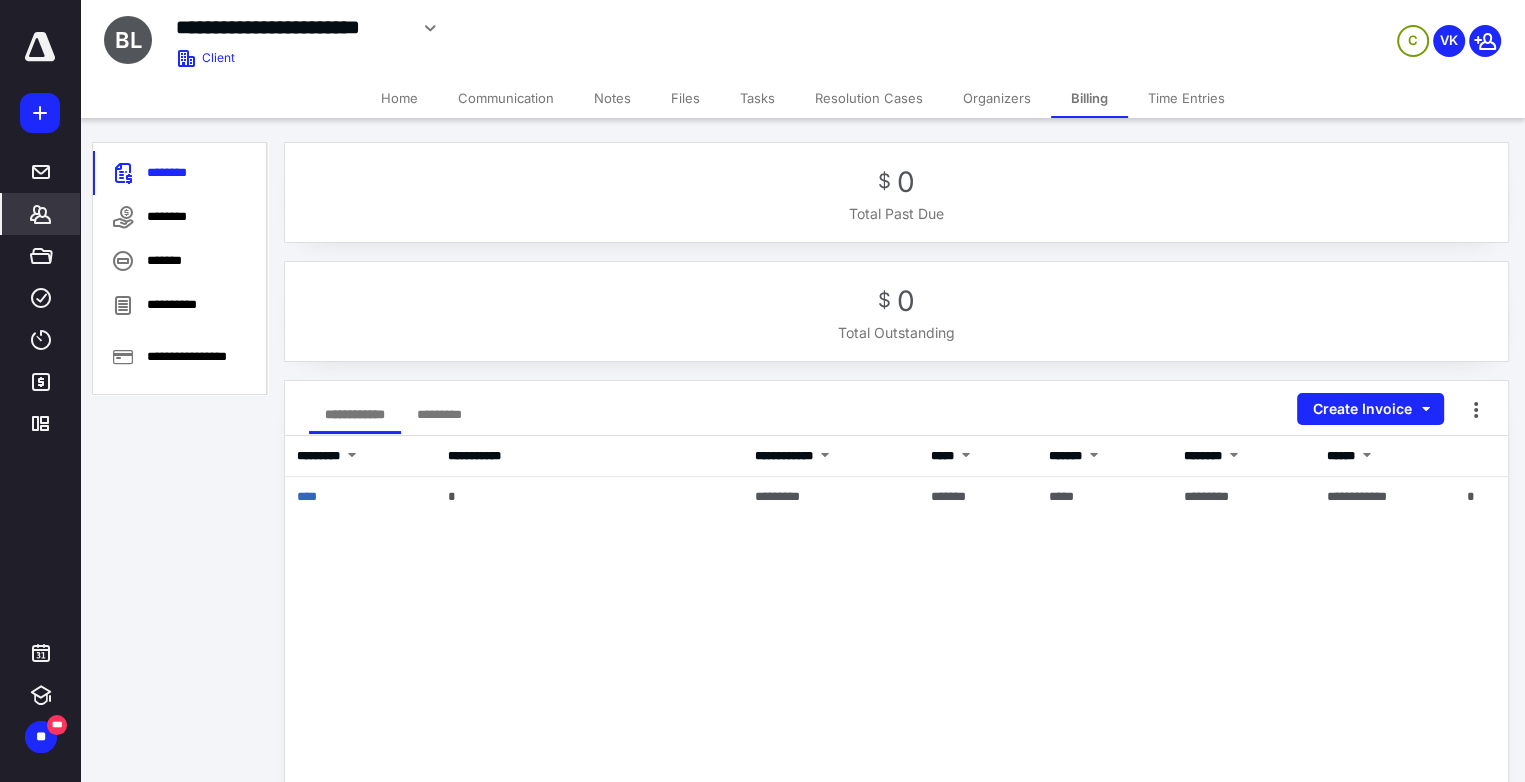click on "Files" at bounding box center [685, 98] 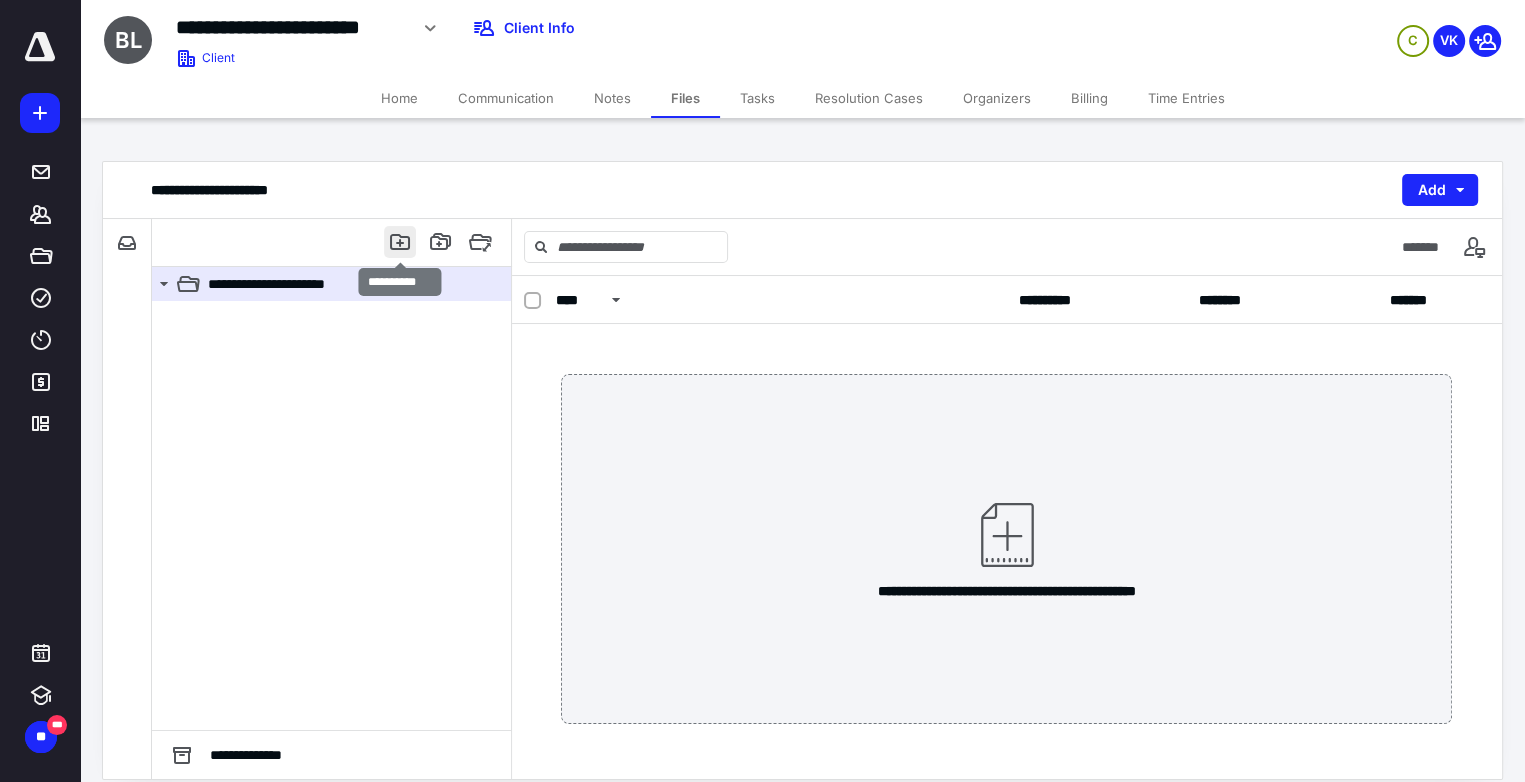 click at bounding box center [400, 242] 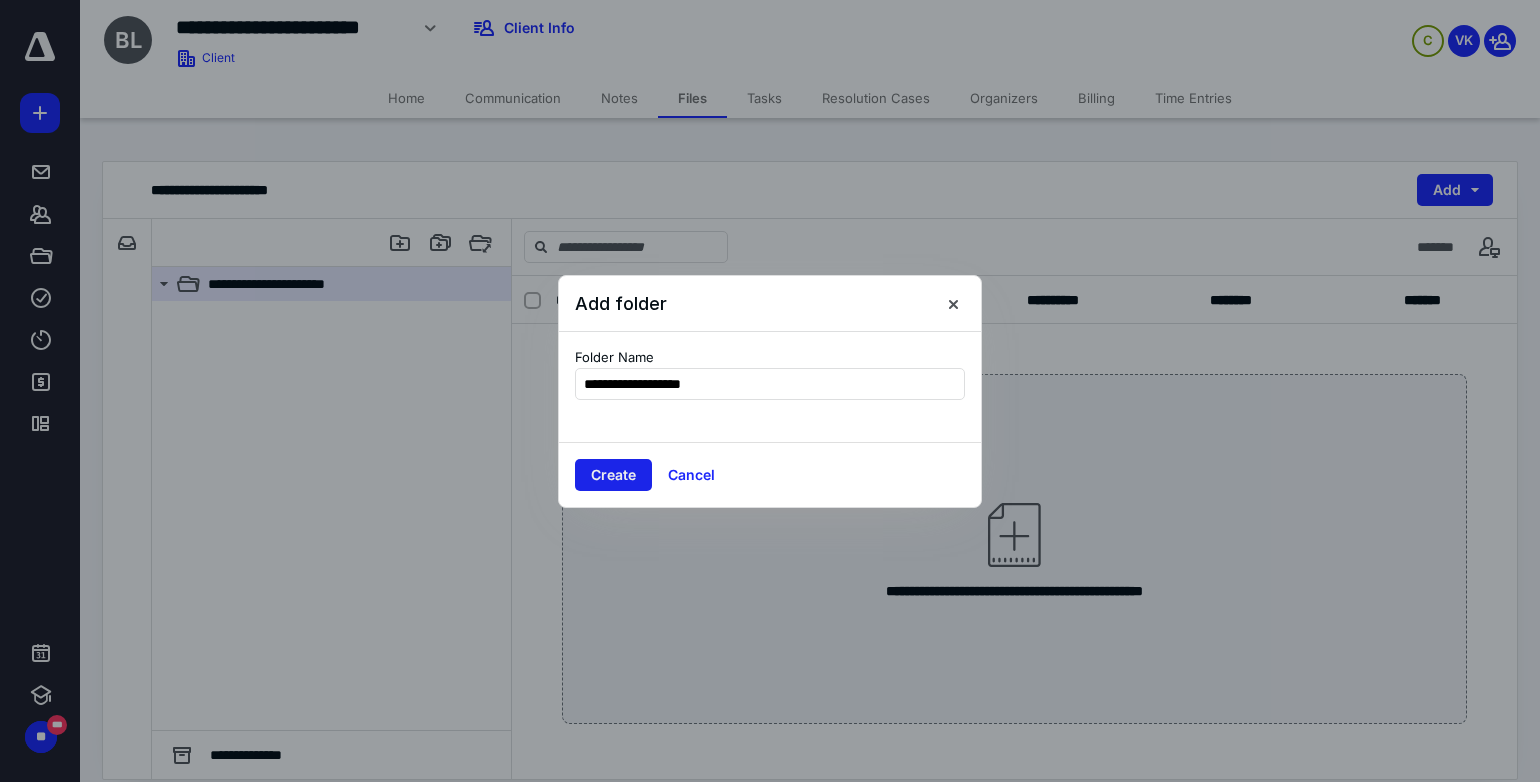 type on "**********" 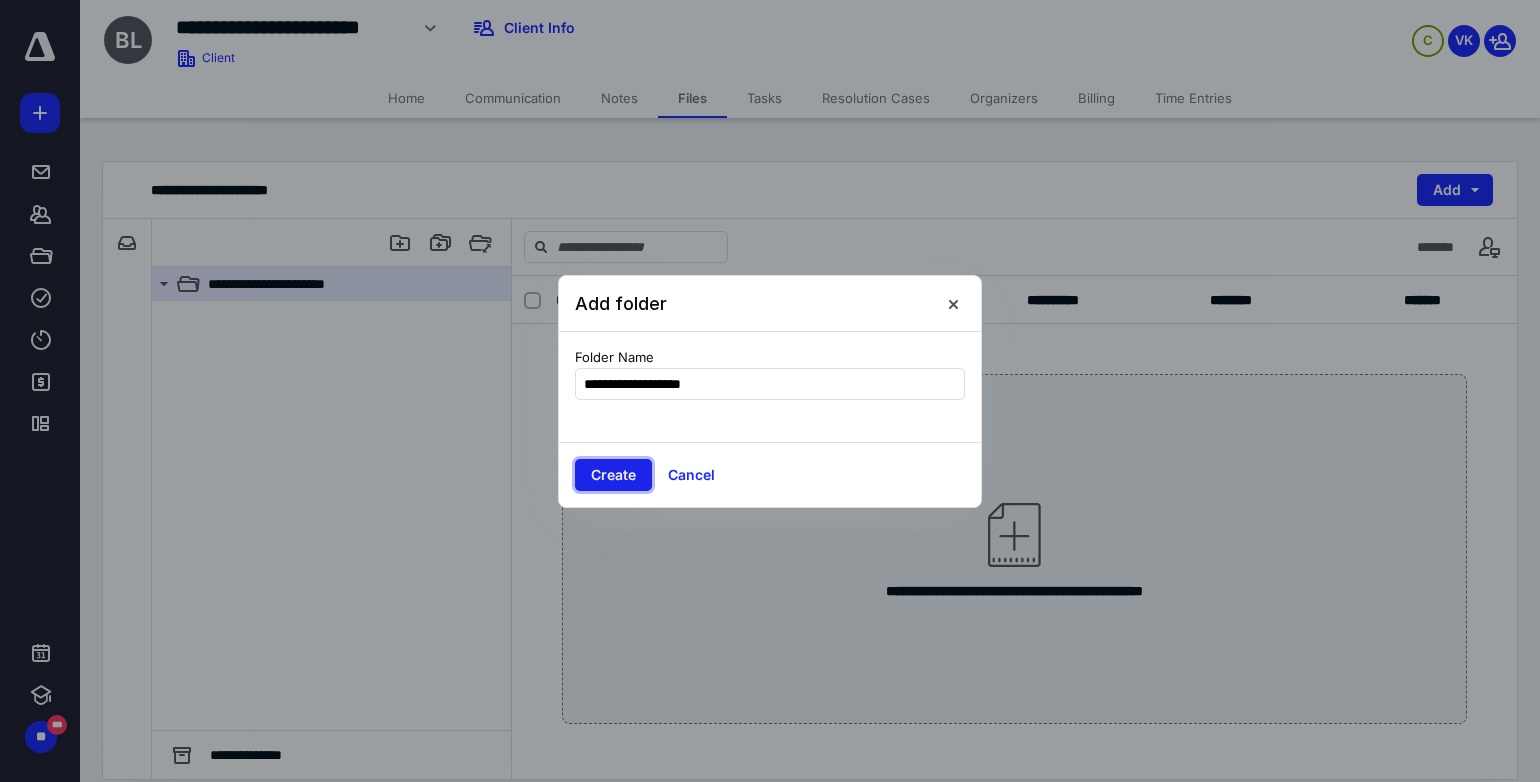 click on "Create" at bounding box center [613, 475] 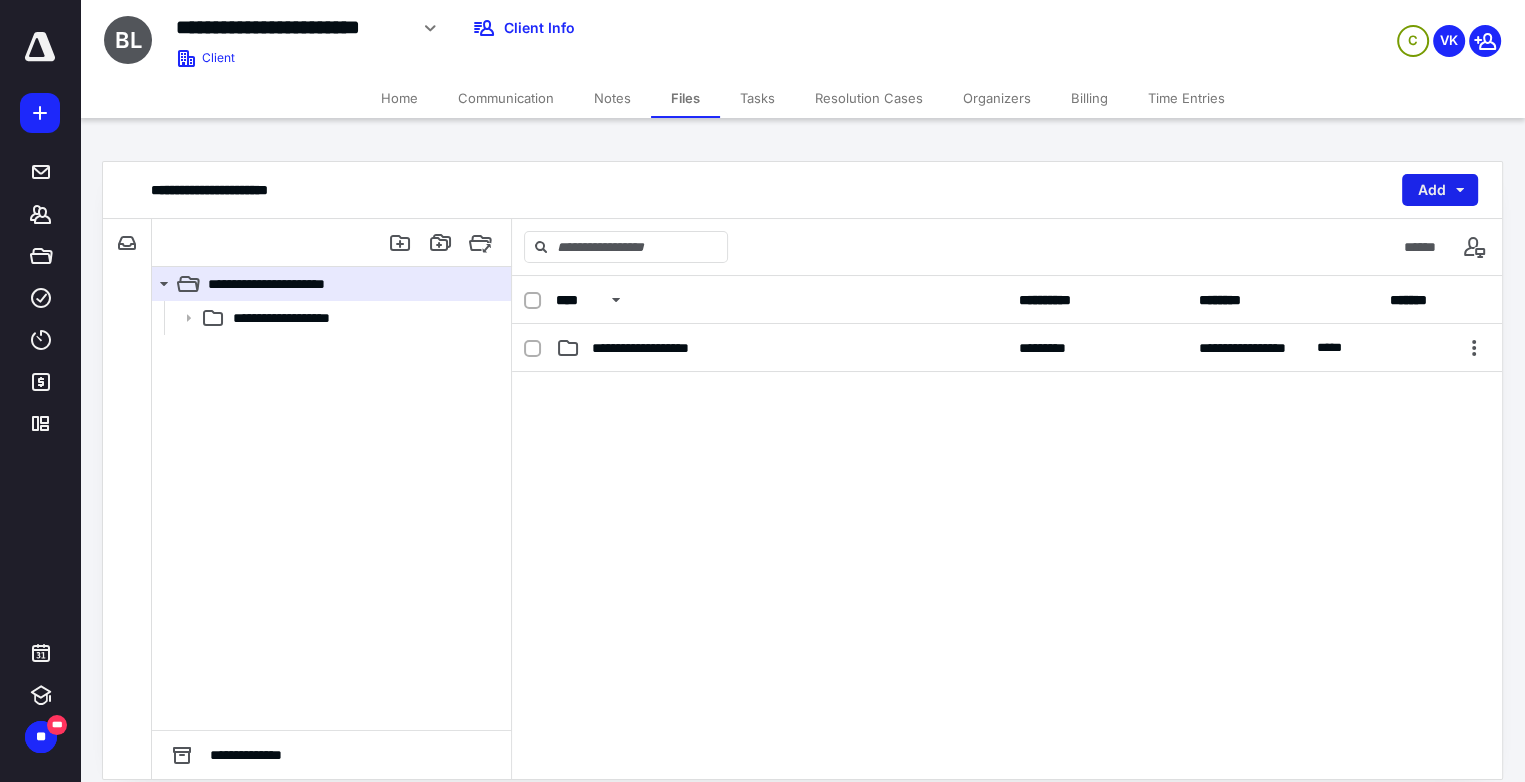 click on "Add" at bounding box center (1440, 190) 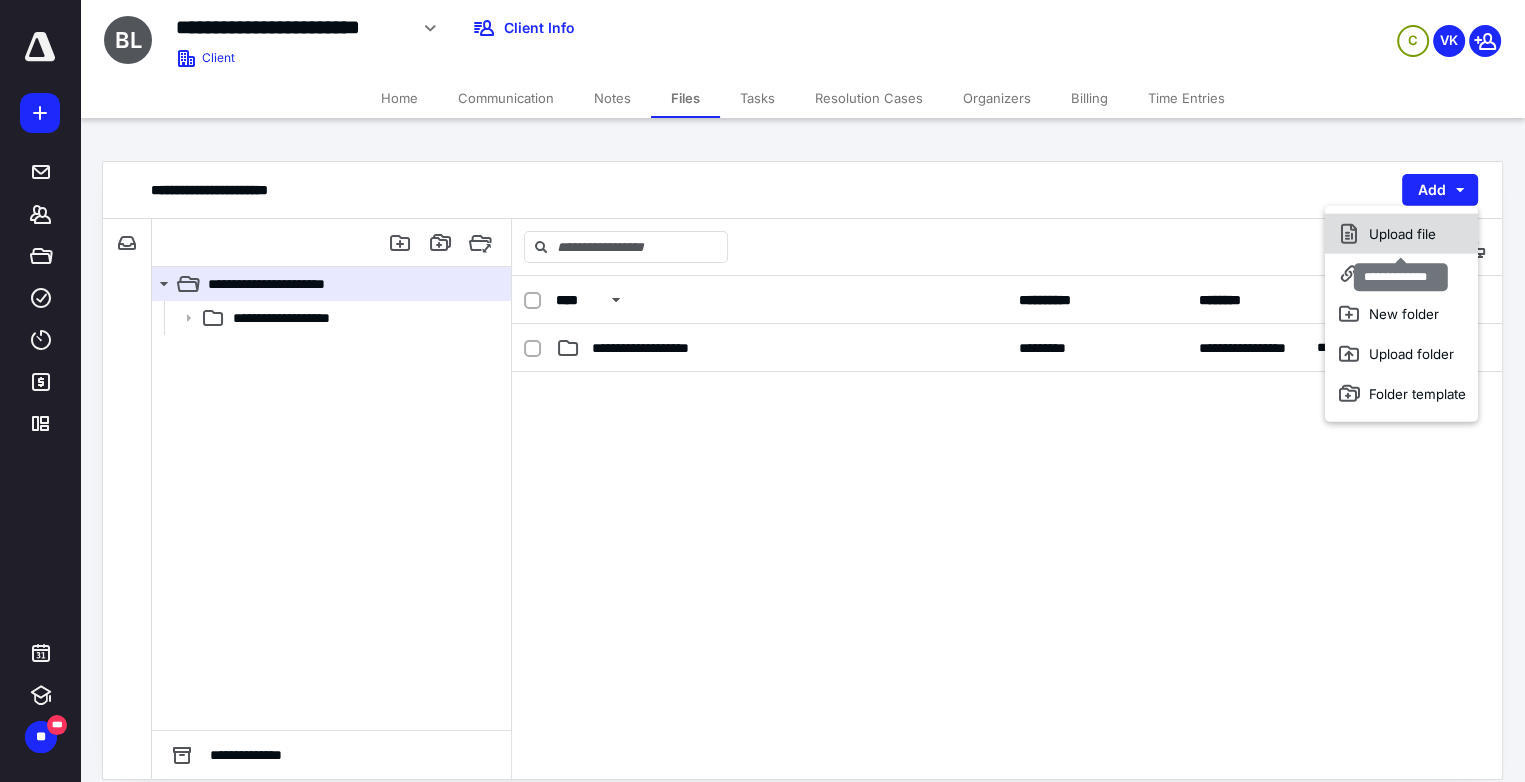click on "Upload file" at bounding box center [1401, 234] 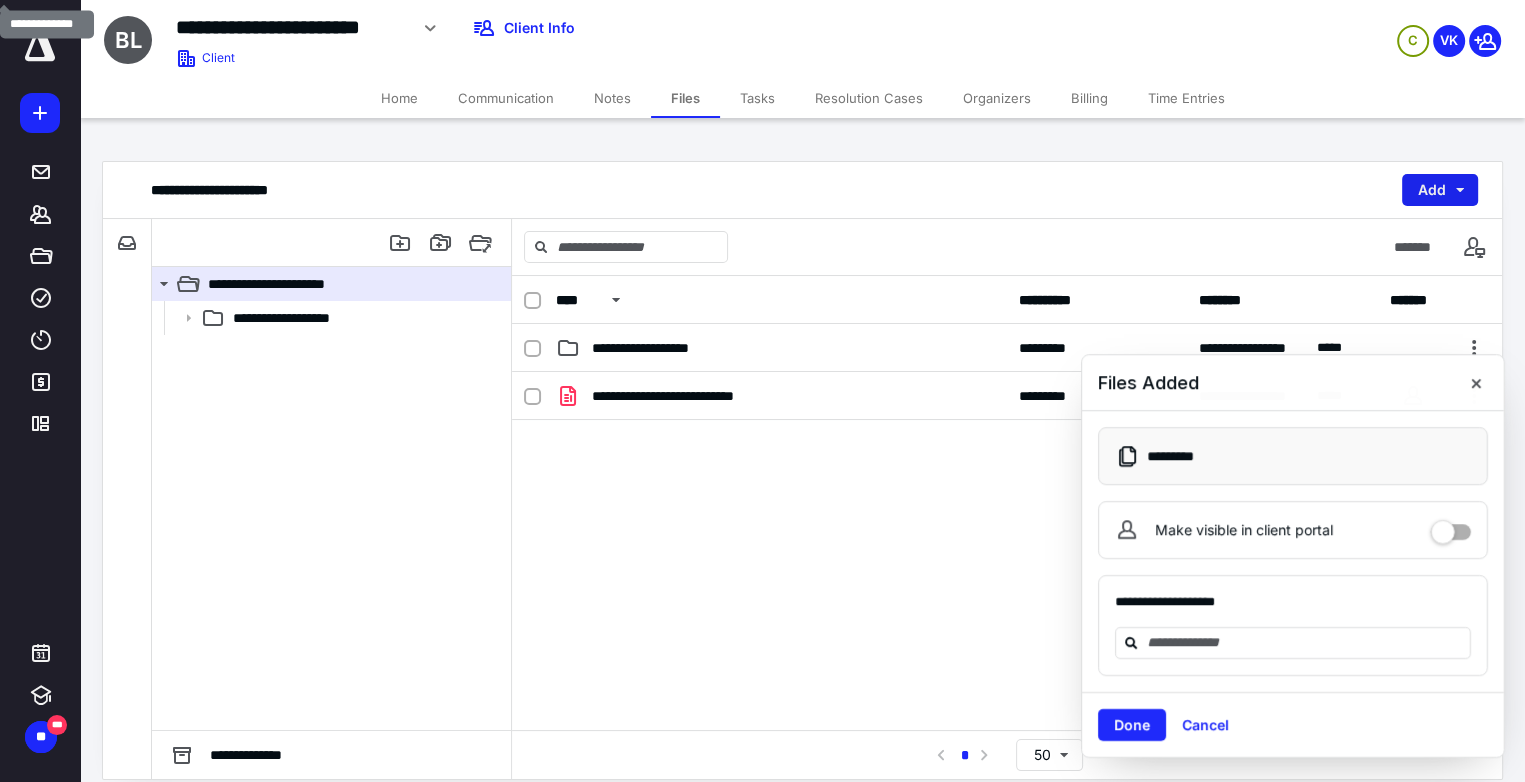click on "Add" at bounding box center [1440, 190] 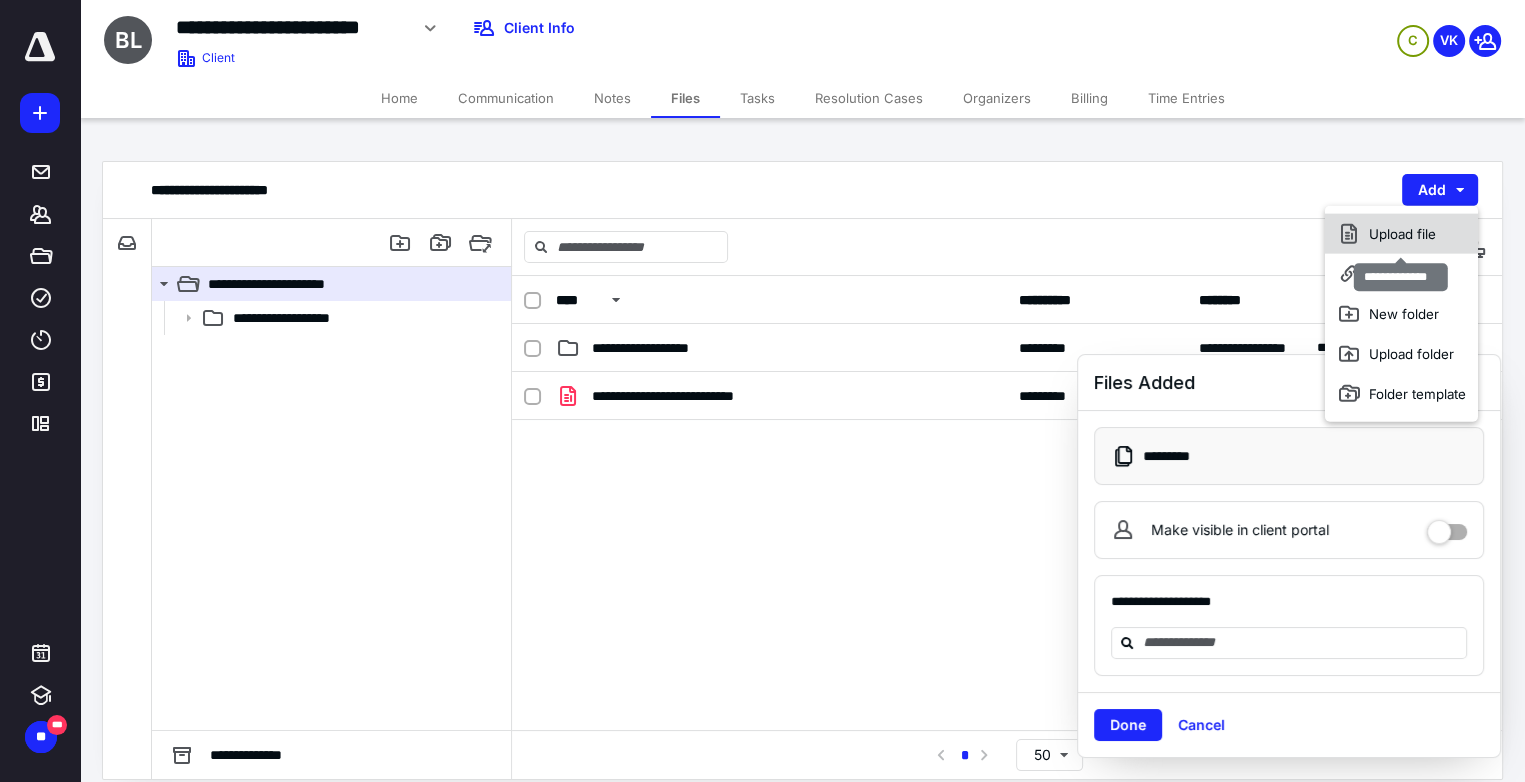 click on "Upload file" at bounding box center (1401, 234) 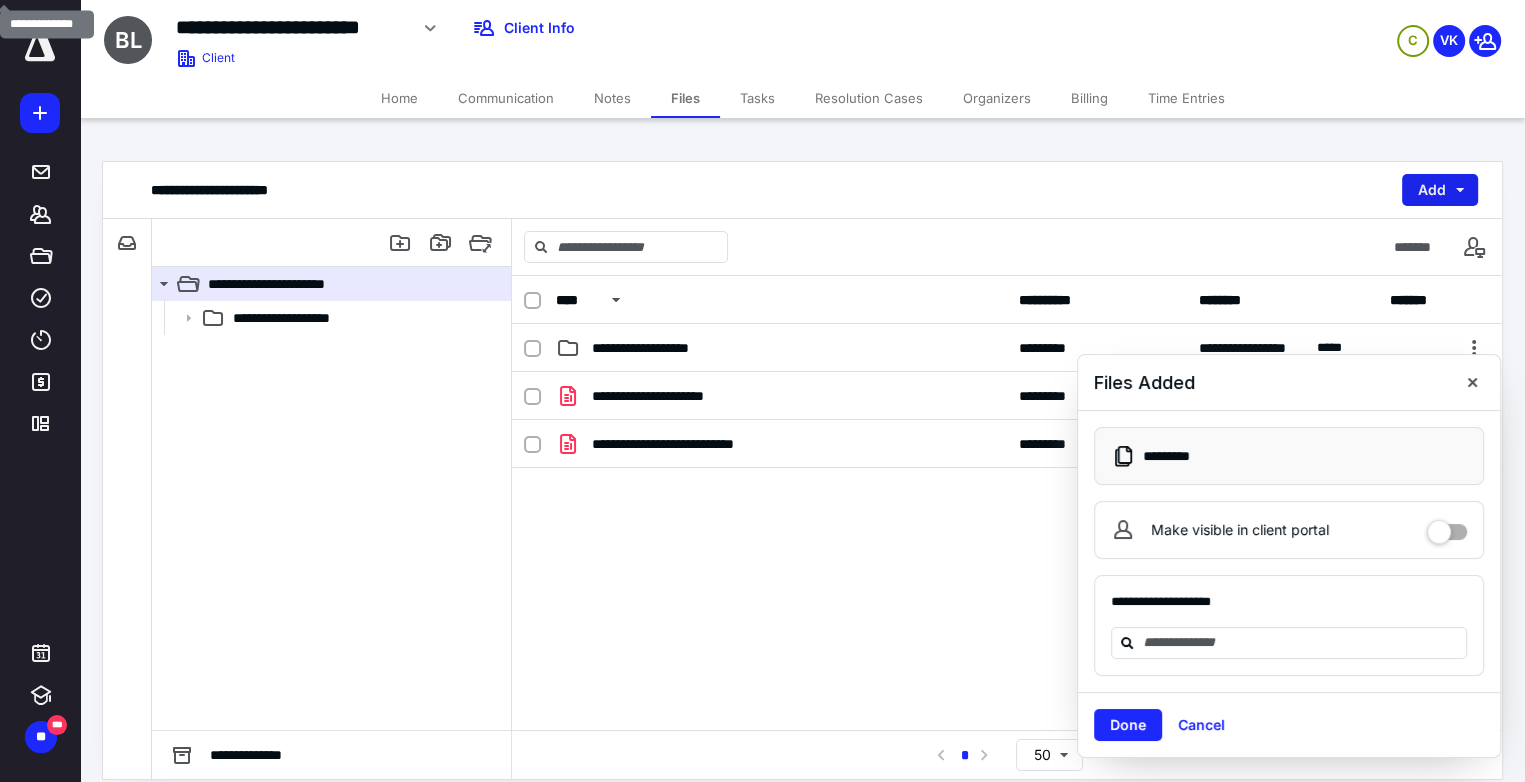 click on "Add" at bounding box center (1440, 190) 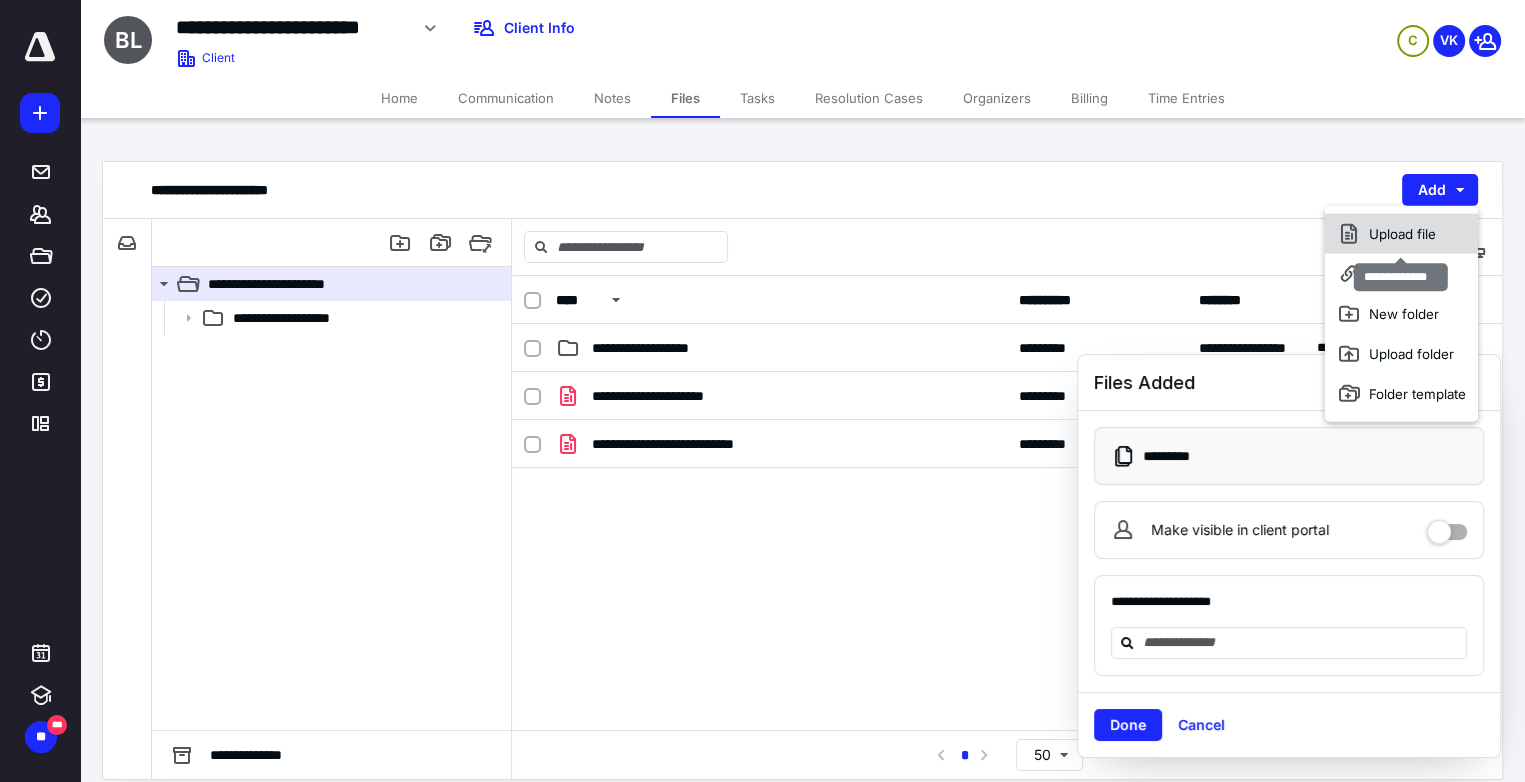 click on "Upload file" at bounding box center (1401, 234) 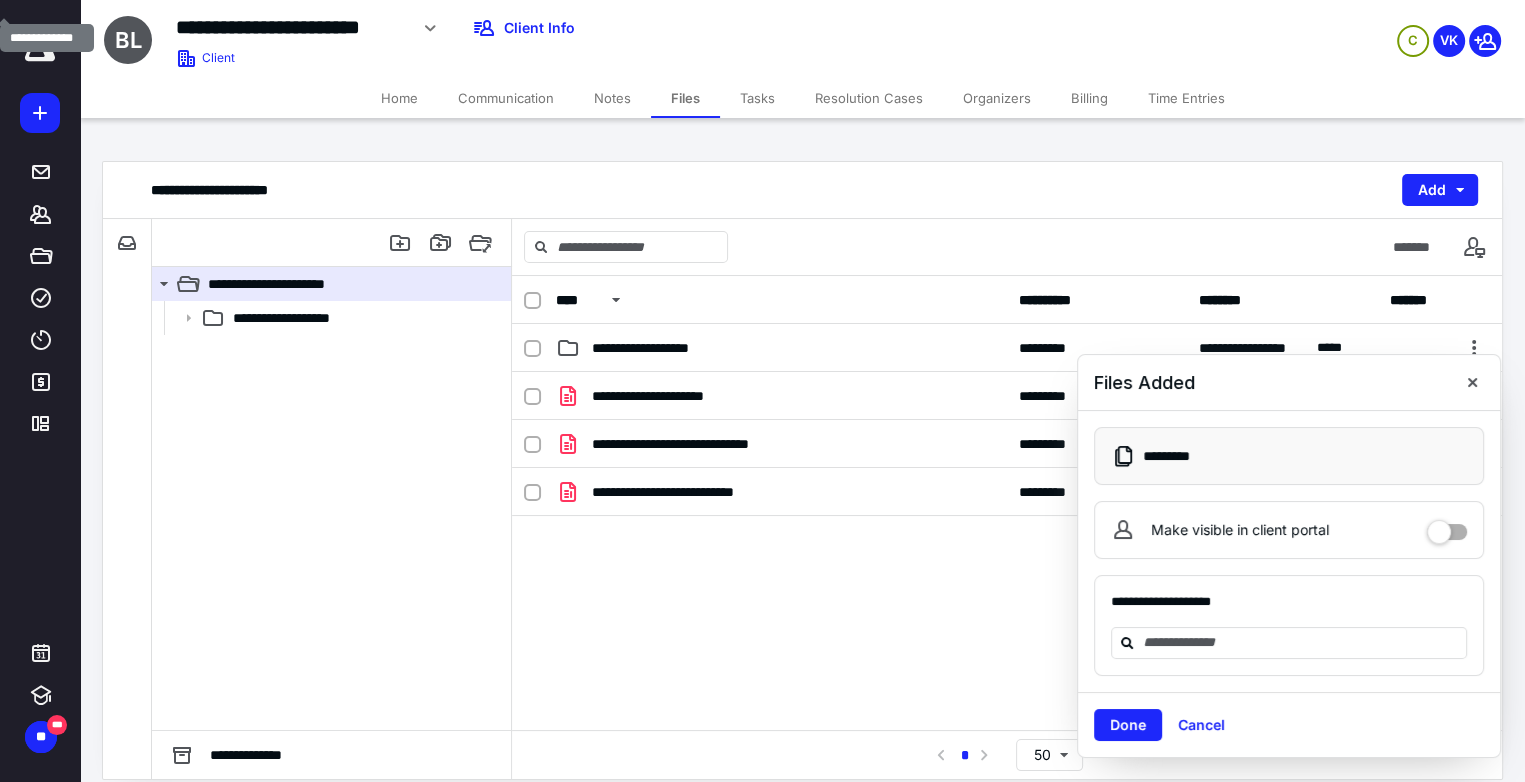 scroll, scrollTop: 38, scrollLeft: 0, axis: vertical 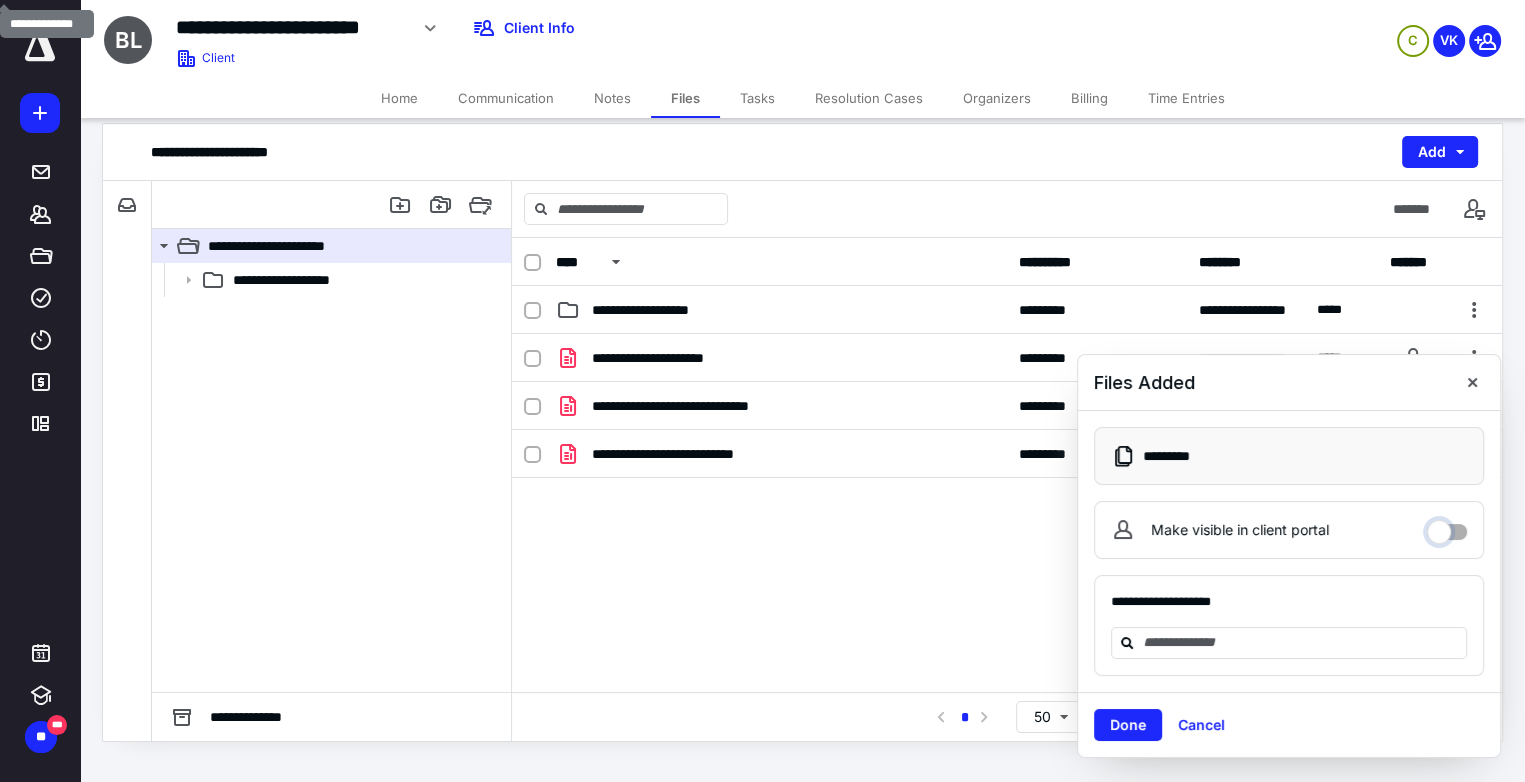 click on "Make visible in client portal" at bounding box center (1447, 527) 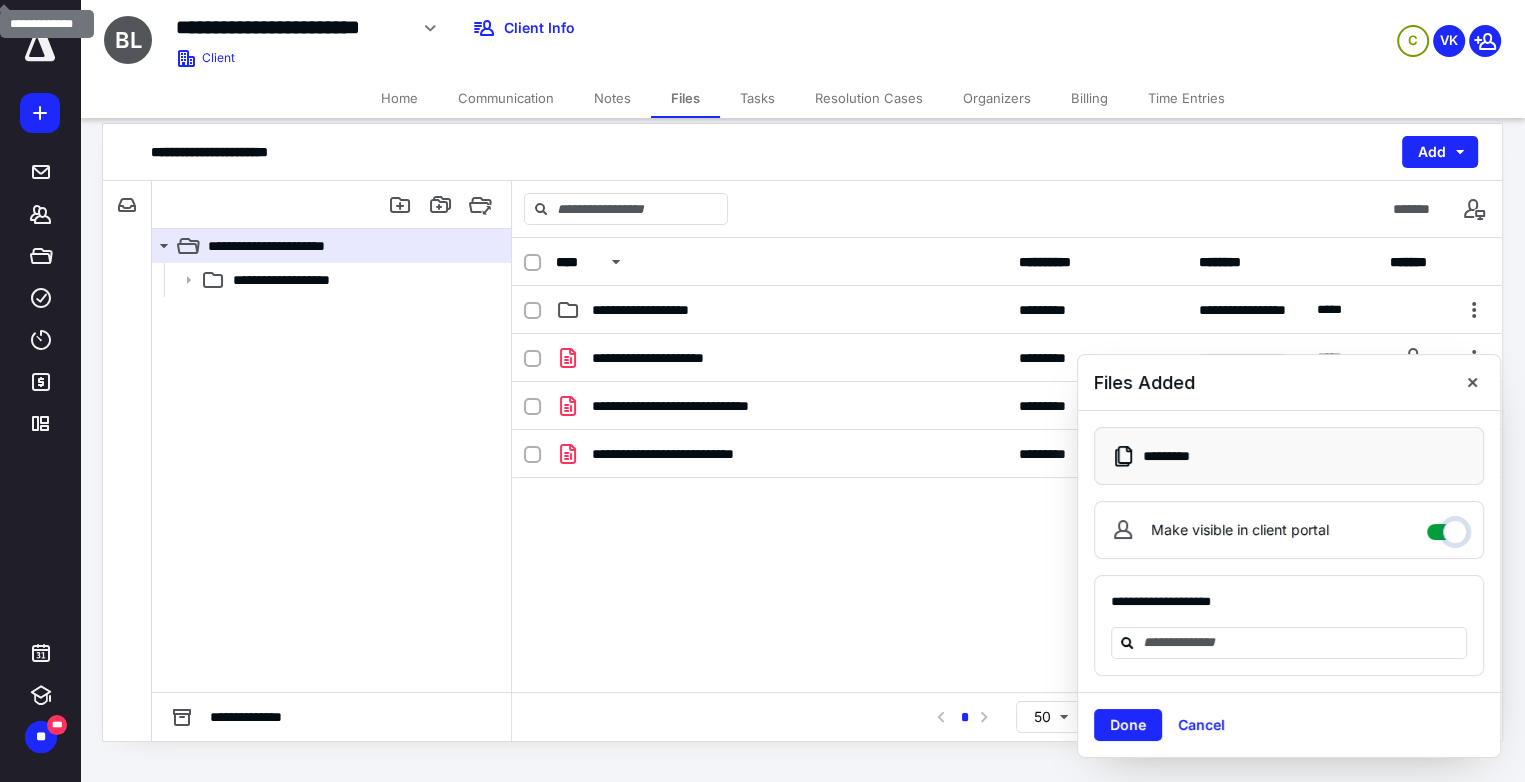 checkbox on "****" 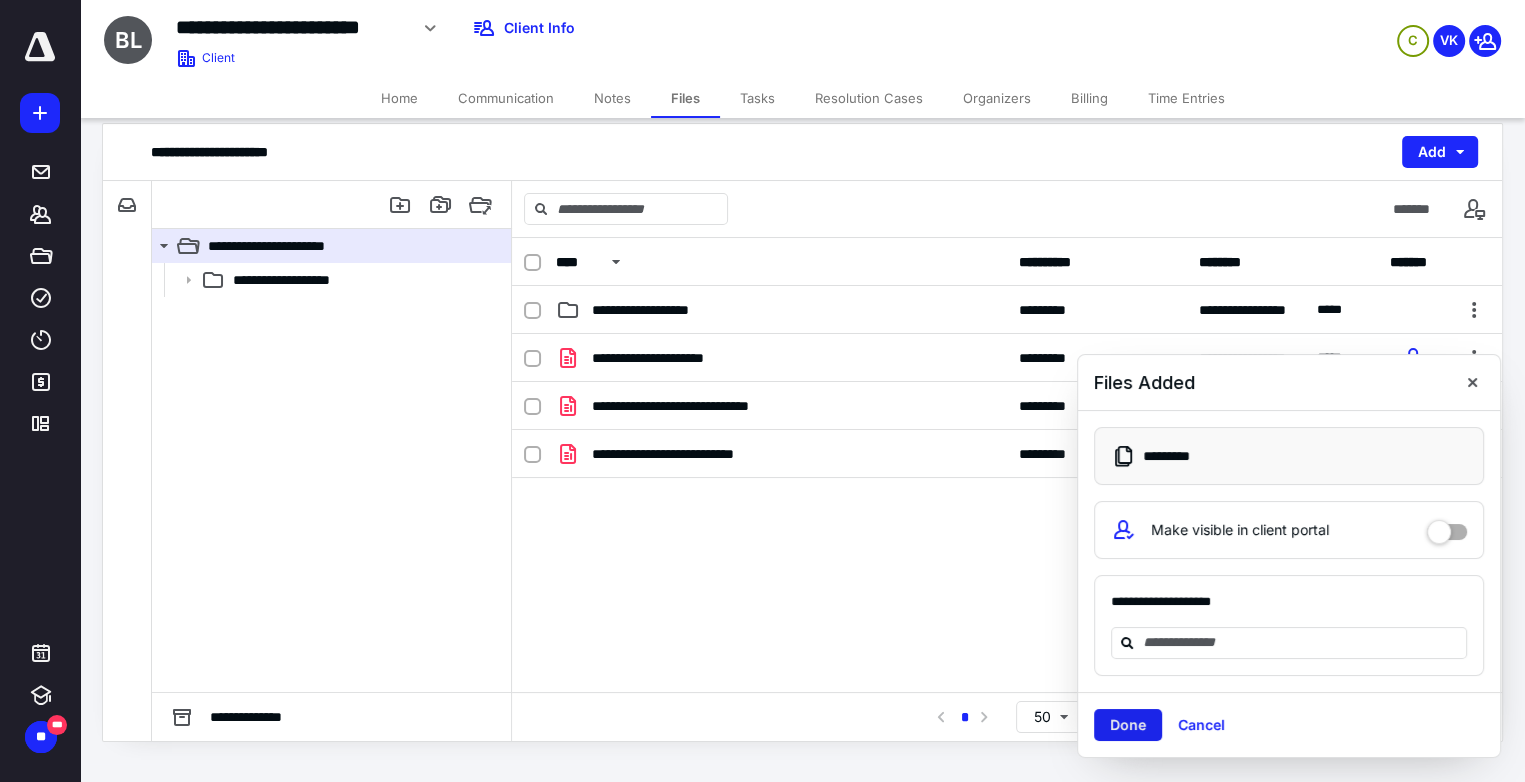 click on "Done" at bounding box center [1128, 725] 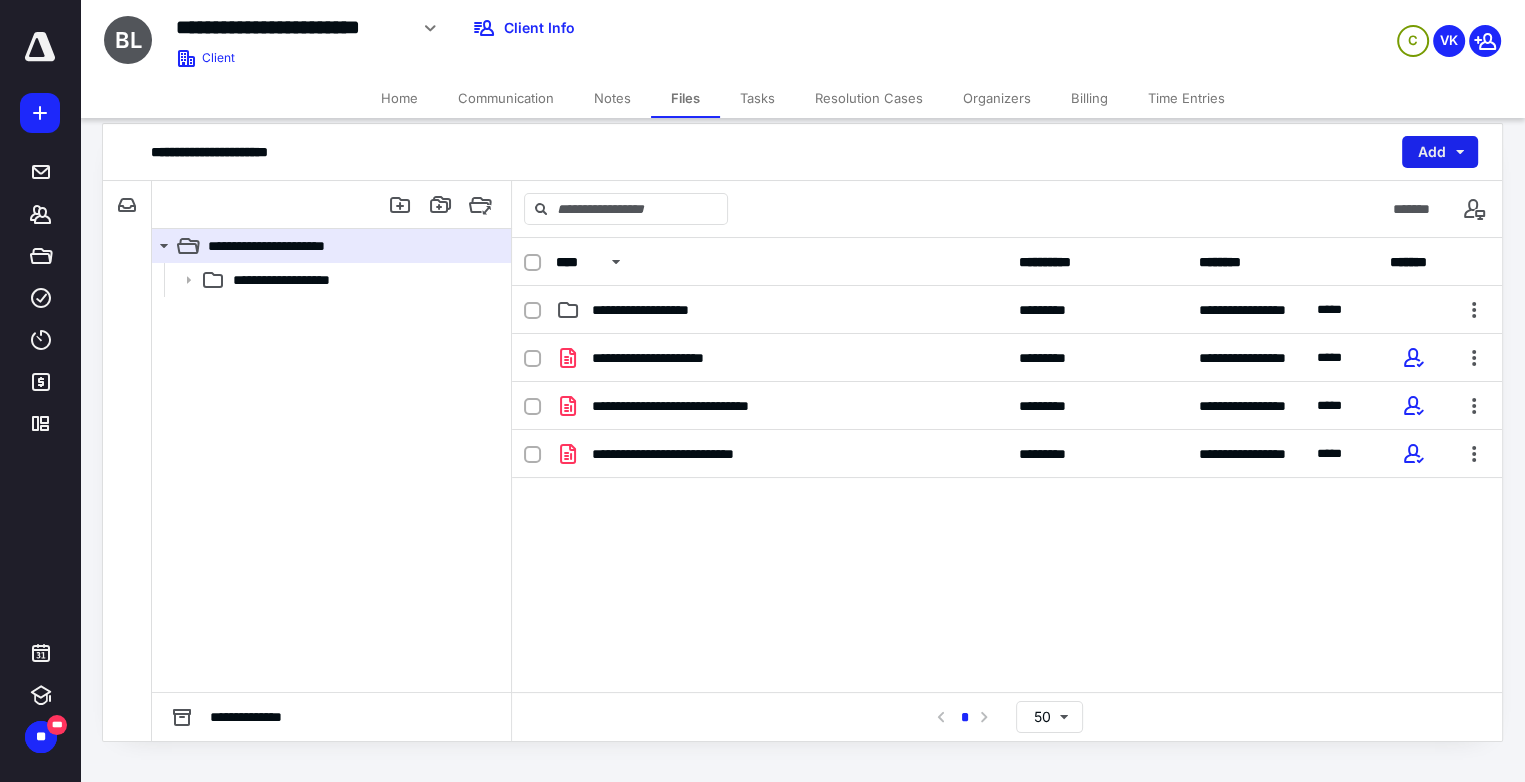 click on "Add" at bounding box center (1440, 152) 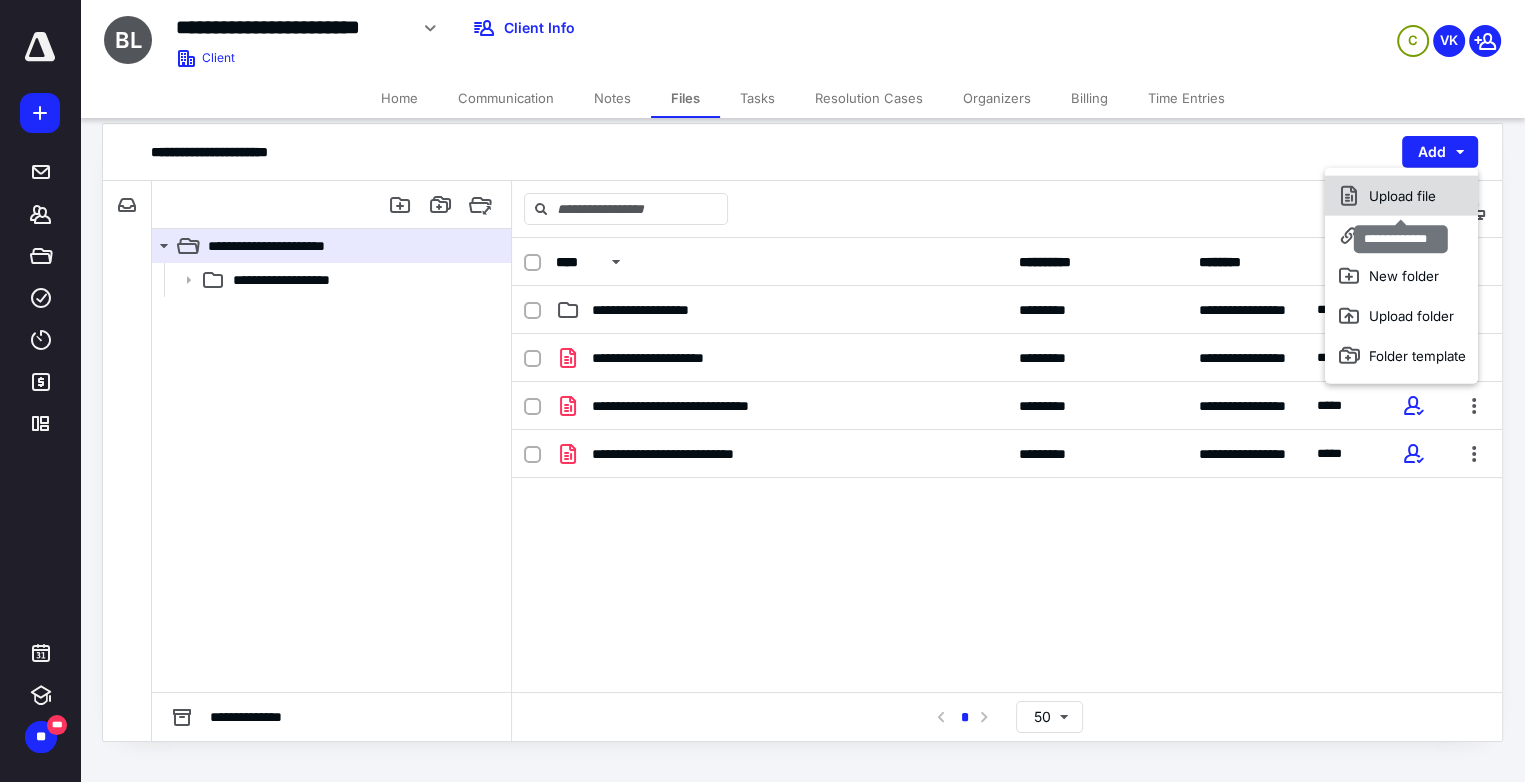 click on "Upload file" at bounding box center (1401, 196) 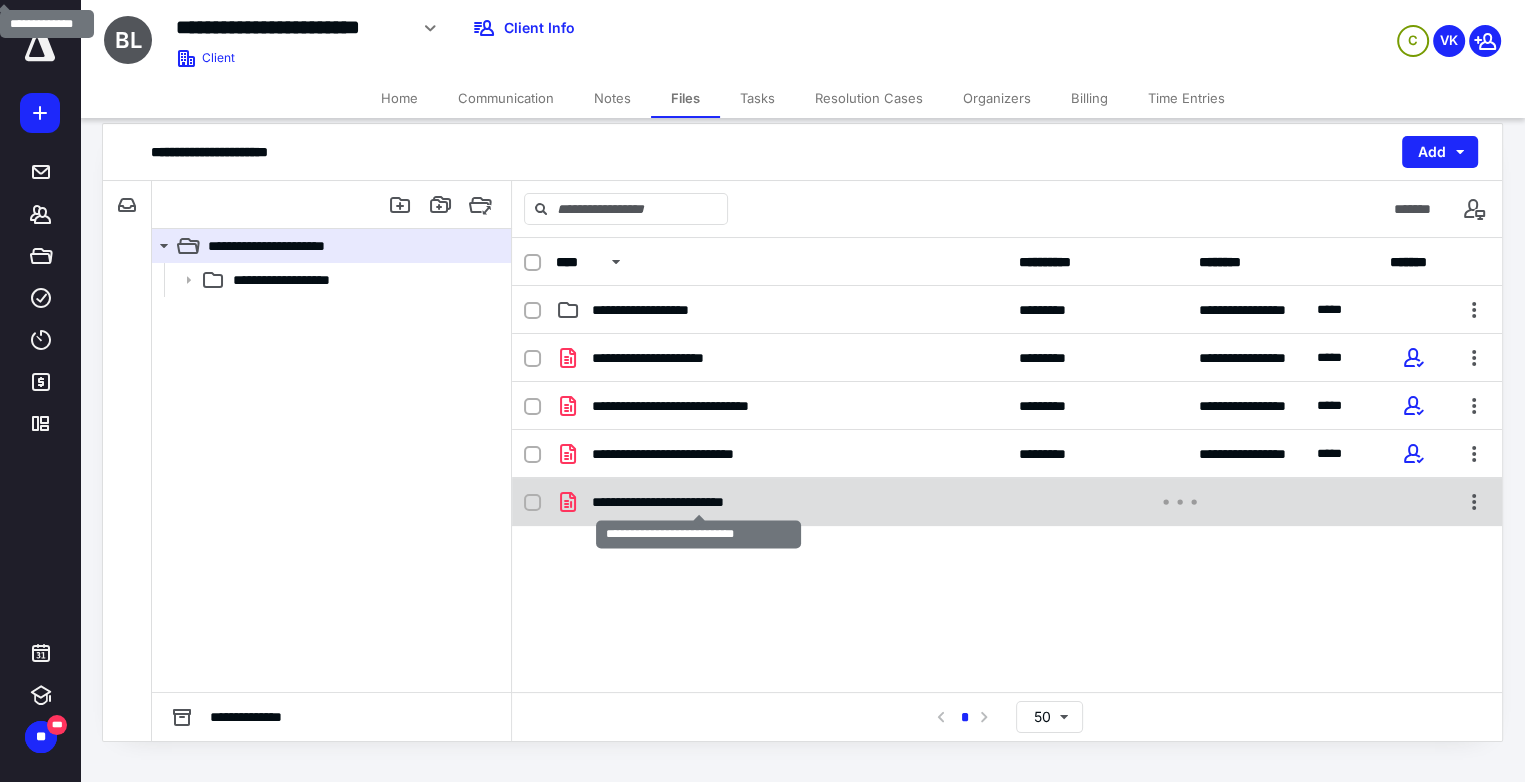 click on "**********" at bounding box center (699, 502) 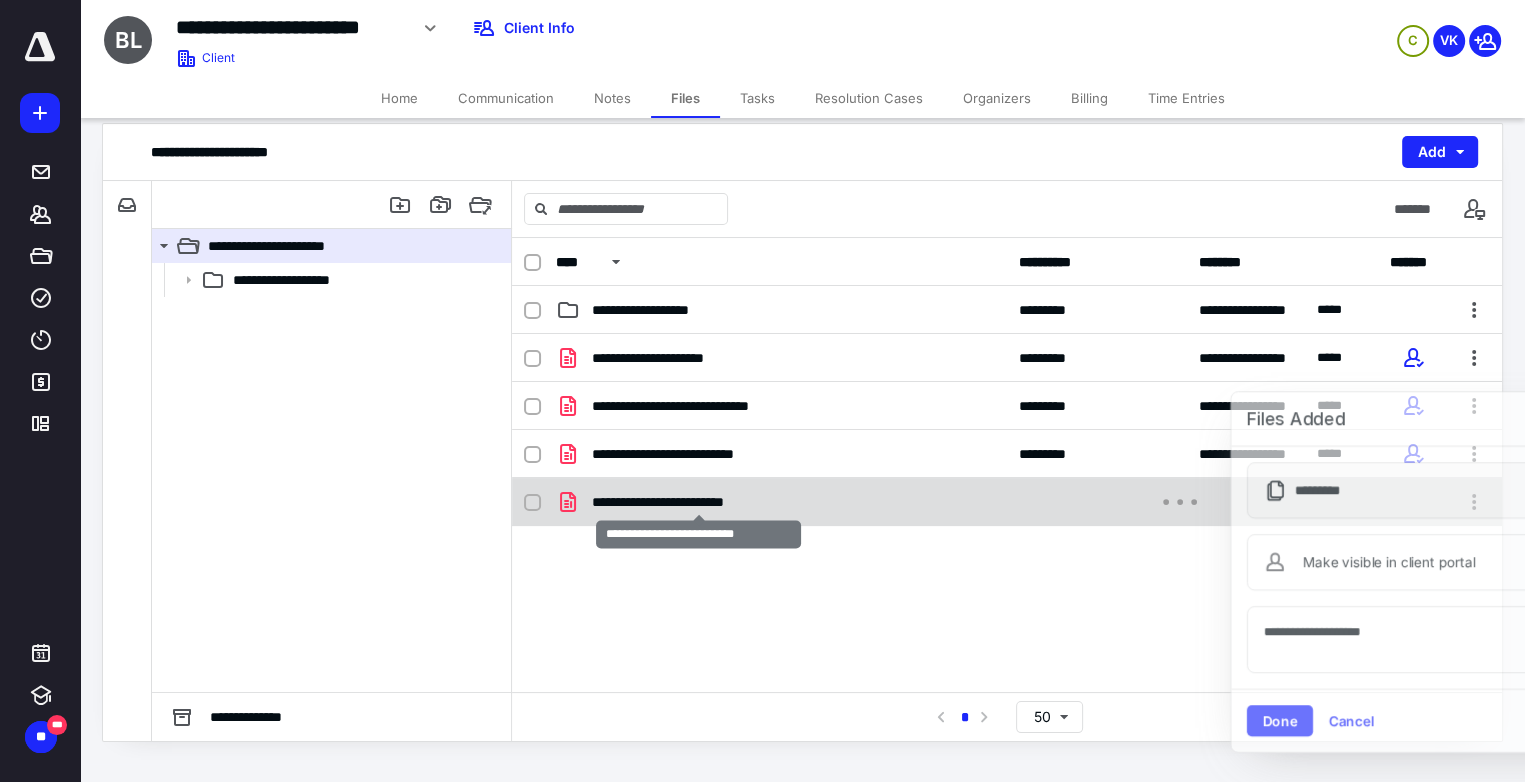 click on "**********" at bounding box center [699, 502] 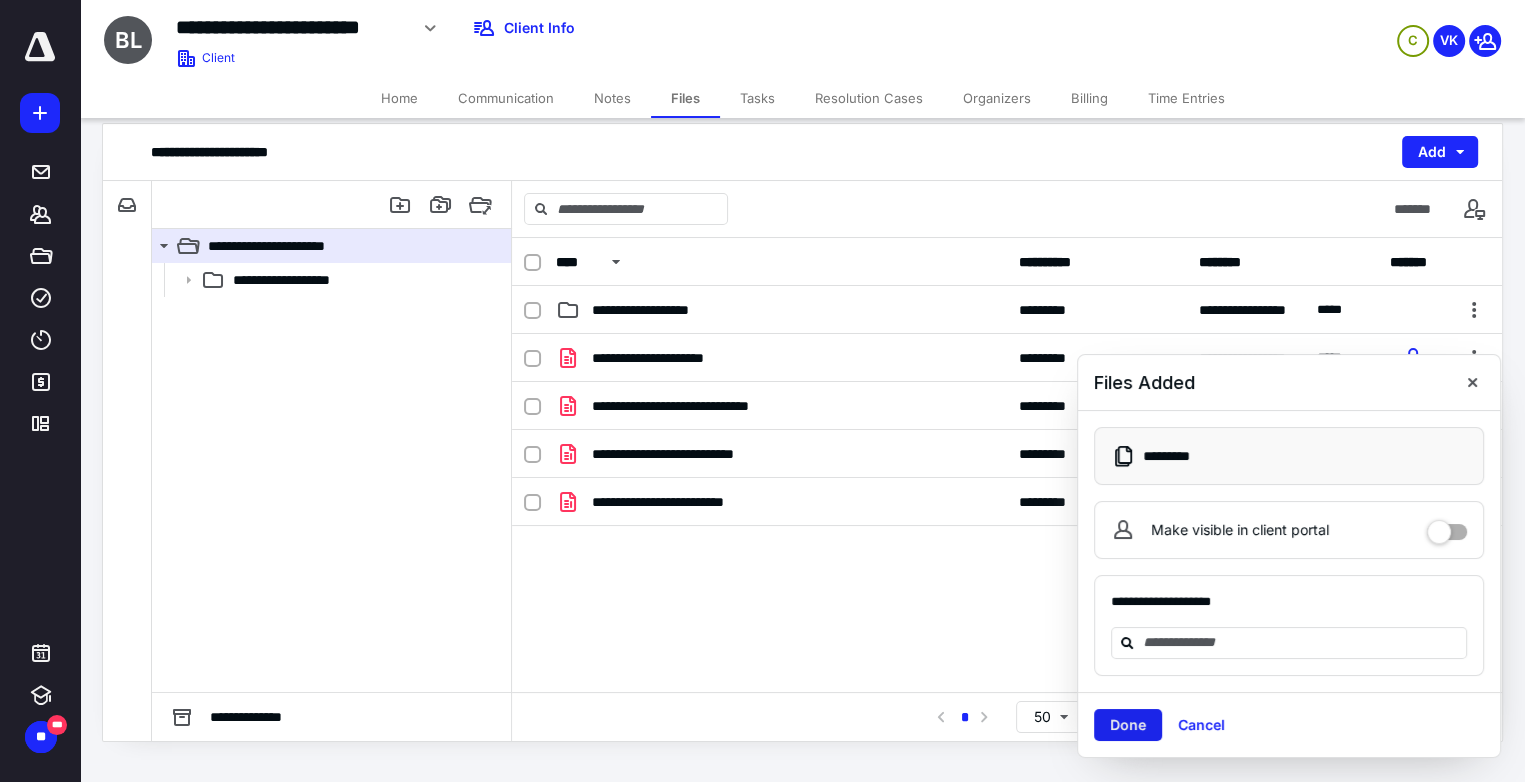 click on "Done" at bounding box center [1128, 725] 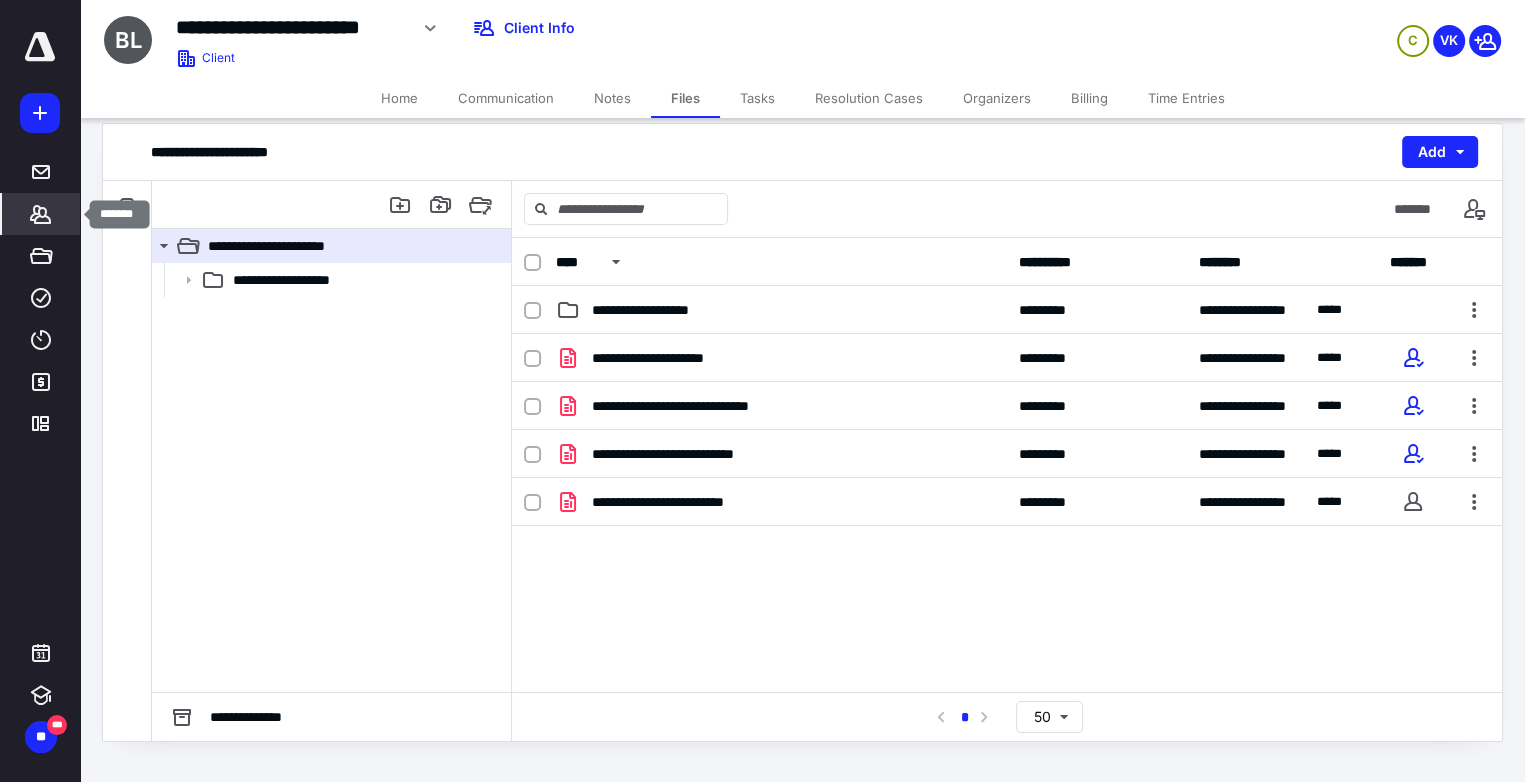 click 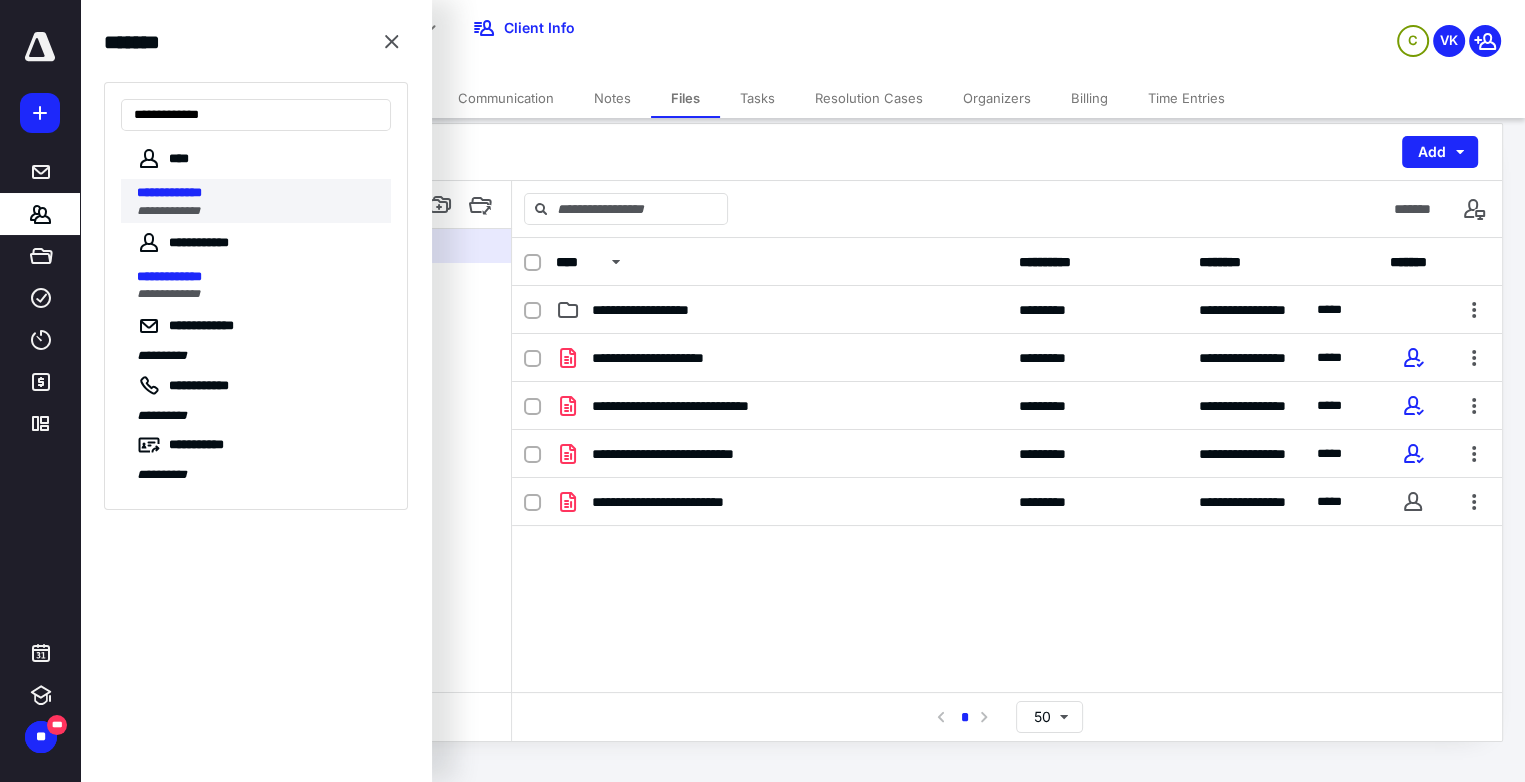 type on "**********" 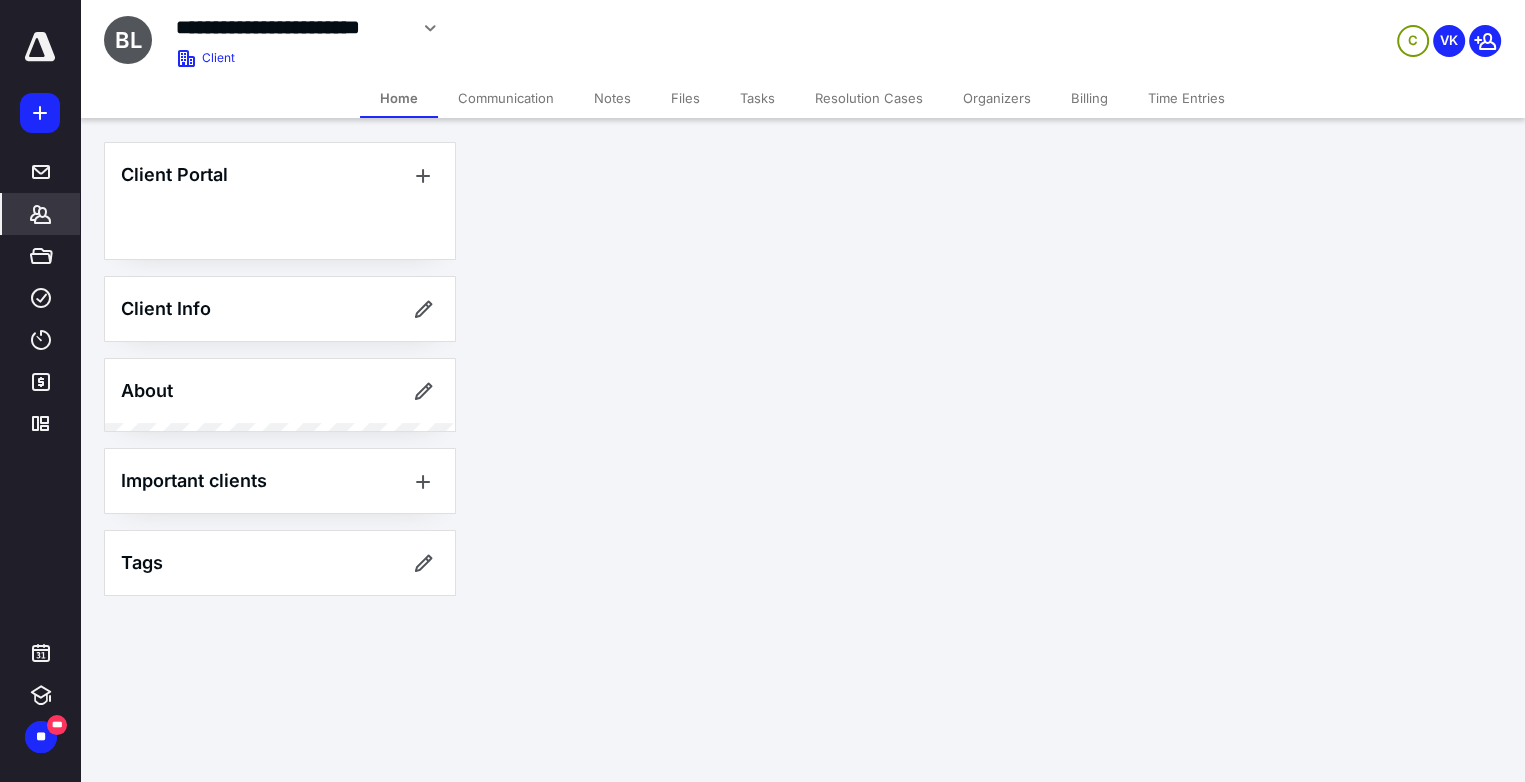 scroll, scrollTop: 0, scrollLeft: 0, axis: both 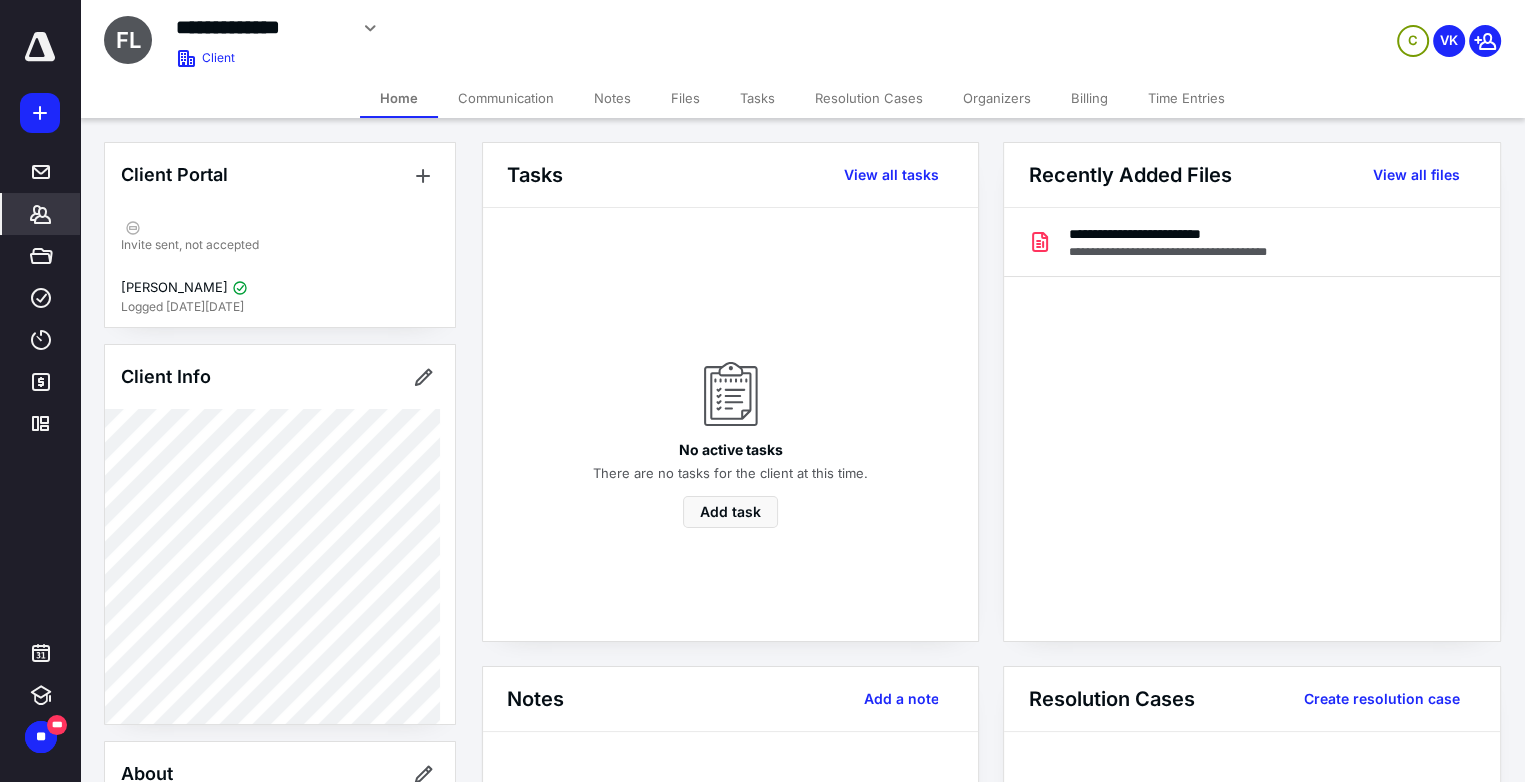 click on "Billing" at bounding box center (1089, 98) 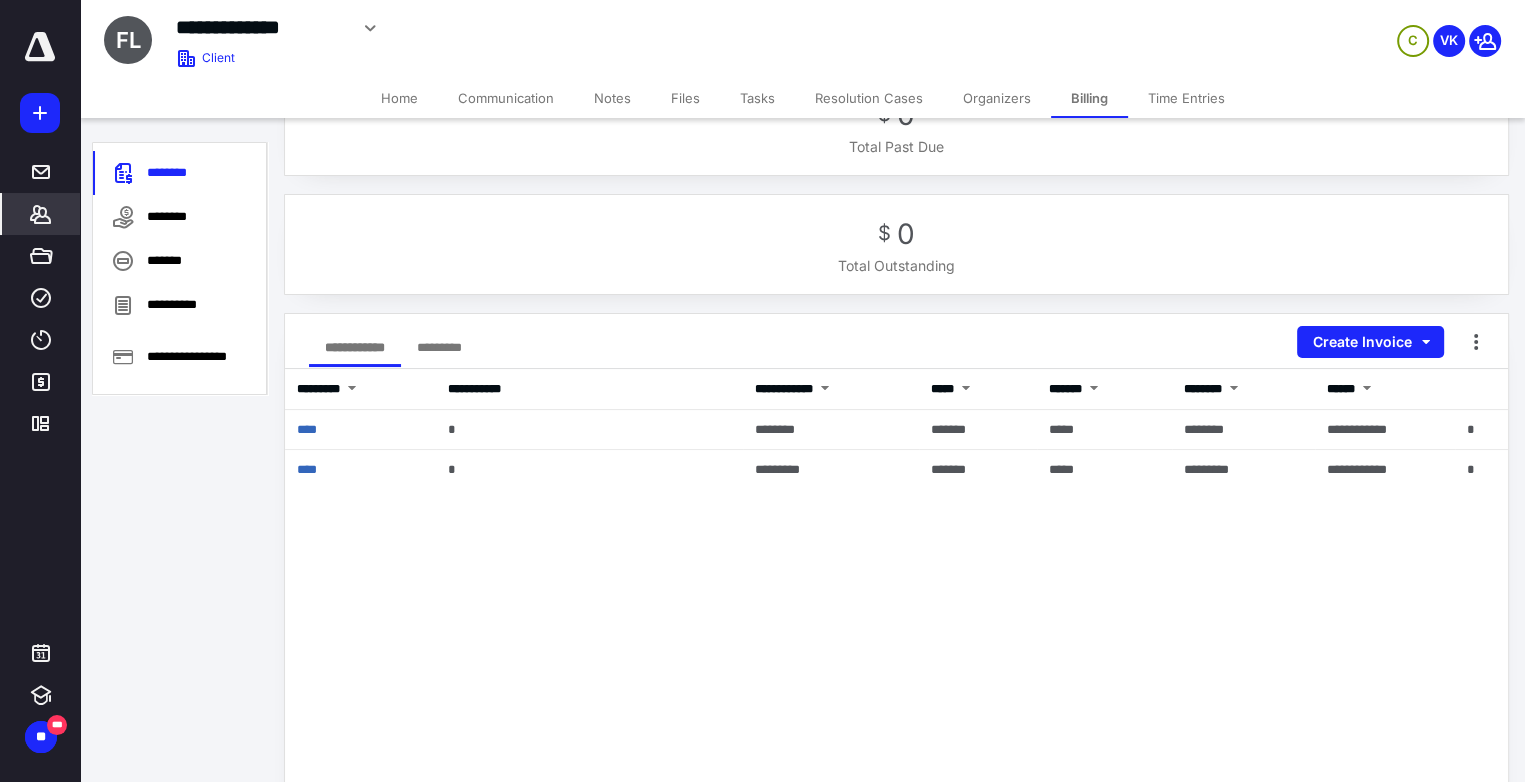 scroll, scrollTop: 100, scrollLeft: 0, axis: vertical 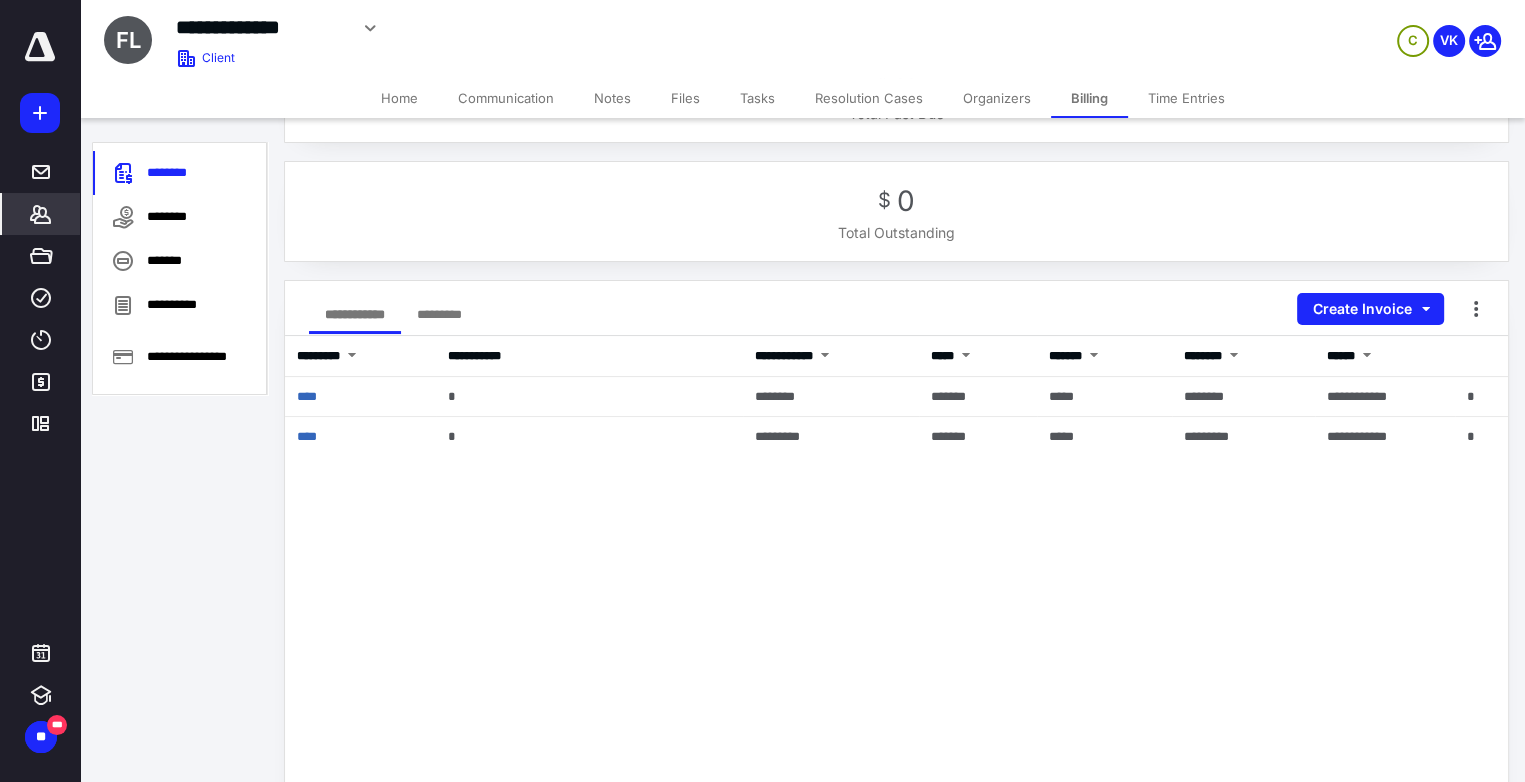 click on "Files" at bounding box center (685, 98) 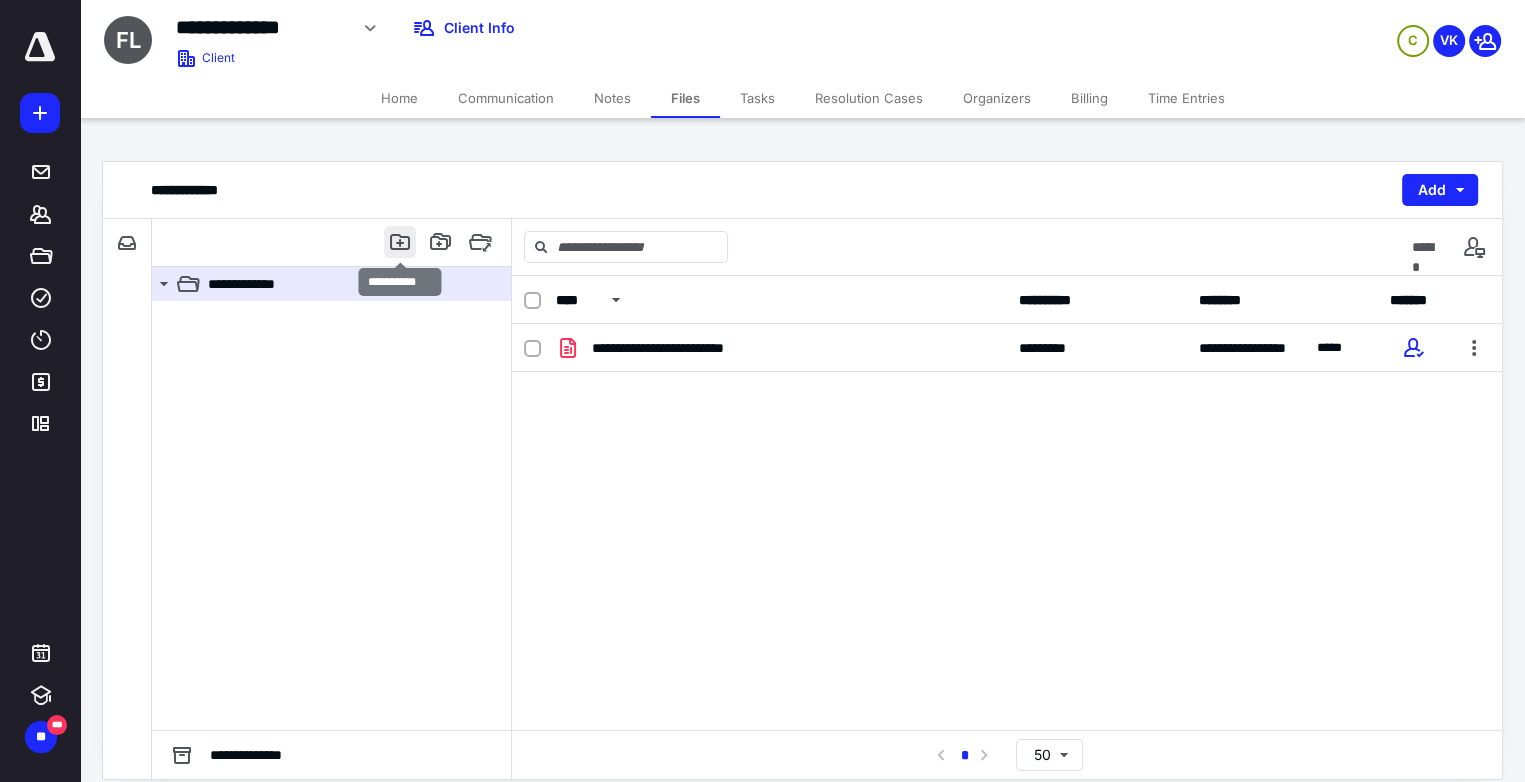 click at bounding box center [400, 242] 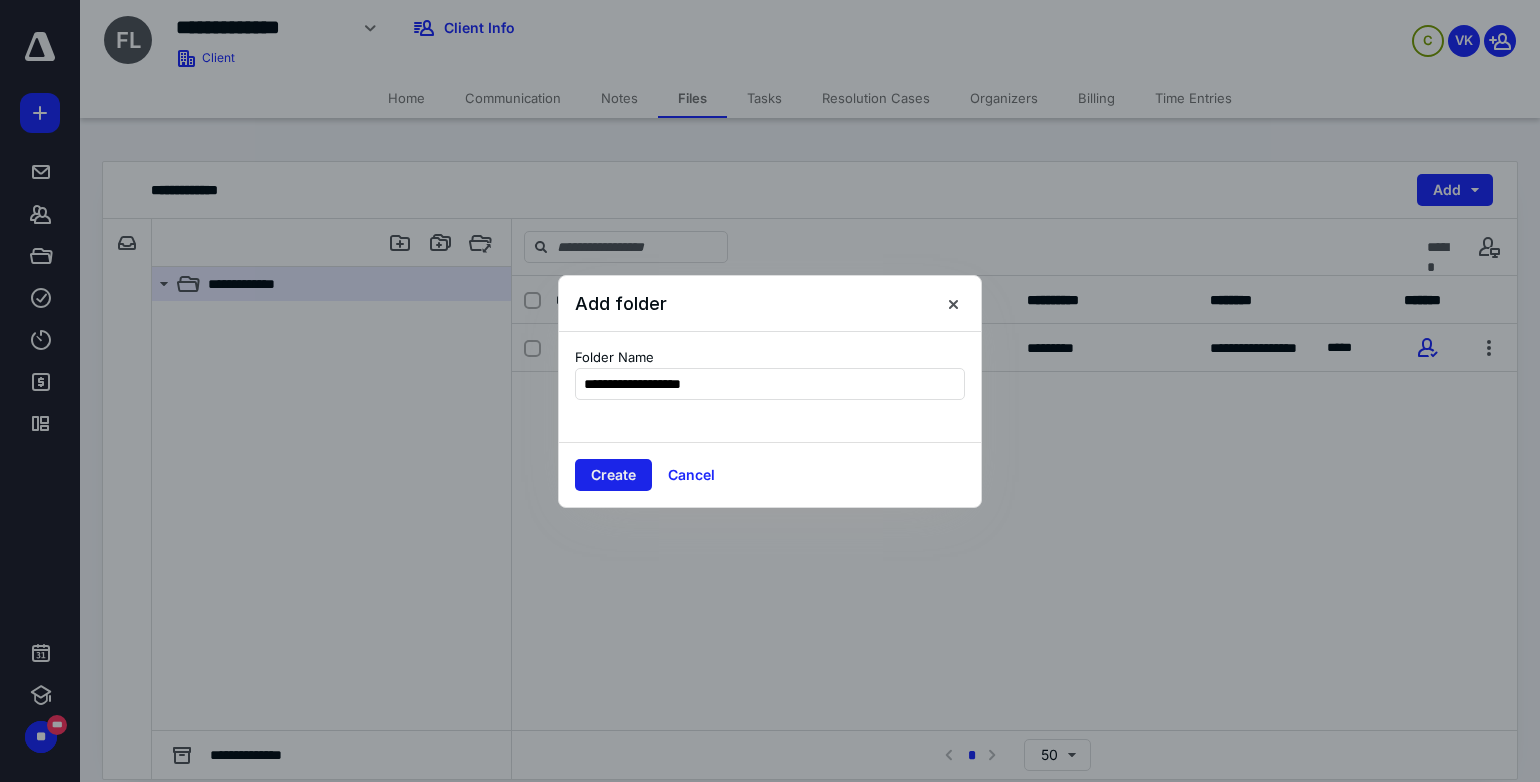 type on "**********" 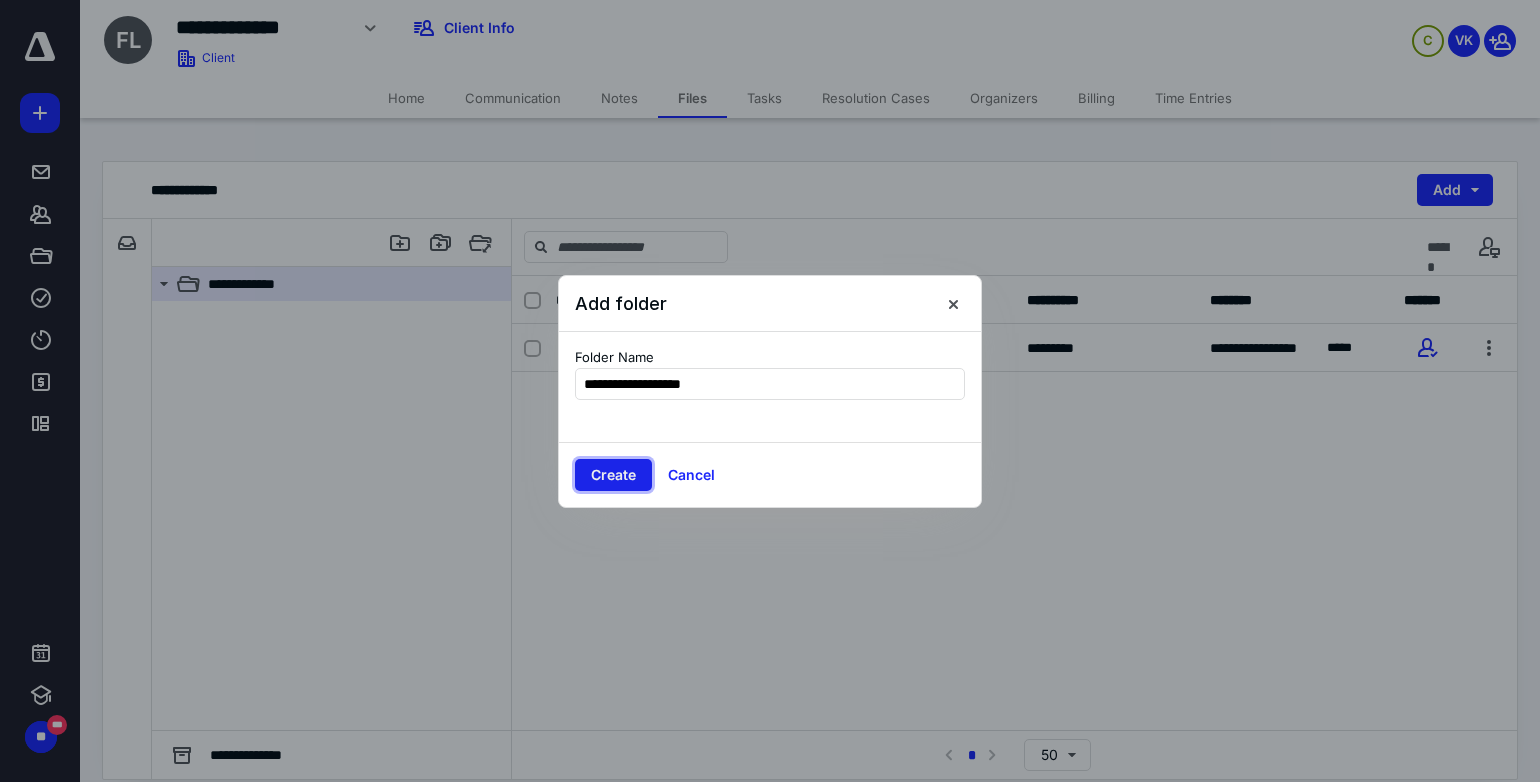 click on "Create" at bounding box center [613, 475] 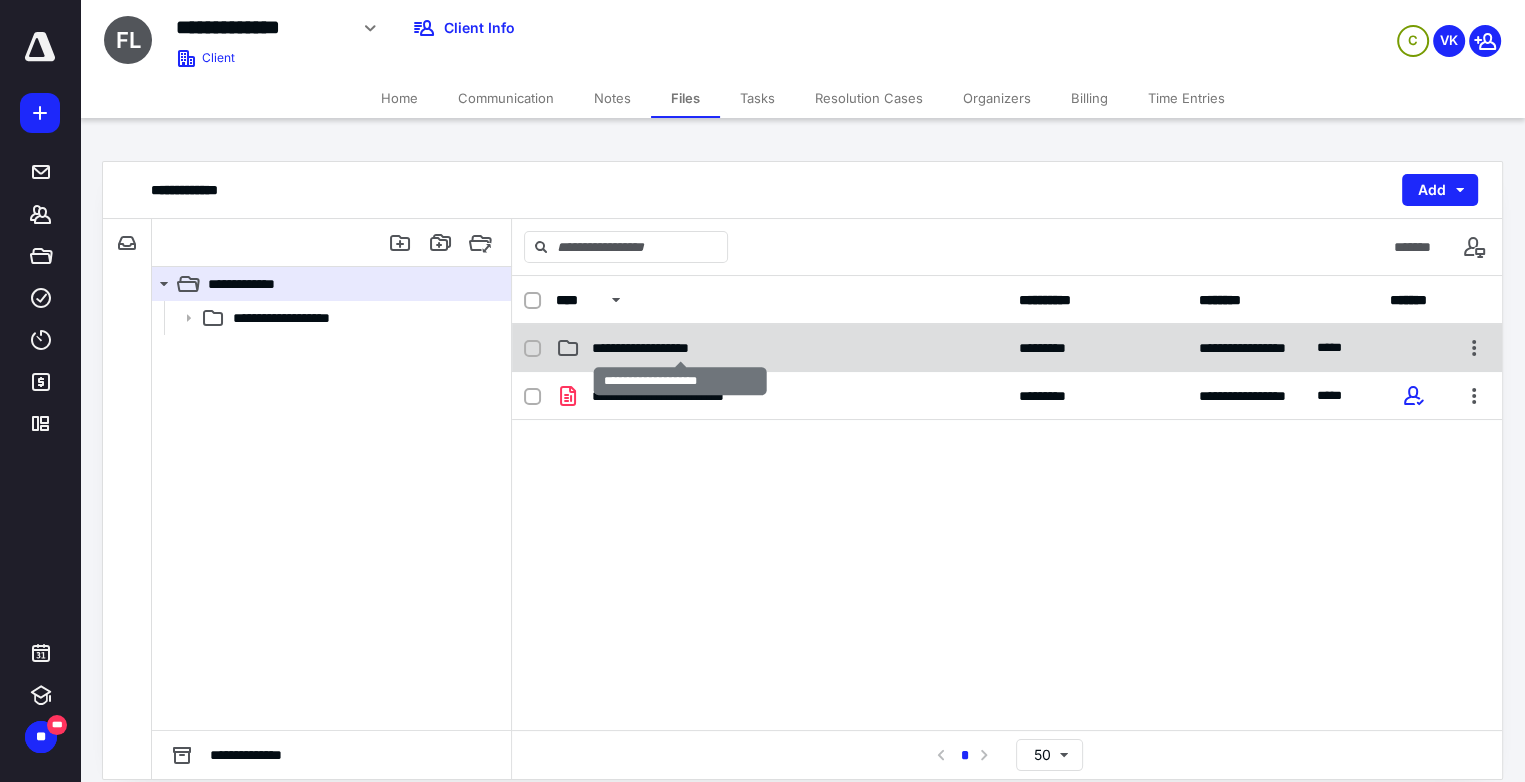 click on "**********" at bounding box center [681, 348] 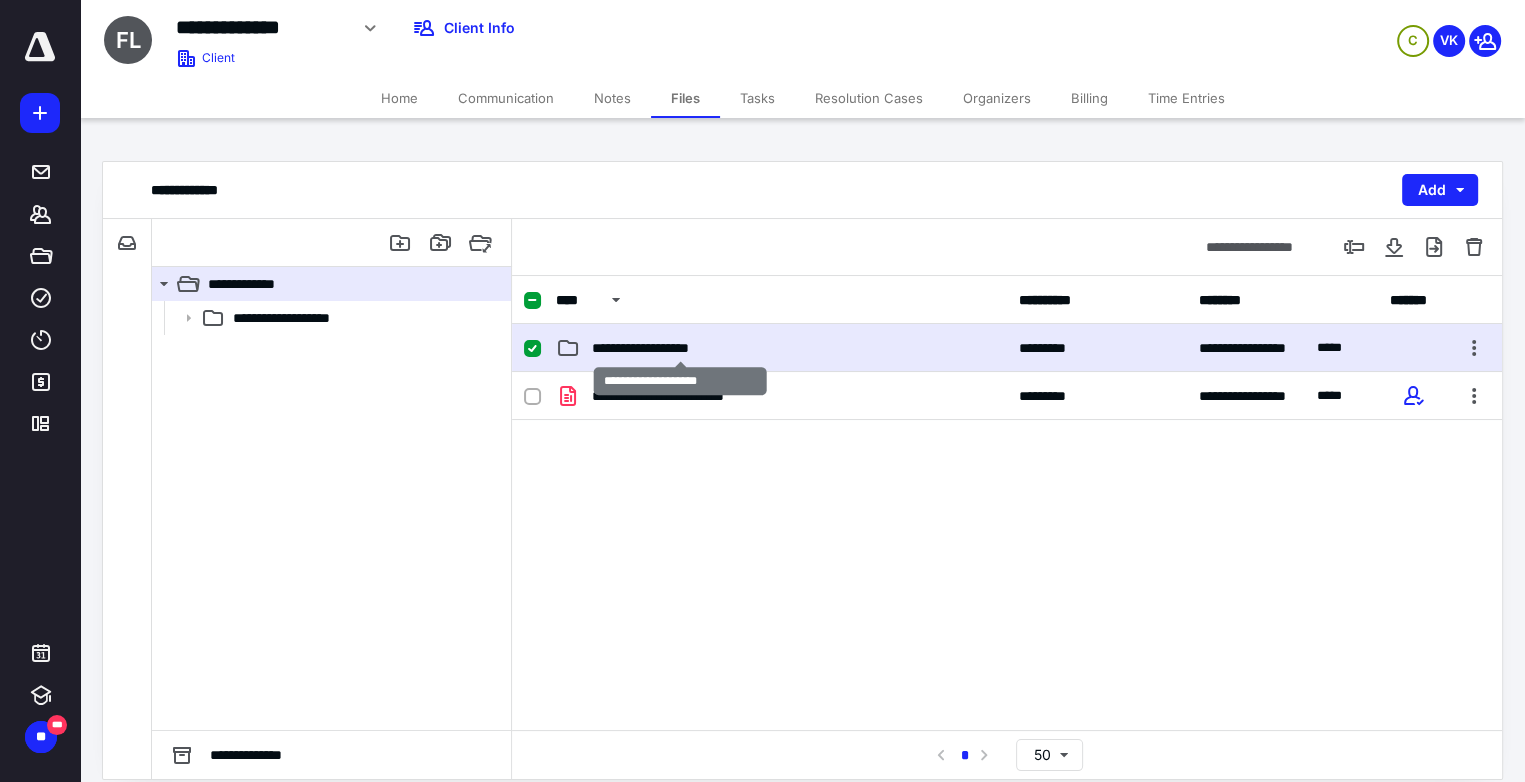 click on "**********" at bounding box center (681, 348) 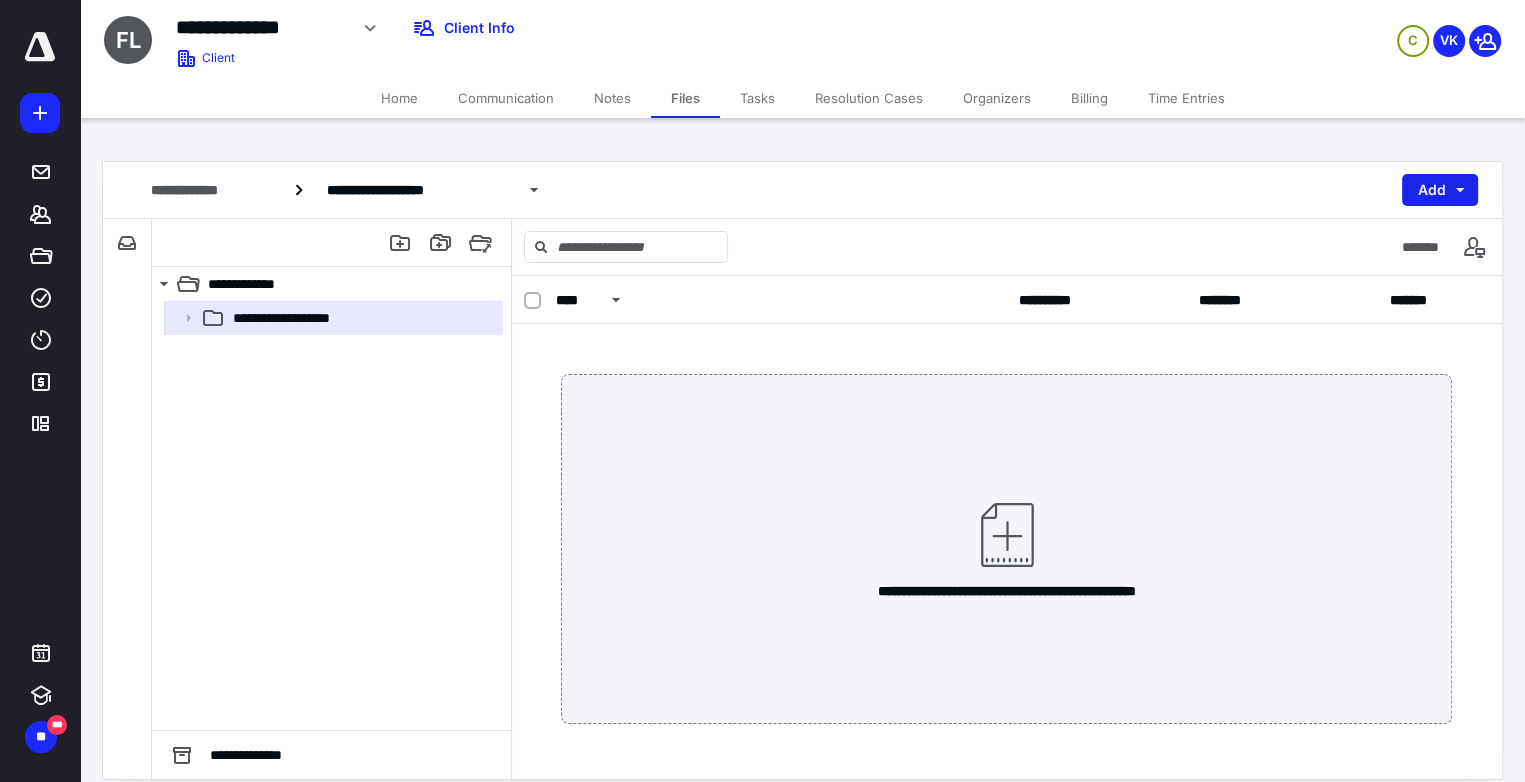 click on "Add" at bounding box center [1440, 190] 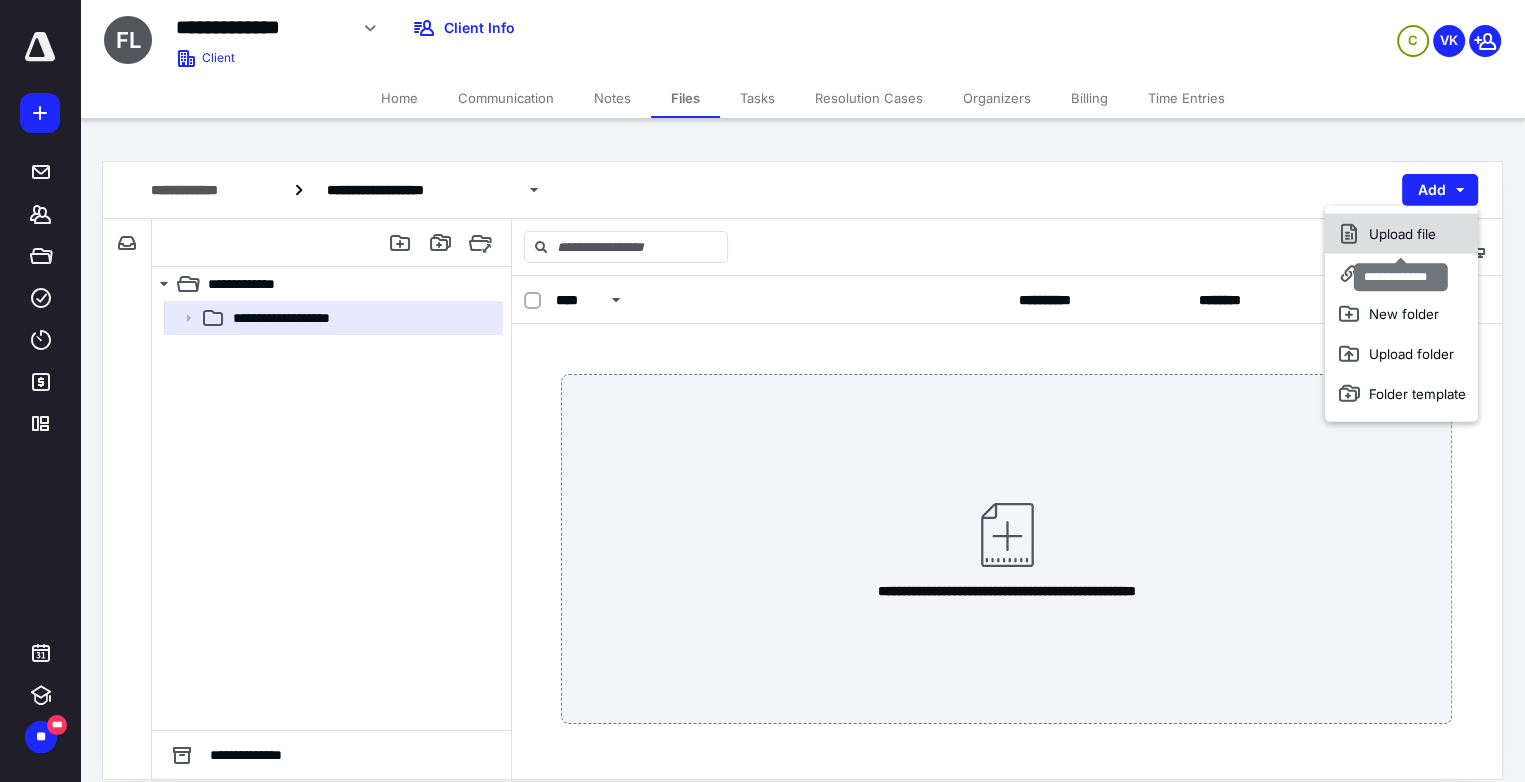 click on "Upload file" at bounding box center (1401, 234) 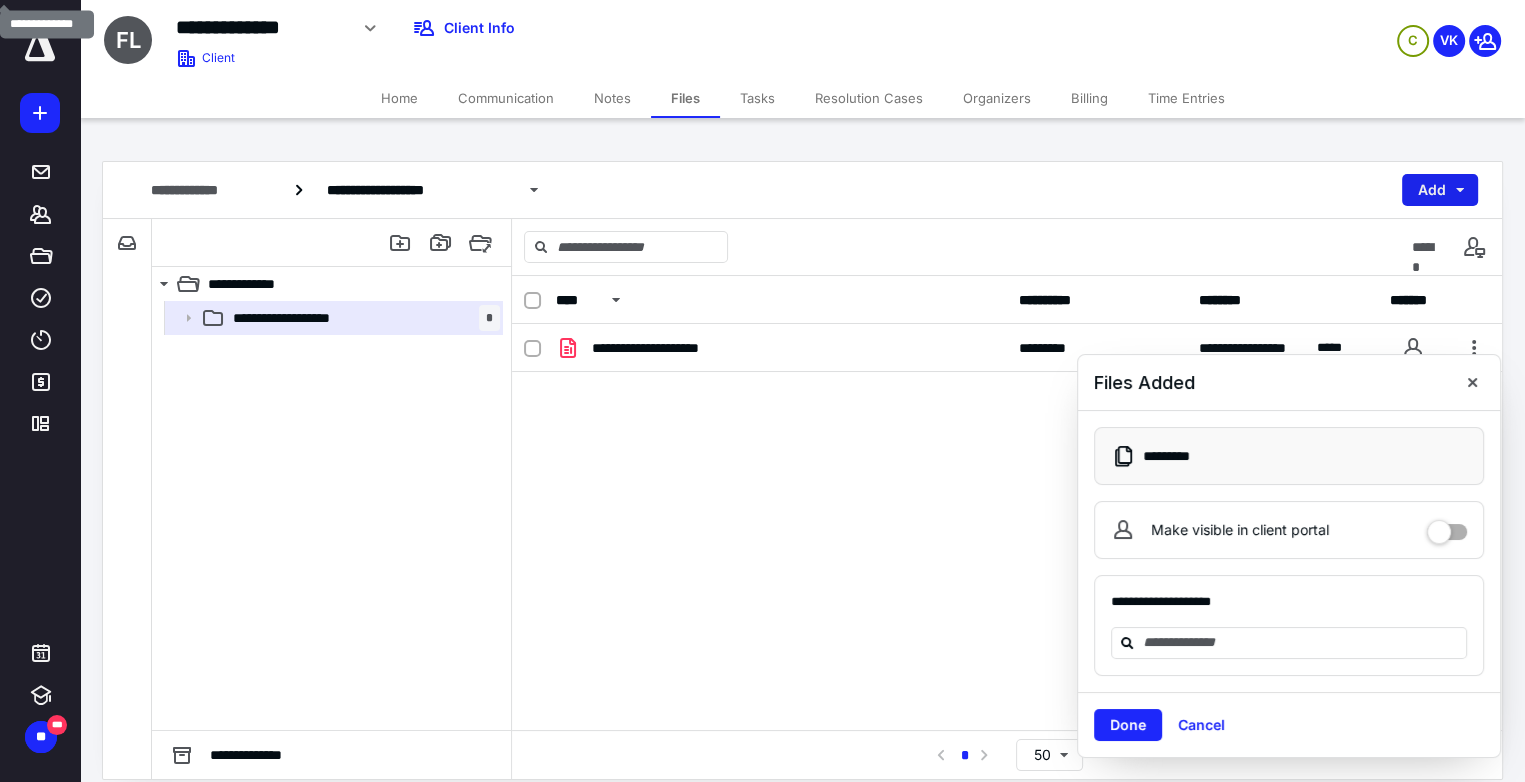 click on "Add" at bounding box center [1440, 190] 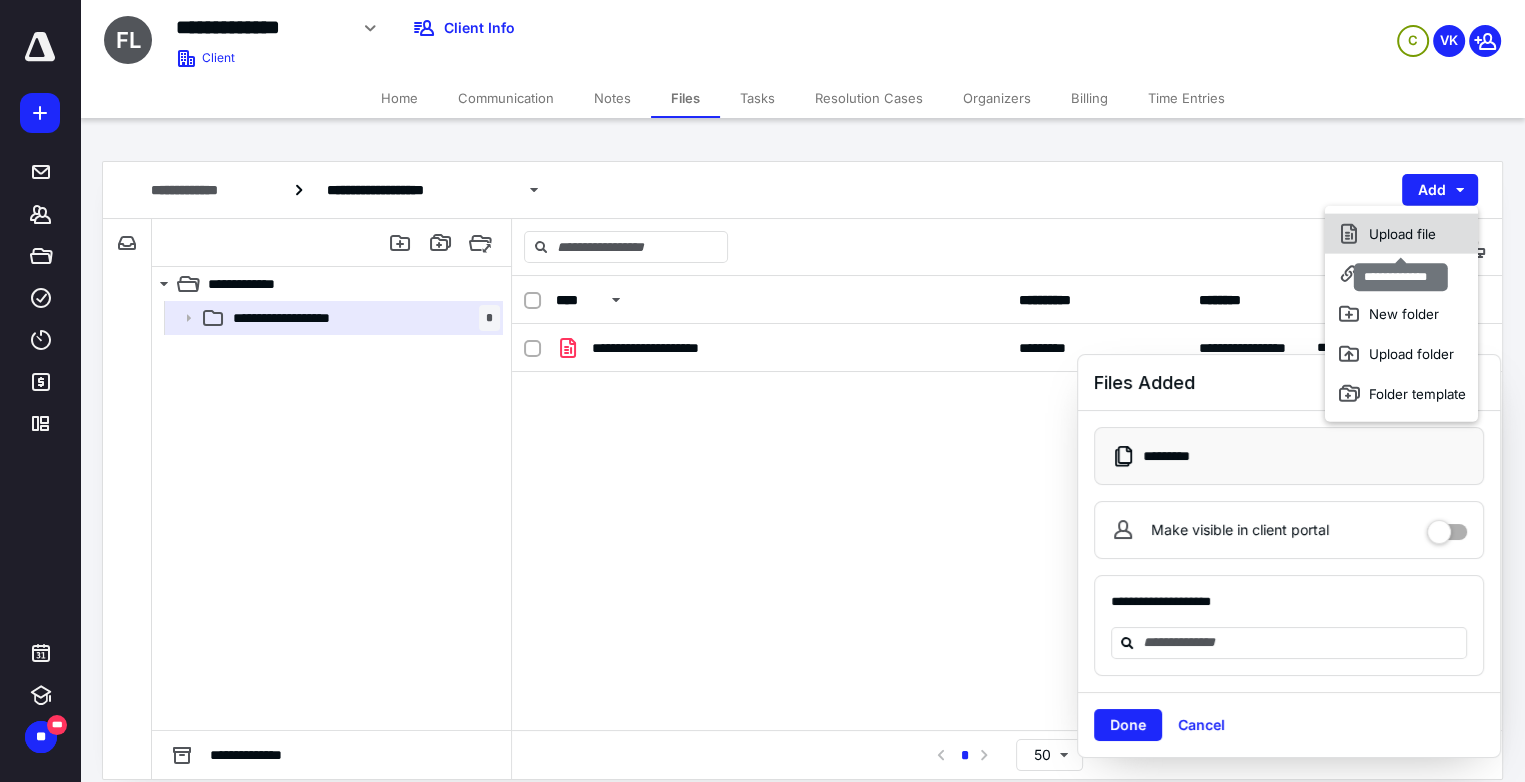 click on "Upload file" at bounding box center (1401, 234) 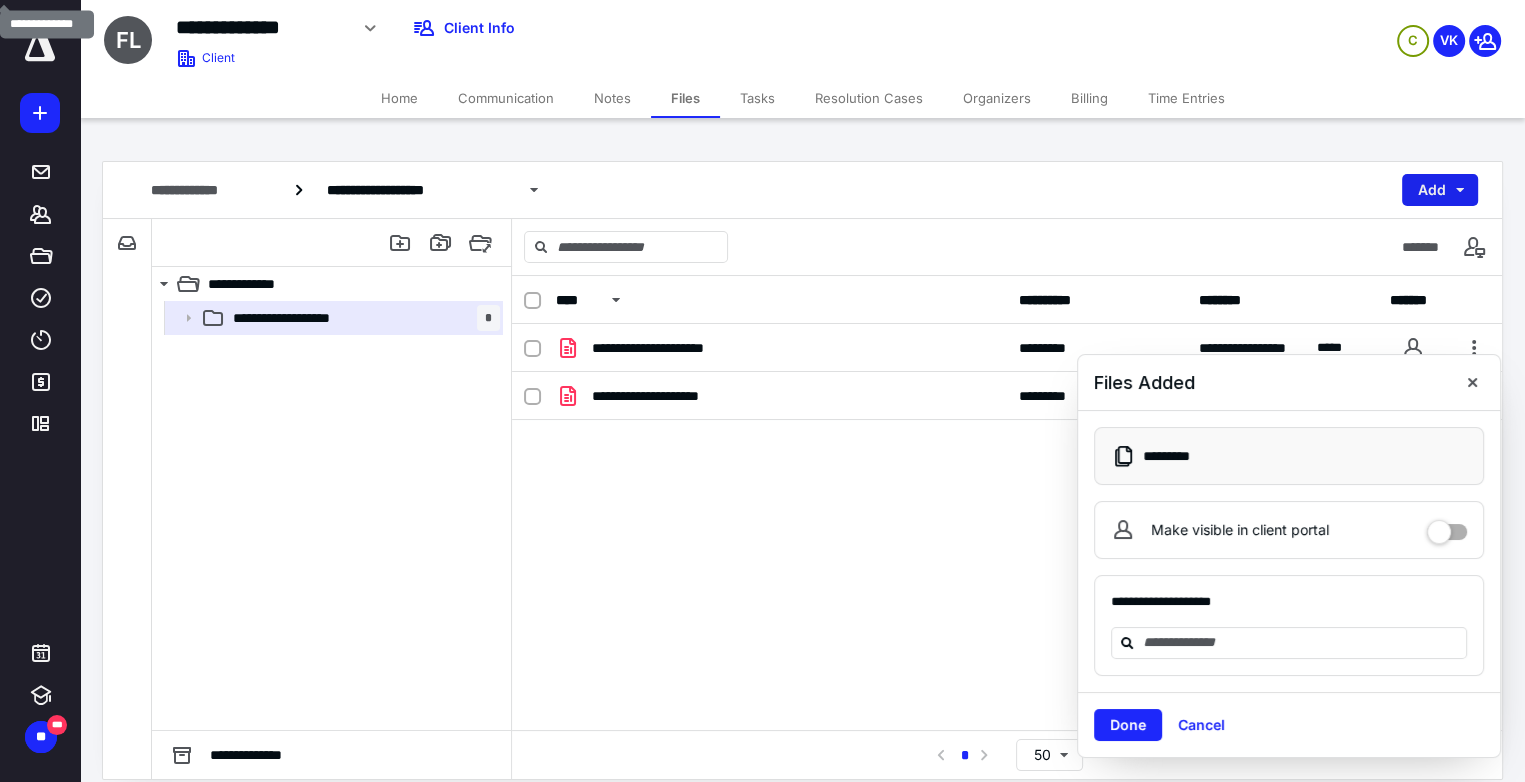 click on "Add" at bounding box center [1440, 190] 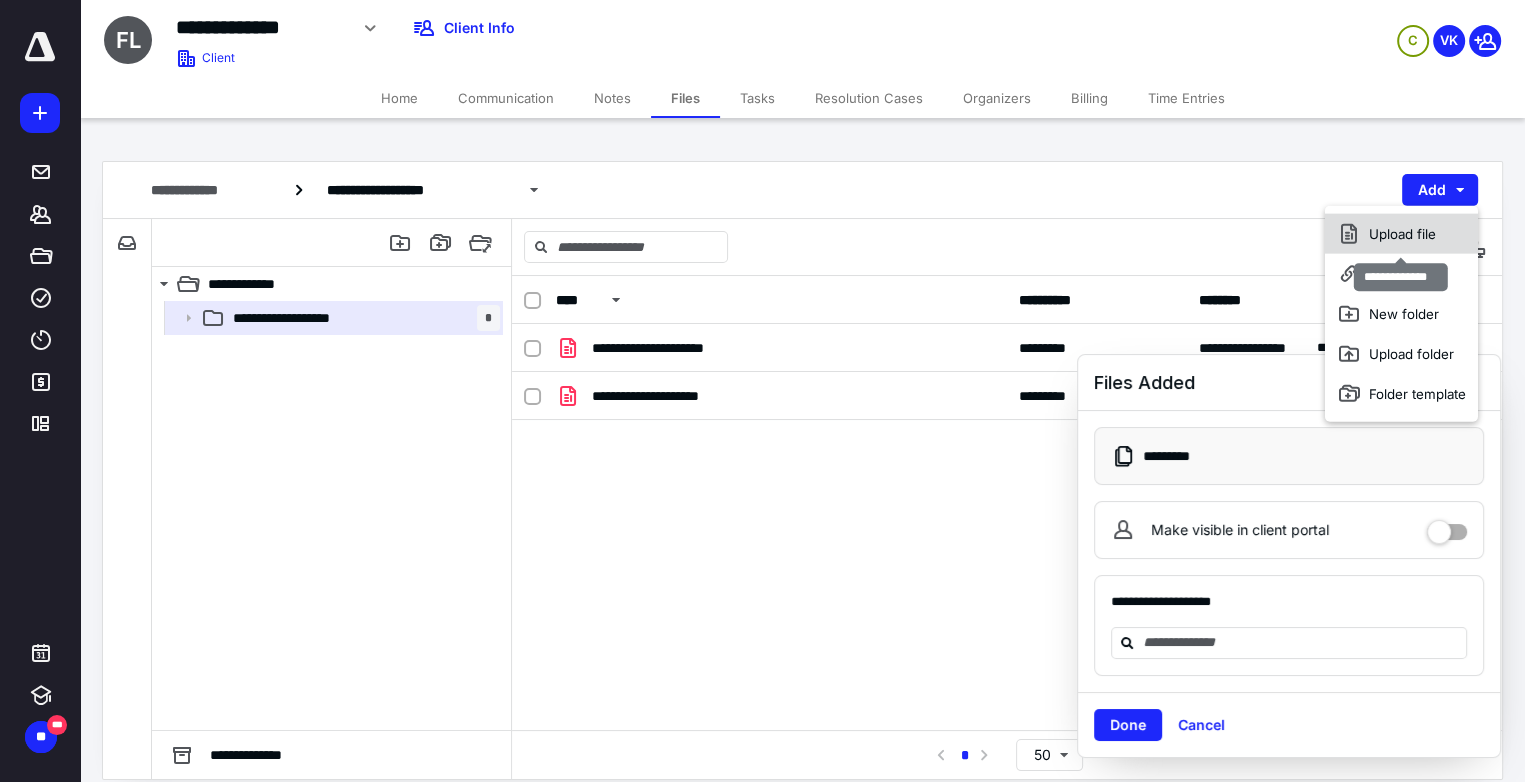 click on "Upload file" at bounding box center [1401, 234] 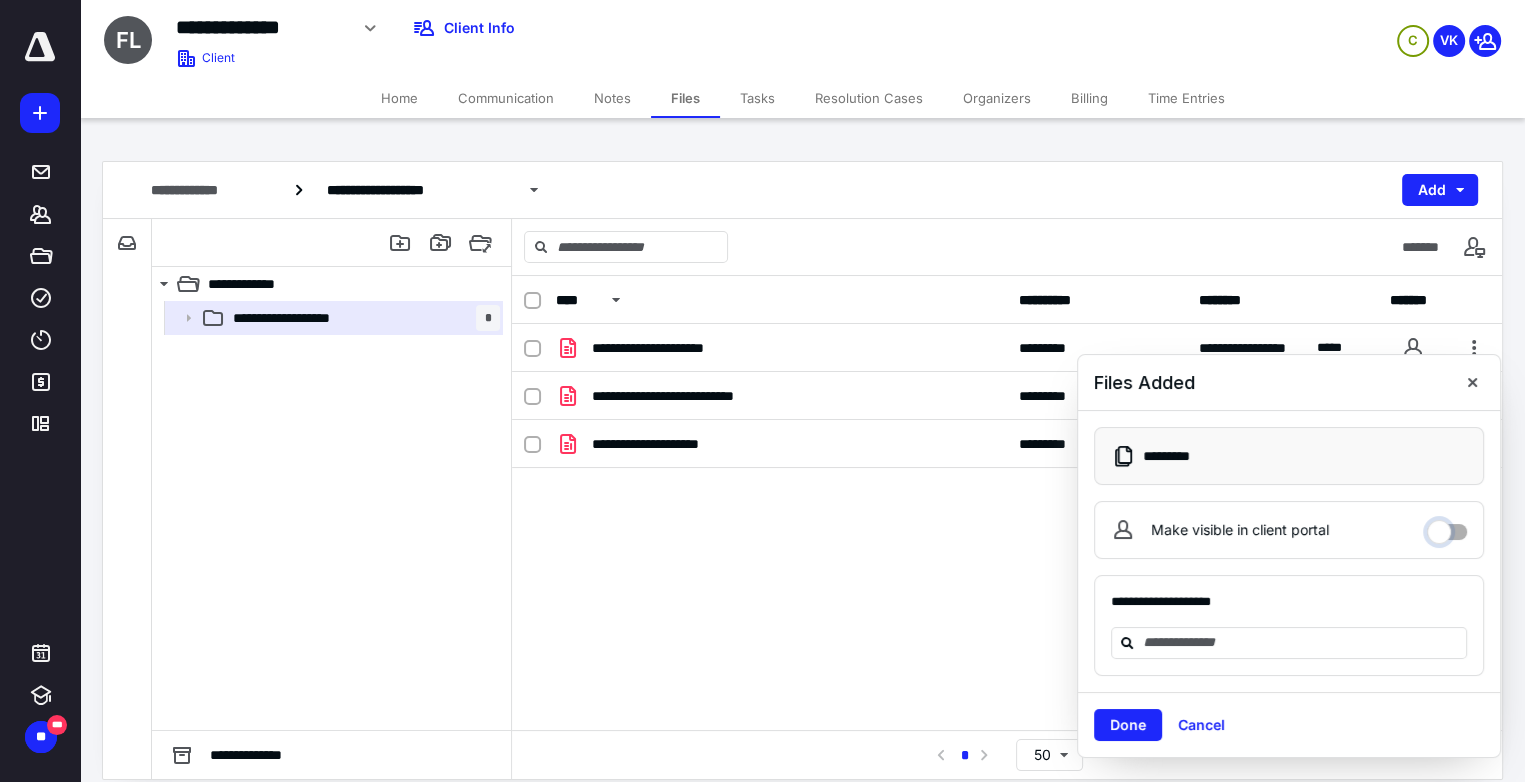 click on "Make visible in client portal" at bounding box center (1447, 527) 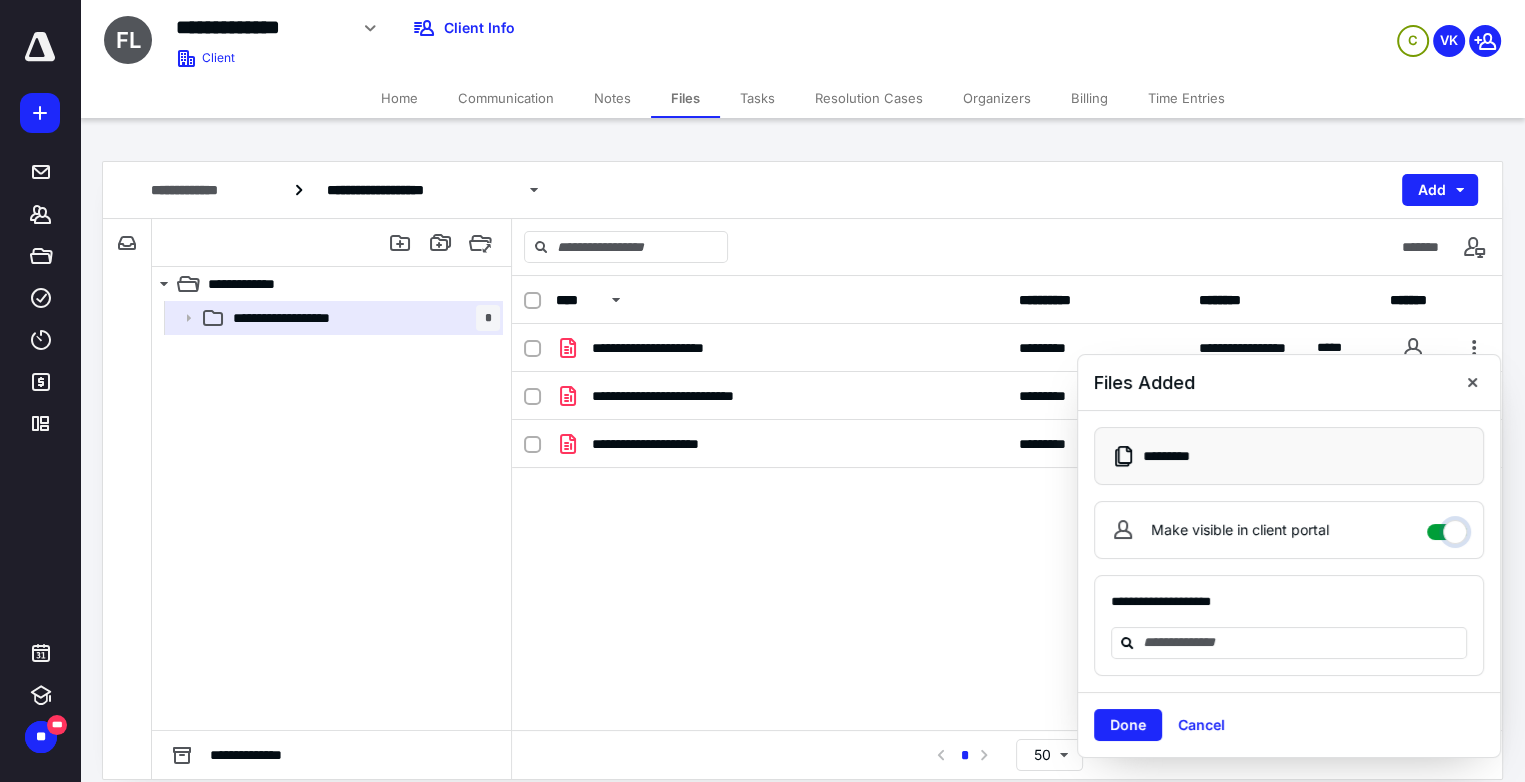 checkbox on "****" 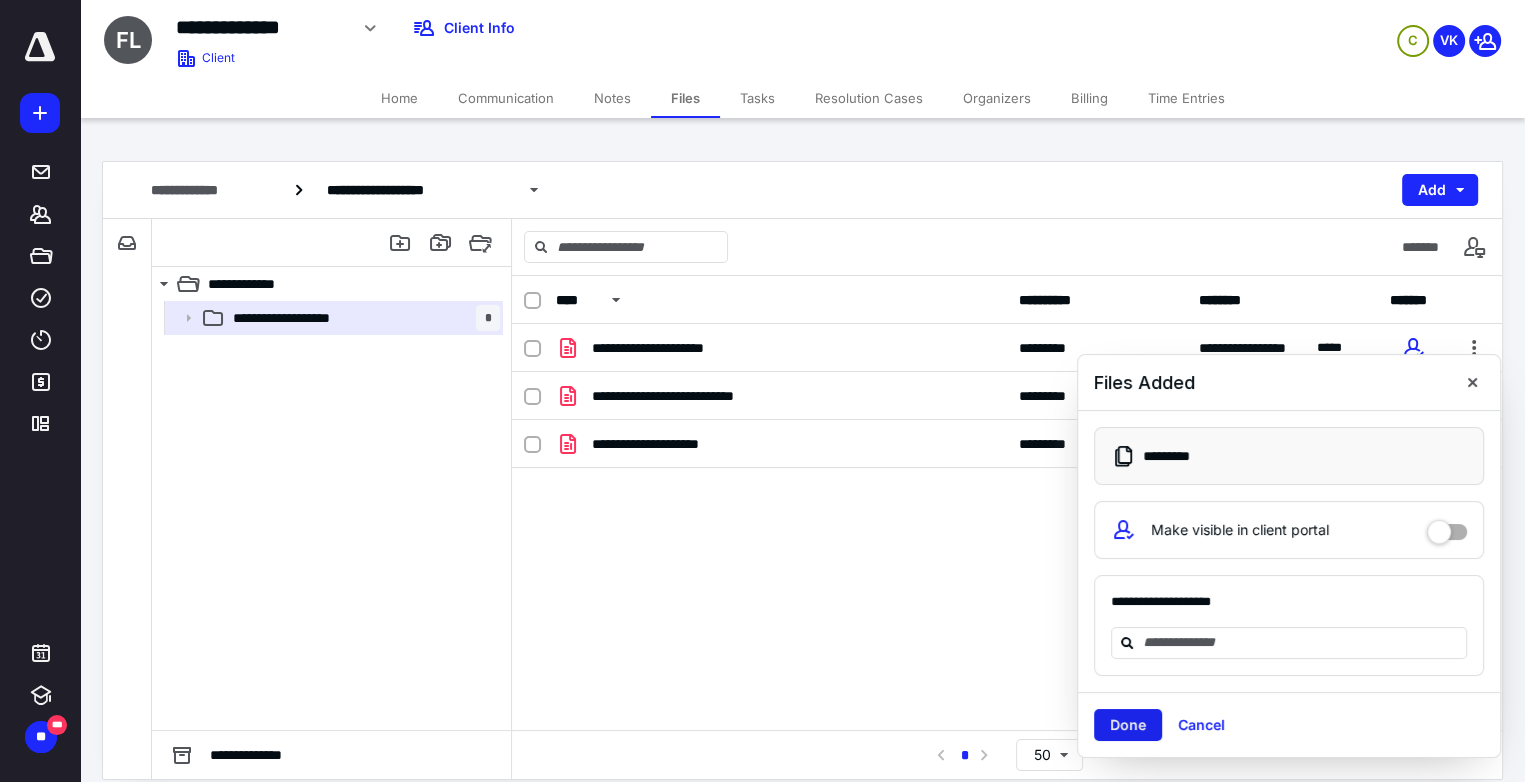 click on "Done" at bounding box center (1128, 725) 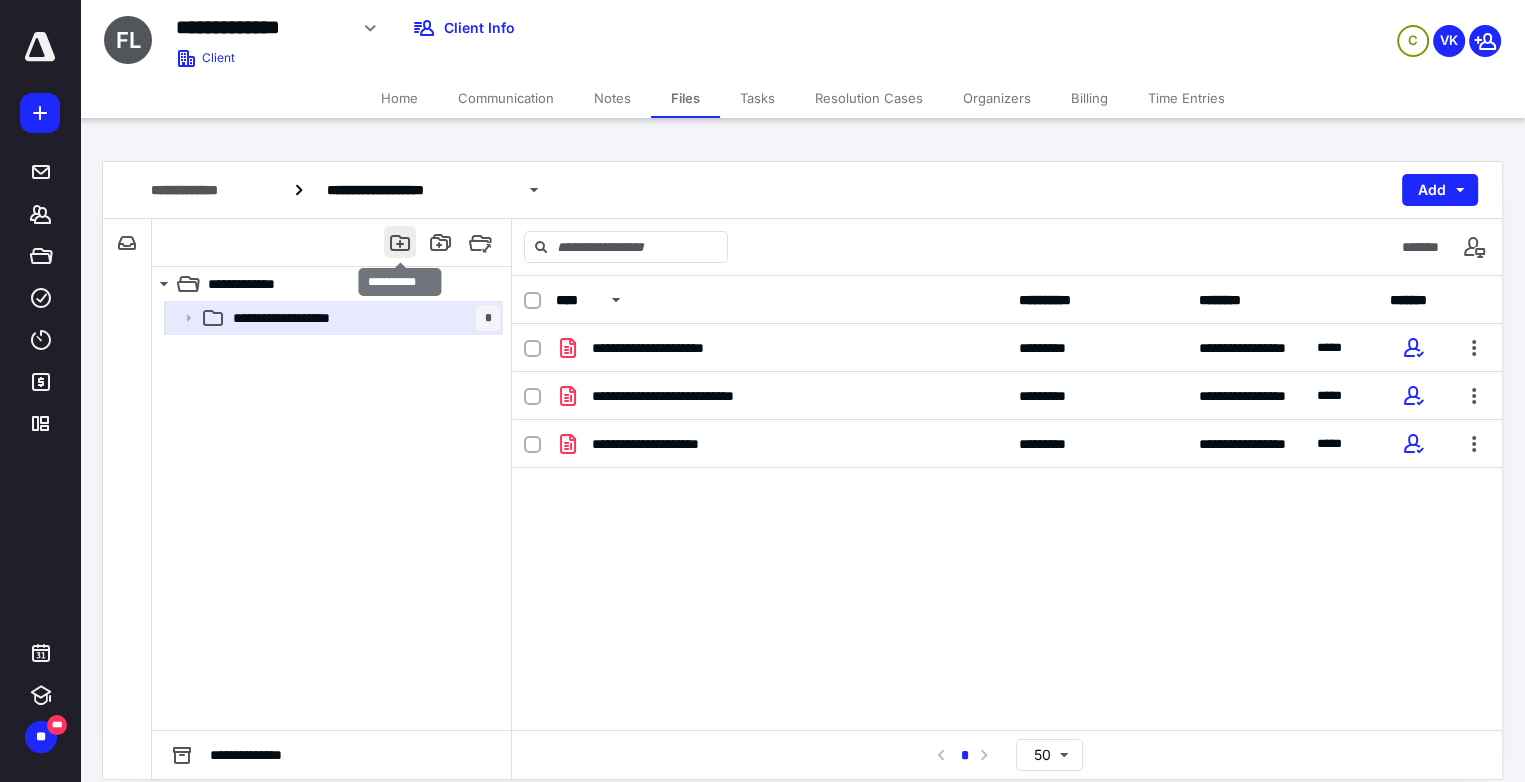 click at bounding box center [400, 242] 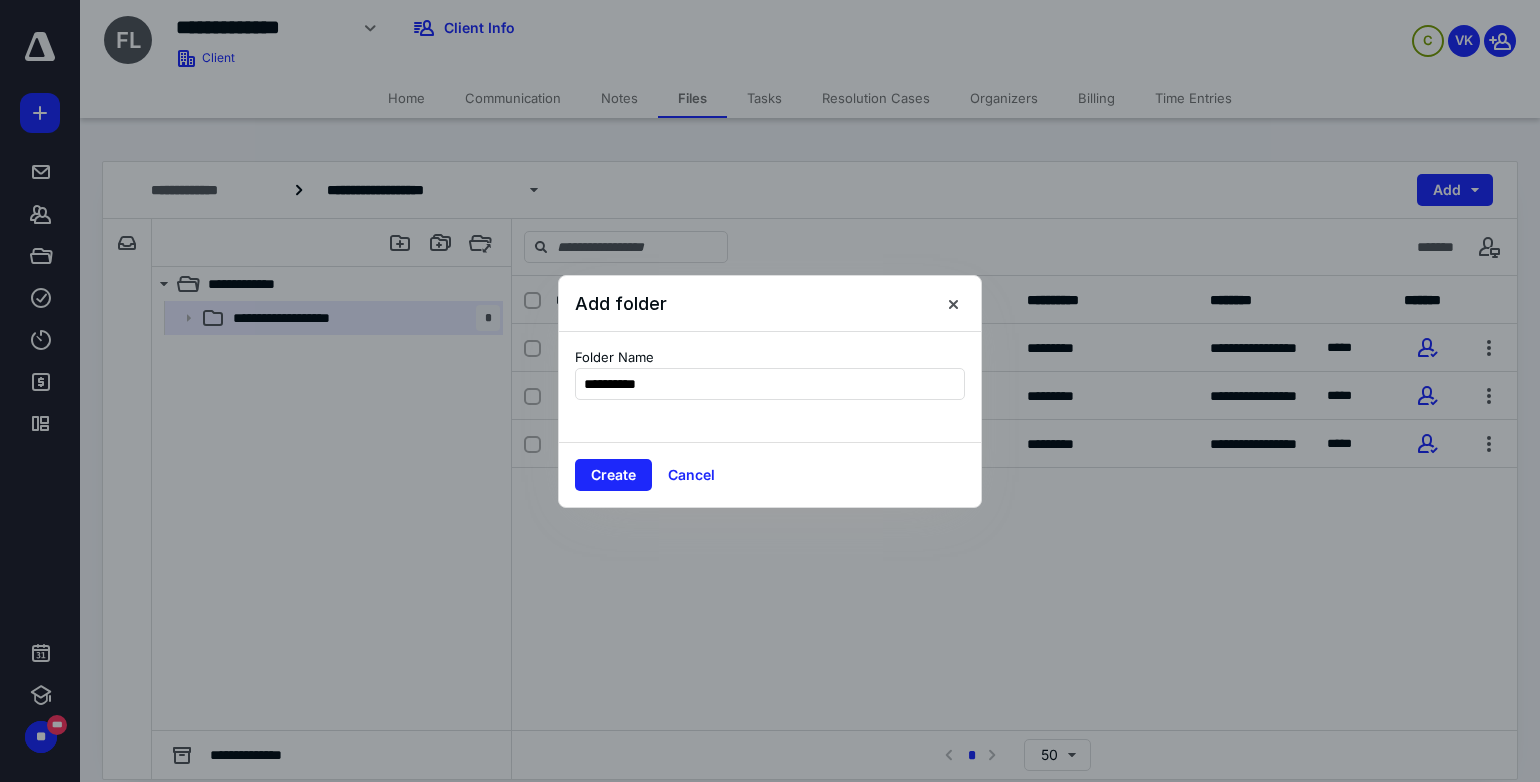 type on "**********" 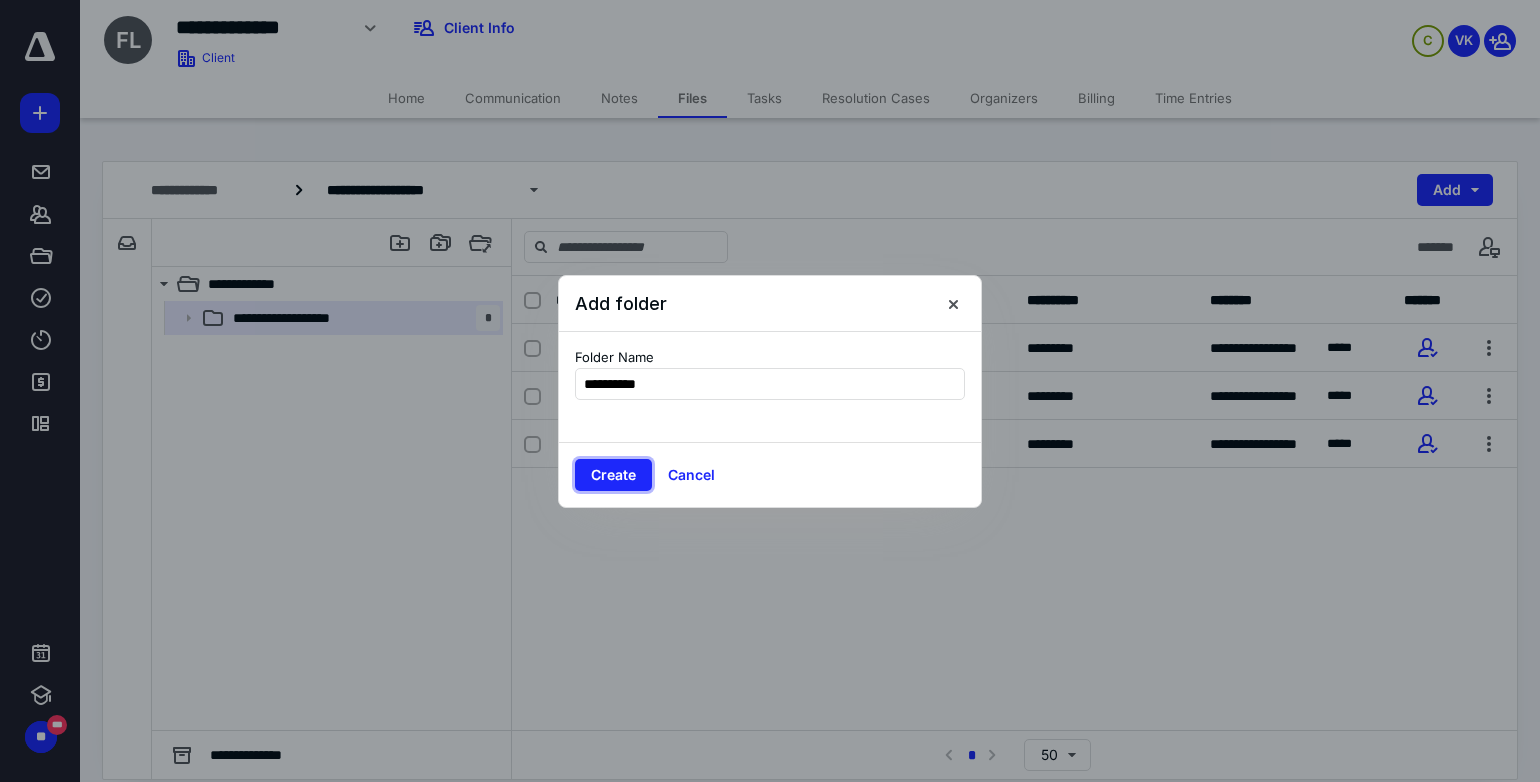 click on "Create" at bounding box center (613, 475) 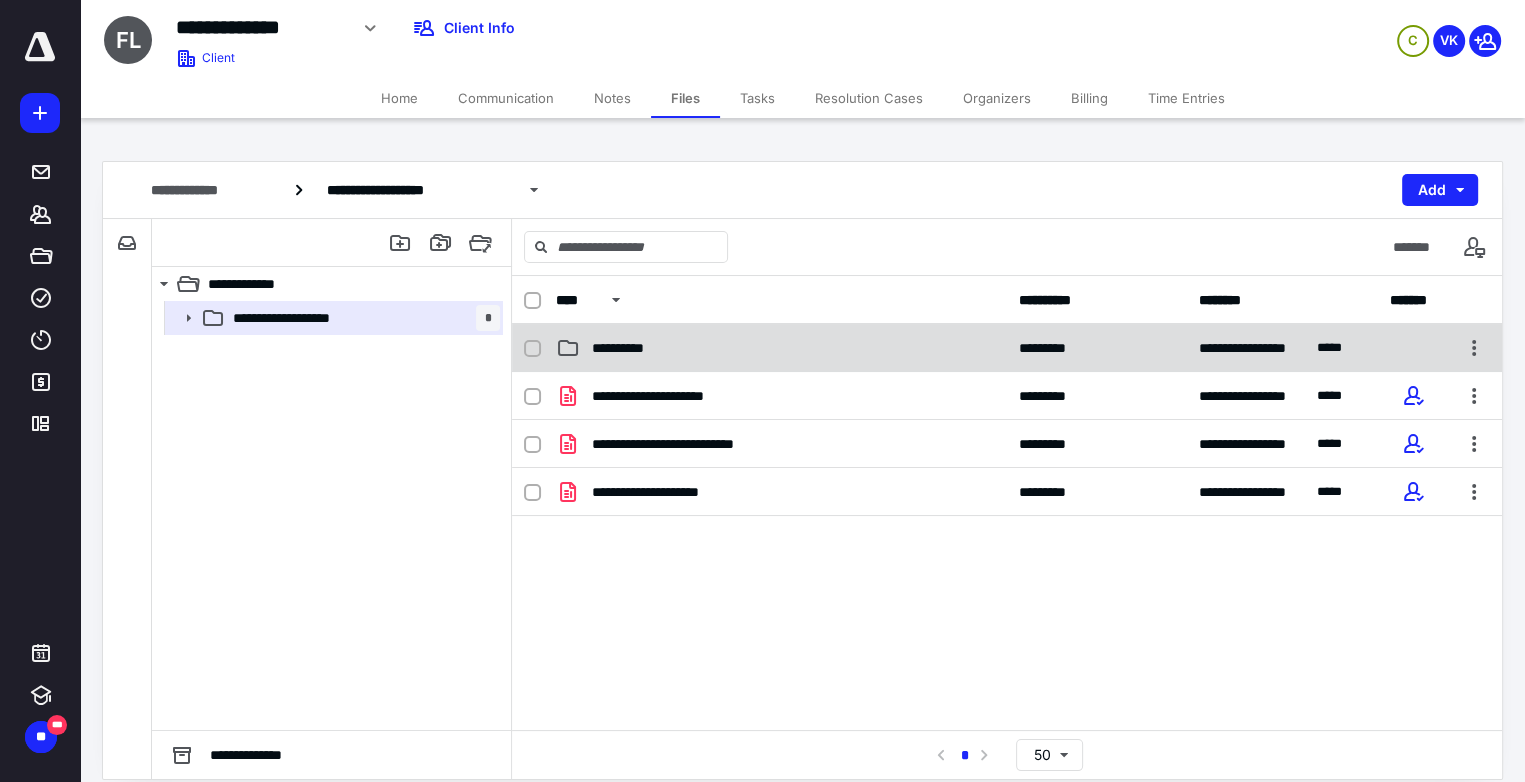 click on "**********" at bounding box center [638, 348] 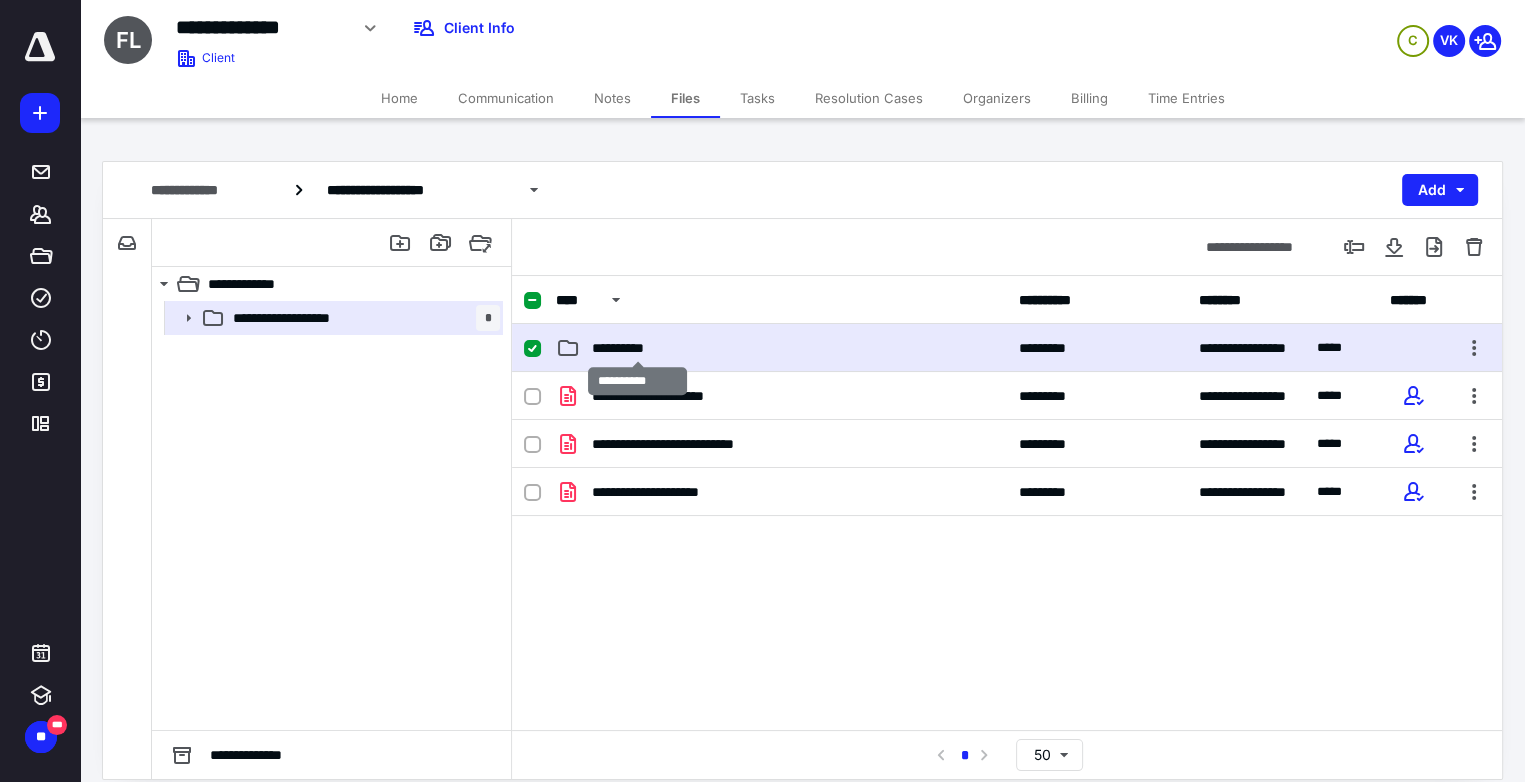 click on "**********" at bounding box center [638, 348] 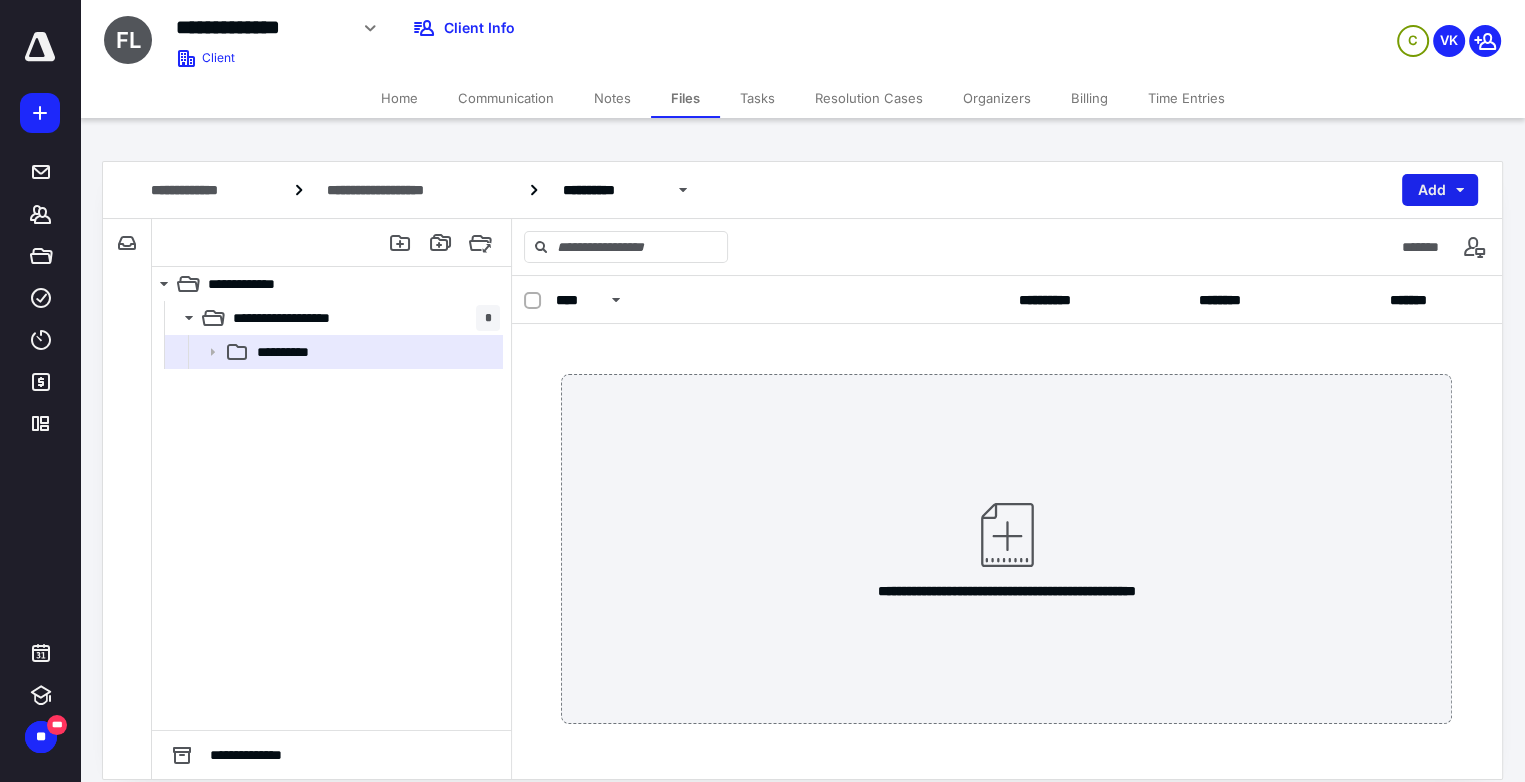 click on "Add" at bounding box center (1440, 190) 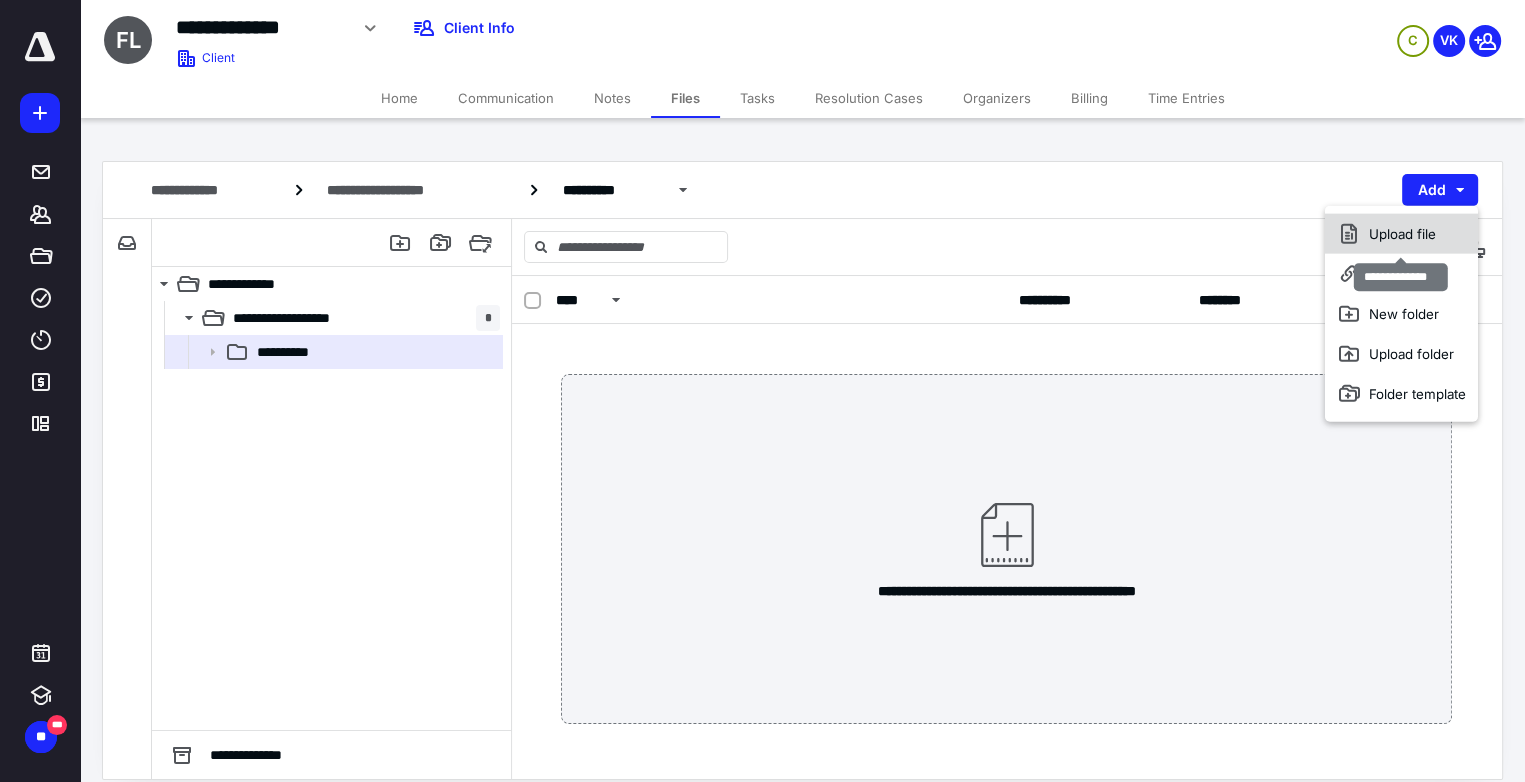 click on "Upload file" at bounding box center (1401, 234) 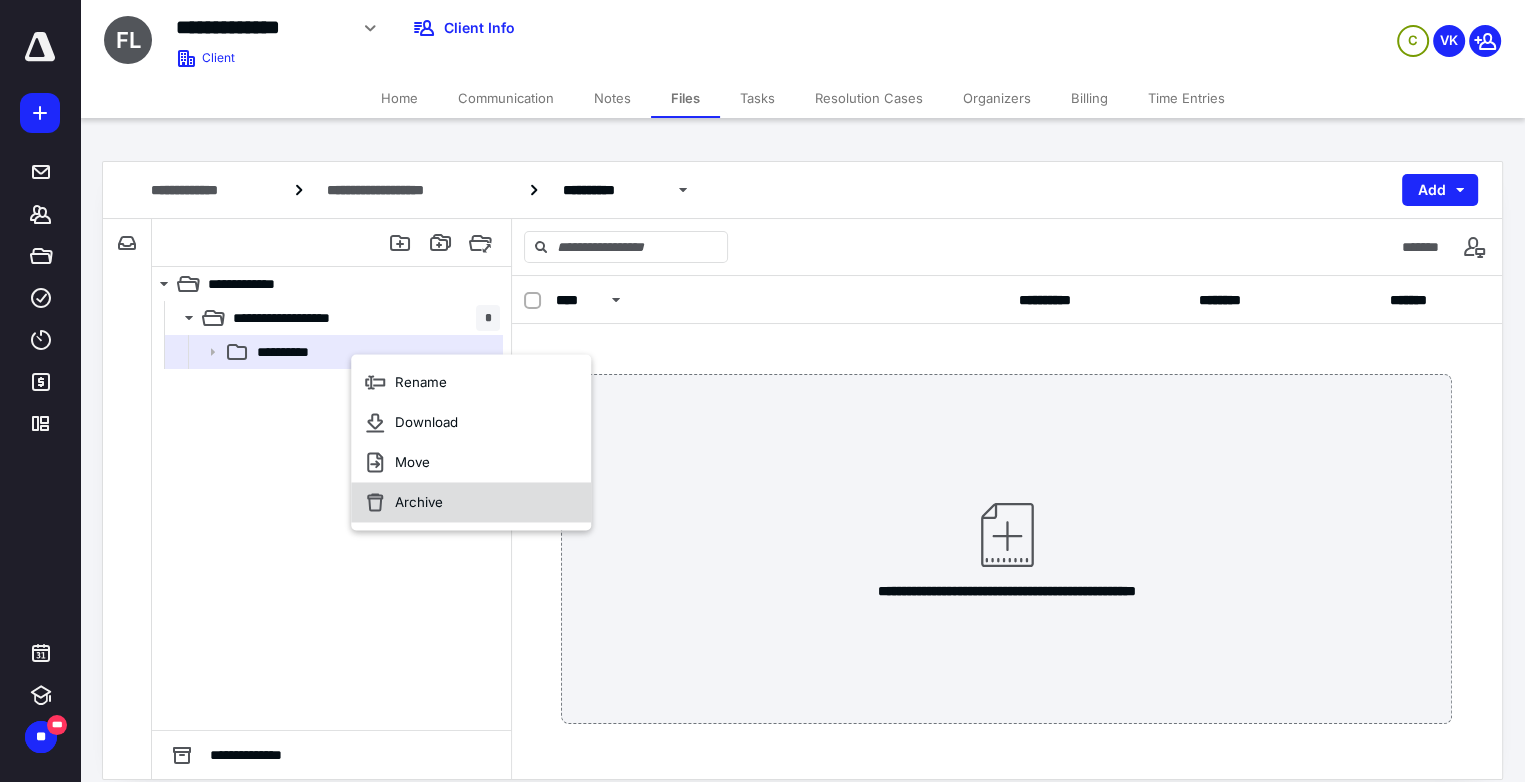 click on "Archive" at bounding box center [419, 502] 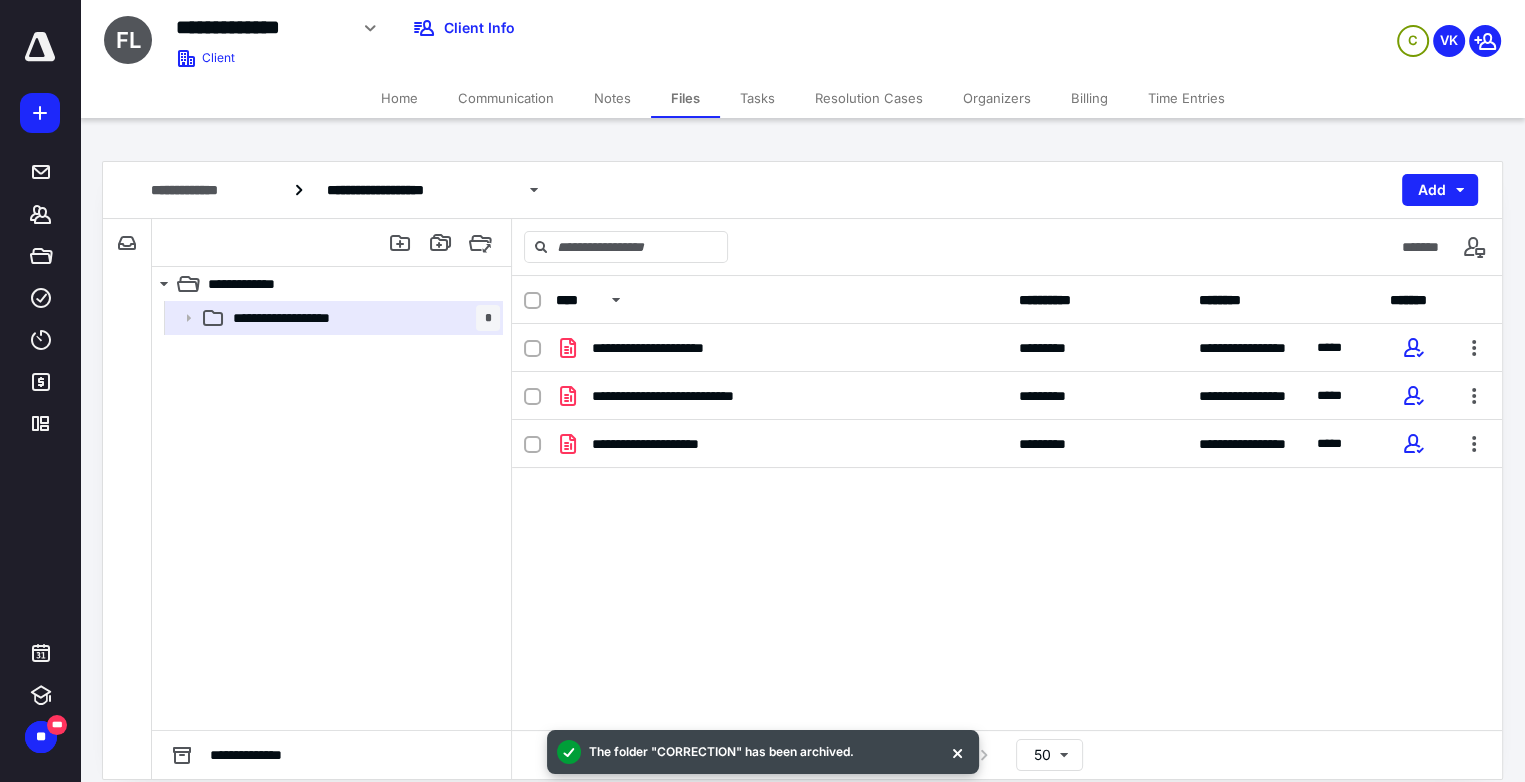 click on "**********" at bounding box center (602, 28) 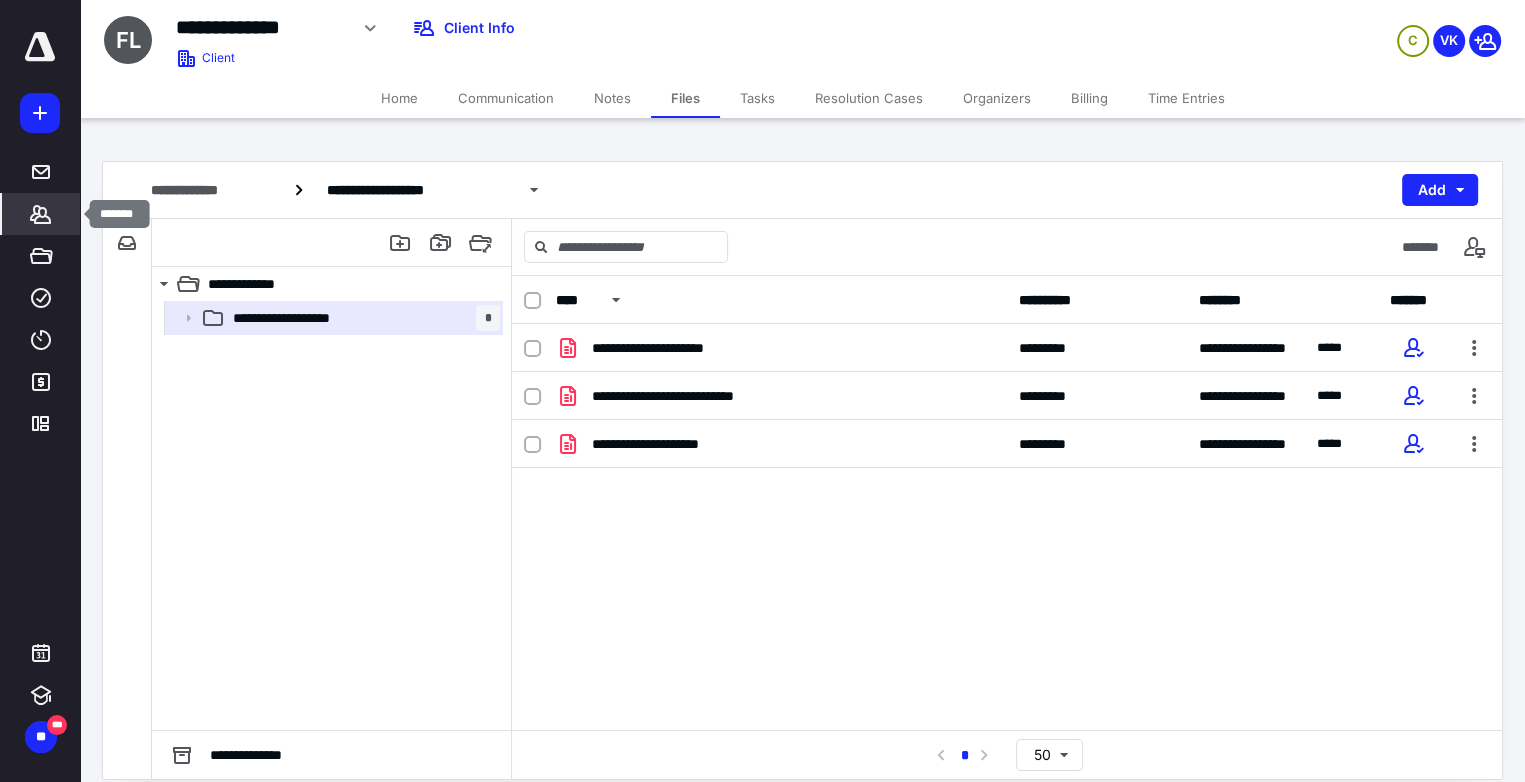 click 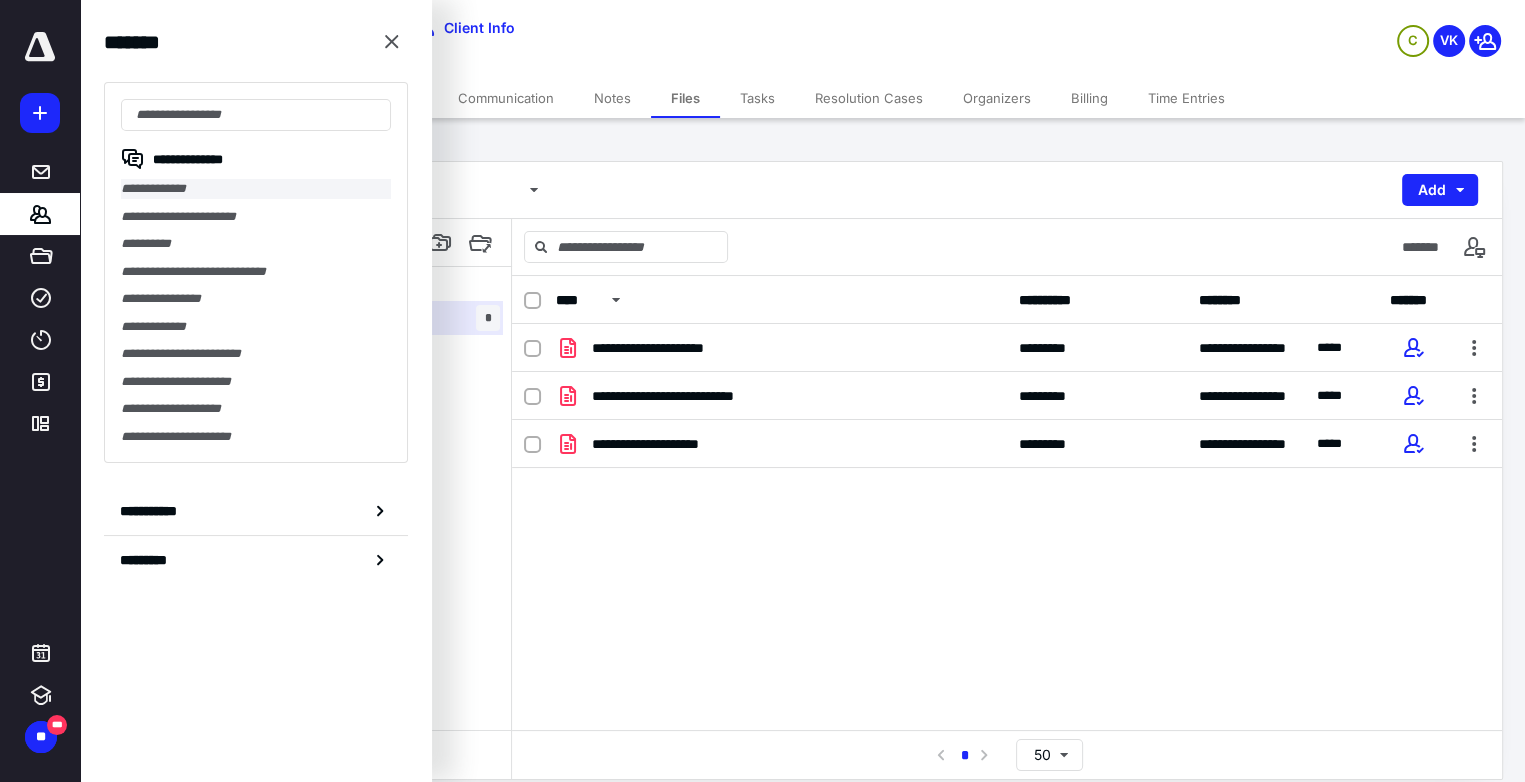 click on "**********" at bounding box center (256, 189) 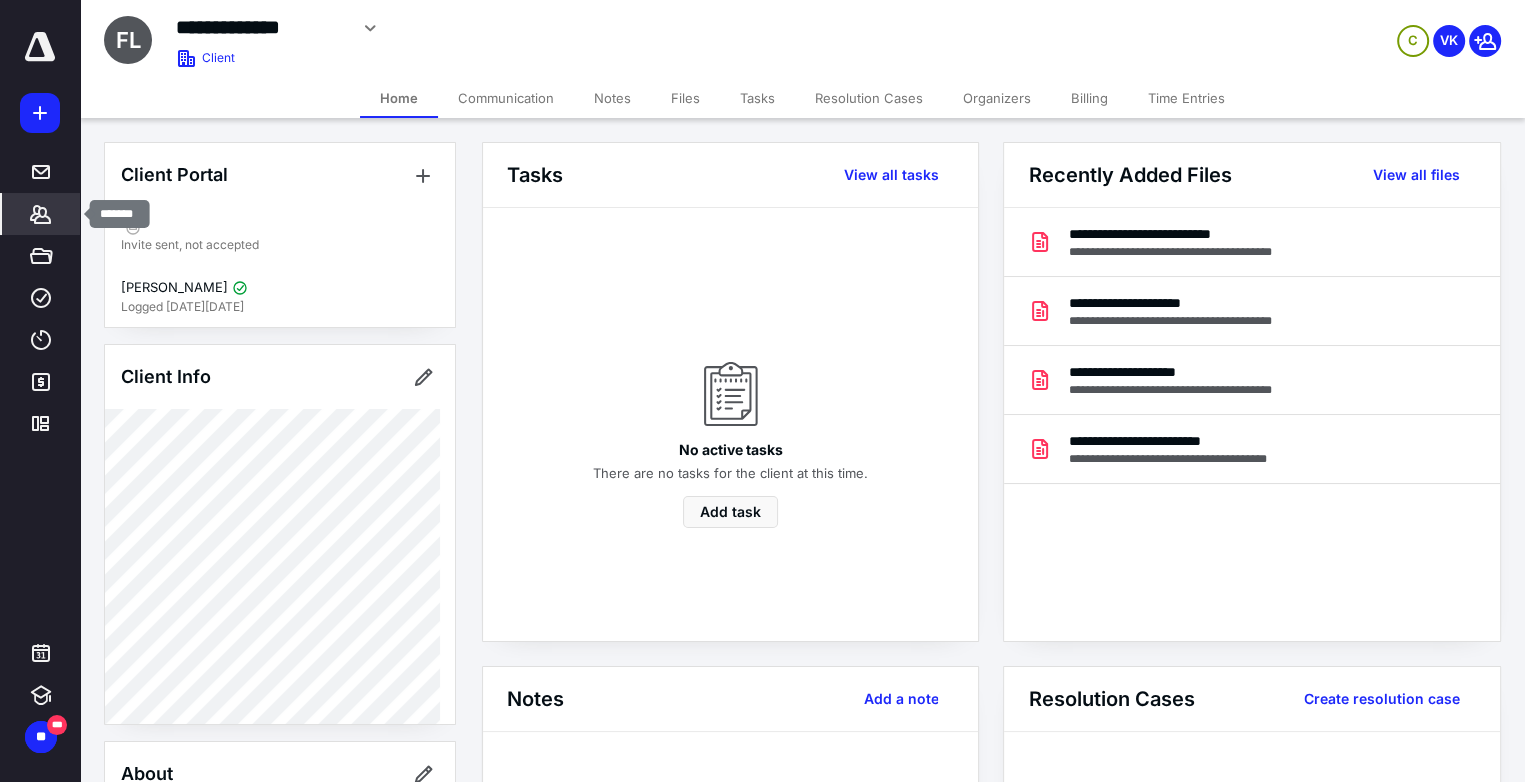 click on "*******" at bounding box center (41, 214) 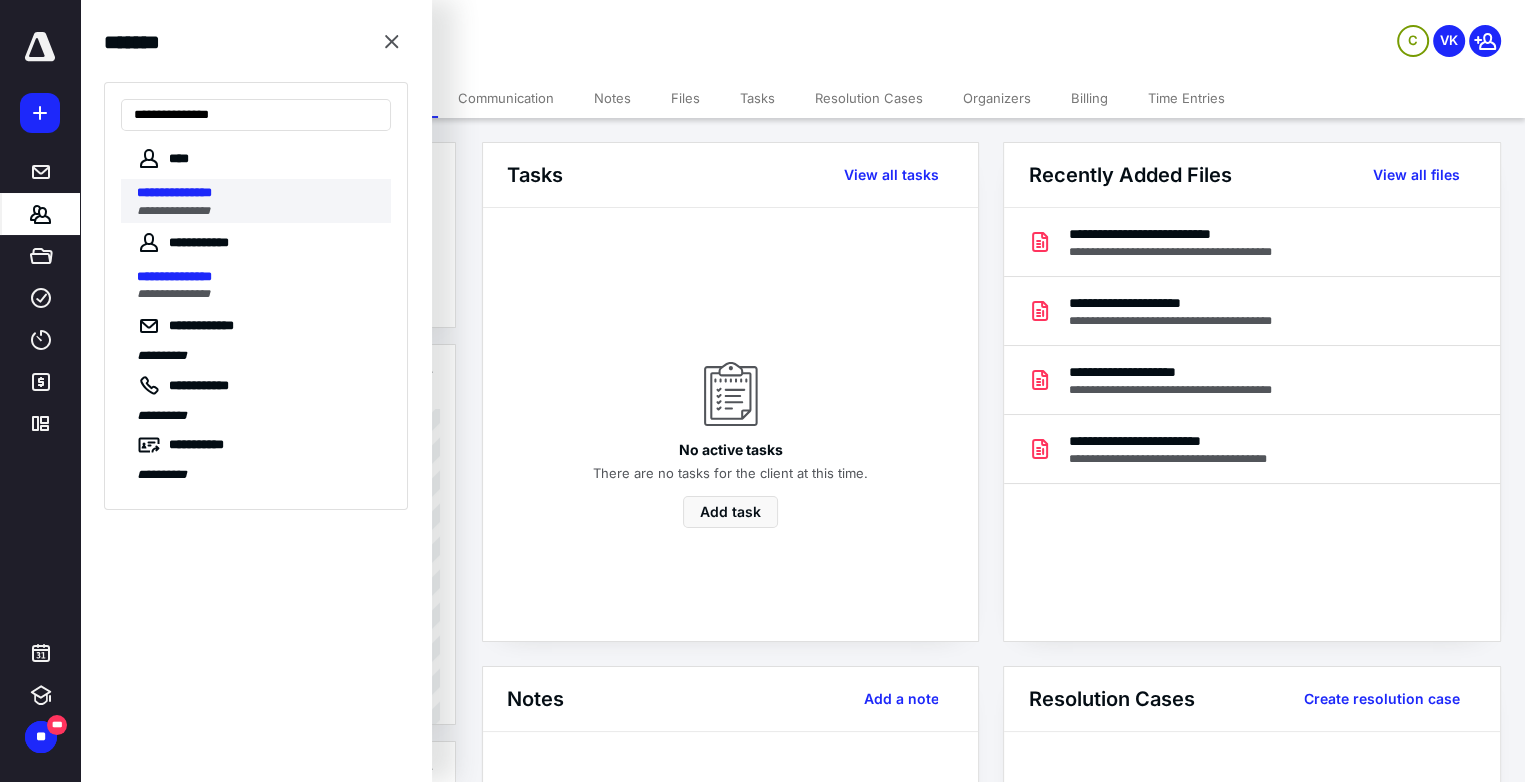 type on "**********" 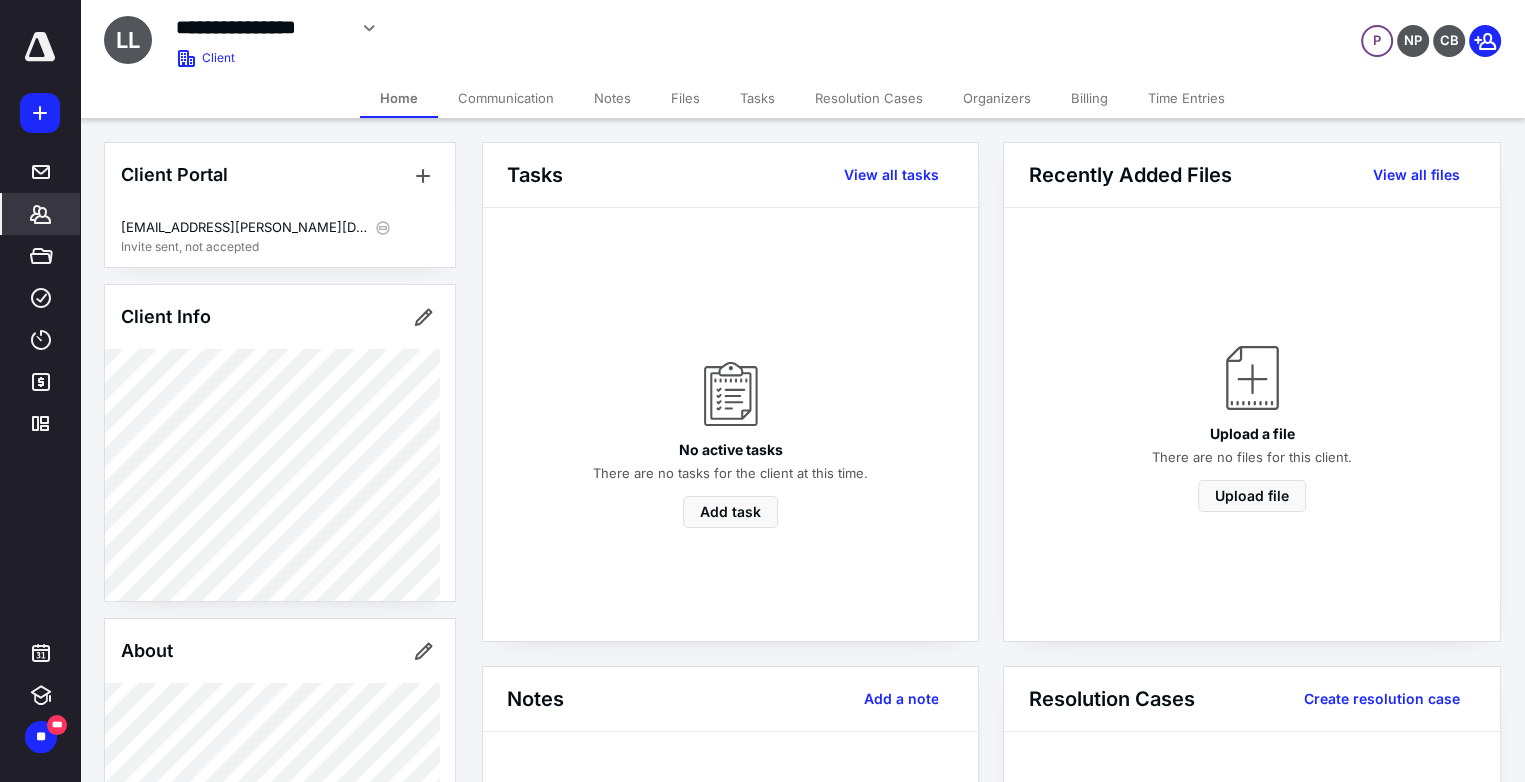 click on "Billing" at bounding box center (1089, 98) 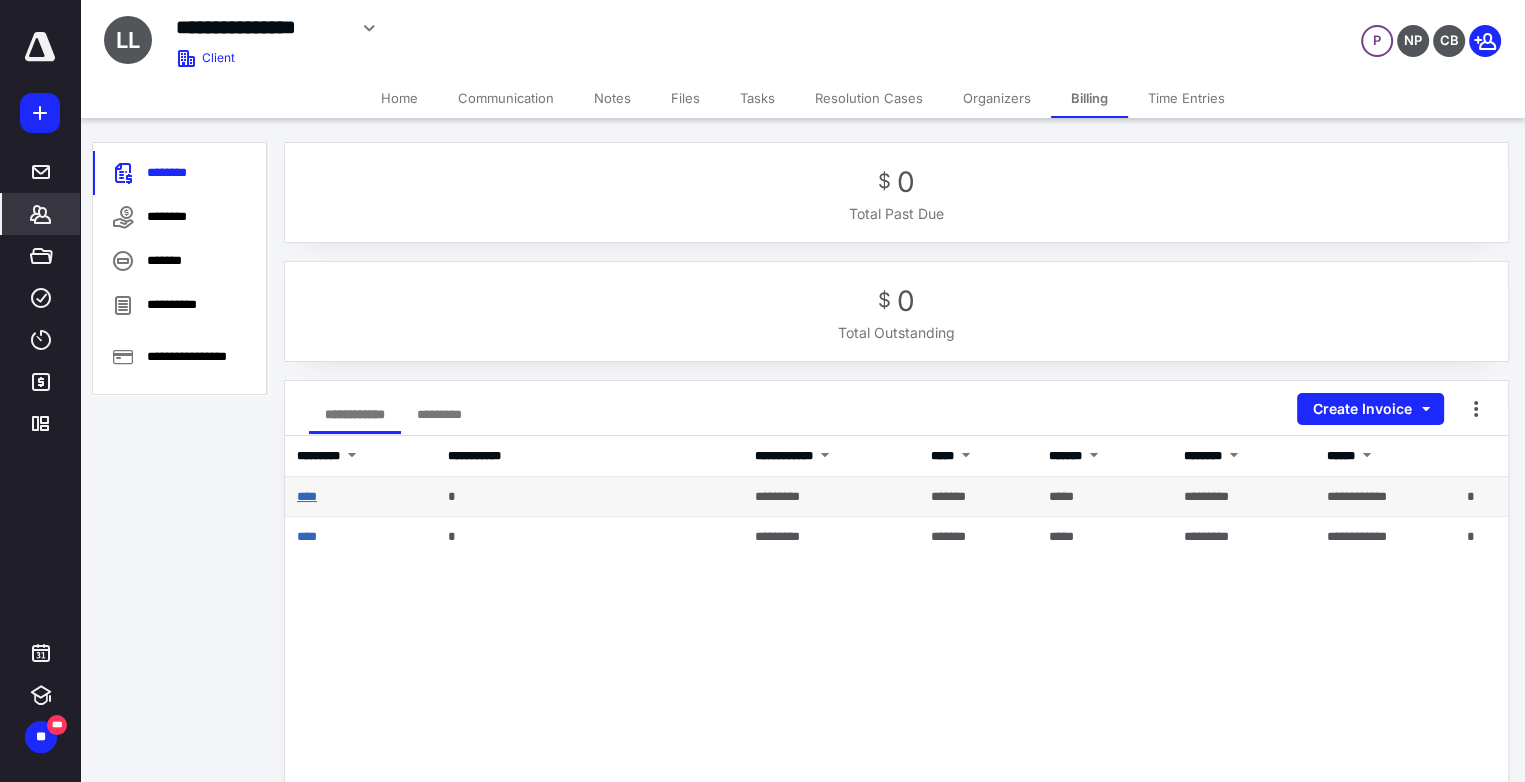 click on "****" at bounding box center [307, 496] 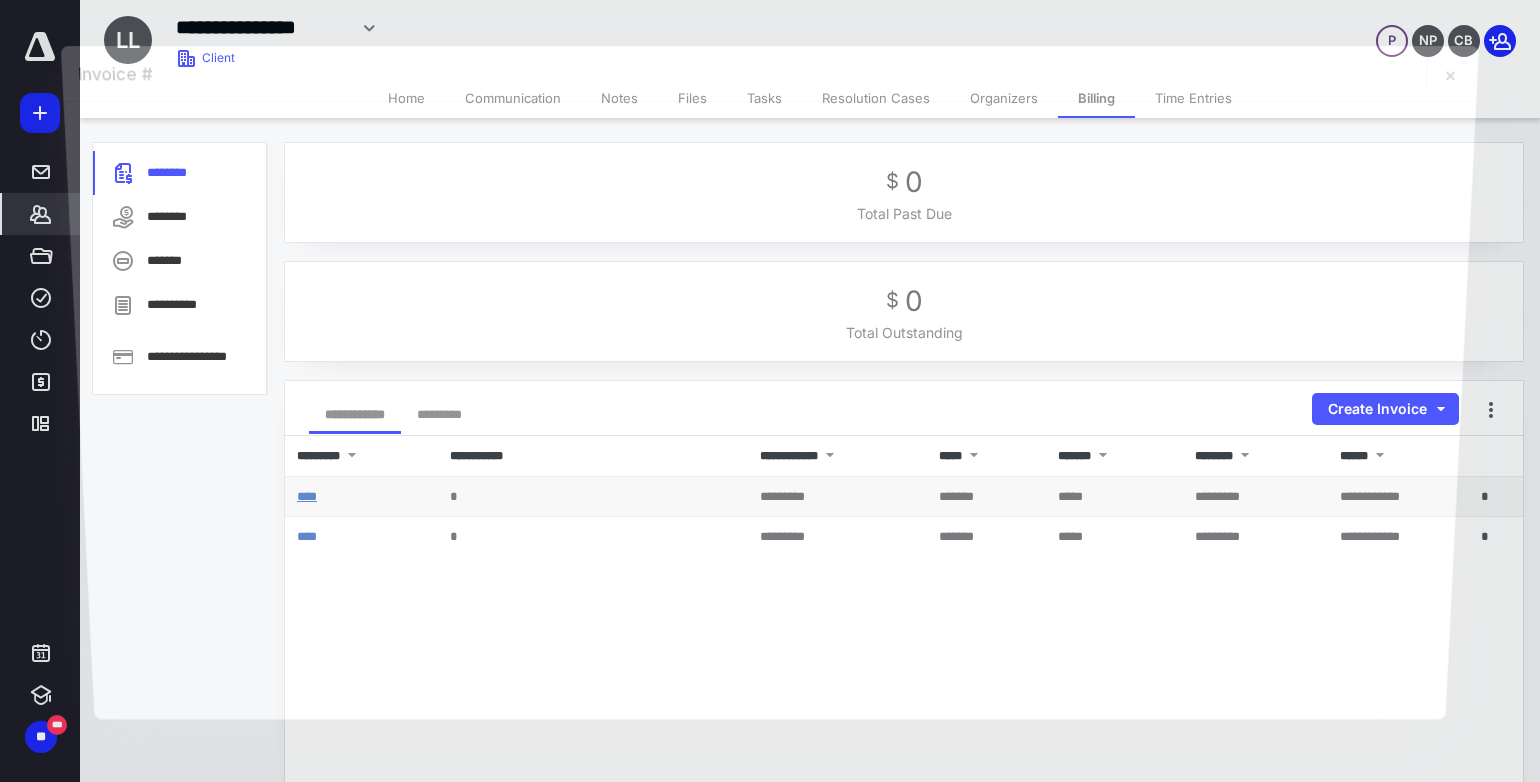 click at bounding box center (769, 410) 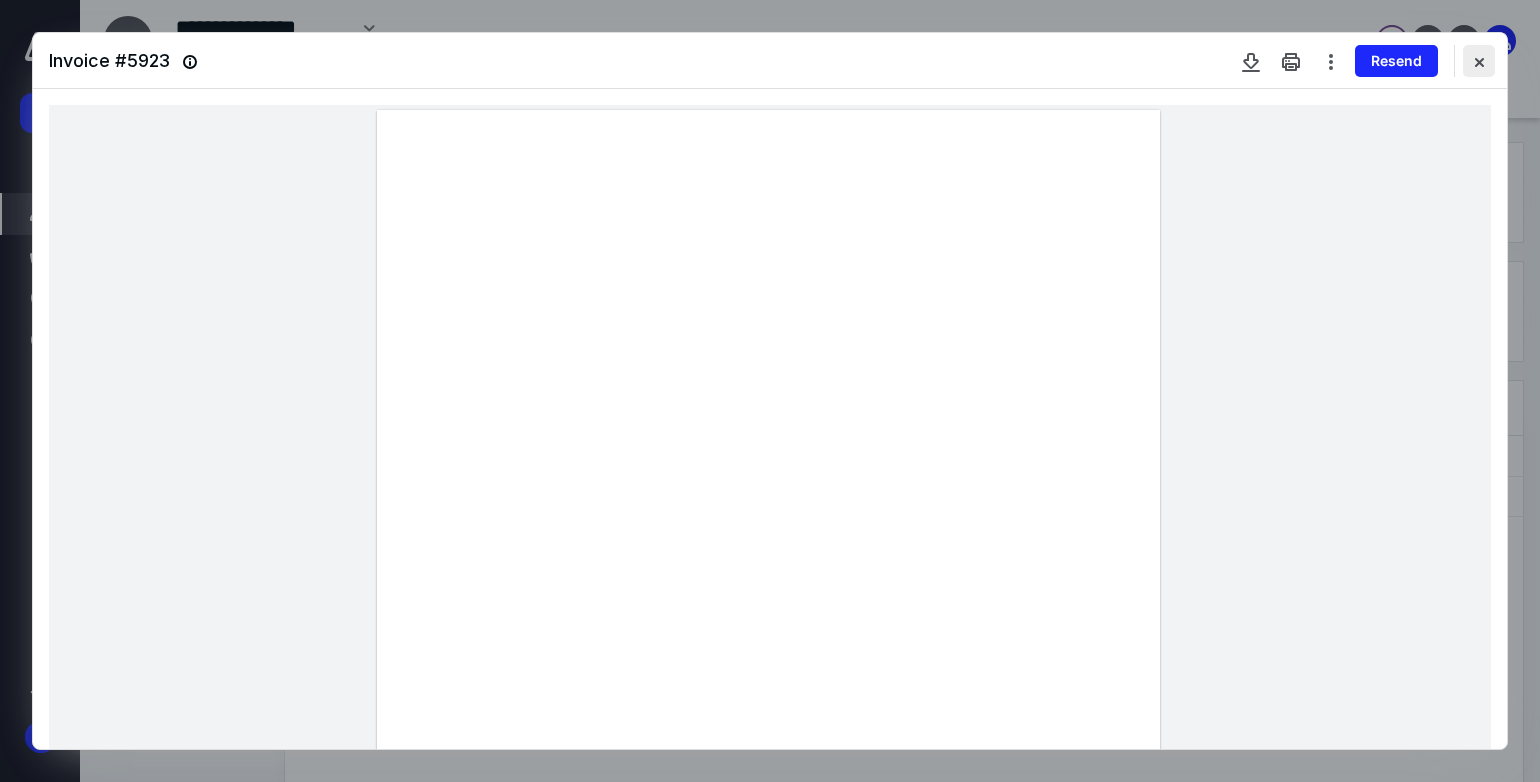 click at bounding box center [1479, 61] 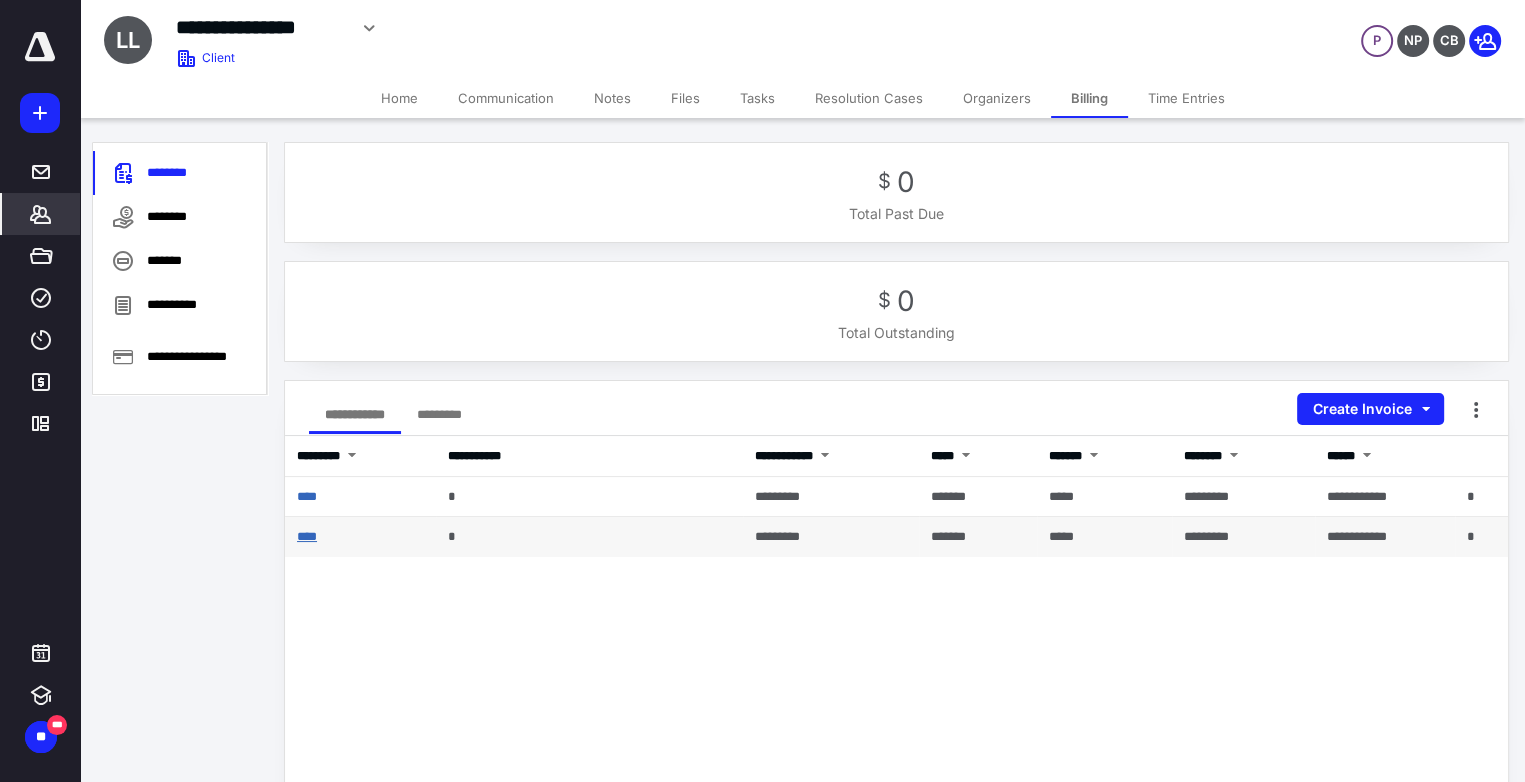 click on "****" at bounding box center (307, 536) 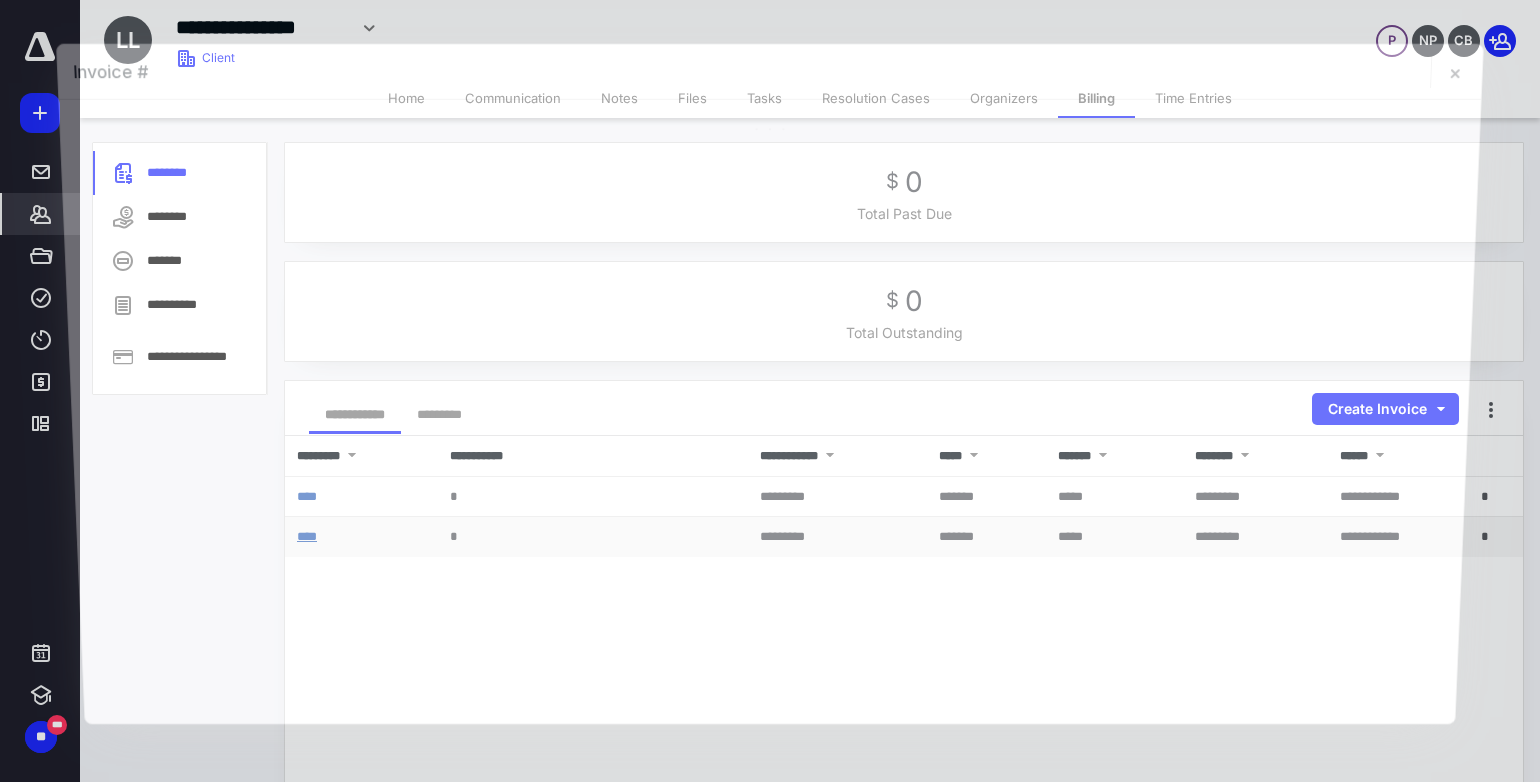 click at bounding box center (769, 412) 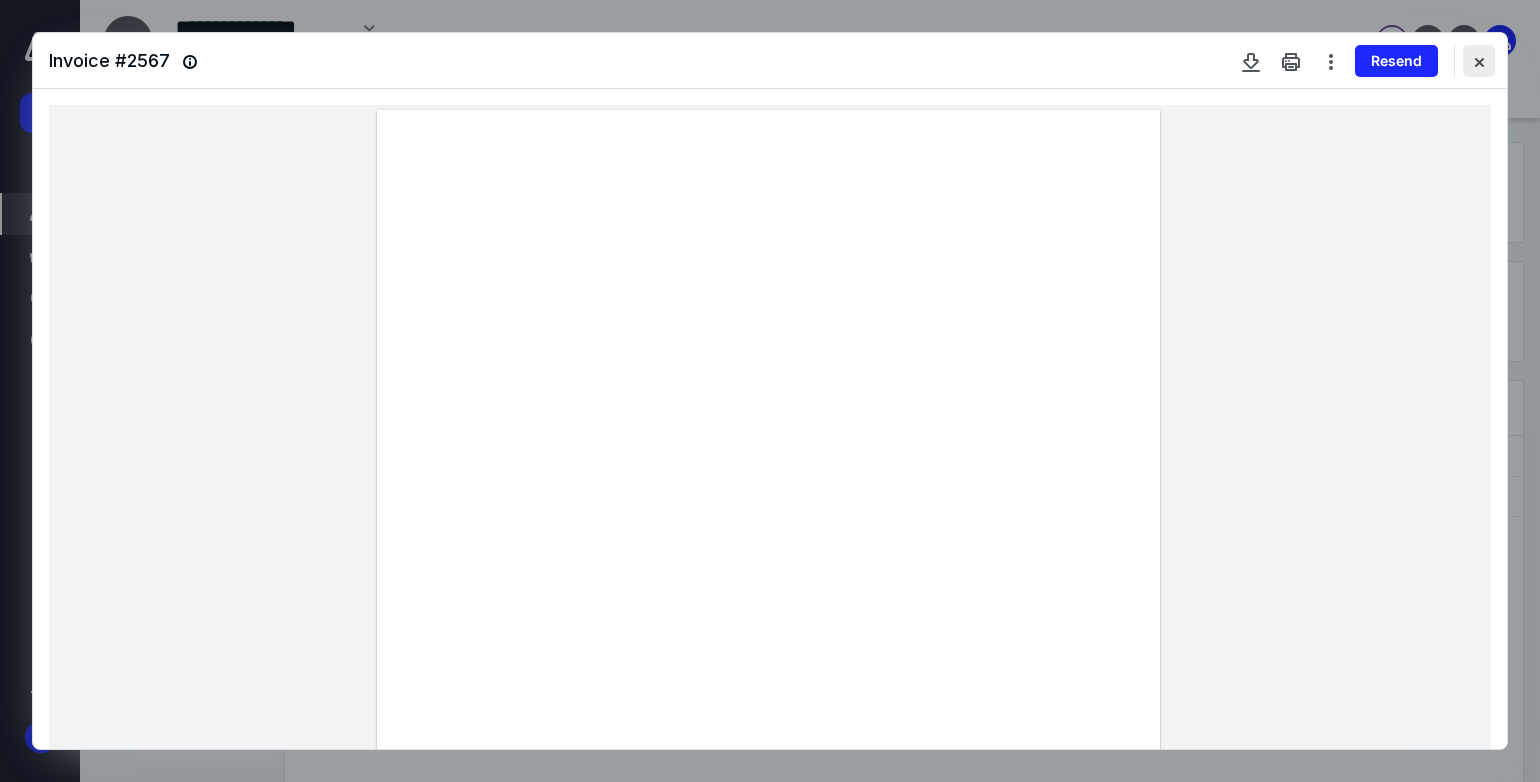 click at bounding box center [1479, 61] 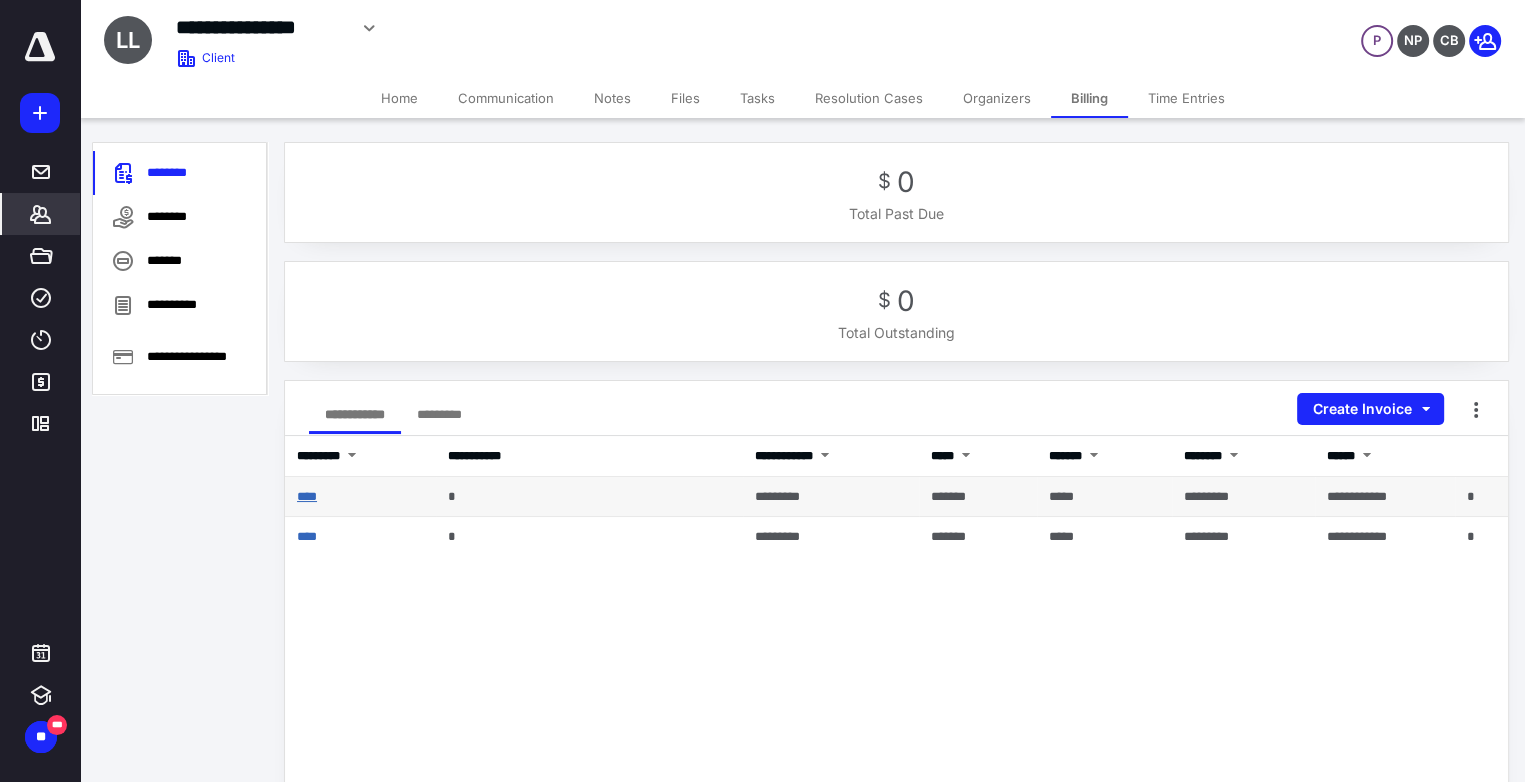 click on "****" at bounding box center (307, 496) 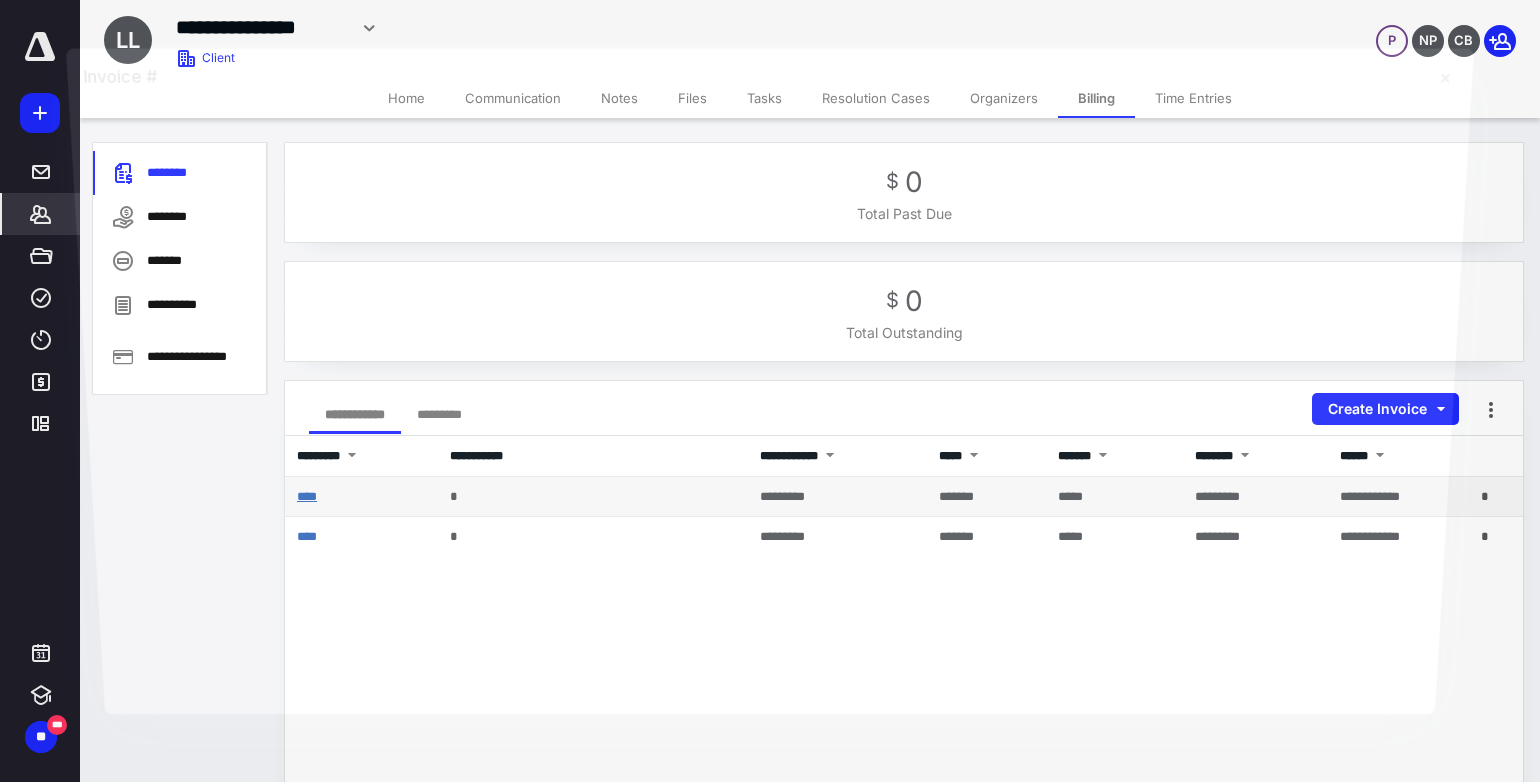 click at bounding box center (770, 408) 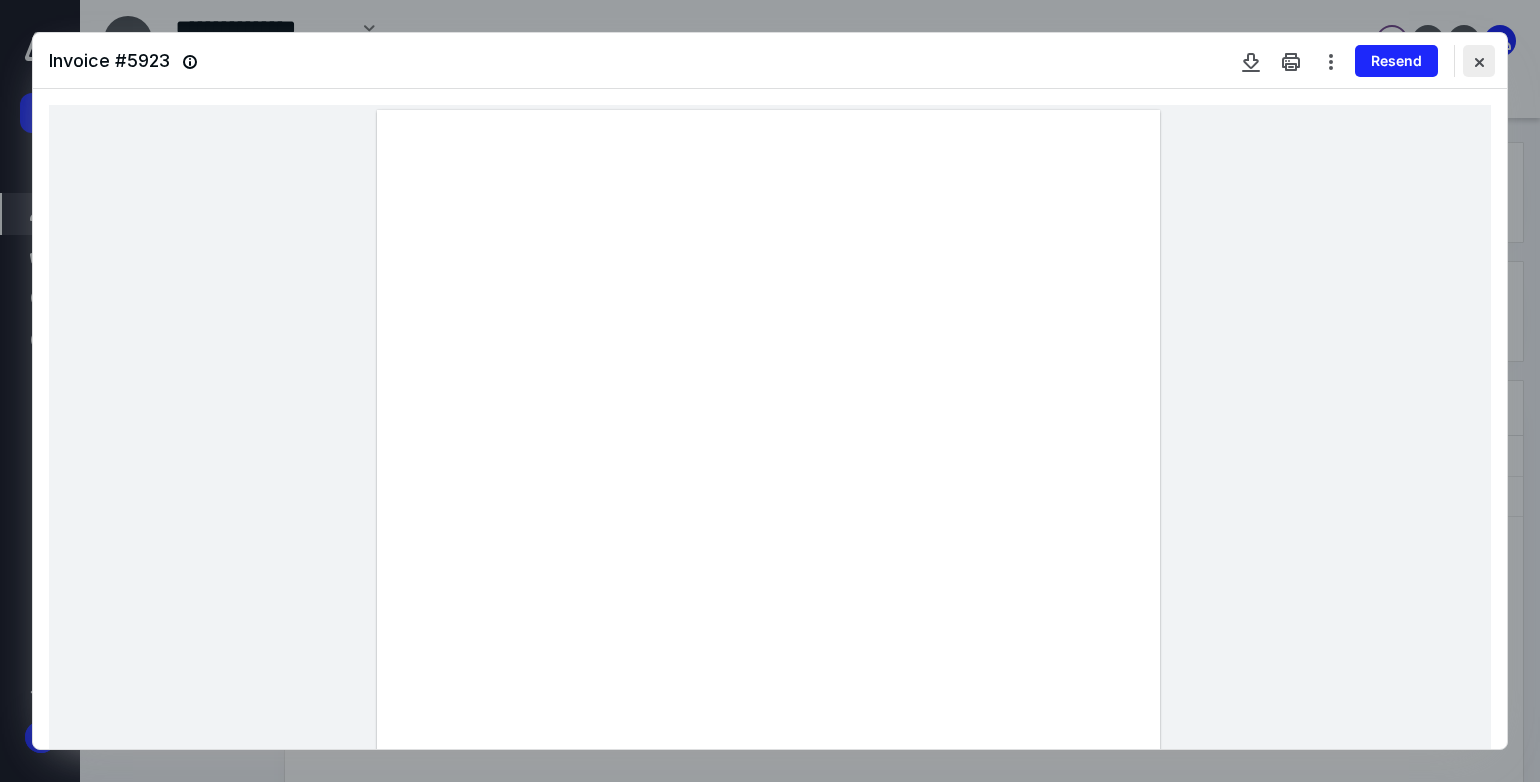click at bounding box center [1479, 61] 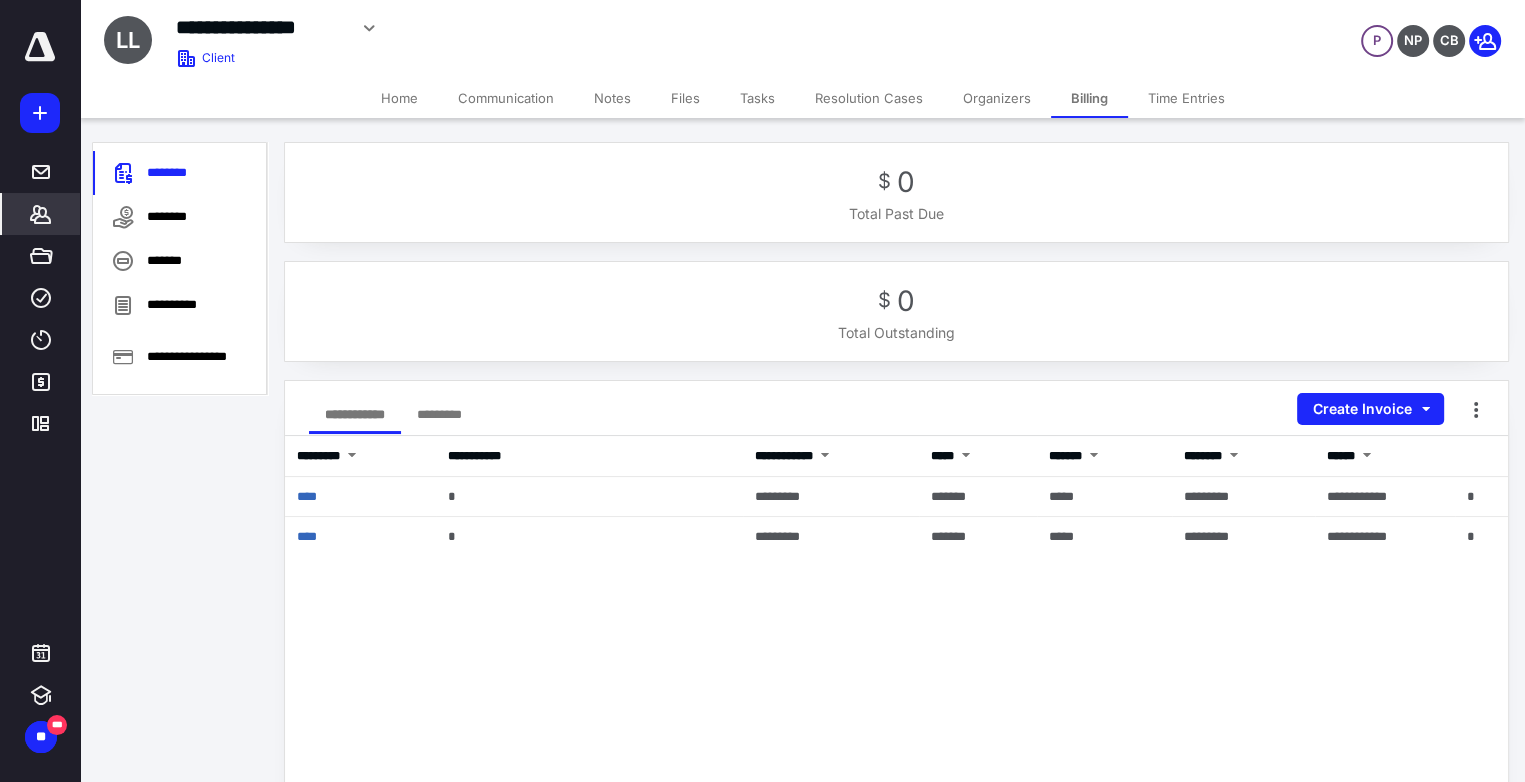 click on "Files" at bounding box center (685, 98) 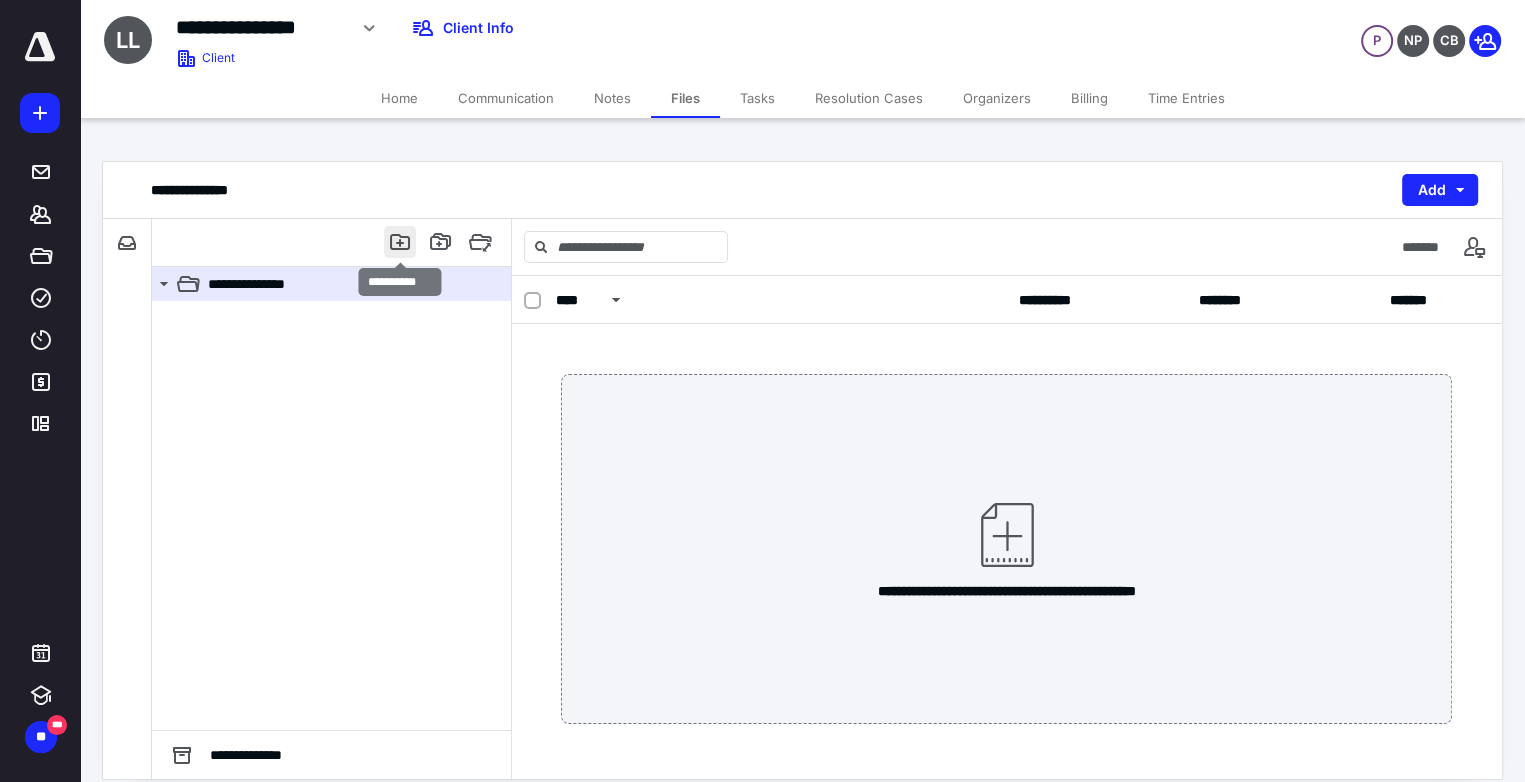 click at bounding box center [400, 242] 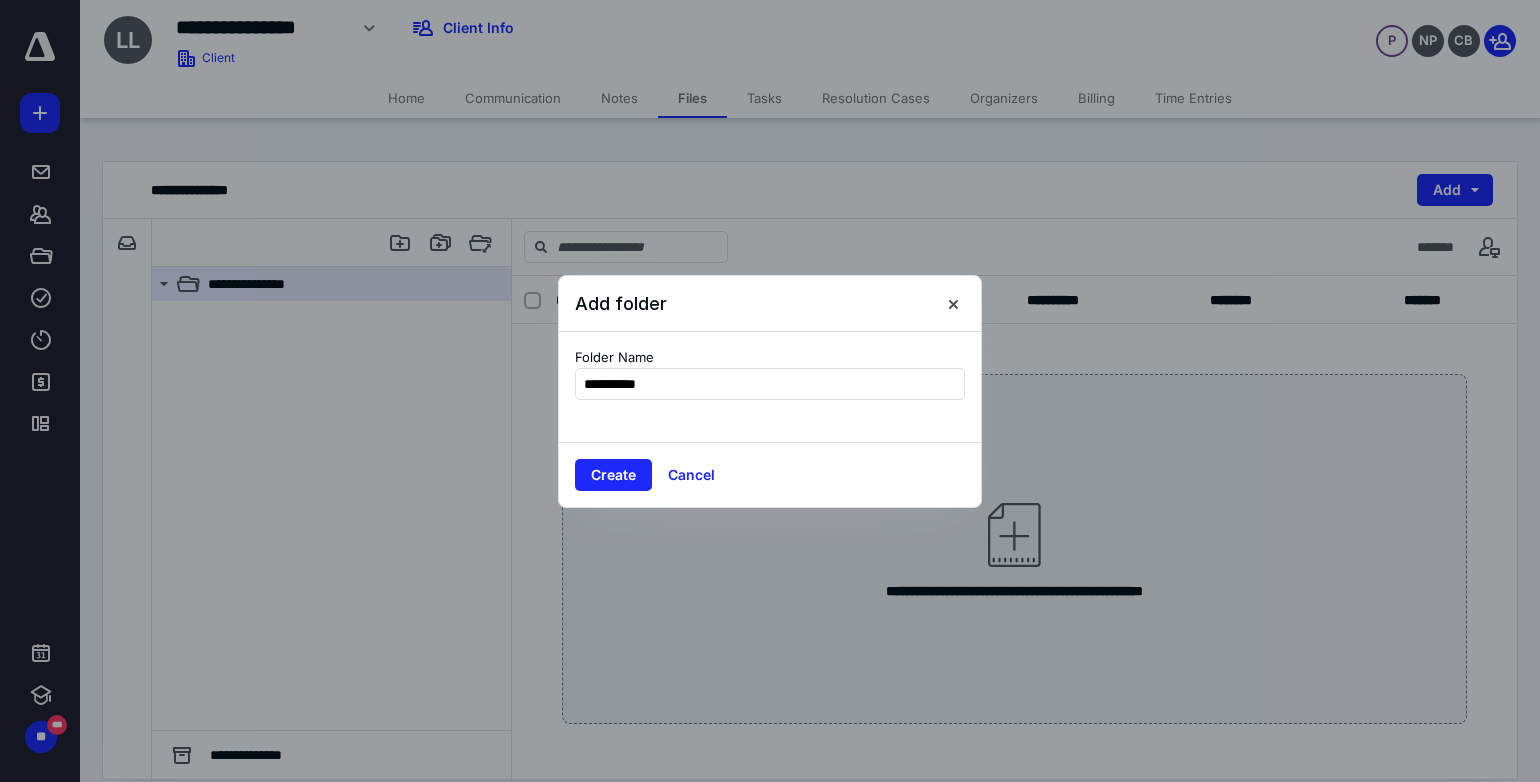 type on "**********" 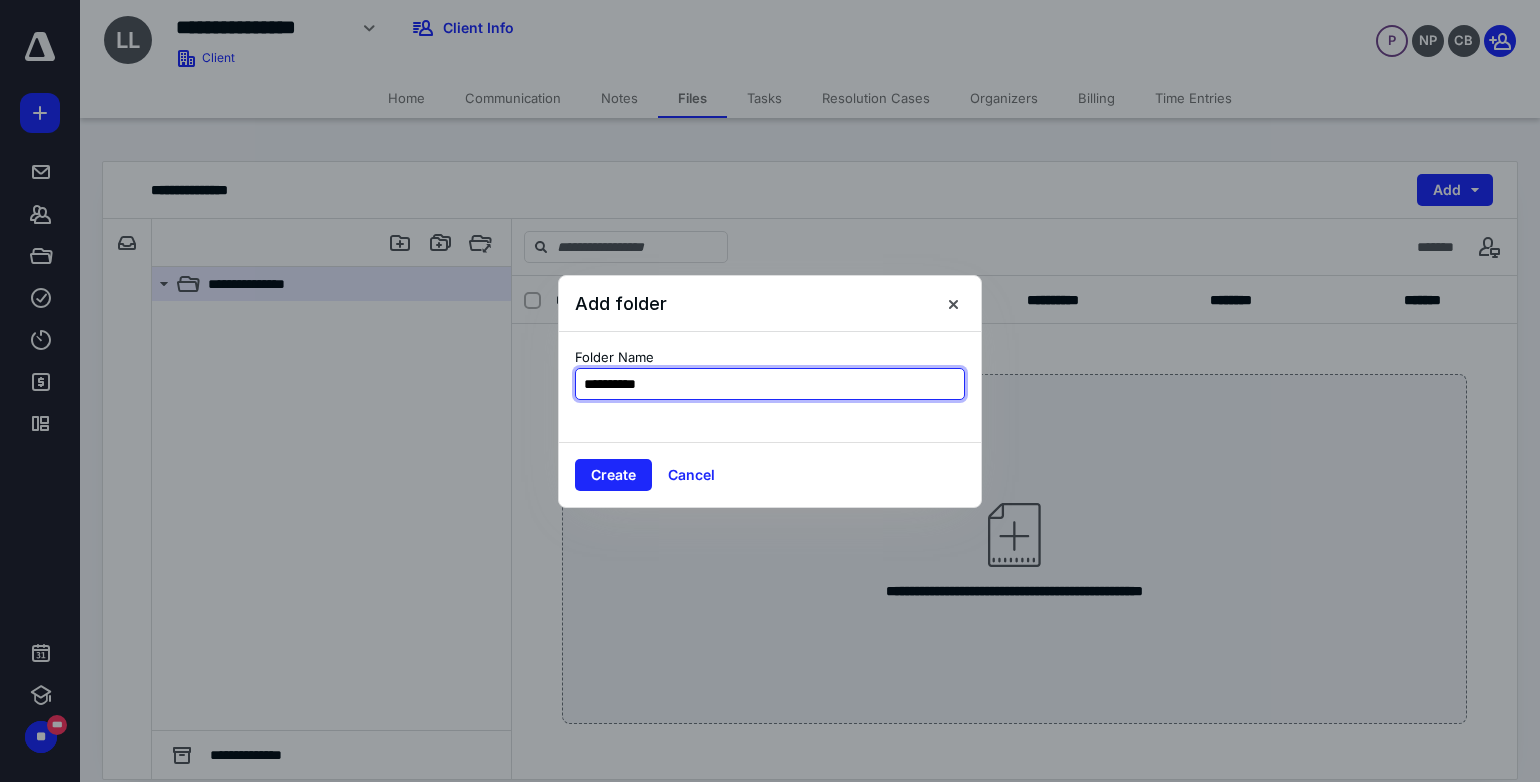 drag, startPoint x: 673, startPoint y: 396, endPoint x: 540, endPoint y: 388, distance: 133.24039 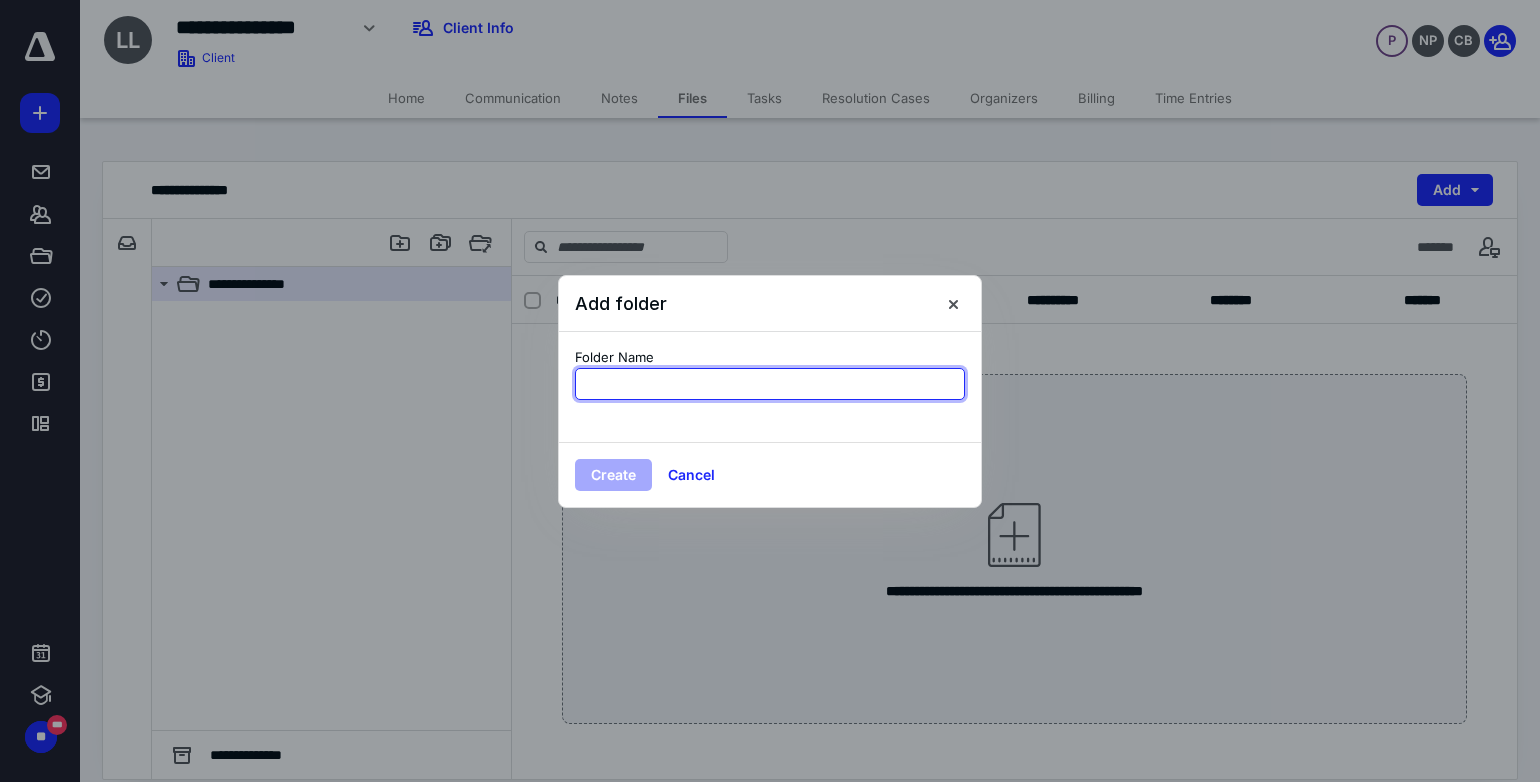 paste on "**********" 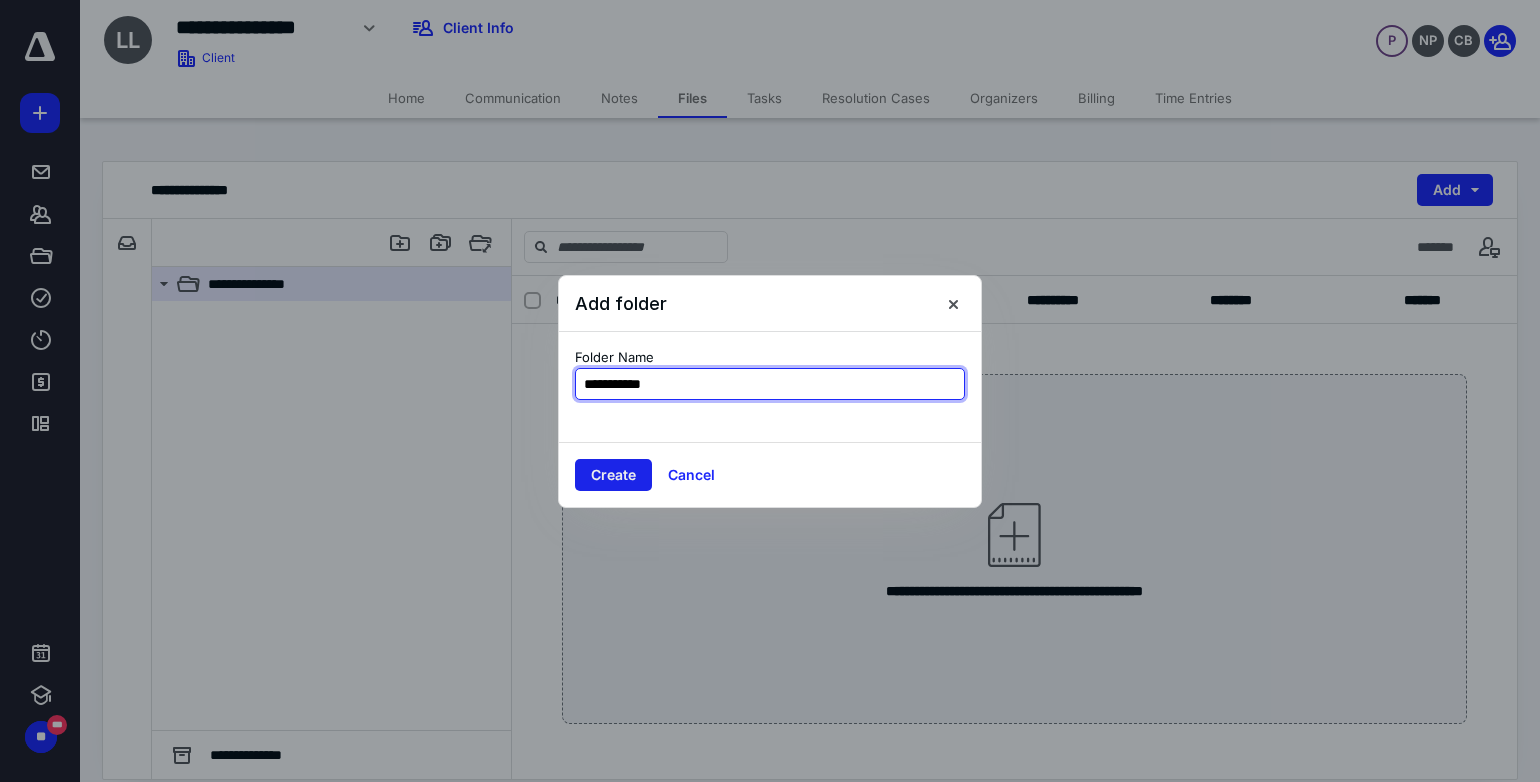type on "**********" 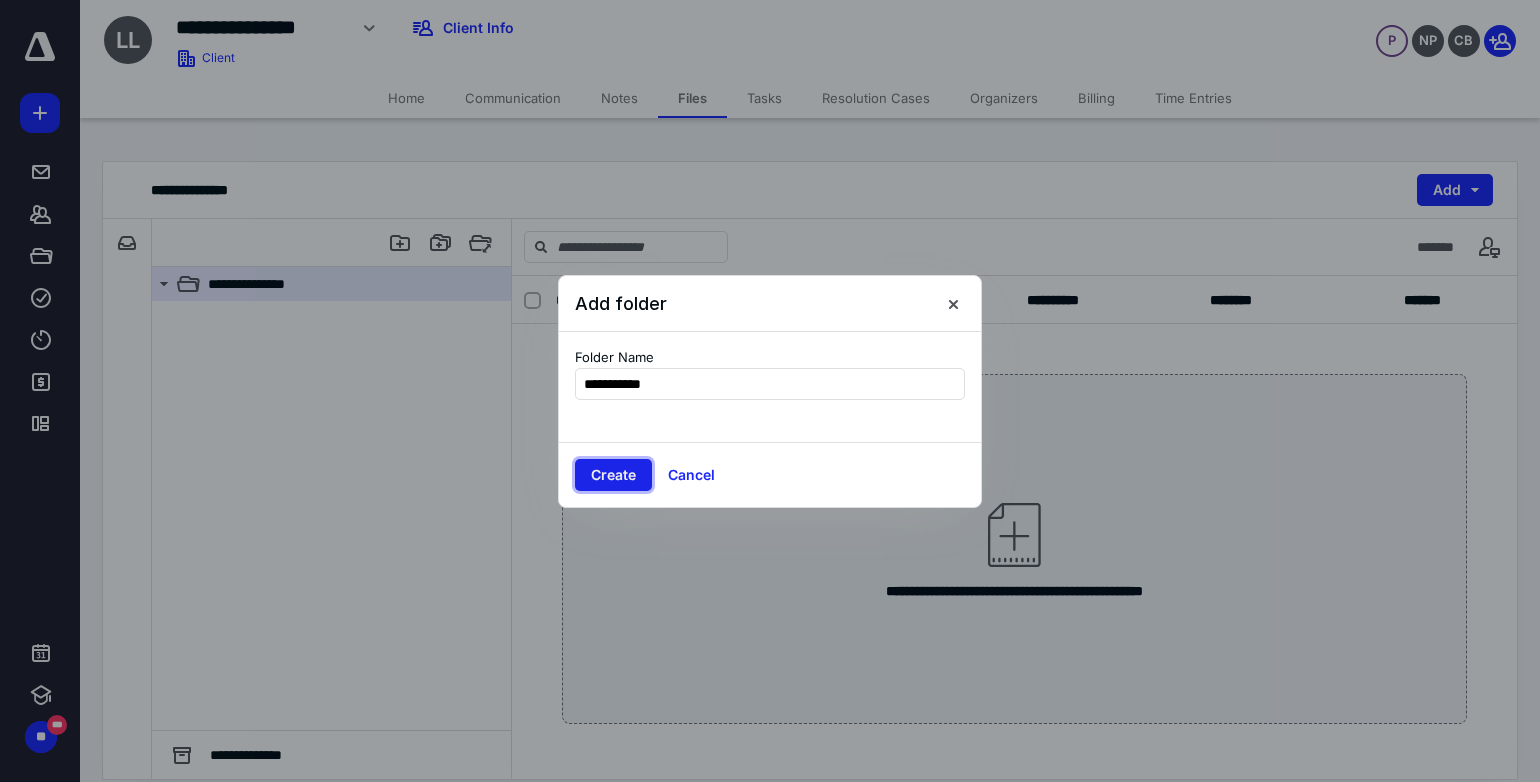 click on "Create" at bounding box center (613, 475) 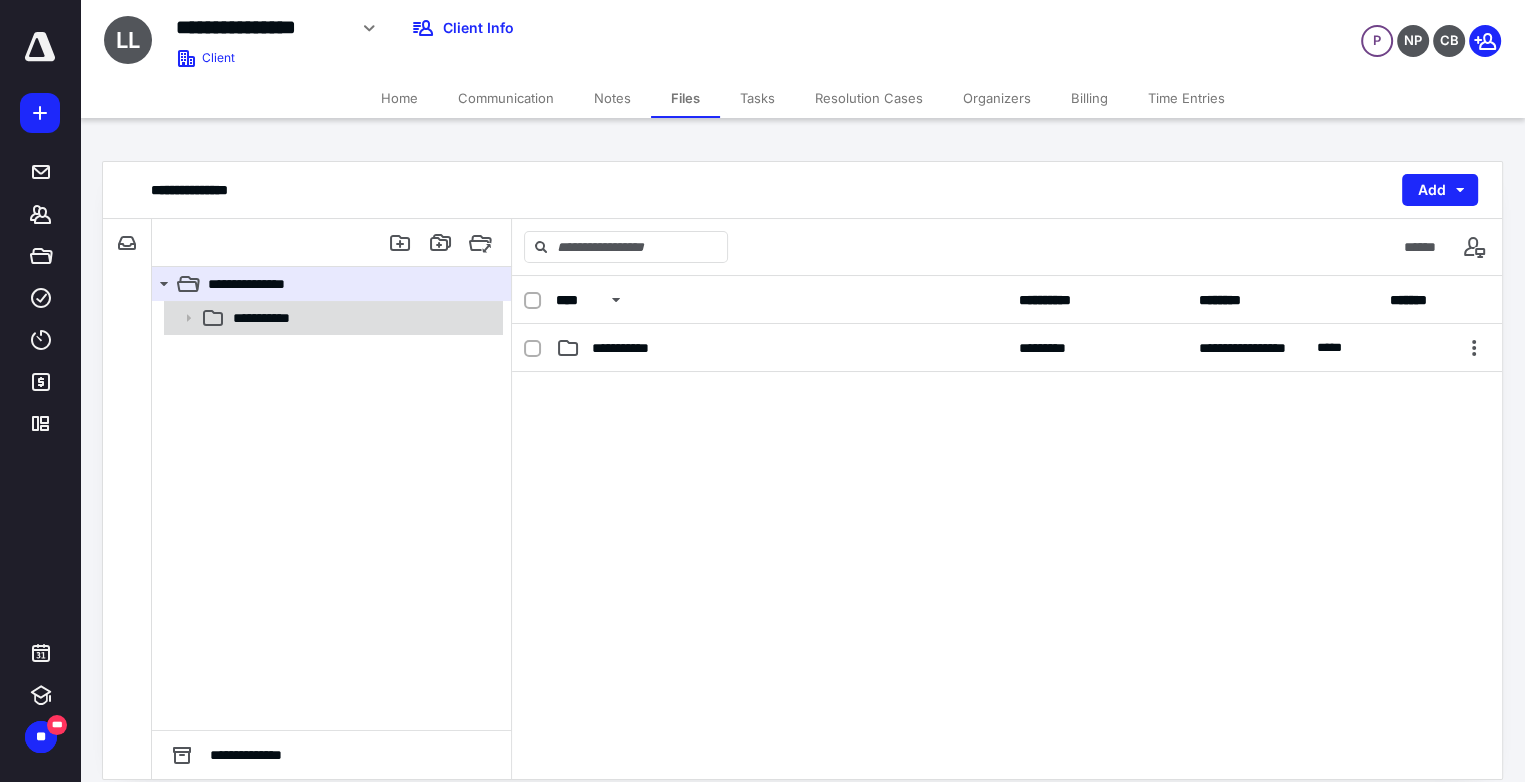click on "**********" at bounding box center (362, 318) 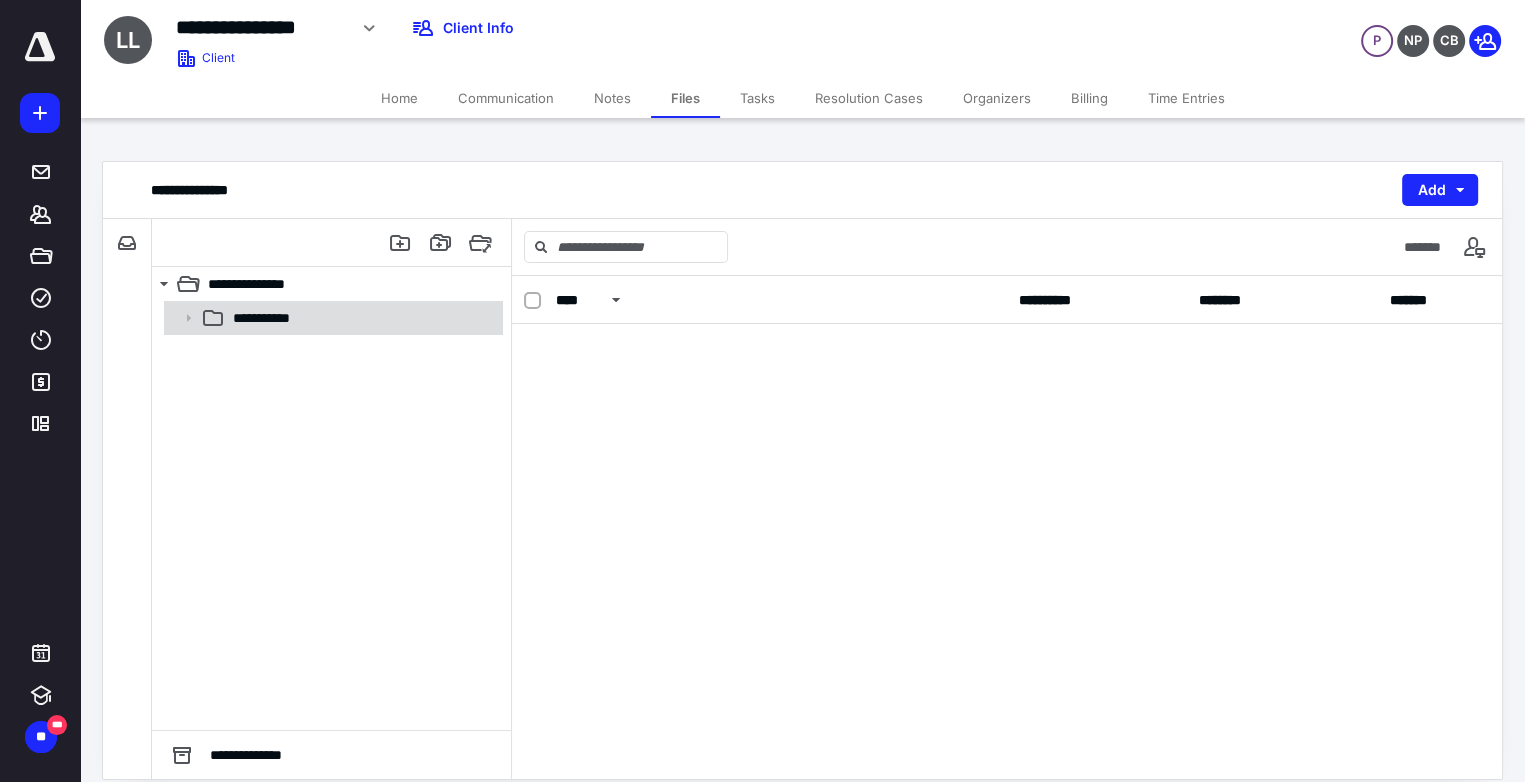 click on "**********" at bounding box center [362, 318] 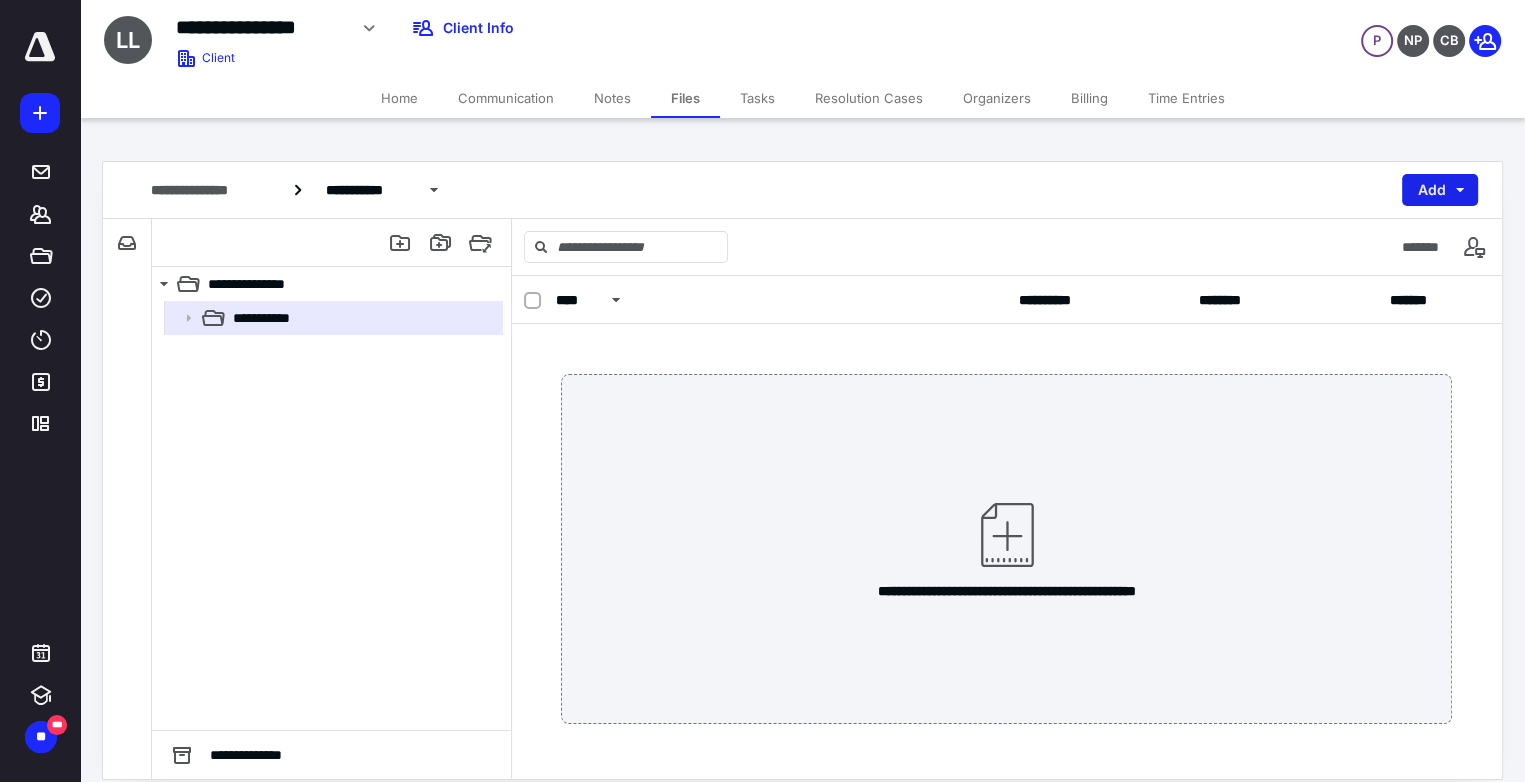 click on "Add" at bounding box center [1440, 190] 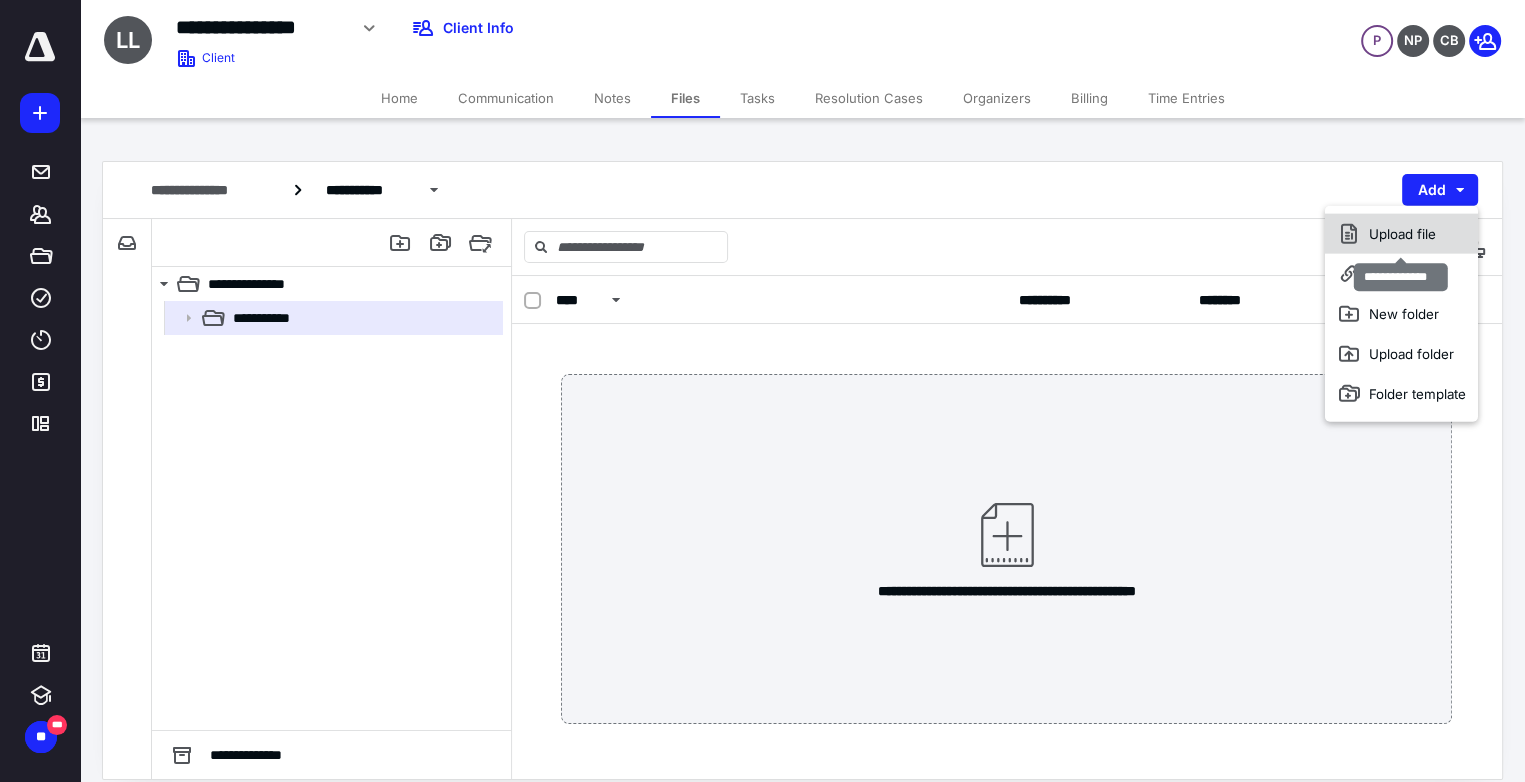 click on "Upload file" at bounding box center [1401, 234] 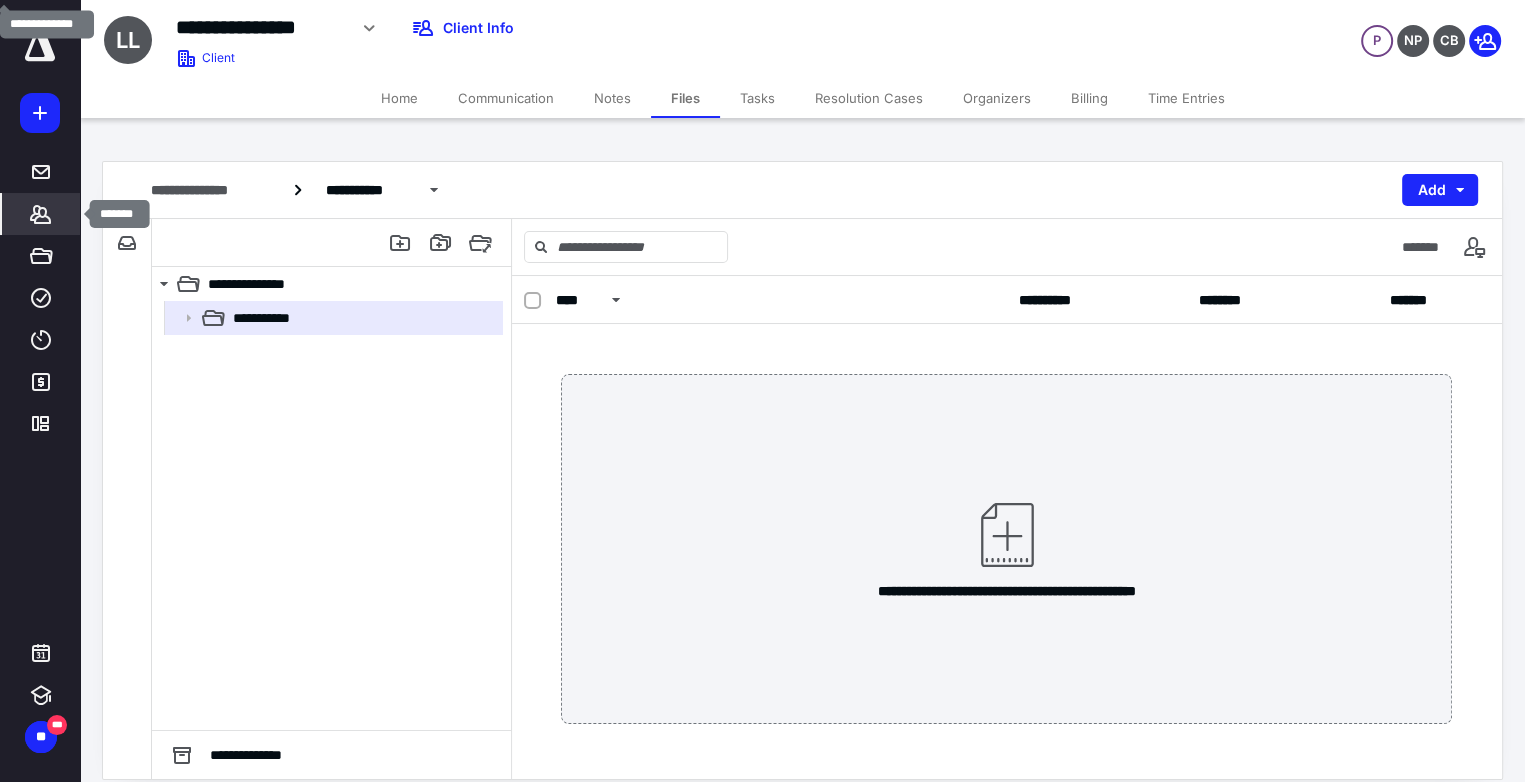 click 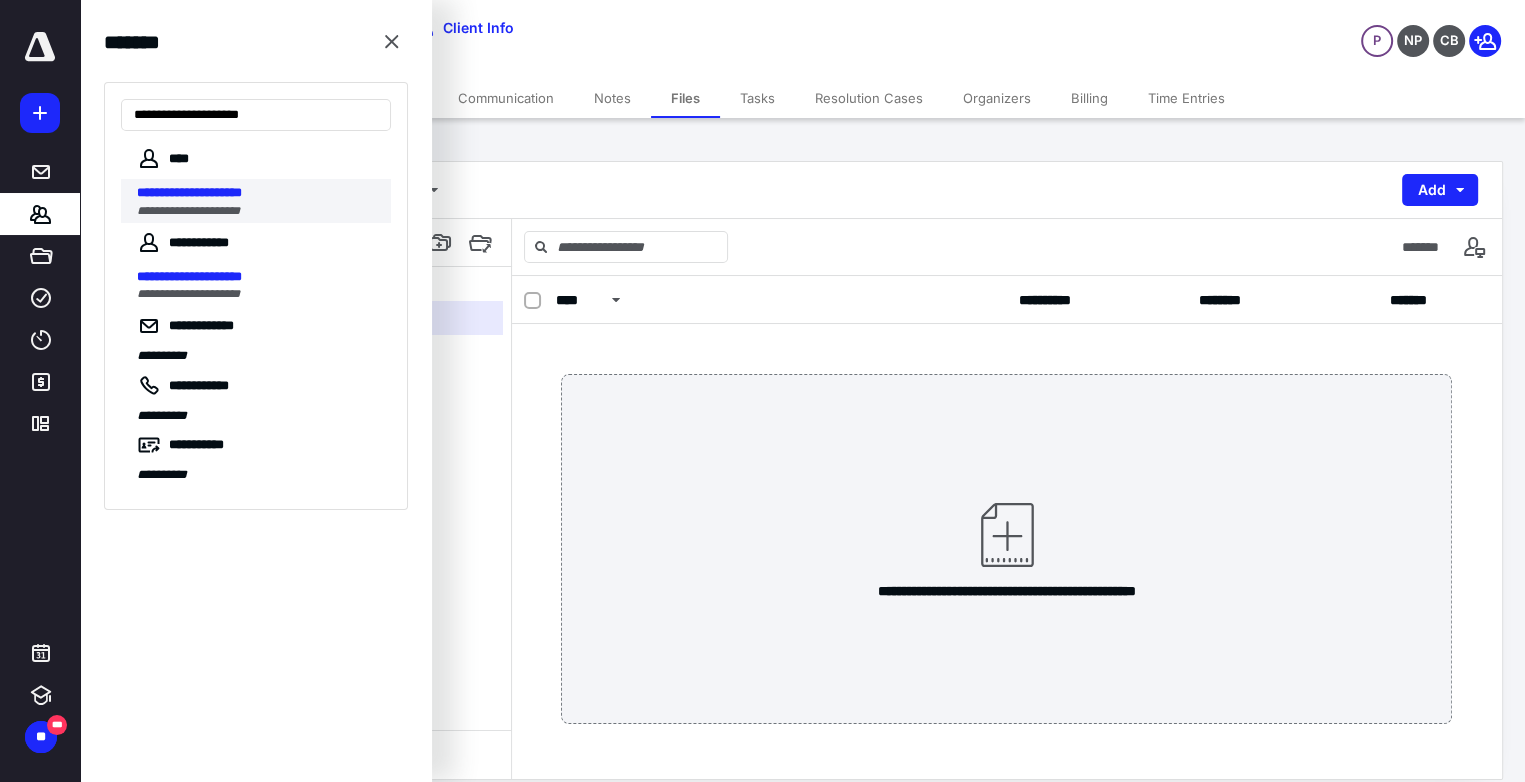 type on "**********" 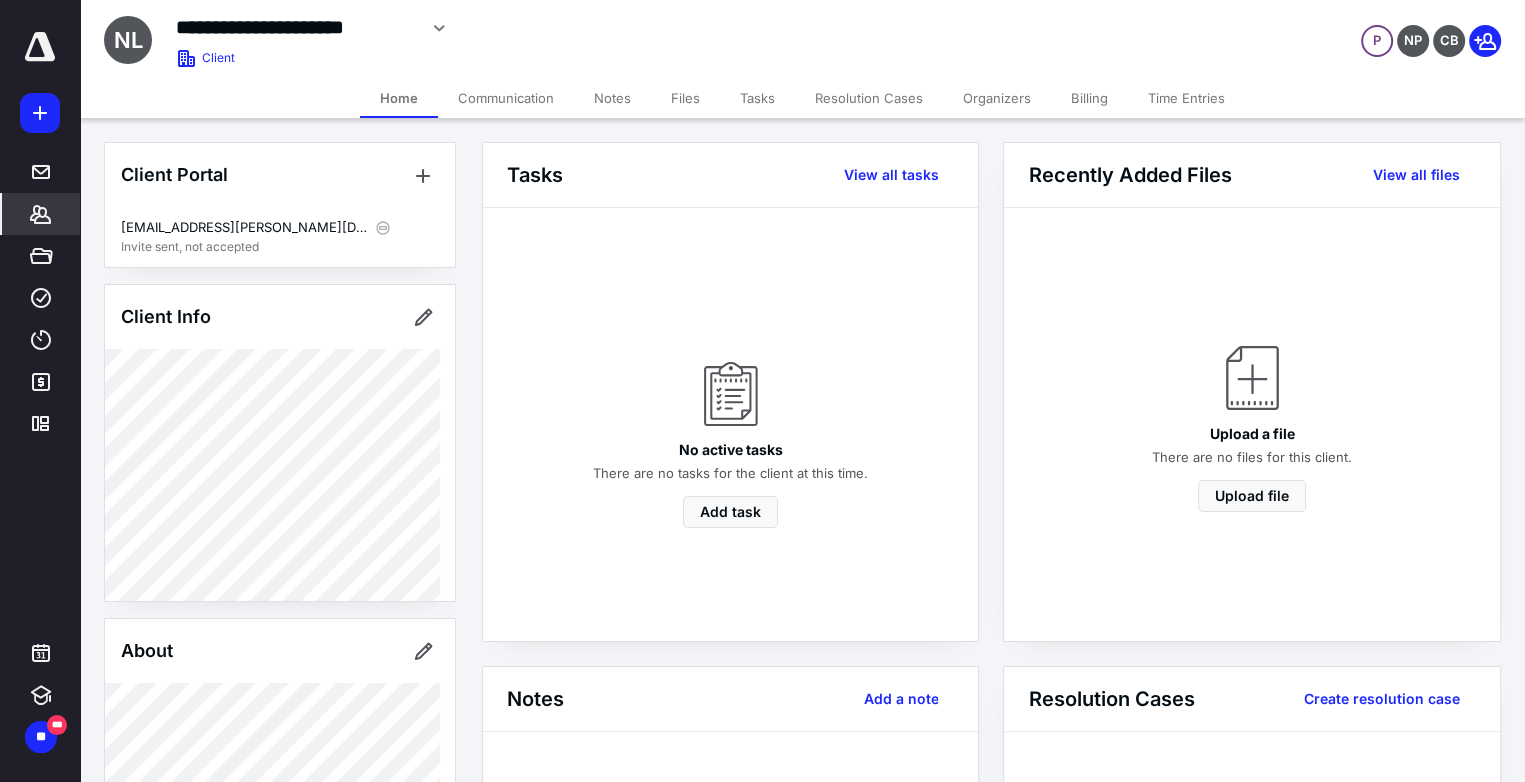 click on "Billing" at bounding box center [1089, 98] 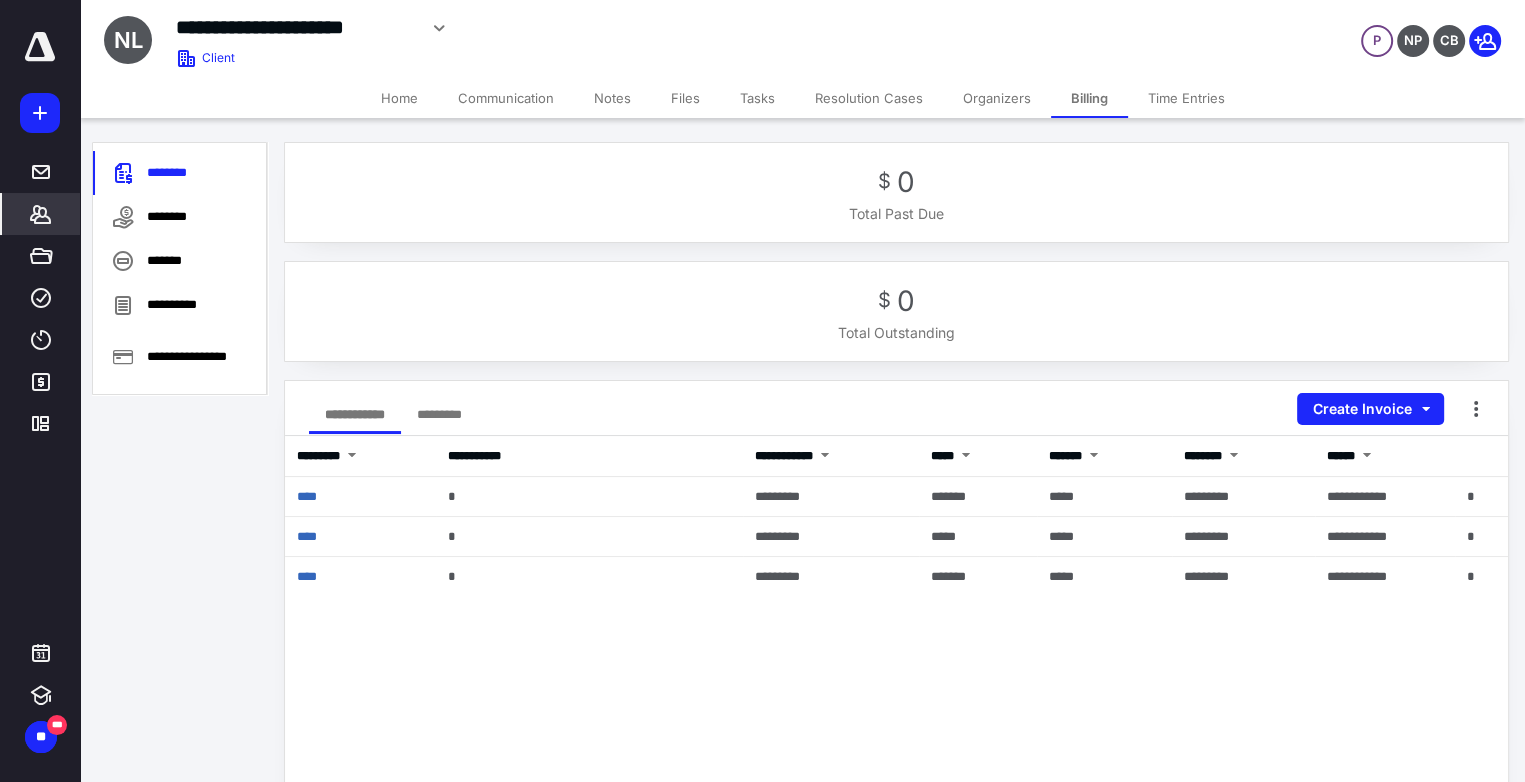 click on "Files" at bounding box center (685, 98) 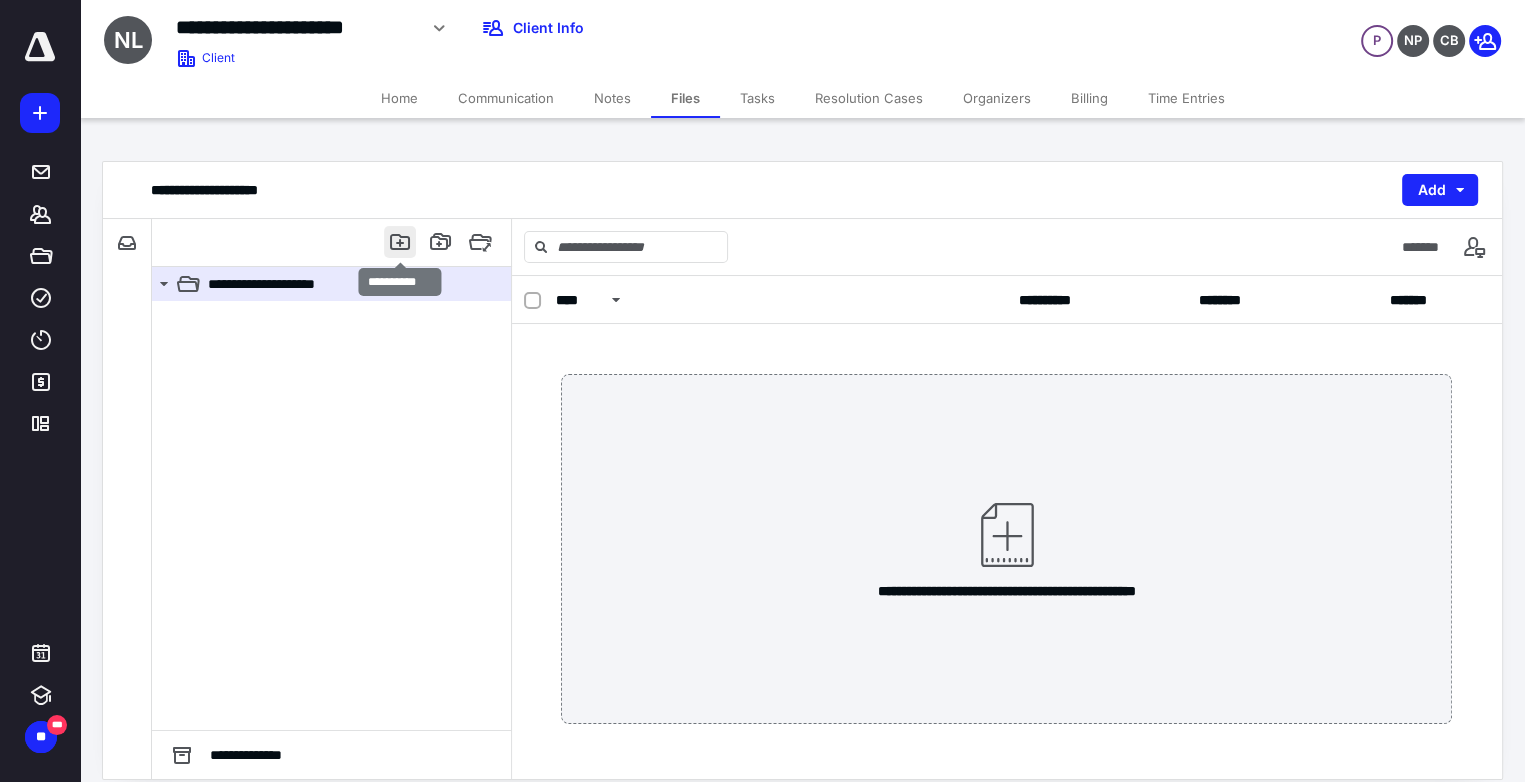 click at bounding box center [400, 242] 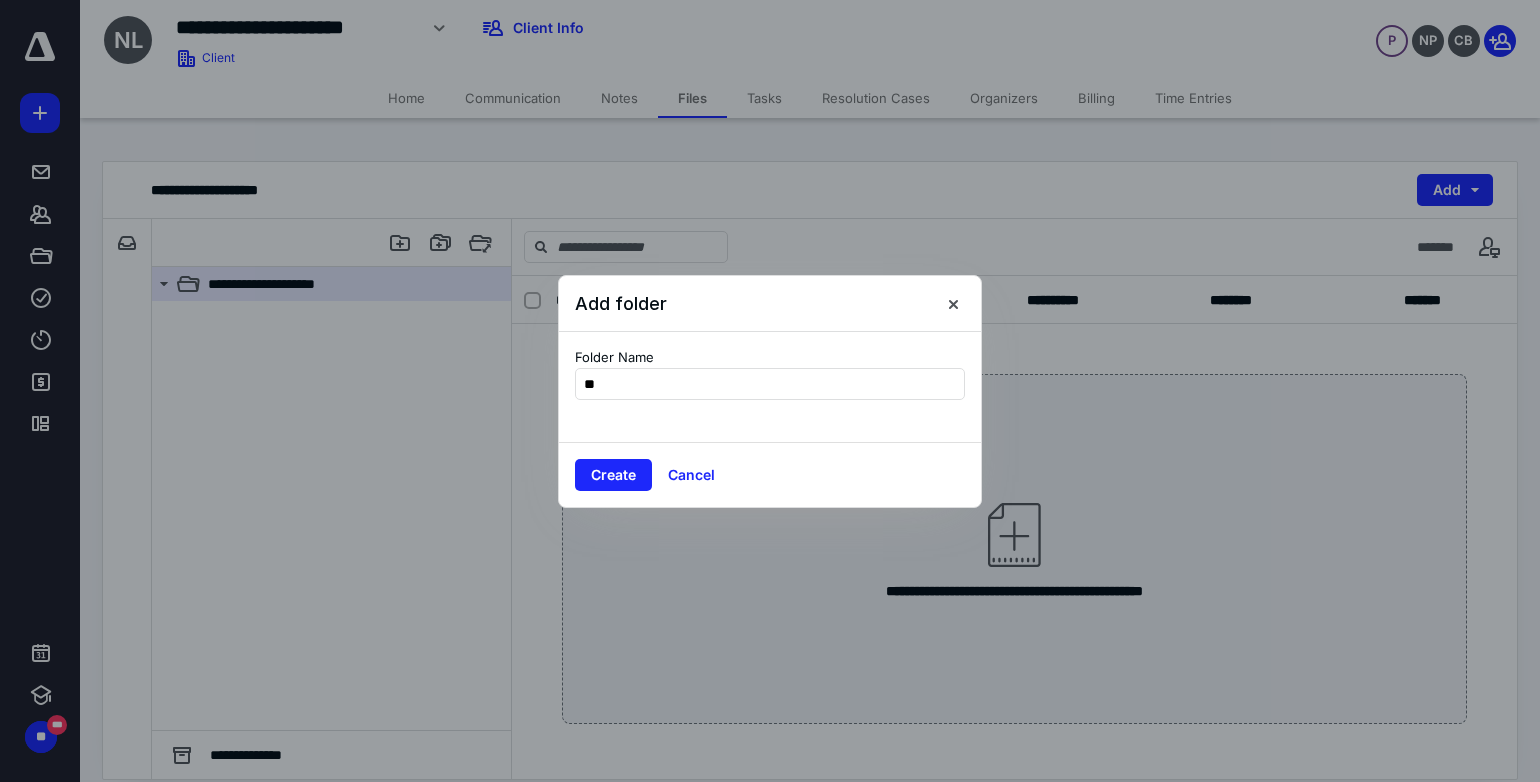 type on "*" 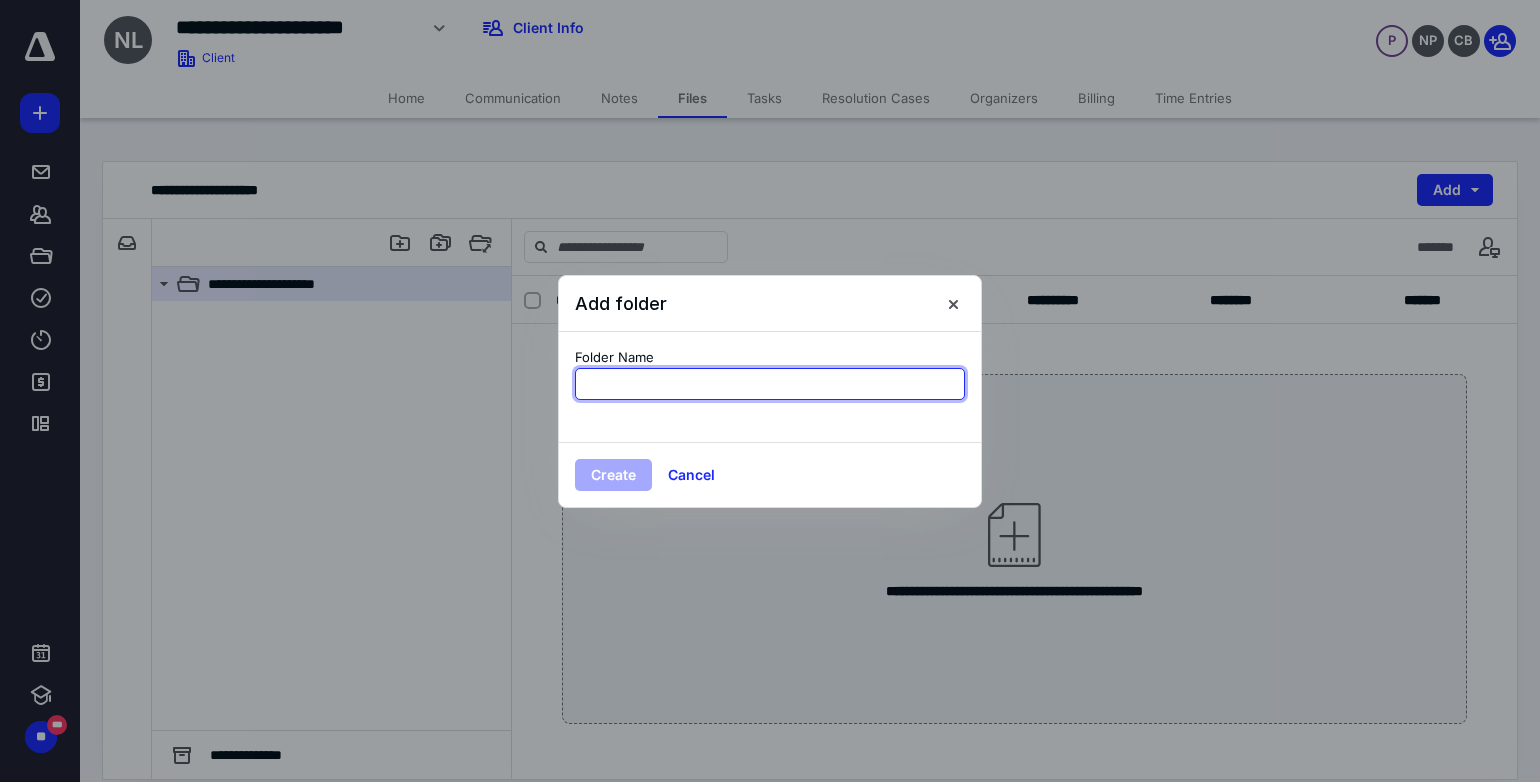 click at bounding box center [770, 384] 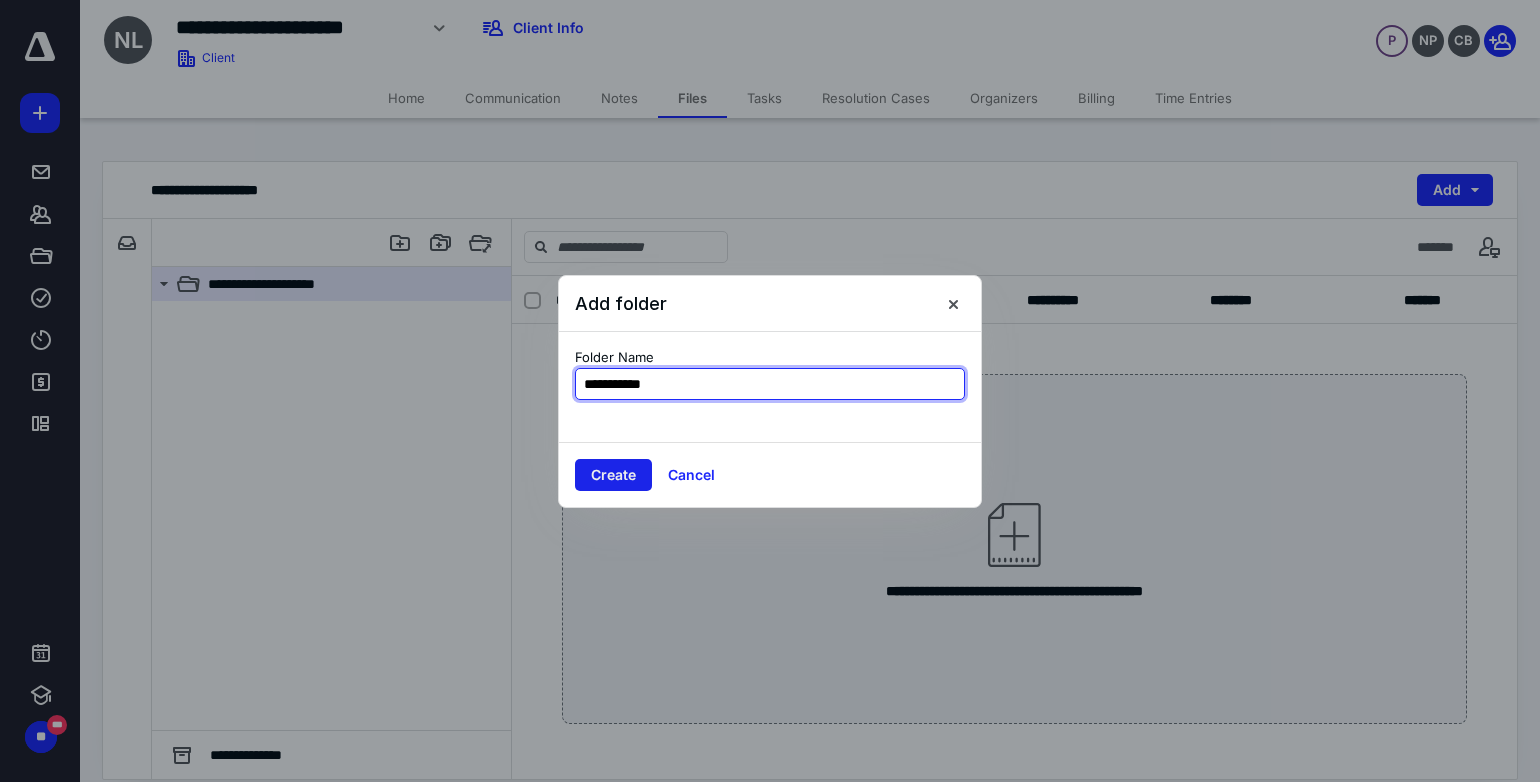 type on "**********" 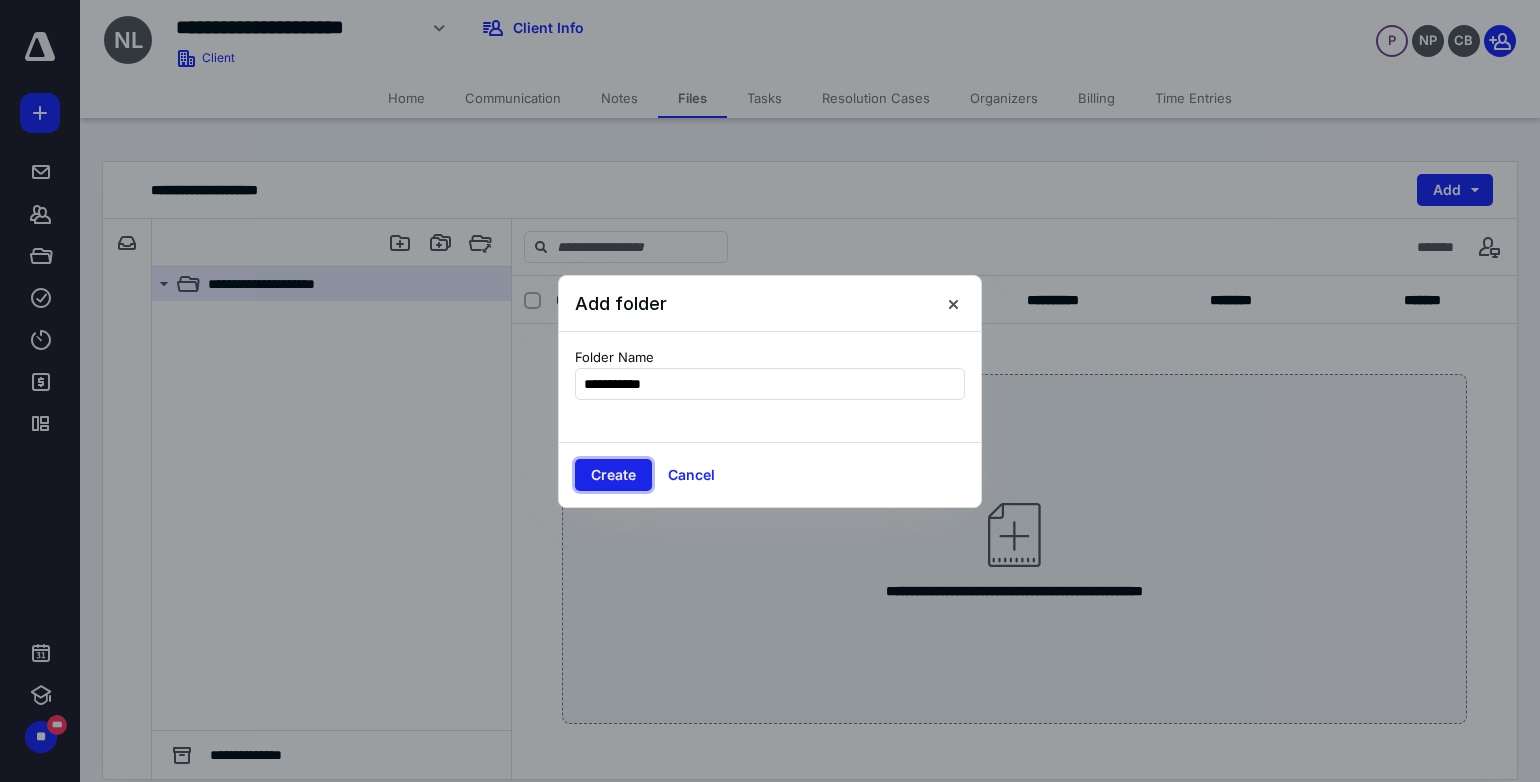 click on "Create" at bounding box center (613, 475) 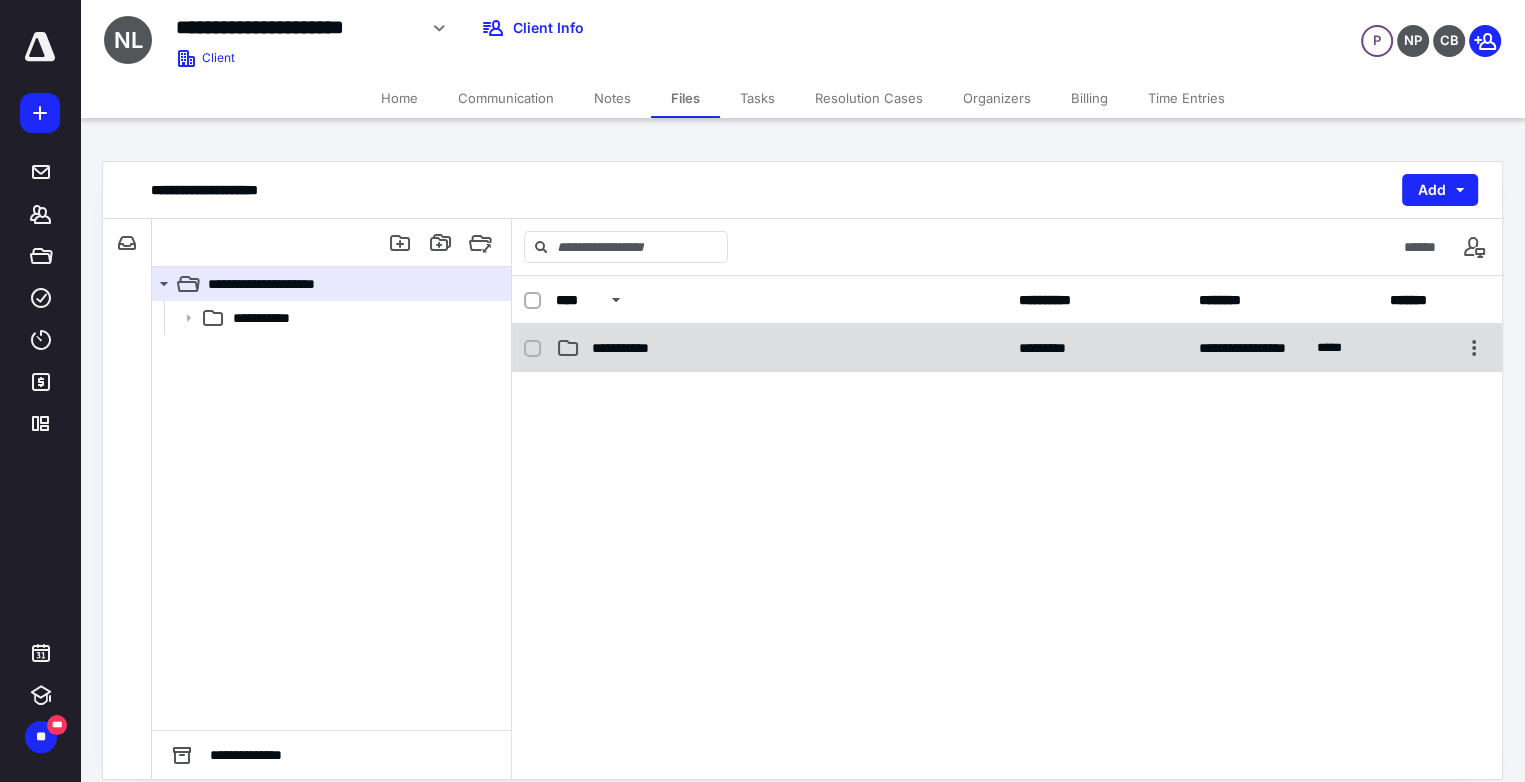 click 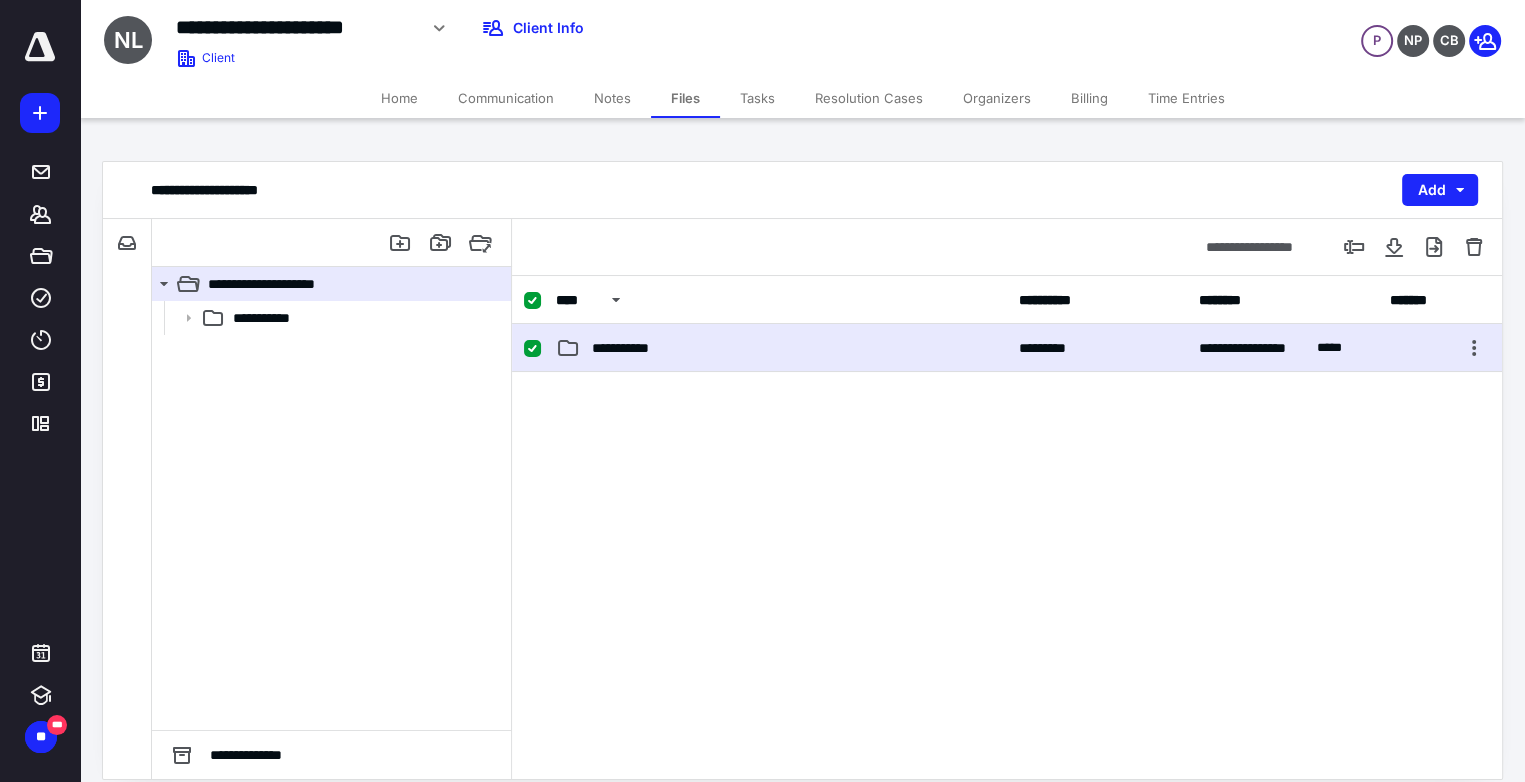 click 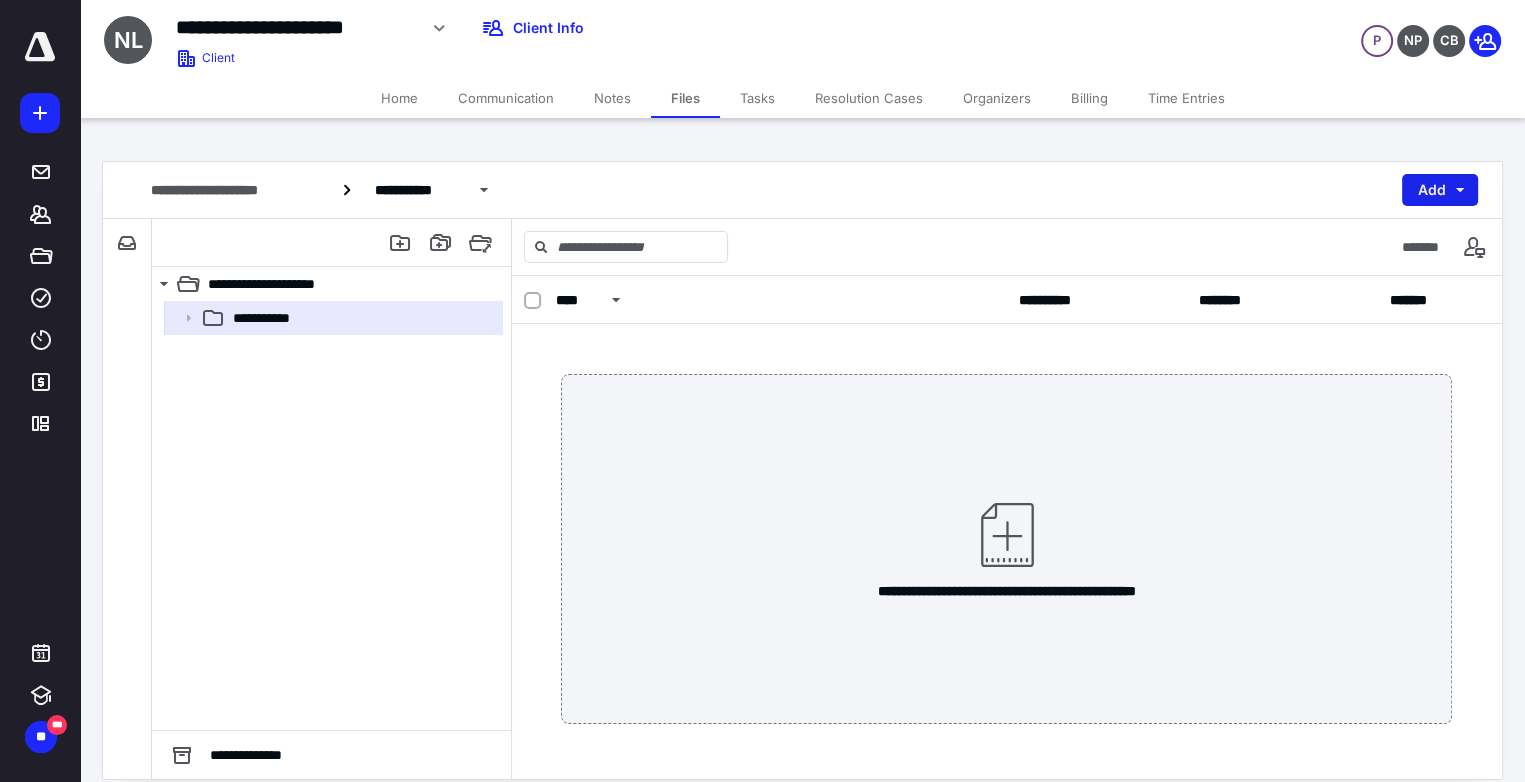 click on "Add" at bounding box center [1440, 190] 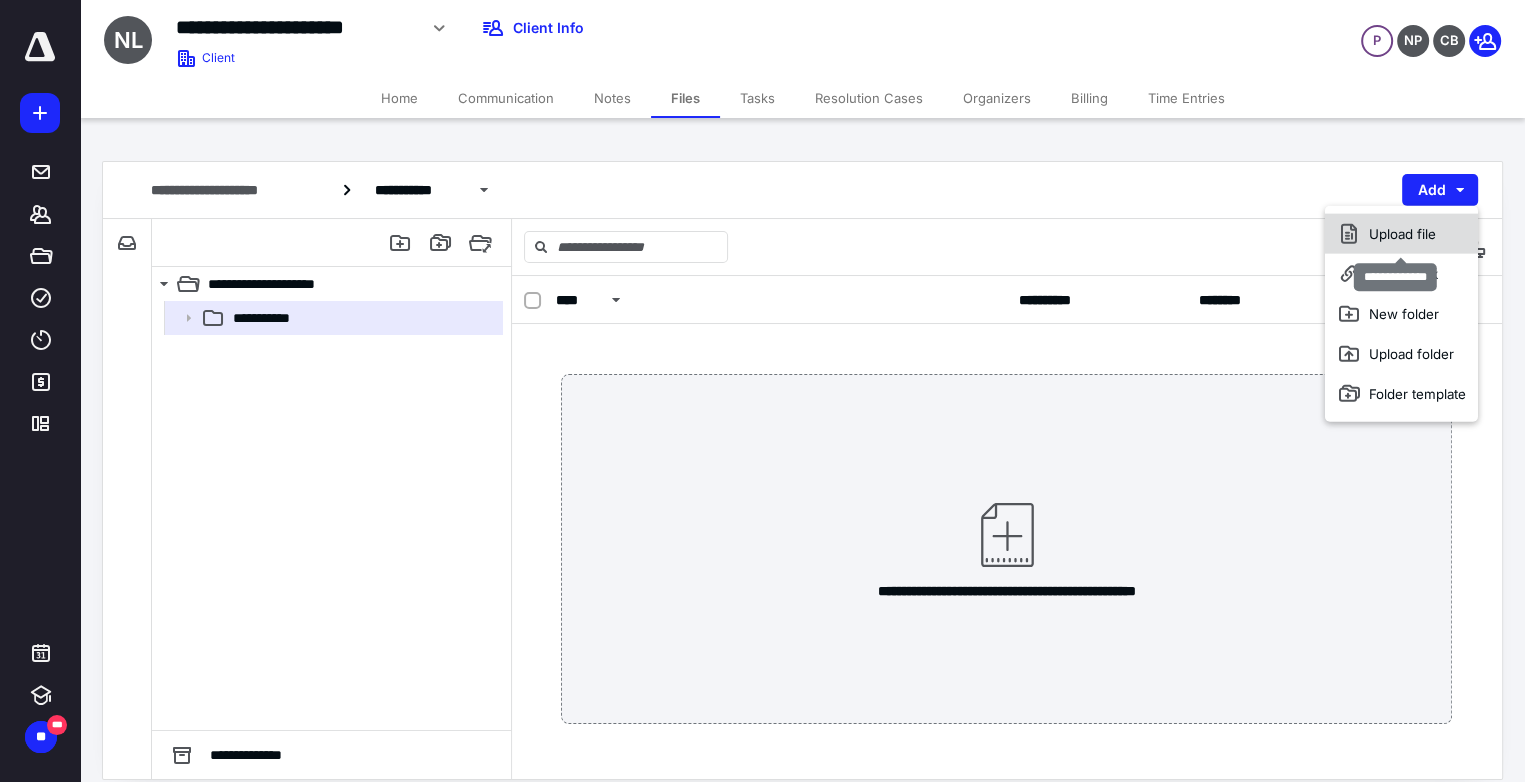 click on "Upload file" at bounding box center [1401, 234] 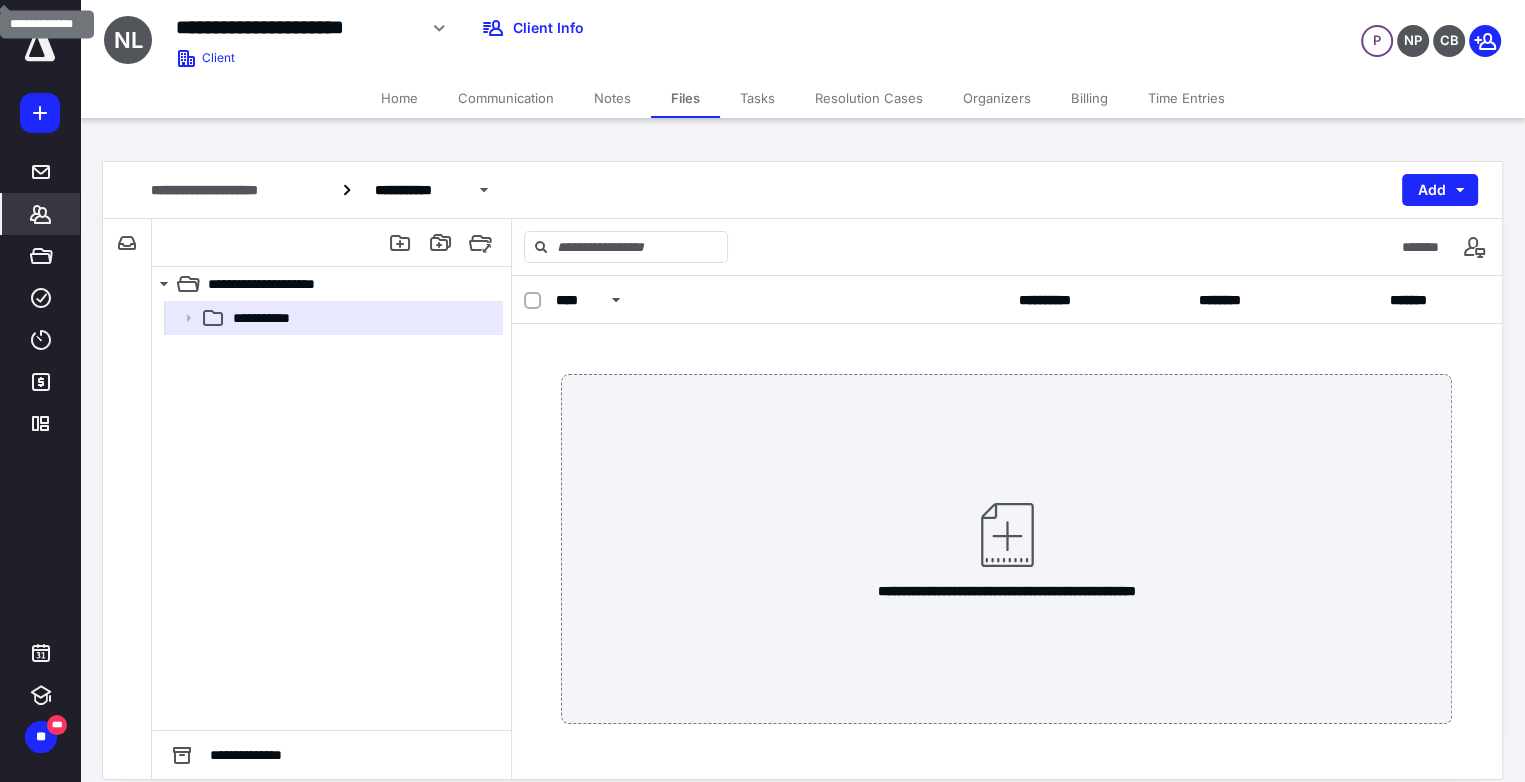 click 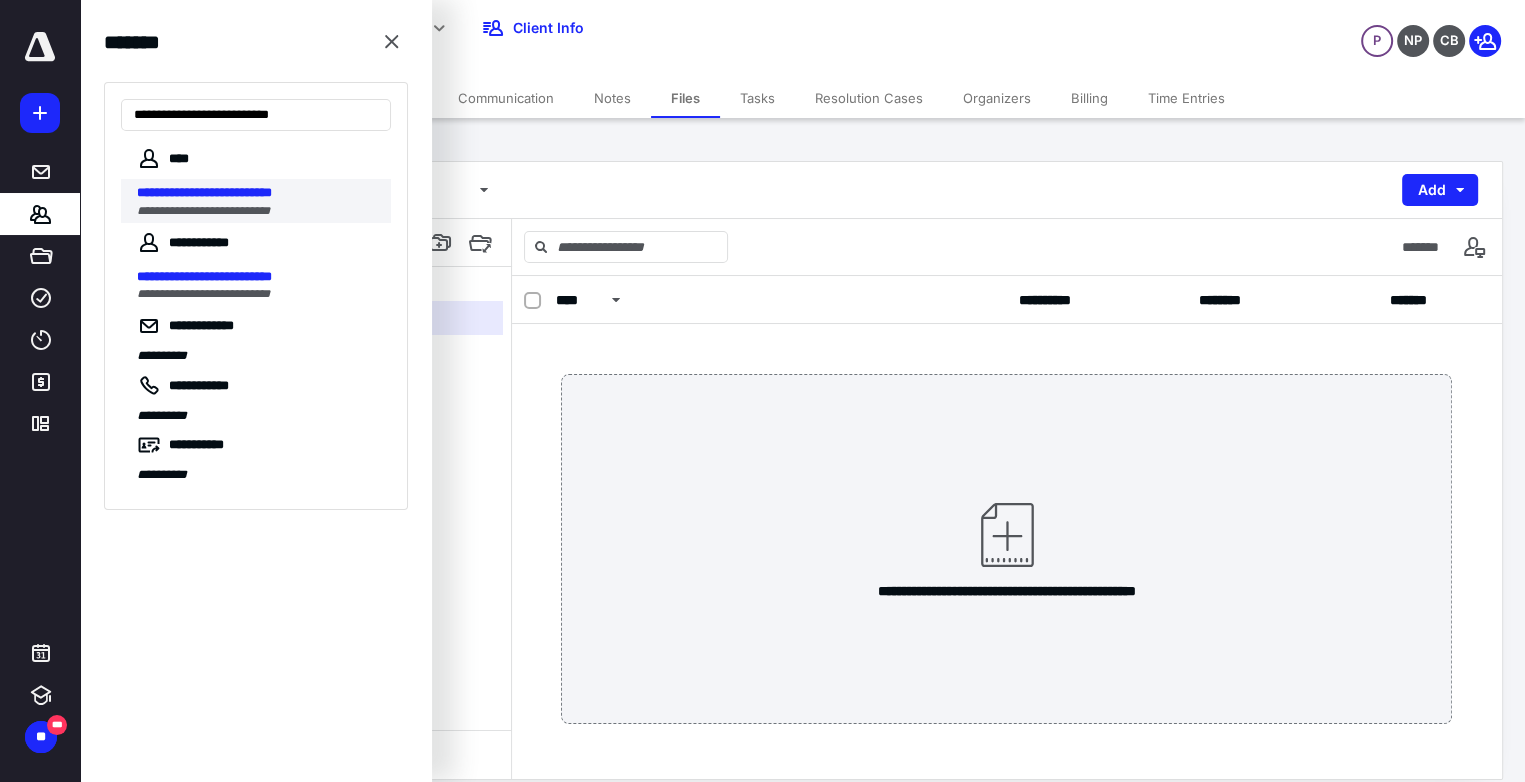 type on "**********" 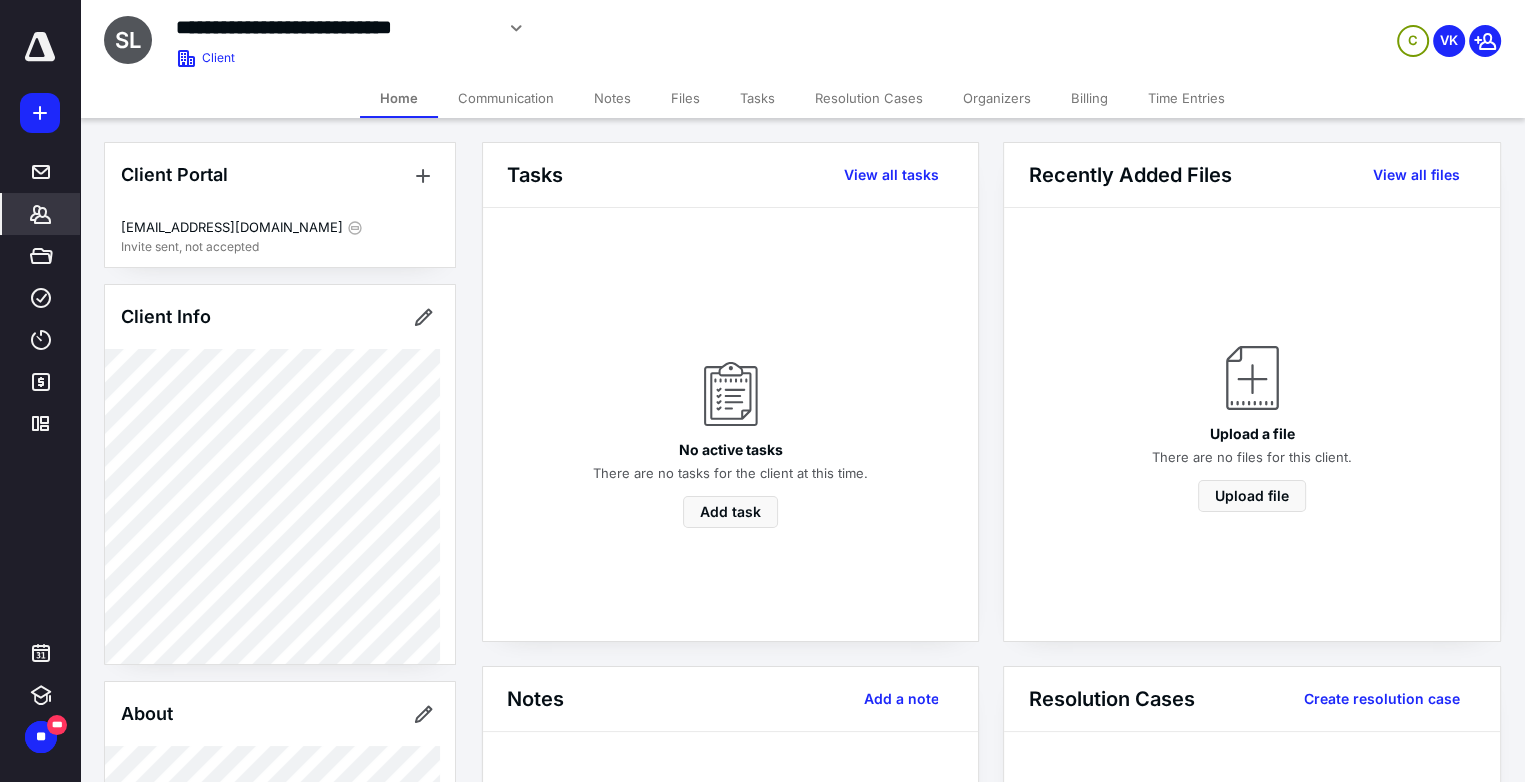 click on "Billing" at bounding box center [1089, 98] 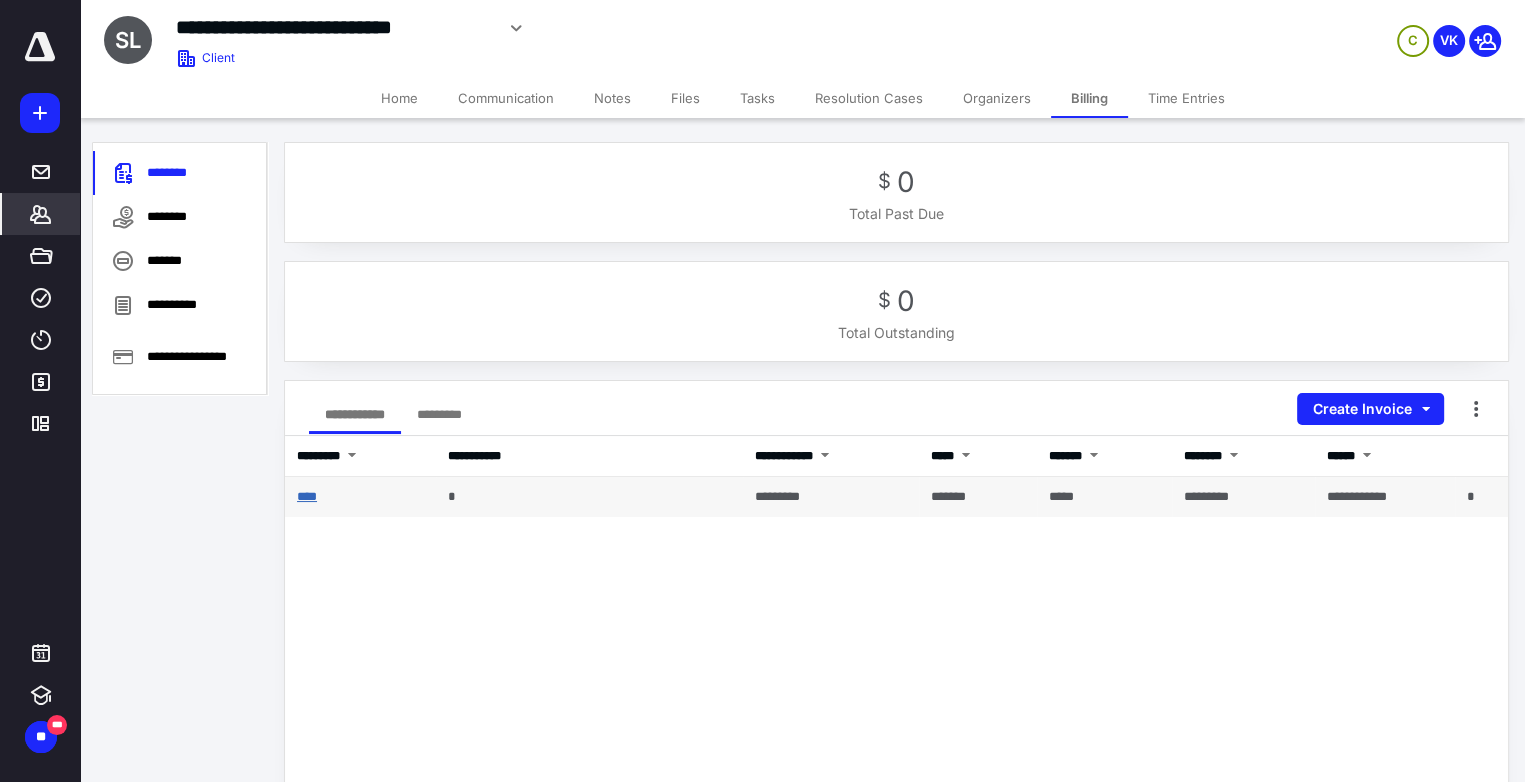 click on "****" at bounding box center (307, 496) 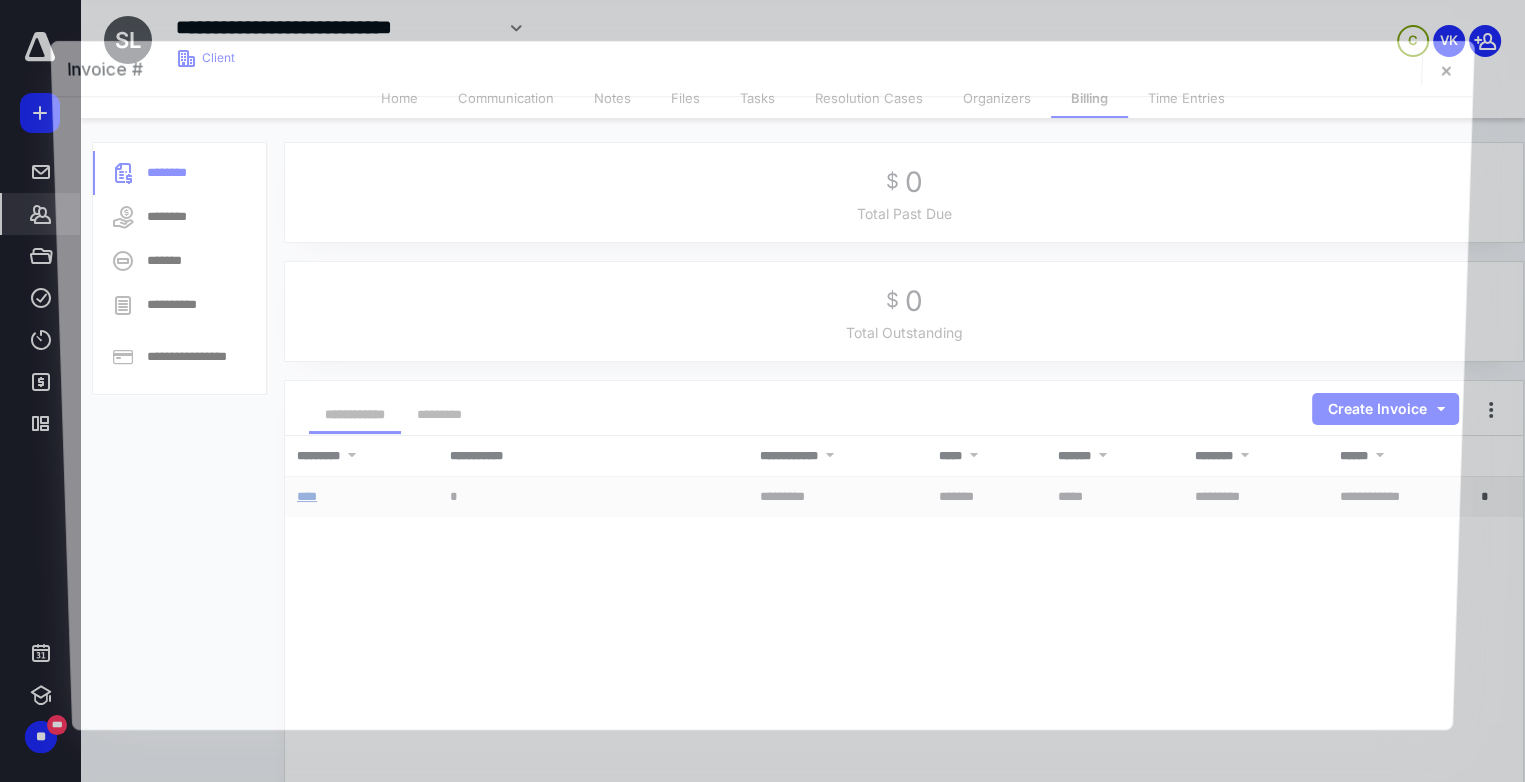 click at bounding box center (762, 413) 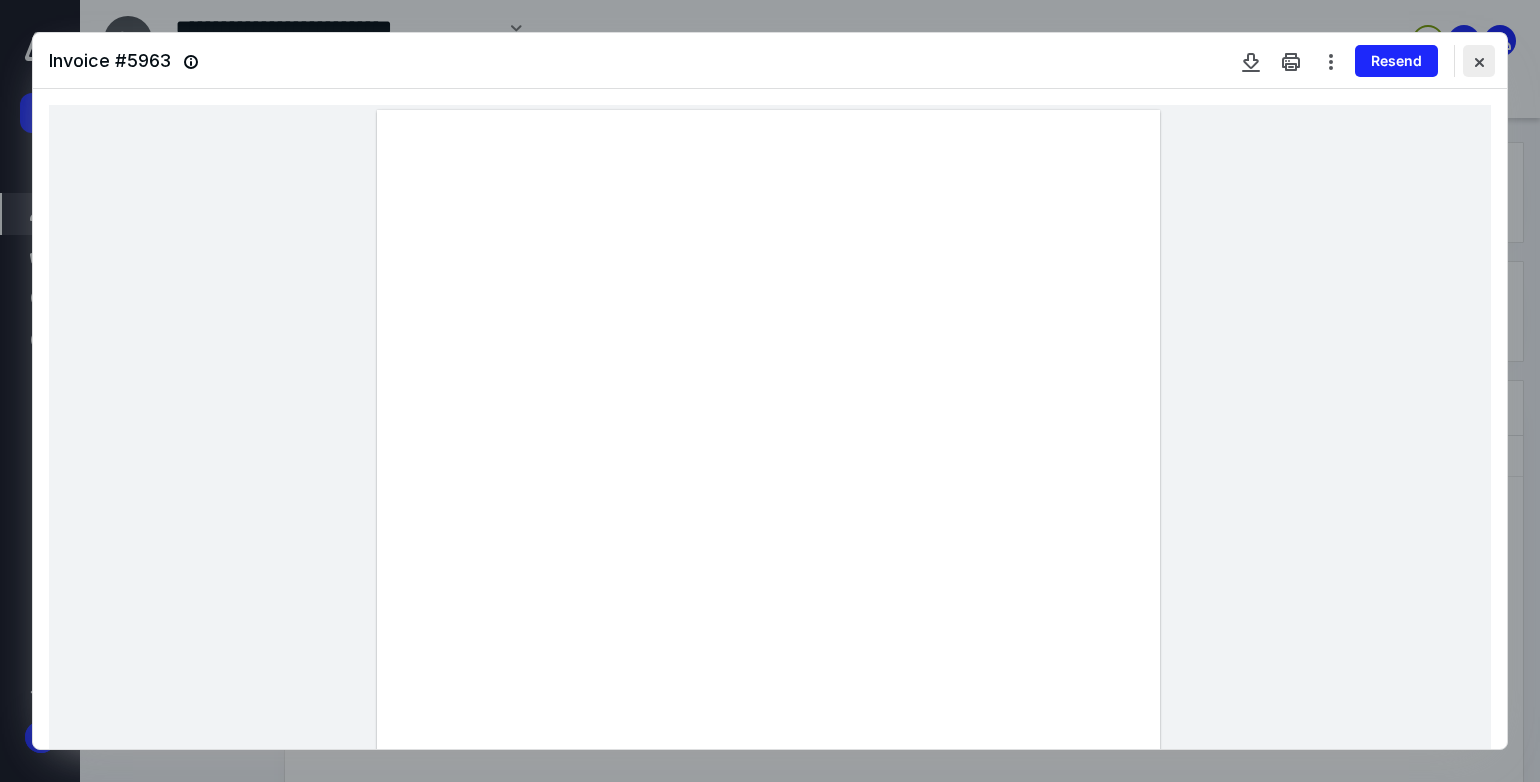 click at bounding box center [1479, 61] 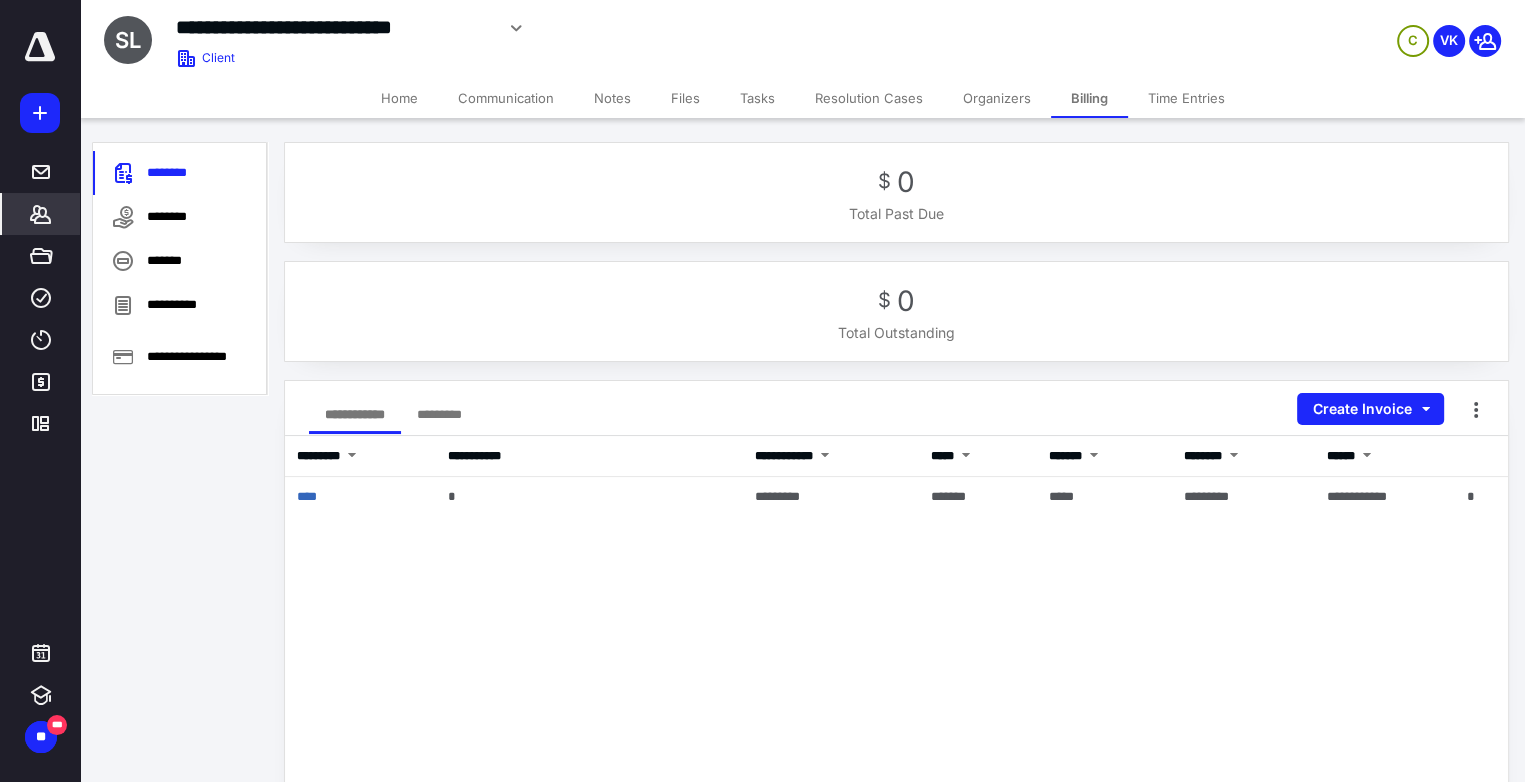click on "Files" at bounding box center (685, 98) 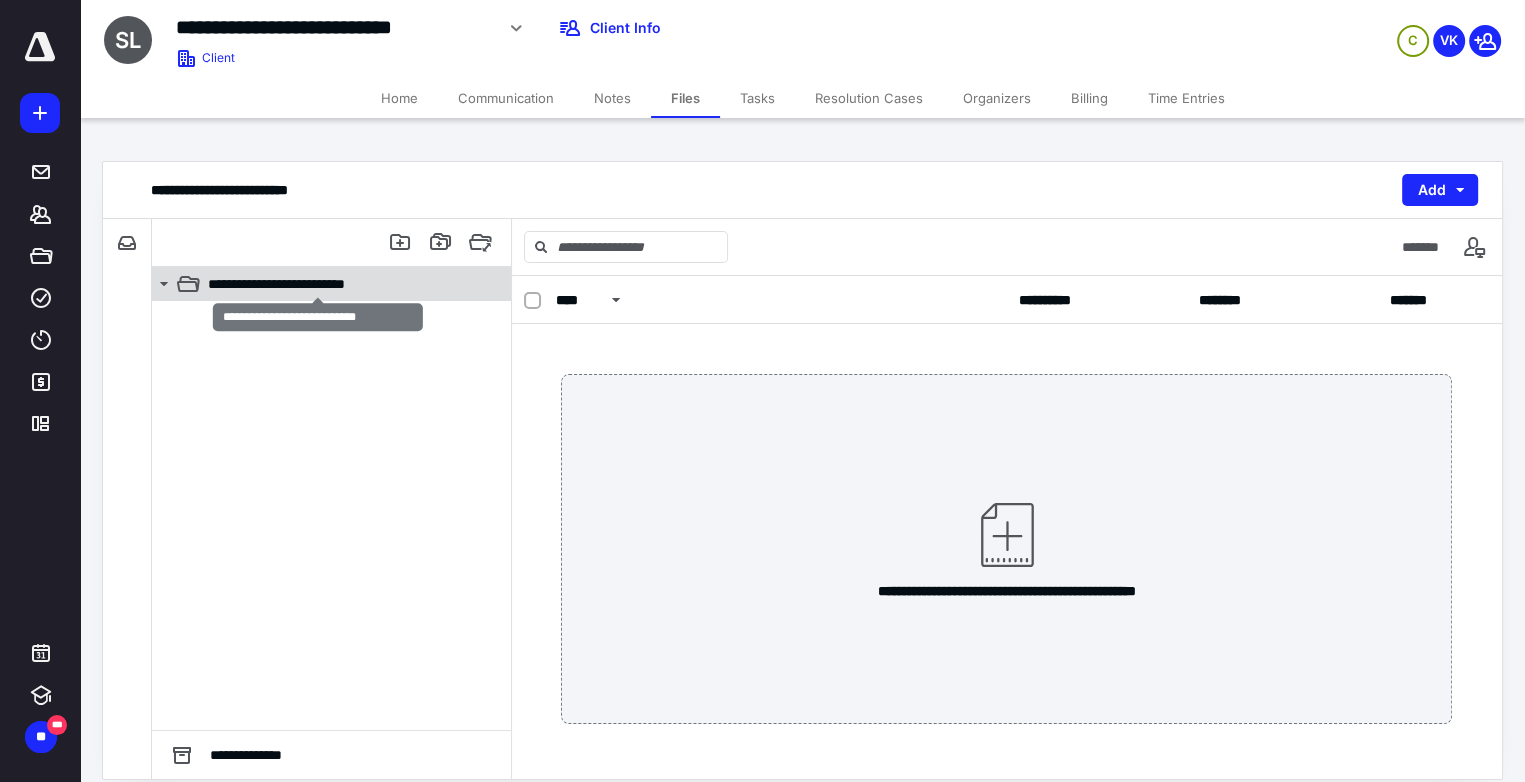 click on "**********" at bounding box center (318, 284) 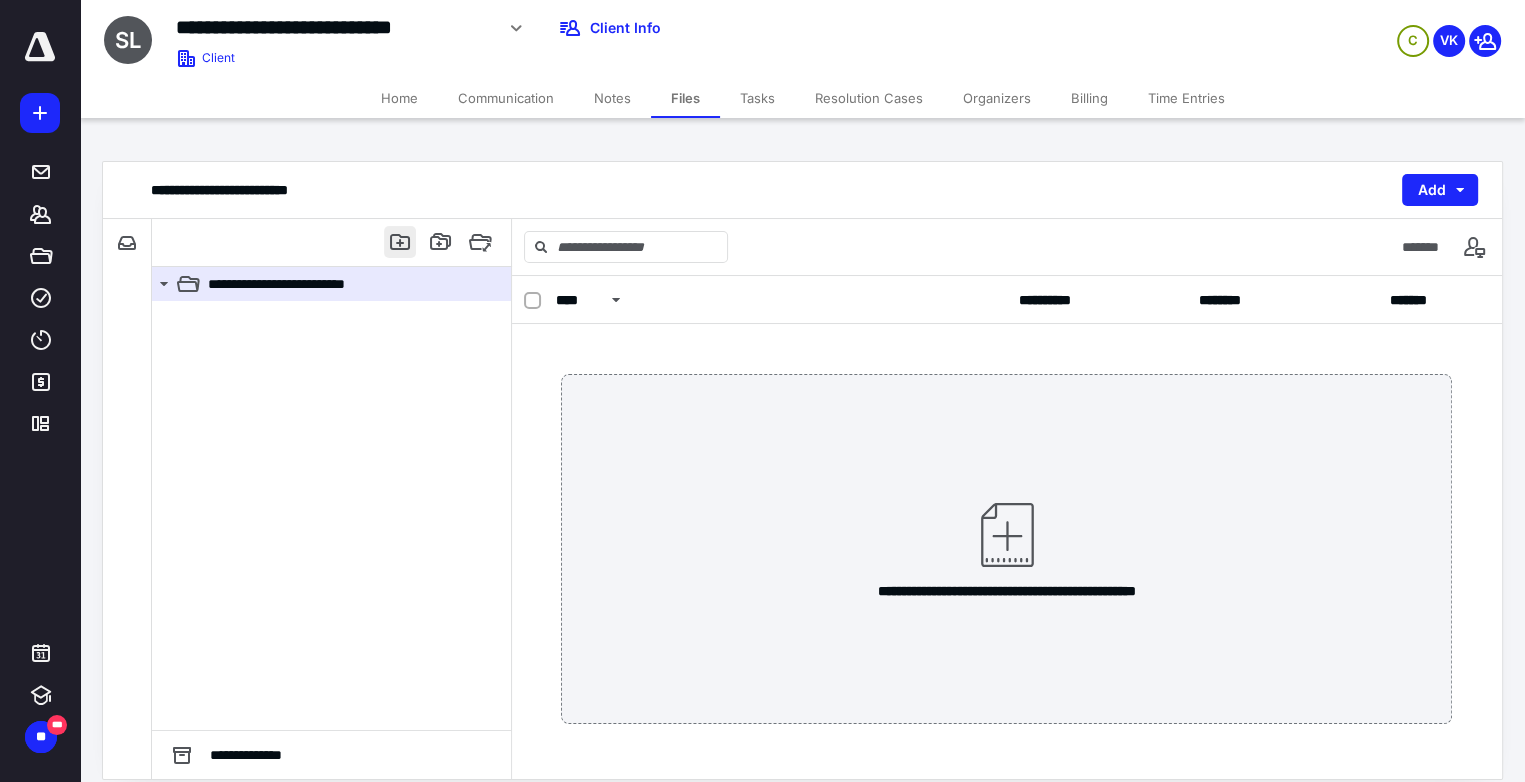 click at bounding box center [400, 242] 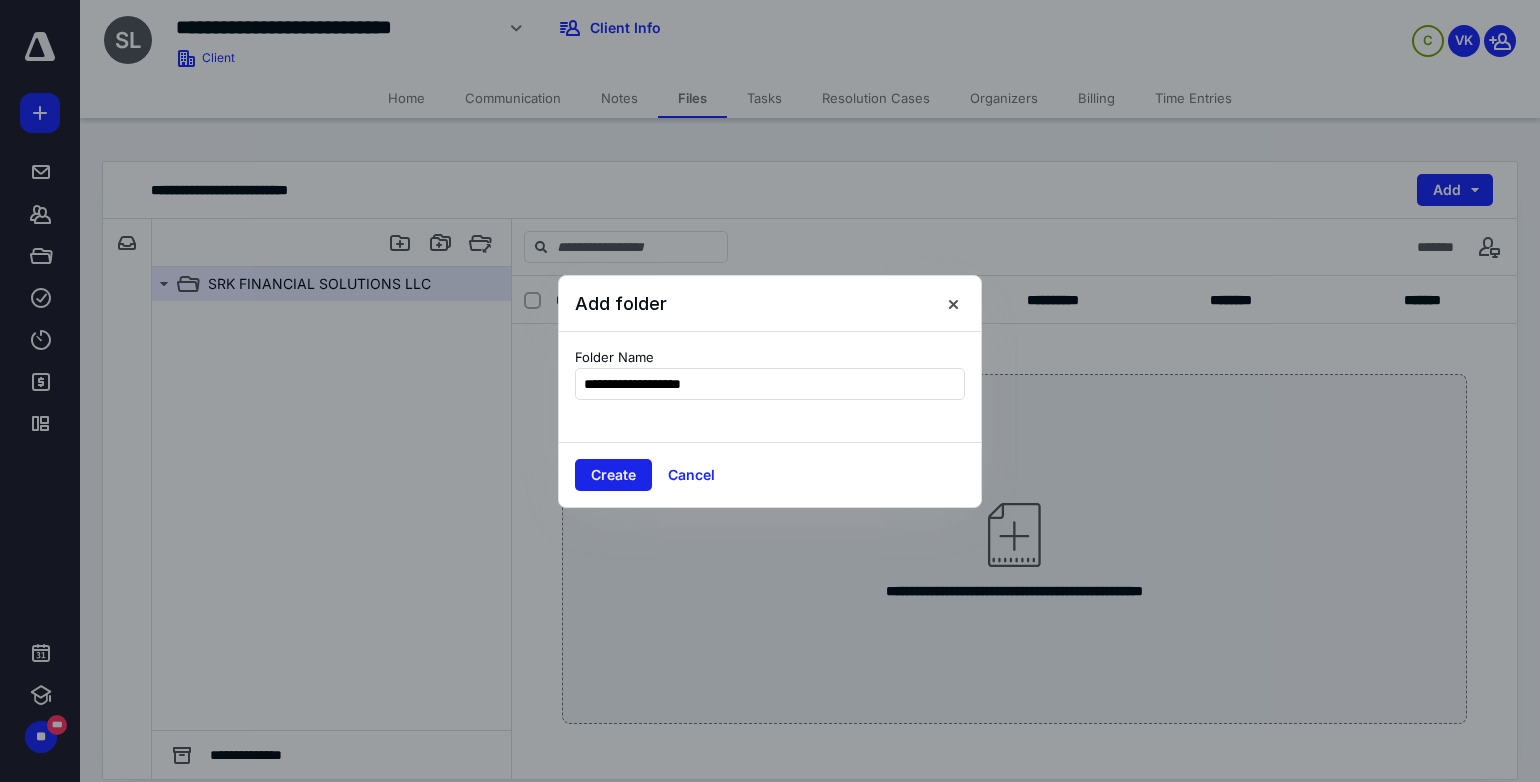 type on "**********" 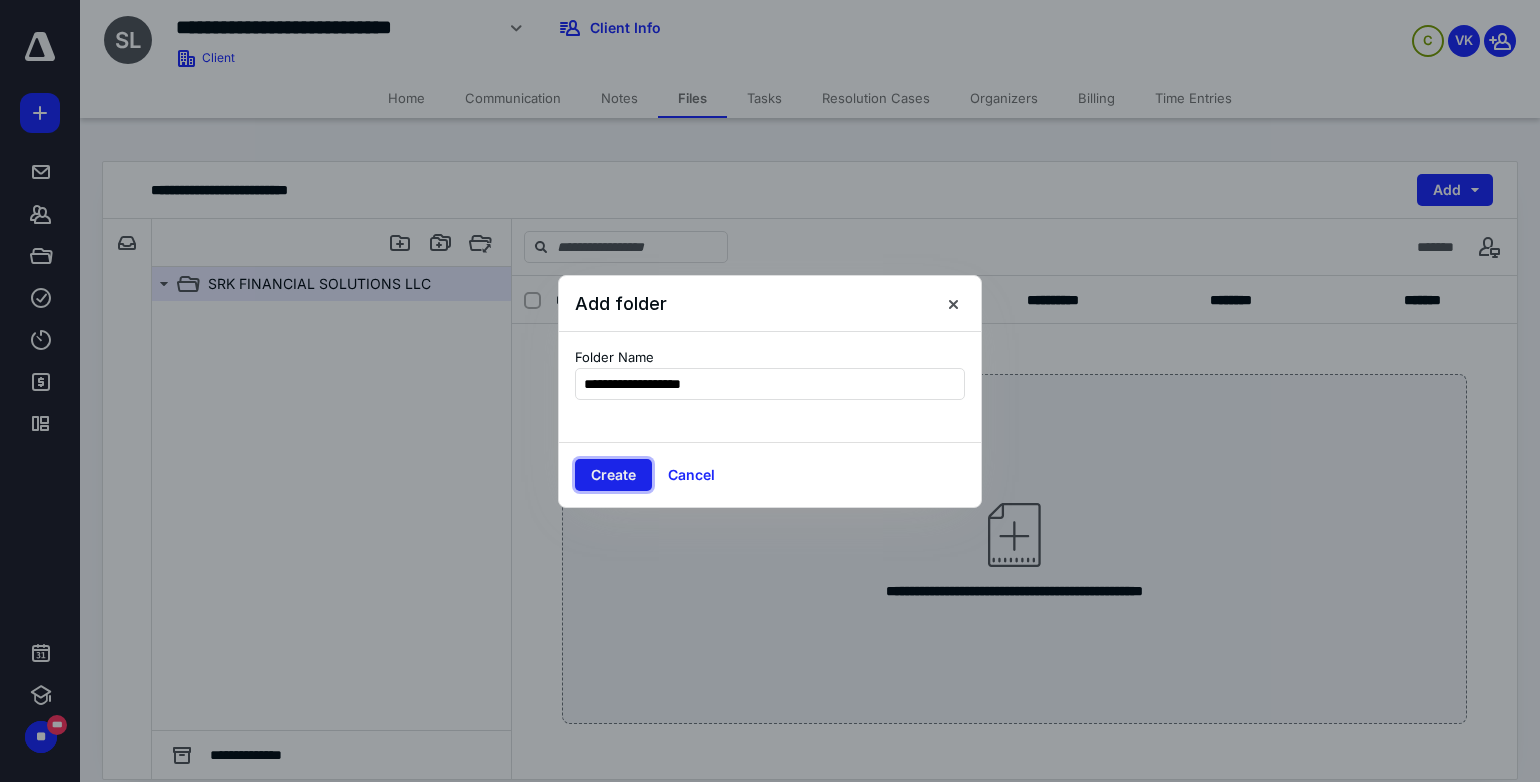 click on "Create" at bounding box center (613, 475) 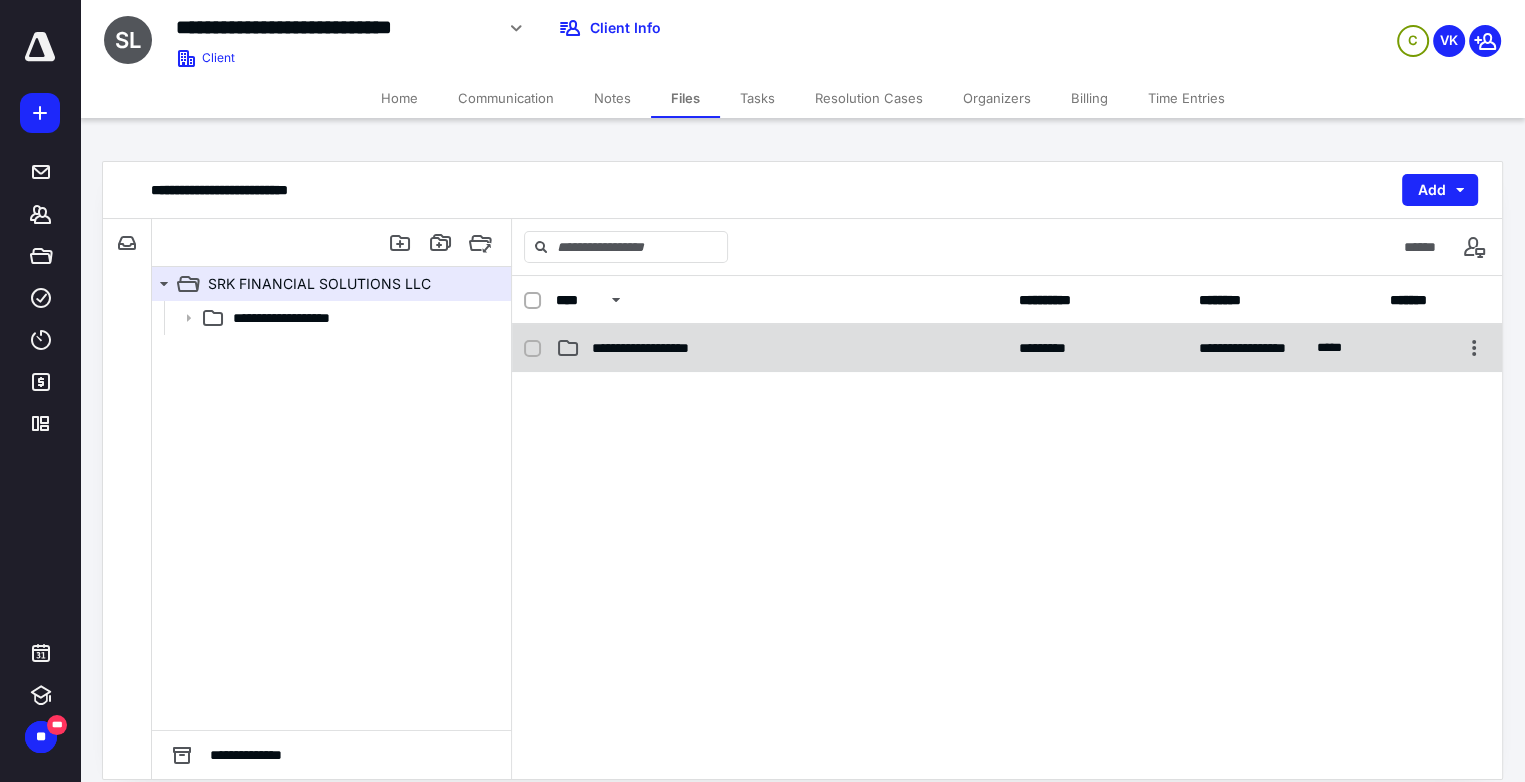 click on "**********" at bounding box center [681, 348] 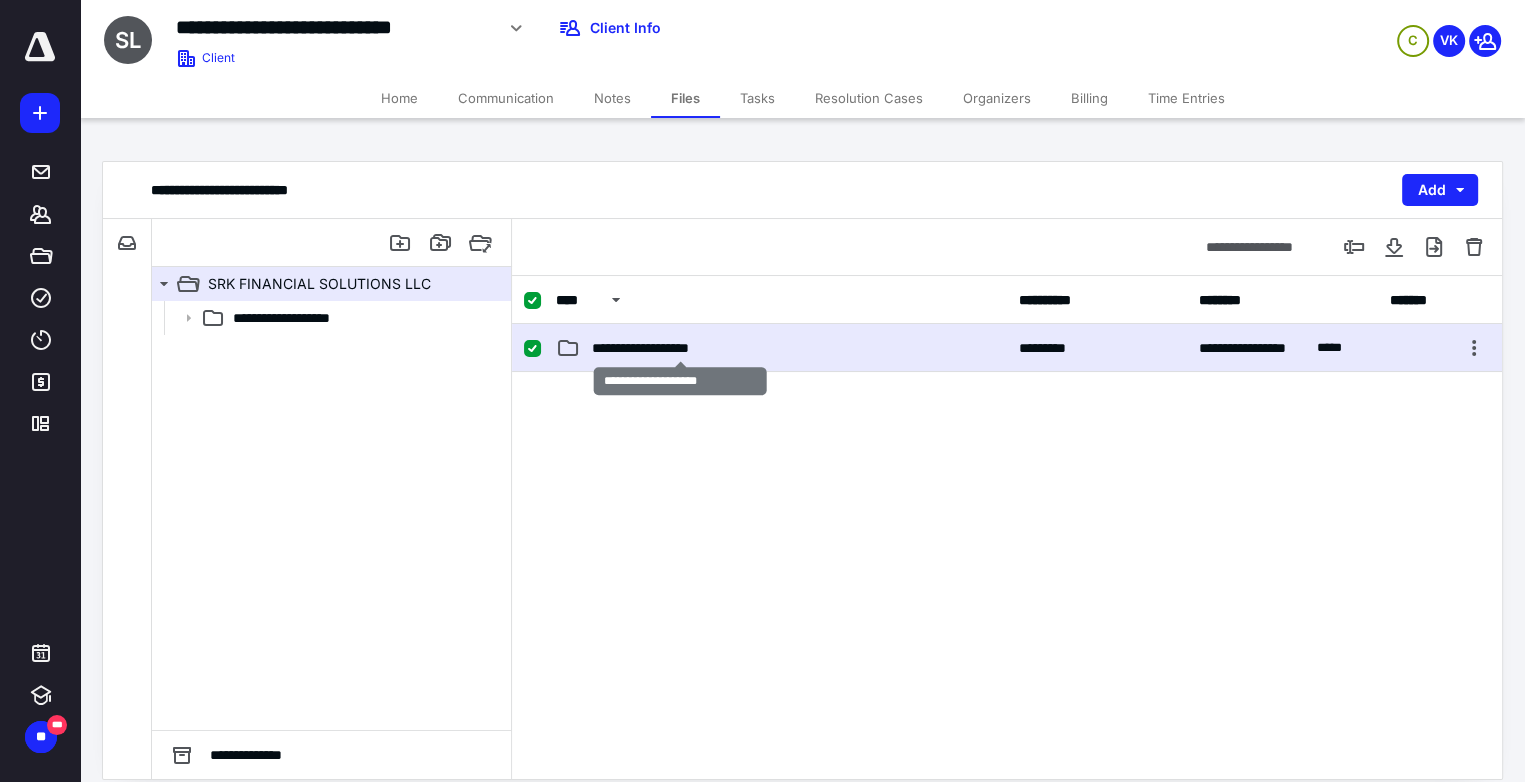 click on "**********" at bounding box center (681, 348) 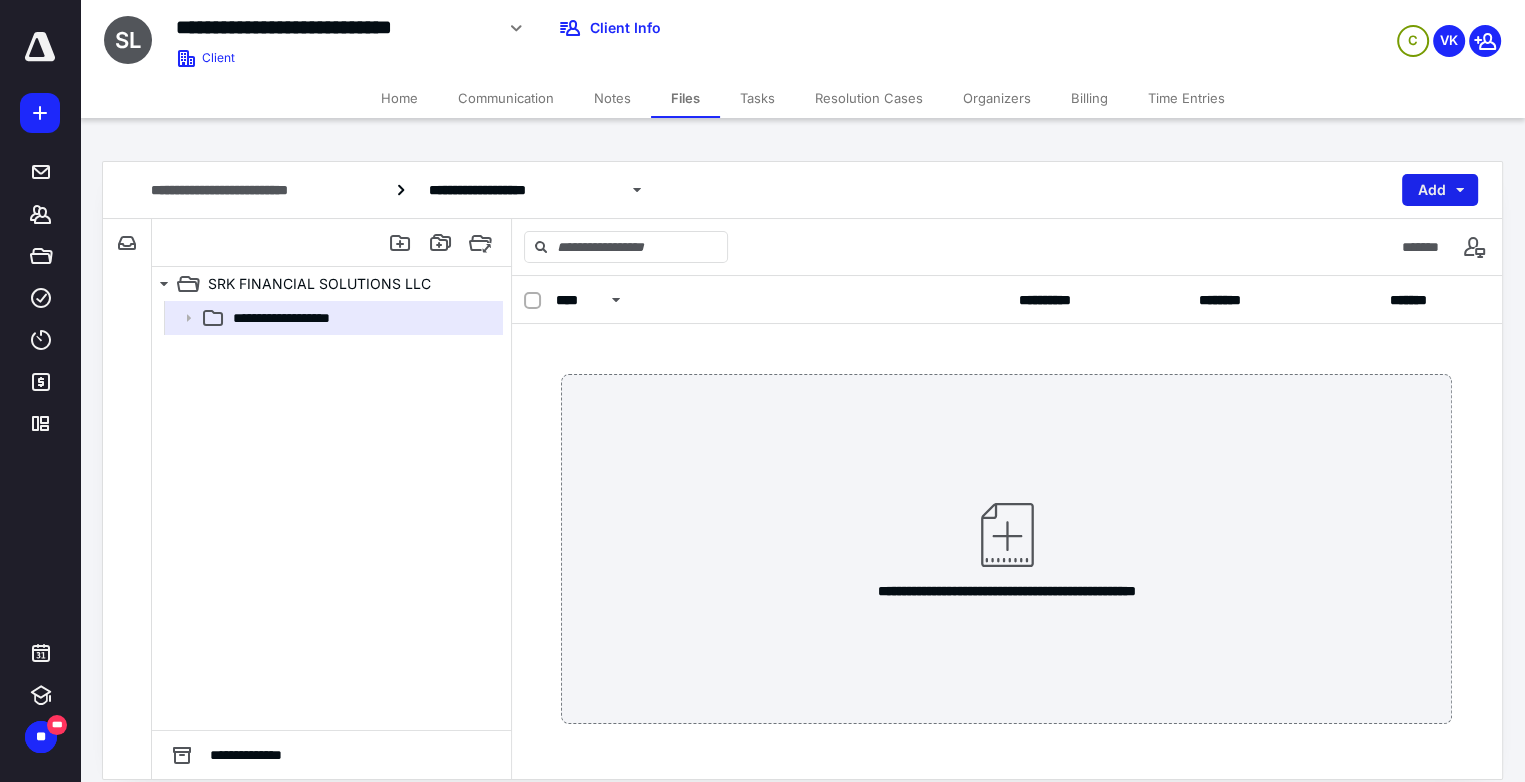click on "Add" at bounding box center [1440, 190] 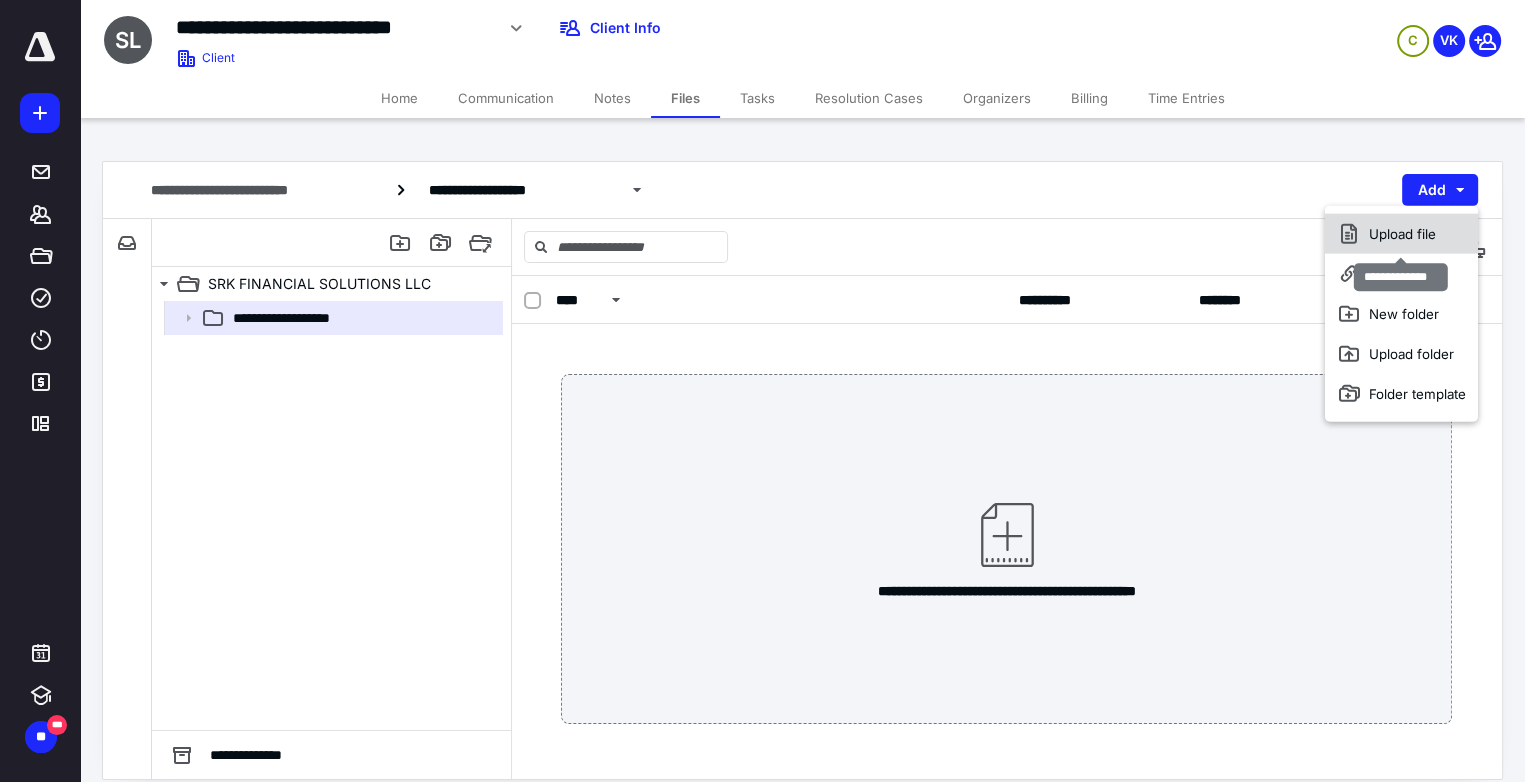 click on "Upload file" at bounding box center (1401, 234) 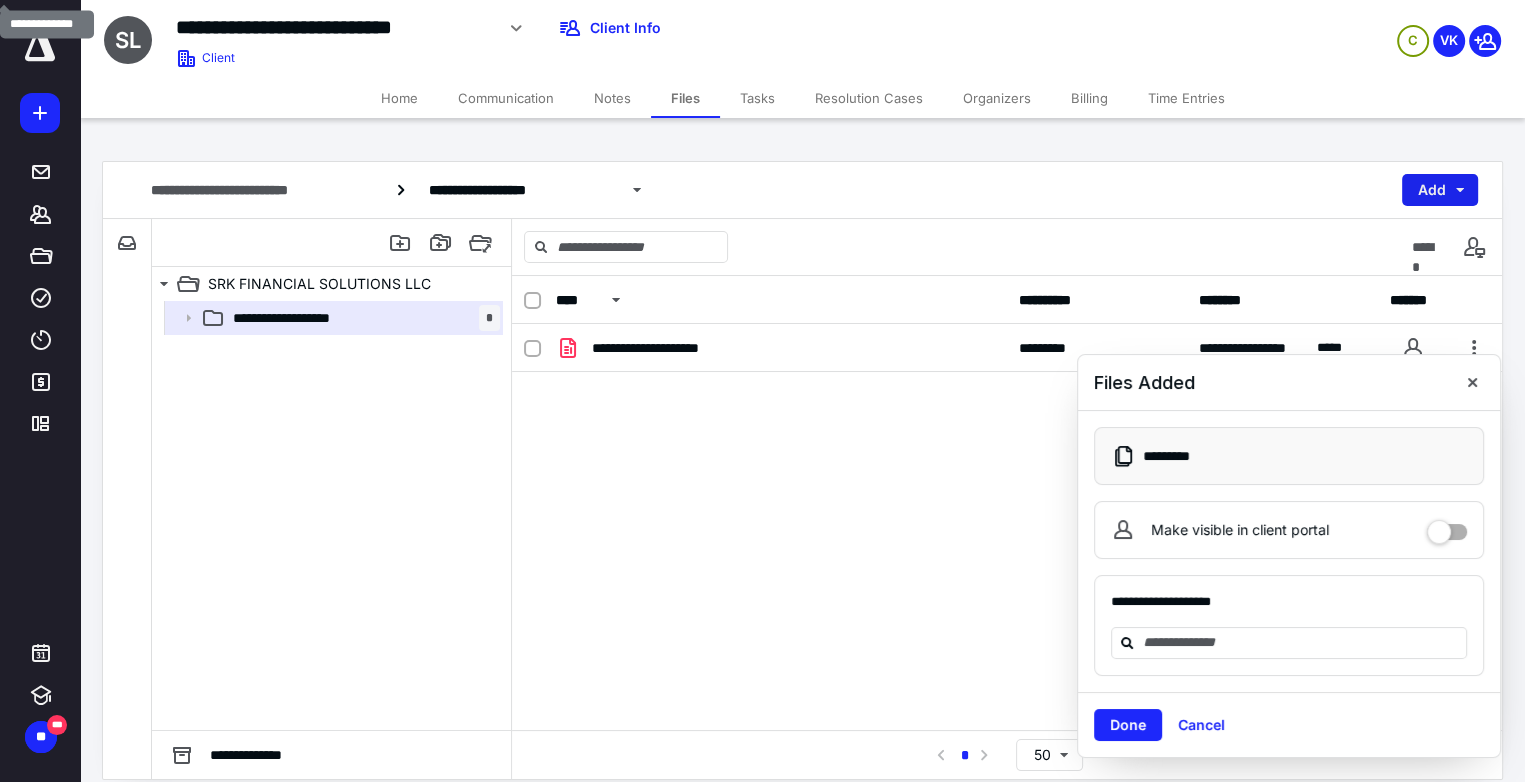 click on "Add" at bounding box center [1440, 190] 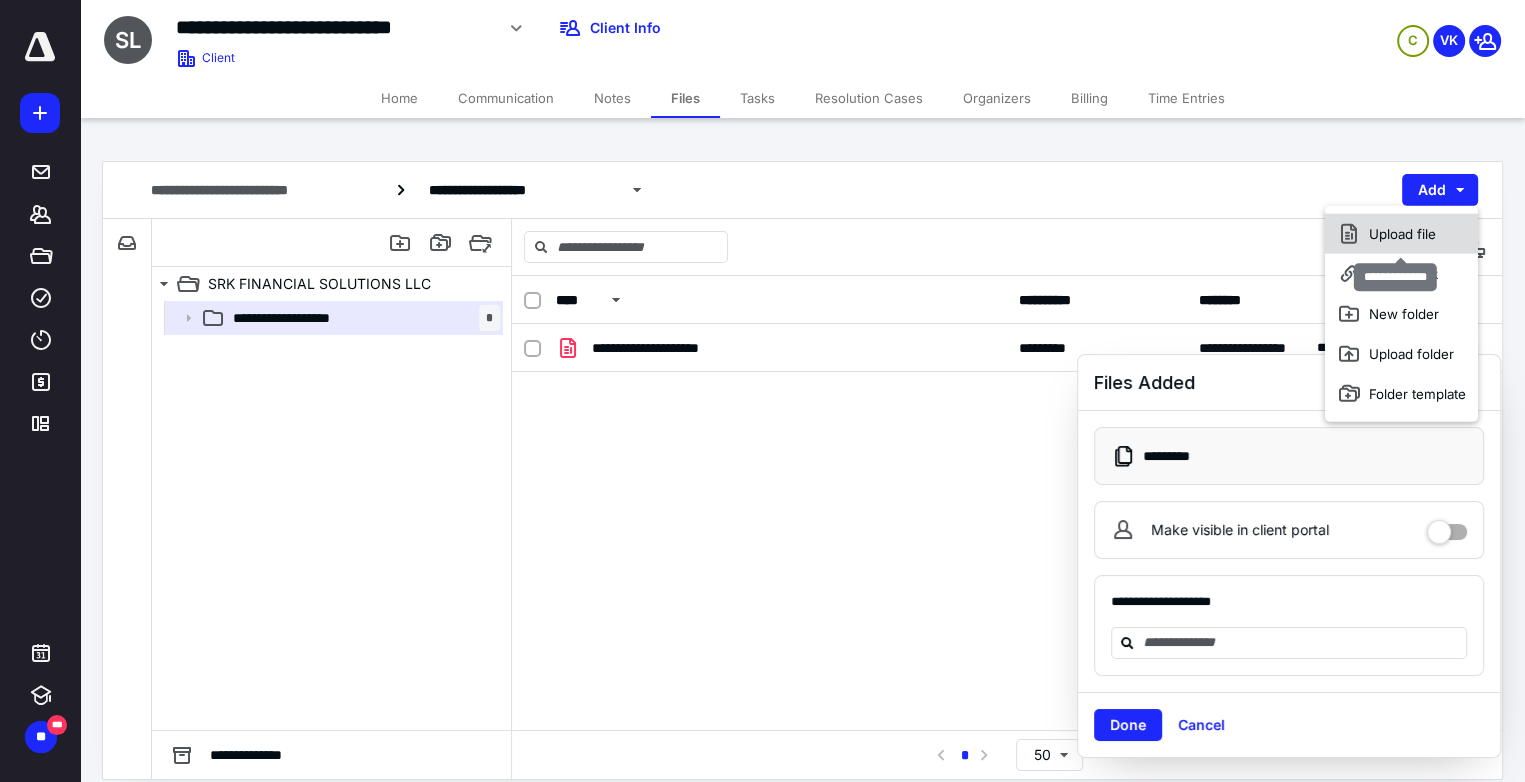 click on "Upload file" at bounding box center [1401, 234] 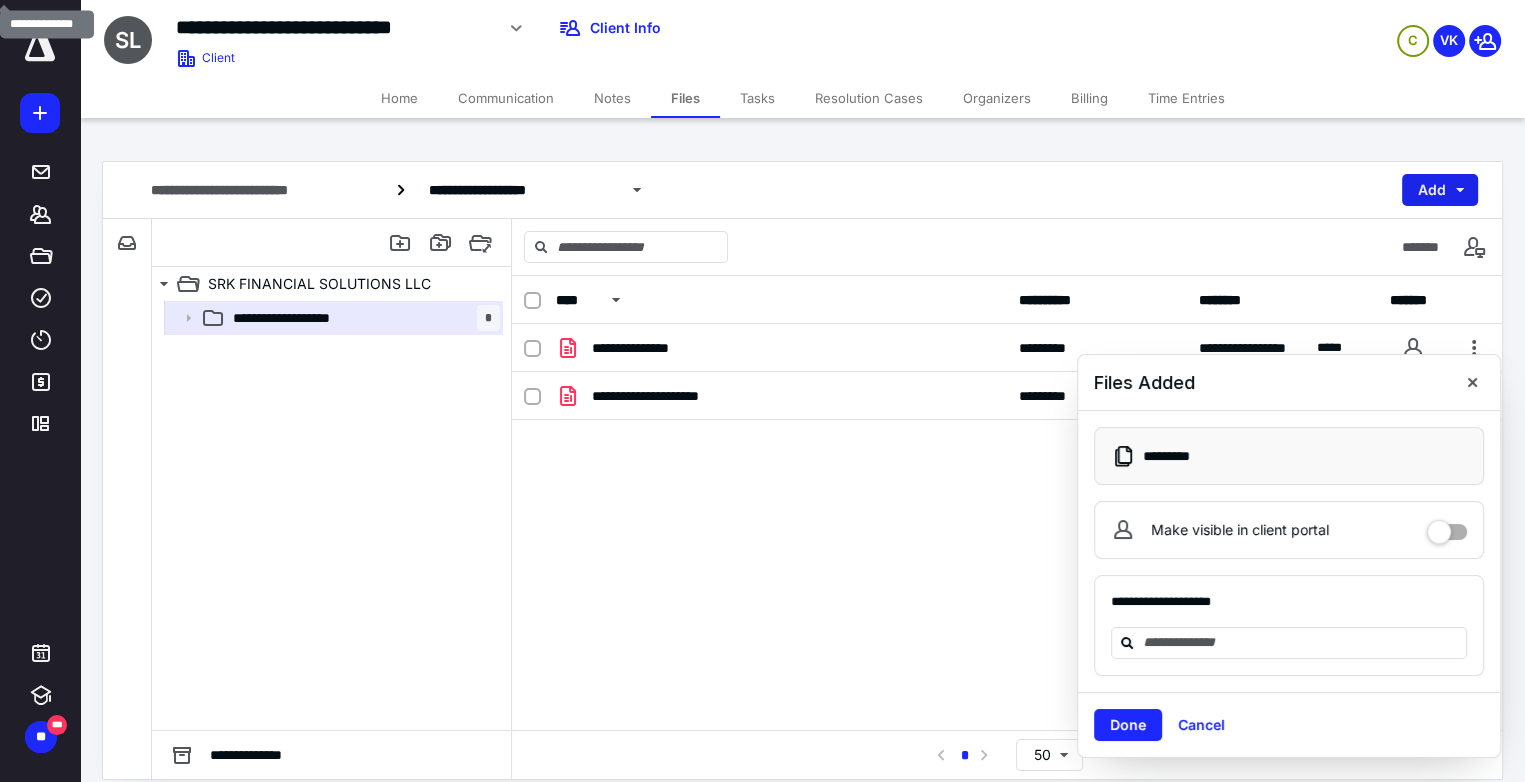 click on "Add" at bounding box center (1440, 190) 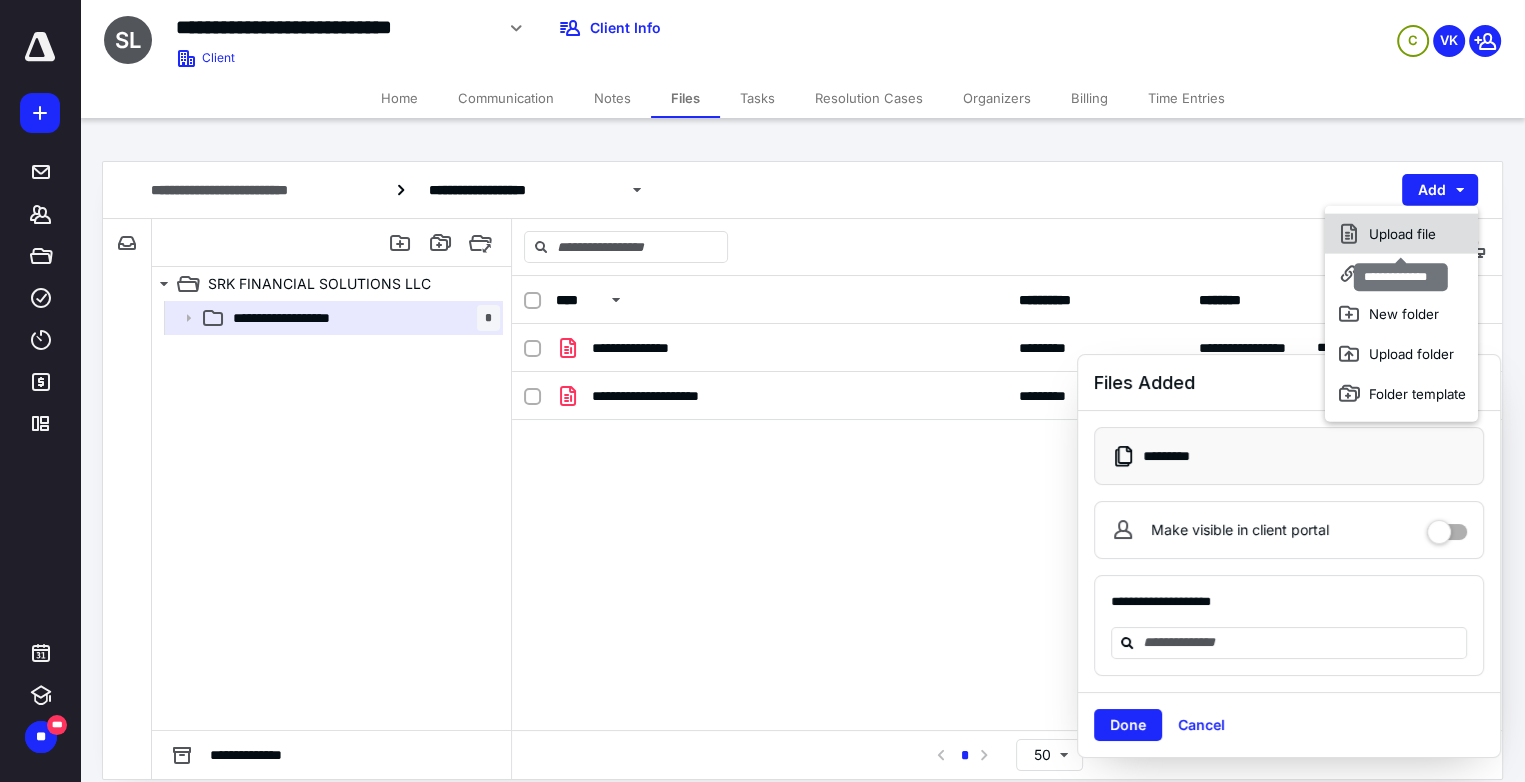 click on "Upload file" at bounding box center [1401, 234] 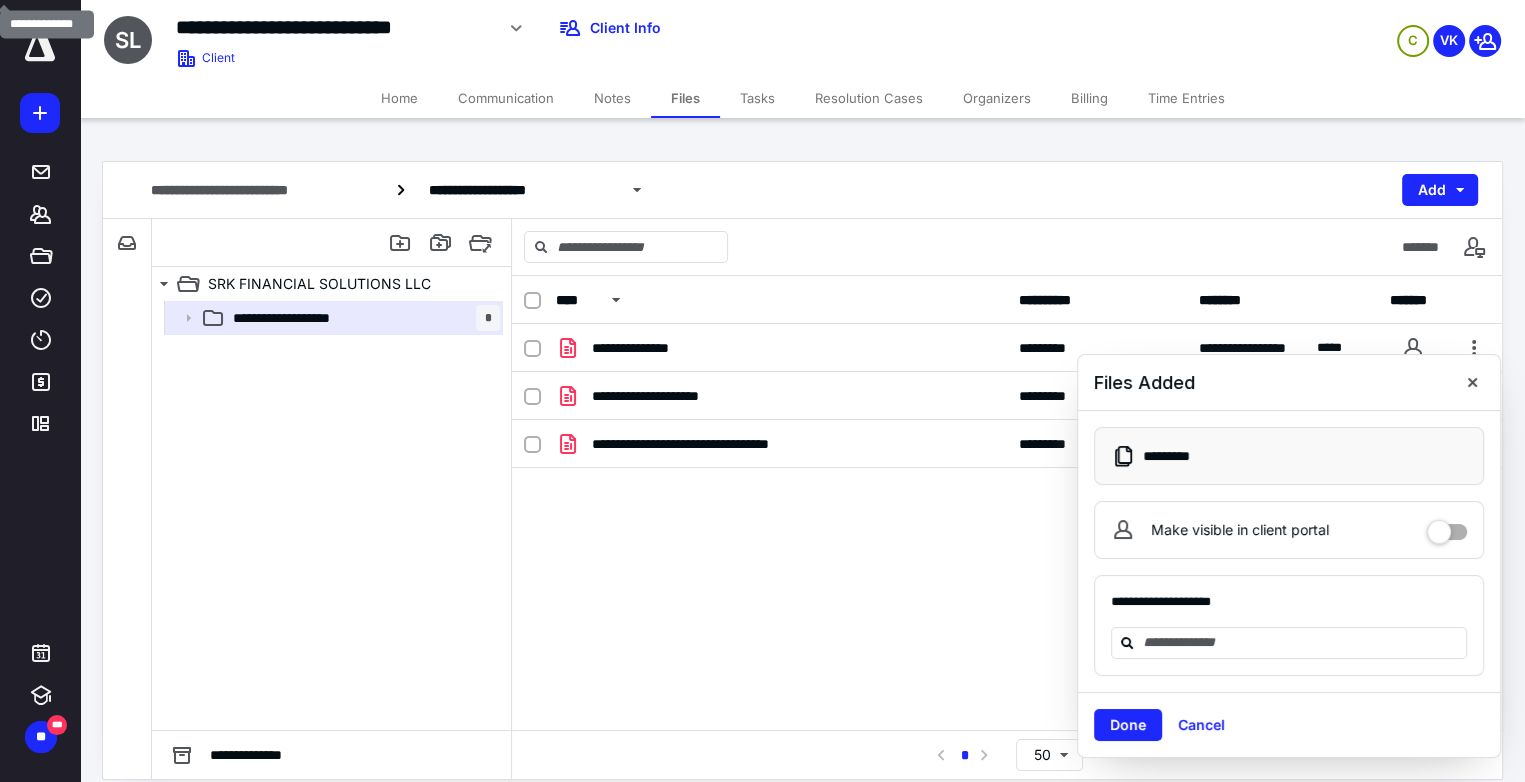 click at bounding box center [1447, 525] 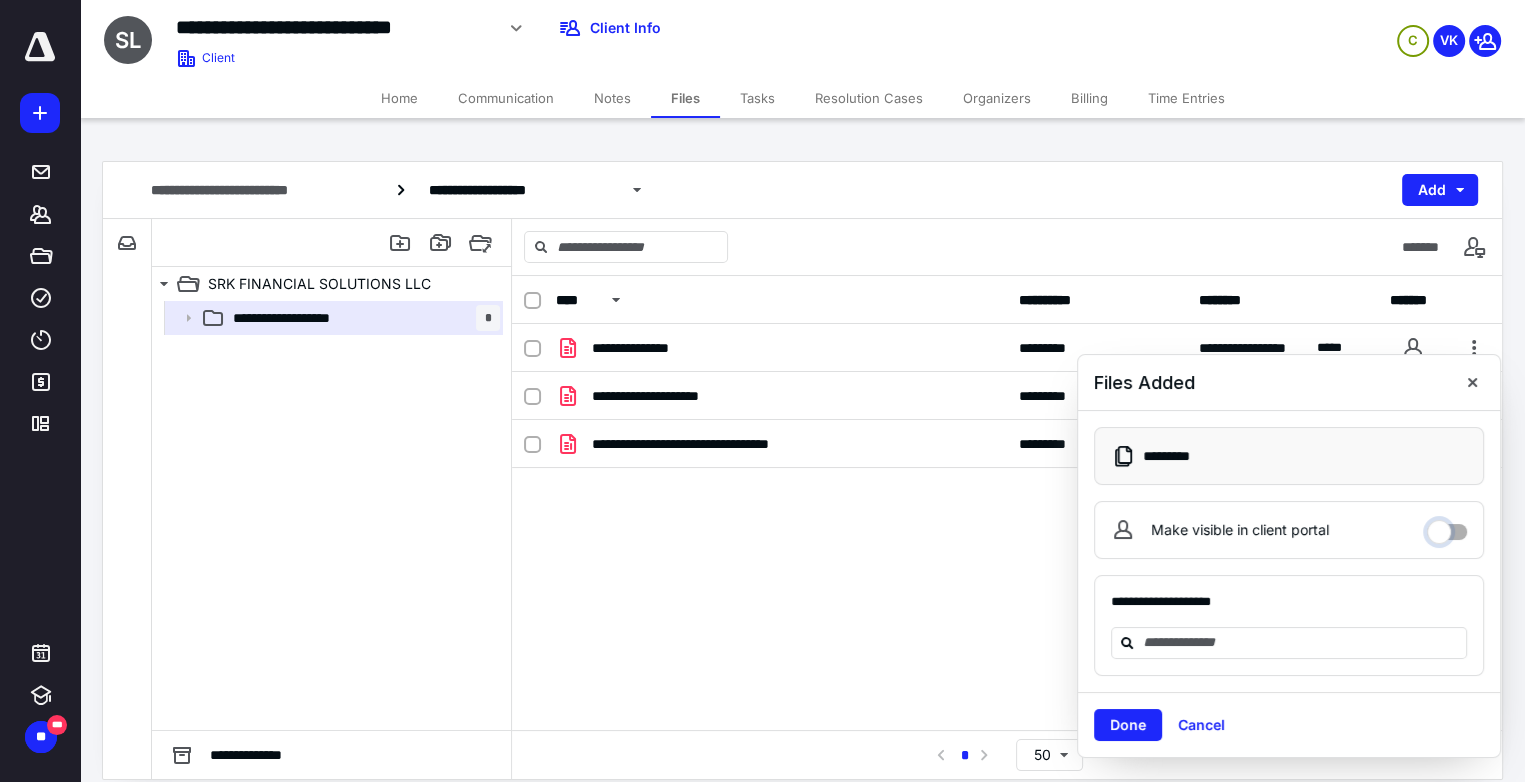 click on "Make visible in client portal" at bounding box center (1447, 527) 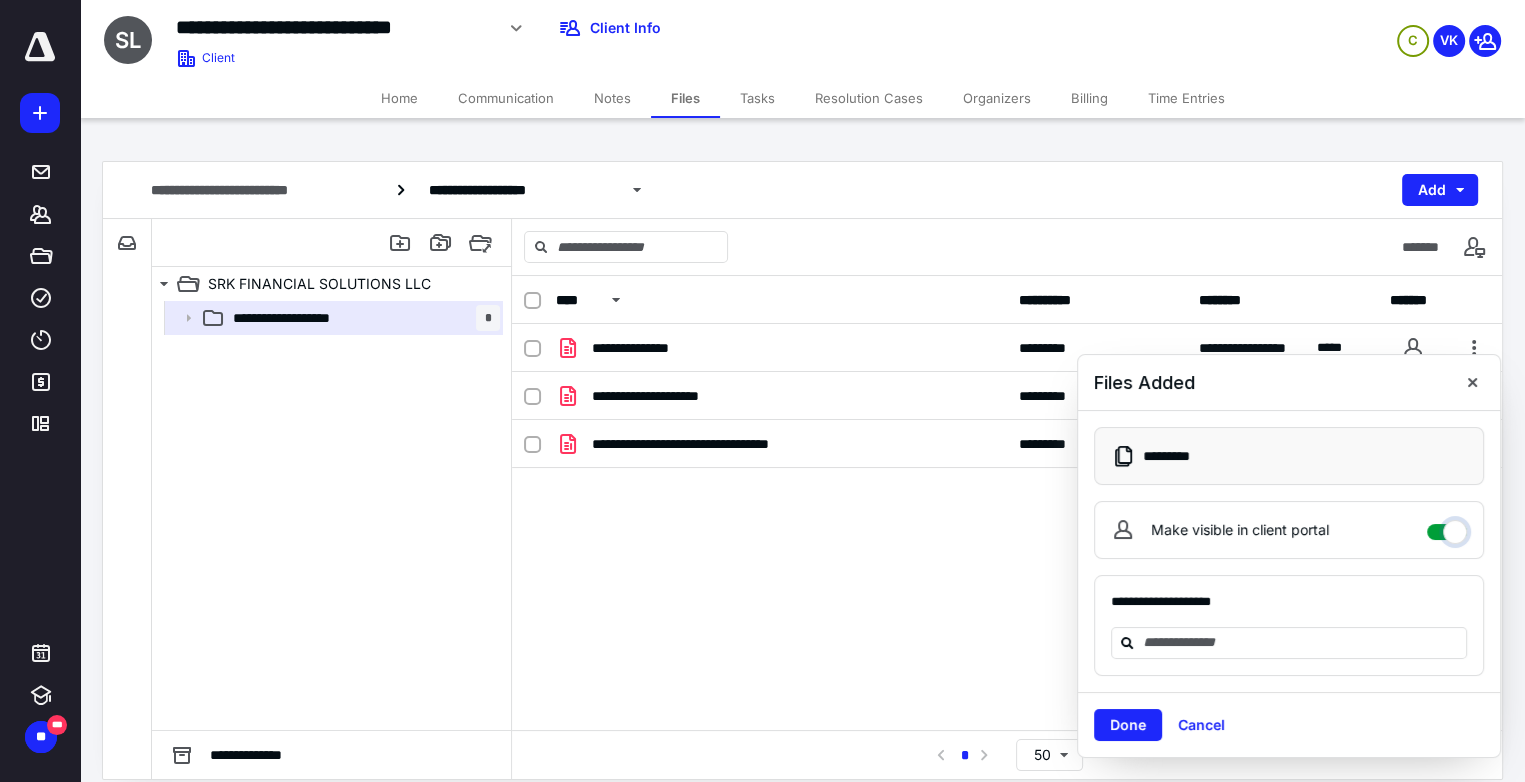 checkbox on "****" 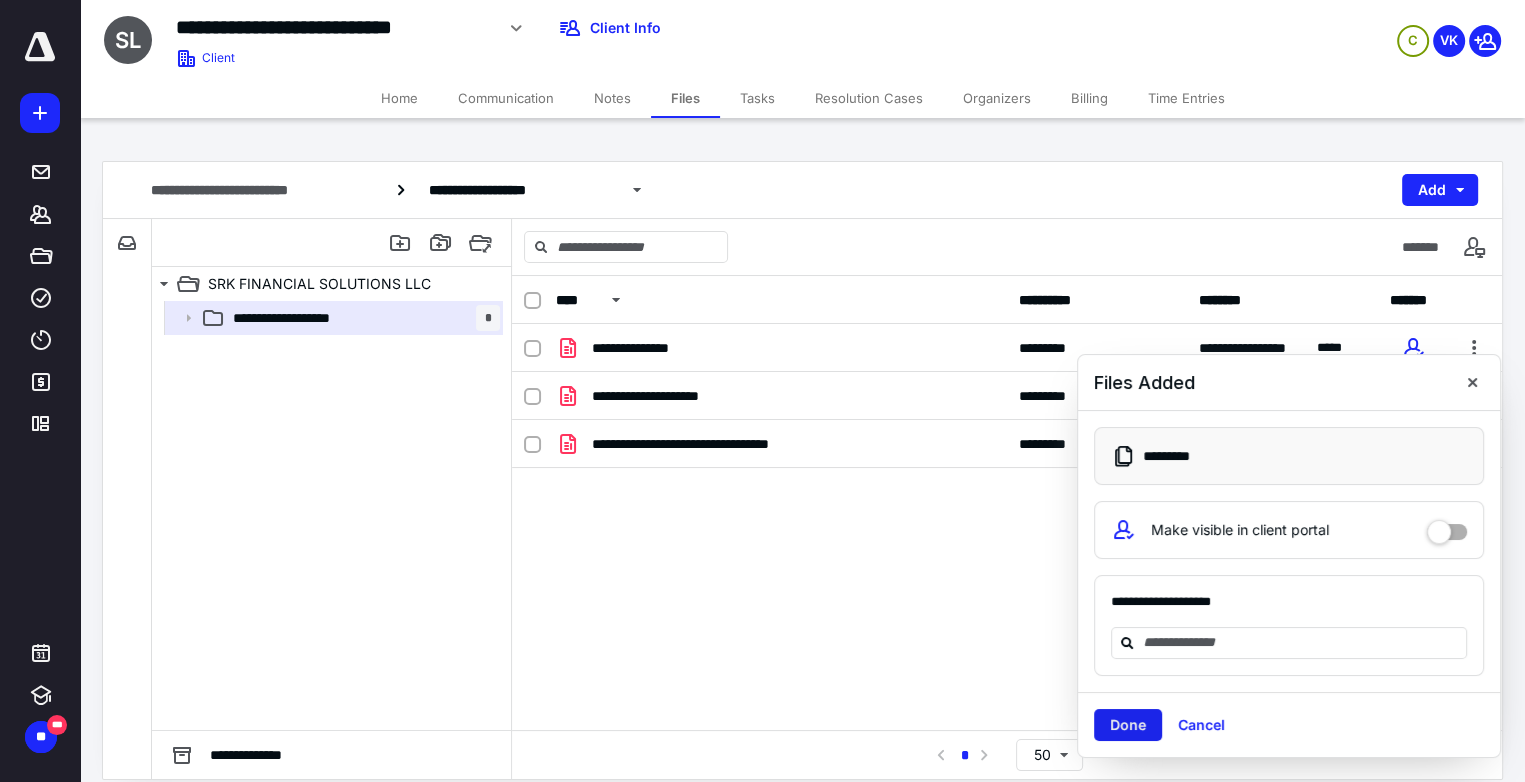 click on "Done" at bounding box center [1128, 725] 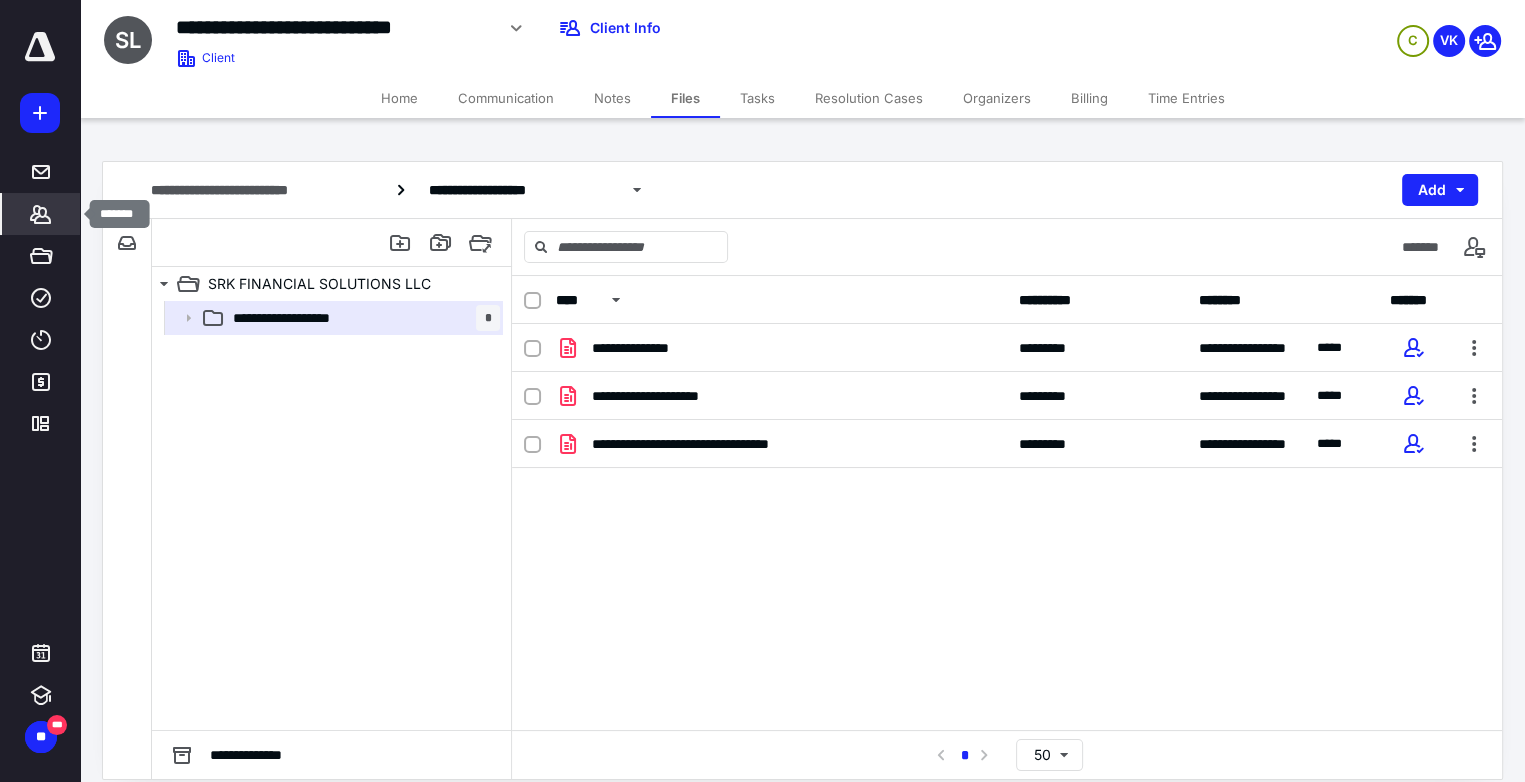 click 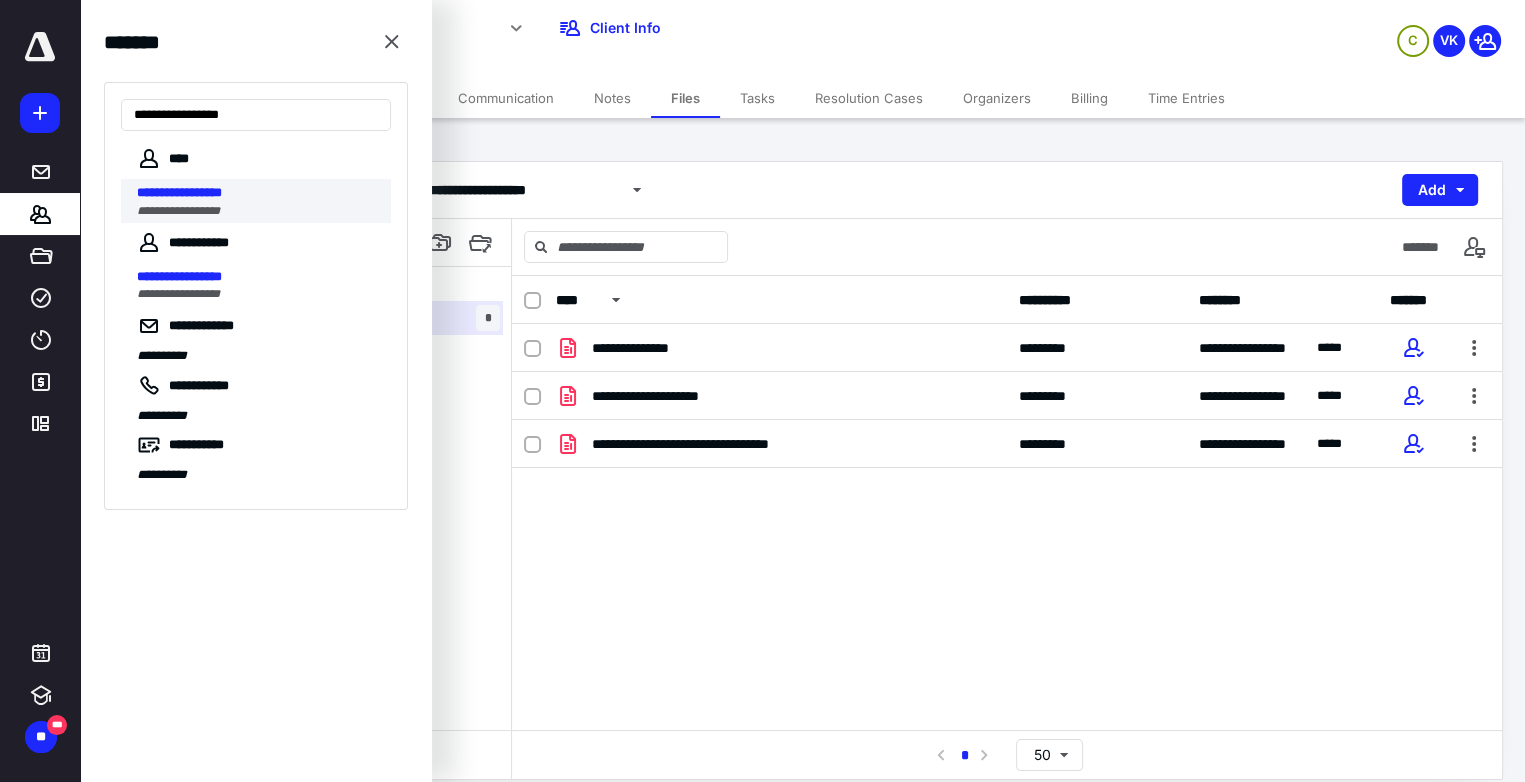 type on "**********" 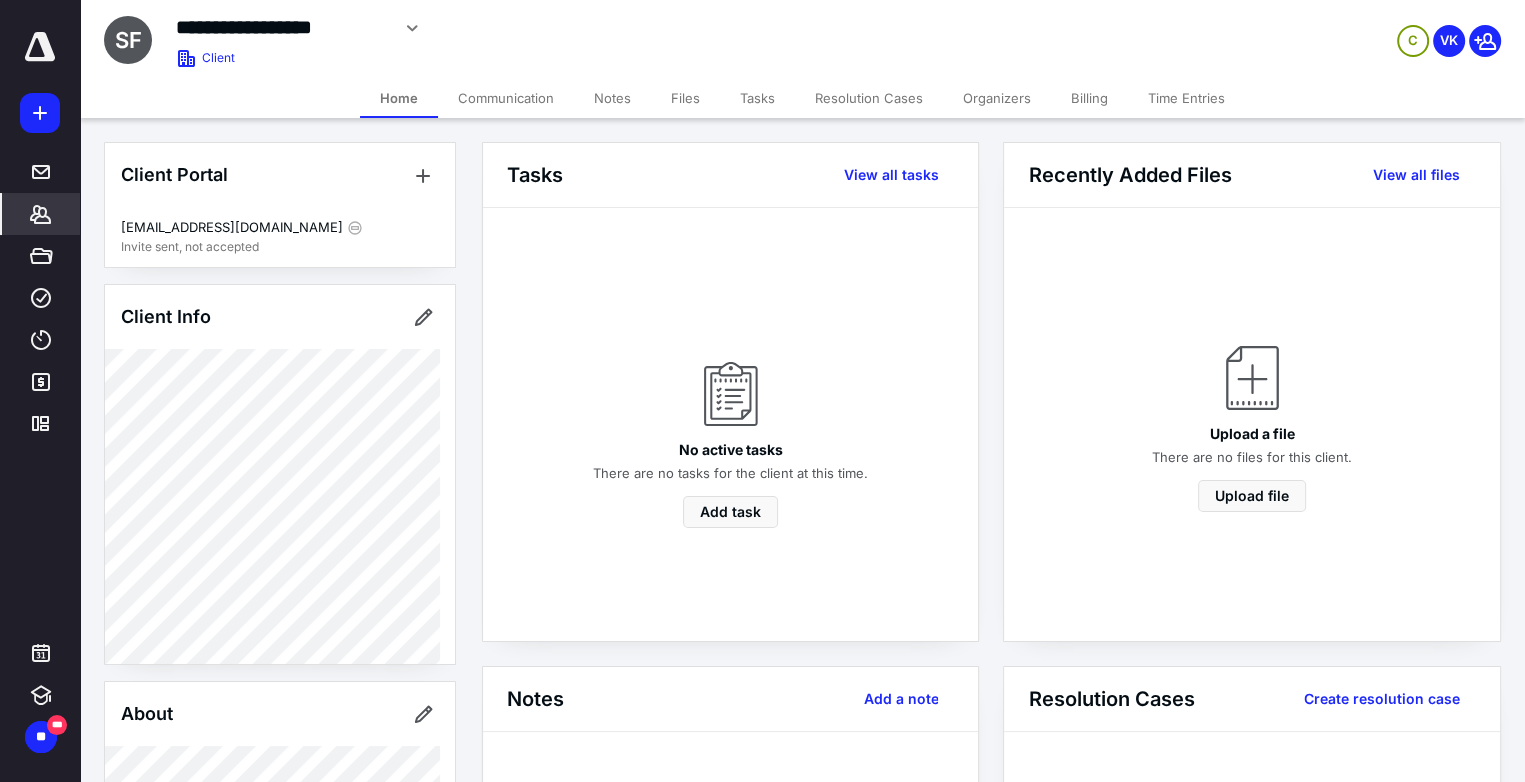 click on "Billing" at bounding box center (1089, 98) 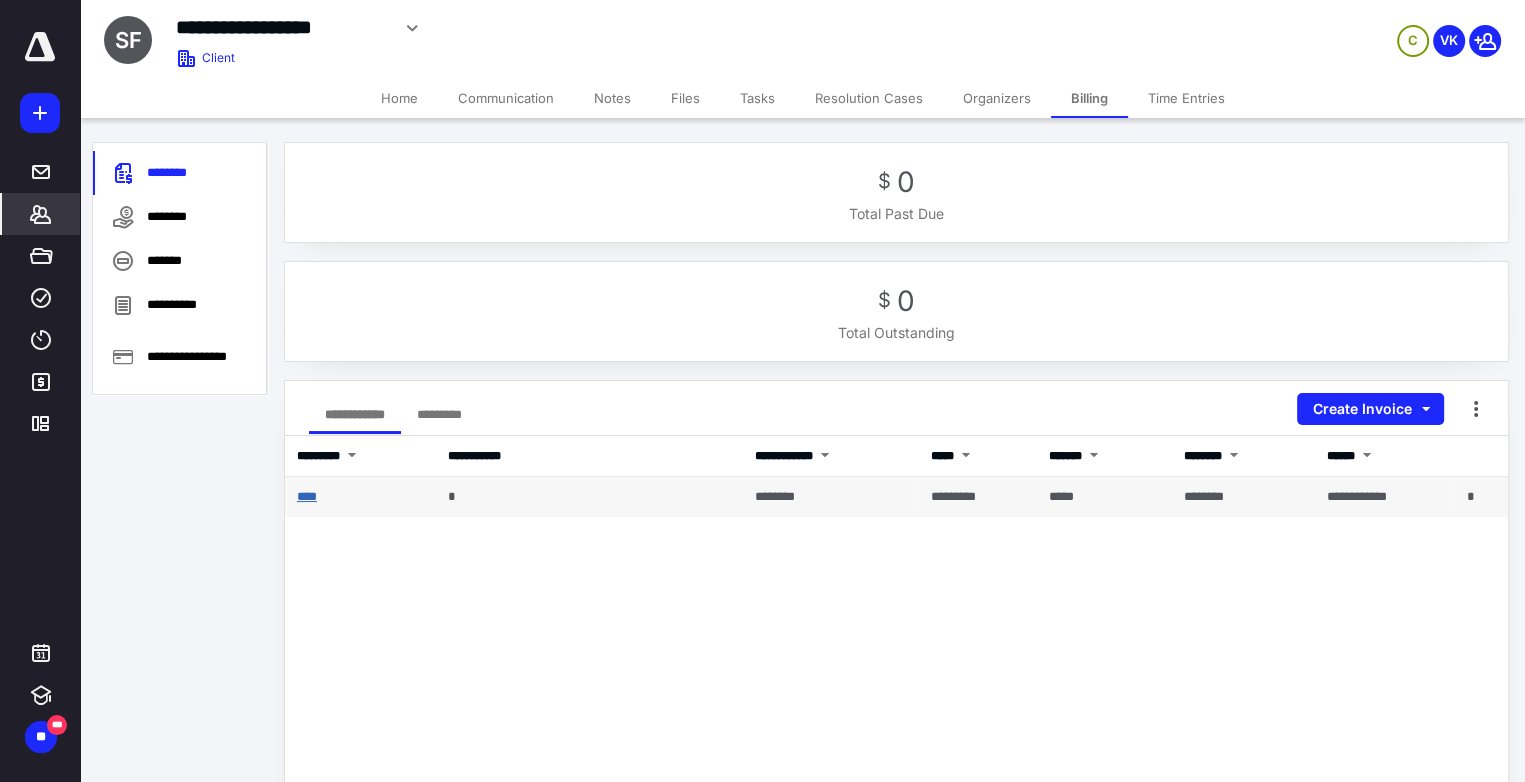 click on "****" at bounding box center [307, 496] 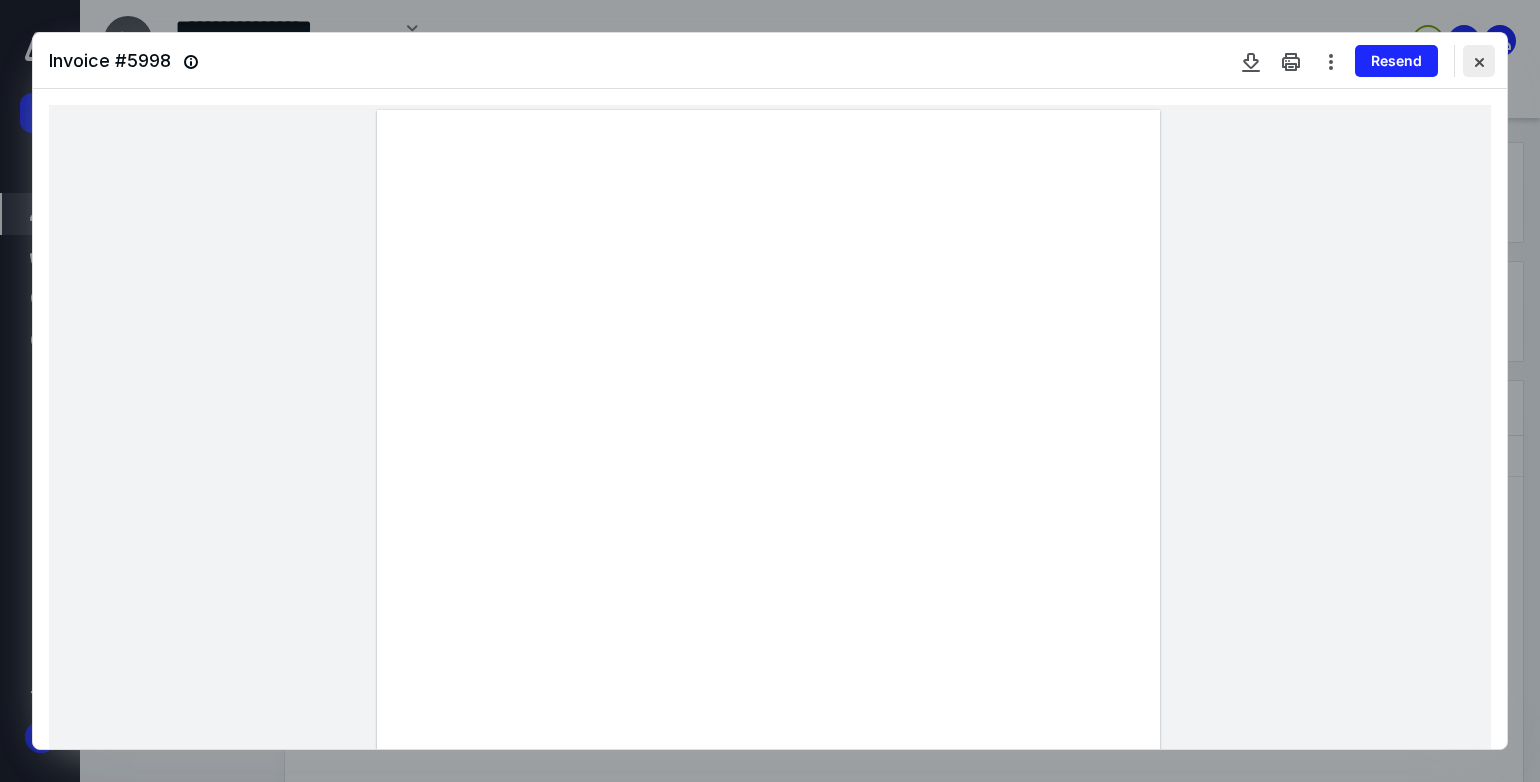 click at bounding box center [1479, 61] 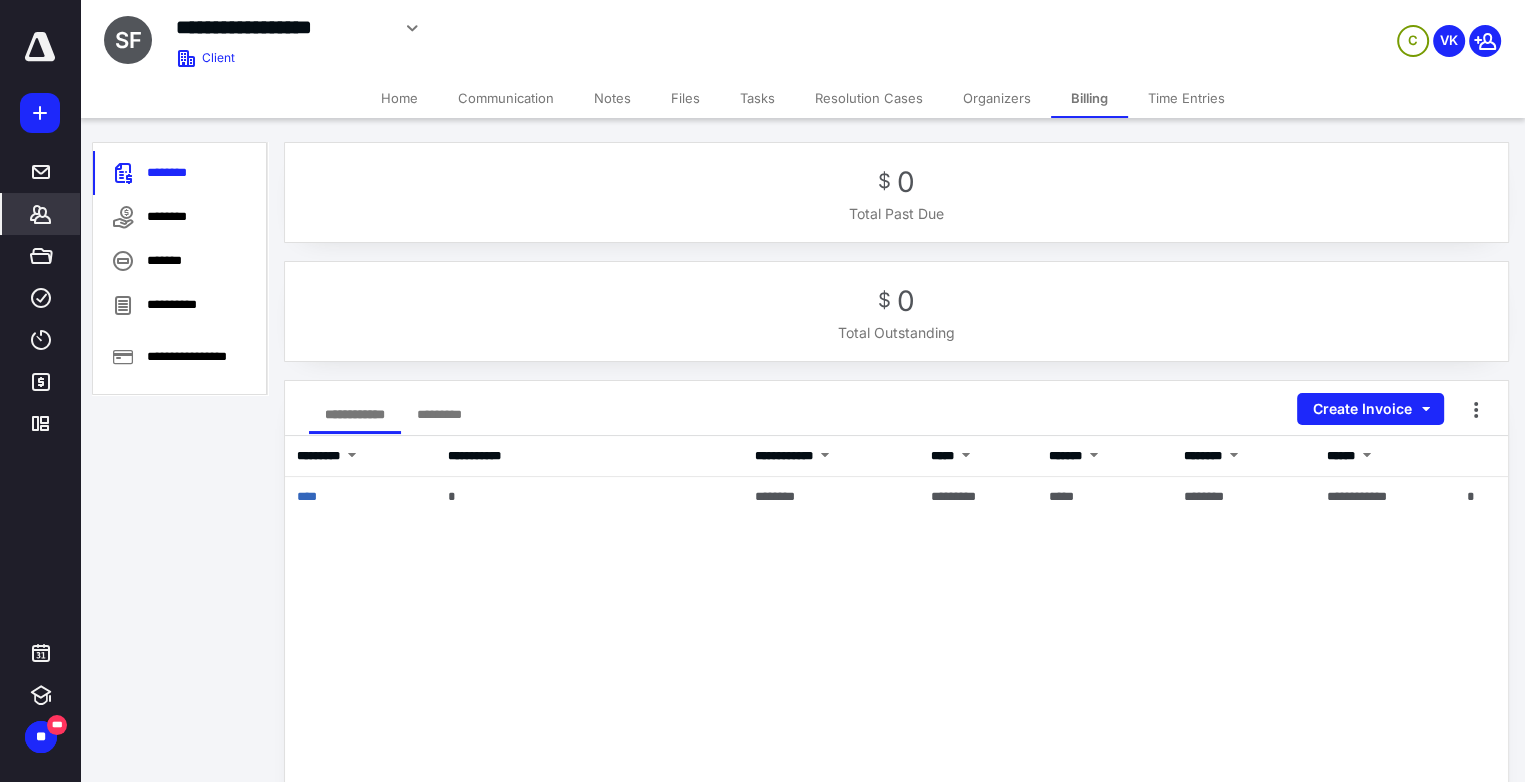 click on "Files" at bounding box center [685, 98] 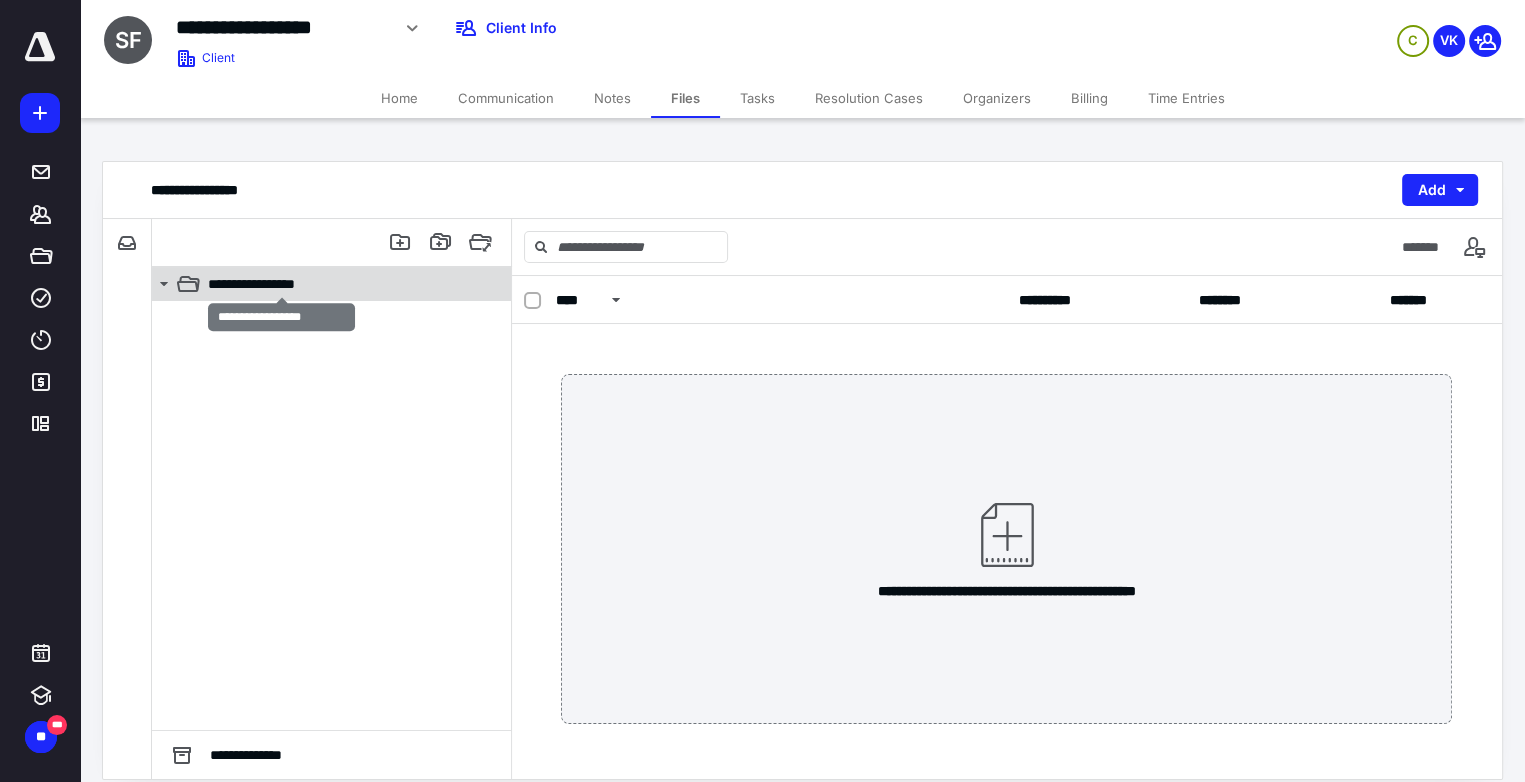 click on "**********" at bounding box center (281, 284) 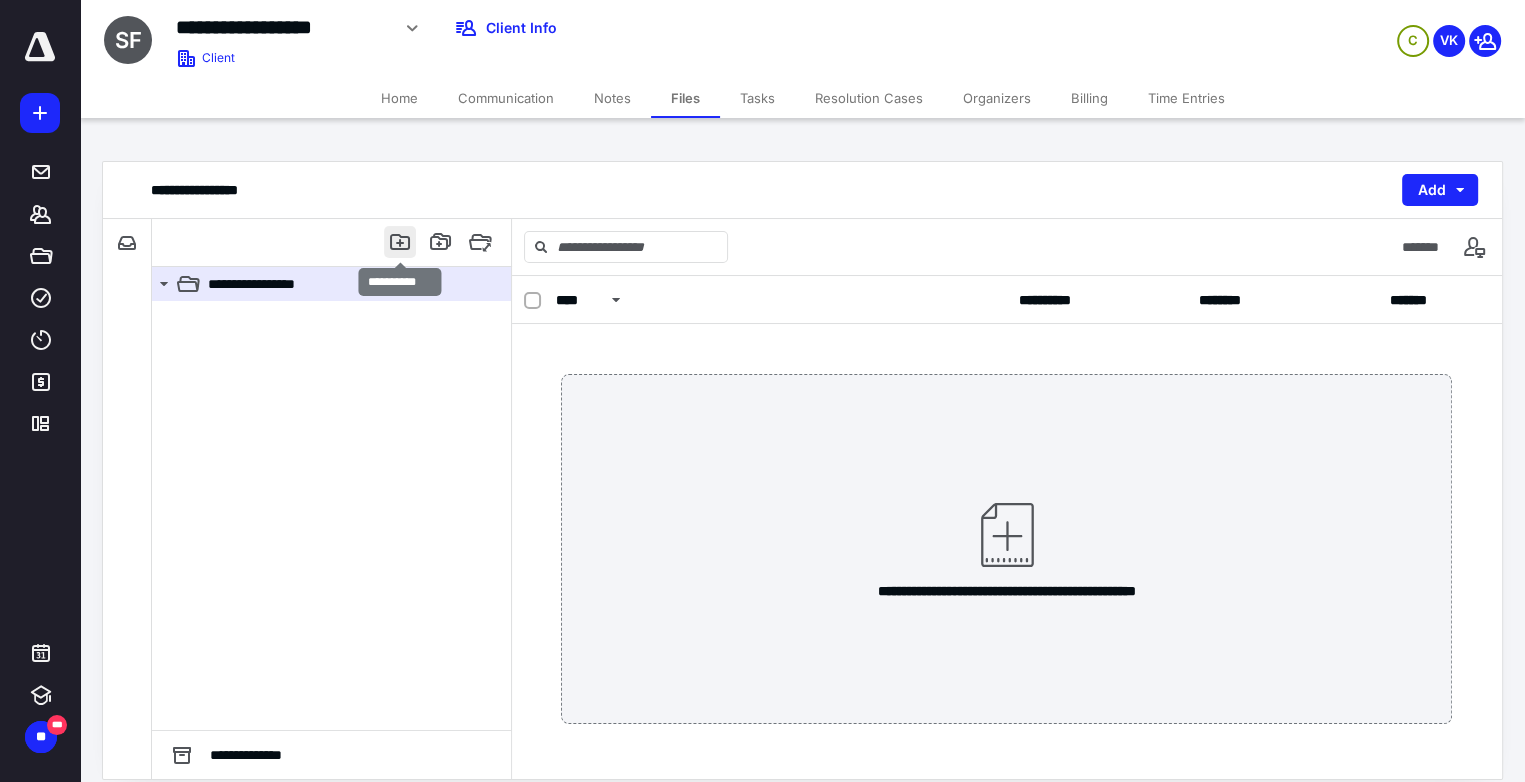 click at bounding box center (400, 242) 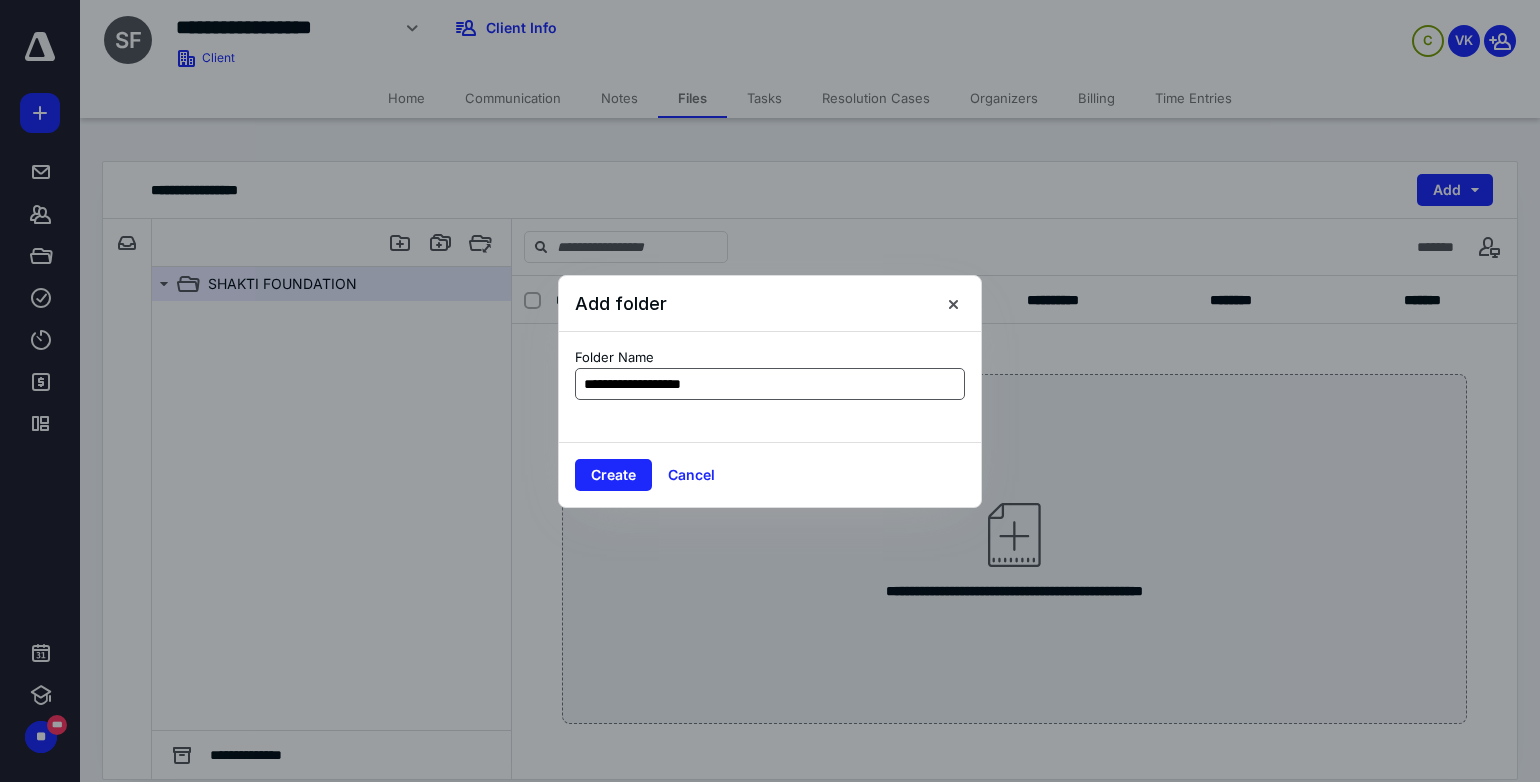 drag, startPoint x: 588, startPoint y: 381, endPoint x: 604, endPoint y: 385, distance: 16.492422 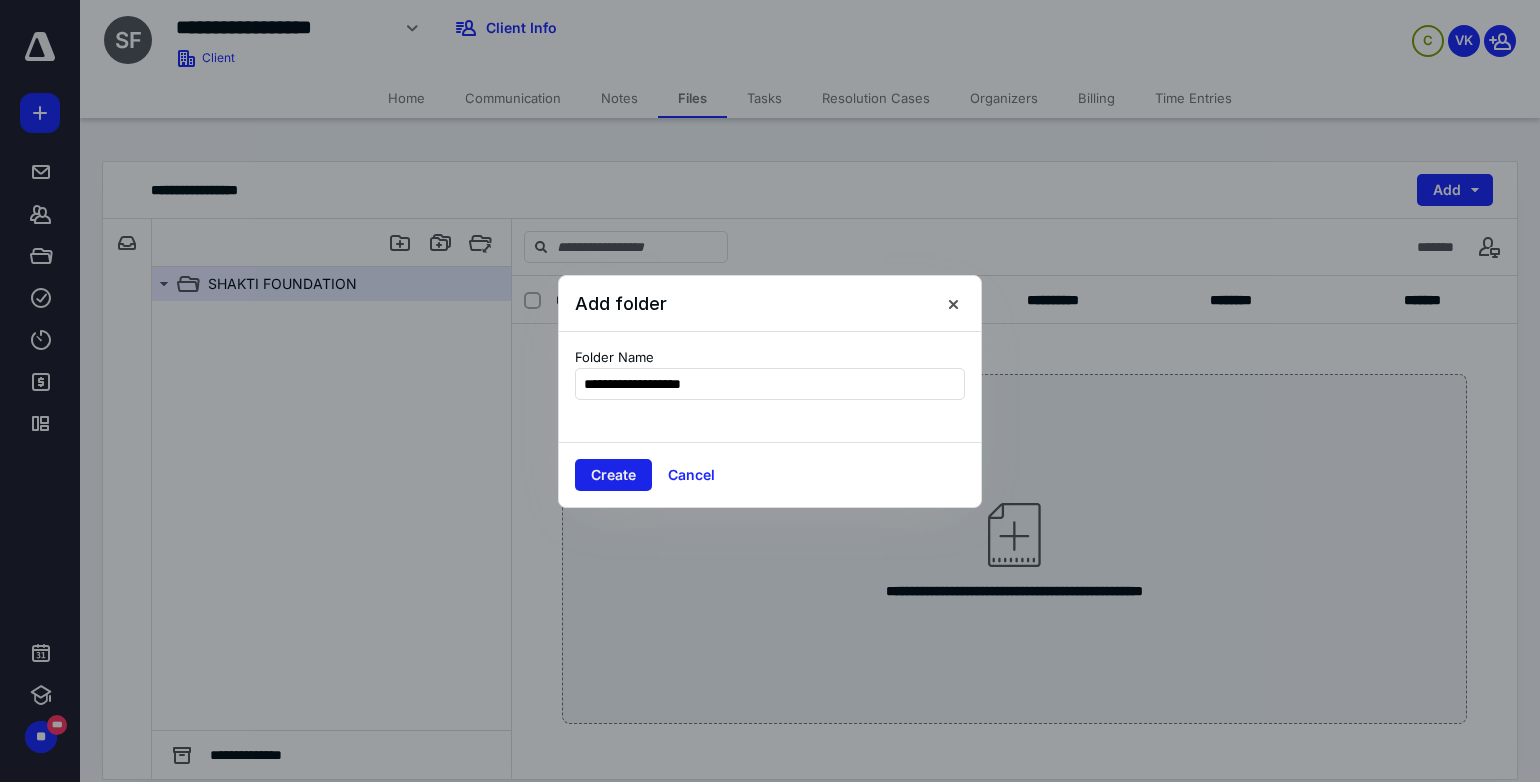 type on "**********" 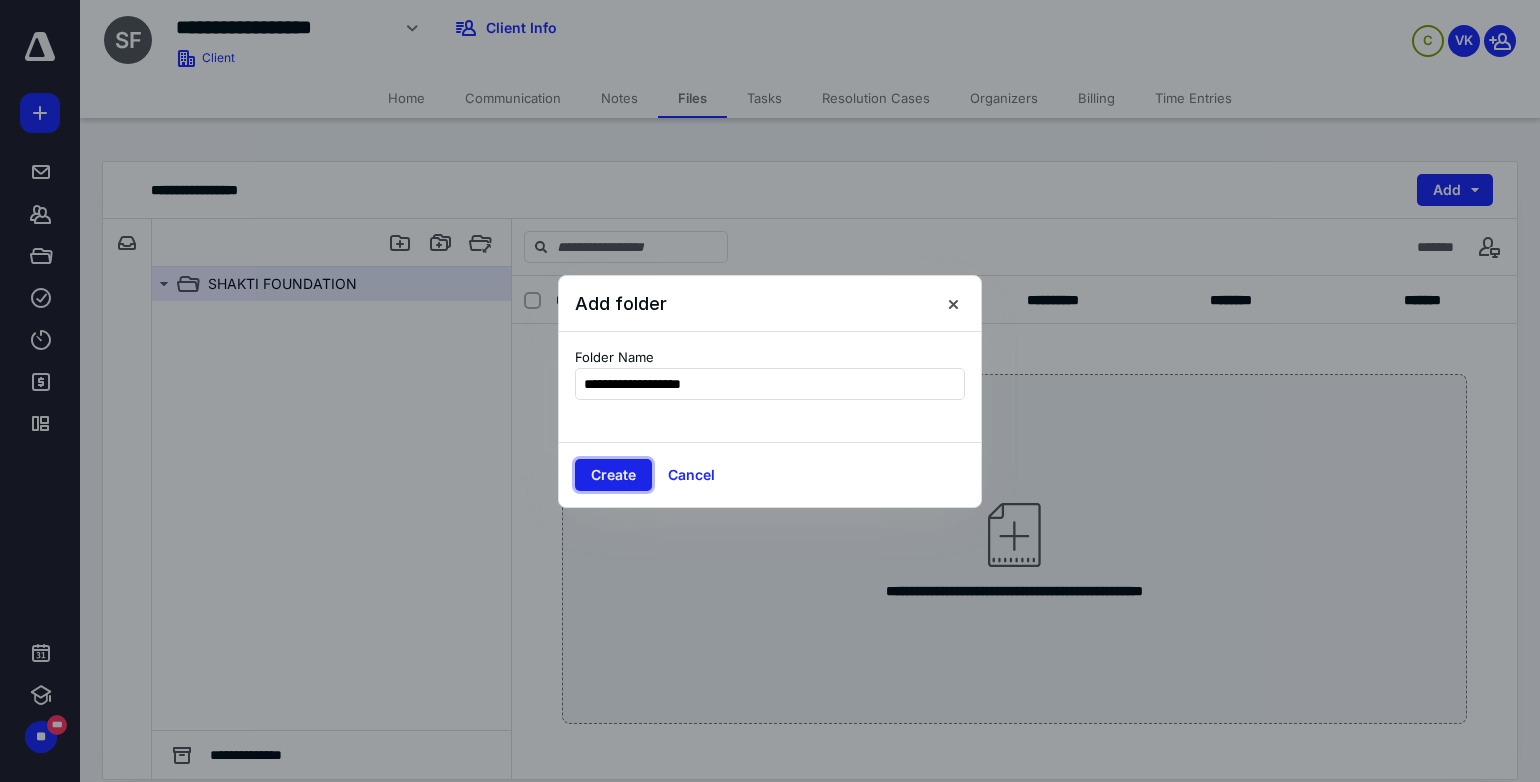 click on "Create" at bounding box center [613, 475] 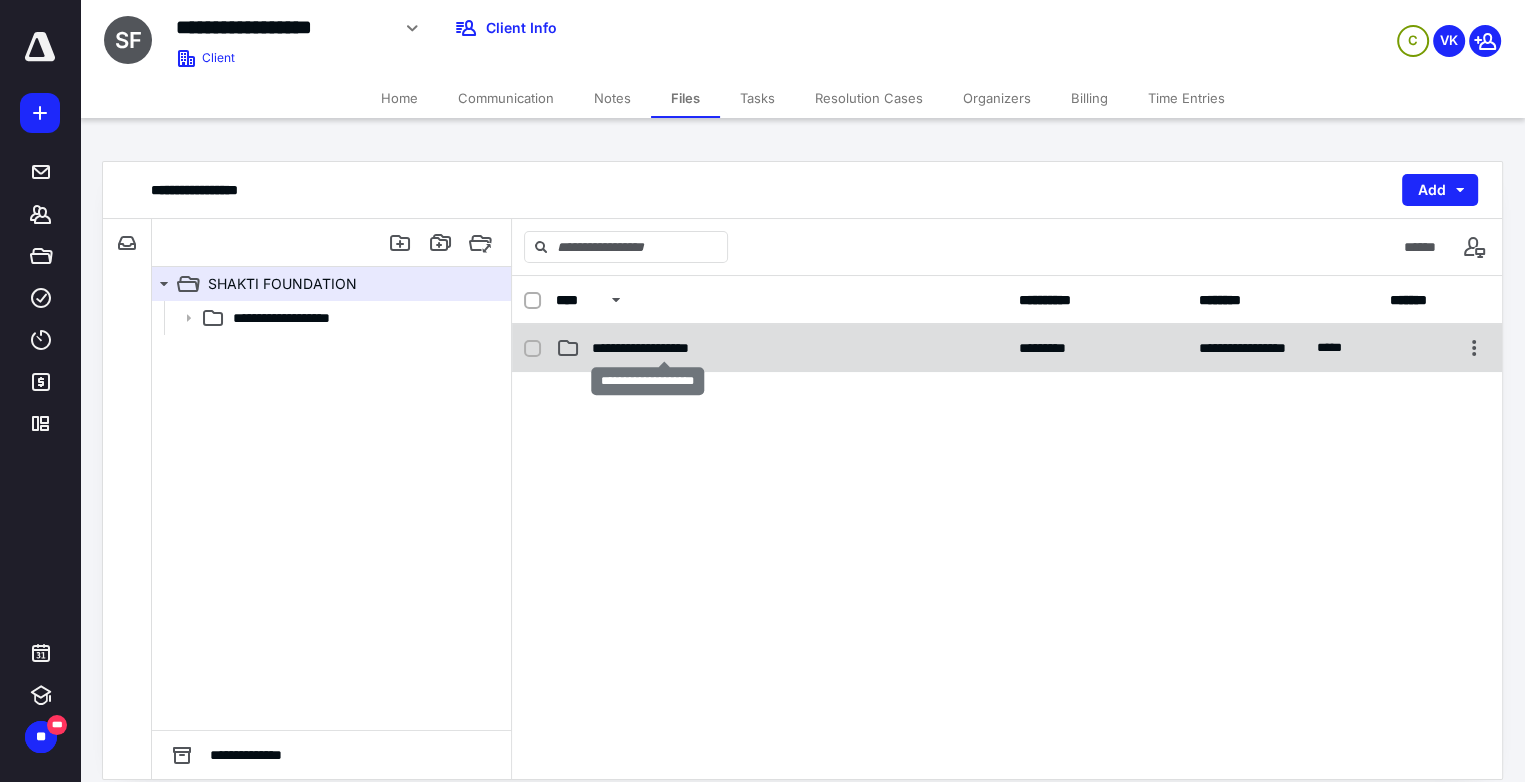 click on "**********" at bounding box center (664, 348) 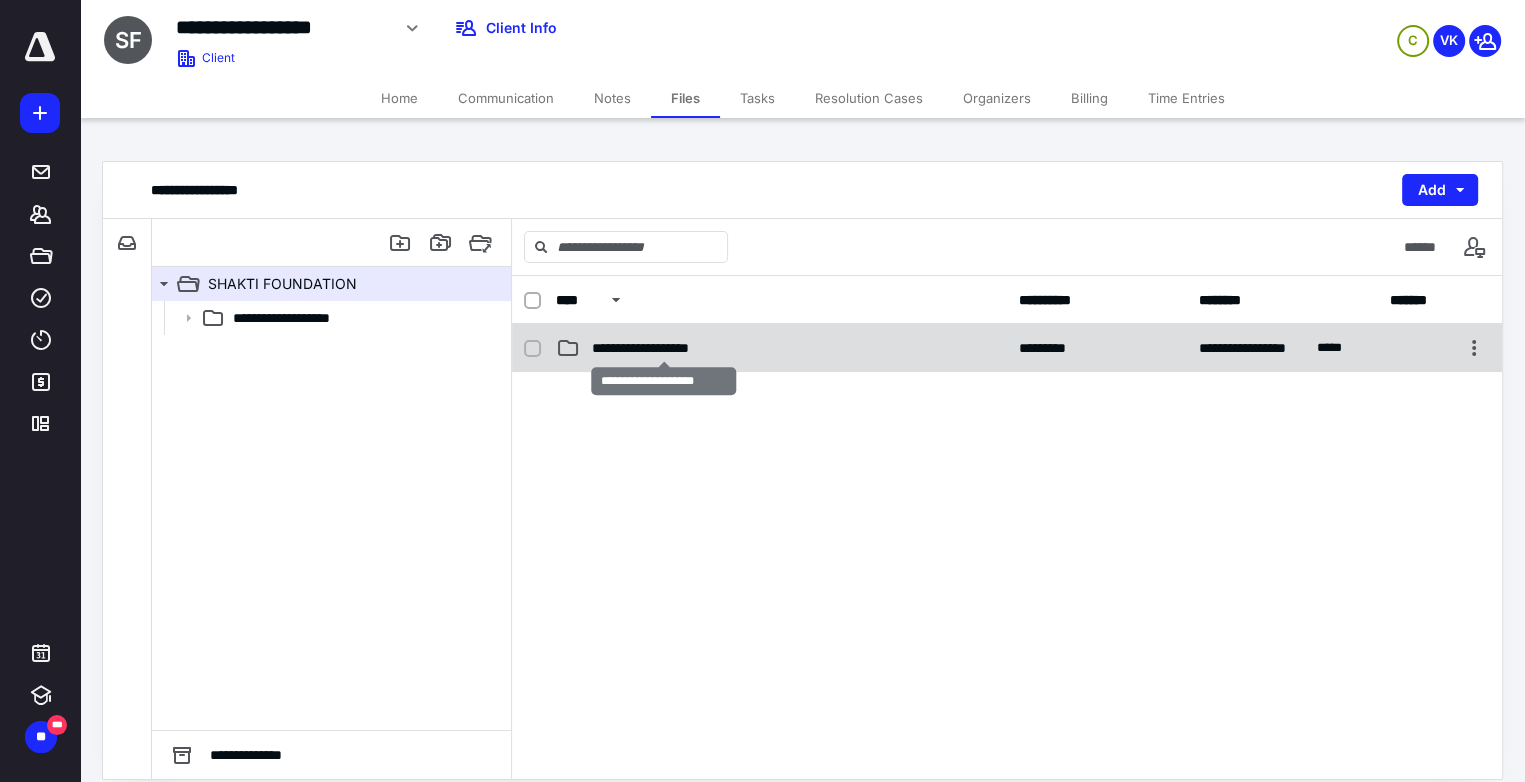 click on "**********" at bounding box center [664, 348] 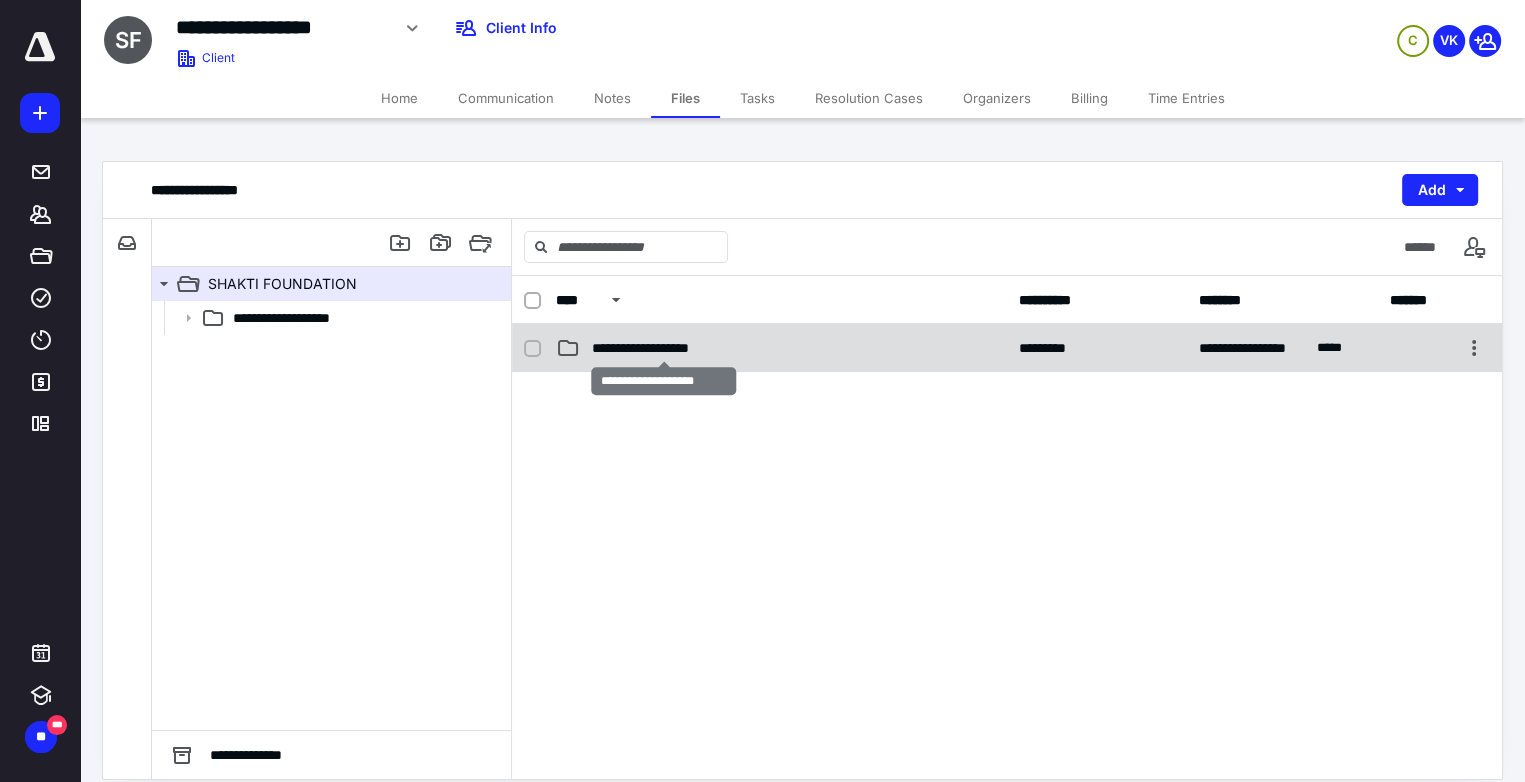 checkbox on "false" 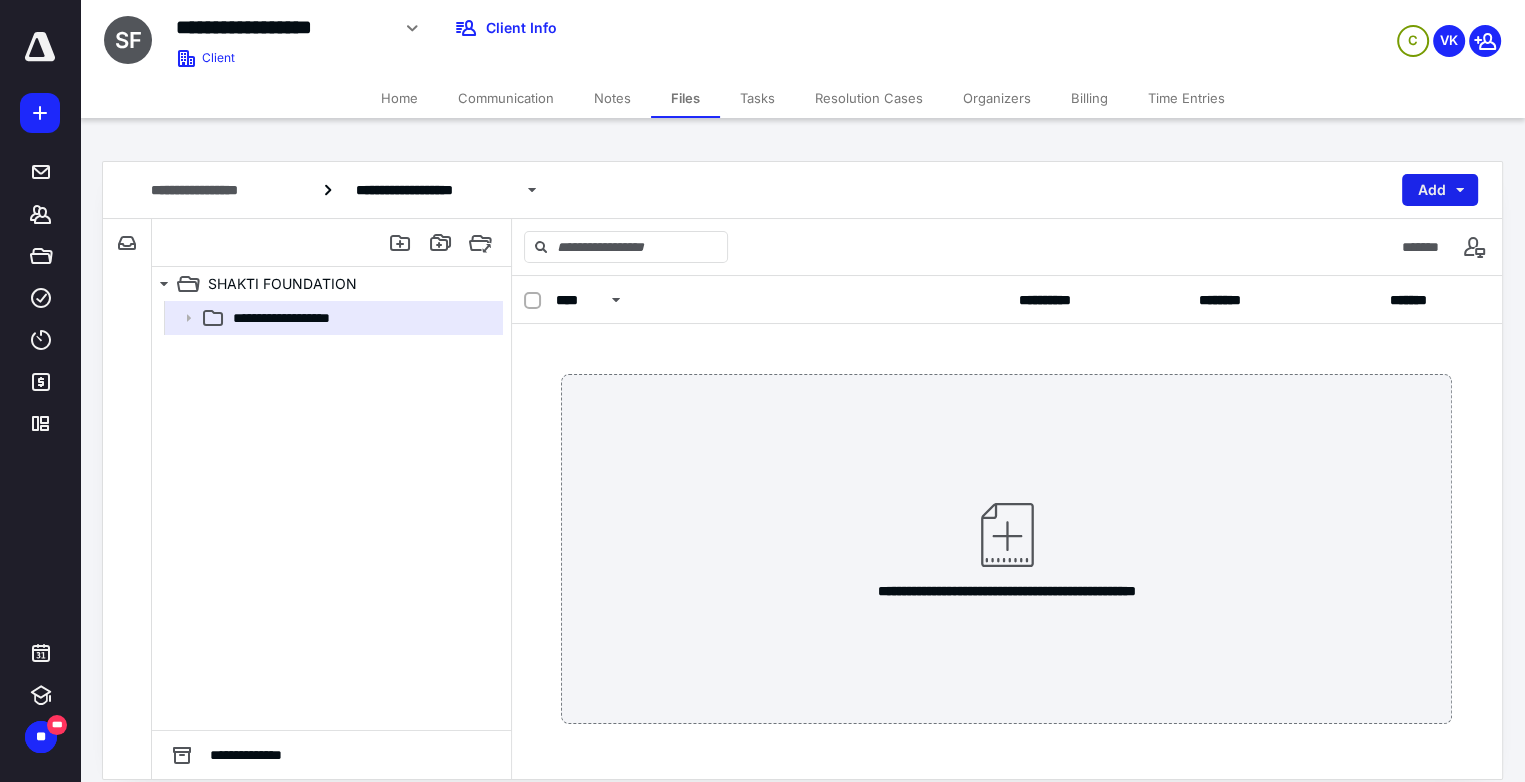 click on "Add" at bounding box center (1440, 190) 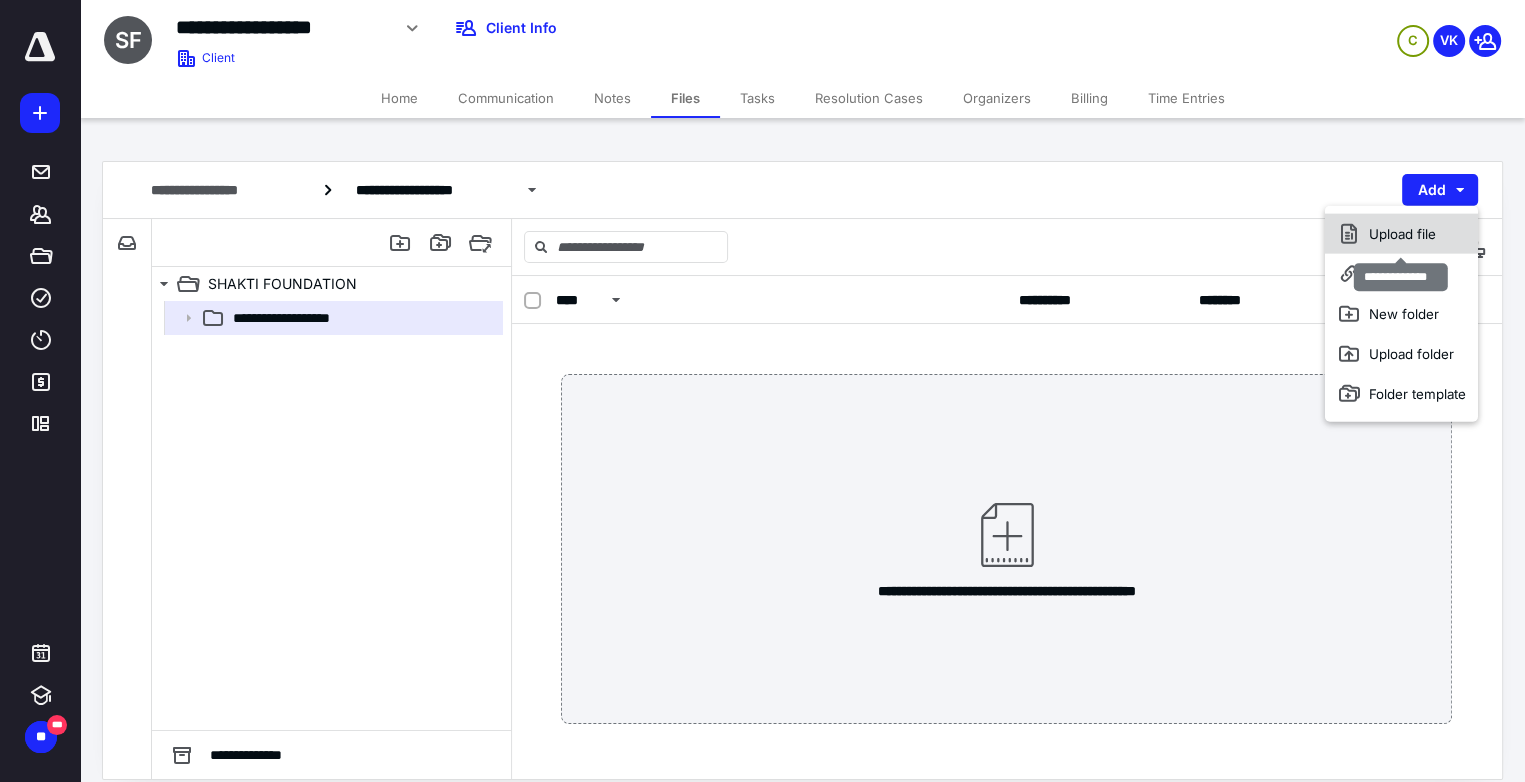 click on "Upload file" at bounding box center (1401, 234) 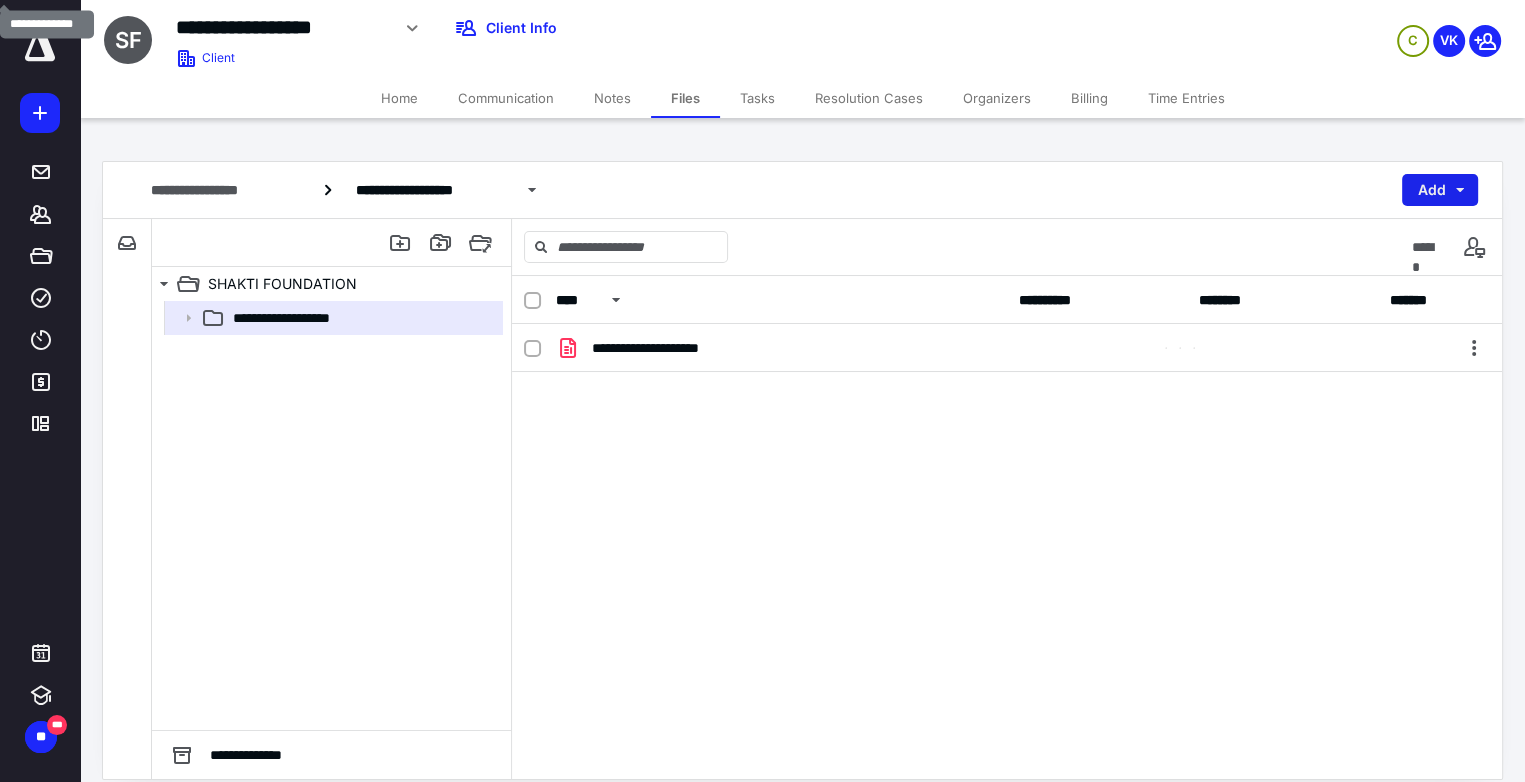 click on "Add" at bounding box center [1440, 190] 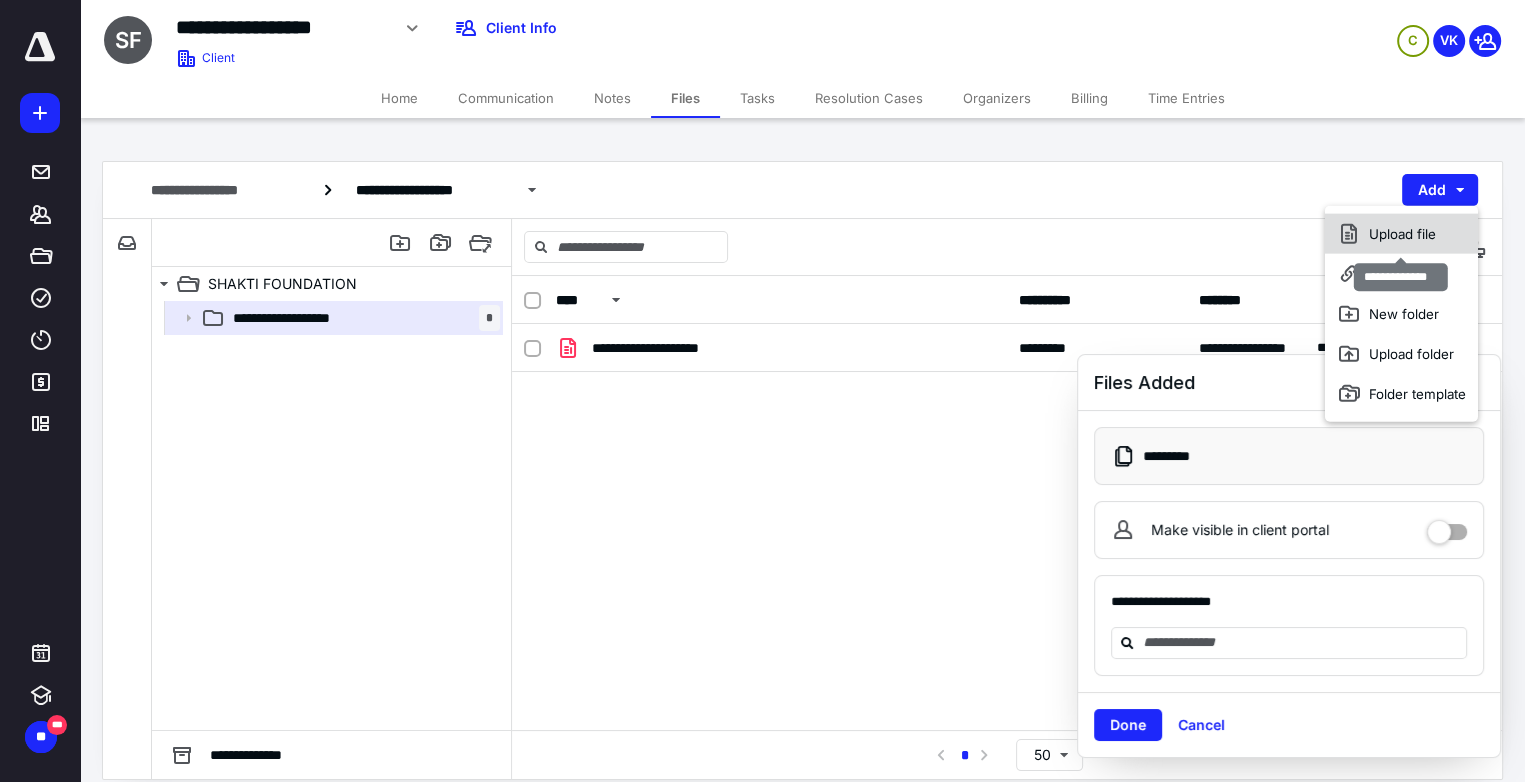 click on "Upload file" at bounding box center (1401, 234) 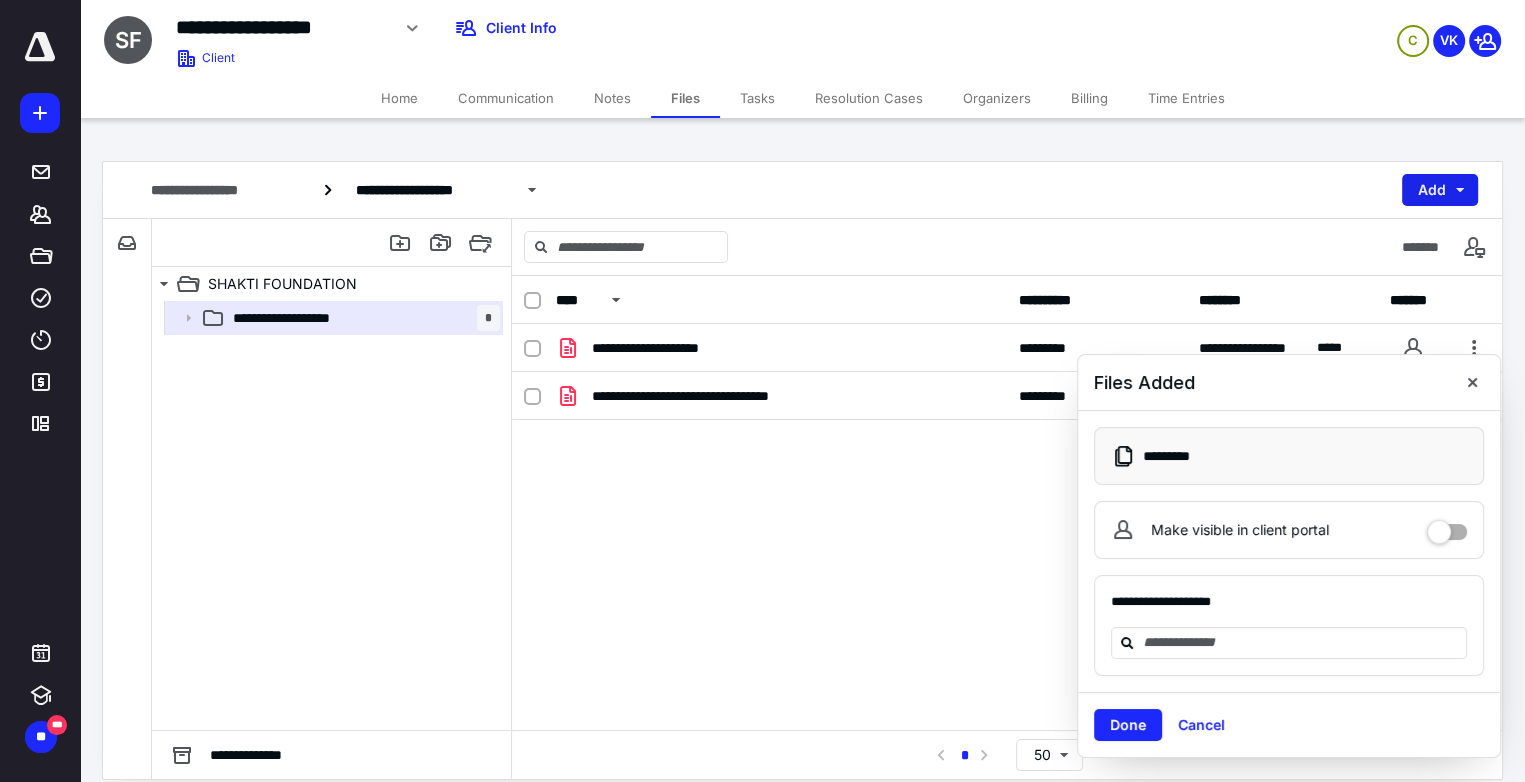 click on "Add" at bounding box center (1440, 190) 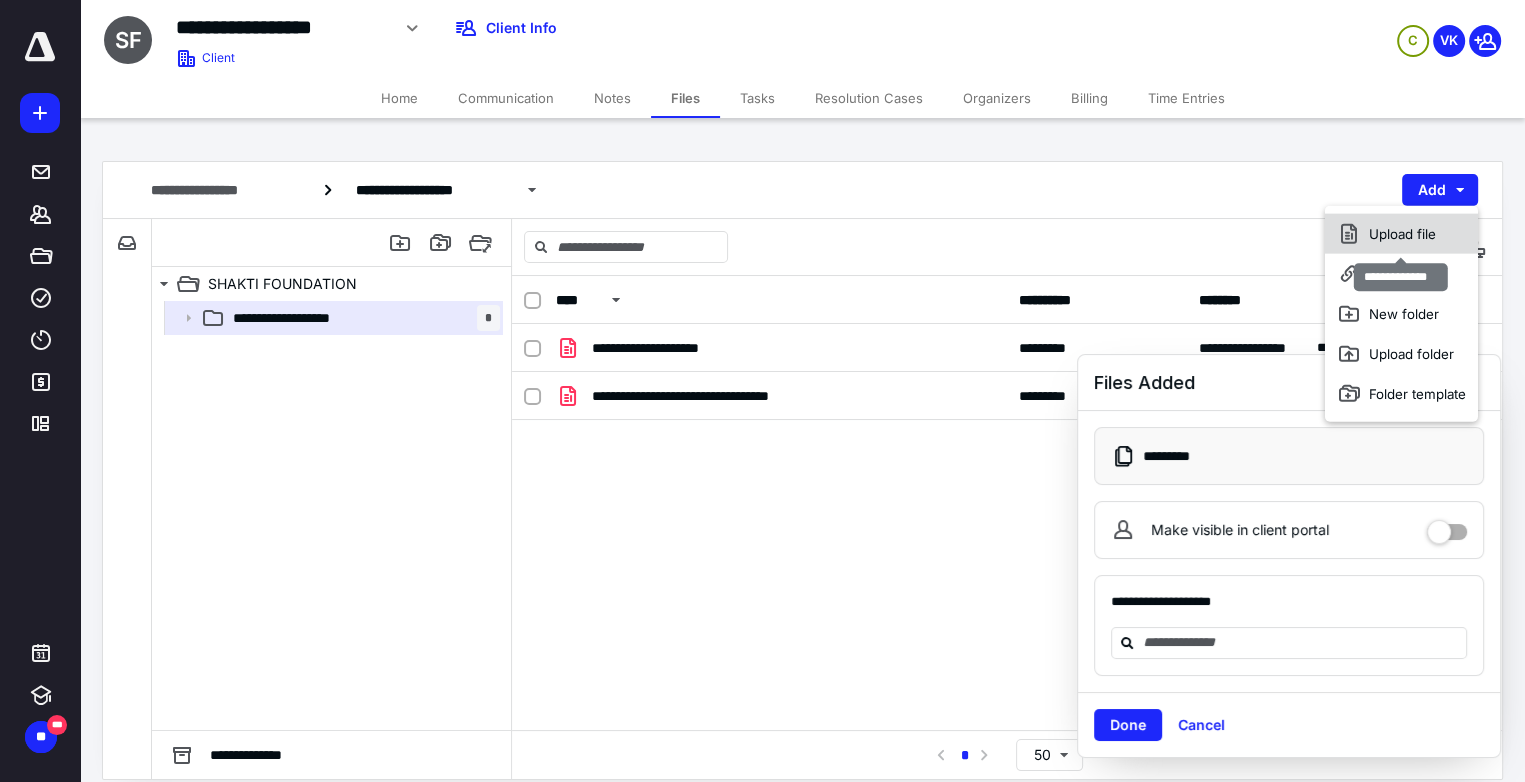click on "Upload file" at bounding box center [1401, 234] 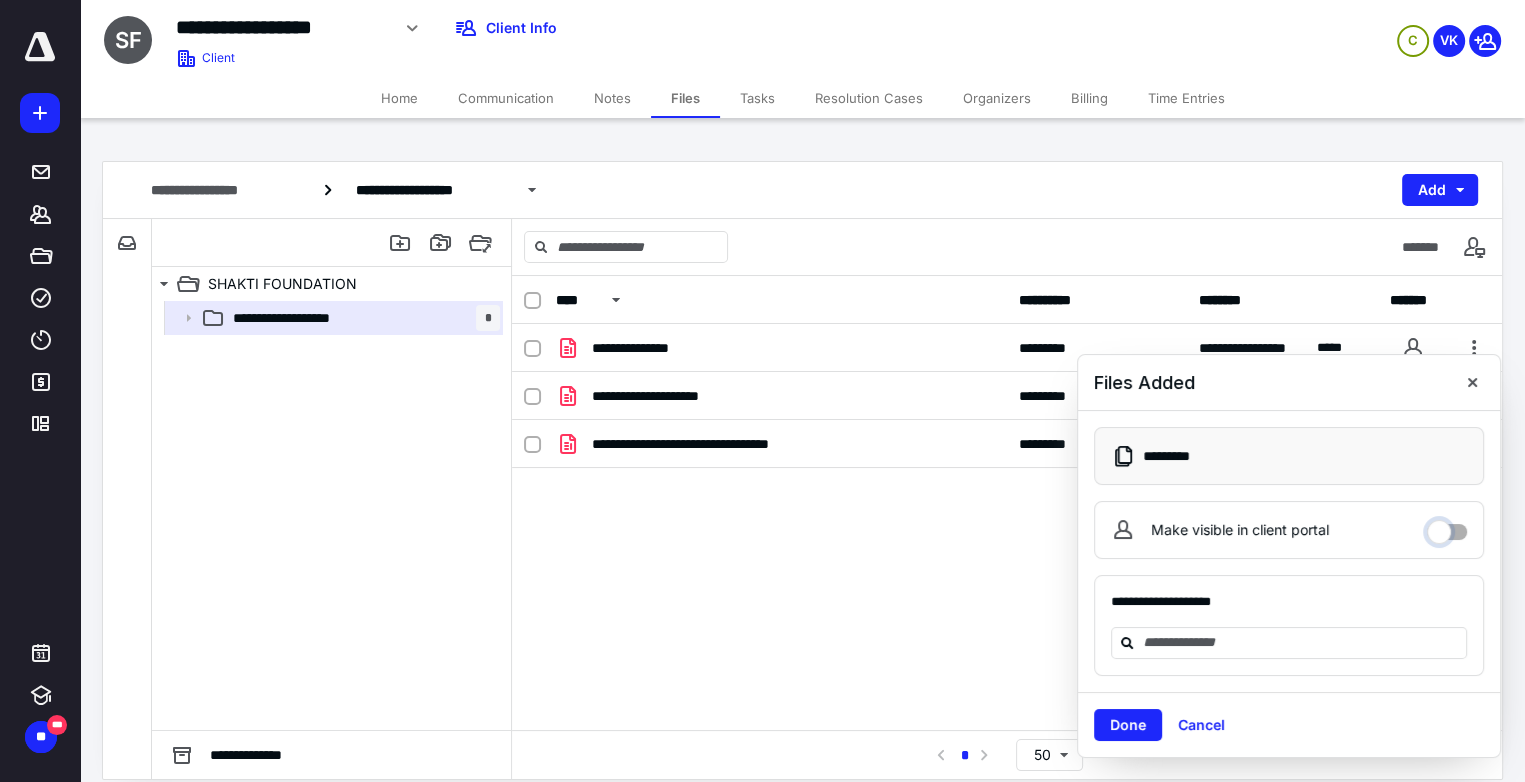 click on "Make visible in client portal" at bounding box center [1447, 527] 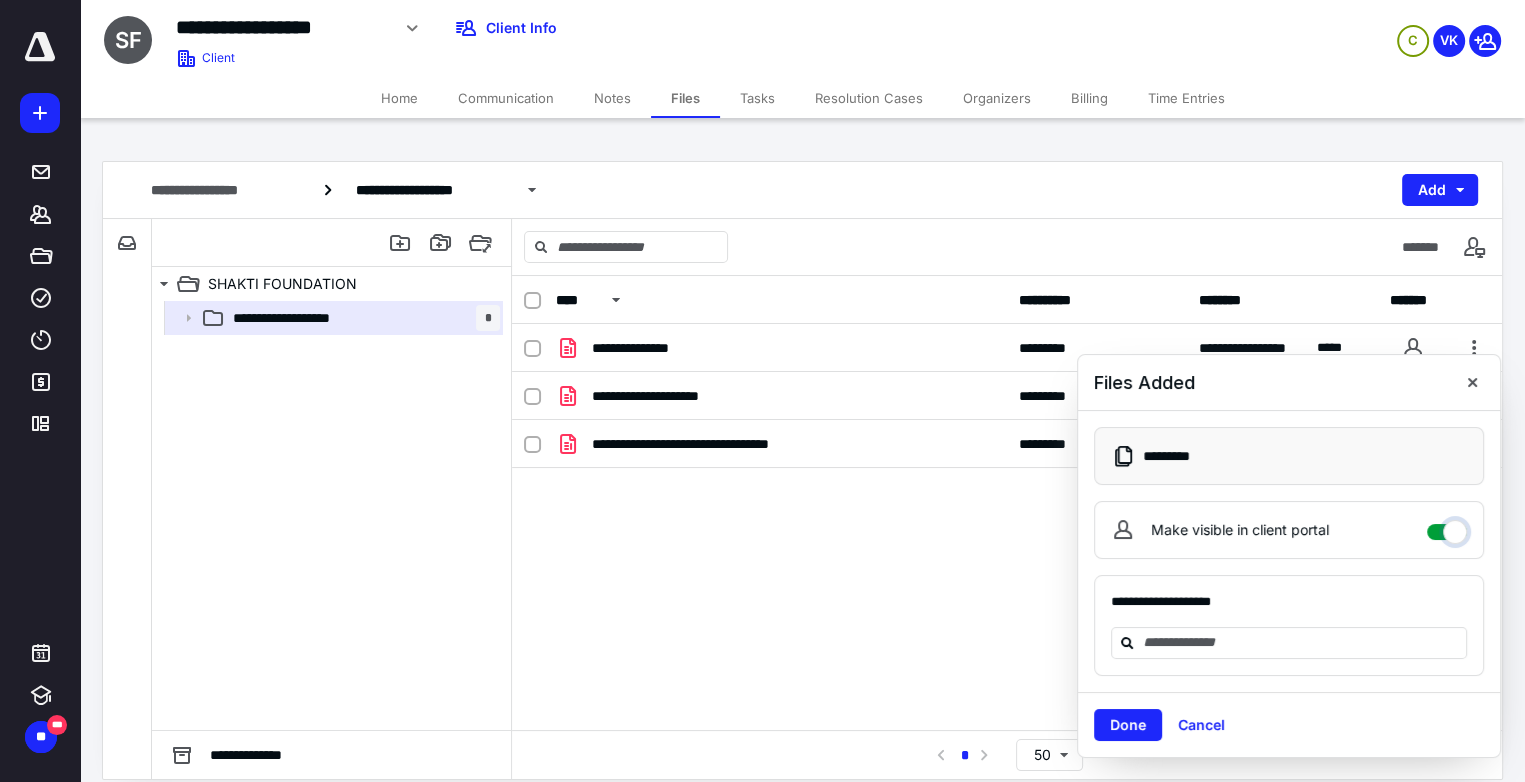 checkbox on "****" 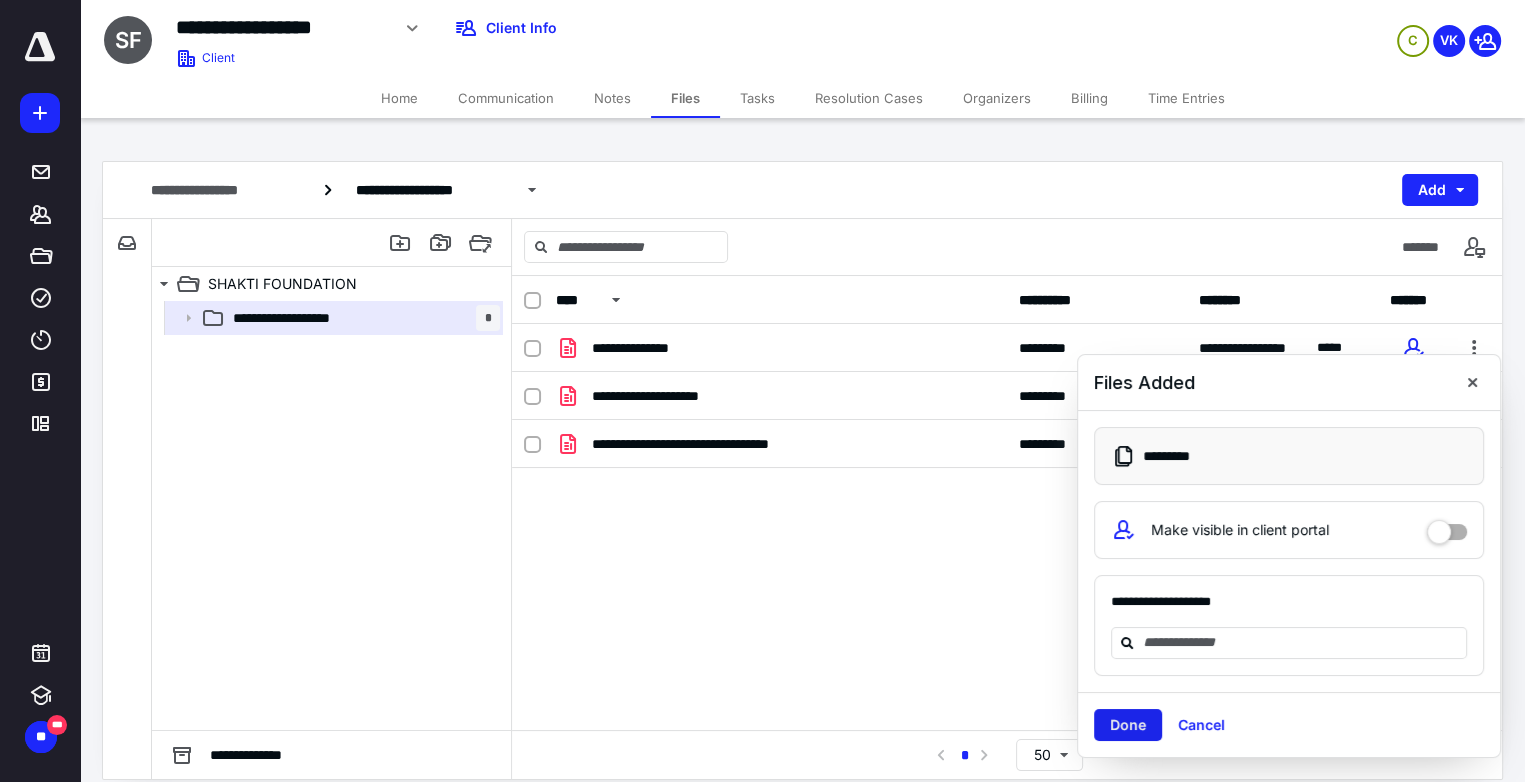 click on "Done" at bounding box center [1128, 725] 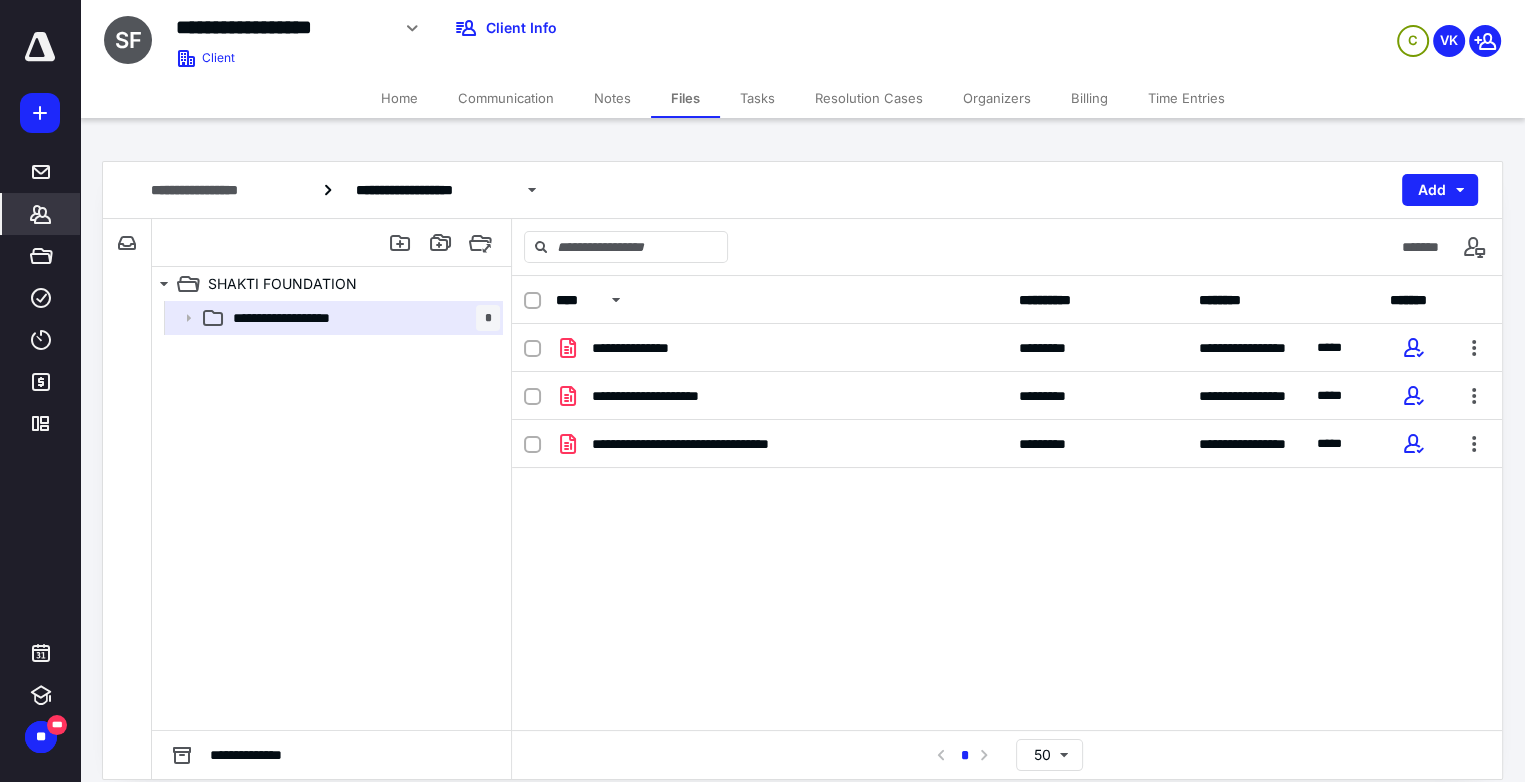 click 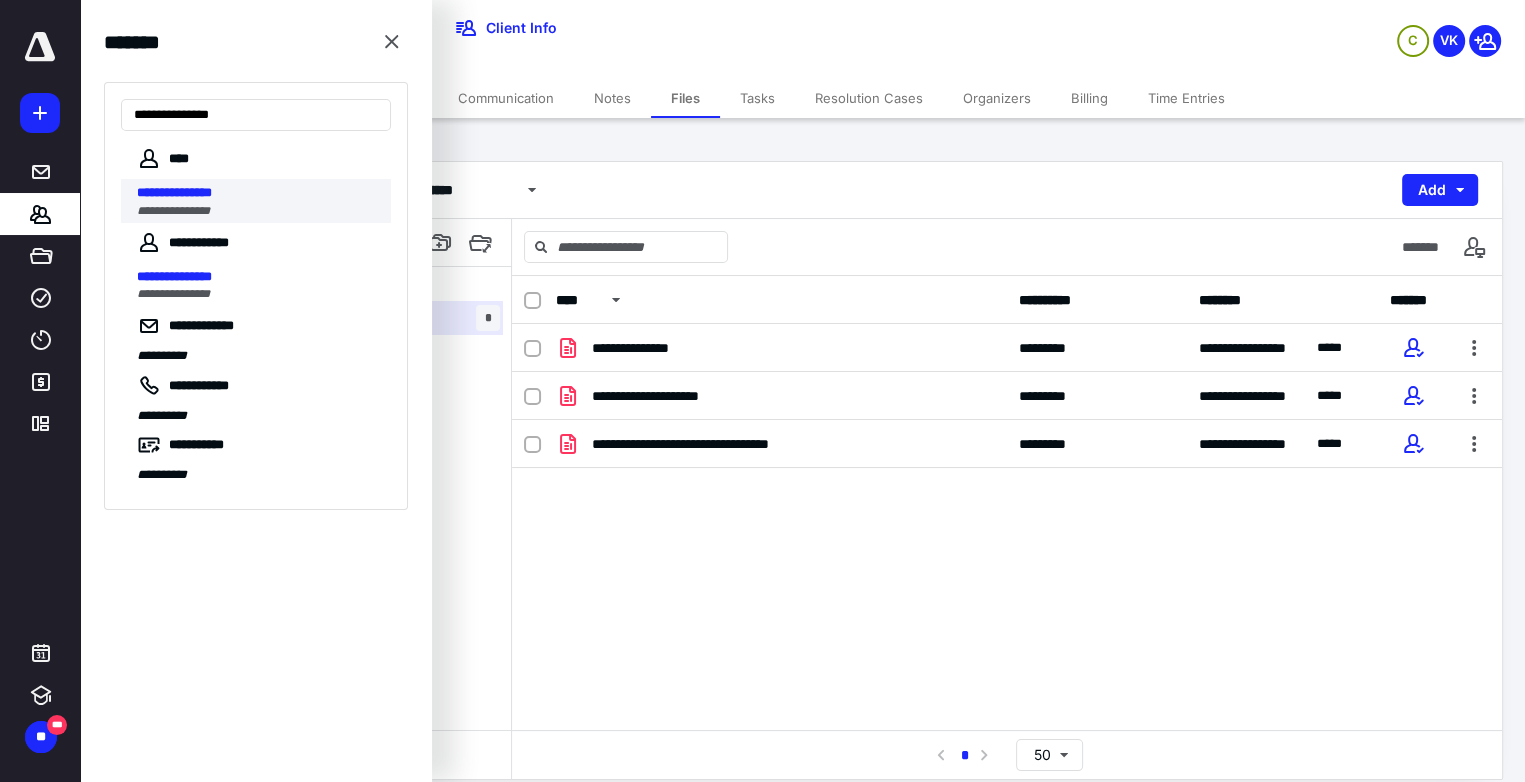 type on "**********" 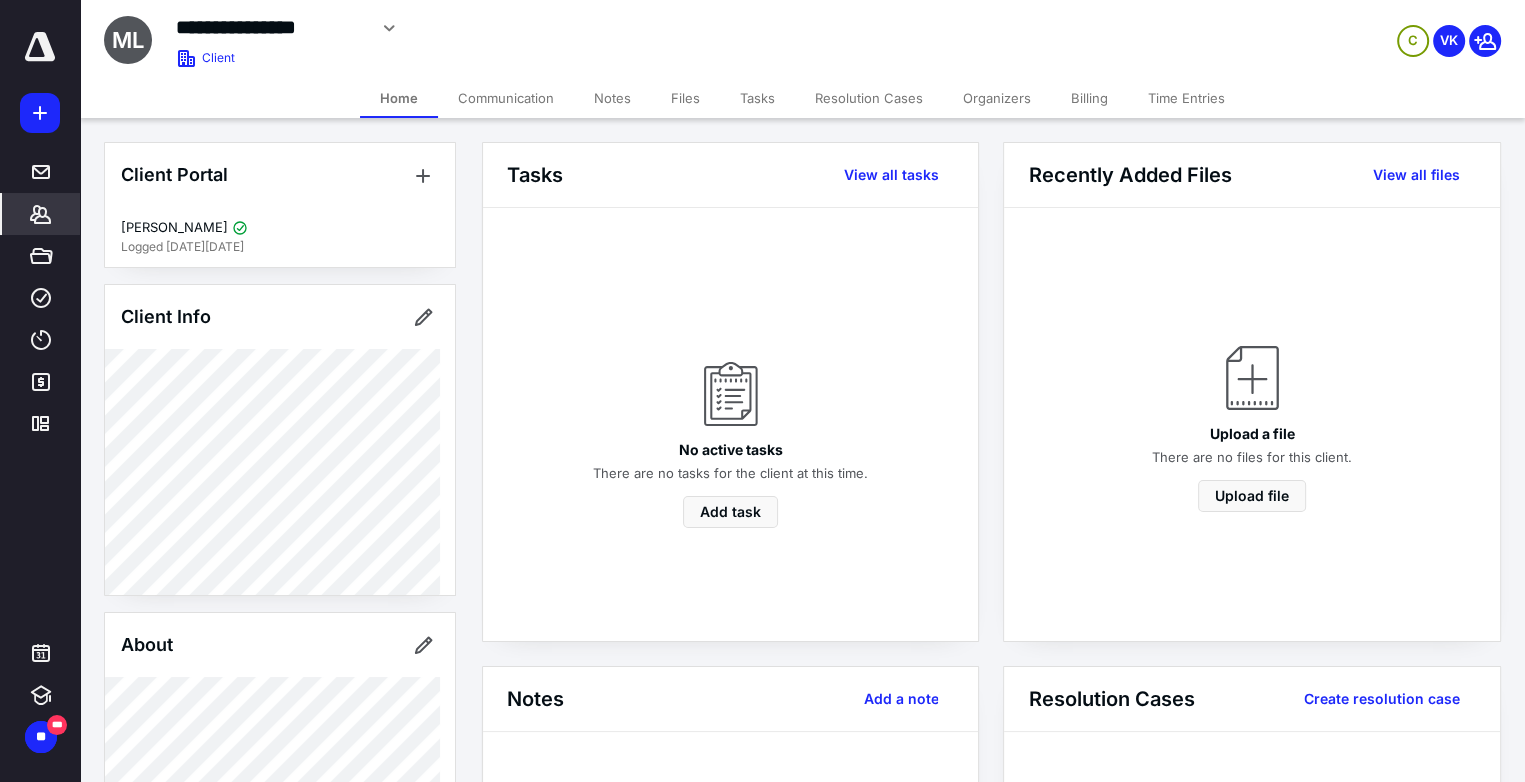 click on "Files" at bounding box center [685, 98] 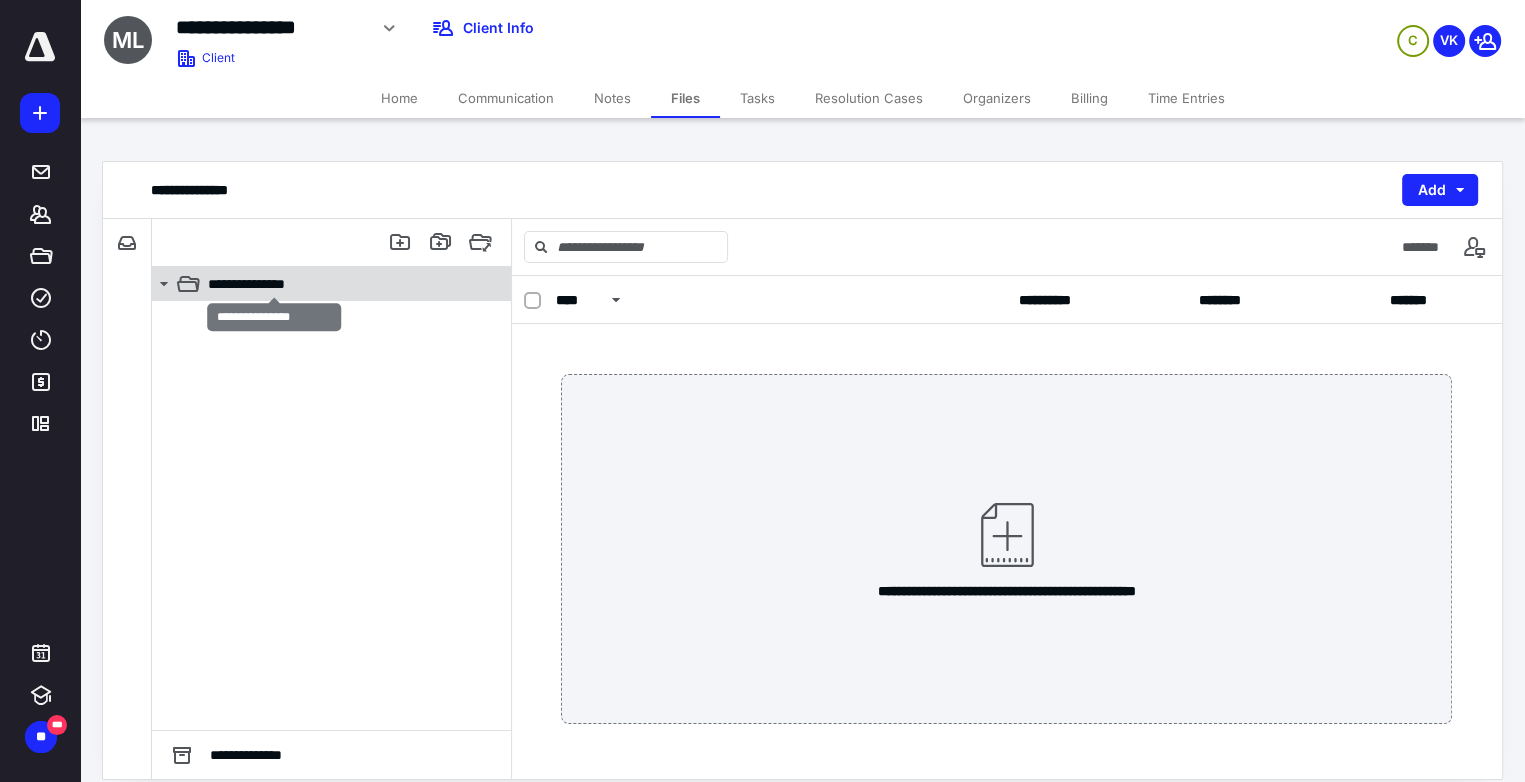 click on "**********" at bounding box center (274, 284) 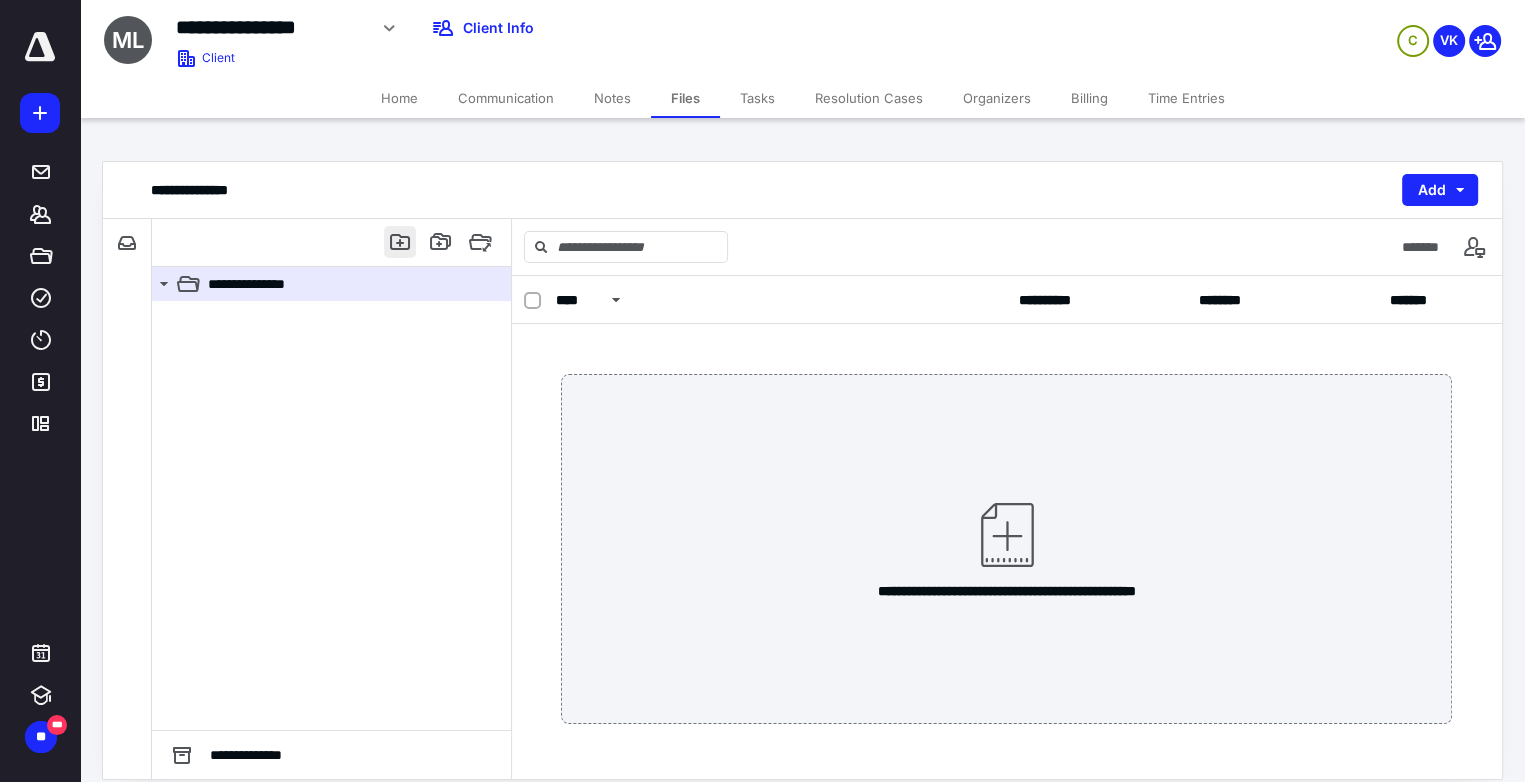 click at bounding box center [400, 242] 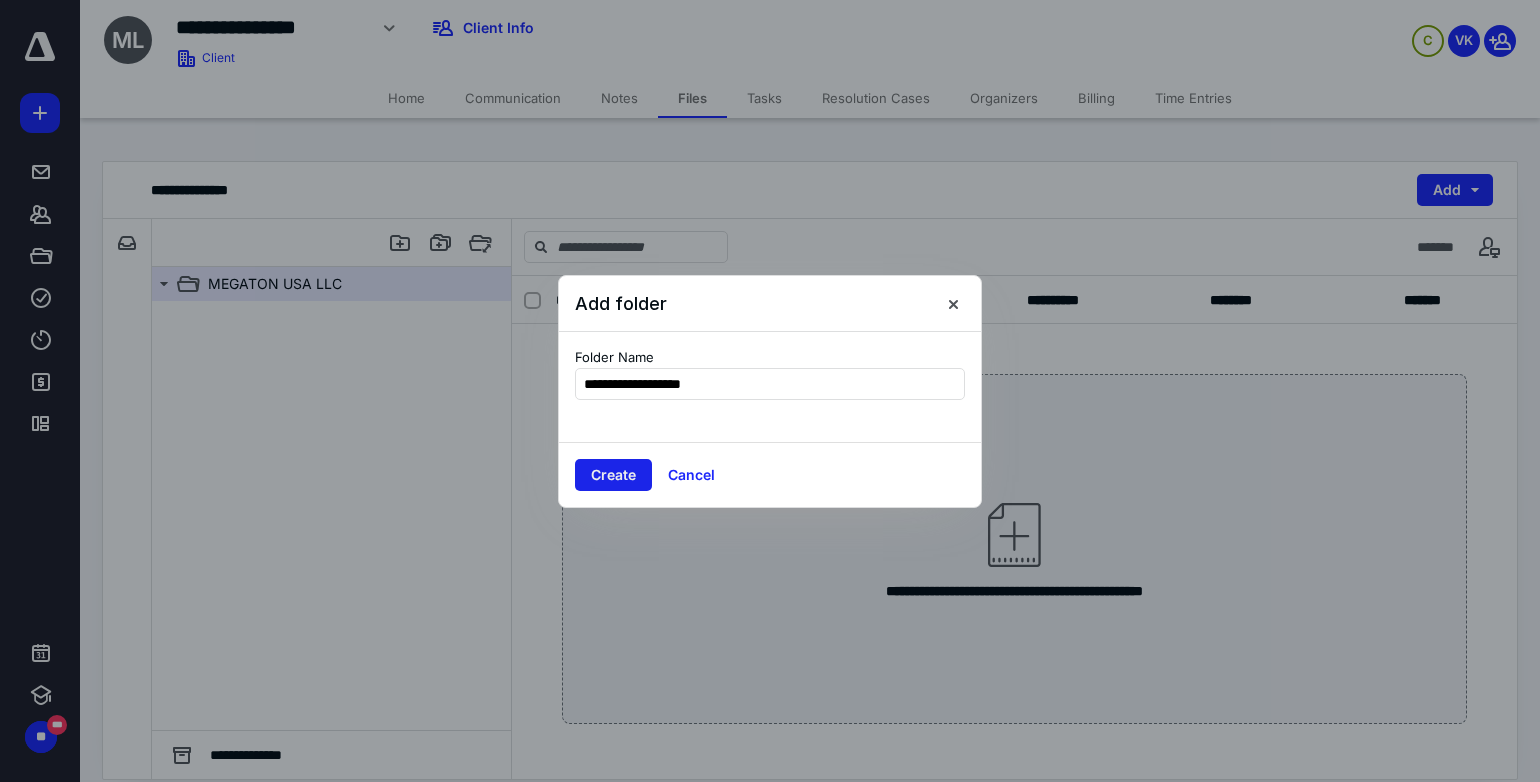 type on "**********" 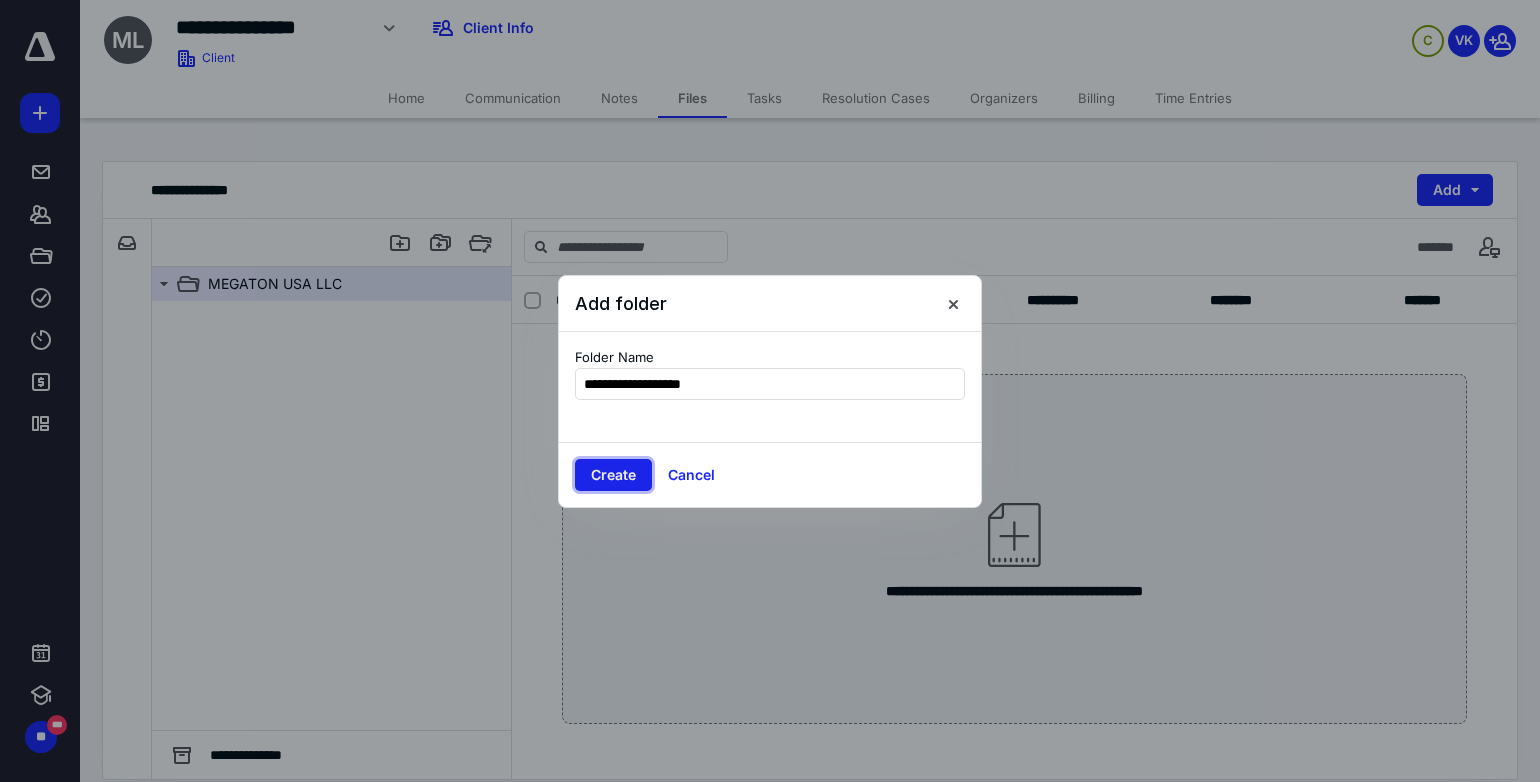 click on "Create" at bounding box center (613, 475) 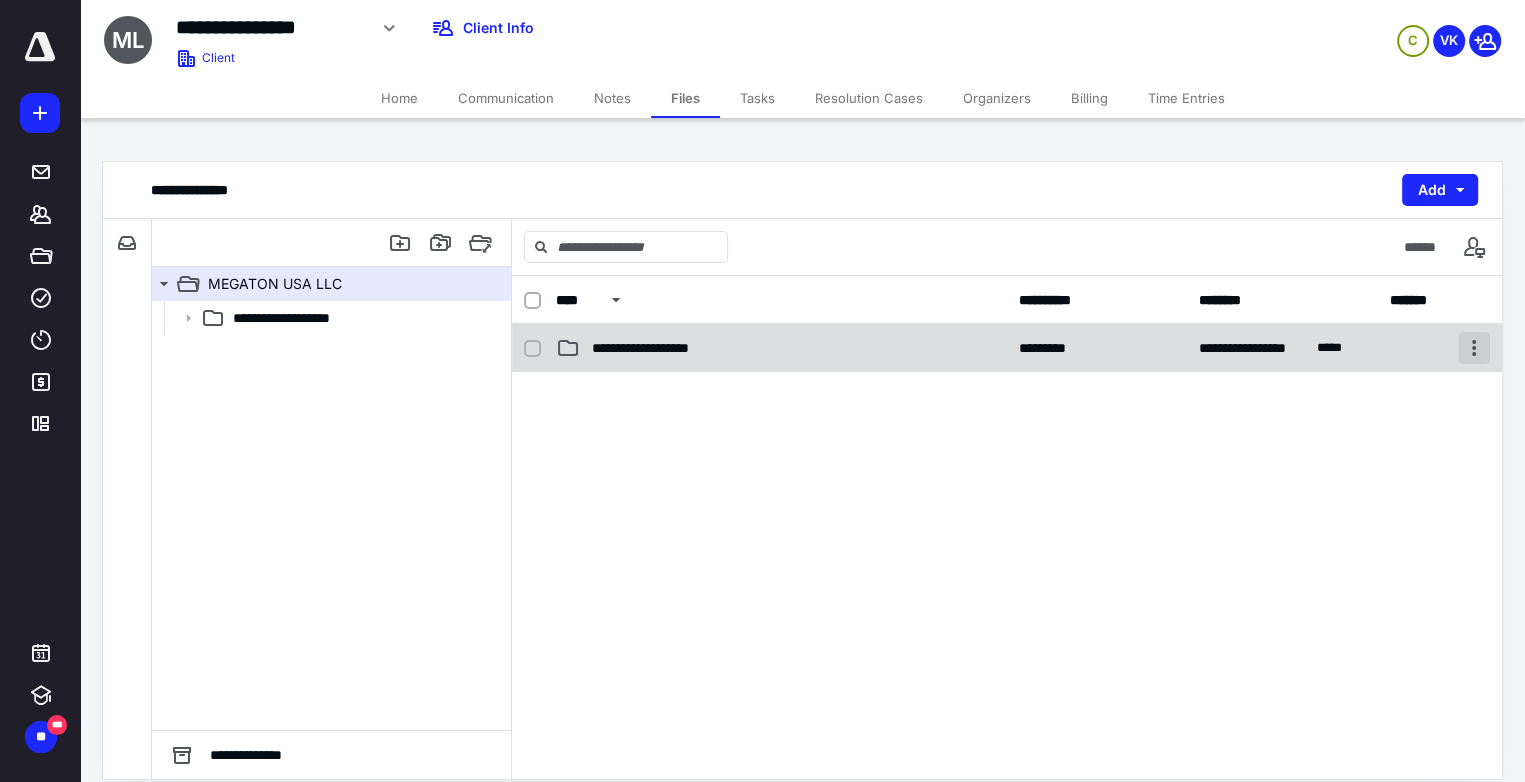 click at bounding box center [1474, 348] 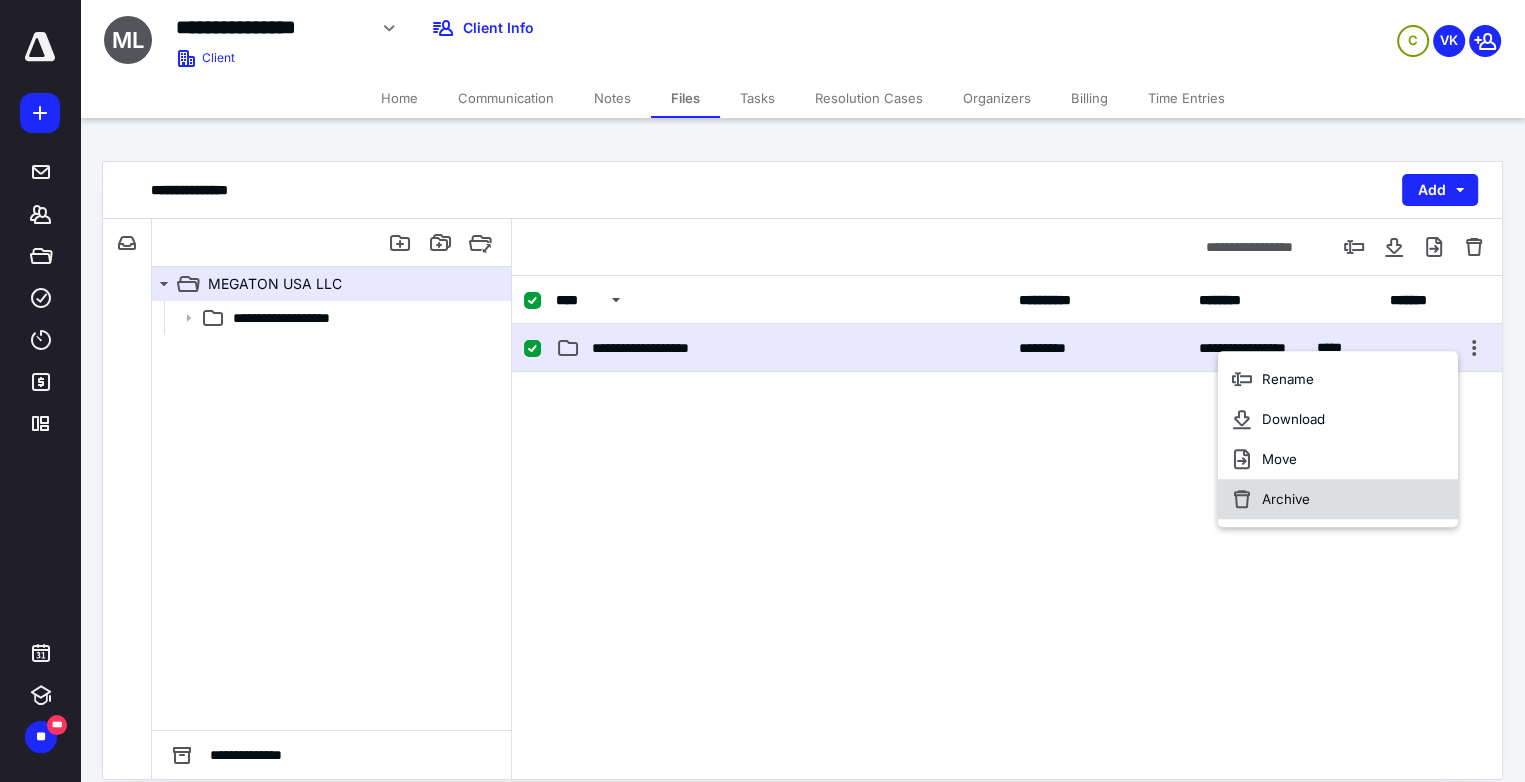 click on "Archive" at bounding box center (1286, 499) 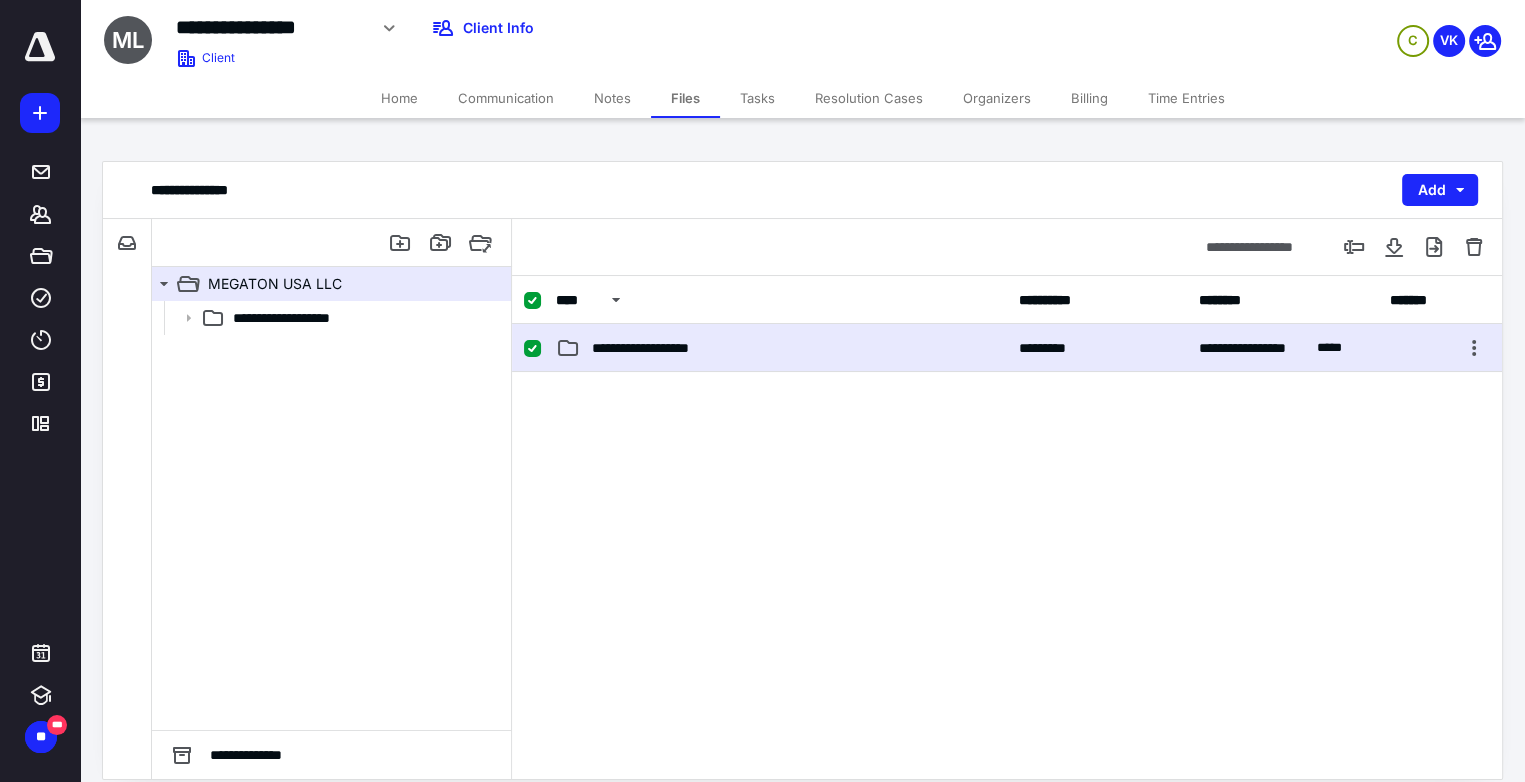 checkbox on "false" 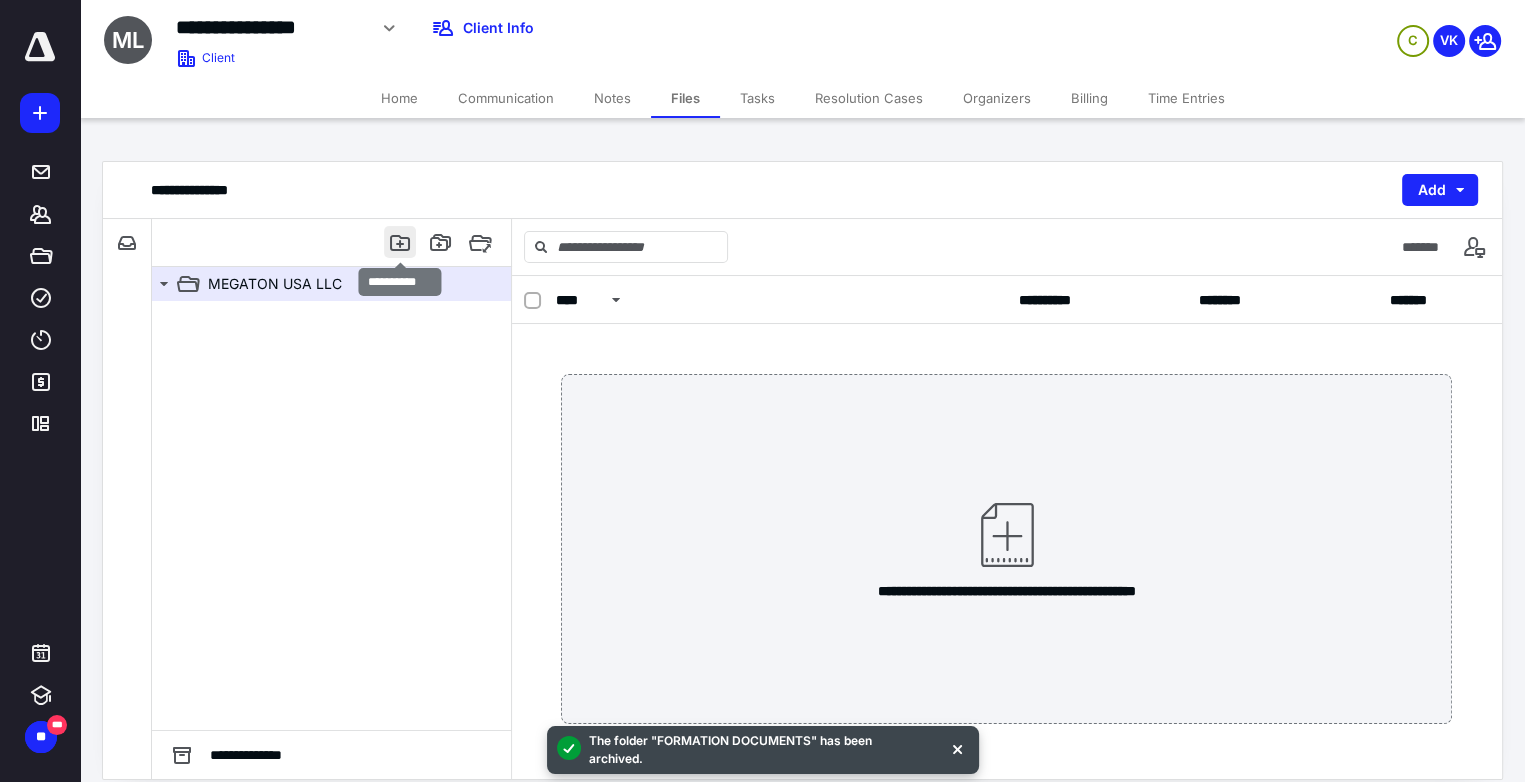click at bounding box center [400, 242] 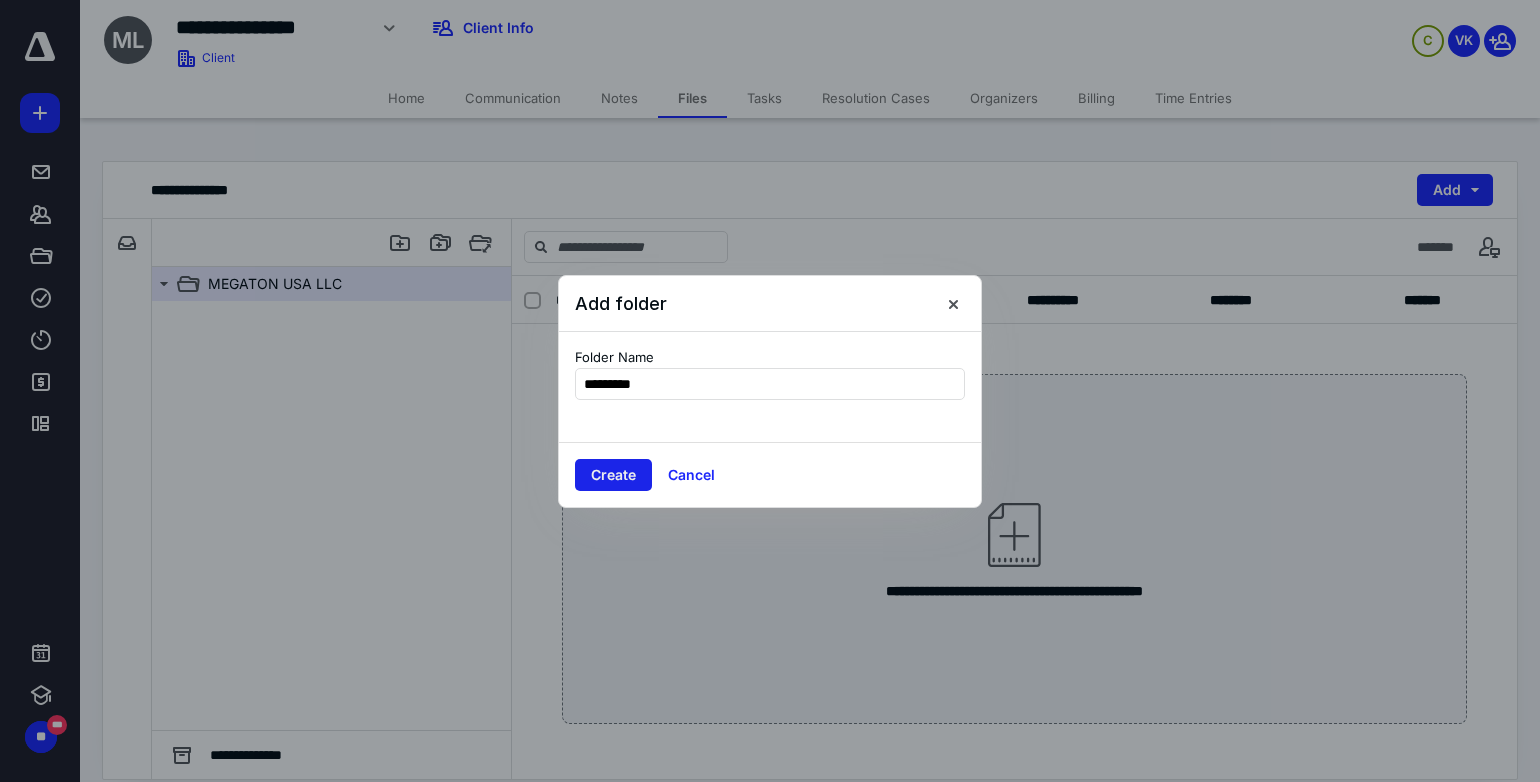 type on "*********" 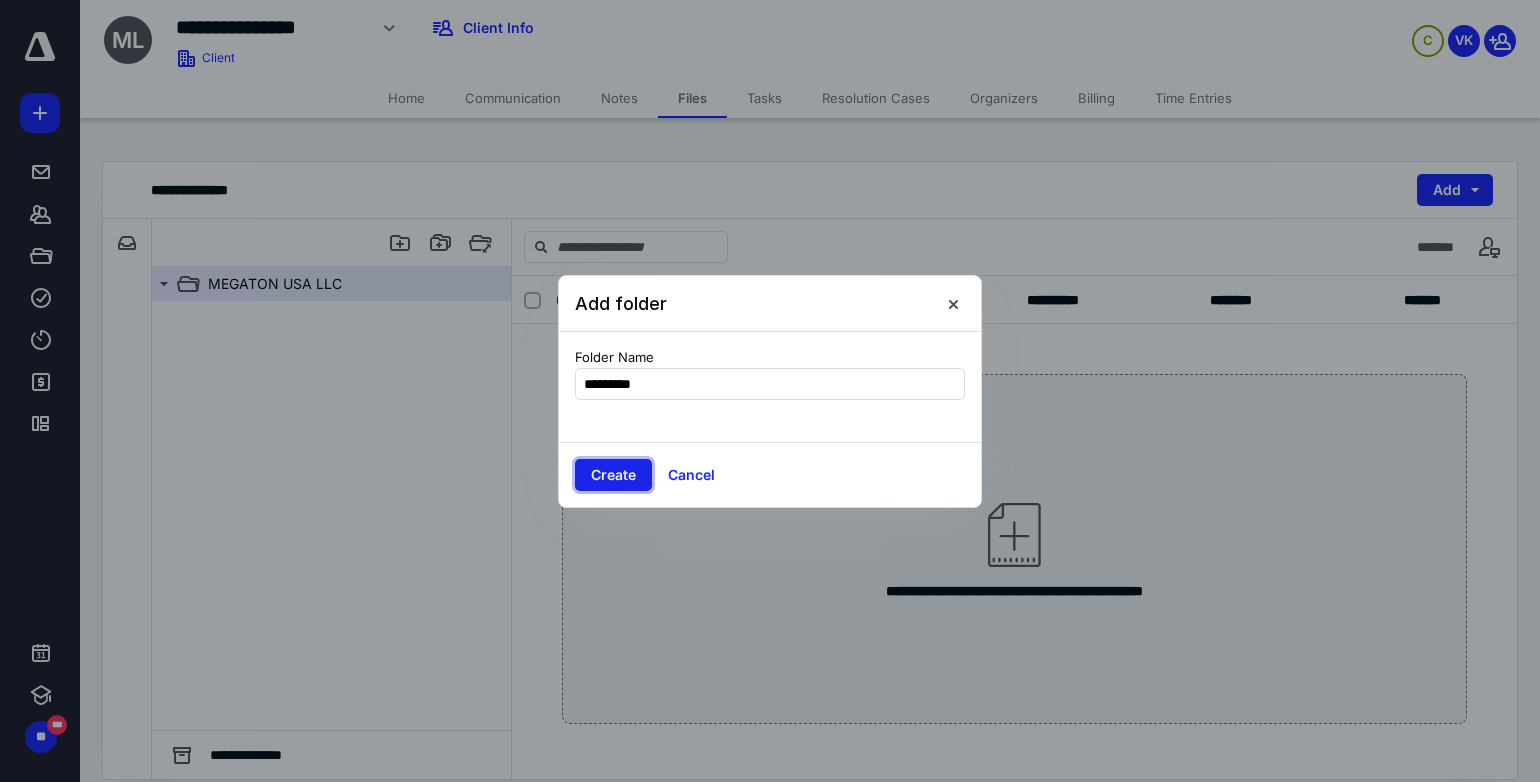 click on "Create" at bounding box center (613, 475) 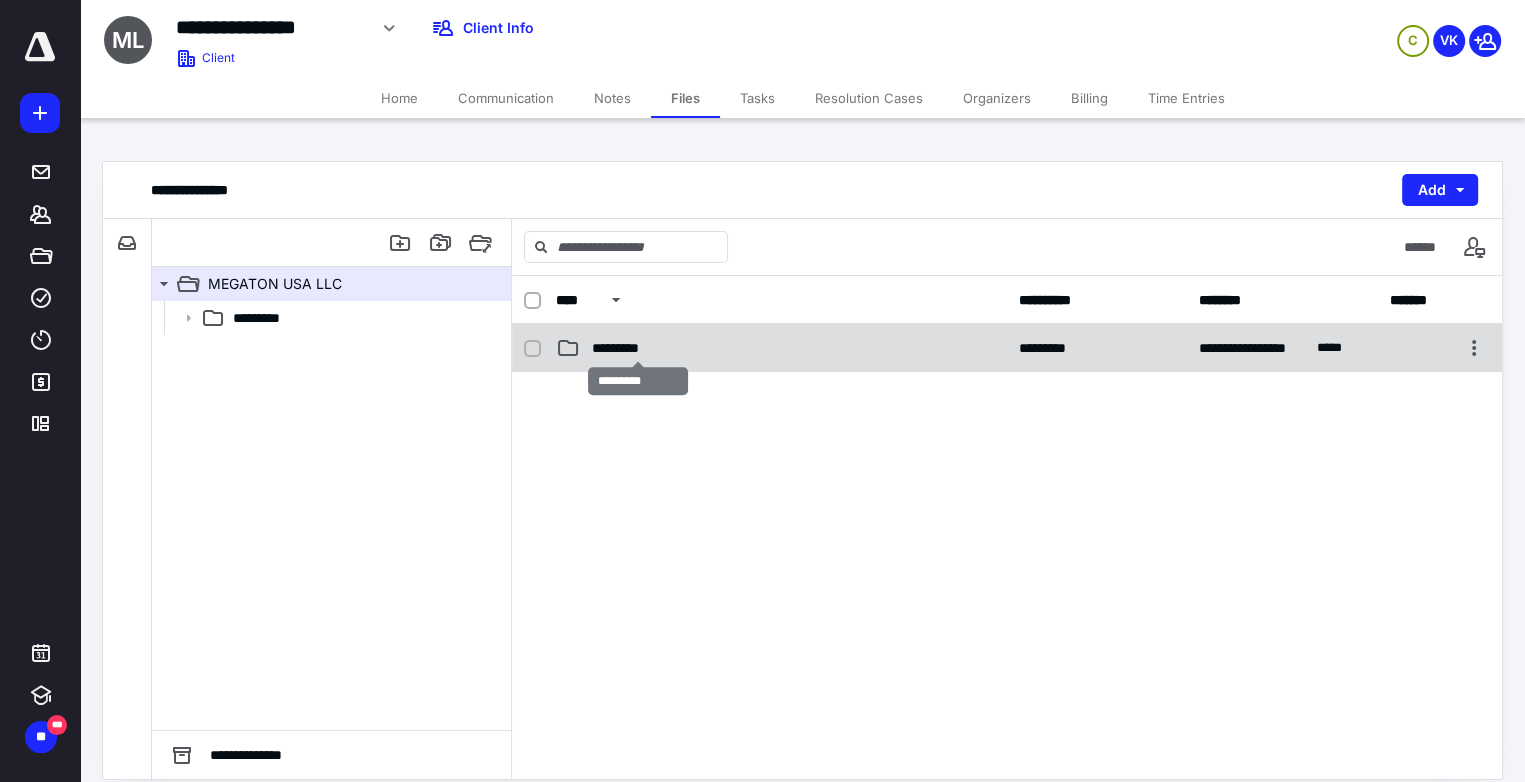 click on "*********" at bounding box center (638, 348) 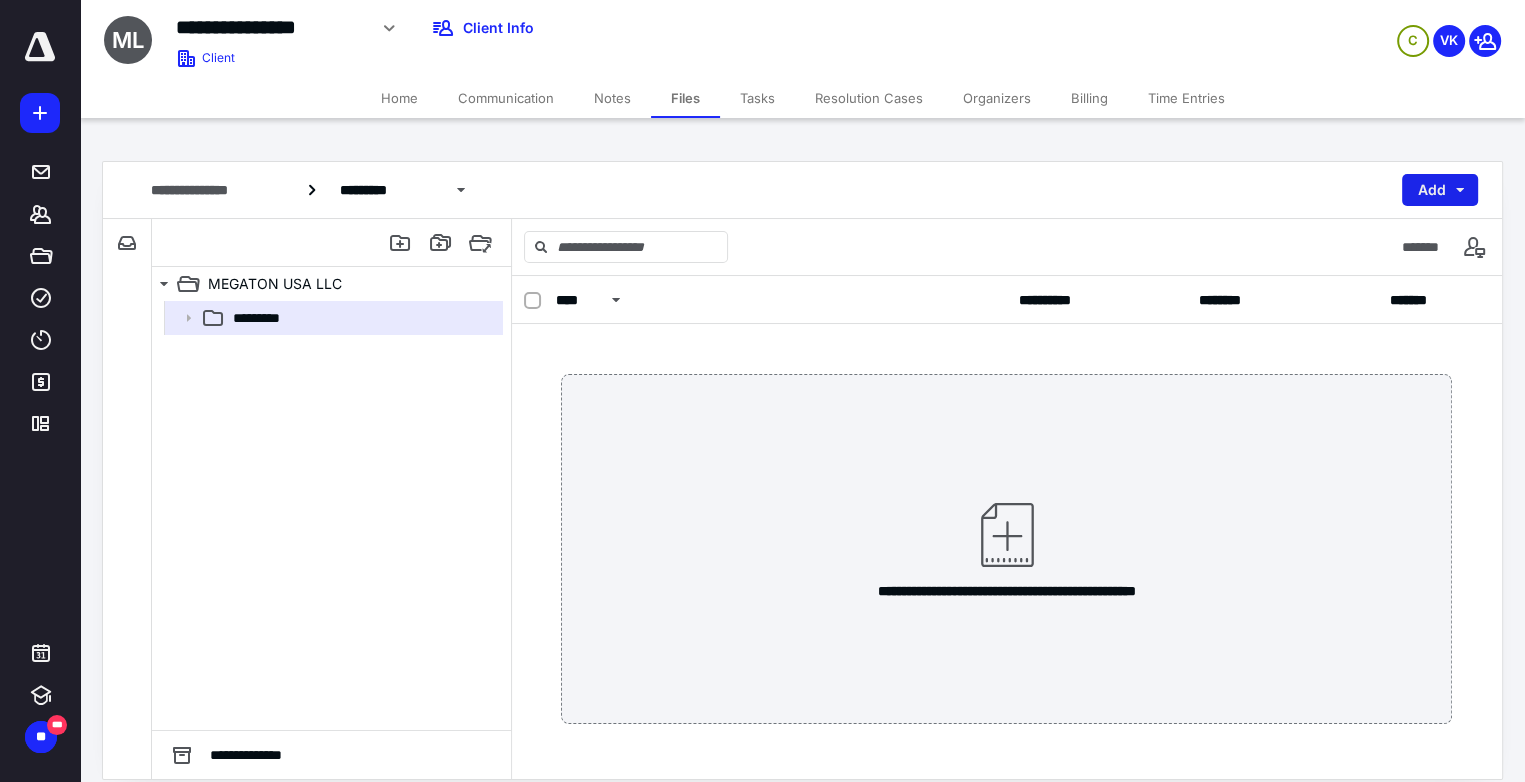 click on "Add" at bounding box center [1440, 190] 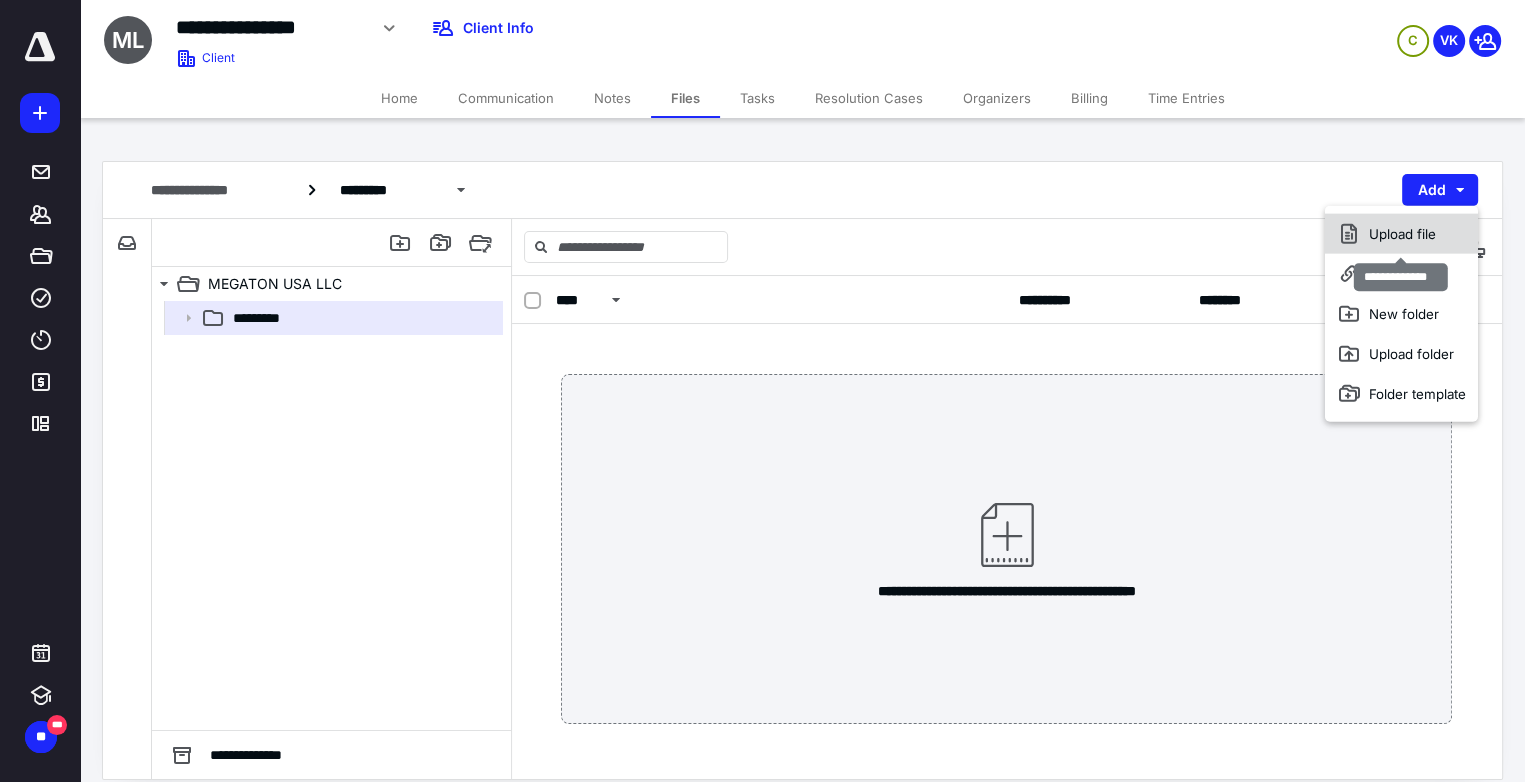 click on "Upload file" at bounding box center [1401, 234] 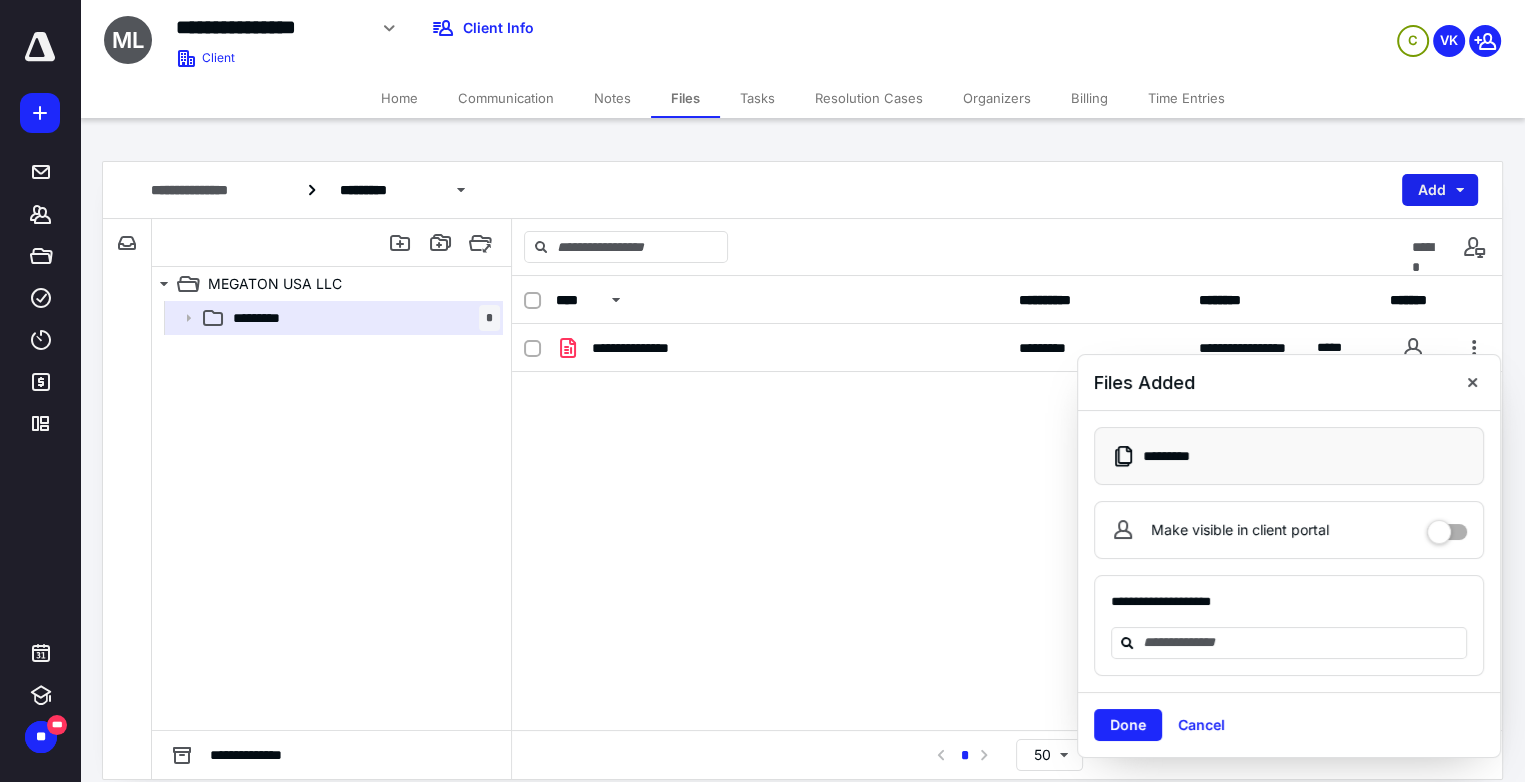 click on "Add" at bounding box center (1440, 190) 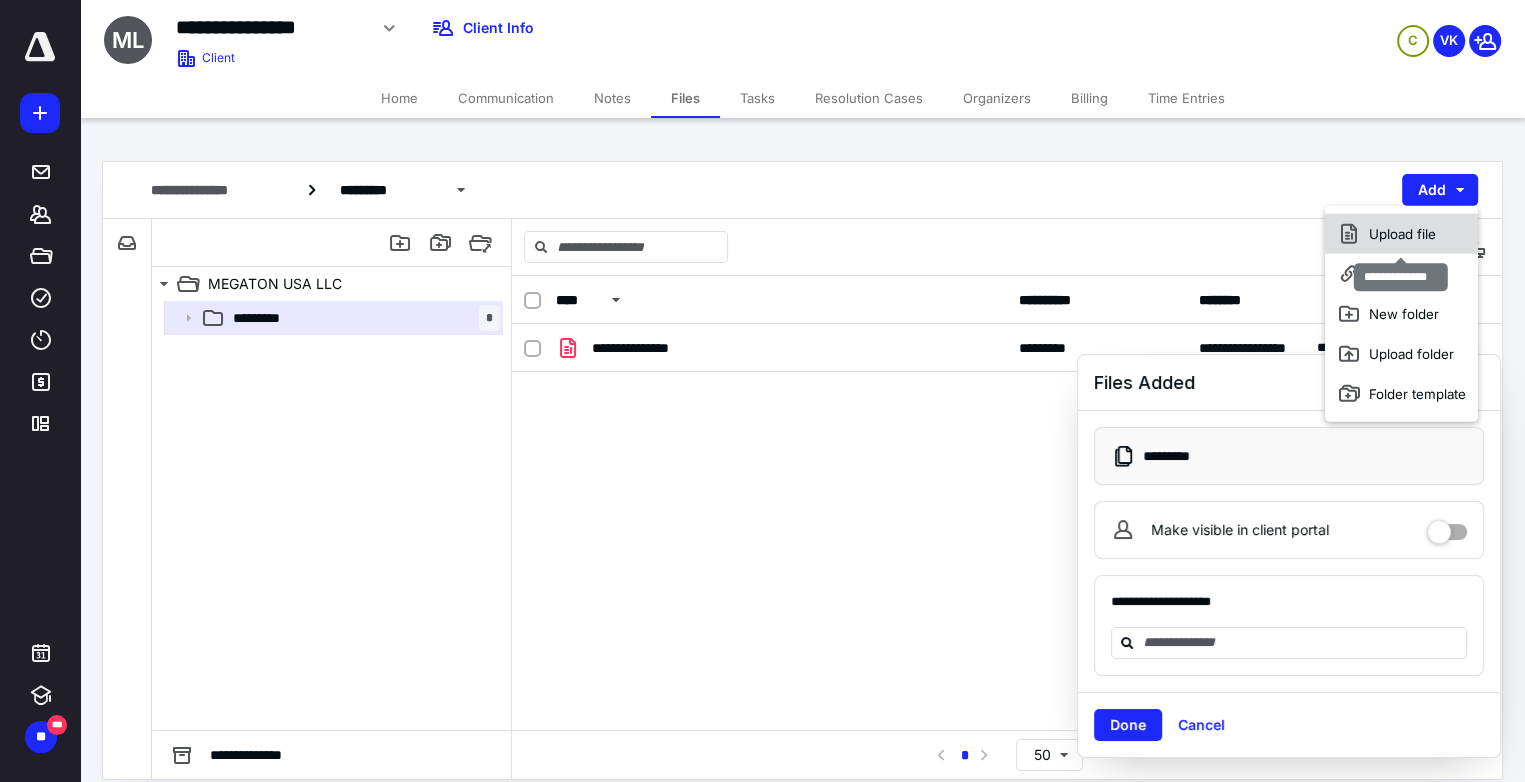 click on "Upload file" at bounding box center (1401, 234) 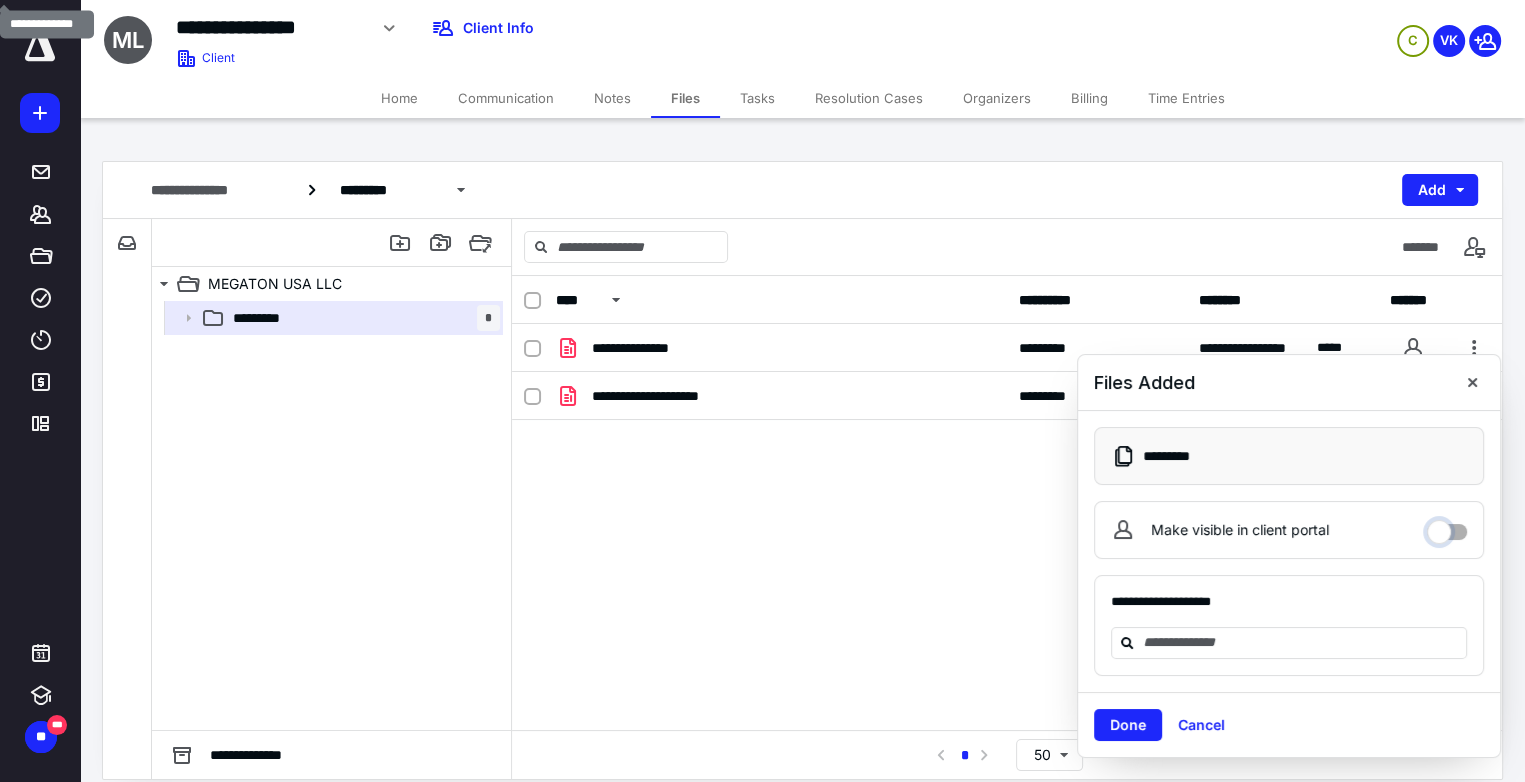 click on "Make visible in client portal" at bounding box center [1447, 527] 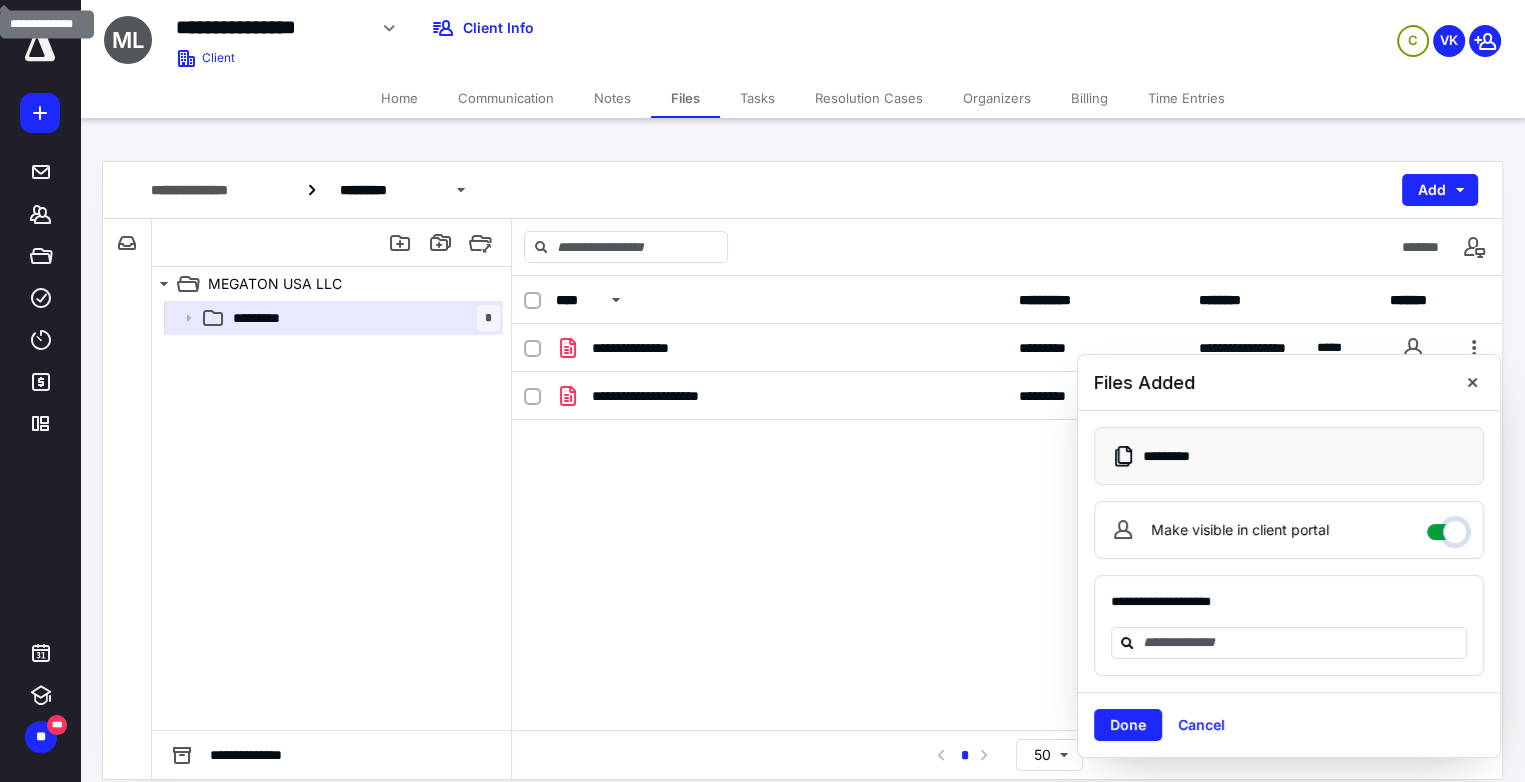 checkbox on "****" 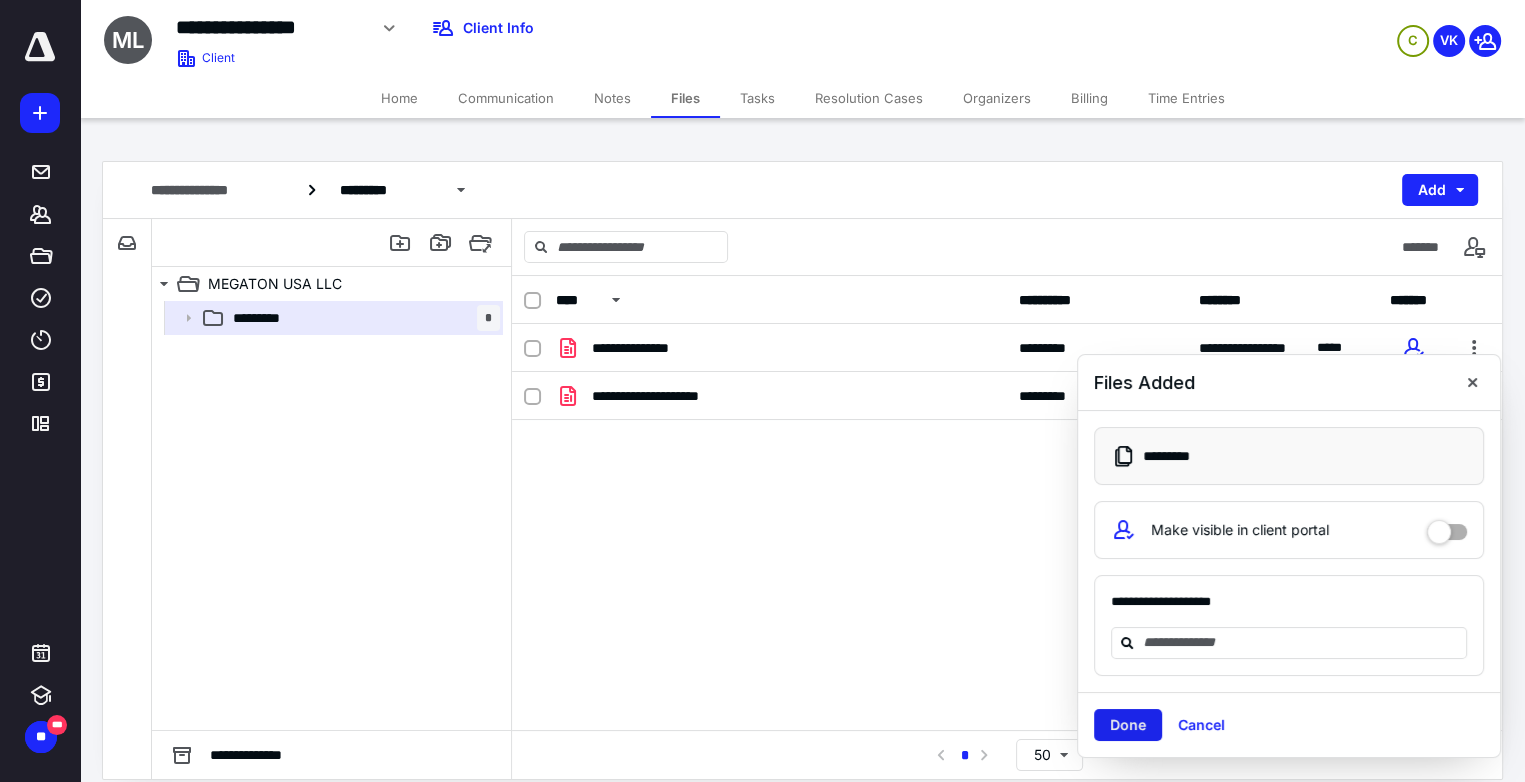 click on "Done" at bounding box center (1128, 725) 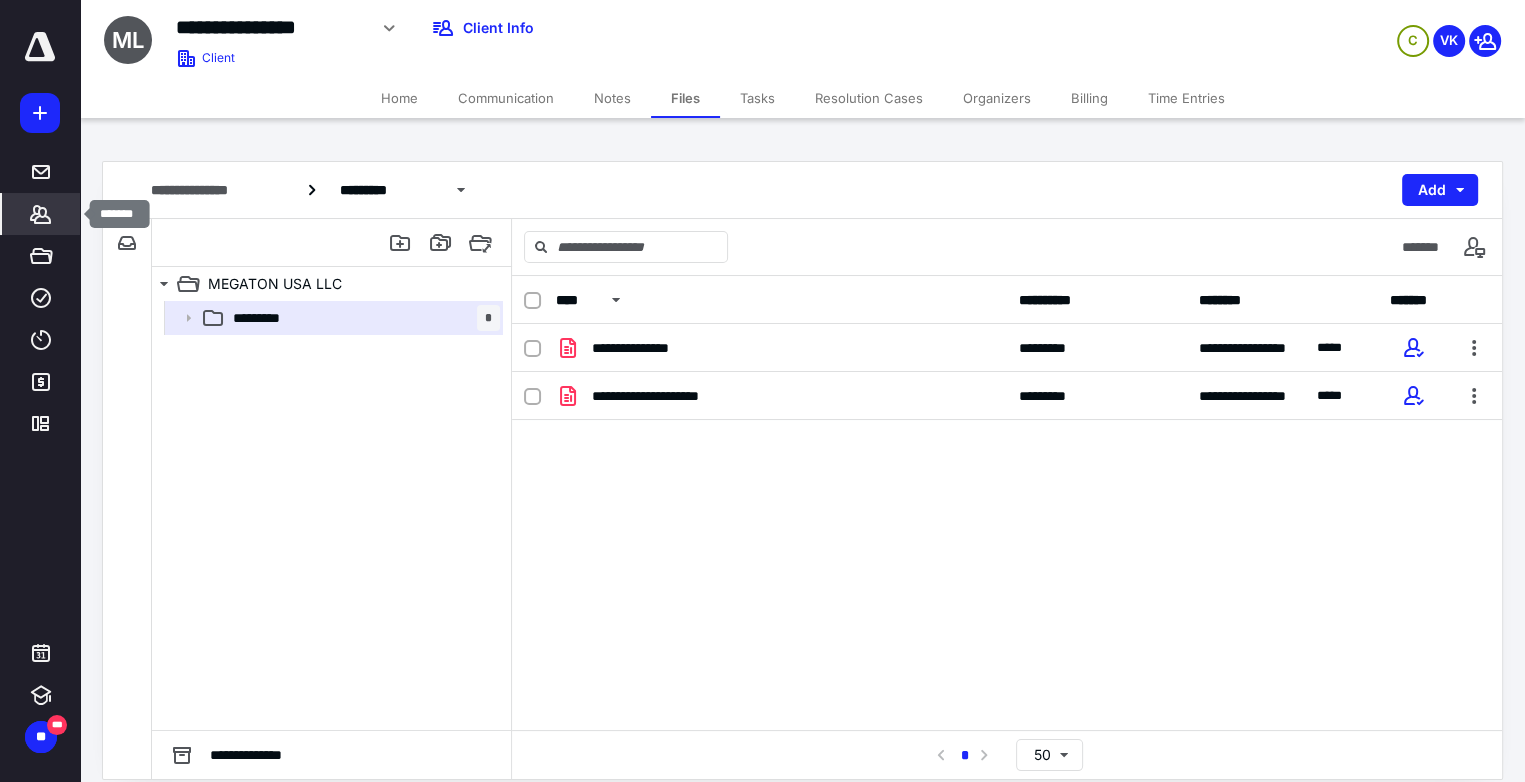 click 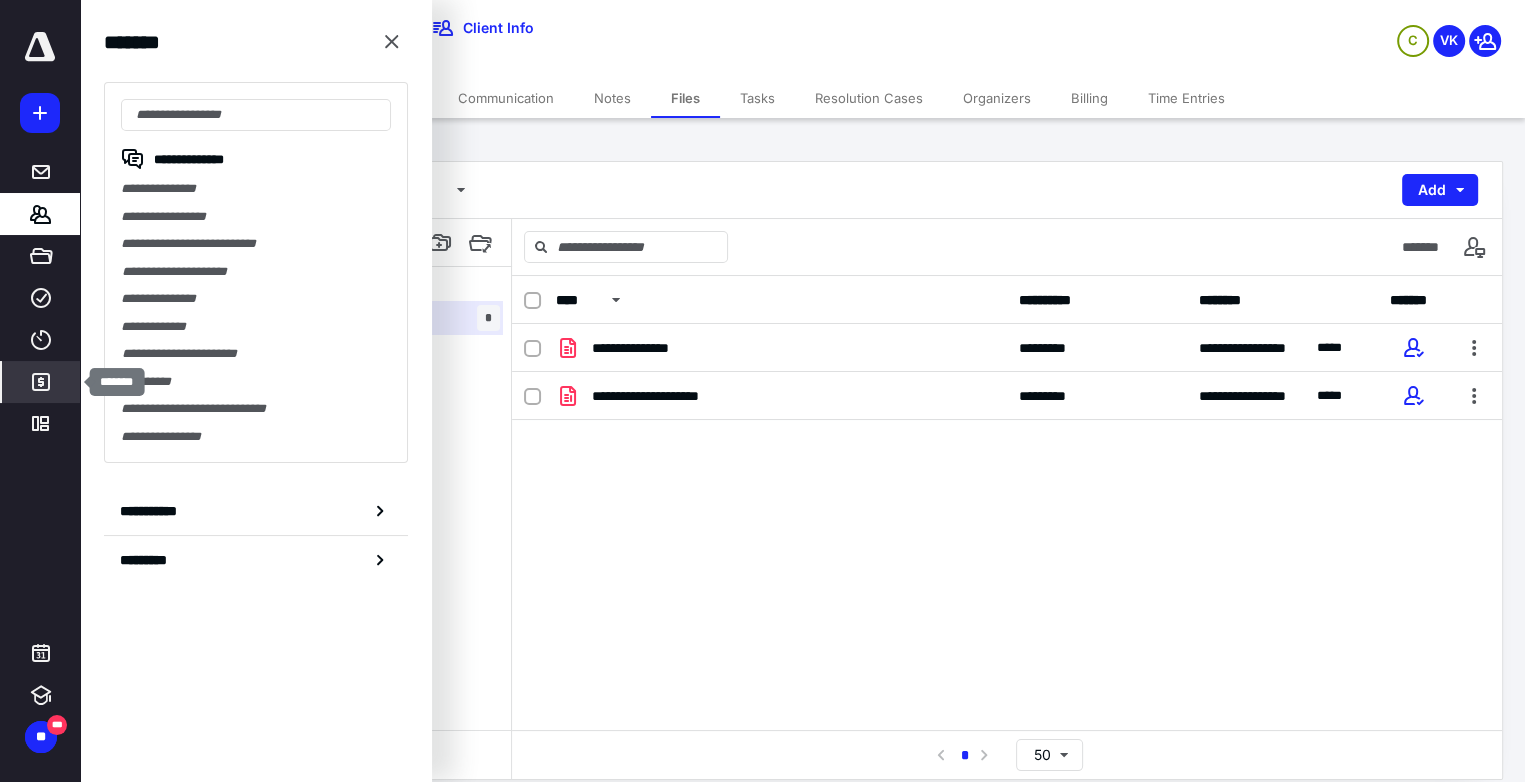click 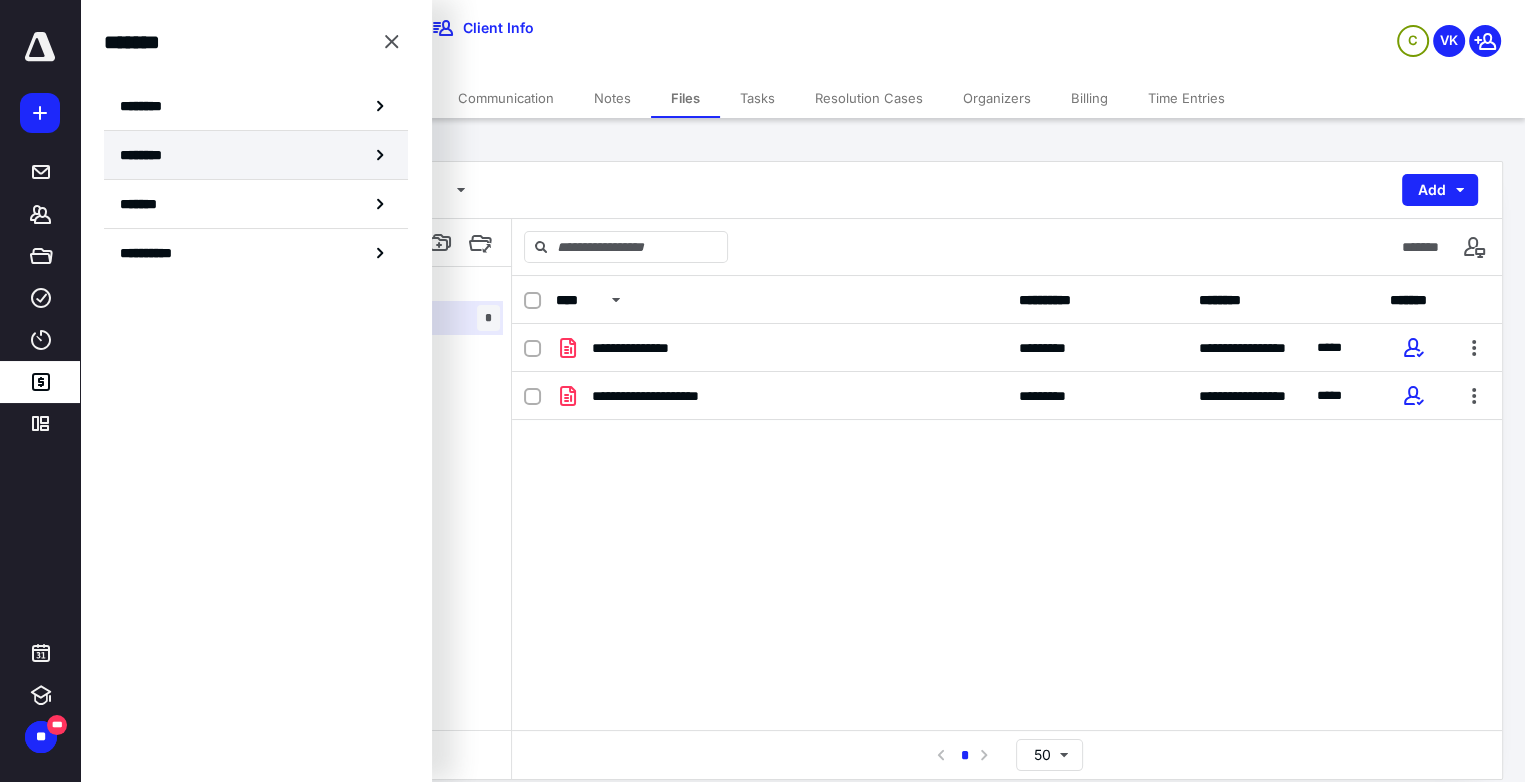 click on "********" at bounding box center (153, 155) 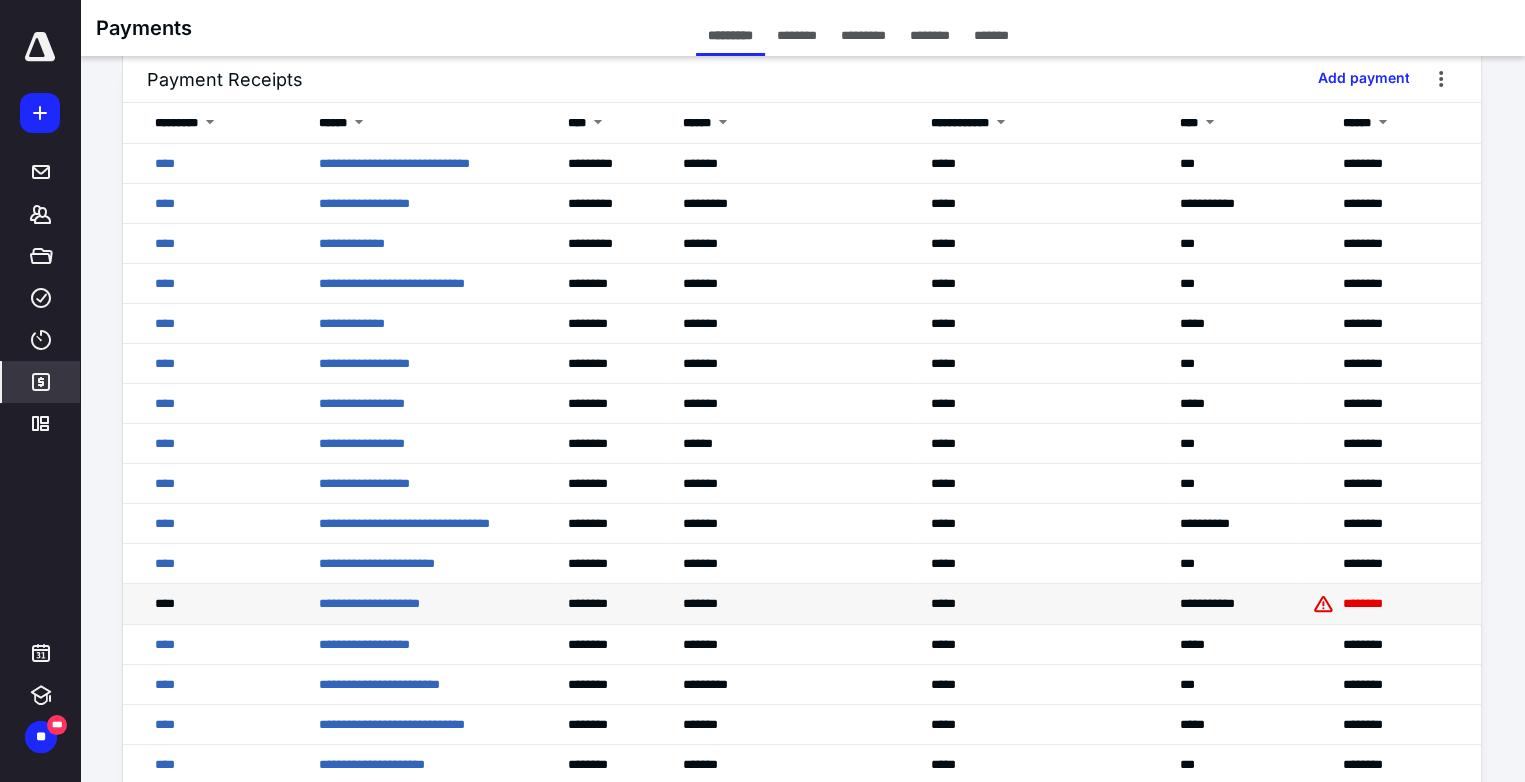scroll, scrollTop: 0, scrollLeft: 0, axis: both 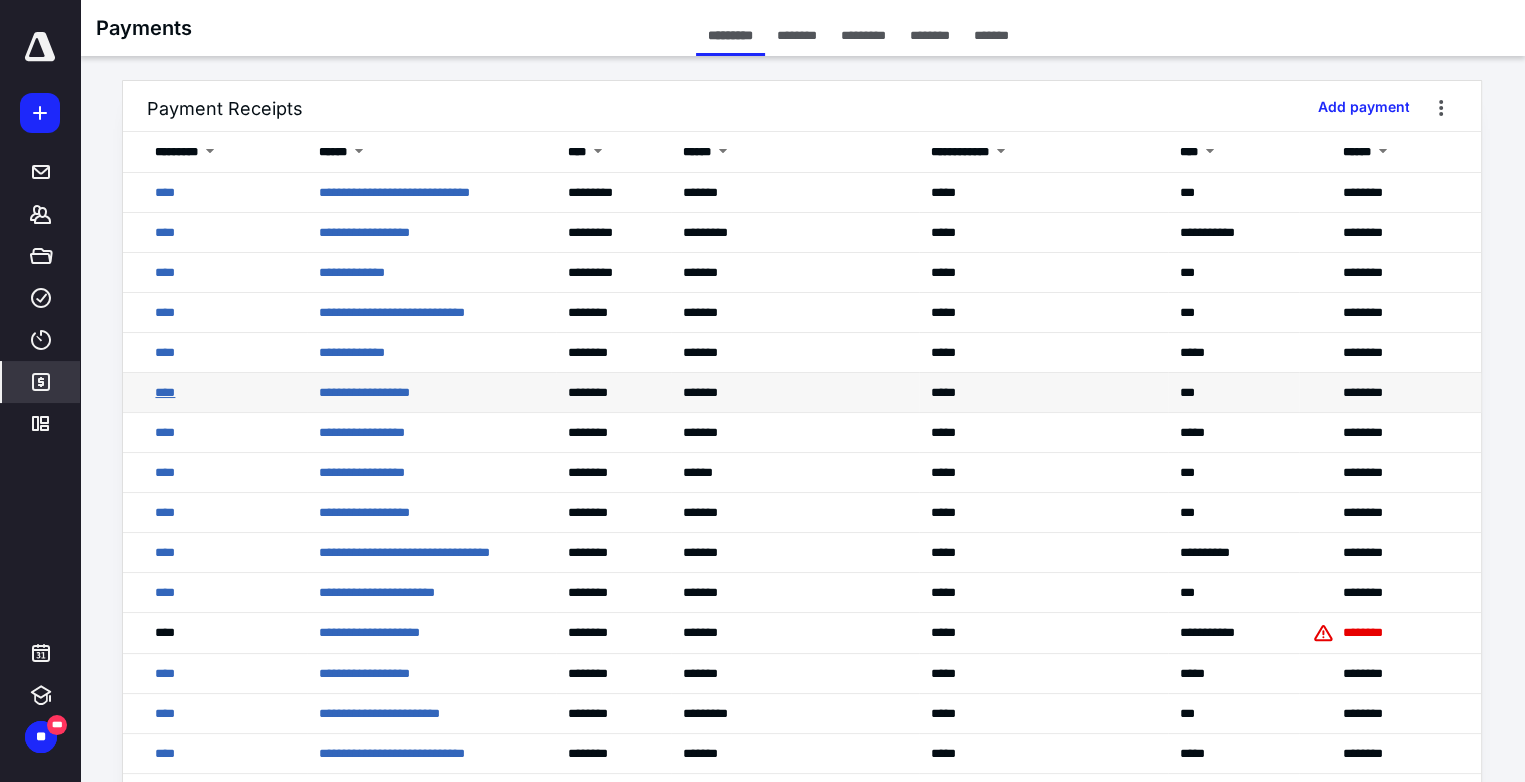 click on "****" at bounding box center (165, 392) 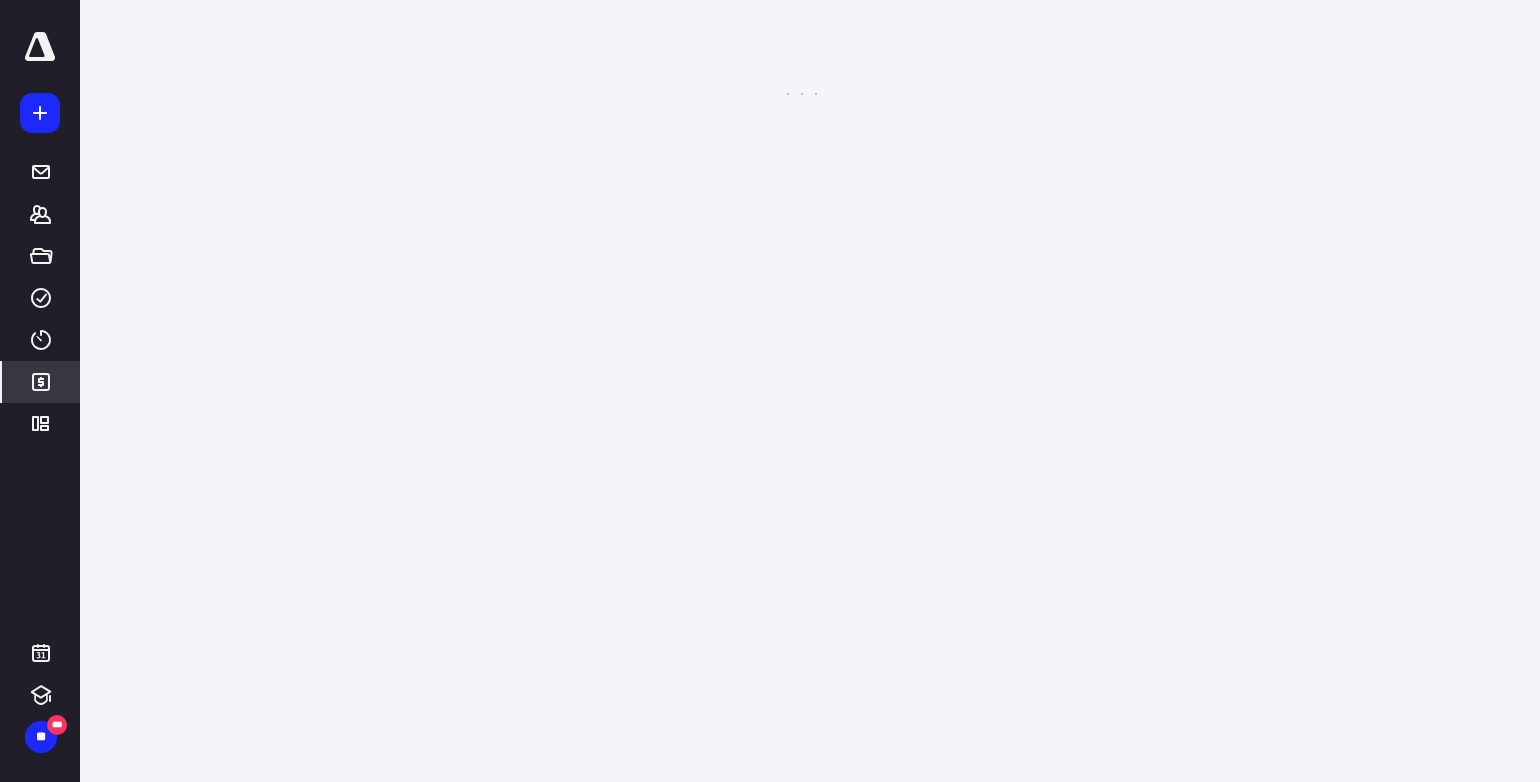 click on "**********" at bounding box center (762, 391) 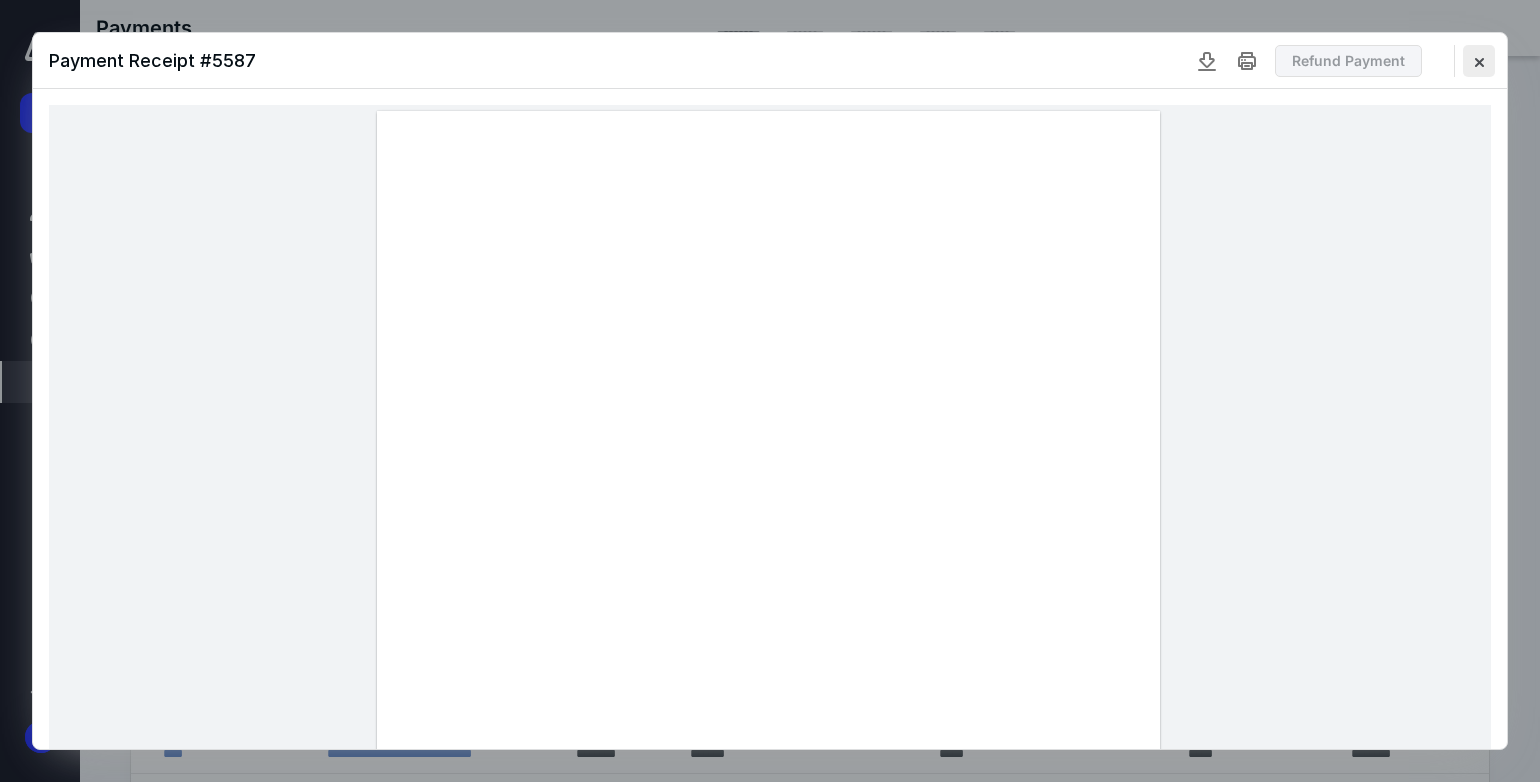 click at bounding box center (1479, 61) 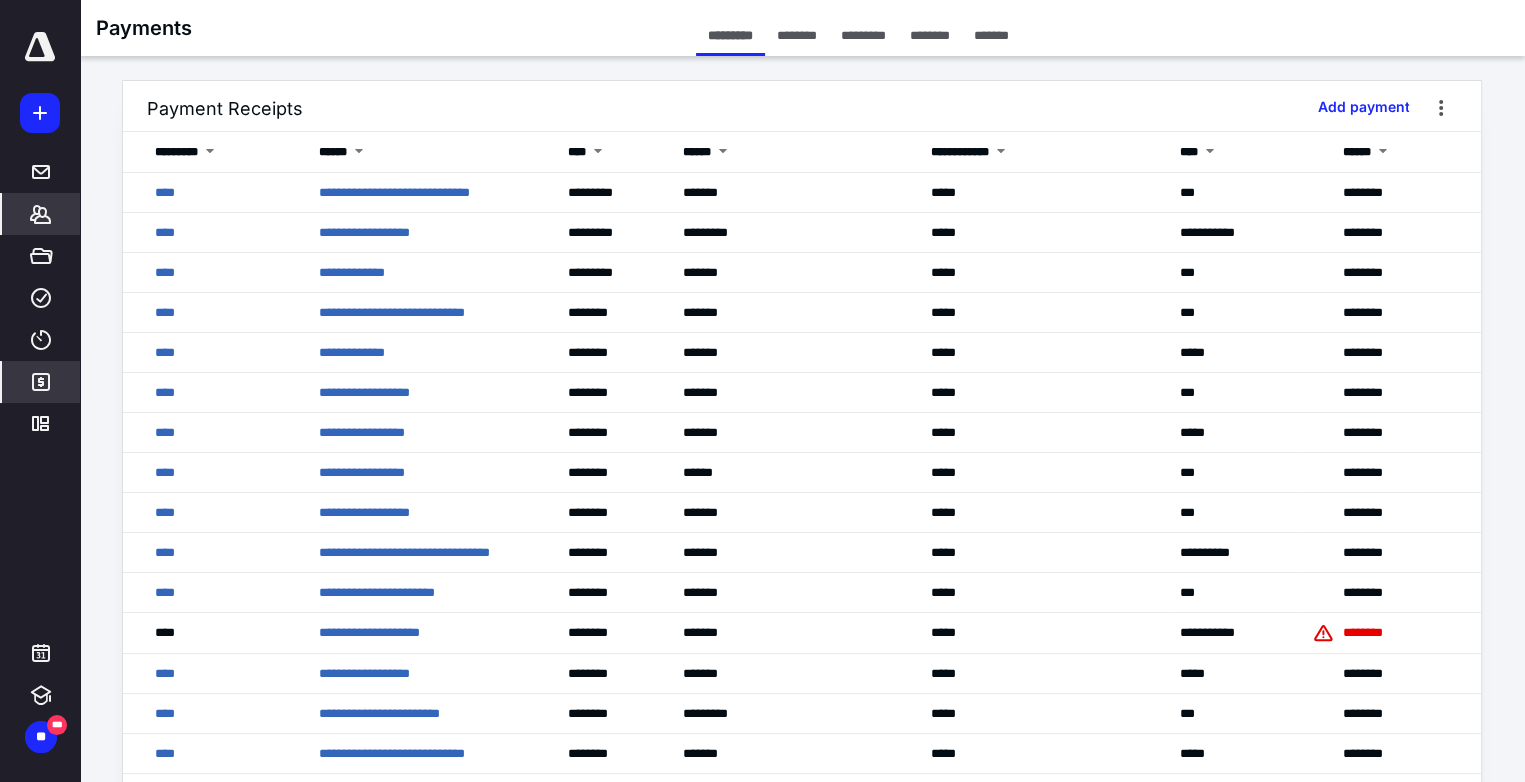 click on "*******" at bounding box center [41, 214] 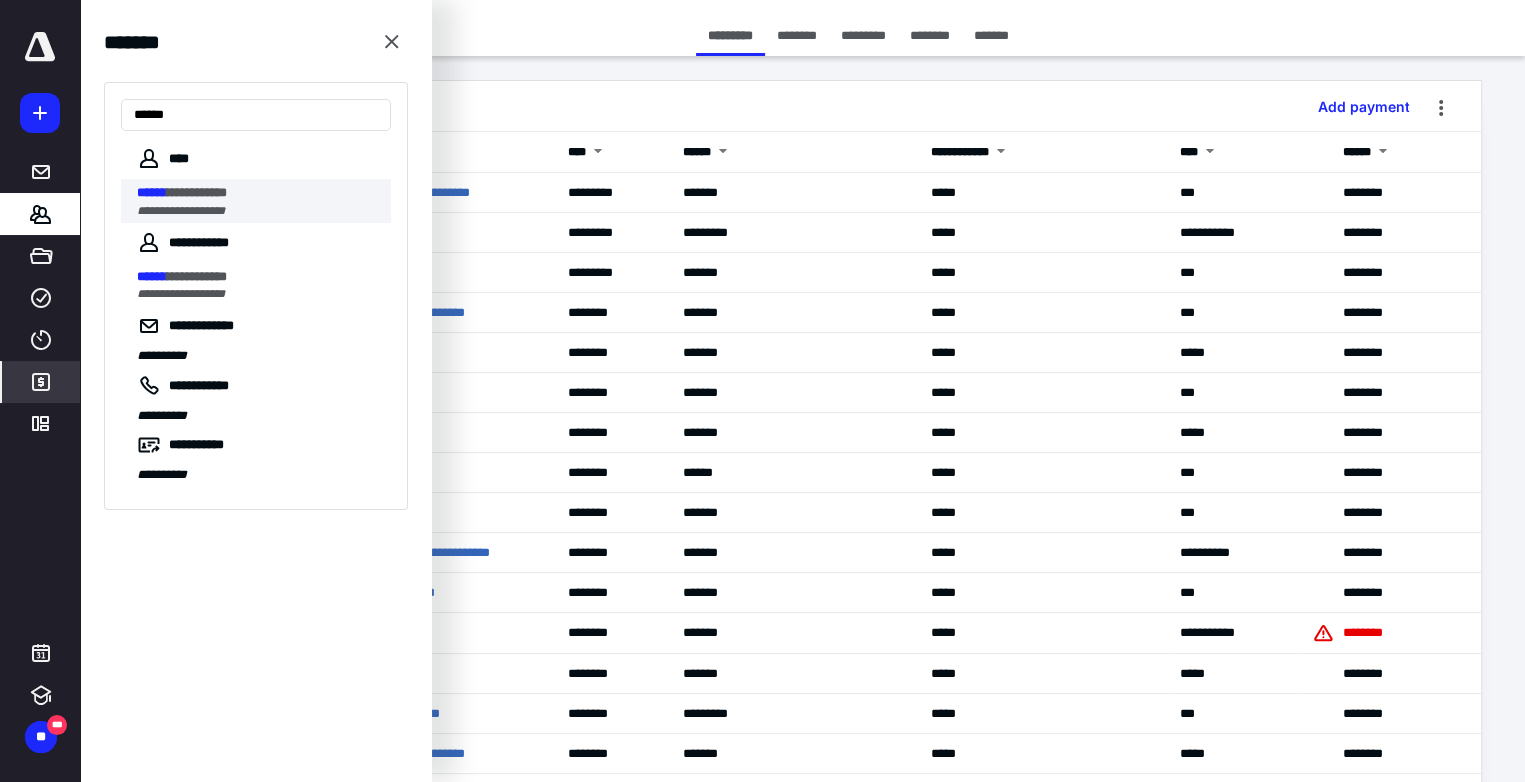 type on "******" 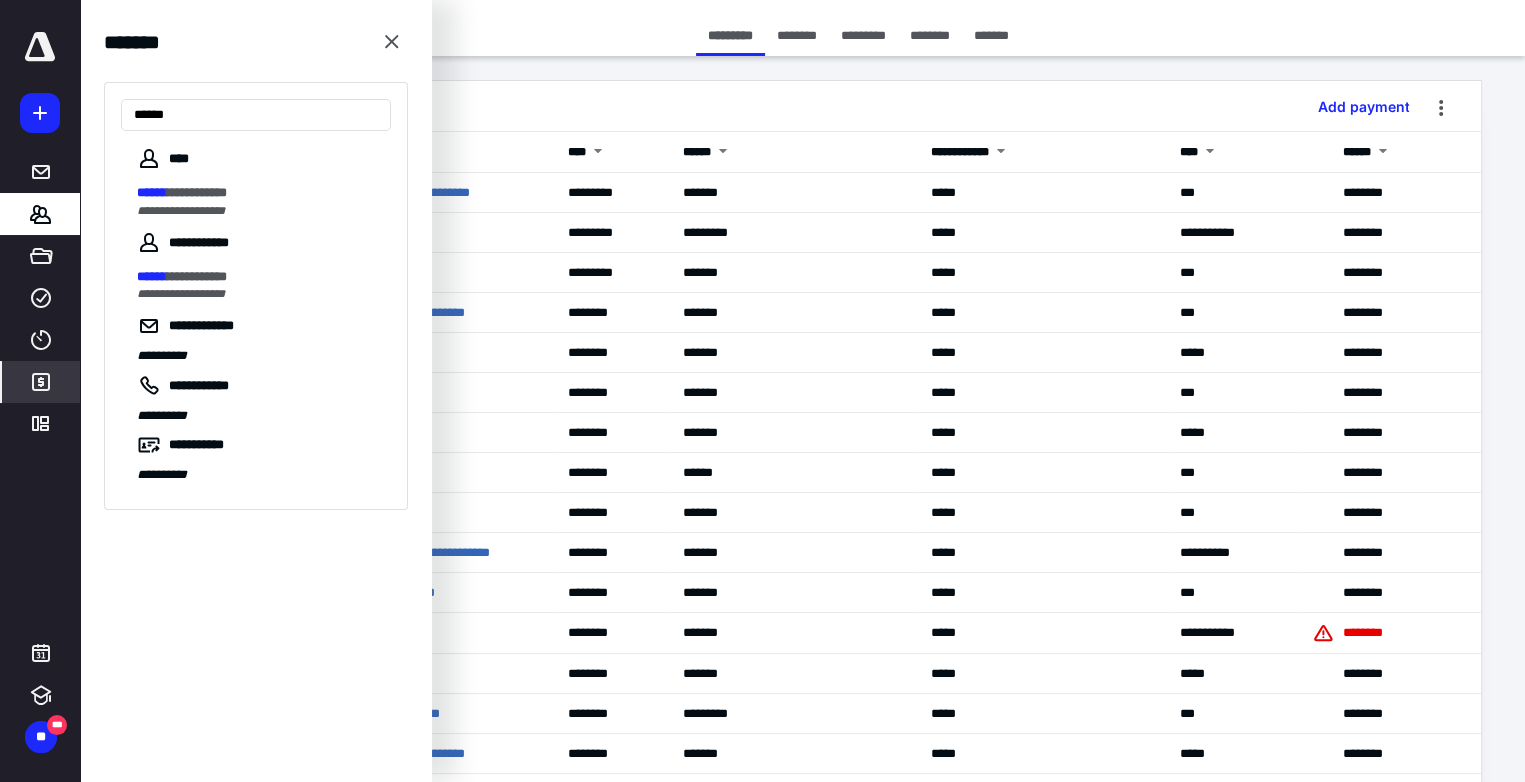 click on "**********" at bounding box center [264, 201] 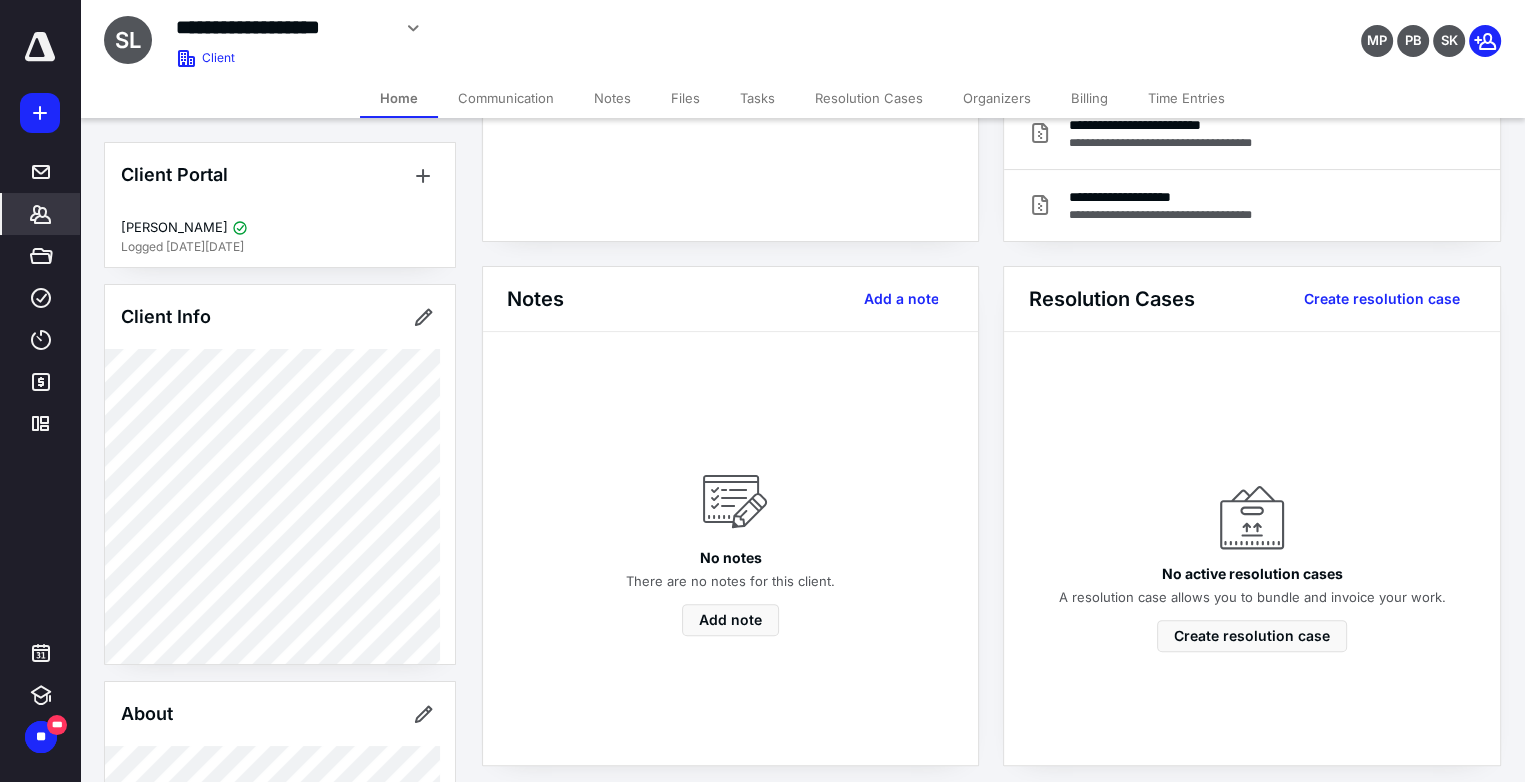 scroll, scrollTop: 0, scrollLeft: 0, axis: both 